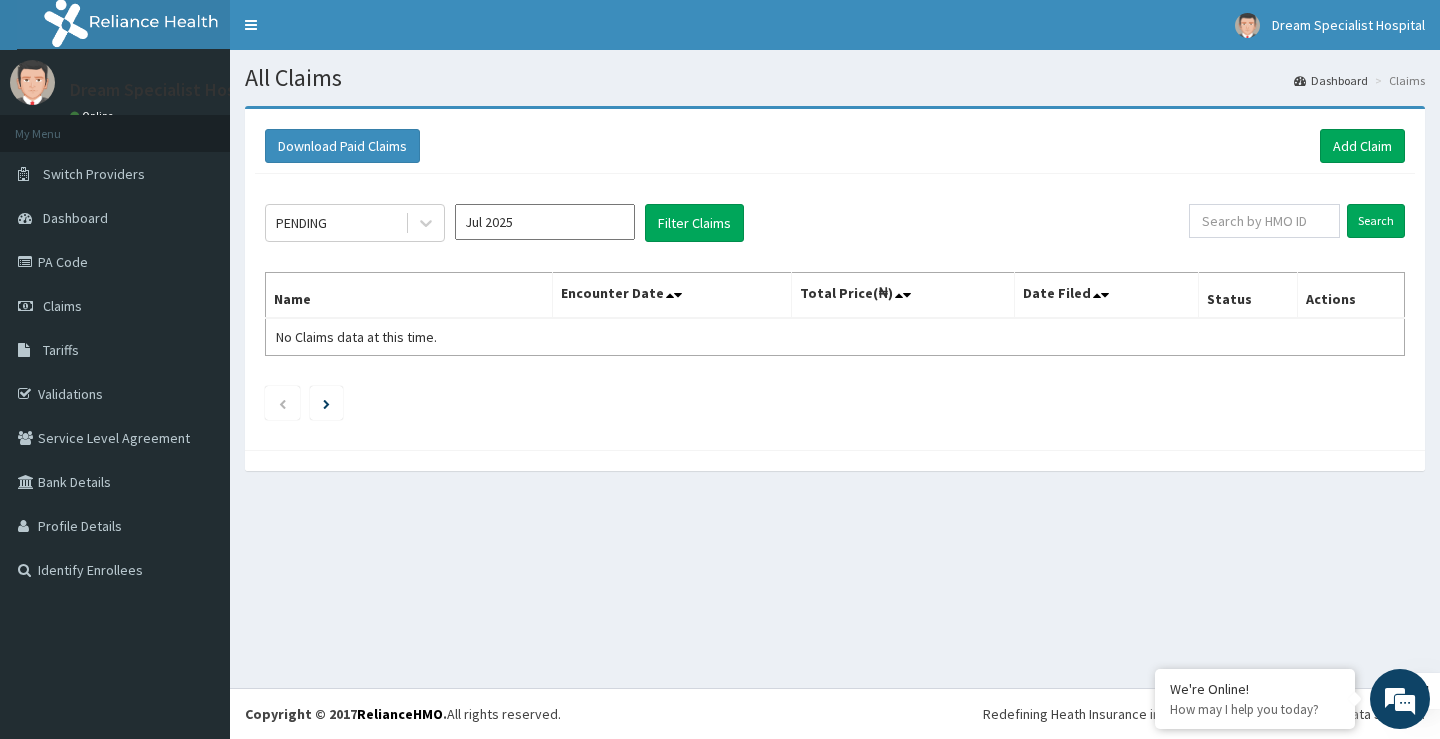scroll, scrollTop: 0, scrollLeft: 0, axis: both 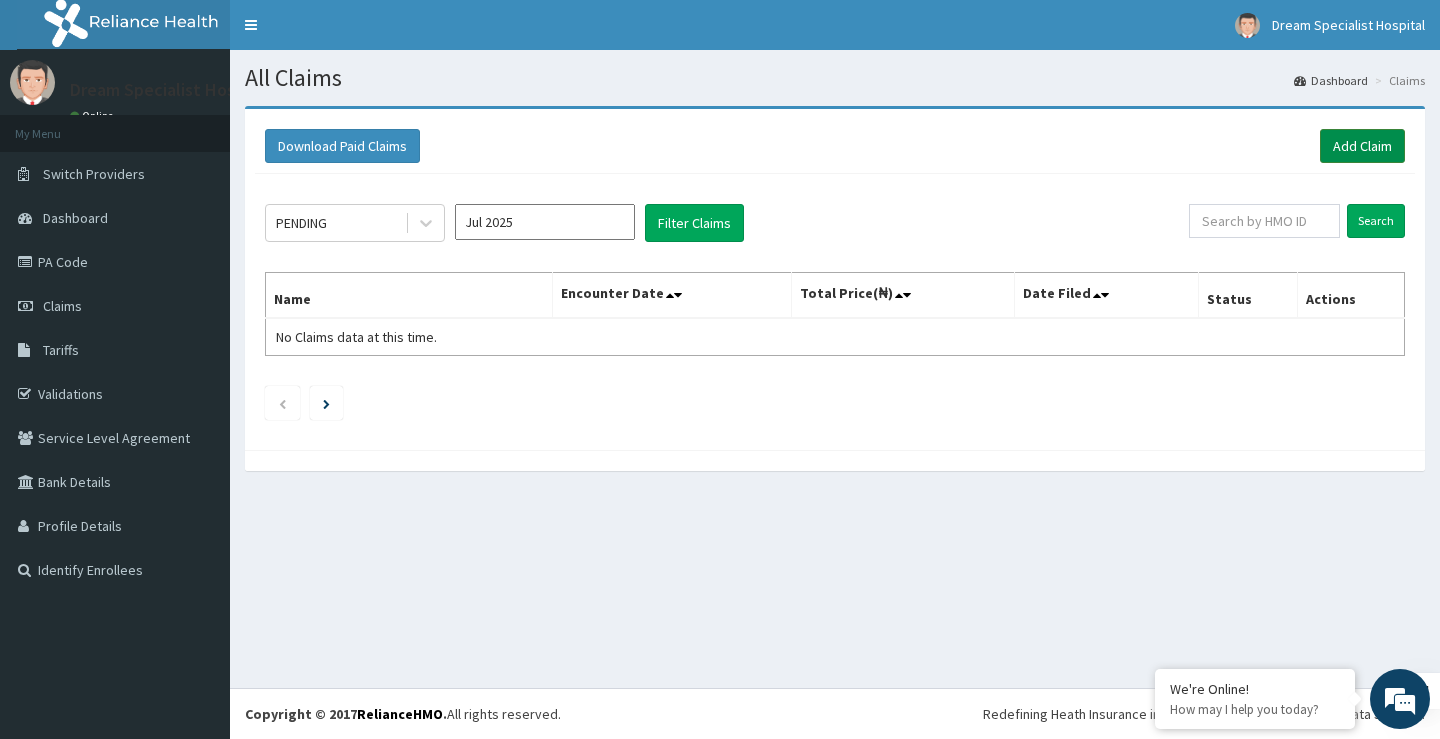 click on "Add Claim" at bounding box center [1362, 146] 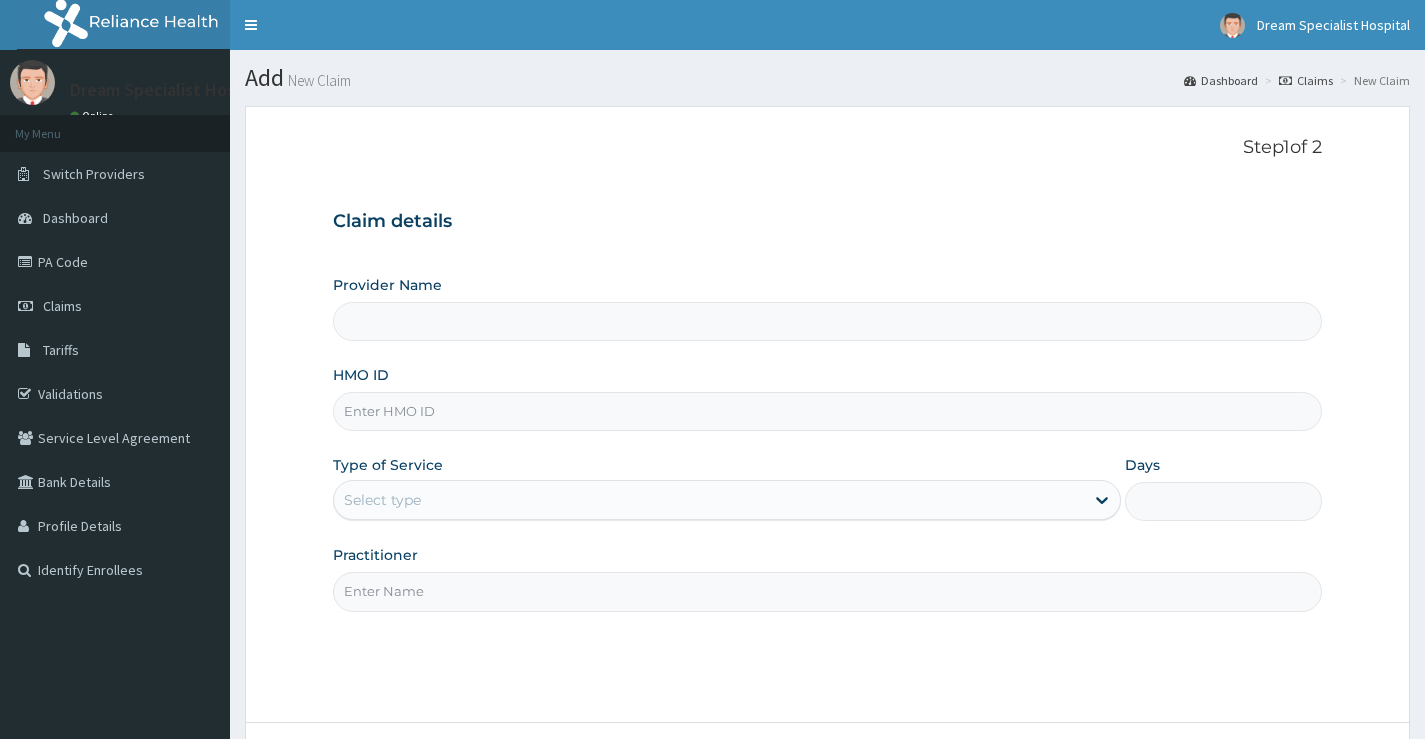 scroll, scrollTop: 0, scrollLeft: 0, axis: both 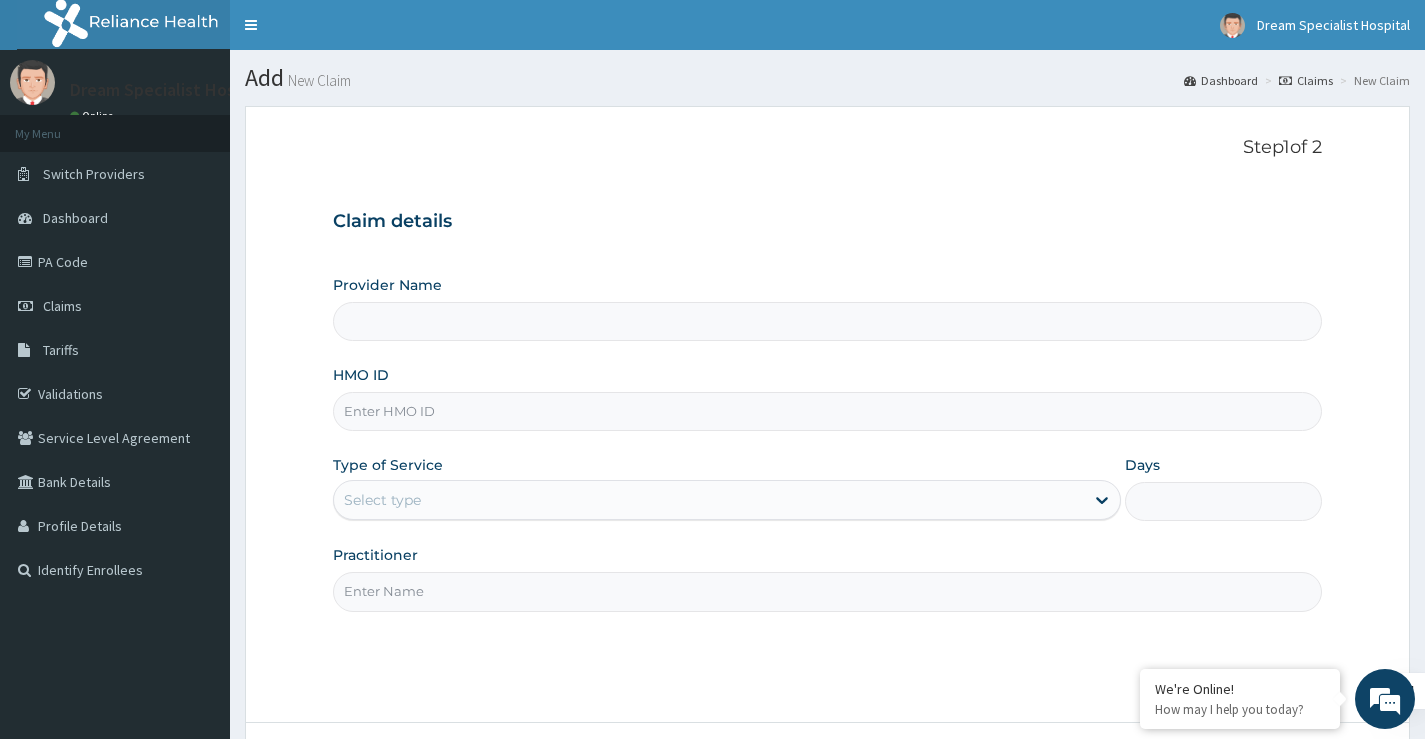 type on "Dream Specialist Hospital" 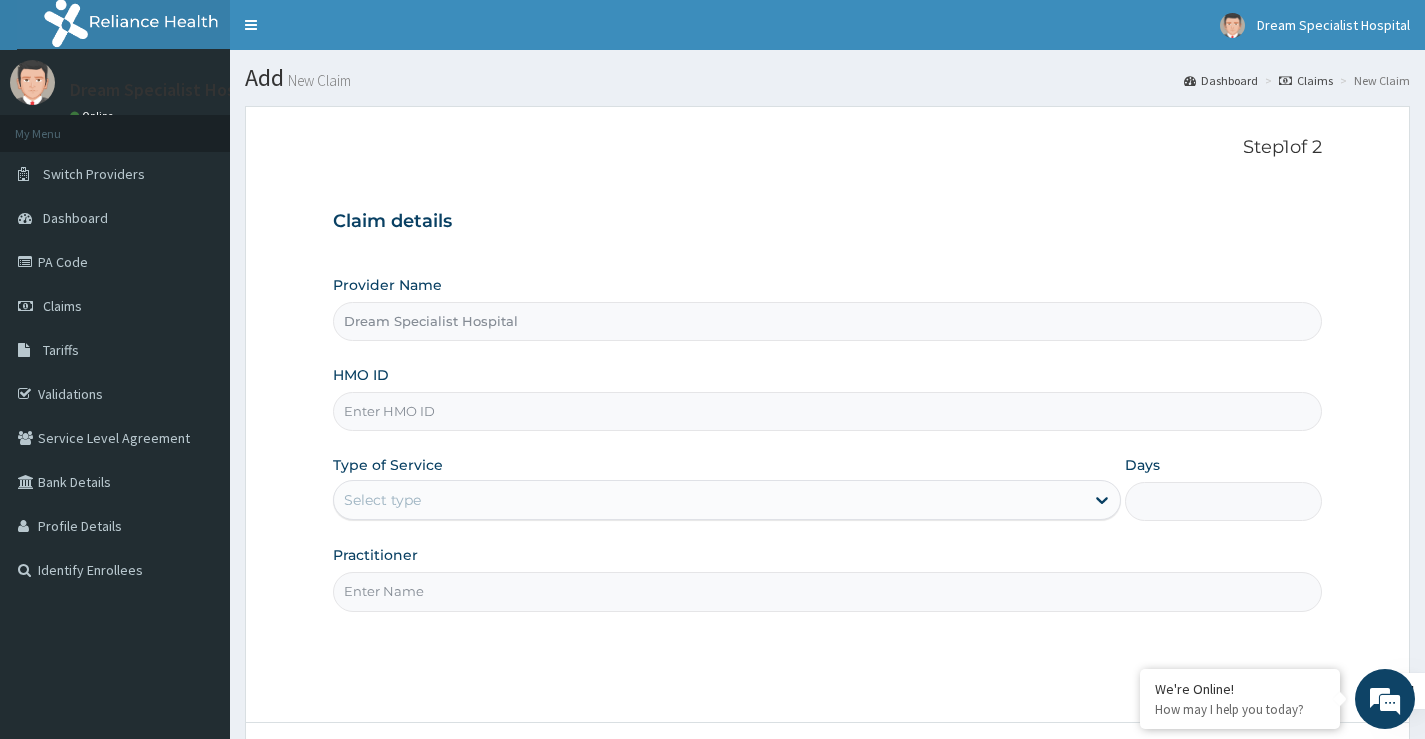 click on "HMO ID" at bounding box center [827, 411] 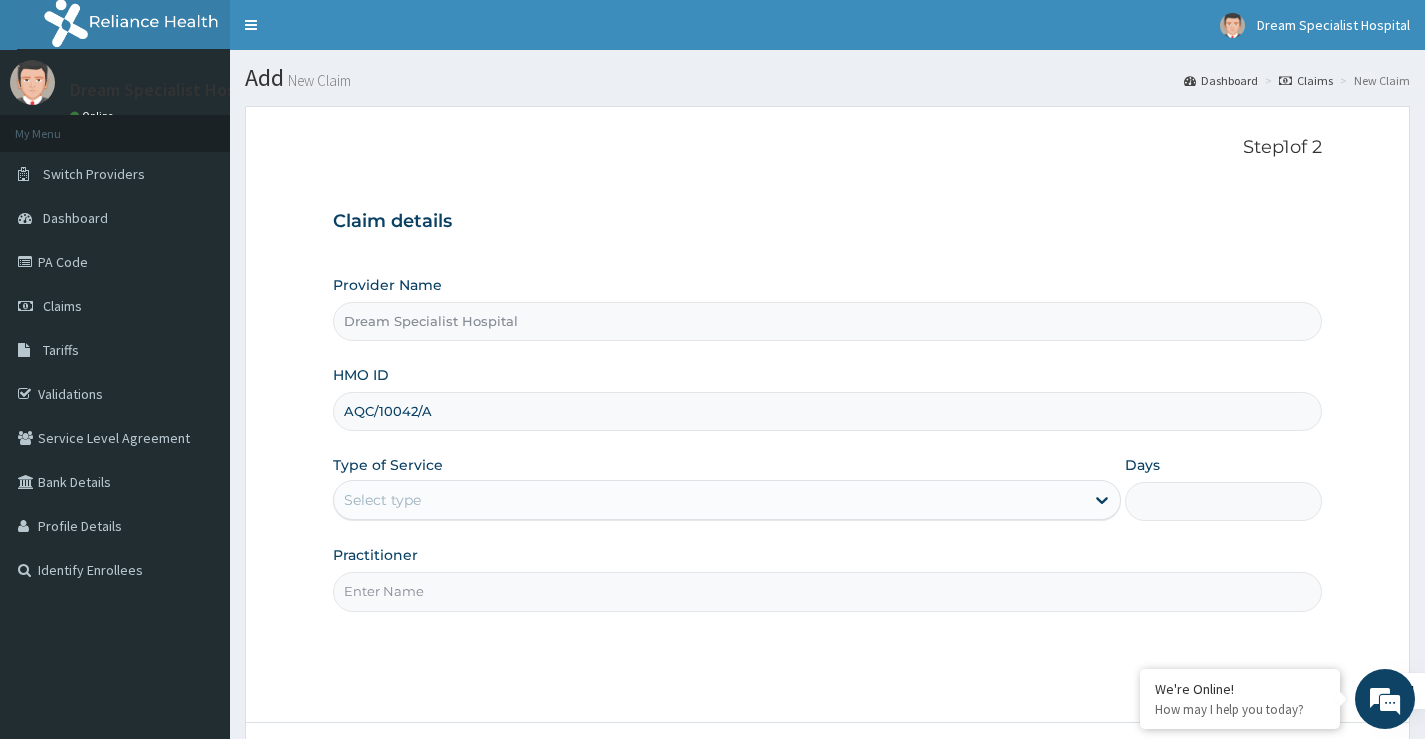 type on "AQC/10042/A" 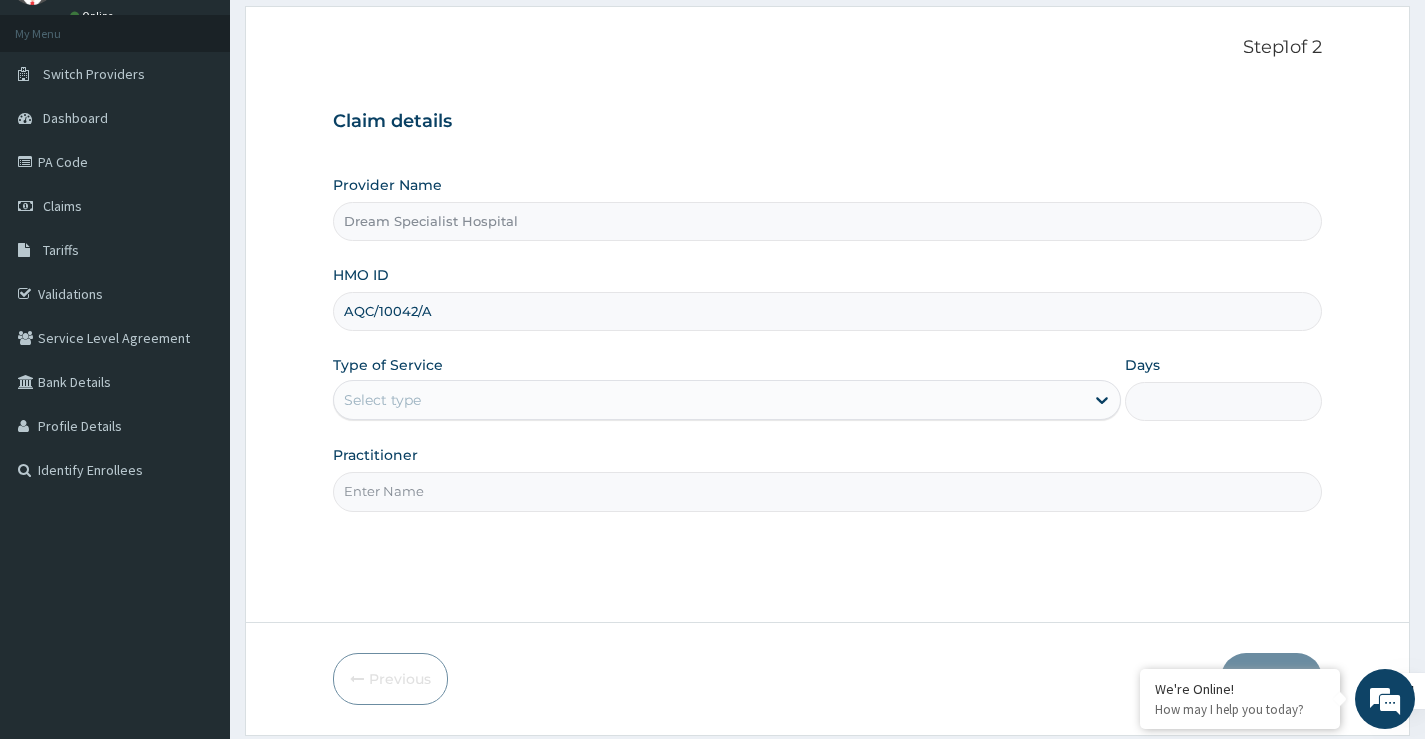click on "Select type" at bounding box center (709, 400) 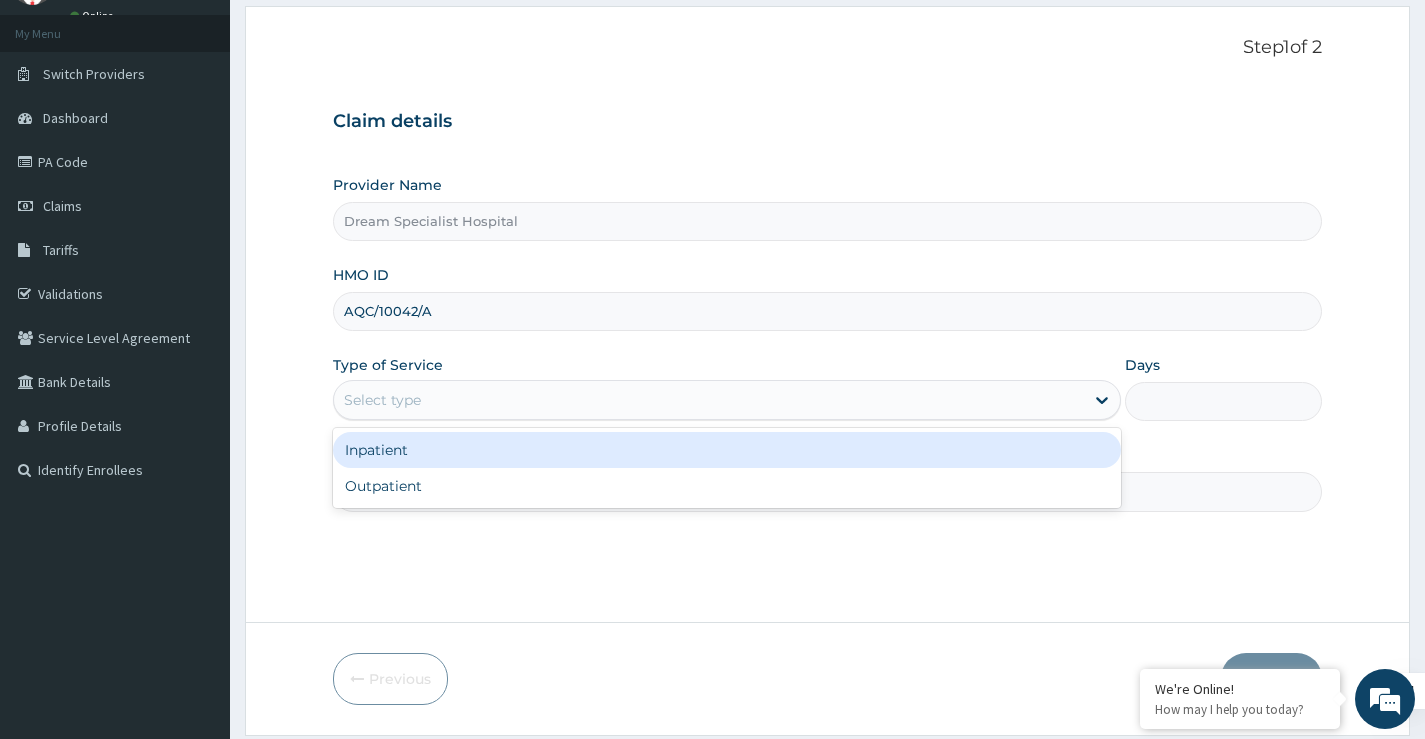 click on "Inpatient" at bounding box center [727, 450] 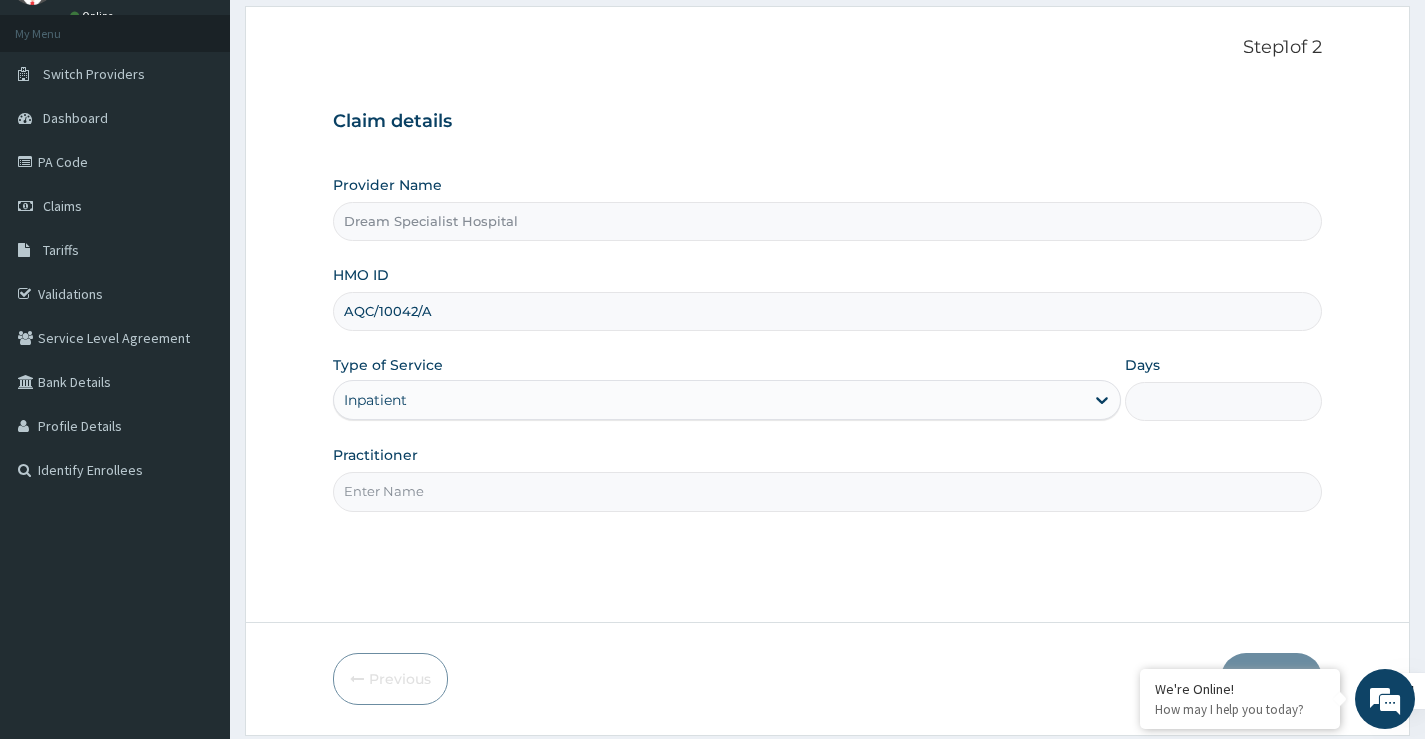 click on "Days" at bounding box center [1223, 401] 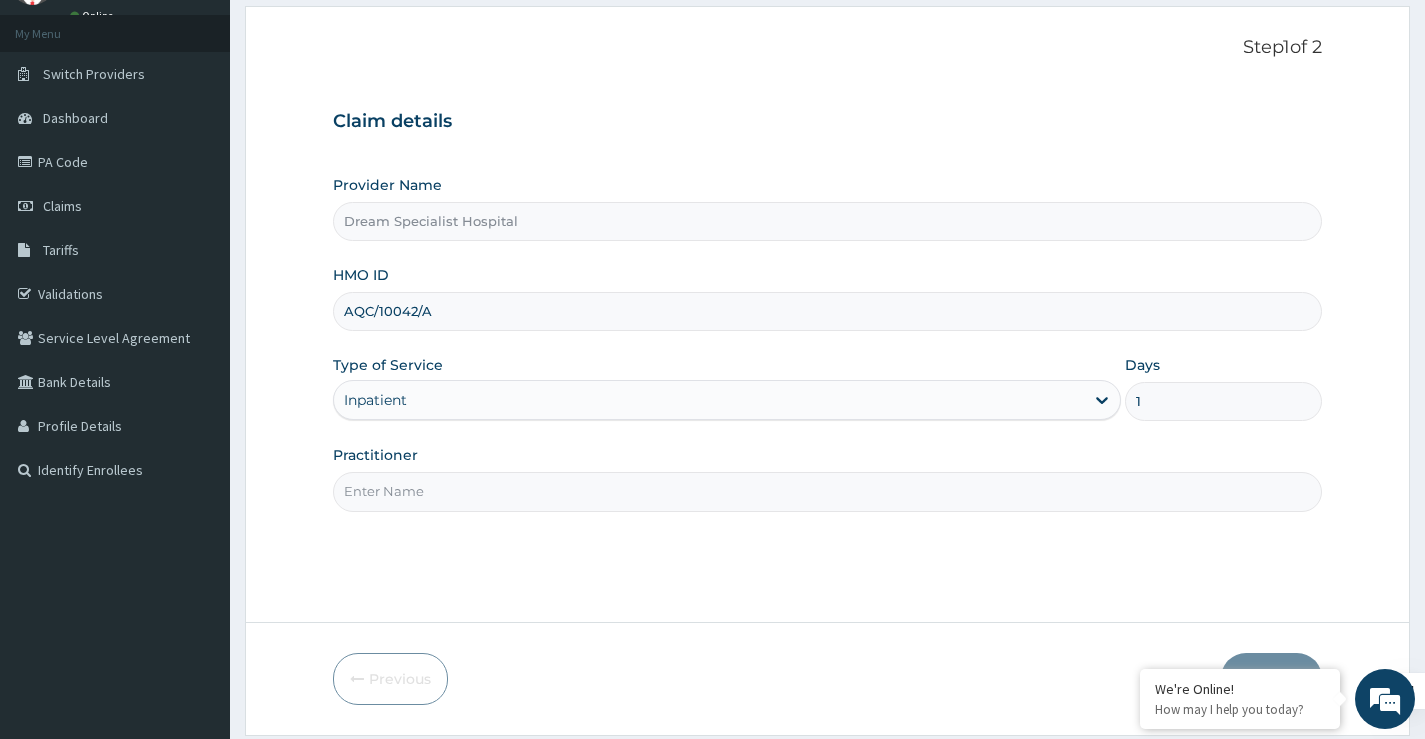type on "1" 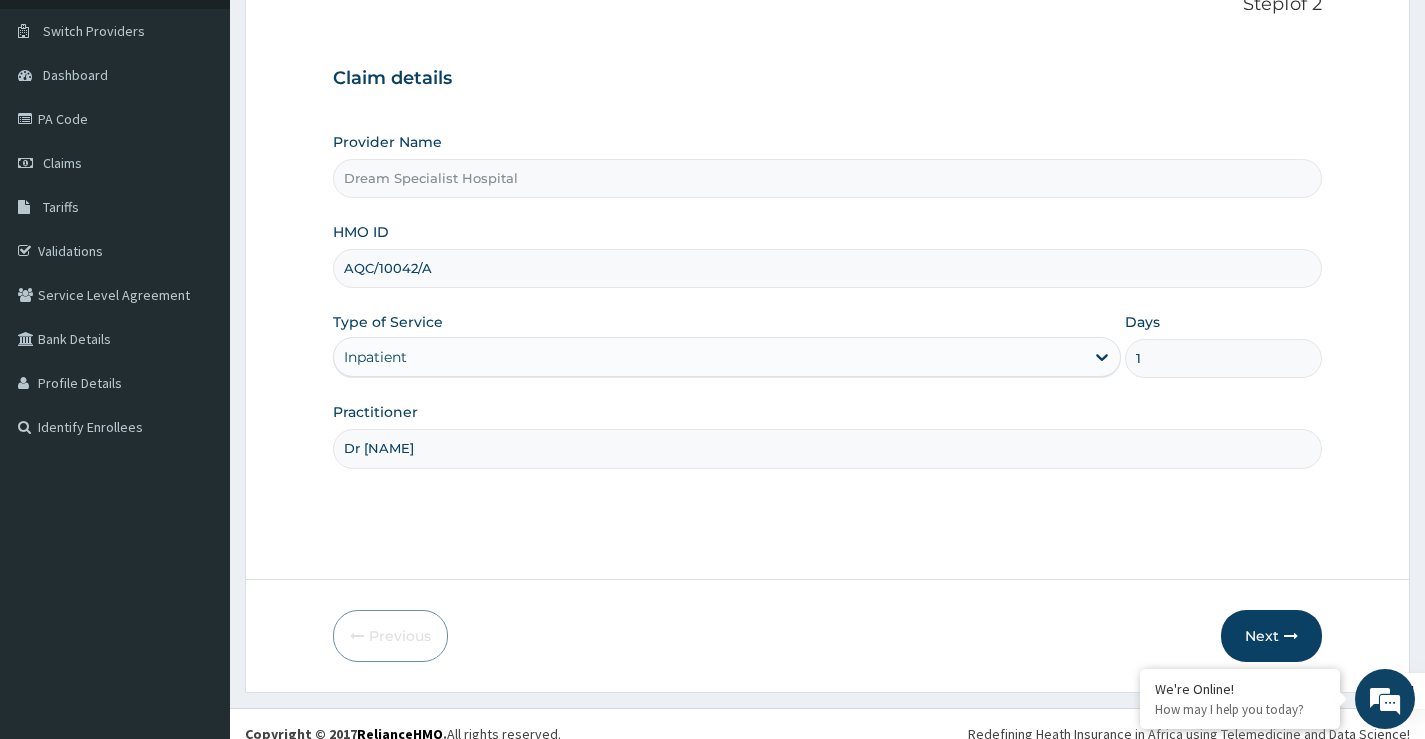 scroll, scrollTop: 163, scrollLeft: 0, axis: vertical 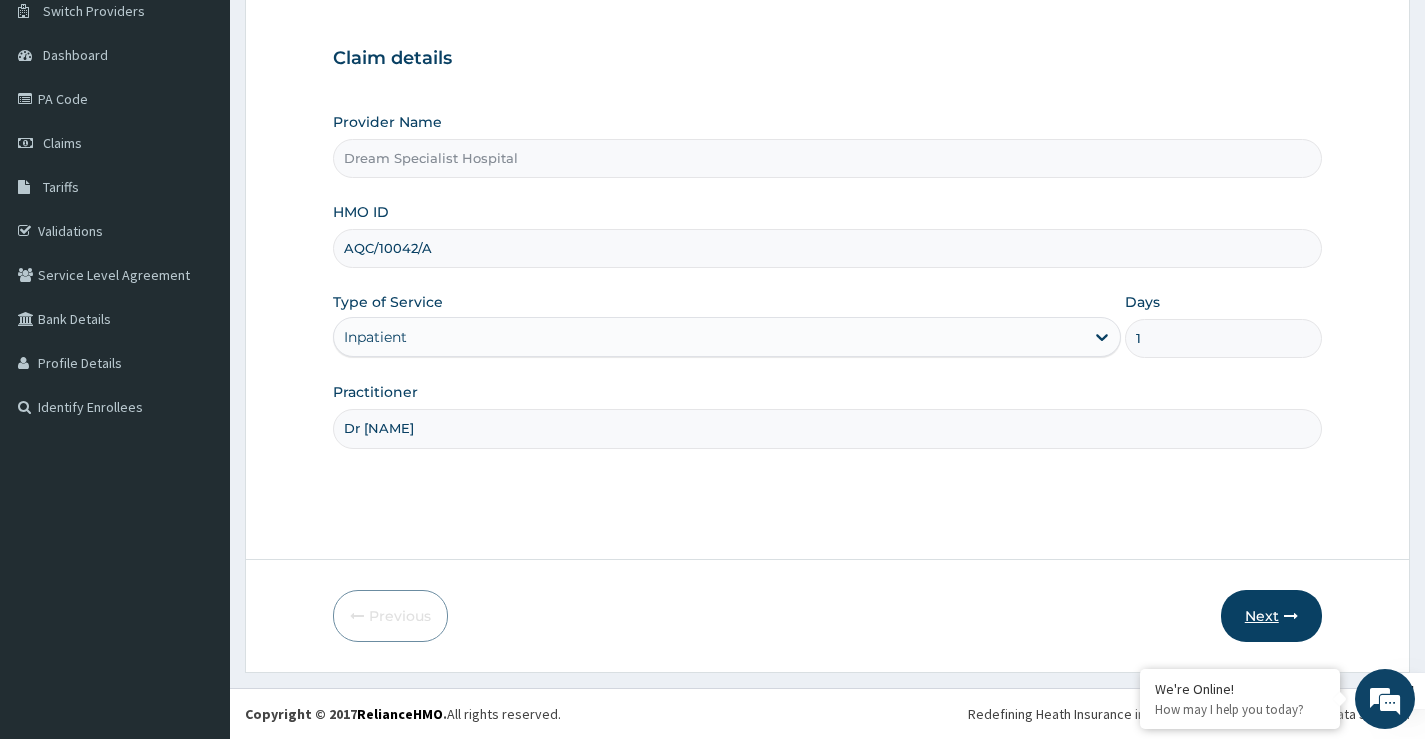 click on "Next" at bounding box center (1271, 616) 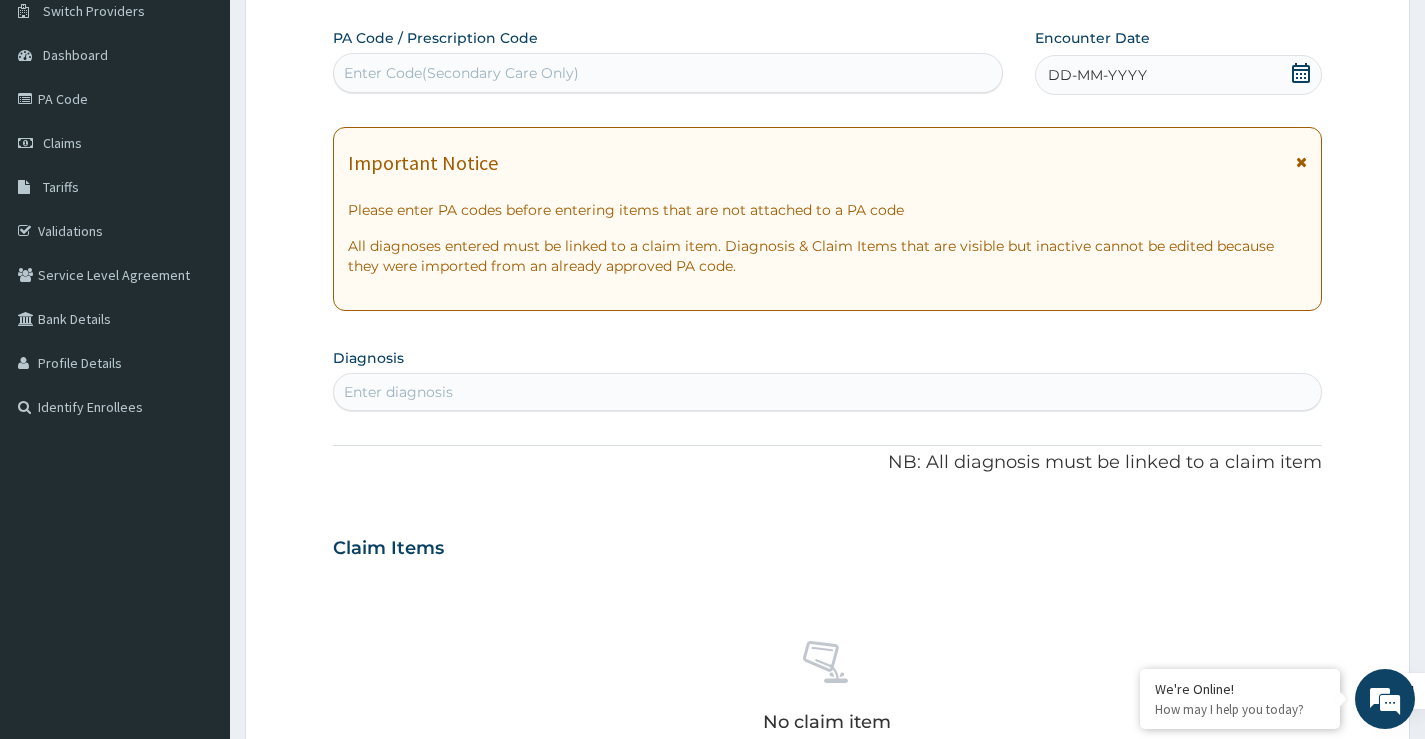 scroll, scrollTop: 0, scrollLeft: 0, axis: both 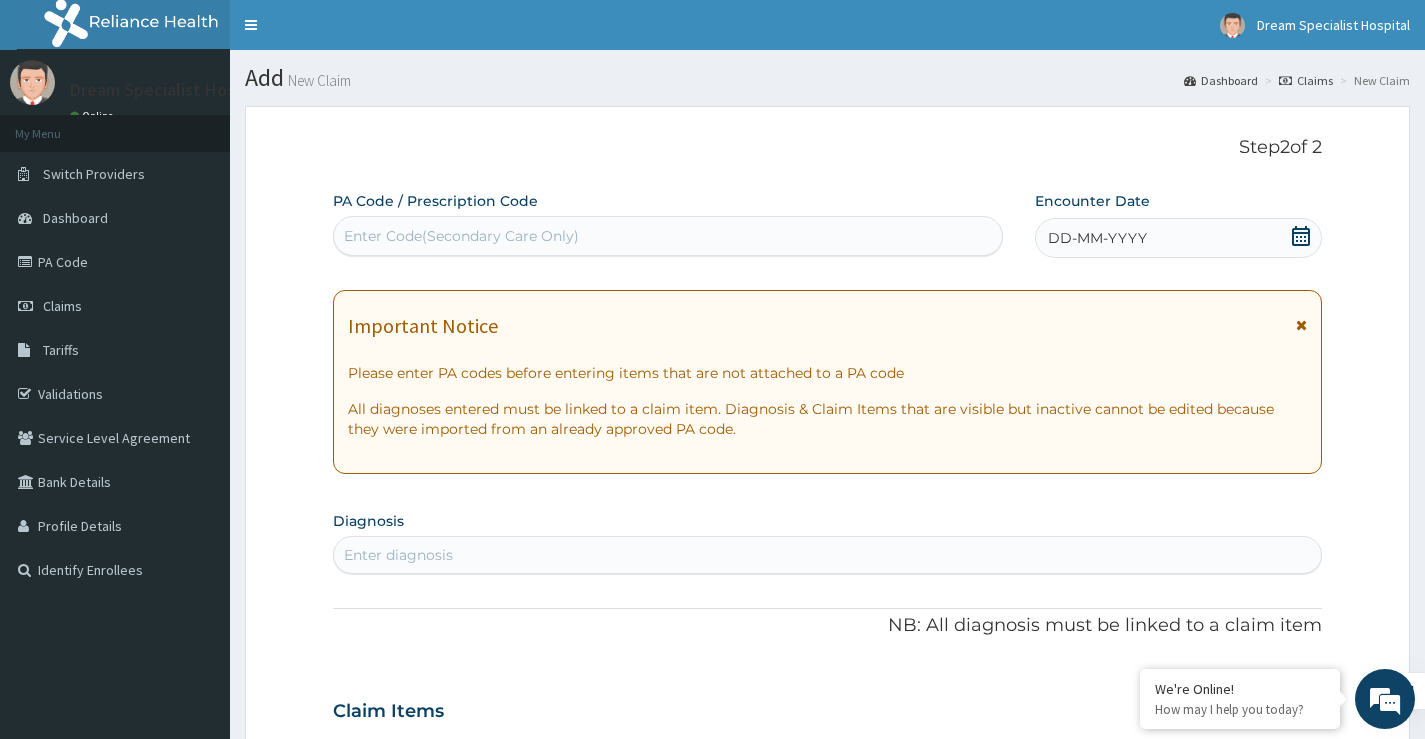 click on "Enter Code(Secondary Care Only)" at bounding box center [668, 236] 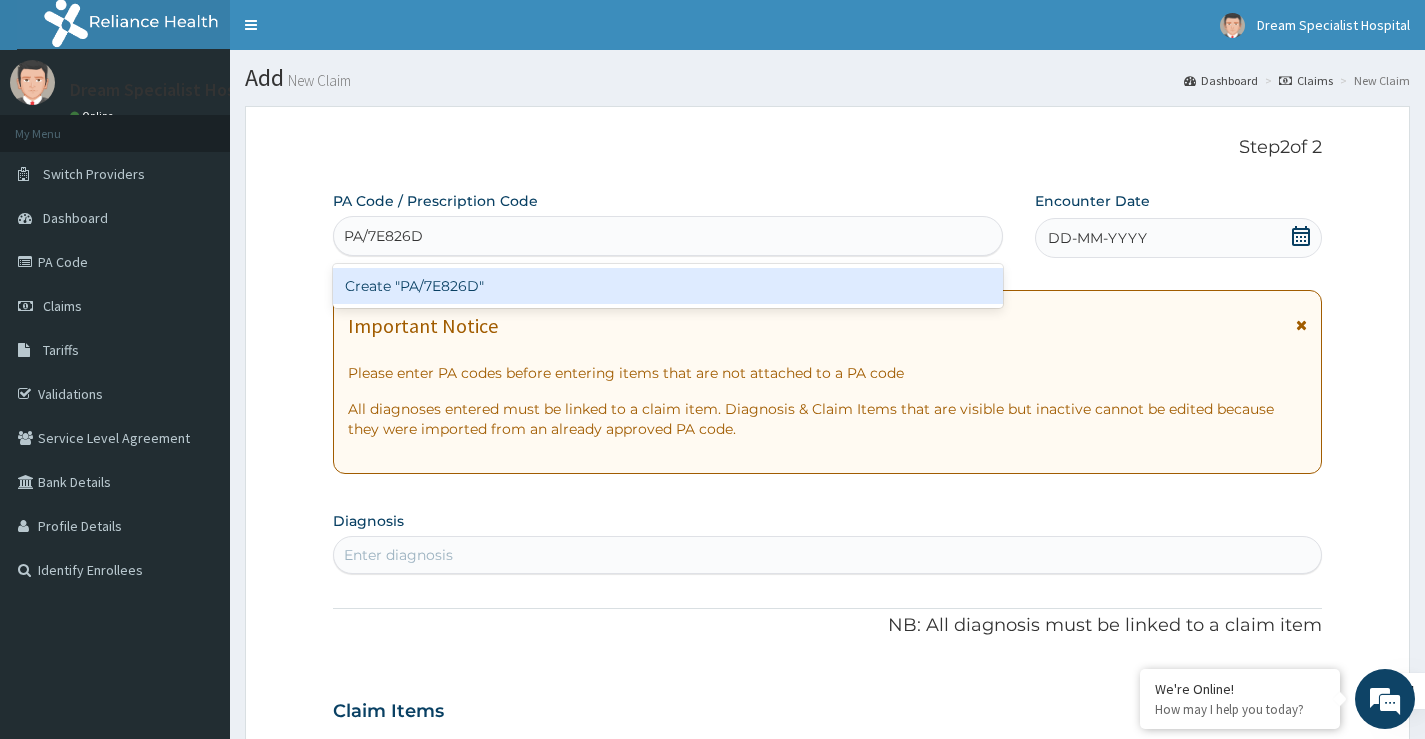 click on "Create "PA/7E826D"" at bounding box center (668, 286) 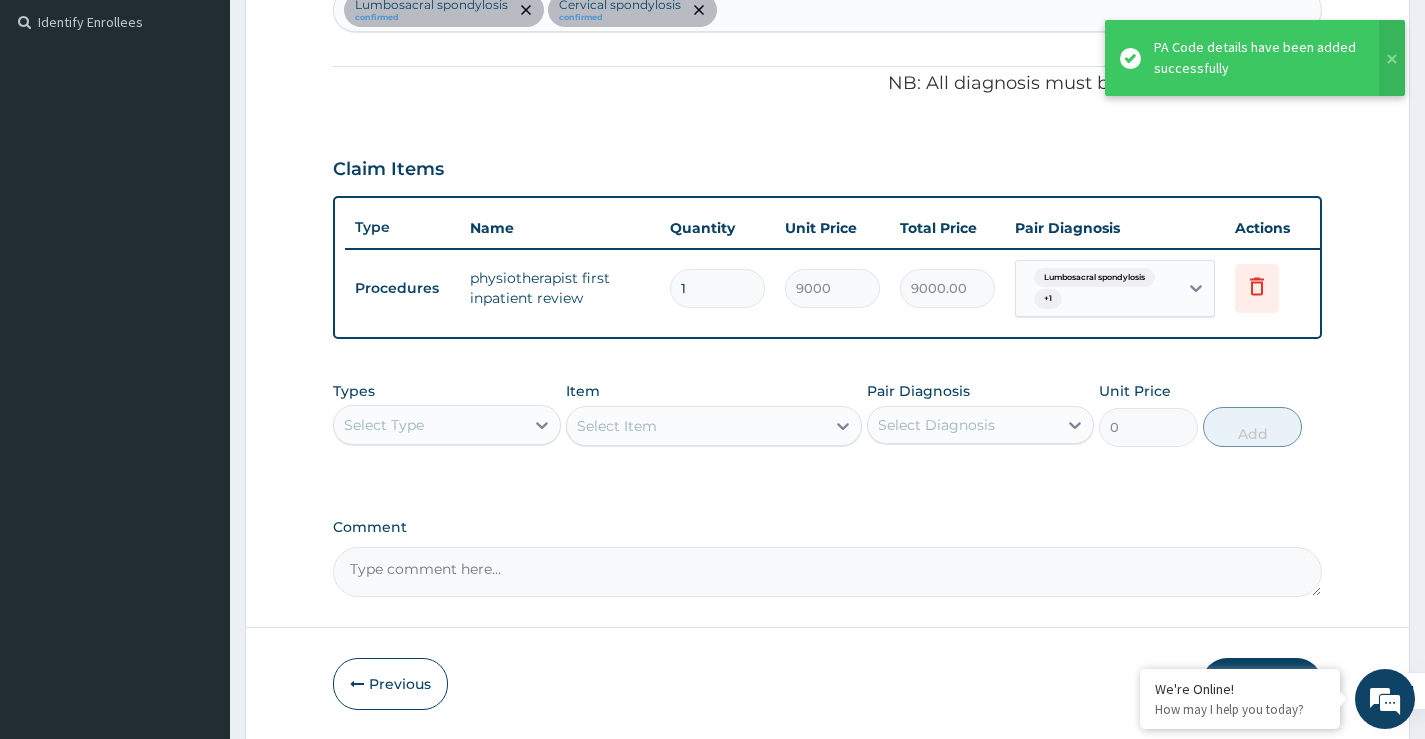 scroll, scrollTop: 631, scrollLeft: 0, axis: vertical 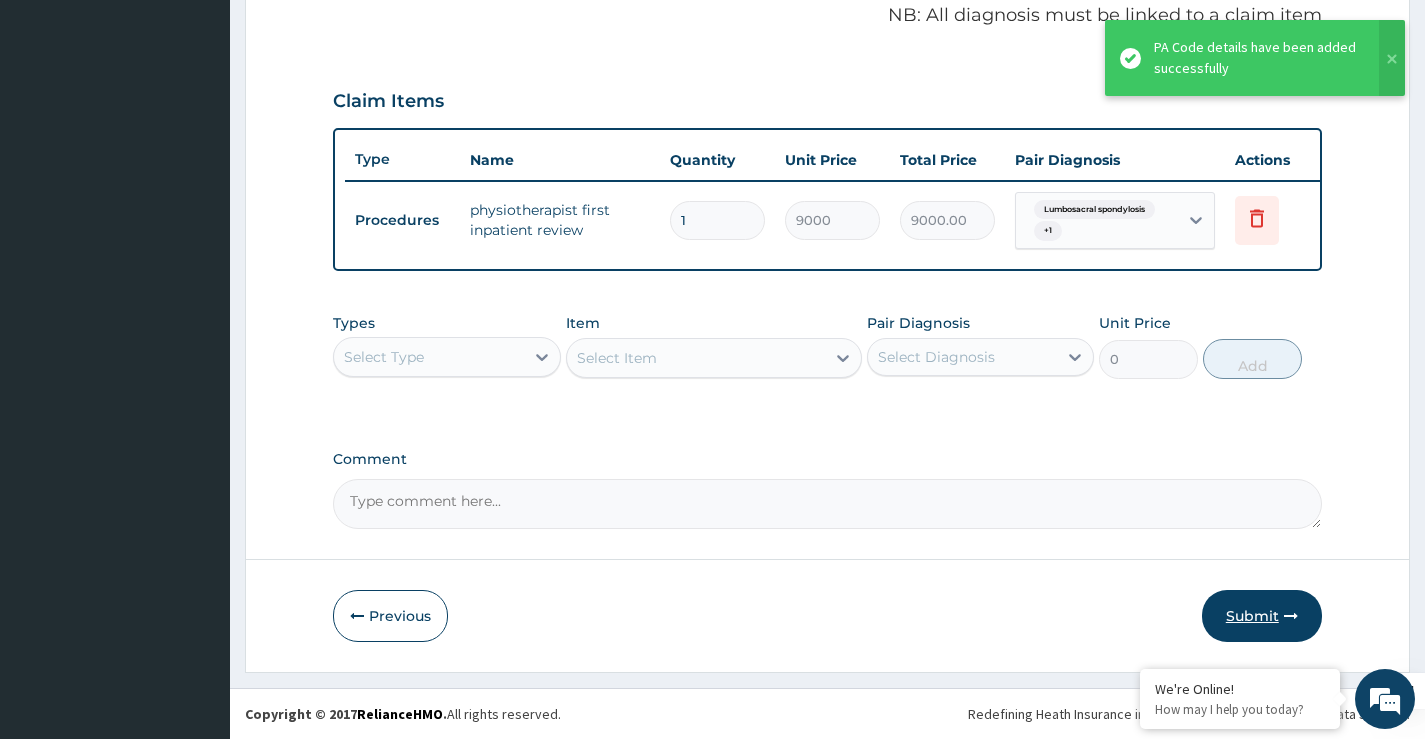 click on "Submit" at bounding box center [1262, 616] 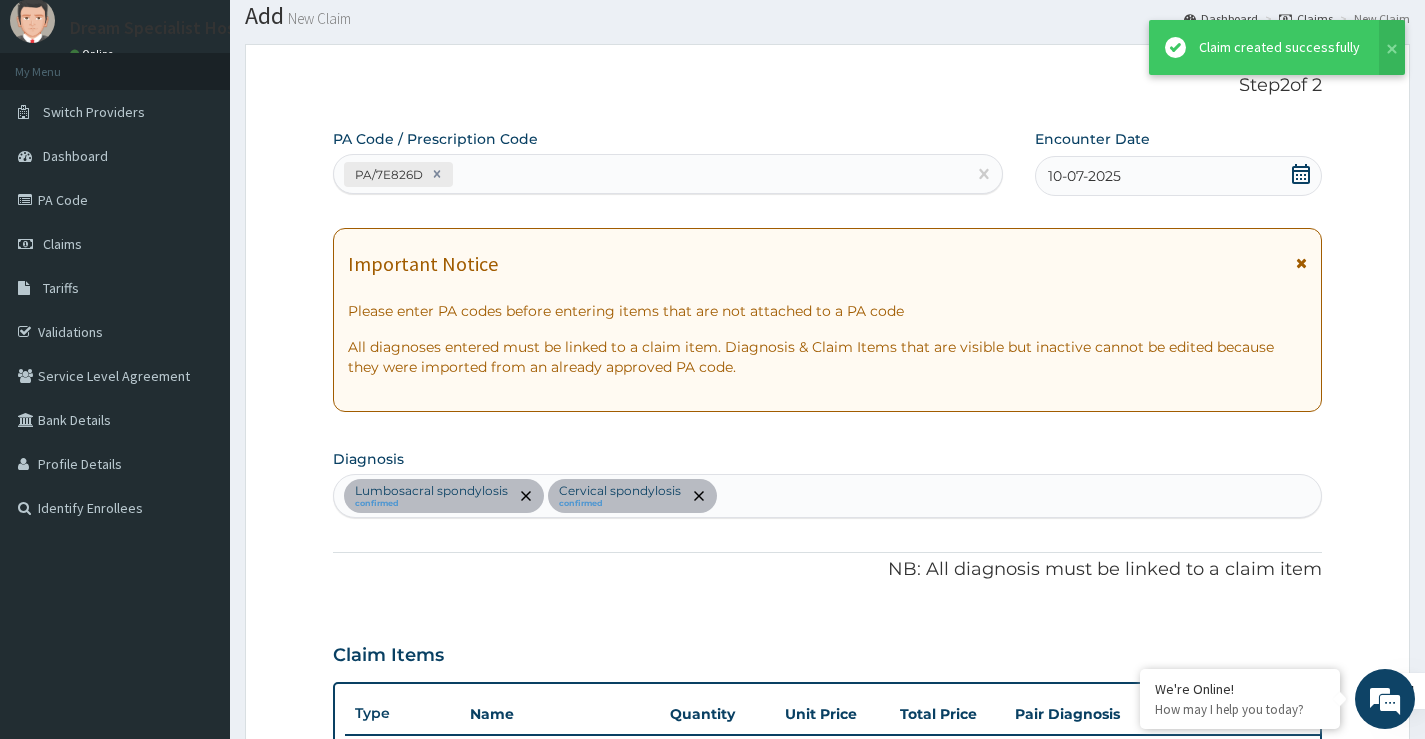 scroll, scrollTop: 631, scrollLeft: 0, axis: vertical 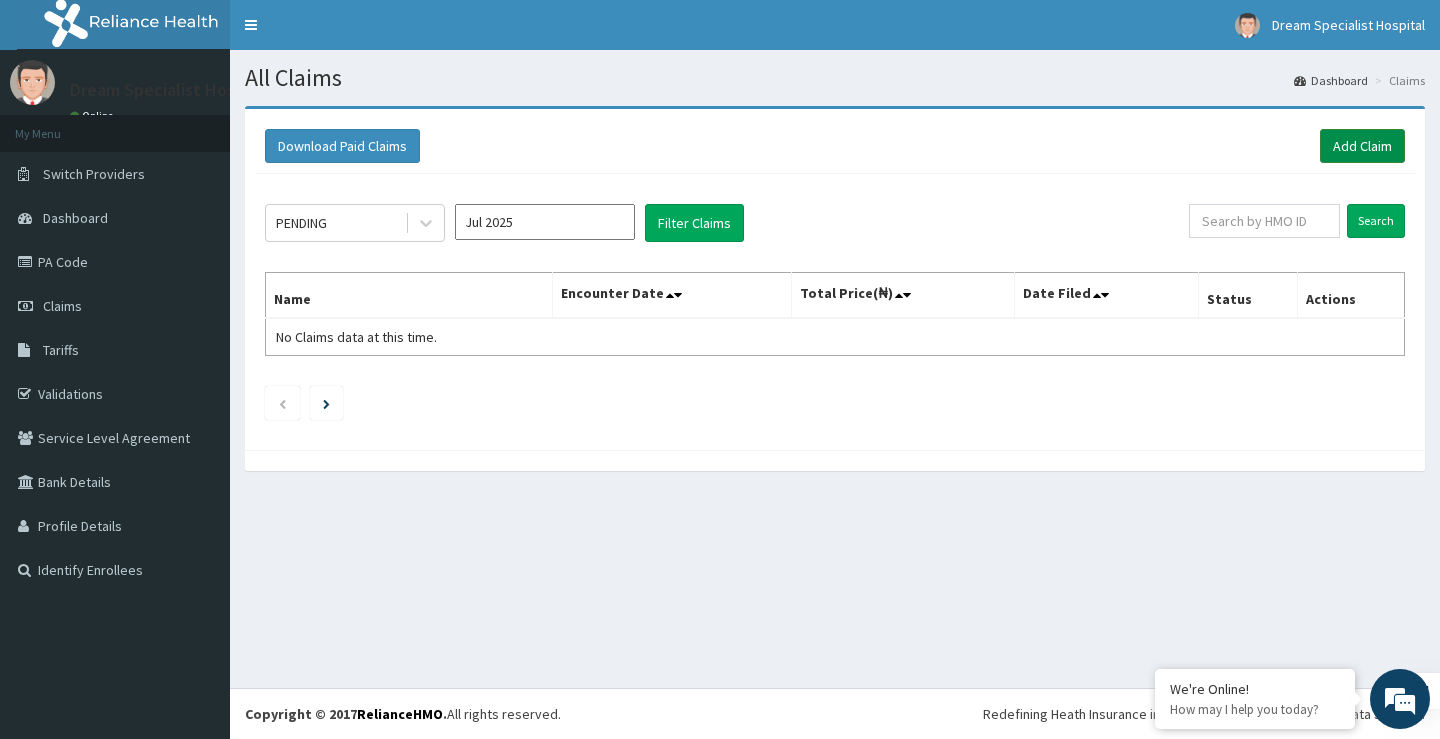 click on "Add Claim" at bounding box center (1362, 146) 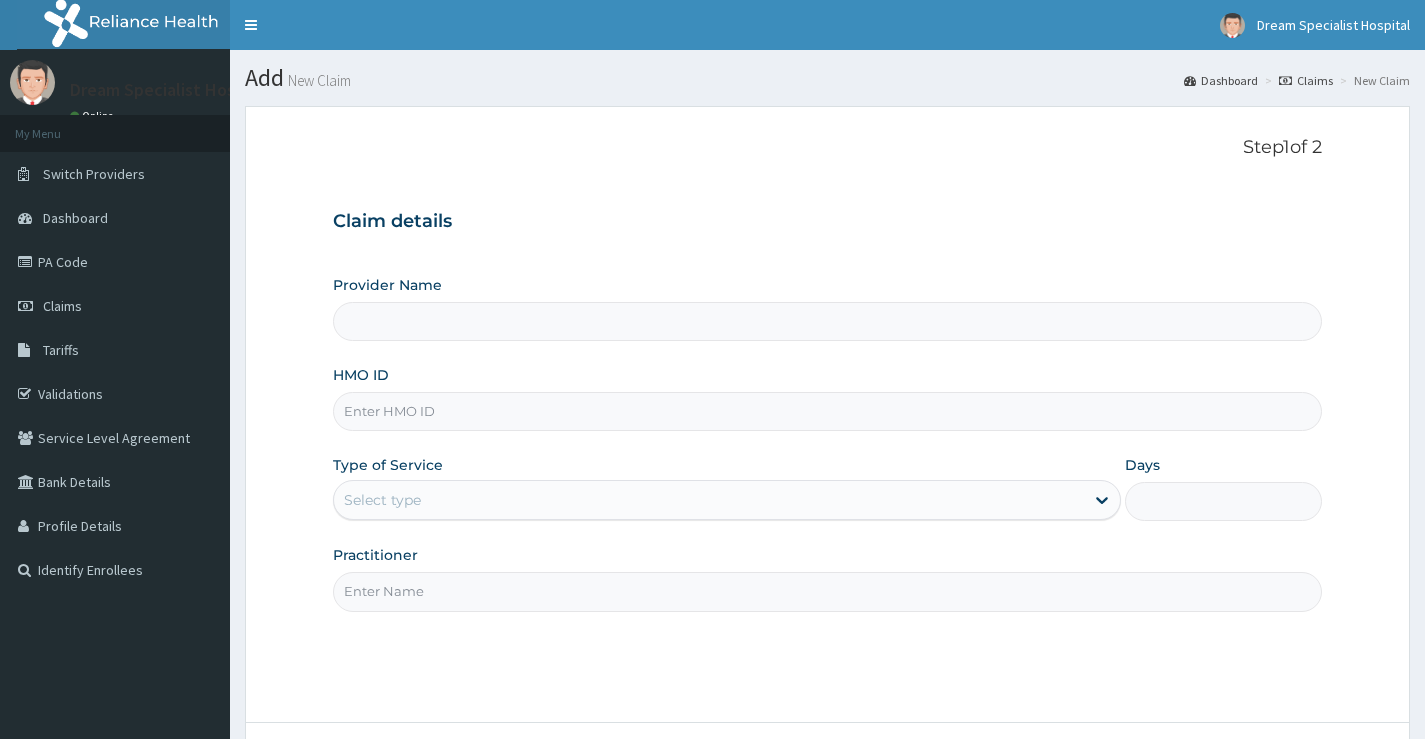 scroll, scrollTop: 0, scrollLeft: 0, axis: both 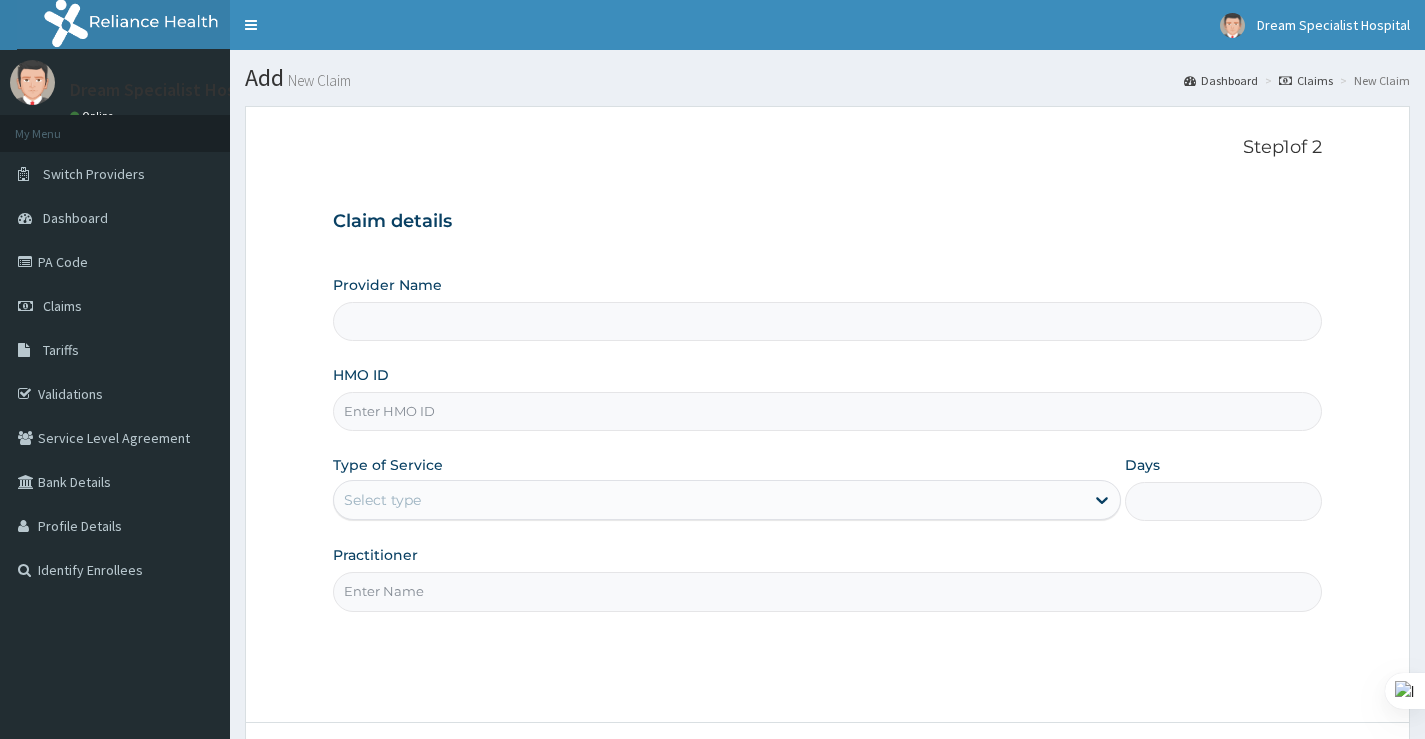type on "Dream Specialist Hospital" 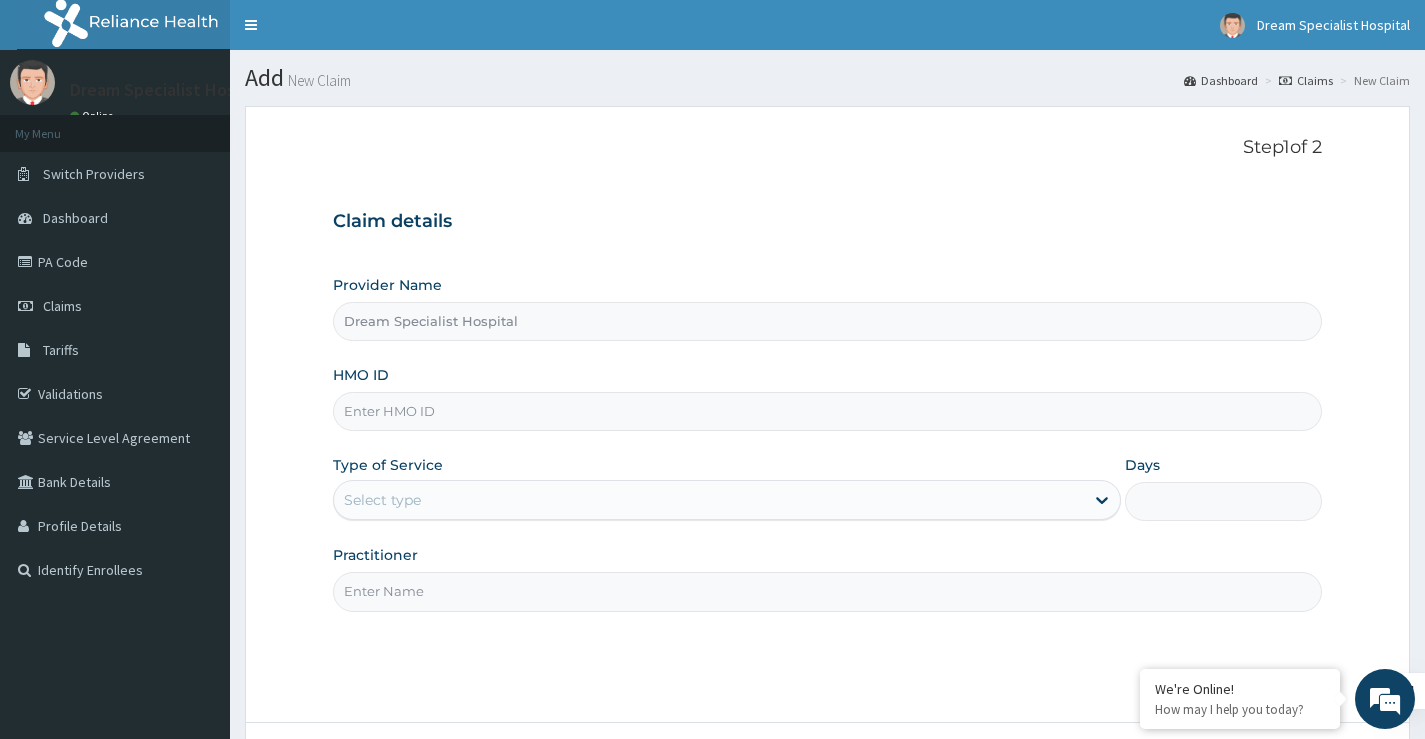 paste on "AQC/10042/A" 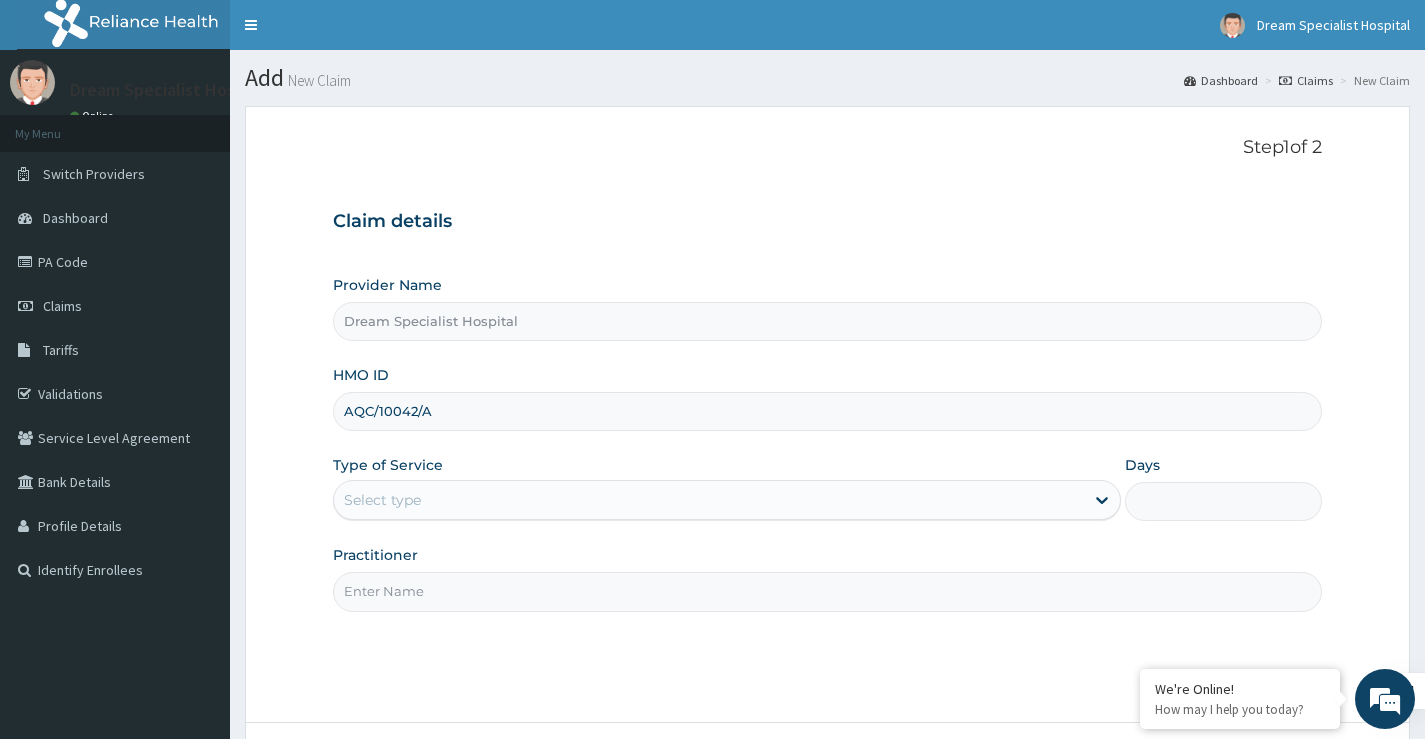 type on "AQC/10042/A" 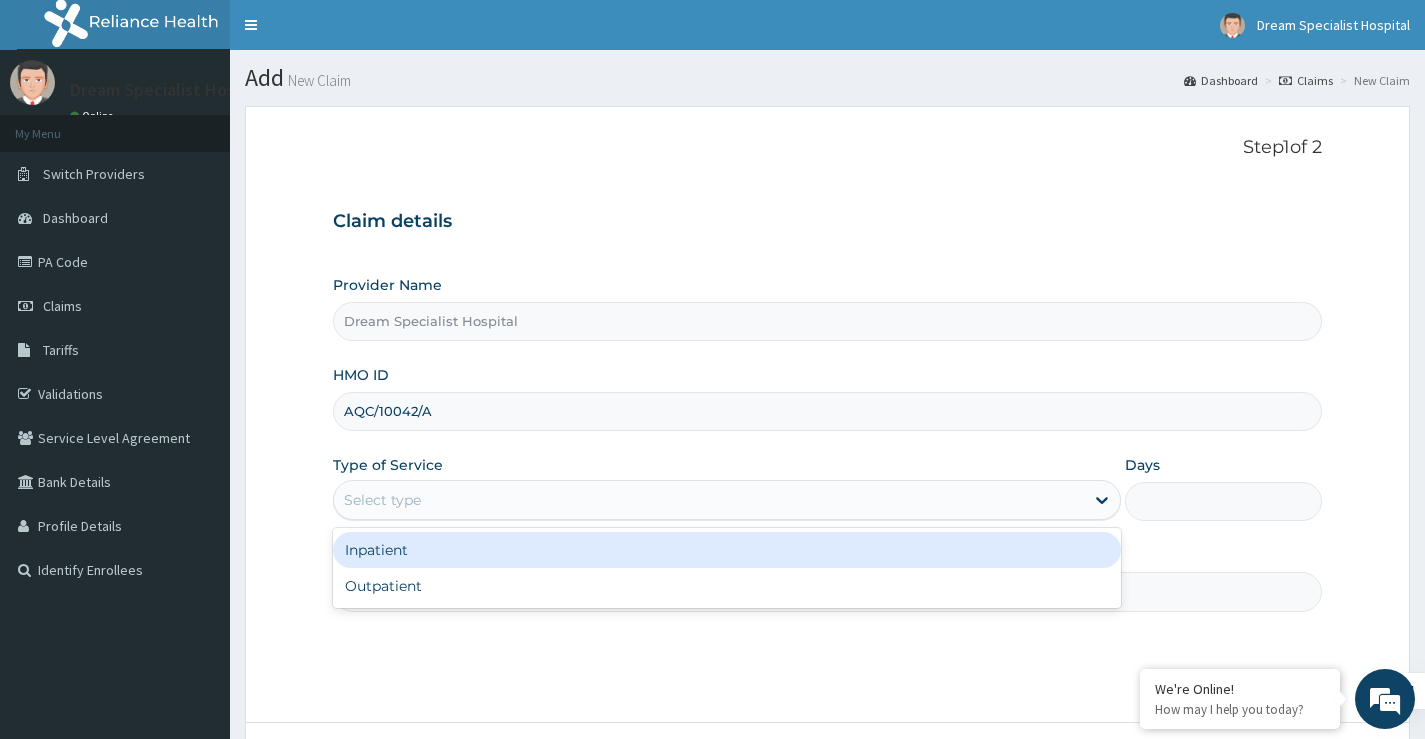 click on "Select type" at bounding box center (709, 500) 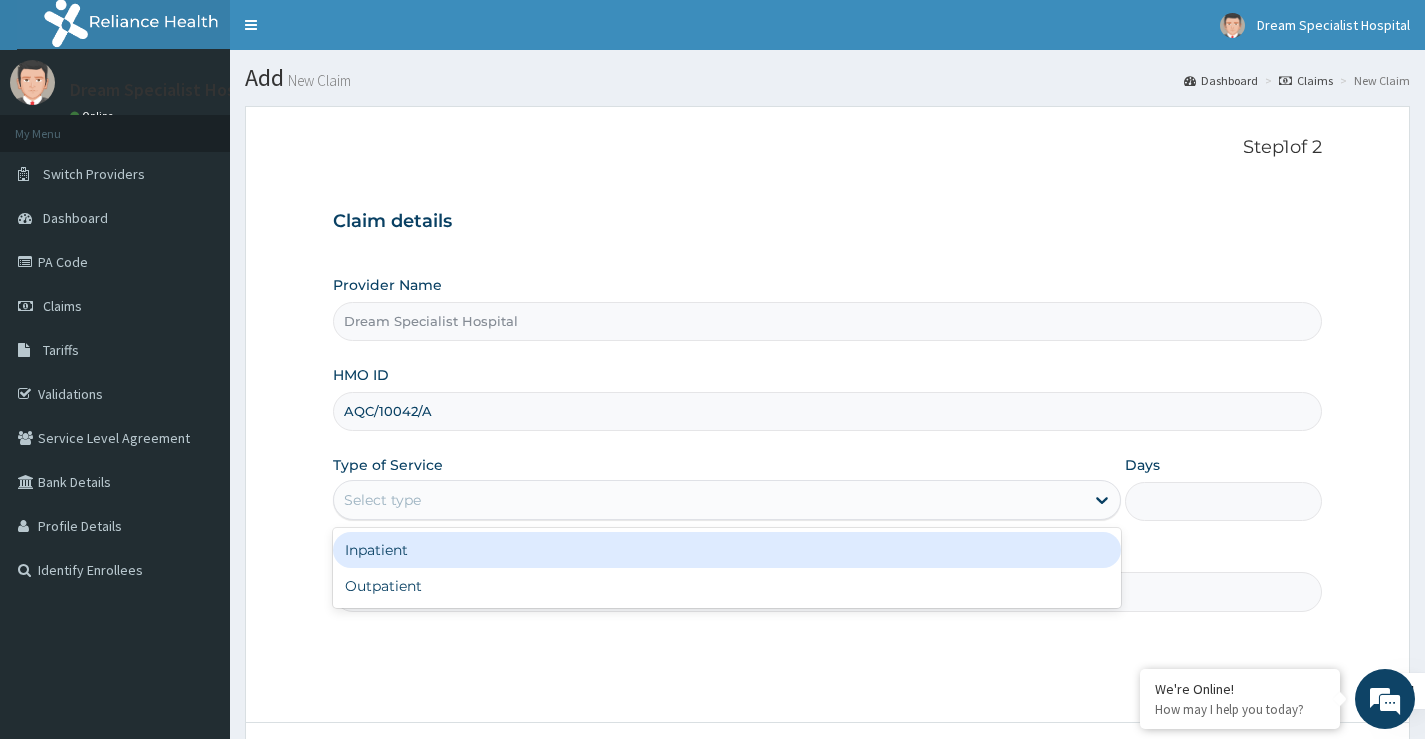 click on "Inpatient" at bounding box center (727, 550) 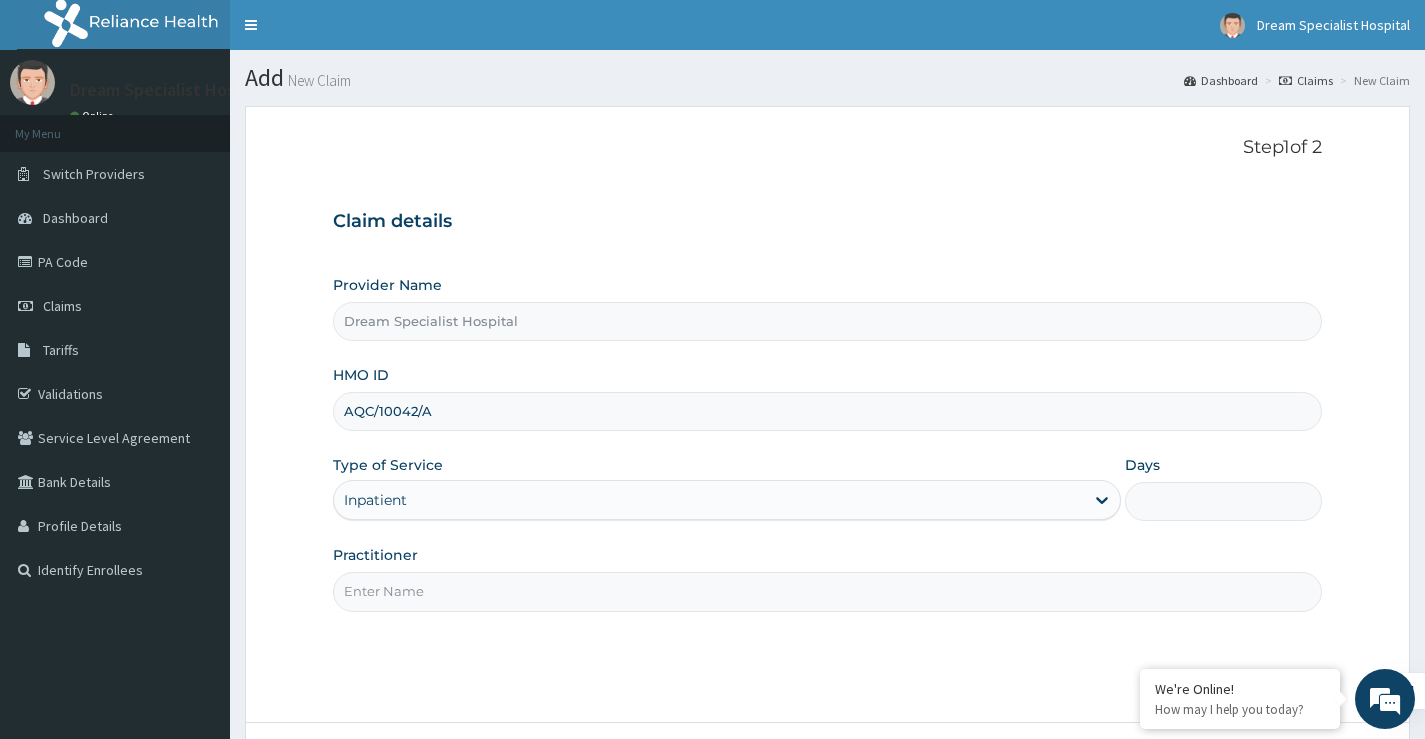 click on "Days" at bounding box center [1223, 501] 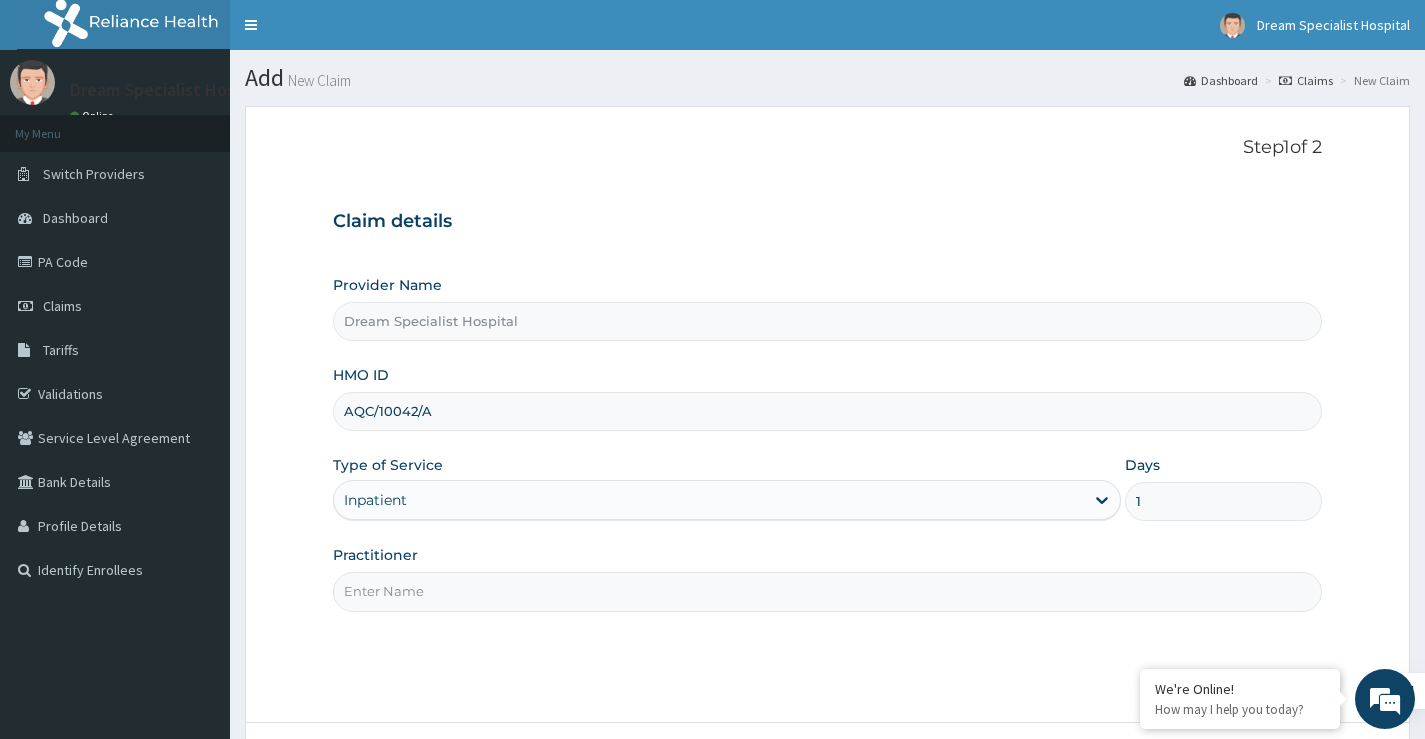 type on "1" 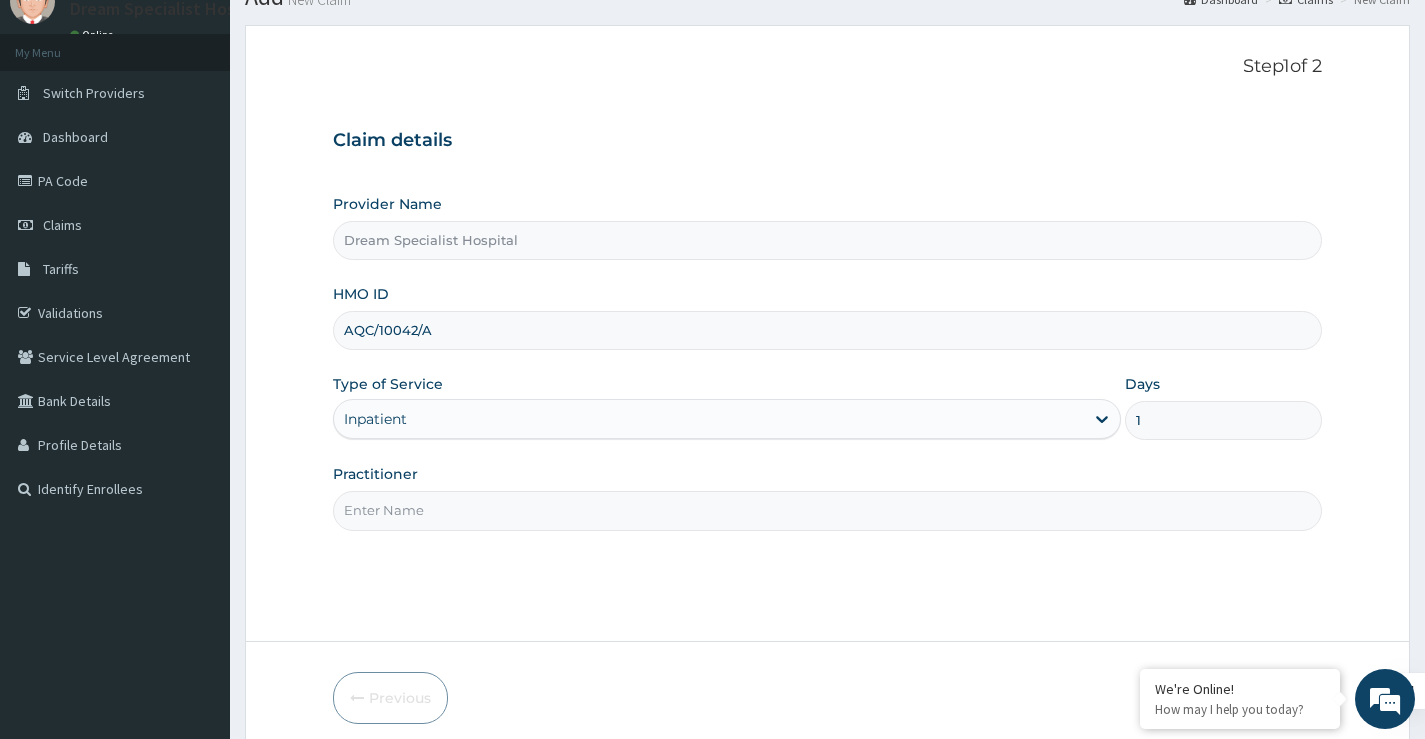 scroll, scrollTop: 163, scrollLeft: 0, axis: vertical 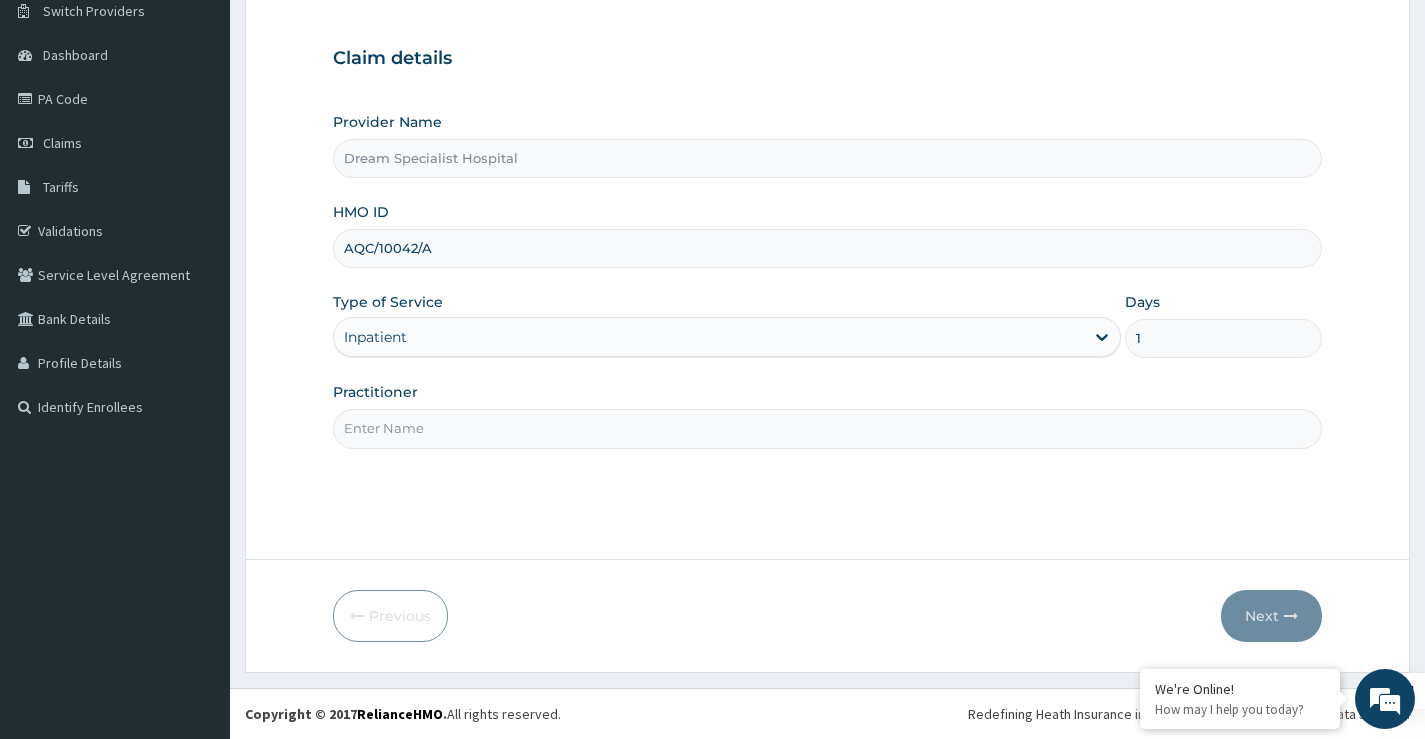 drag, startPoint x: 504, startPoint y: 434, endPoint x: 486, endPoint y: 444, distance: 20.59126 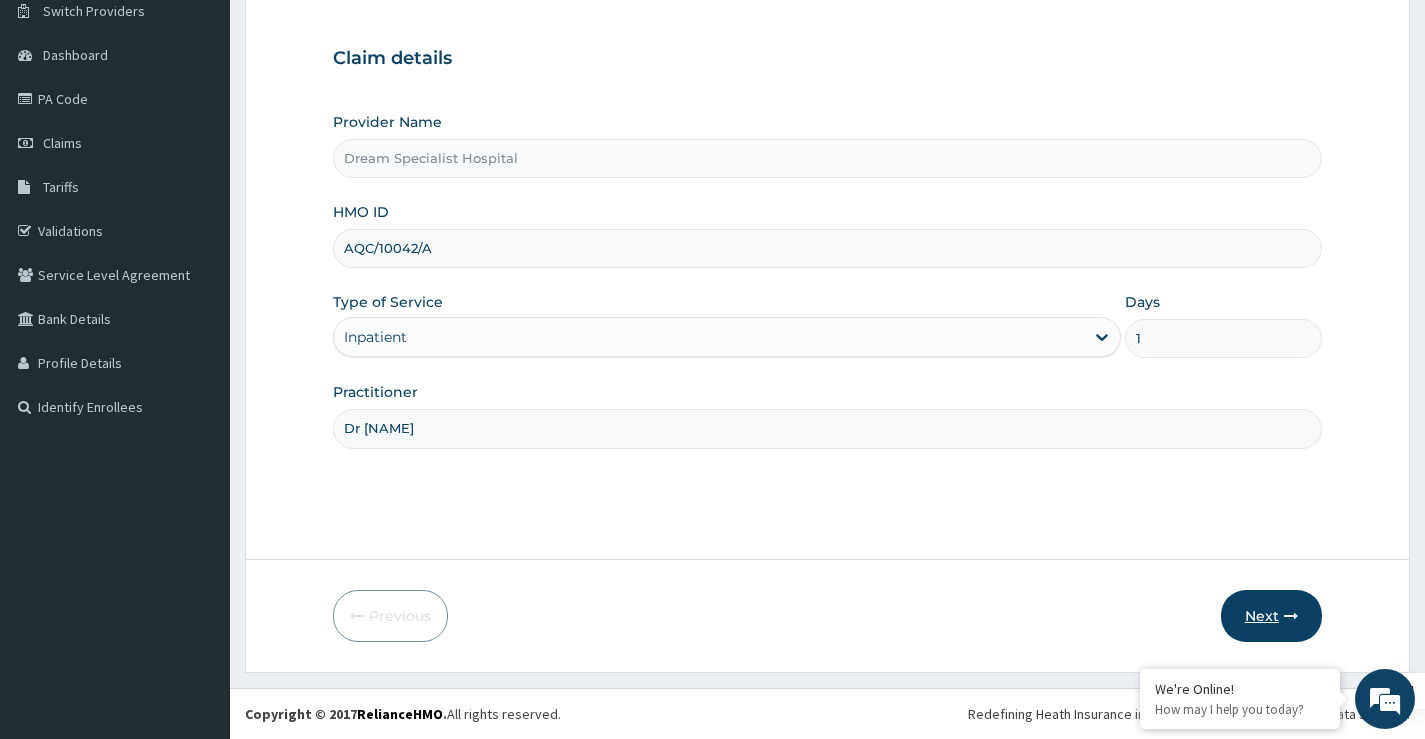 click on "Next" at bounding box center [1271, 616] 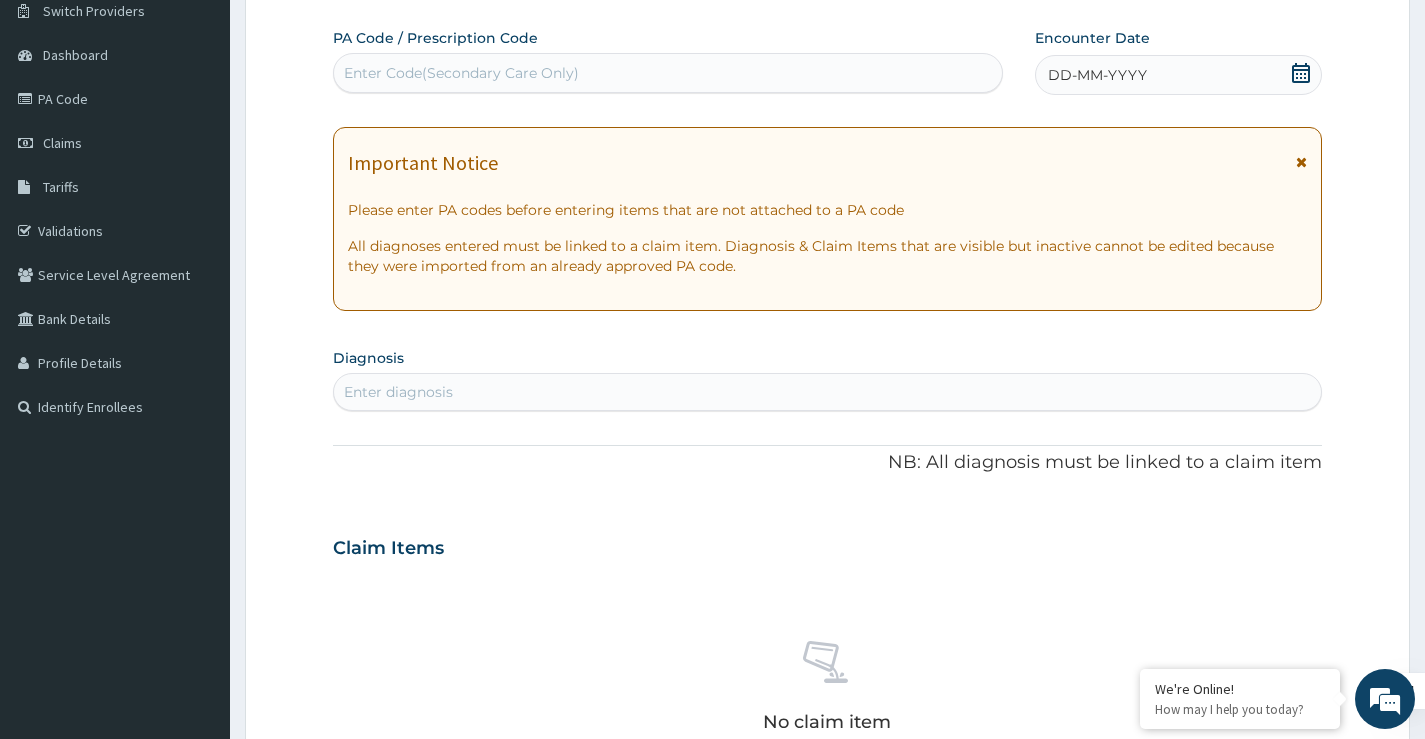 scroll, scrollTop: 0, scrollLeft: 0, axis: both 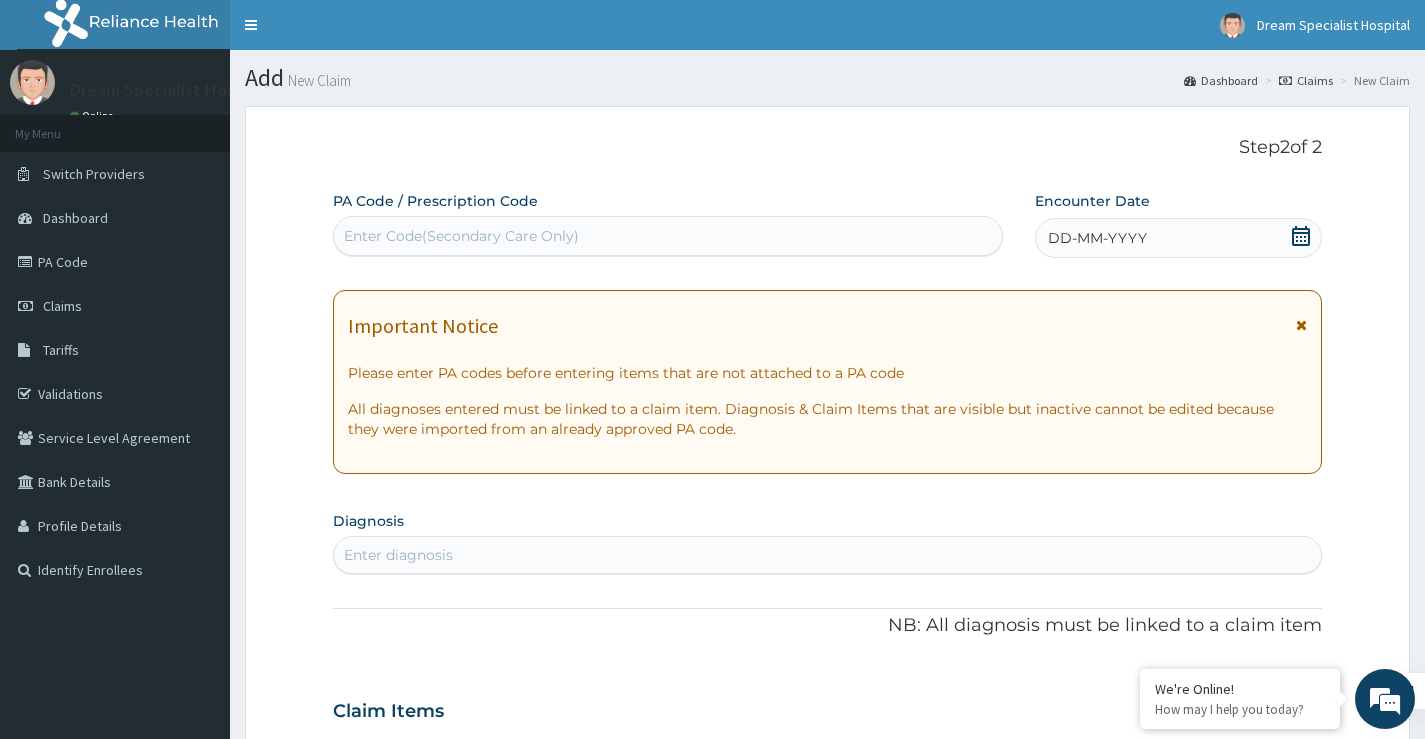 click on "Enter Code(Secondary Care Only)" at bounding box center [461, 236] 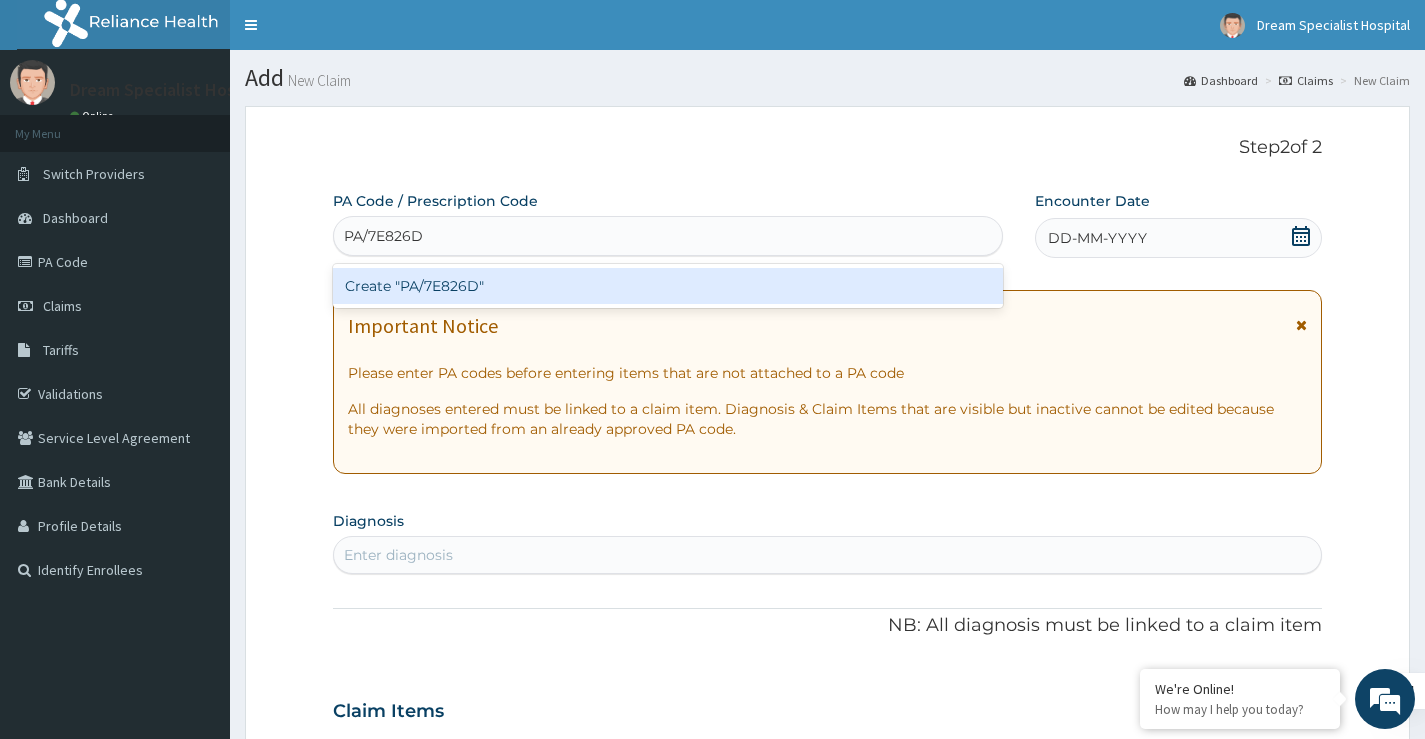 click on "Create "PA/7E826D"" at bounding box center (668, 286) 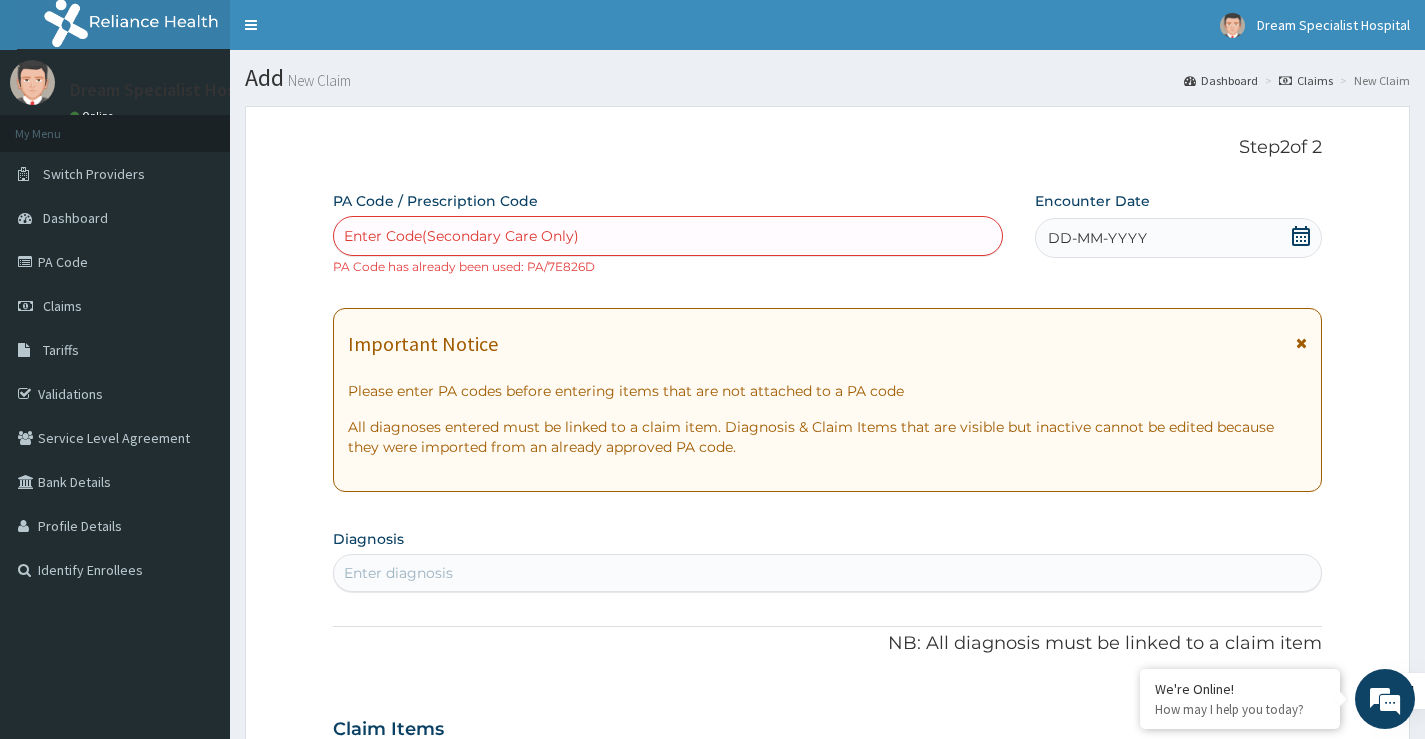 paste on "PA/7ACB21" 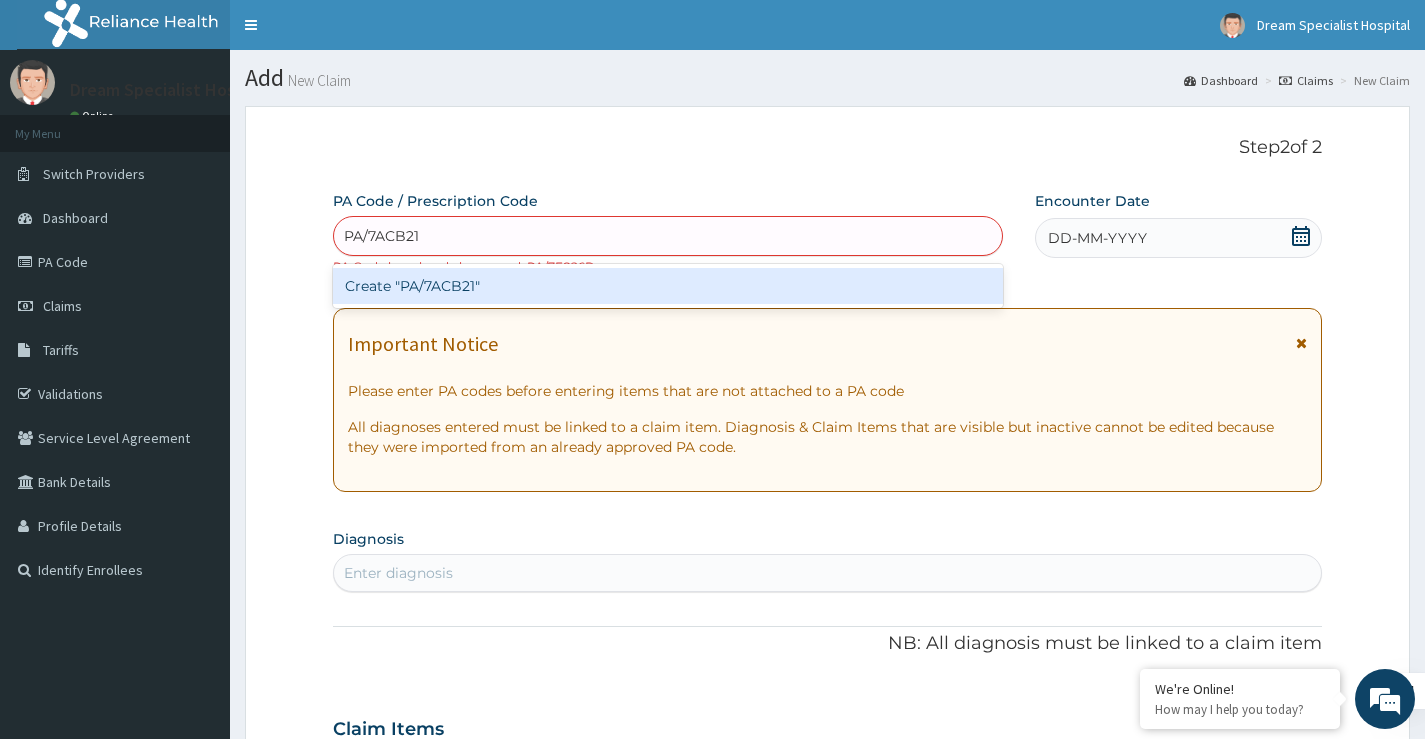 click on "Create "PA/7ACB21"" at bounding box center (668, 286) 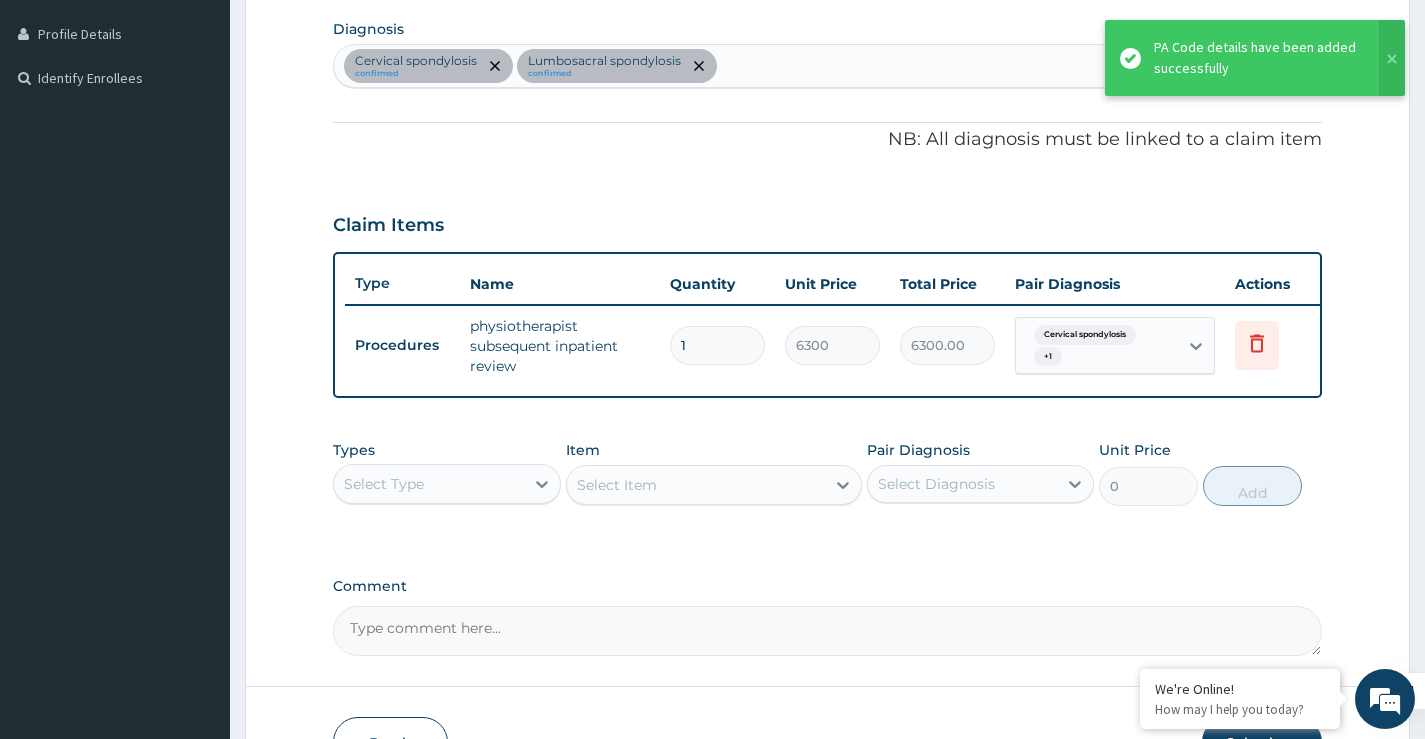scroll, scrollTop: 634, scrollLeft: 0, axis: vertical 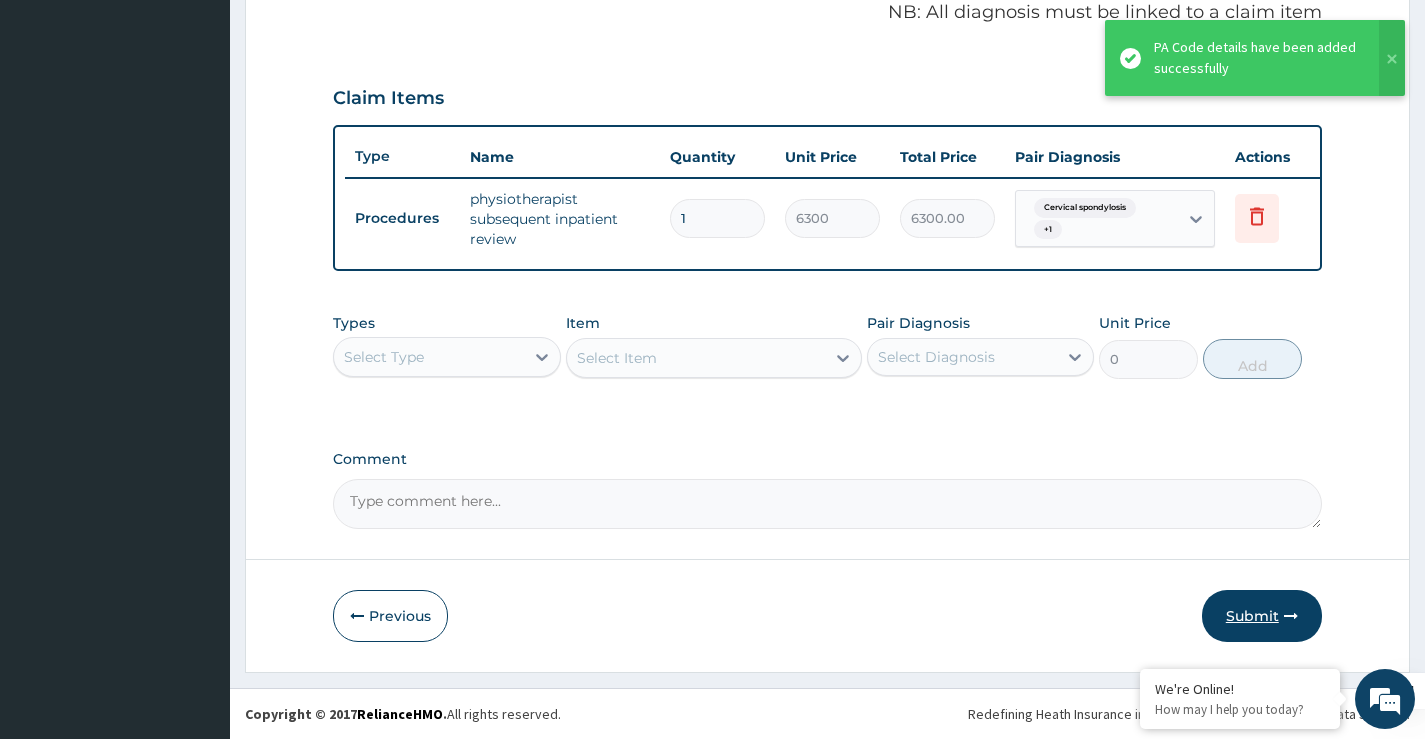 click on "Submit" at bounding box center (1262, 616) 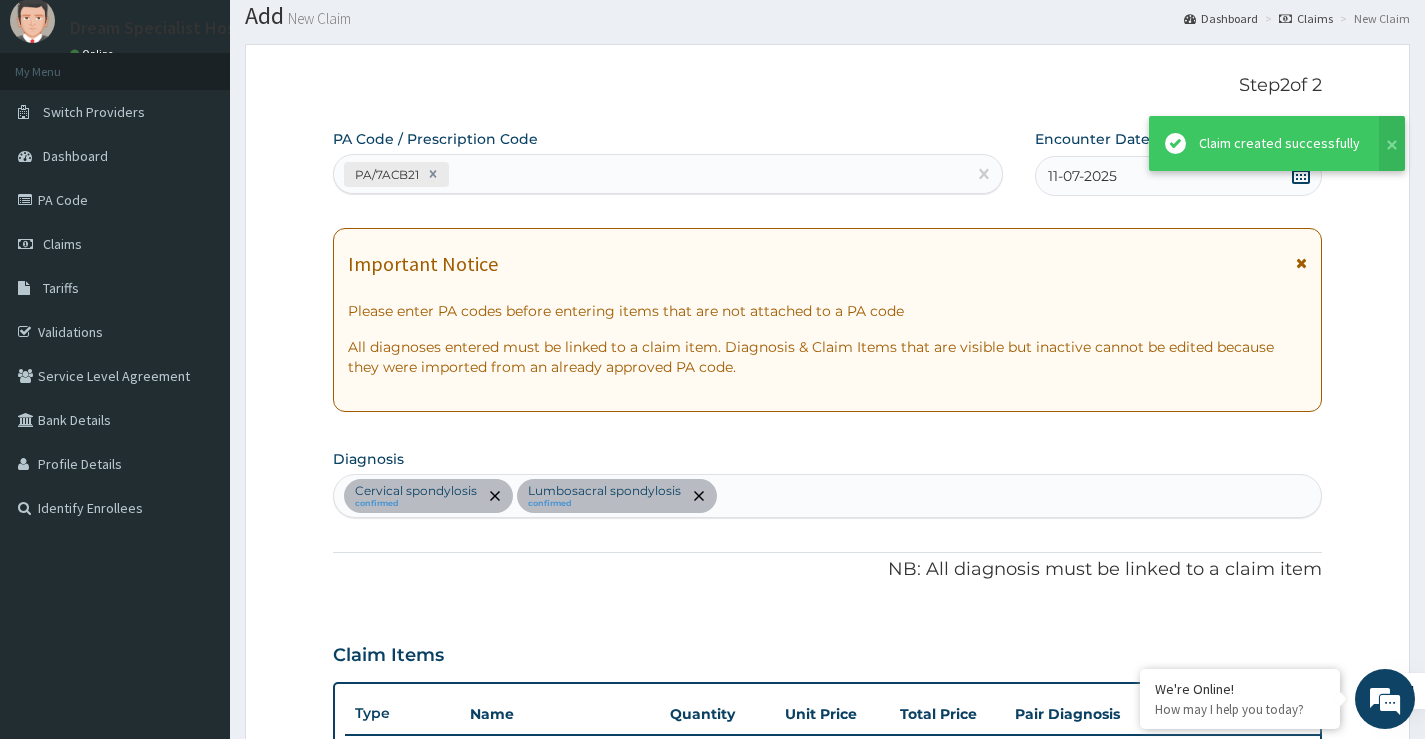 scroll, scrollTop: 634, scrollLeft: 0, axis: vertical 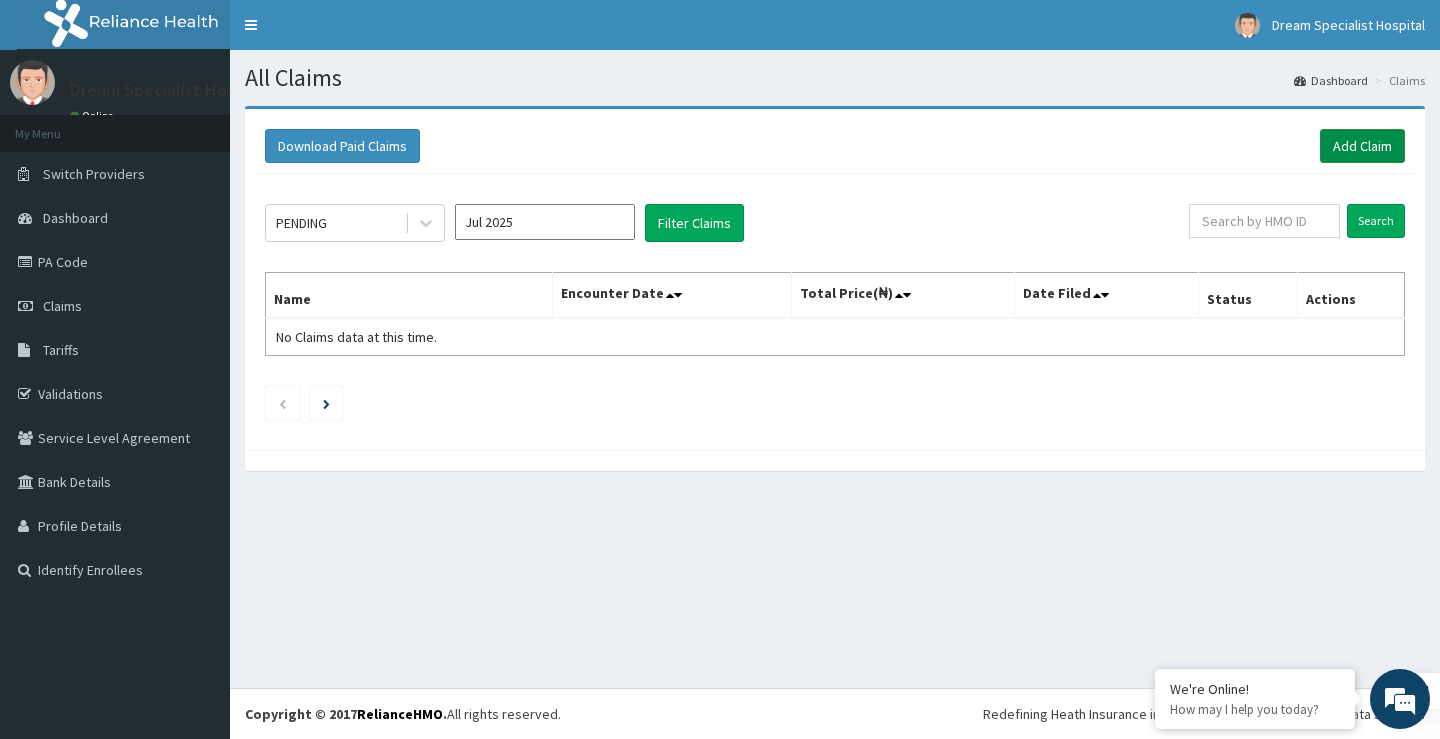 click on "Add Claim" at bounding box center (1362, 146) 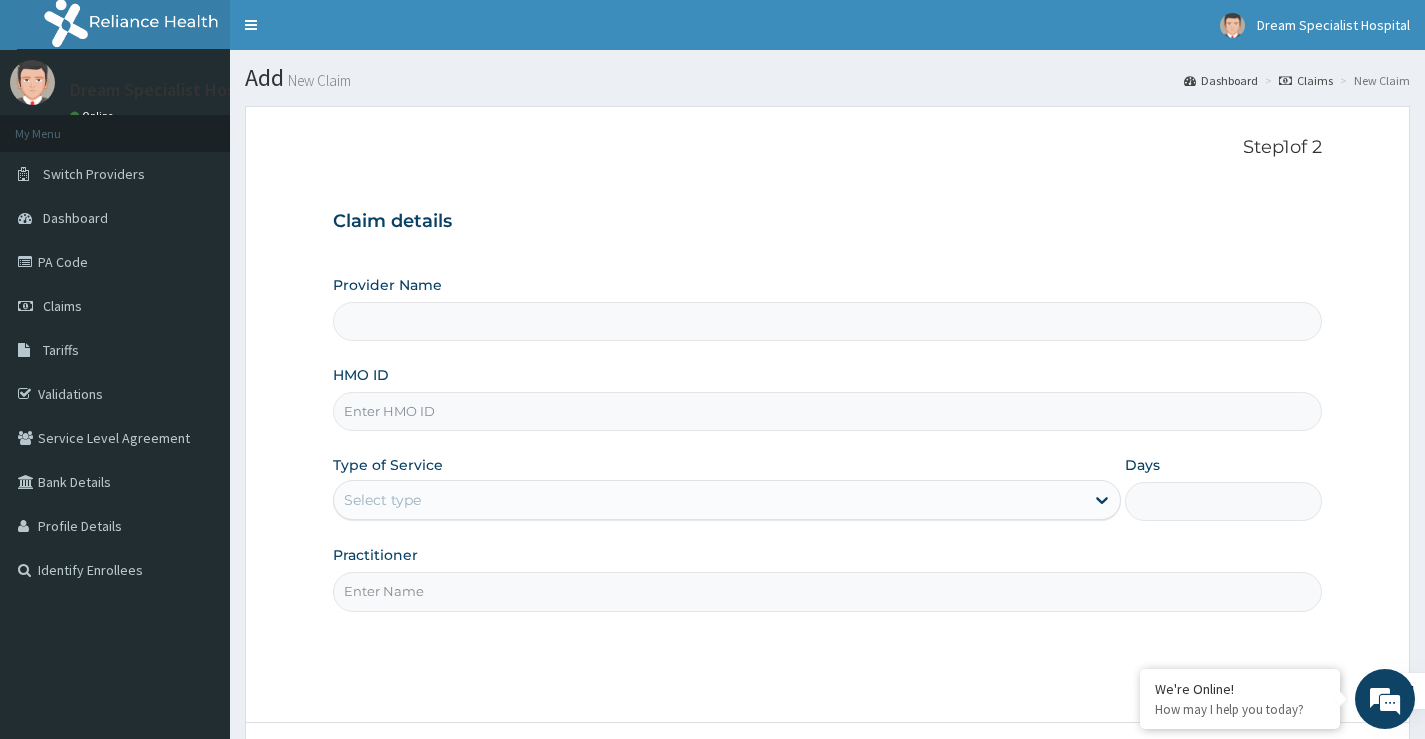 scroll, scrollTop: 0, scrollLeft: 0, axis: both 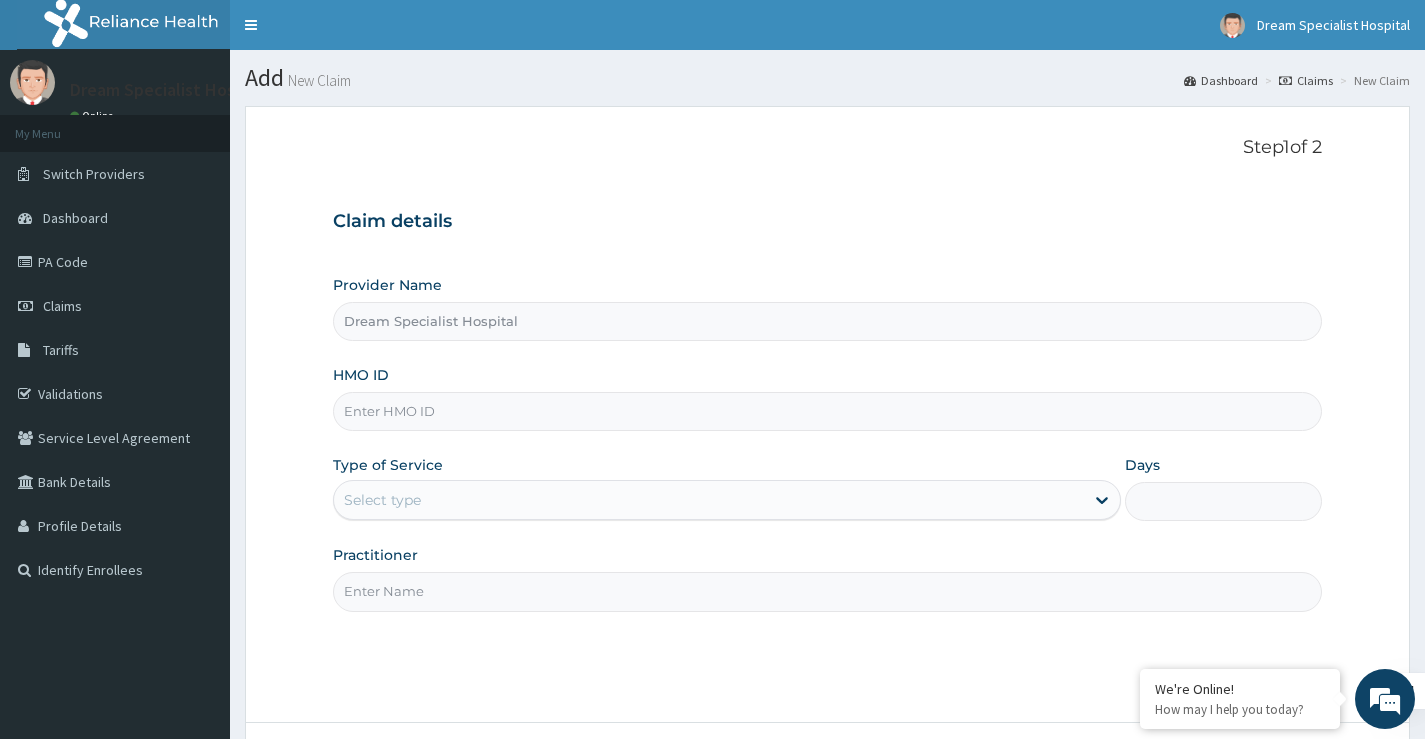 paste on "Gsv/13687/a" 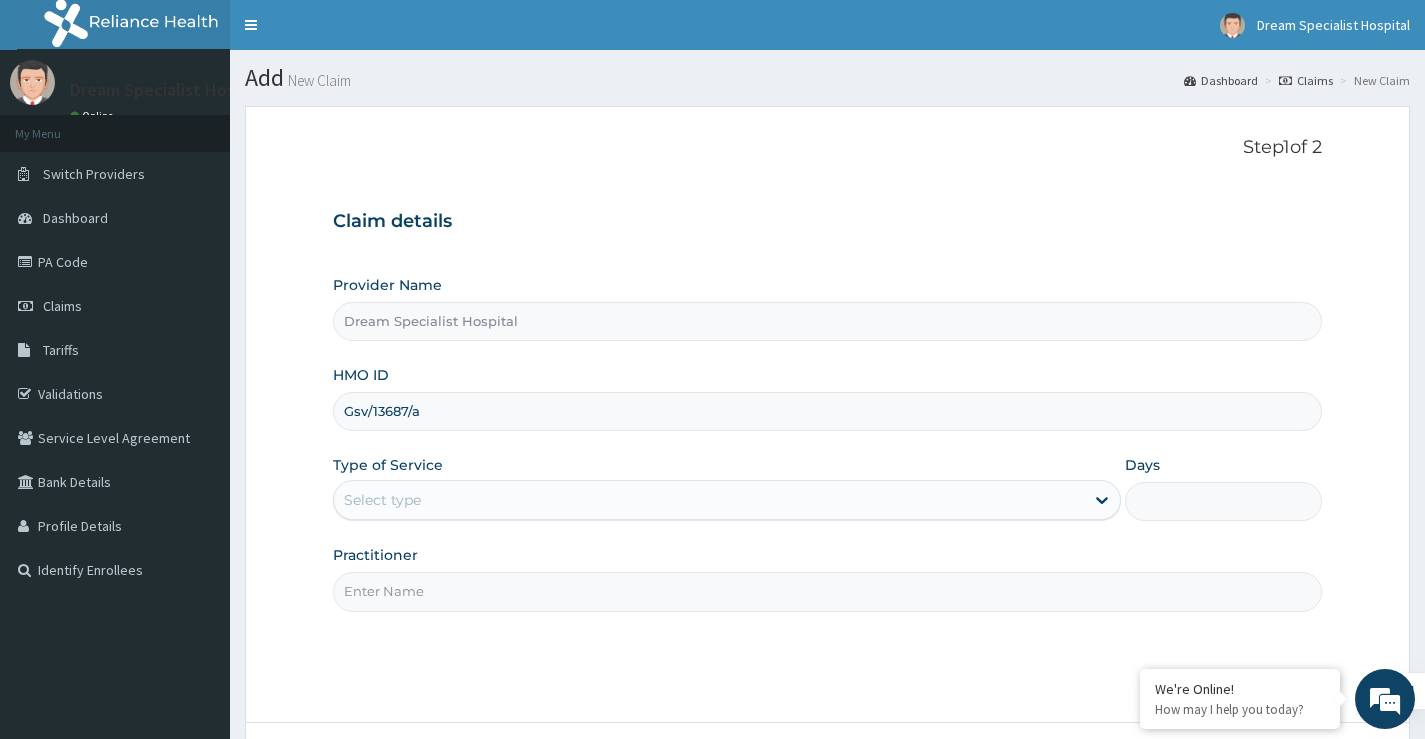 type on "Gsv/13687/a" 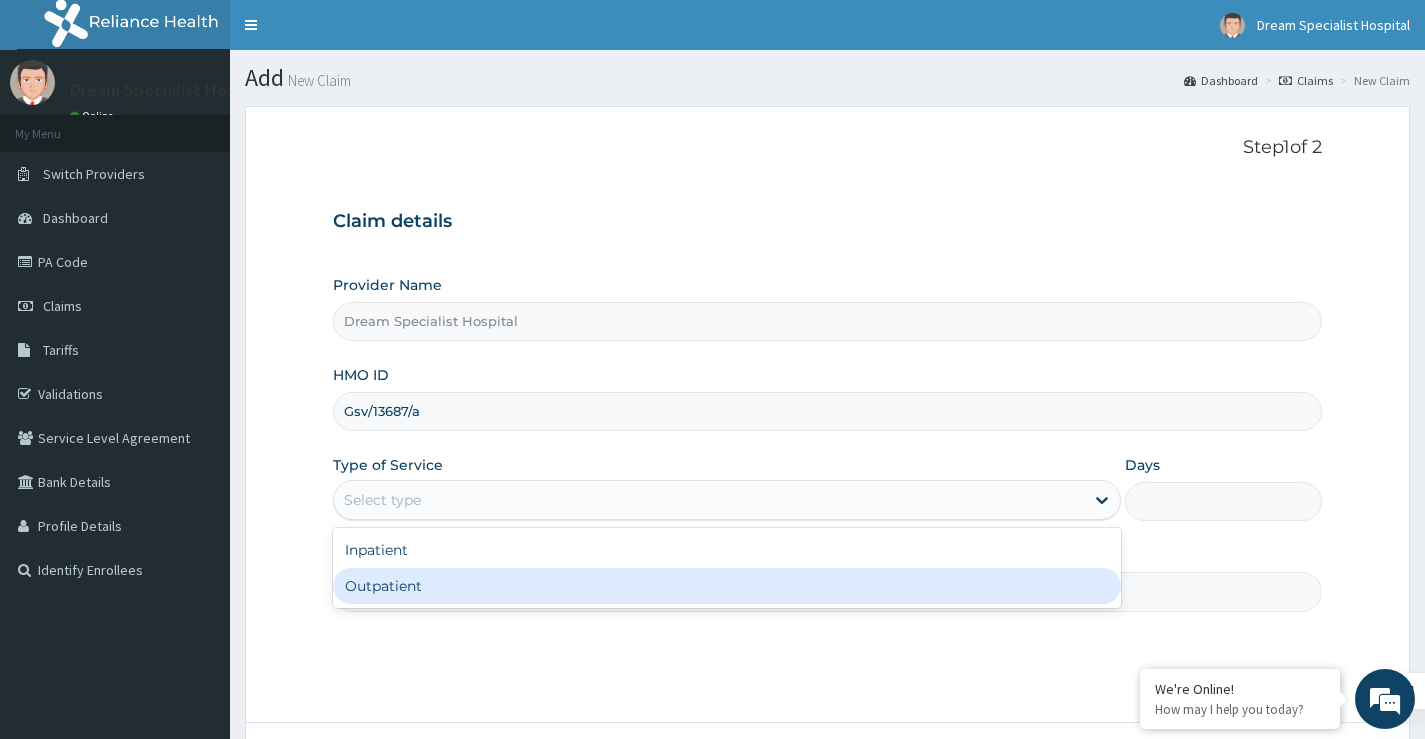 click on "Outpatient" at bounding box center [727, 586] 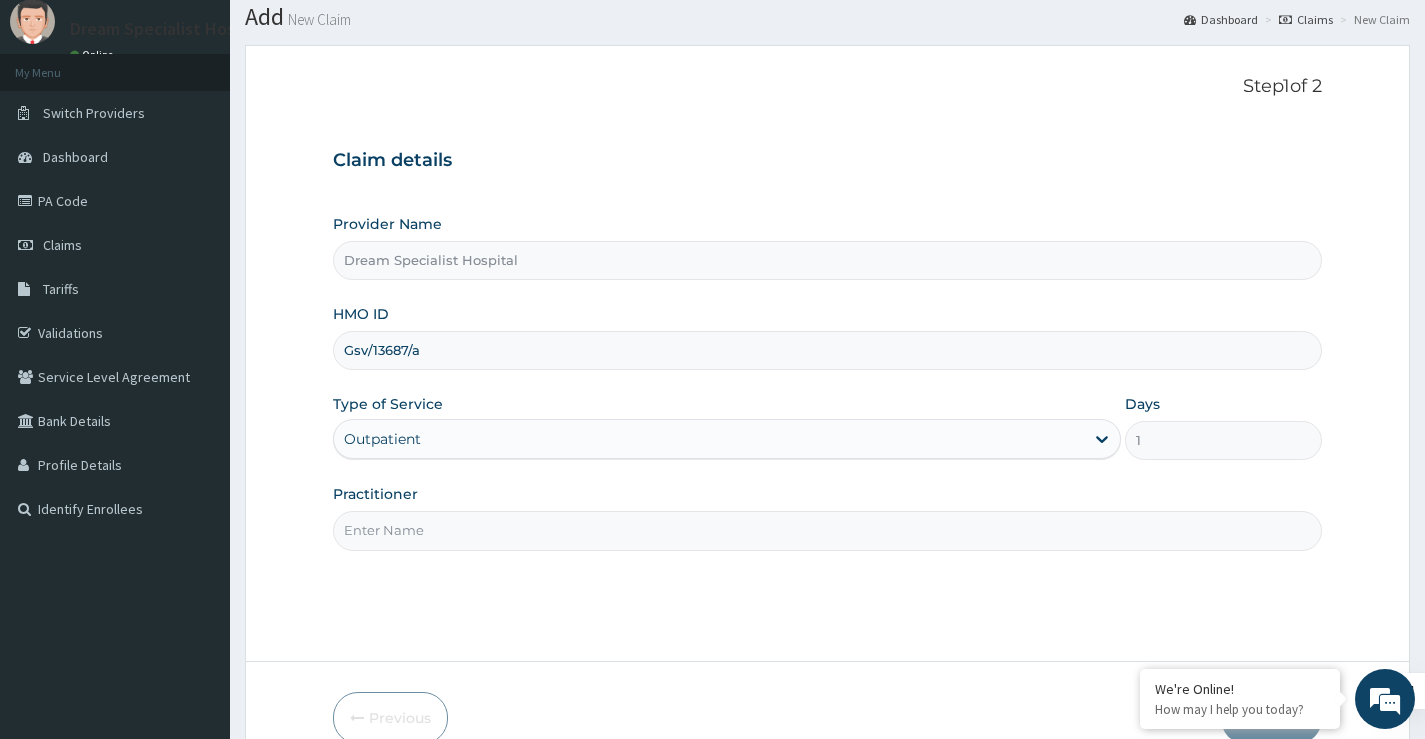 scroll, scrollTop: 163, scrollLeft: 0, axis: vertical 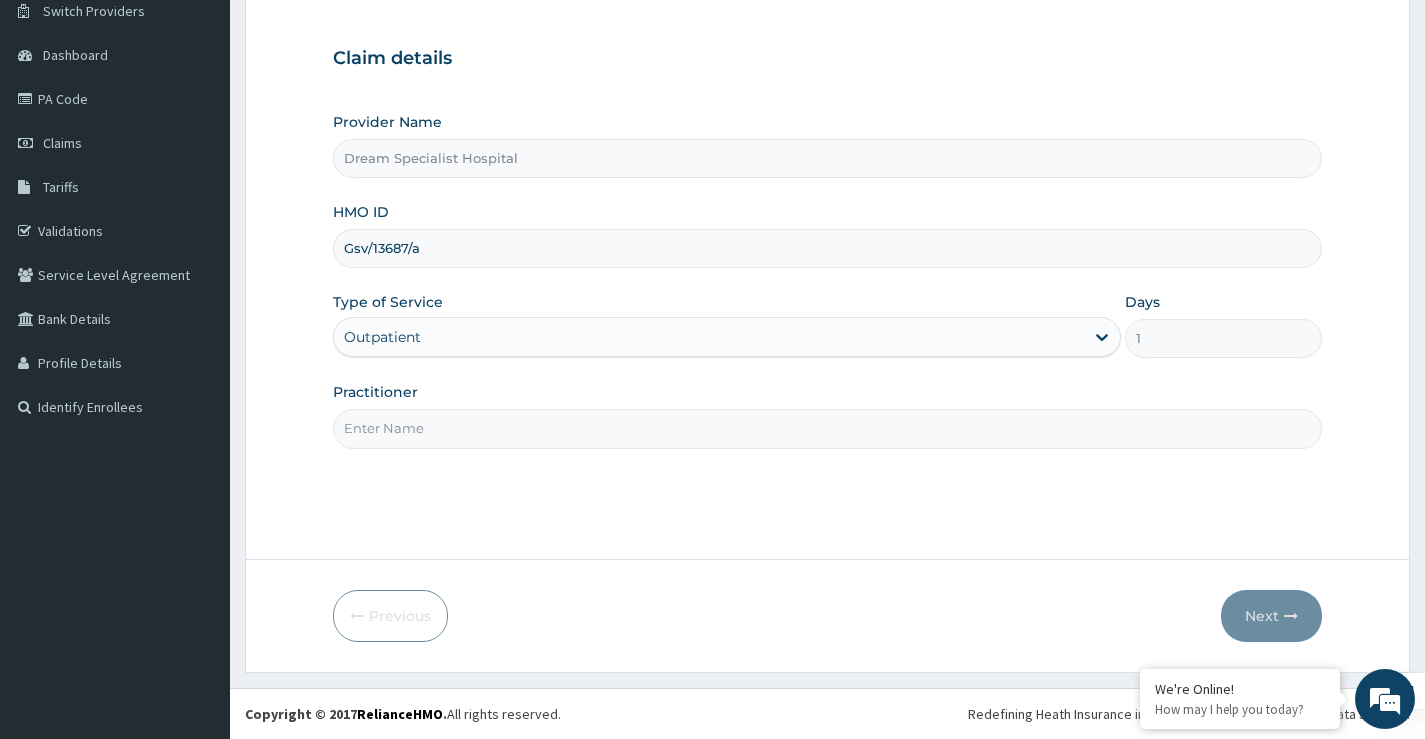 drag, startPoint x: 421, startPoint y: 437, endPoint x: 427, endPoint y: 450, distance: 14.3178215 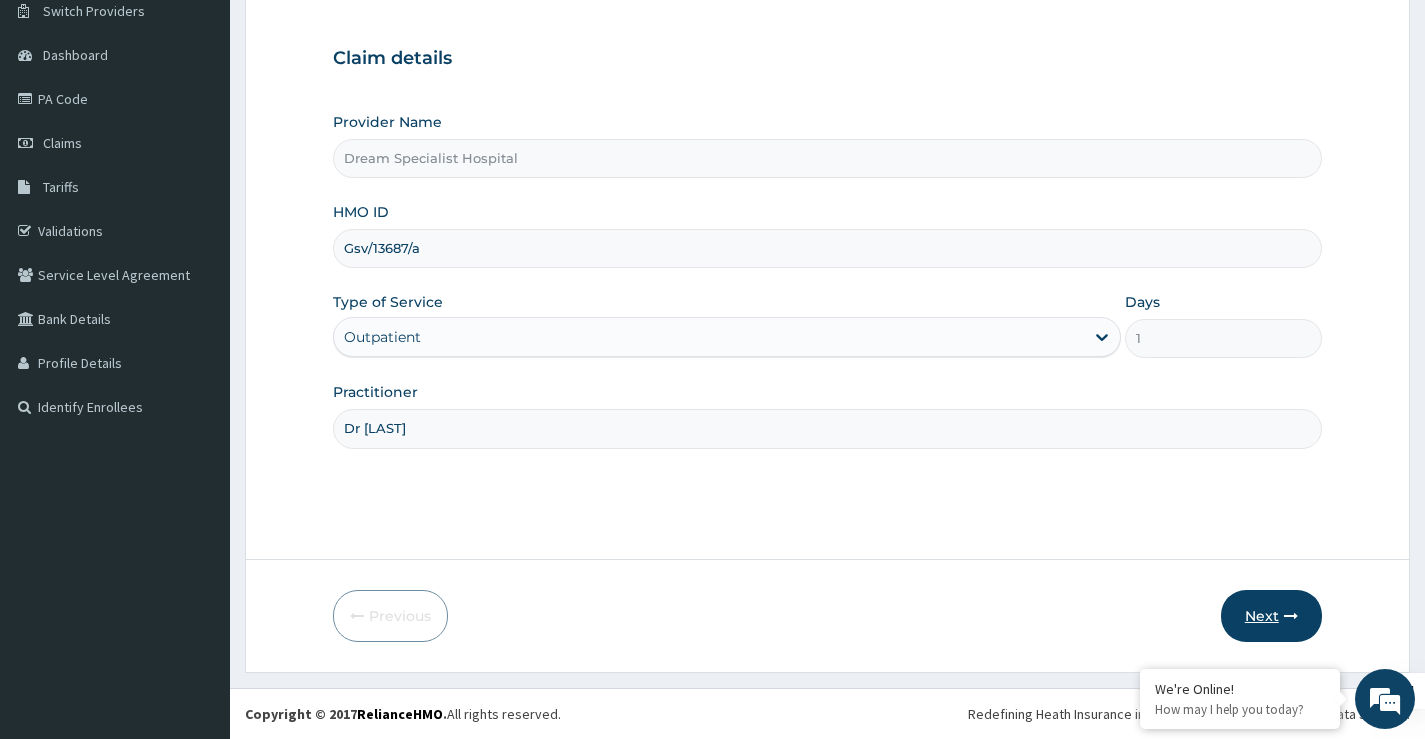 click on "Next" at bounding box center [1271, 616] 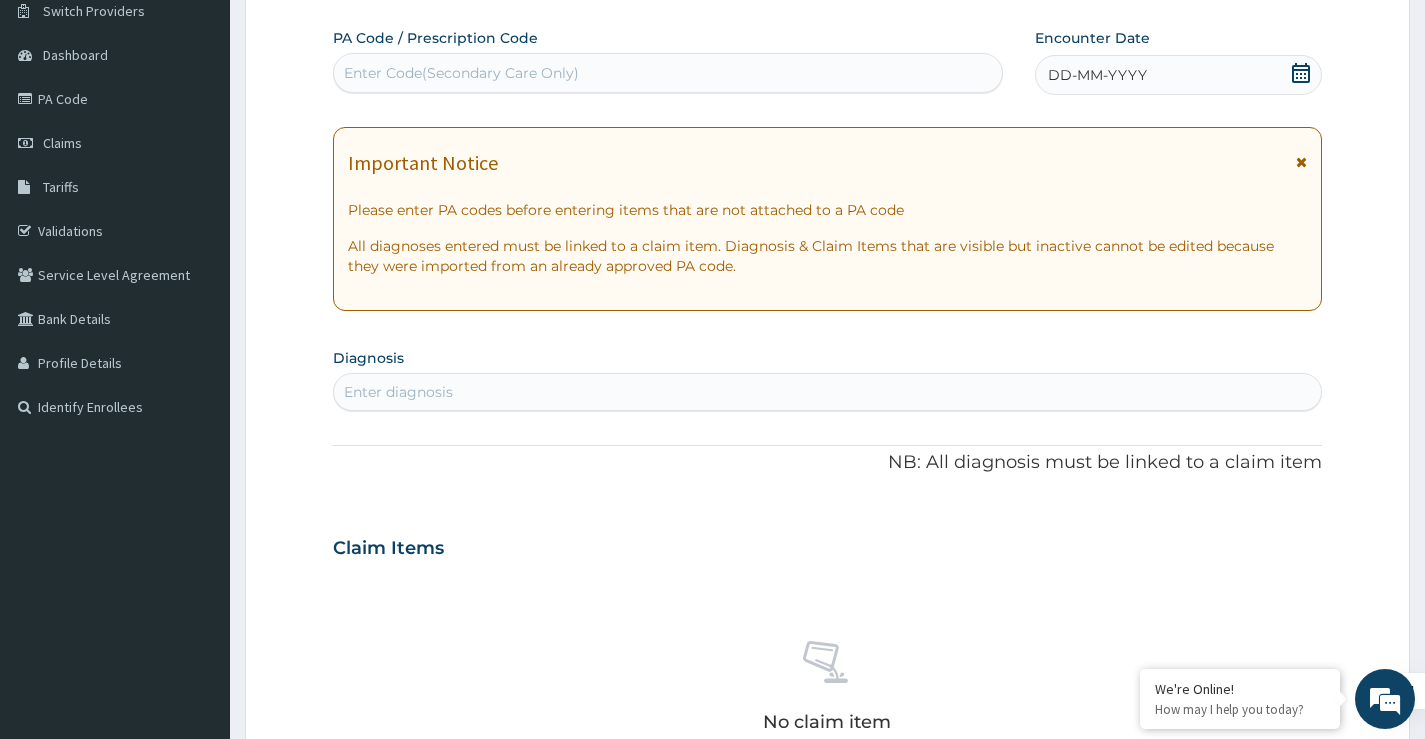 scroll, scrollTop: 0, scrollLeft: 0, axis: both 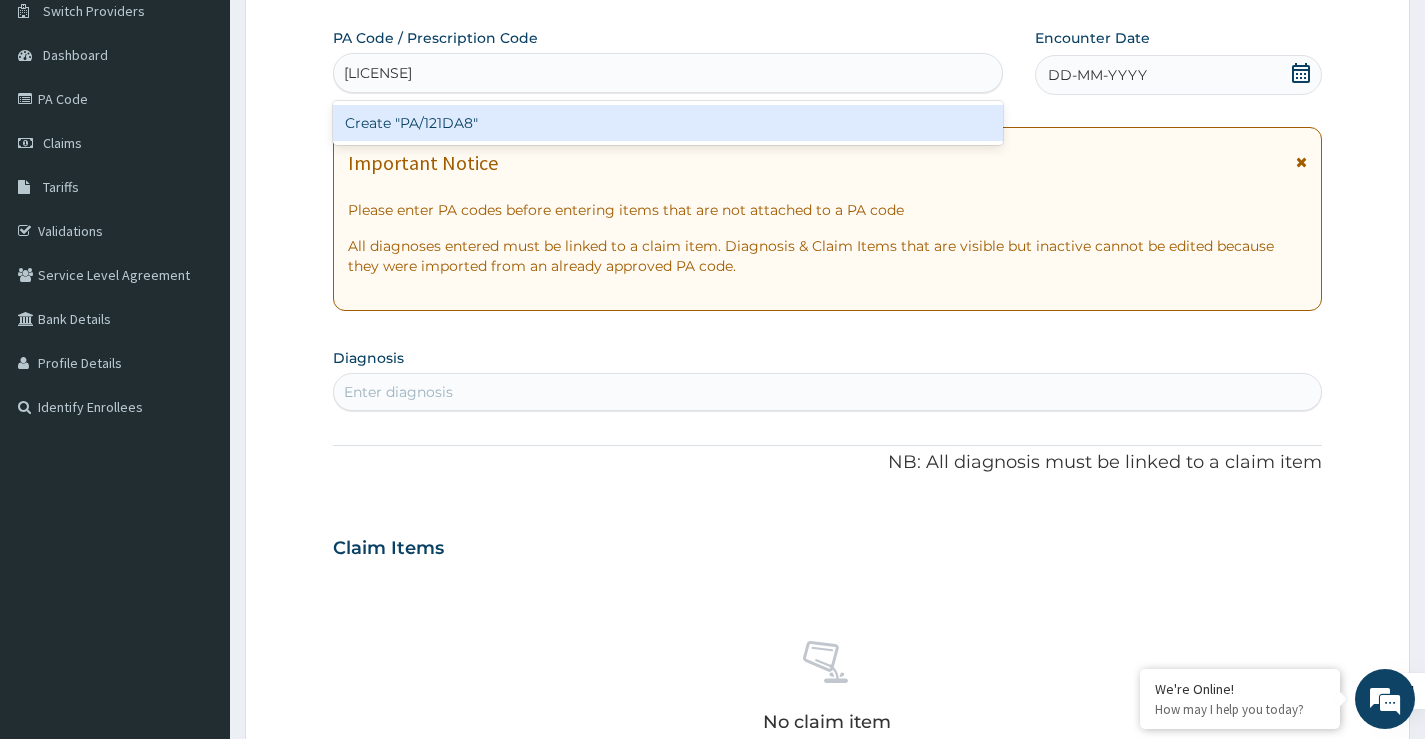 click on "Create "PA/121DA8"" at bounding box center (668, 123) 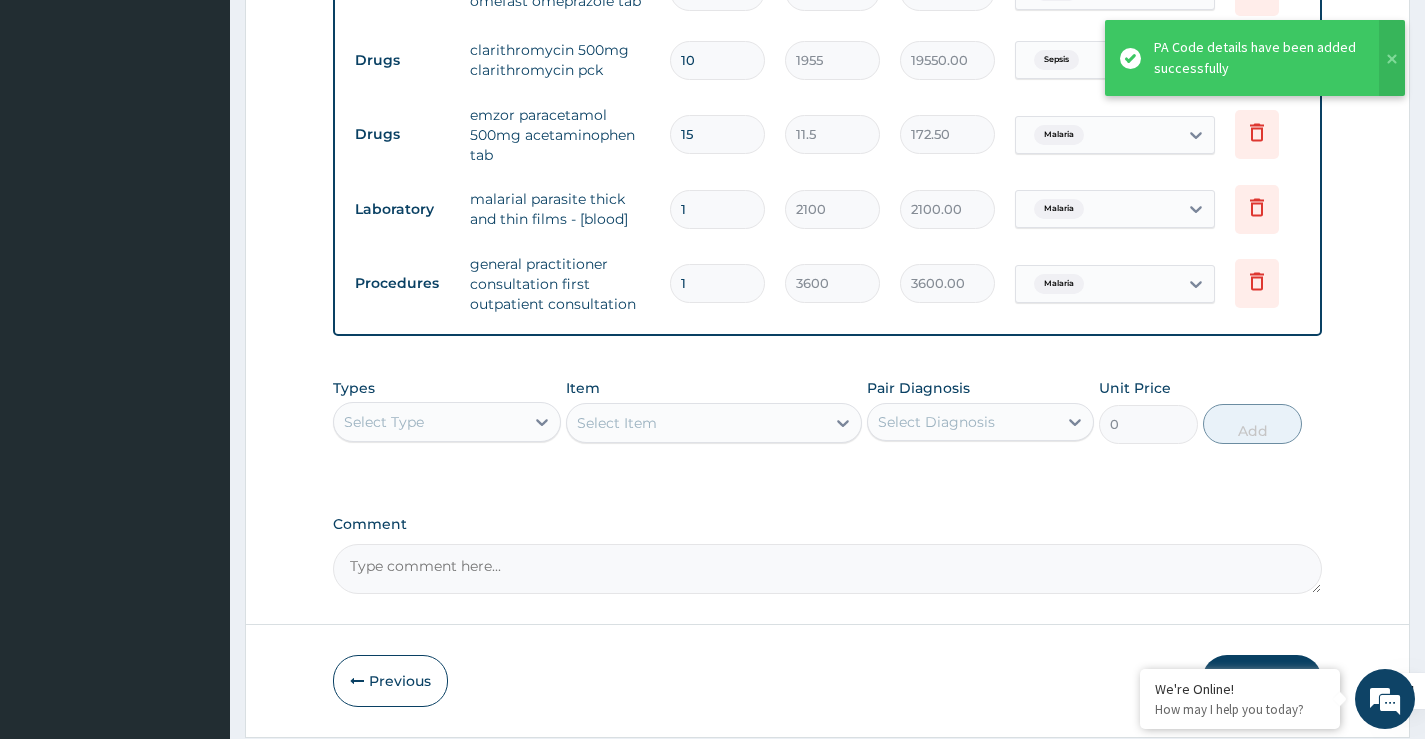scroll, scrollTop: 1070, scrollLeft: 0, axis: vertical 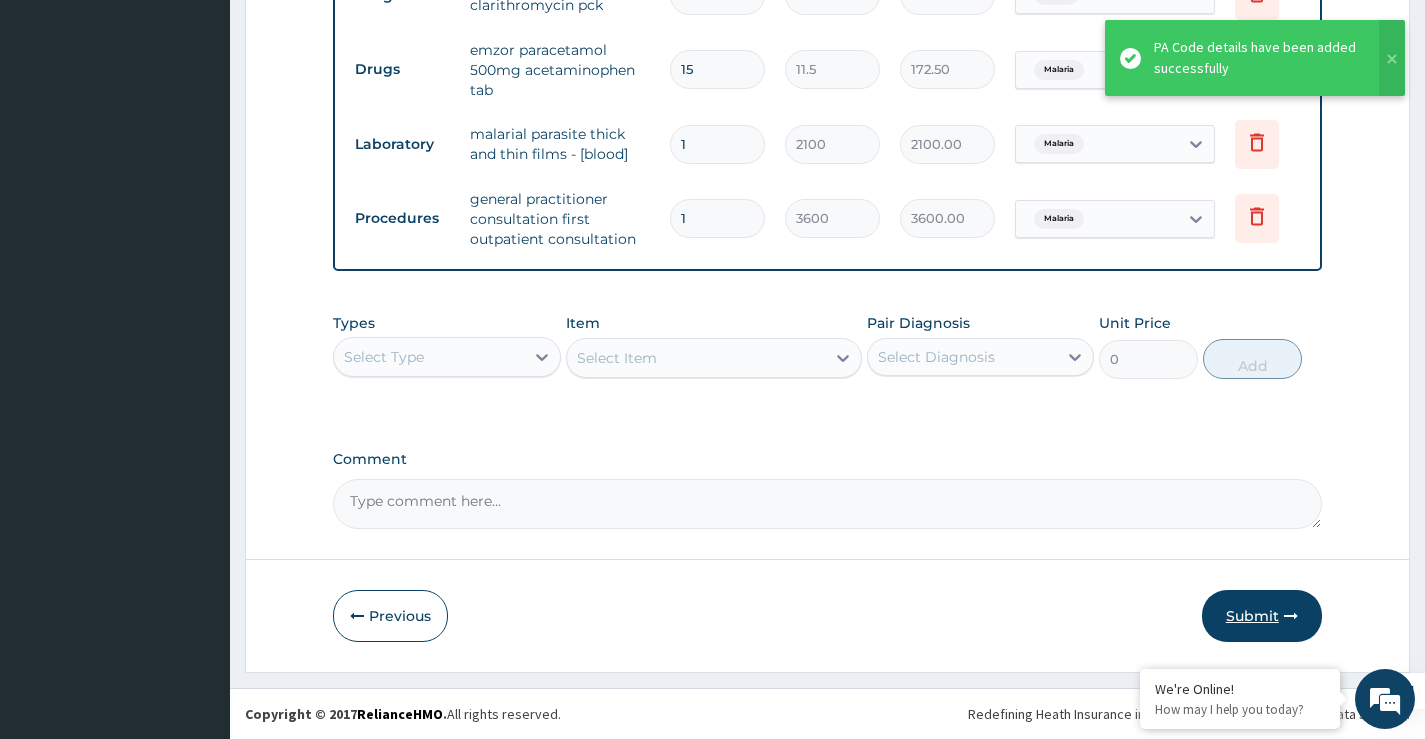 click on "Submit" at bounding box center [1262, 616] 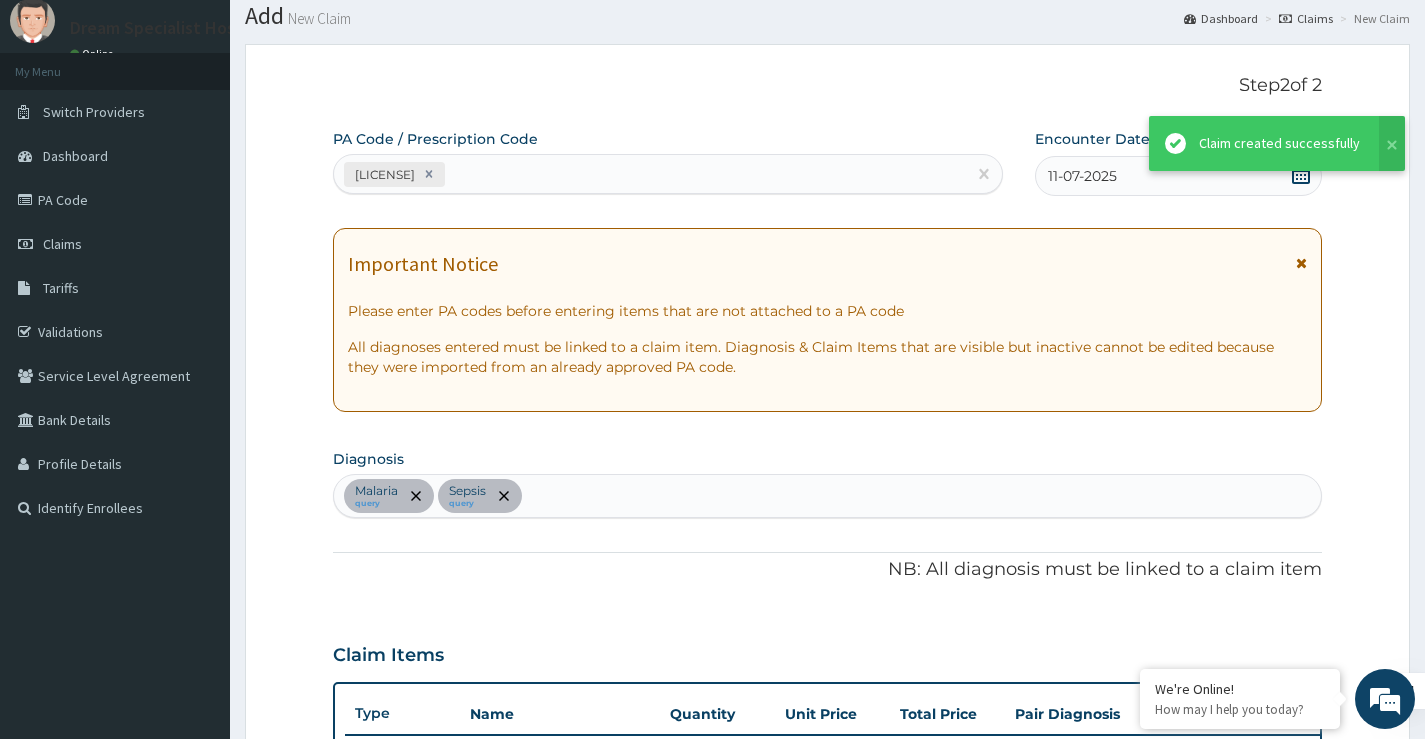 scroll, scrollTop: 1070, scrollLeft: 0, axis: vertical 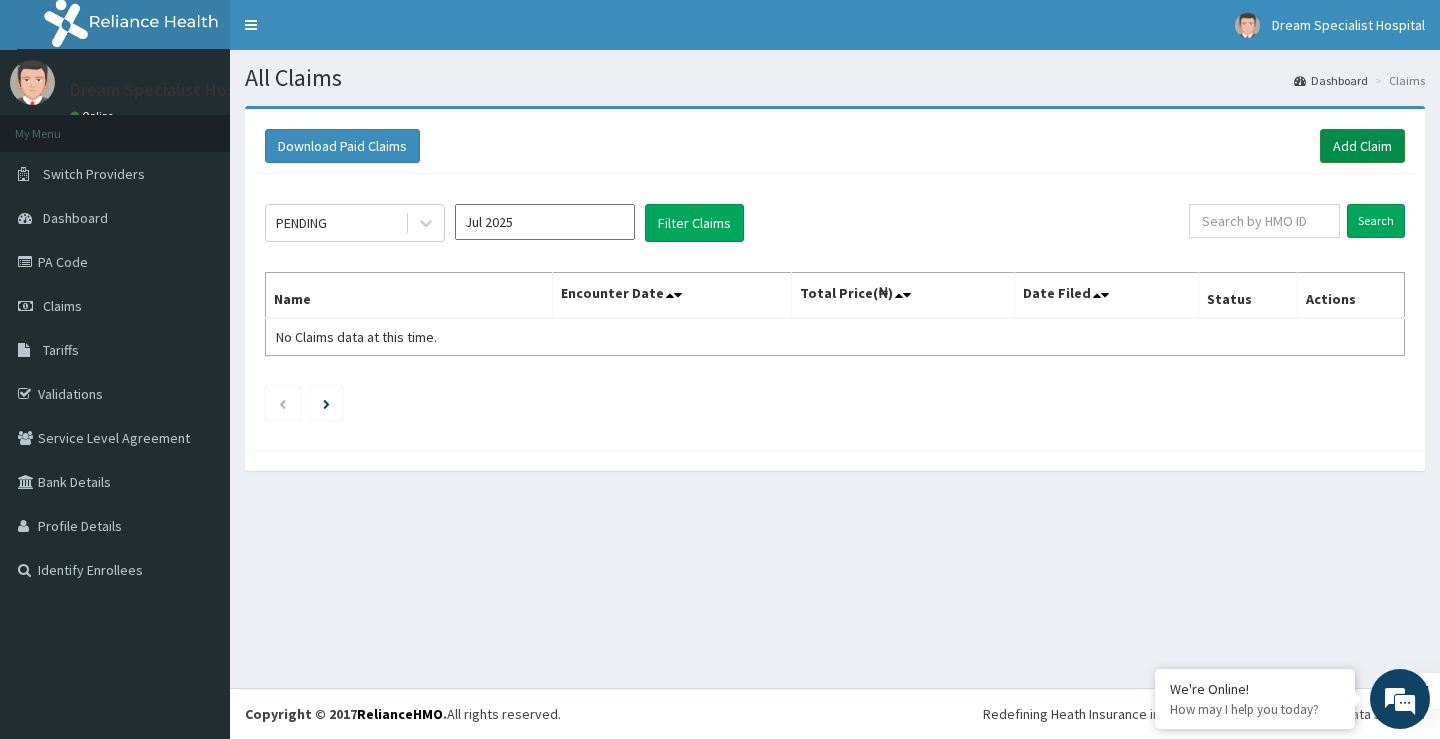 click on "Add Claim" at bounding box center (1362, 146) 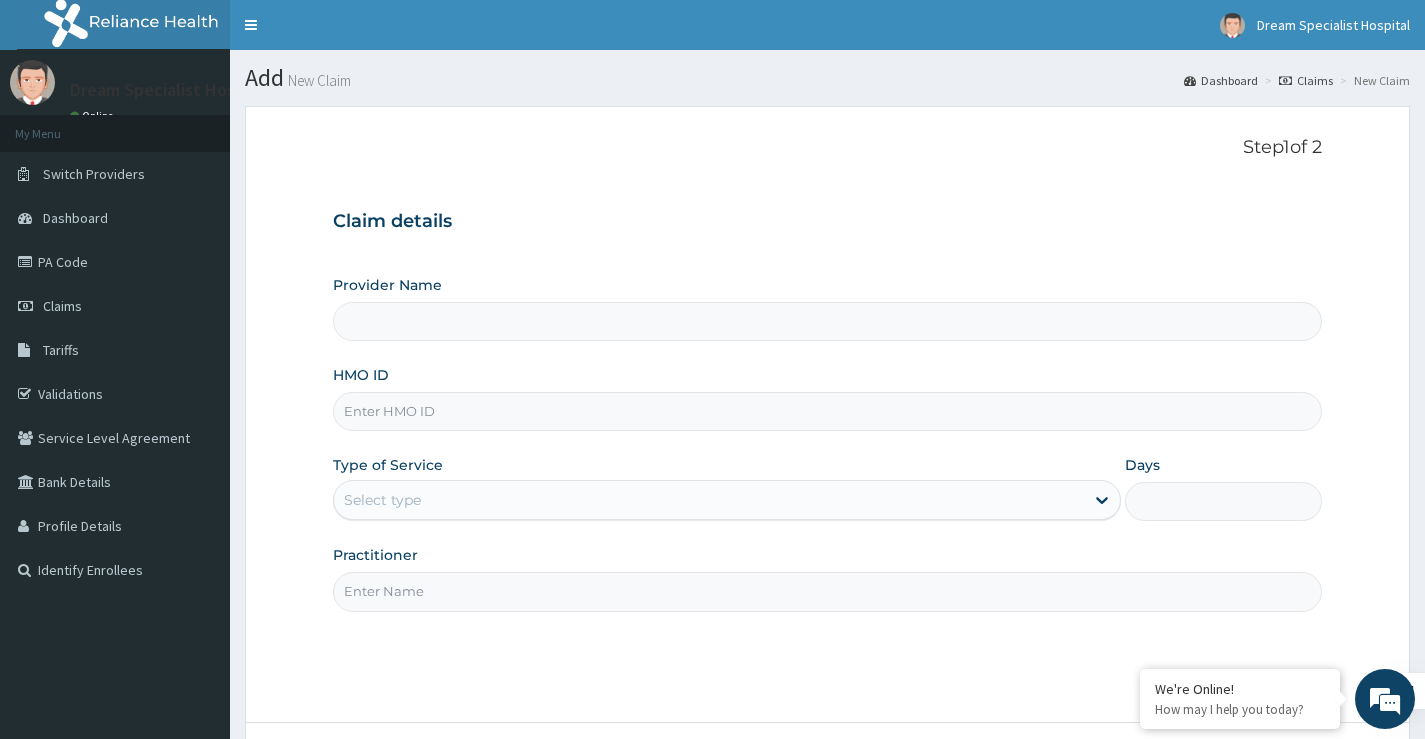 scroll, scrollTop: 0, scrollLeft: 0, axis: both 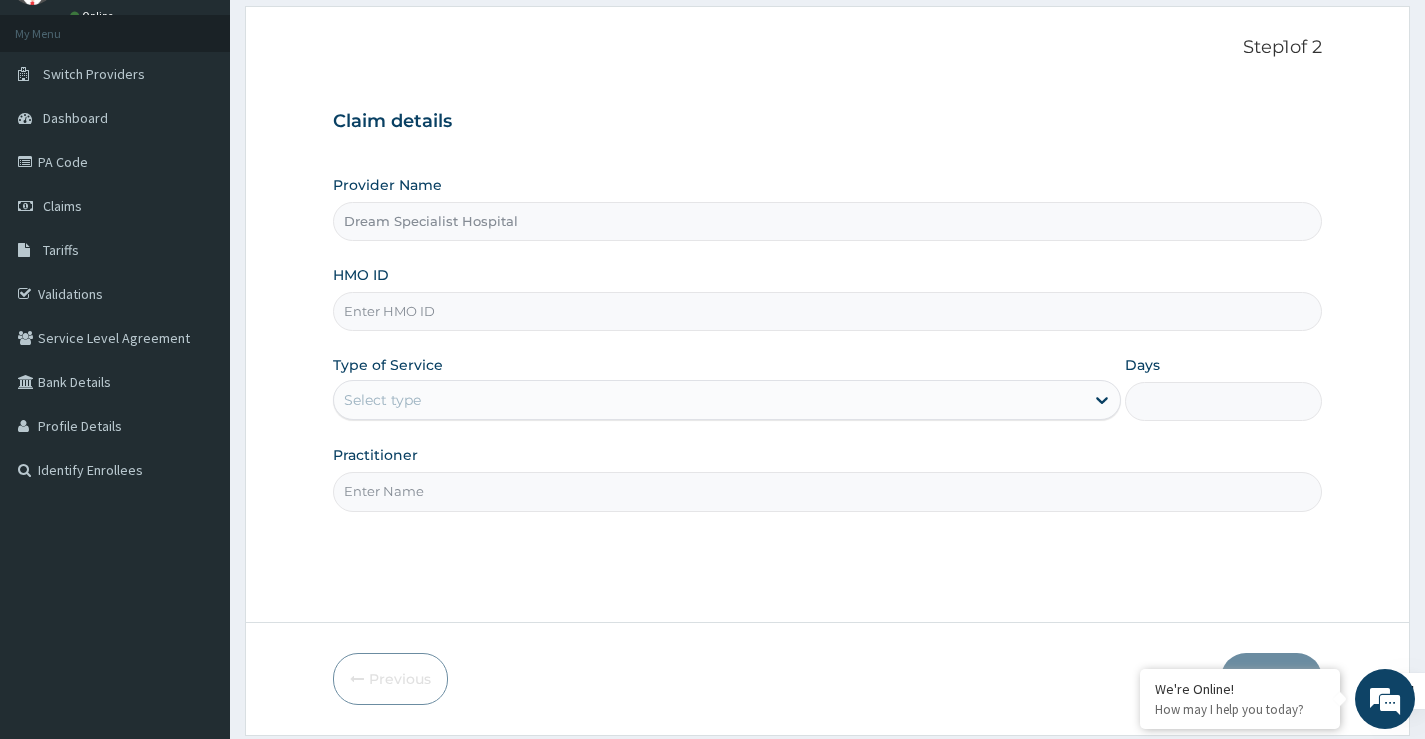 click on "HMO ID" at bounding box center (827, 311) 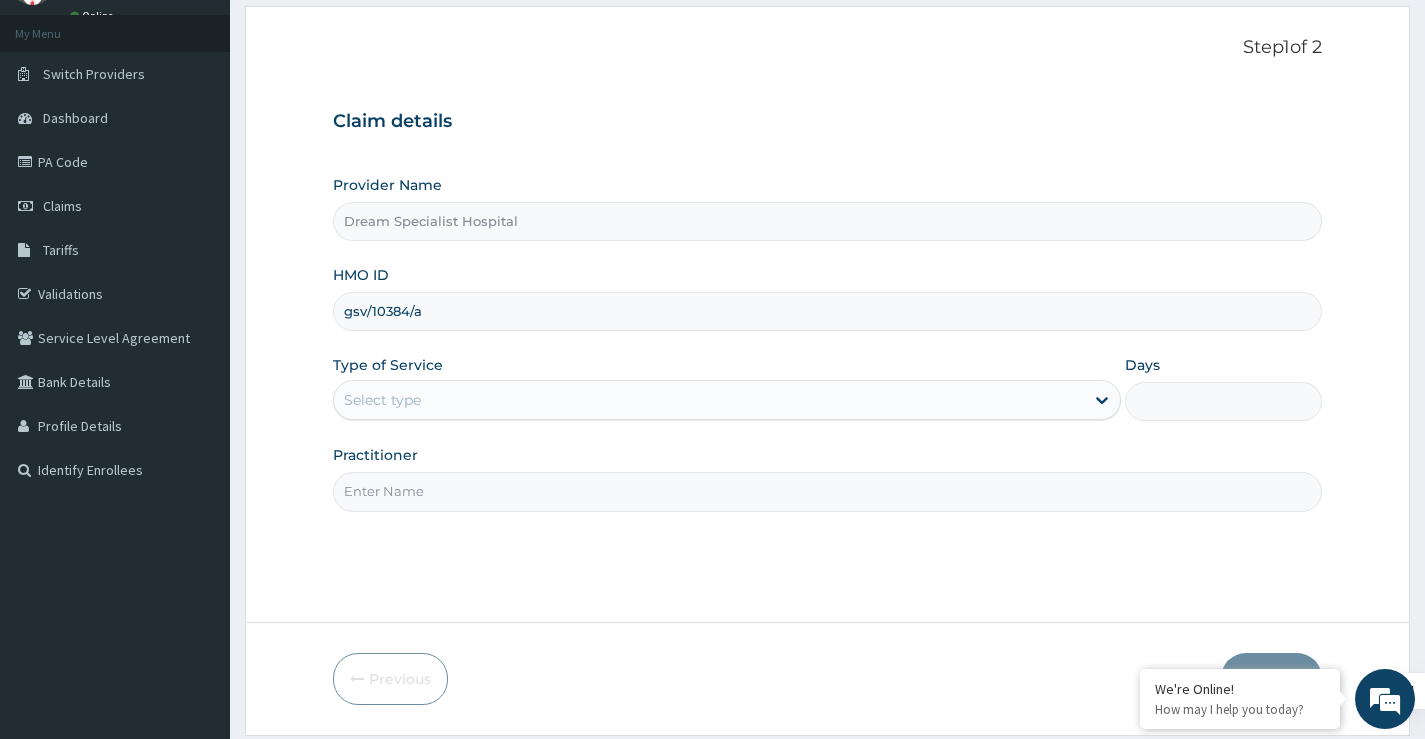 type on "gsv/10384/a" 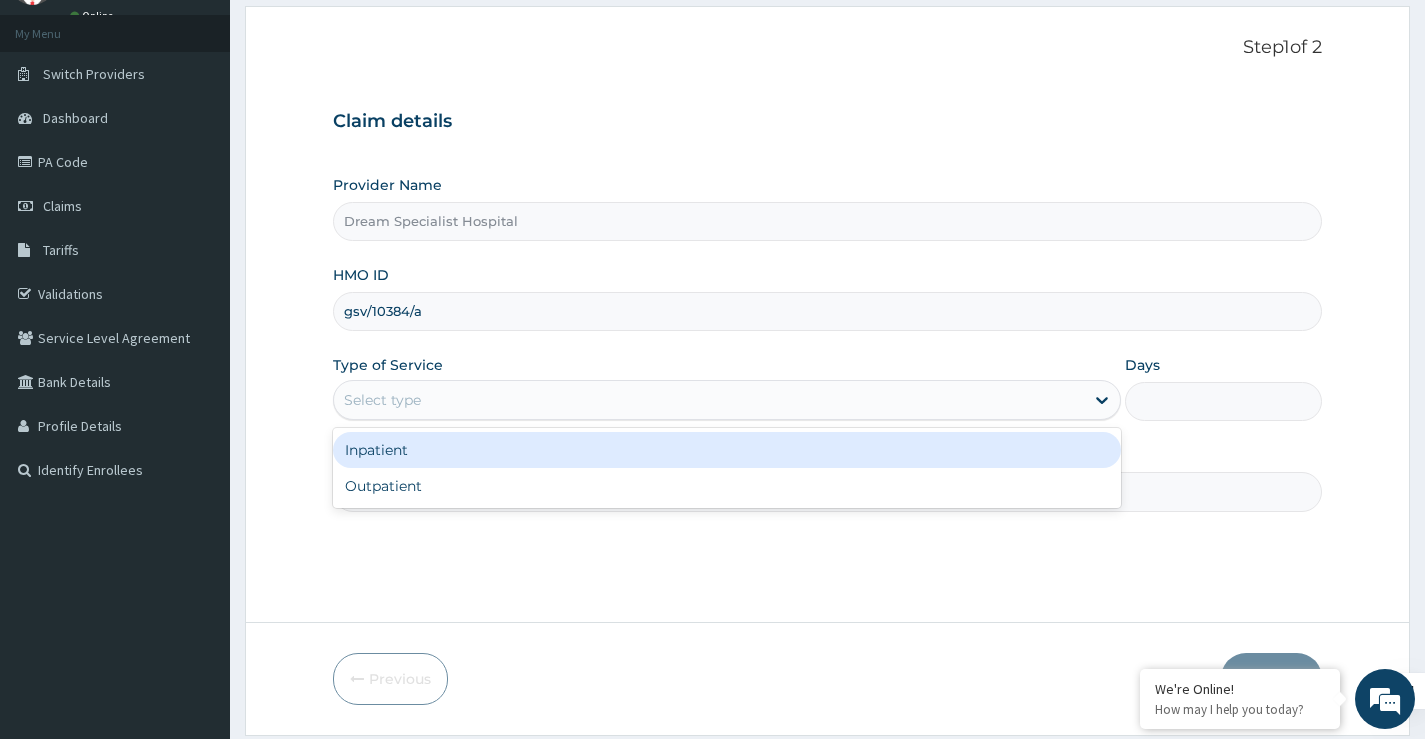 click on "Select type" at bounding box center (709, 400) 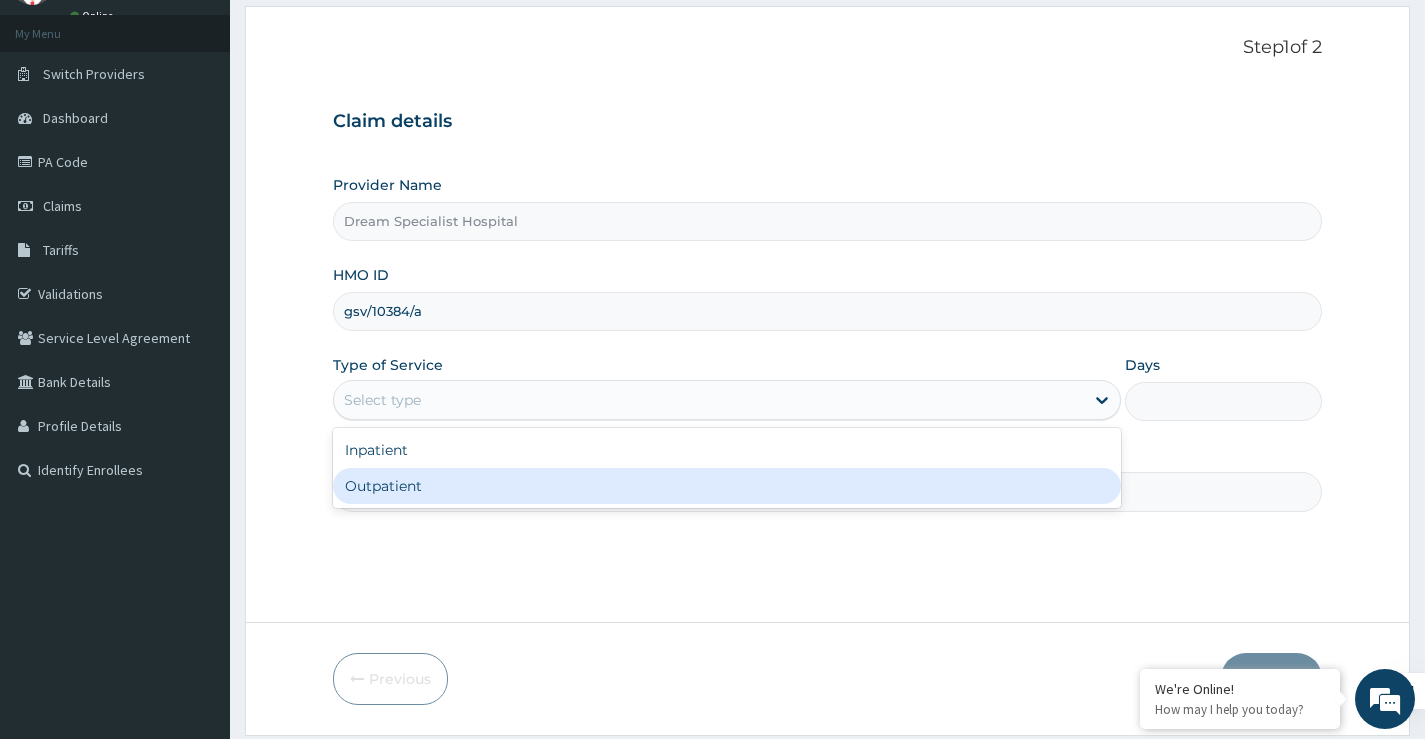 drag, startPoint x: 402, startPoint y: 488, endPoint x: 458, endPoint y: 476, distance: 57.271286 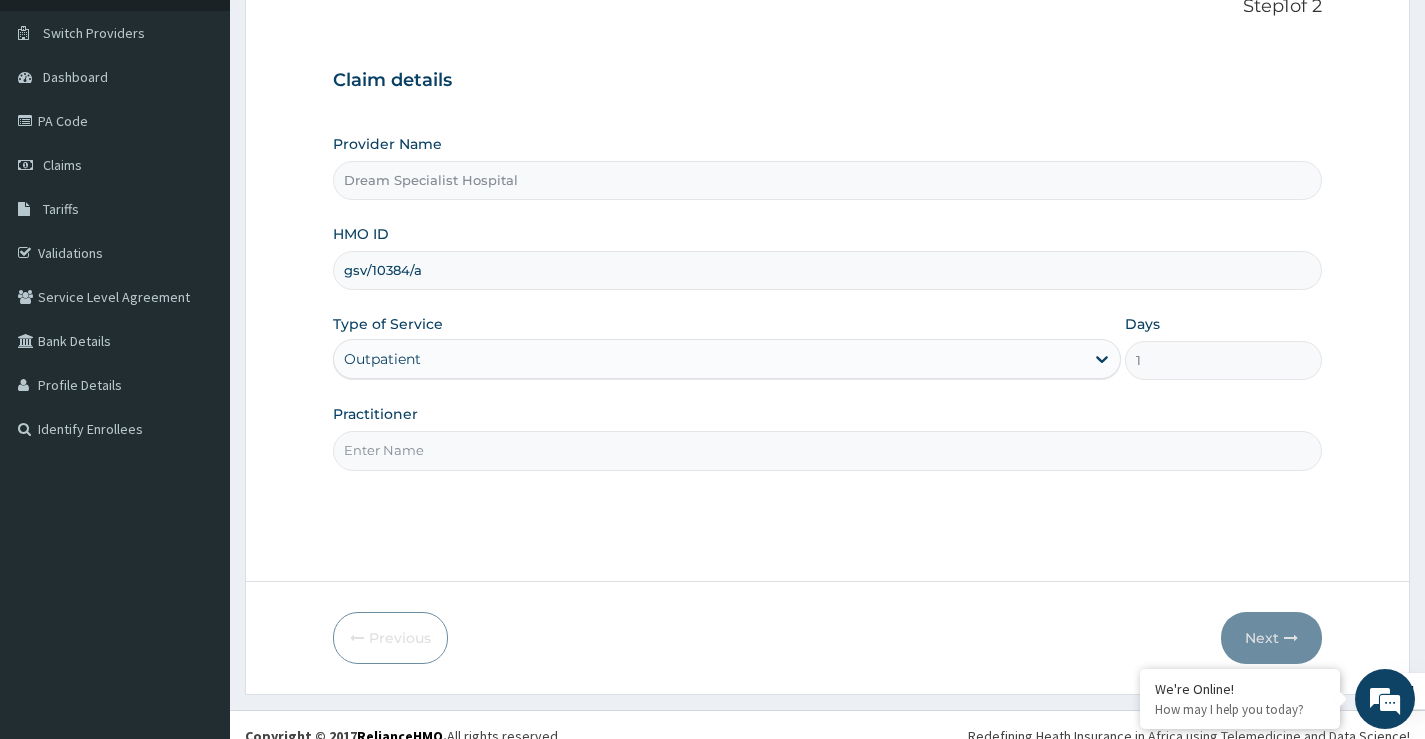 scroll, scrollTop: 163, scrollLeft: 0, axis: vertical 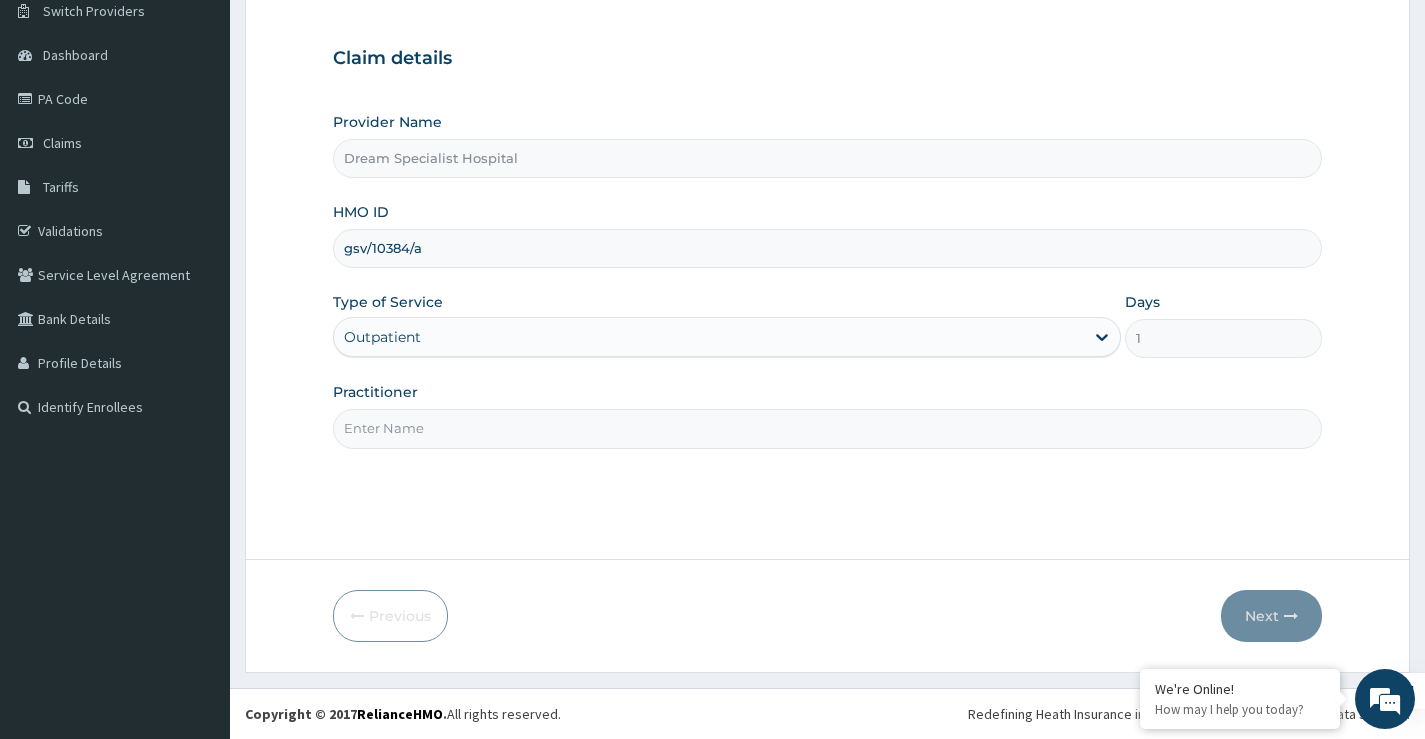 drag, startPoint x: 437, startPoint y: 415, endPoint x: 446, endPoint y: 442, distance: 28.460499 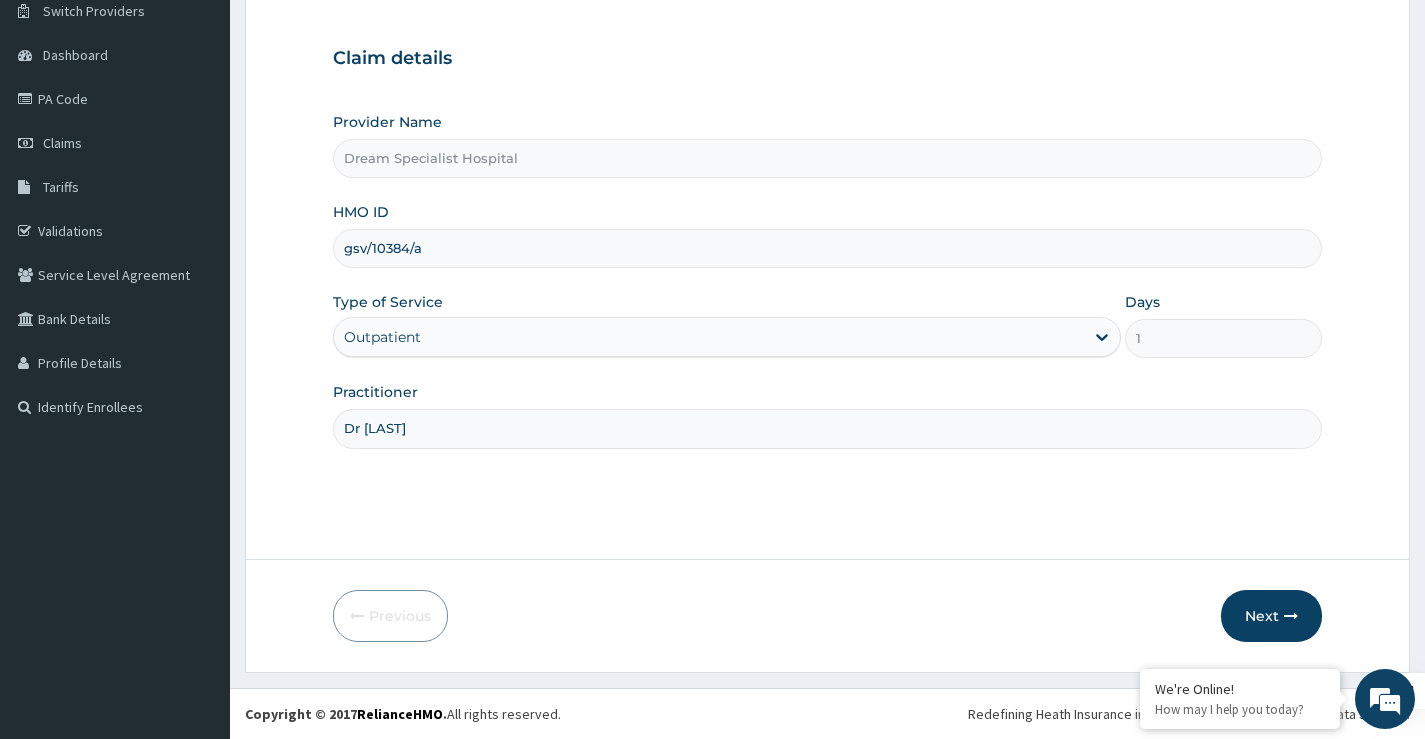 scroll, scrollTop: 0, scrollLeft: 0, axis: both 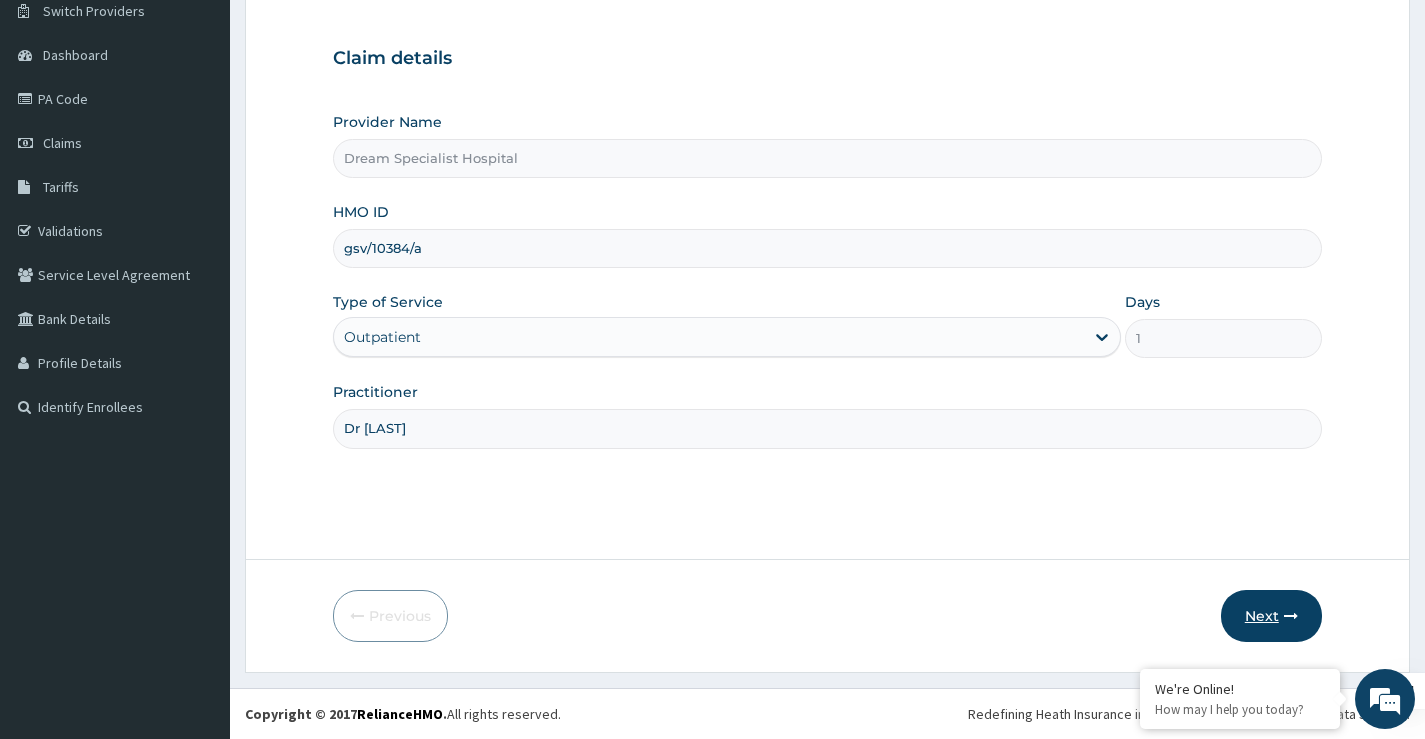 click on "Next" at bounding box center (1271, 616) 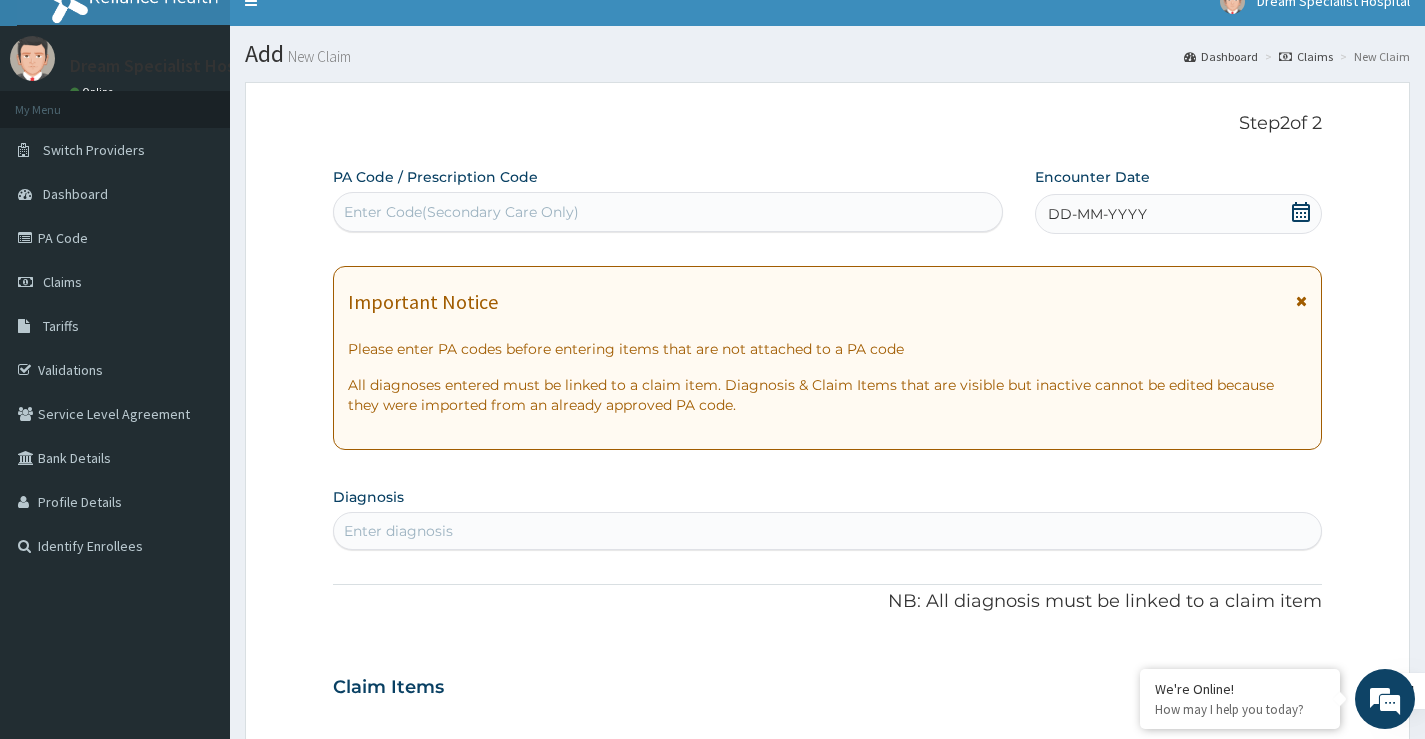 scroll, scrollTop: 0, scrollLeft: 0, axis: both 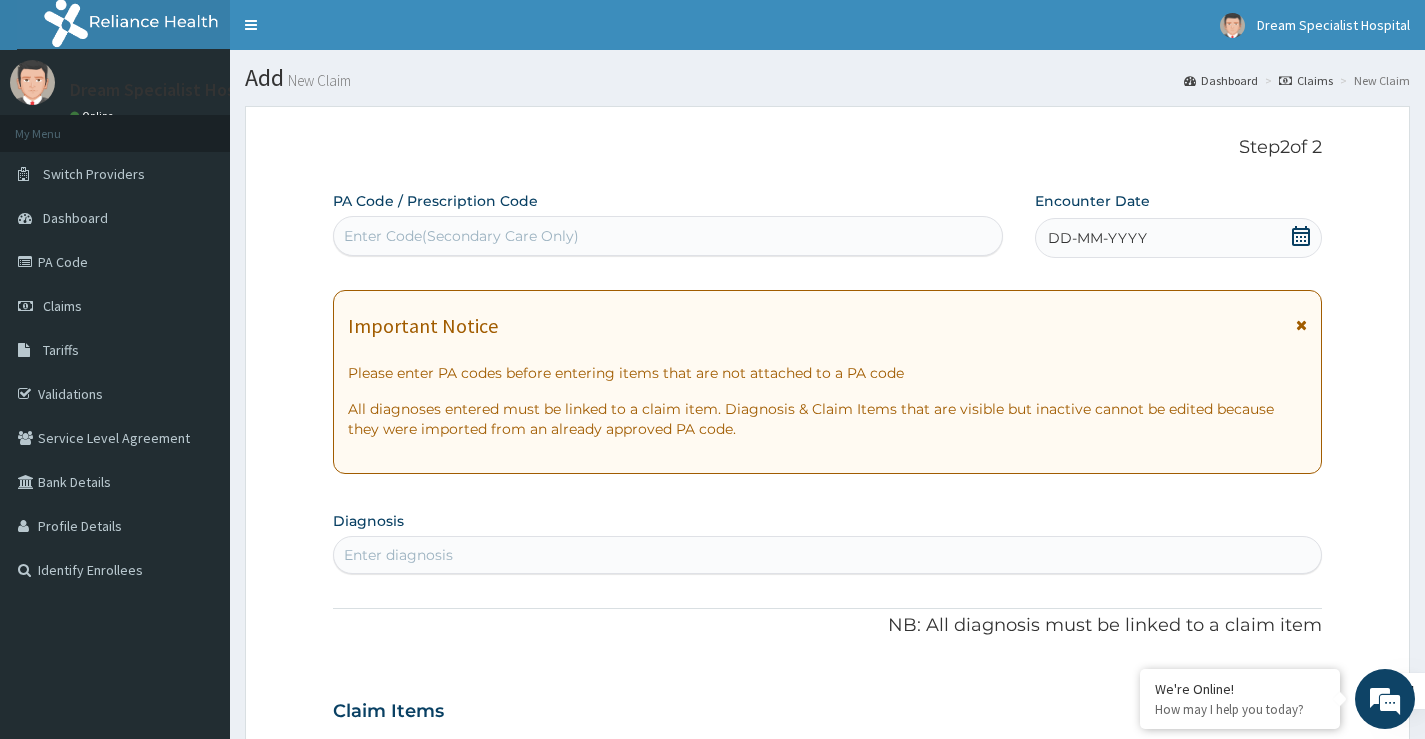 click on "Enter Code(Secondary Care Only)" at bounding box center (461, 236) 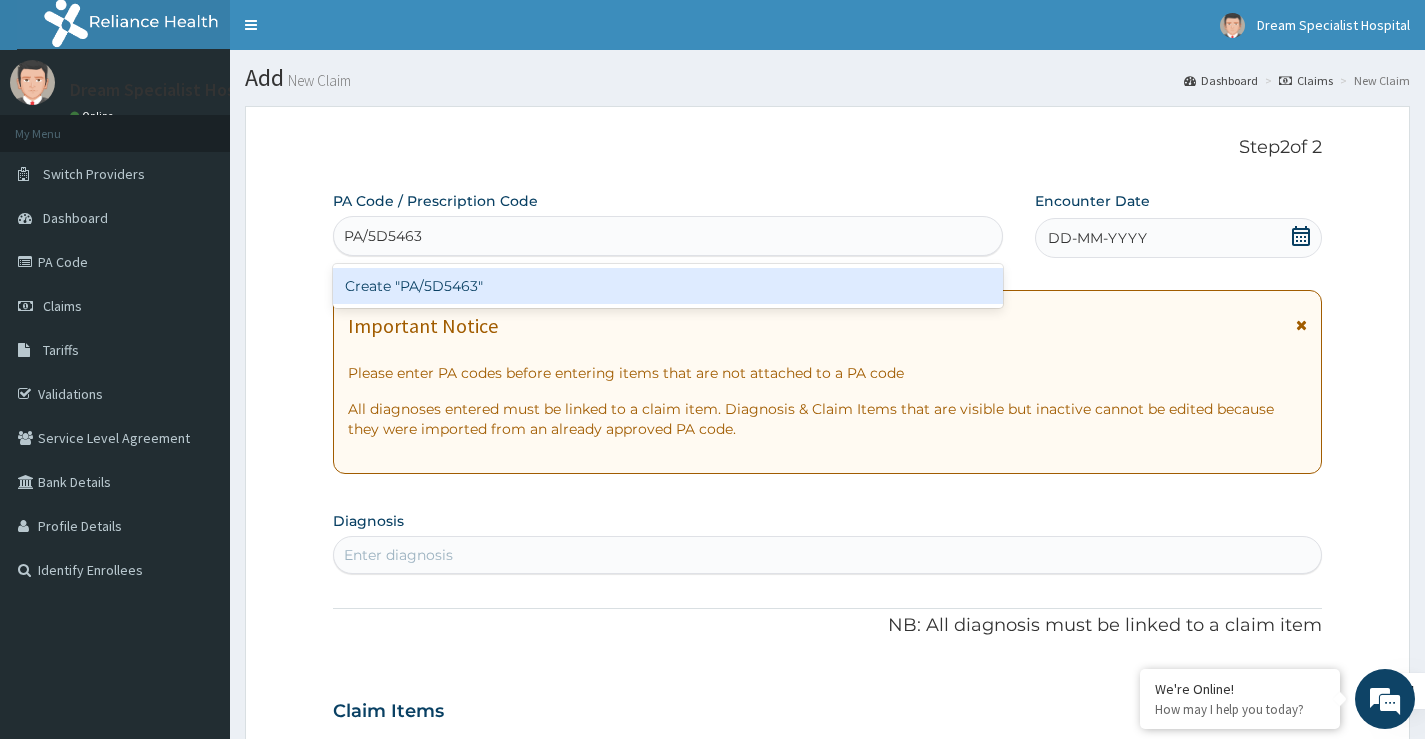 click on "Create "PA/5D5463"" at bounding box center [668, 286] 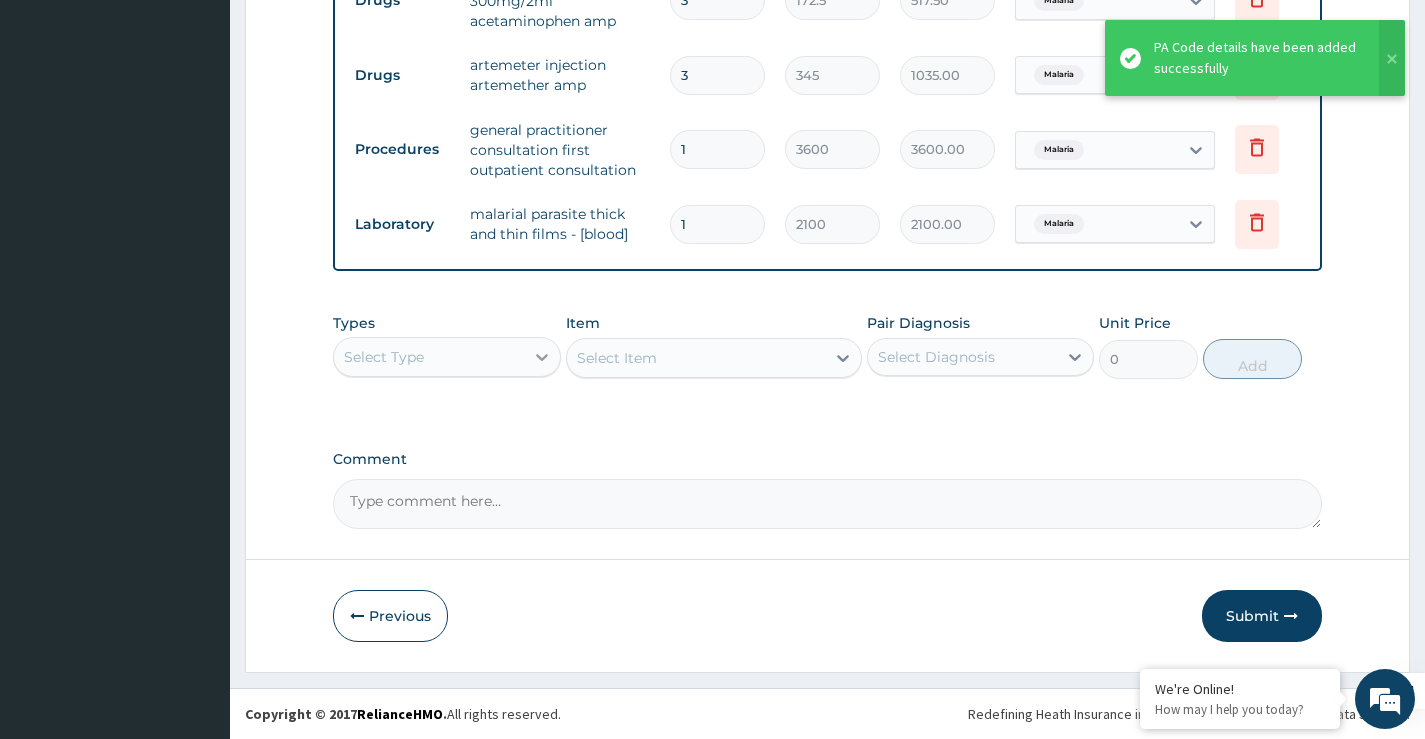 scroll, scrollTop: 932, scrollLeft: 0, axis: vertical 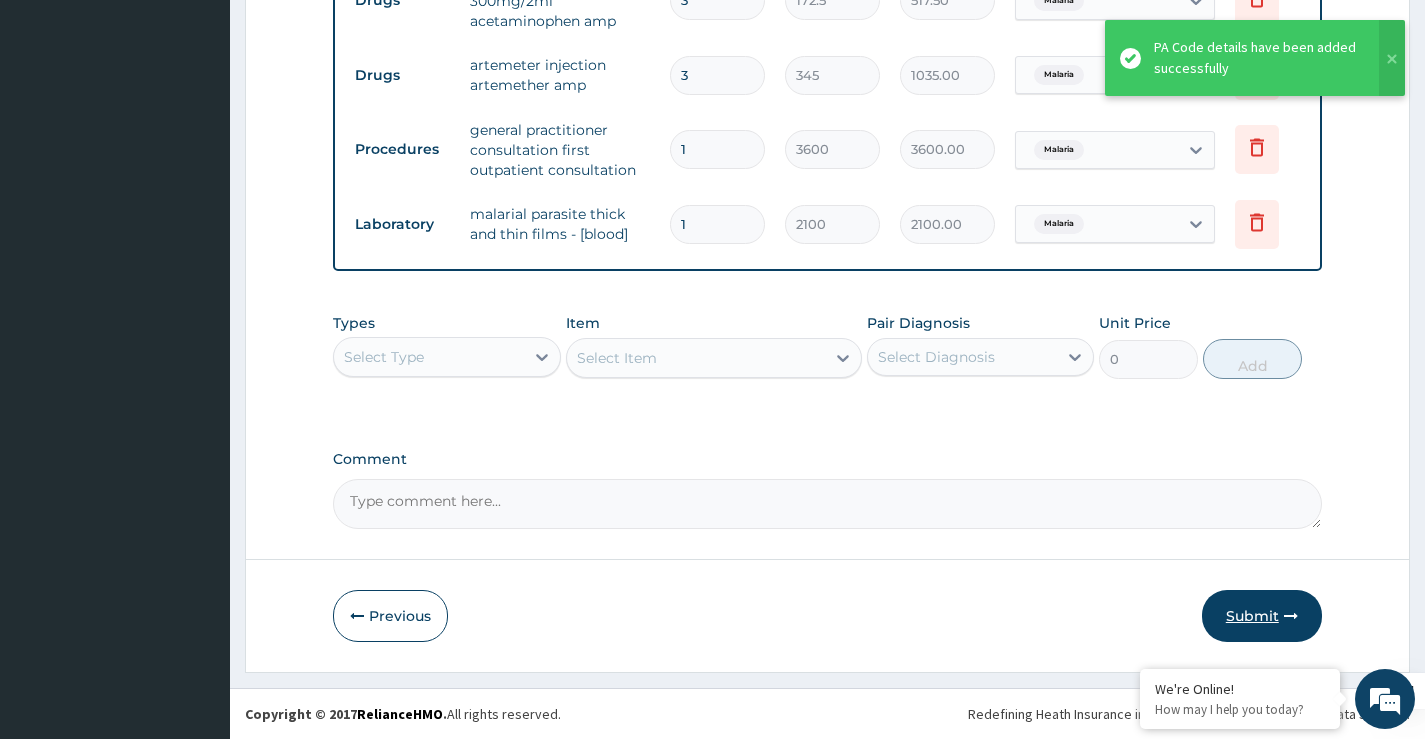 click on "Submit" at bounding box center (1262, 616) 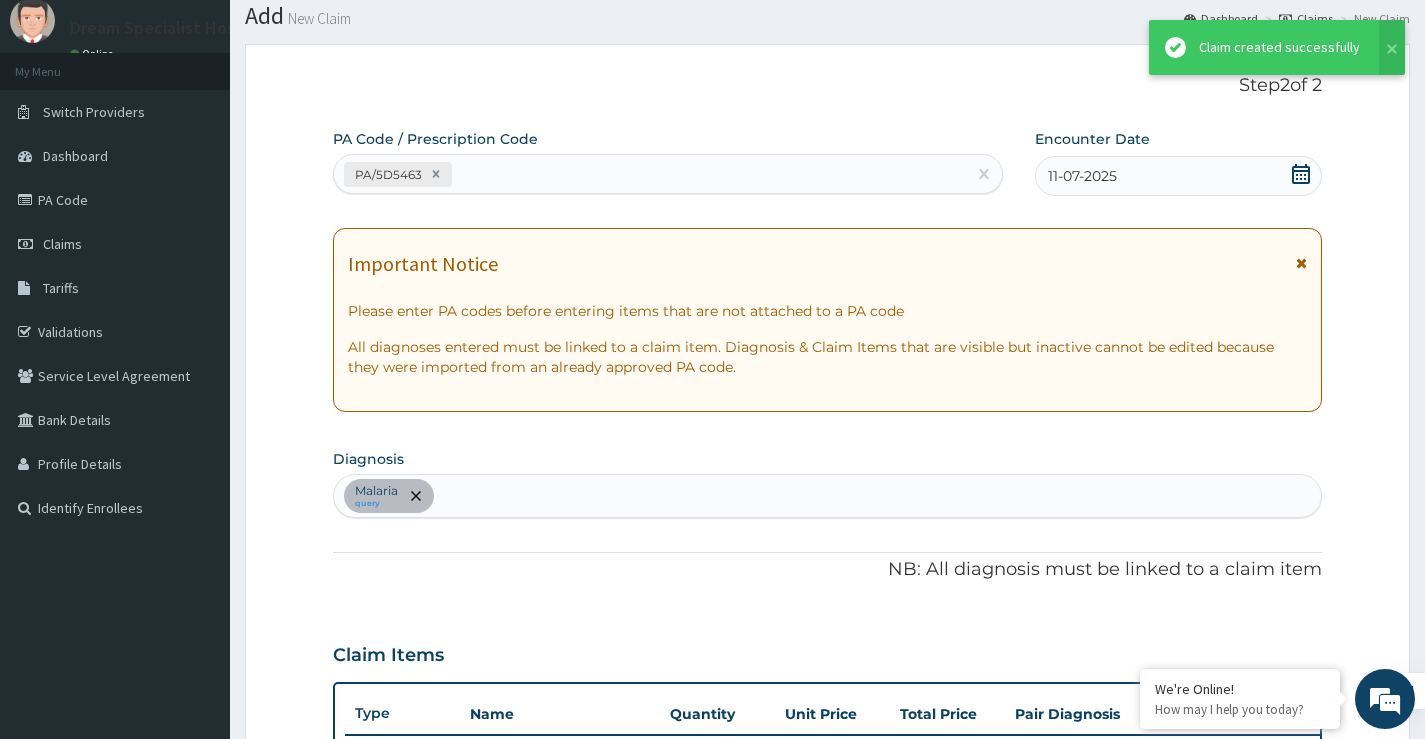 scroll, scrollTop: 932, scrollLeft: 0, axis: vertical 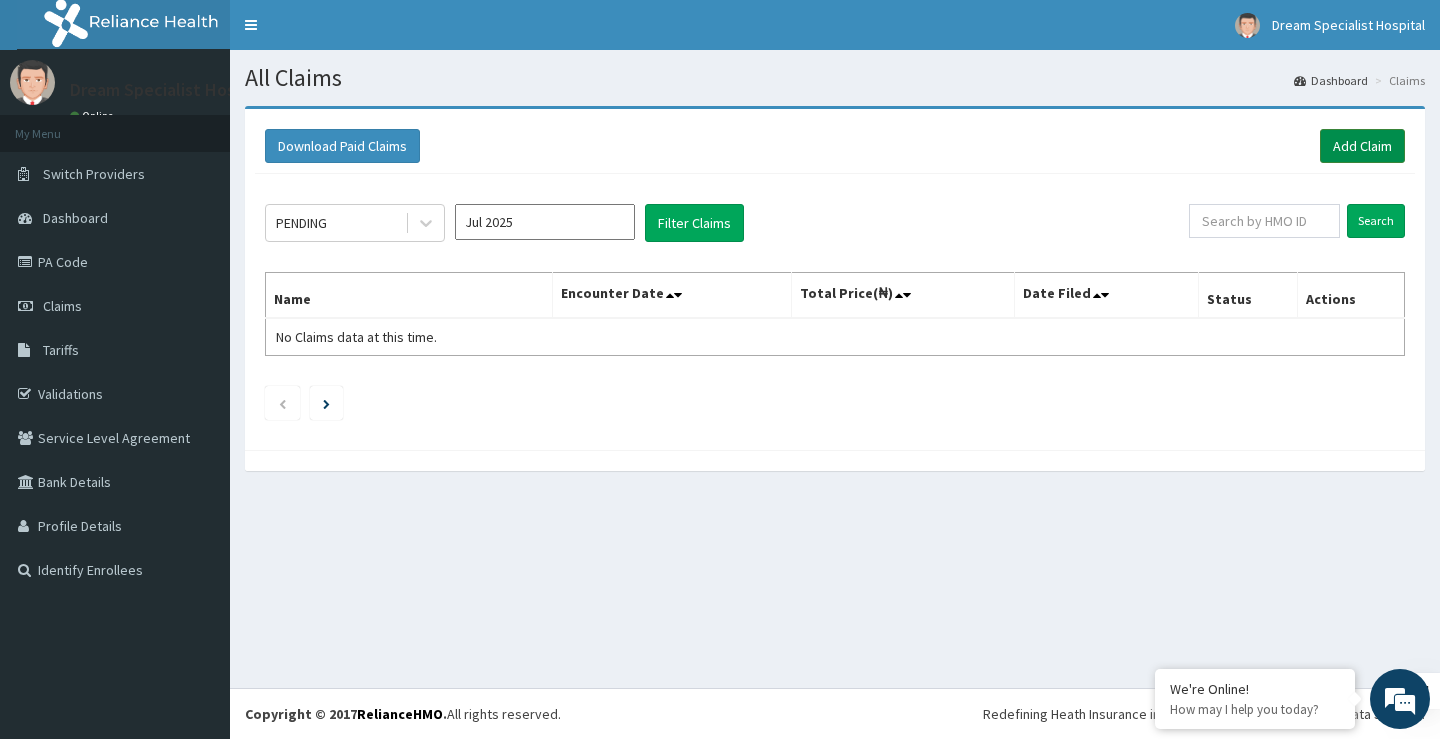 click on "Add Claim" at bounding box center (1362, 146) 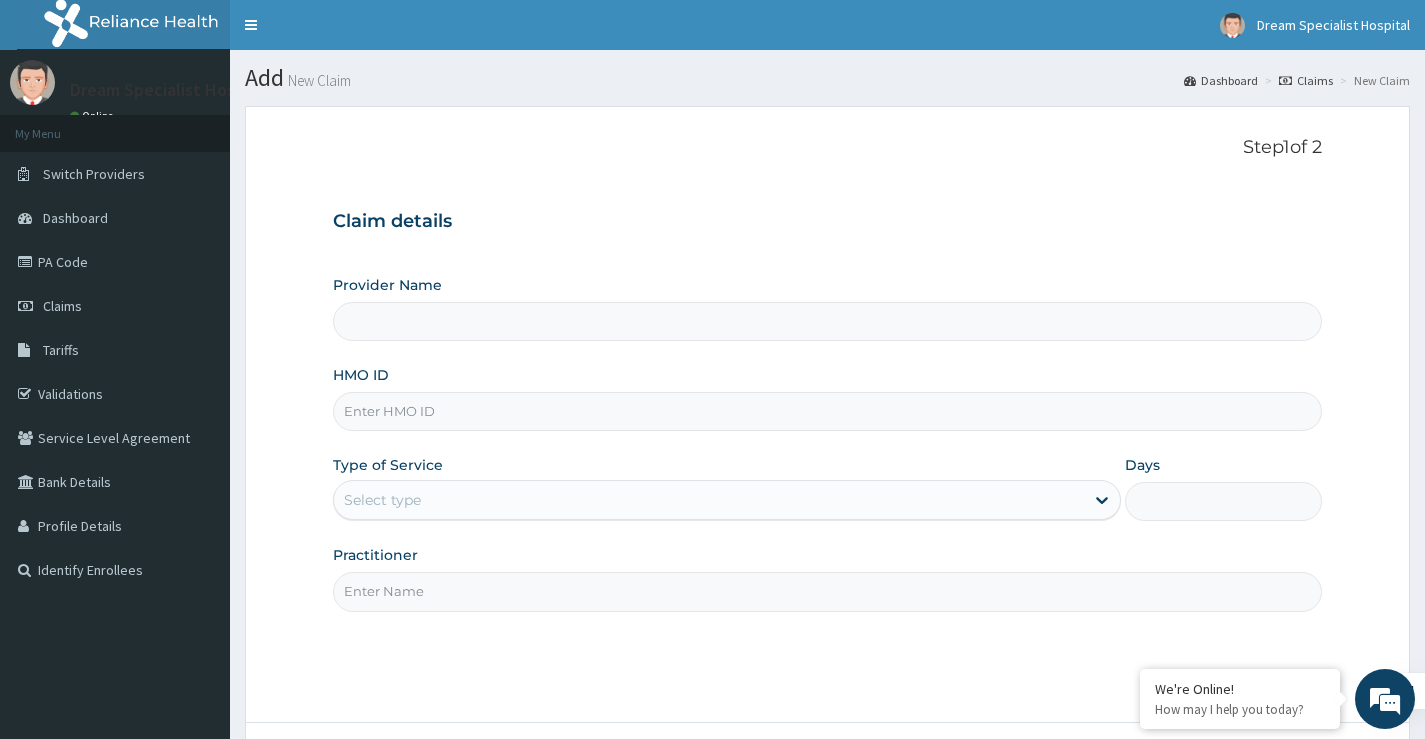 scroll, scrollTop: 0, scrollLeft: 0, axis: both 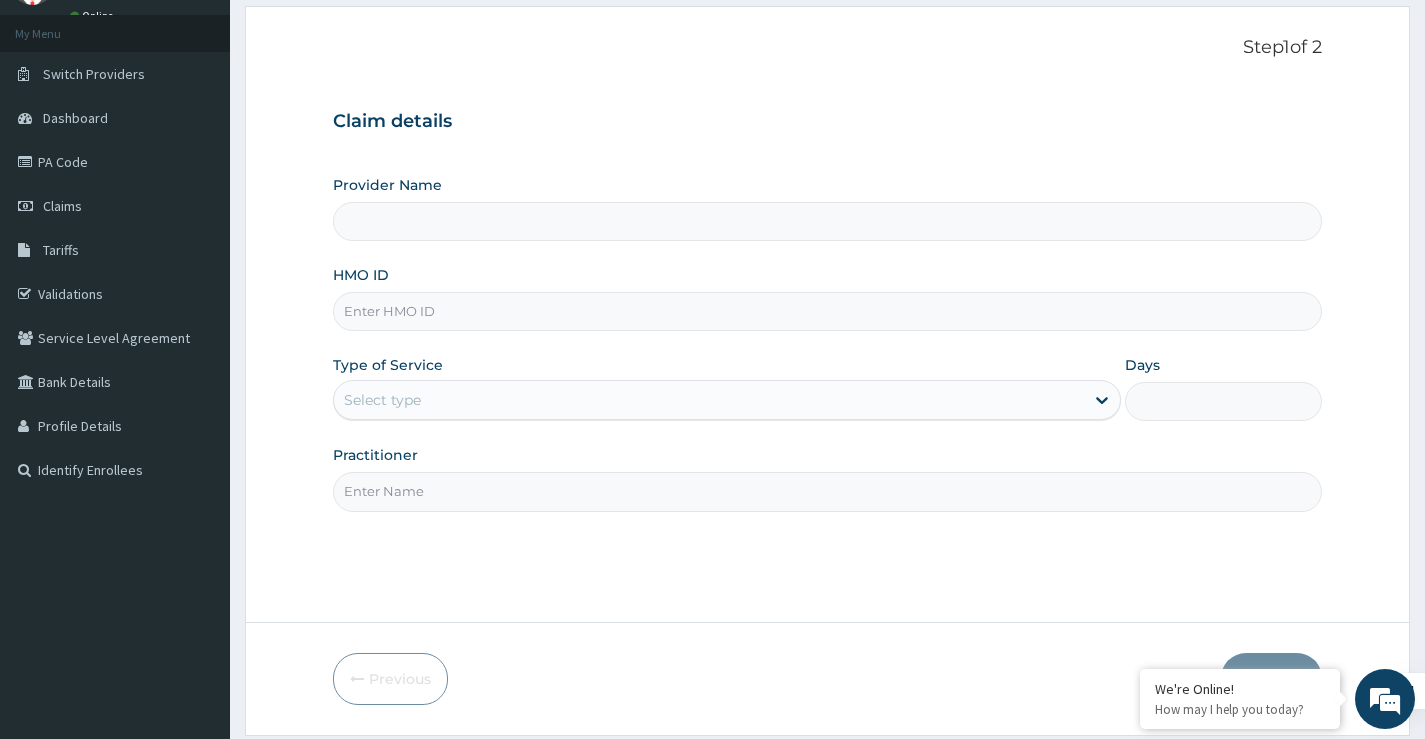 type on "Dream Specialist Hospital" 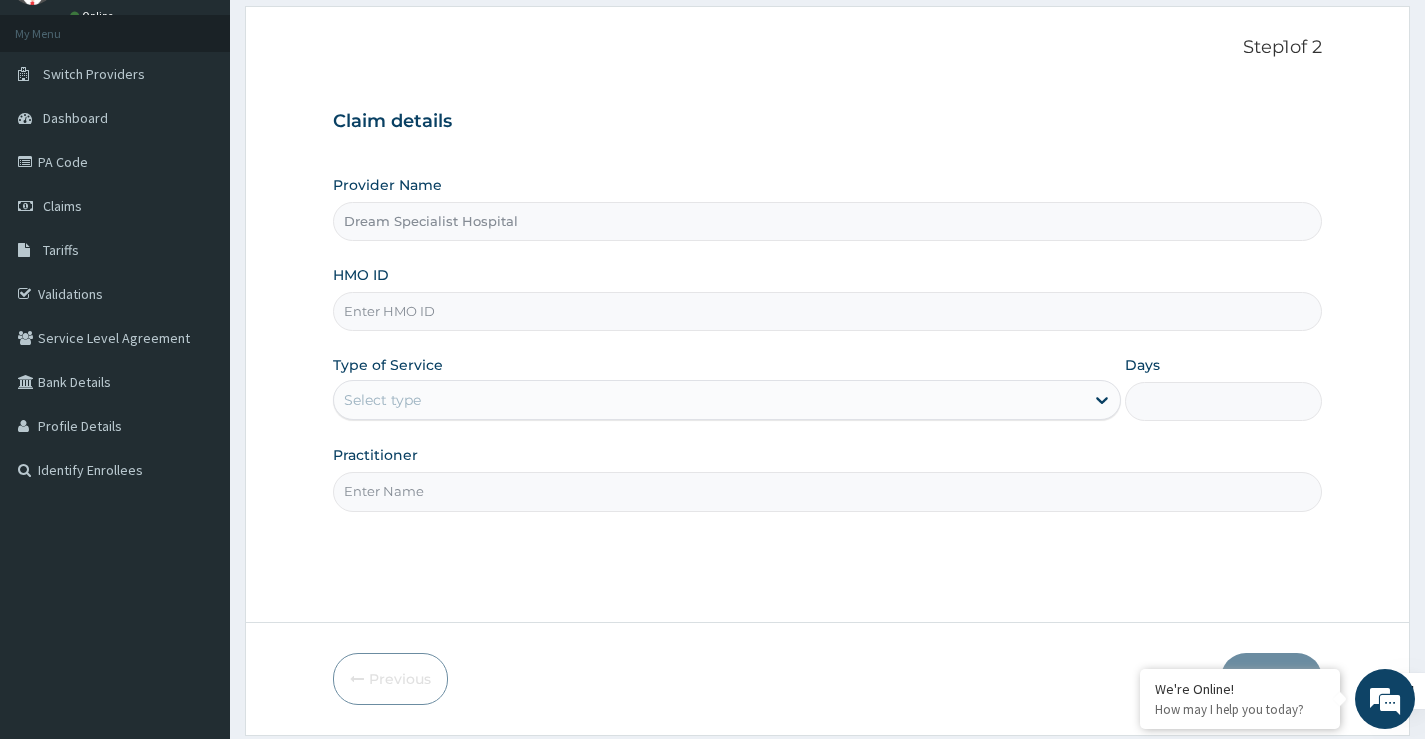 click on "HMO ID" at bounding box center [827, 311] 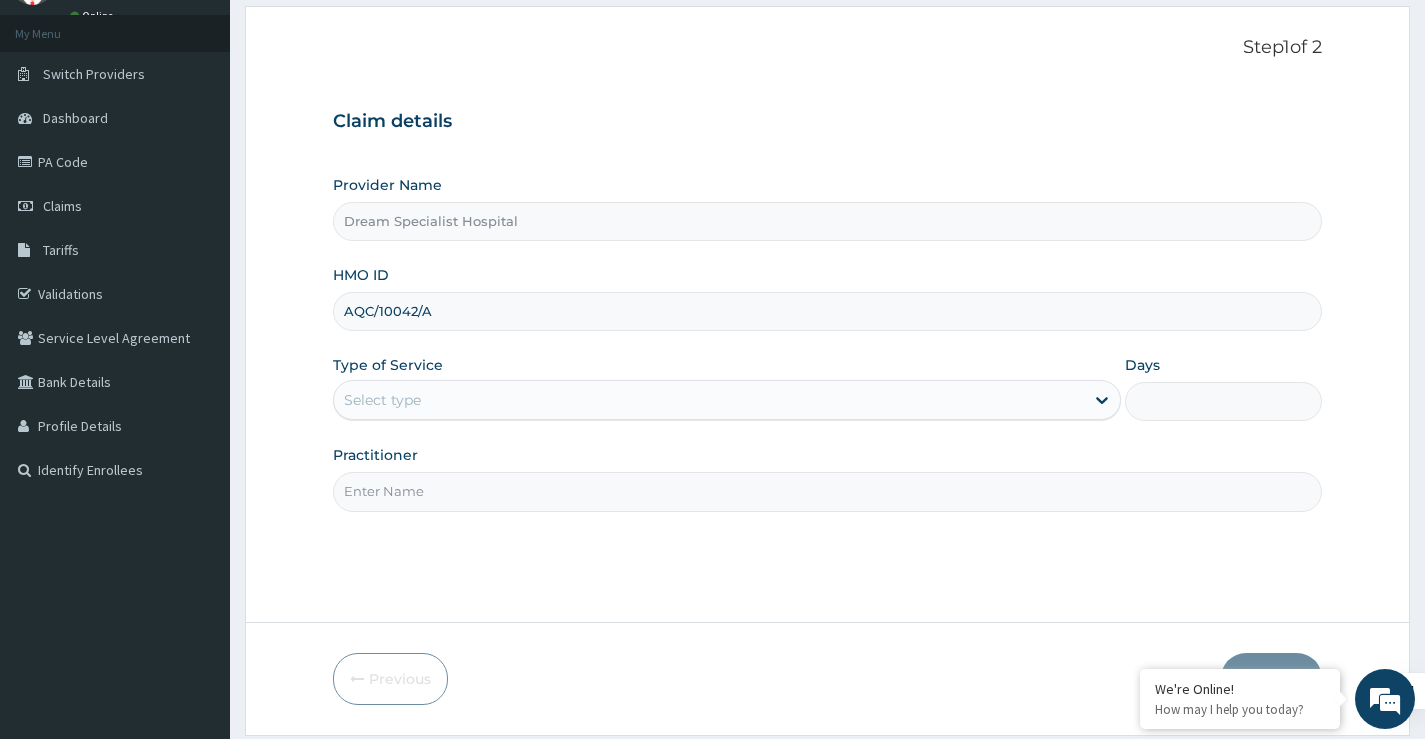 type on "AQC/10042/A" 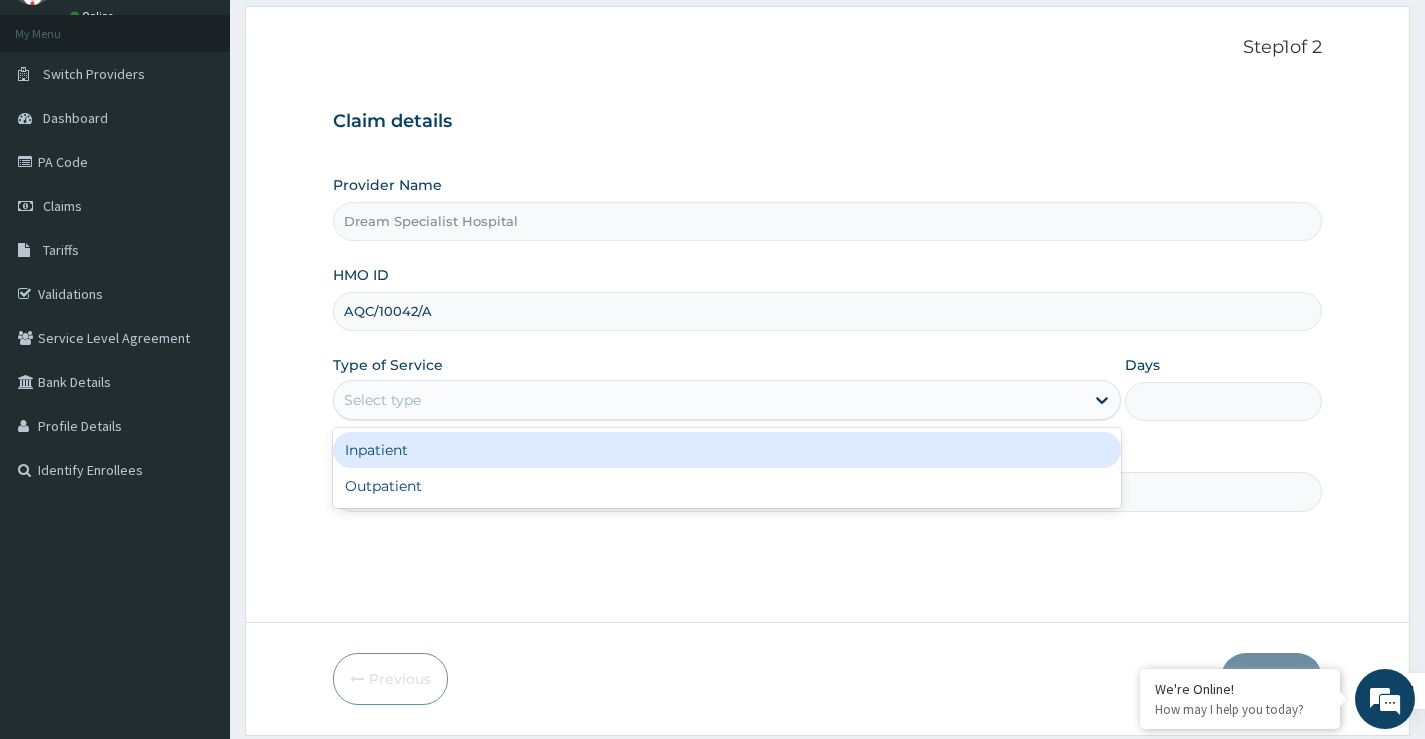 click on "Inpatient" at bounding box center (727, 450) 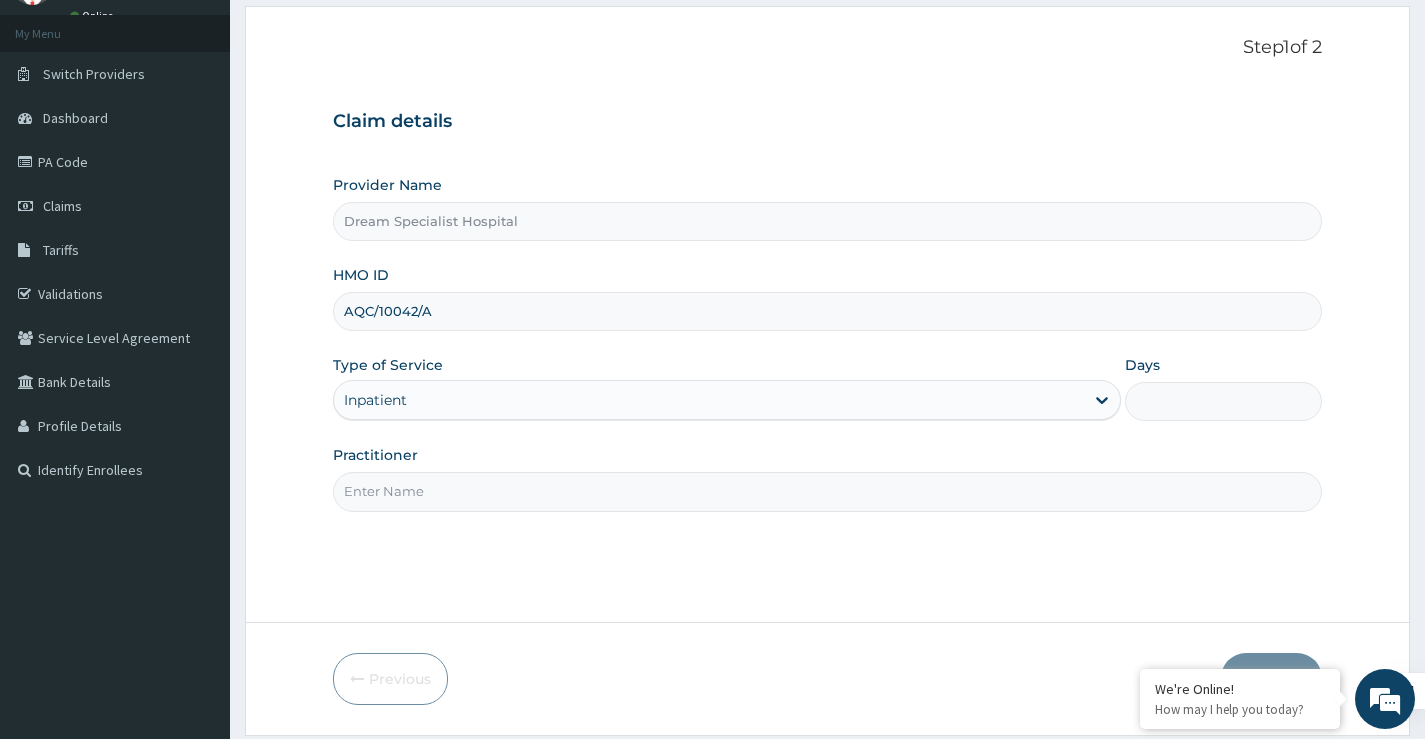 click on "Practitioner" at bounding box center [827, 491] 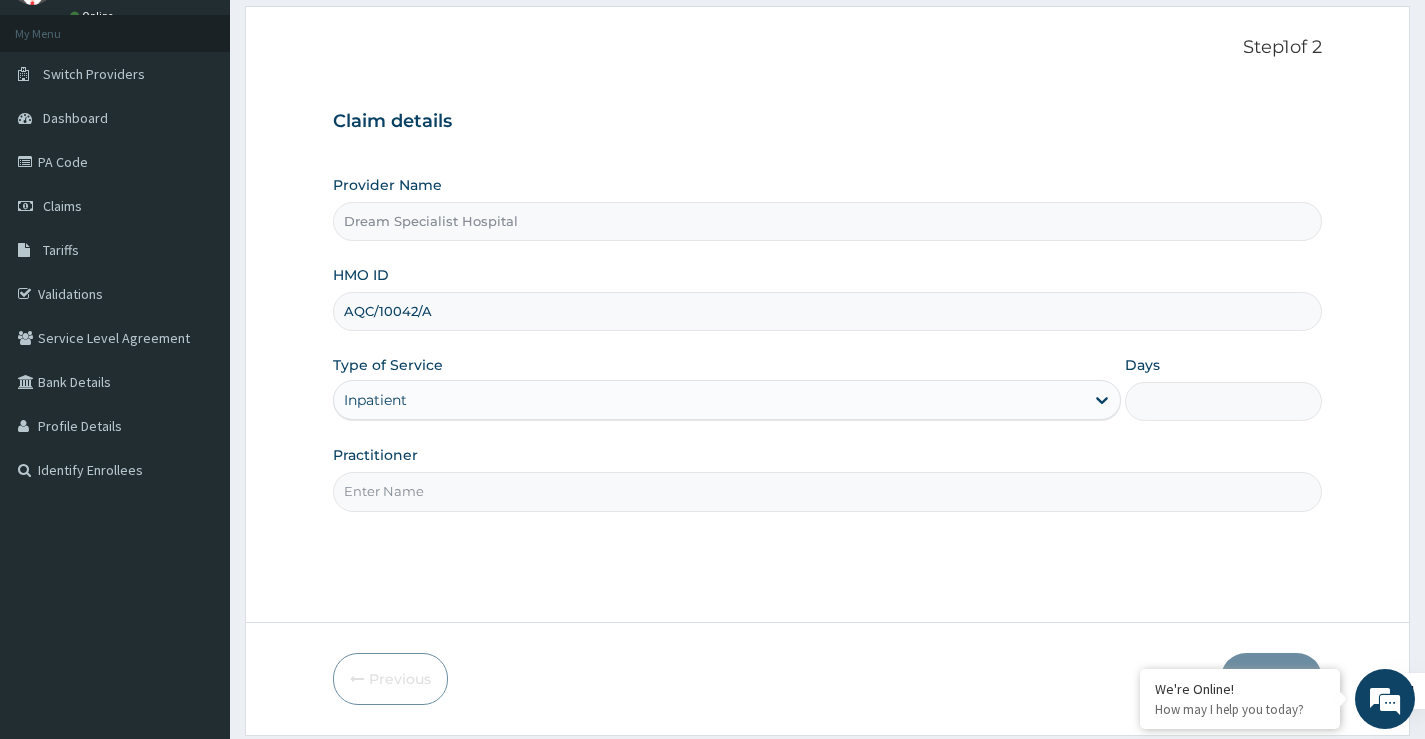 scroll, scrollTop: 0, scrollLeft: 0, axis: both 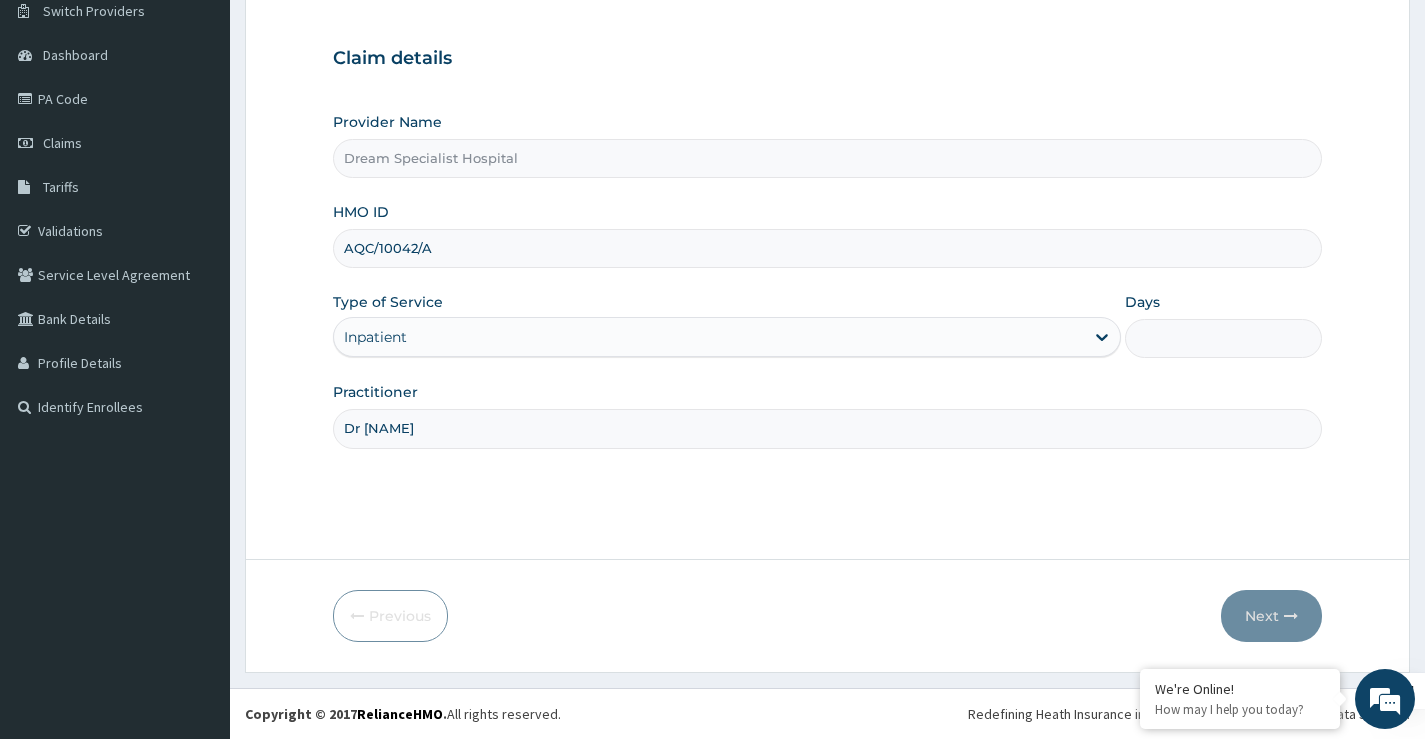 click on "Dr Salaudeen" at bounding box center [827, 428] 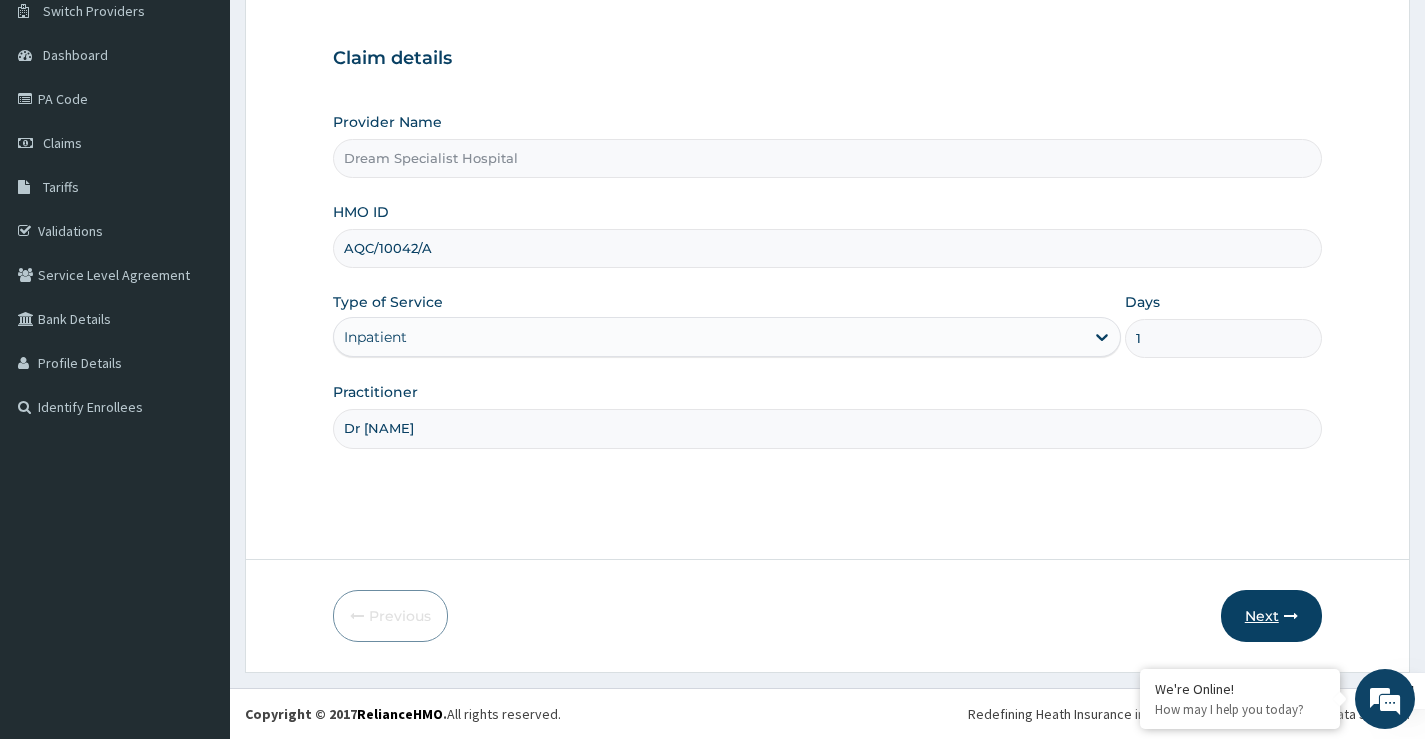 type on "1" 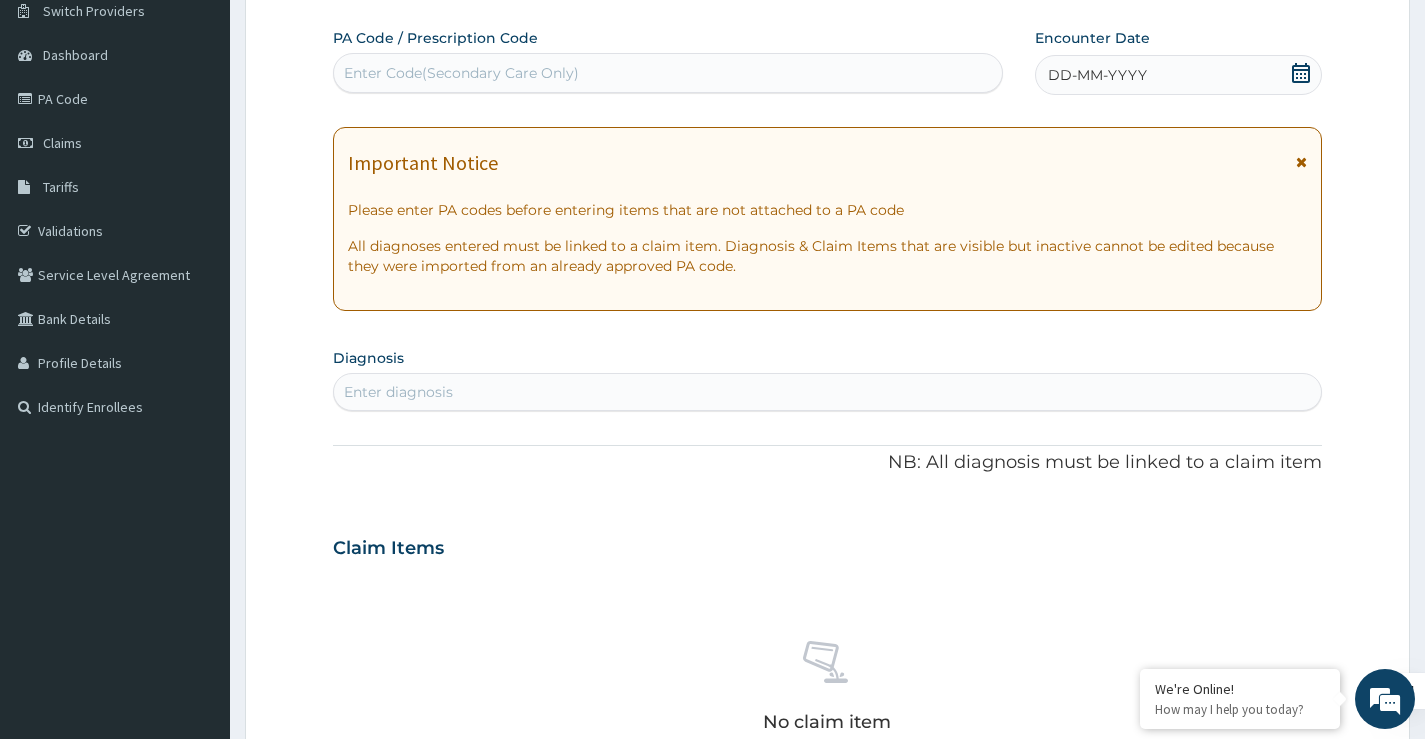 click on "Enter Code(Secondary Care Only)" at bounding box center [461, 73] 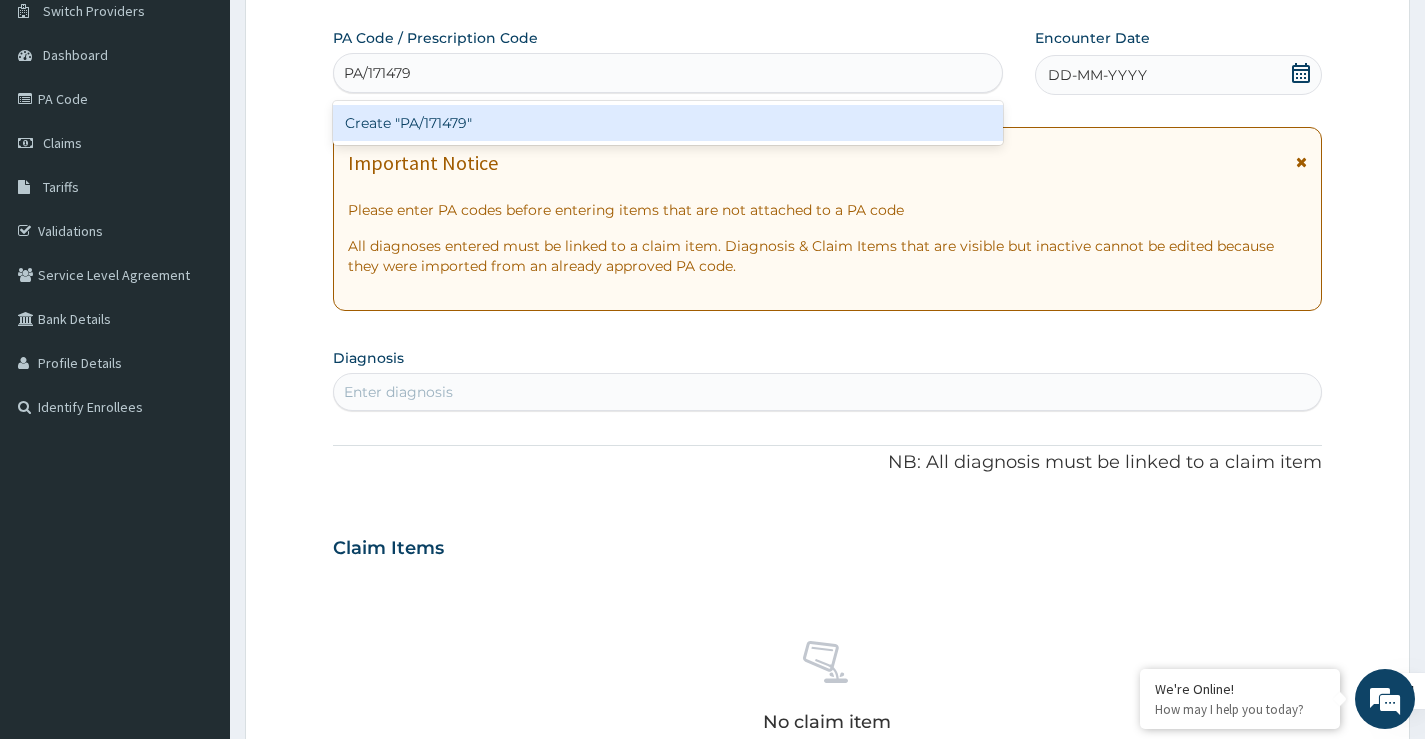 click on "Create "PA/171479"" at bounding box center [668, 123] 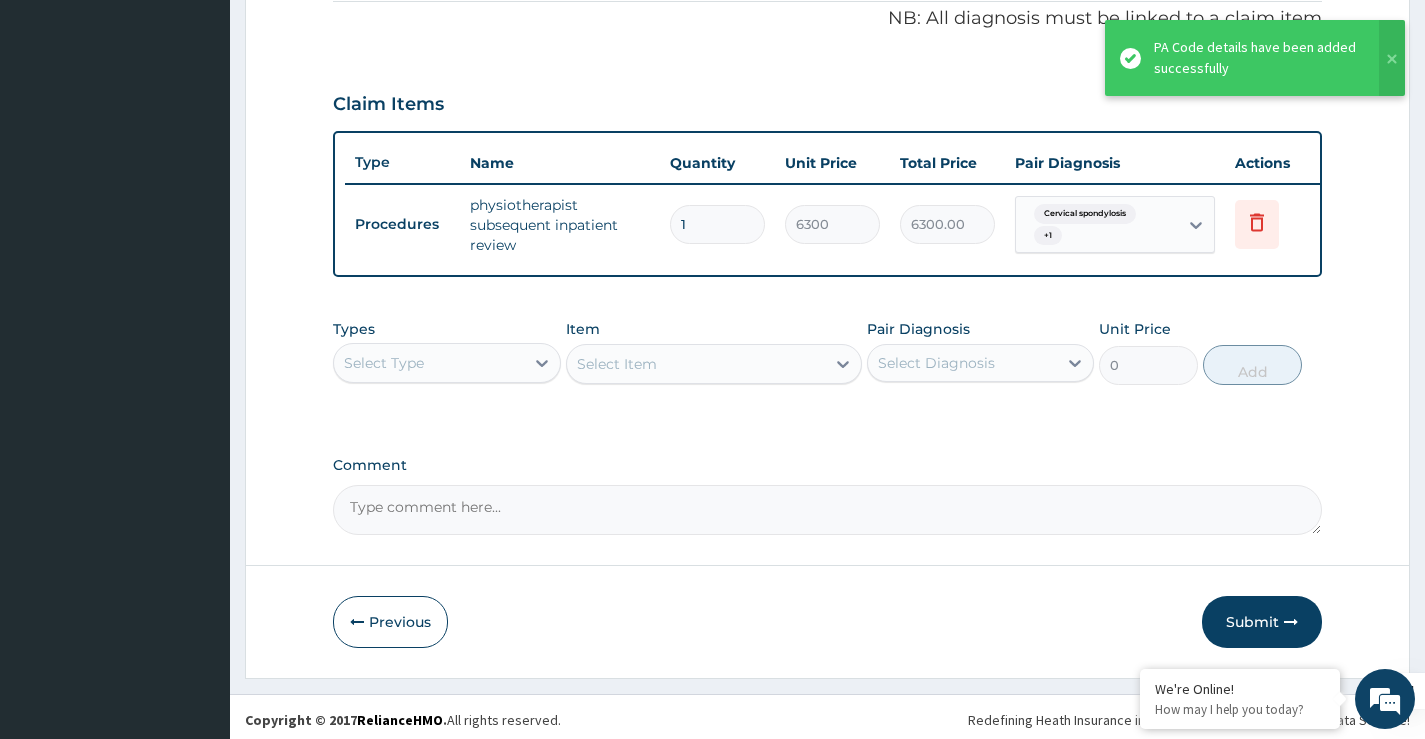 scroll, scrollTop: 634, scrollLeft: 0, axis: vertical 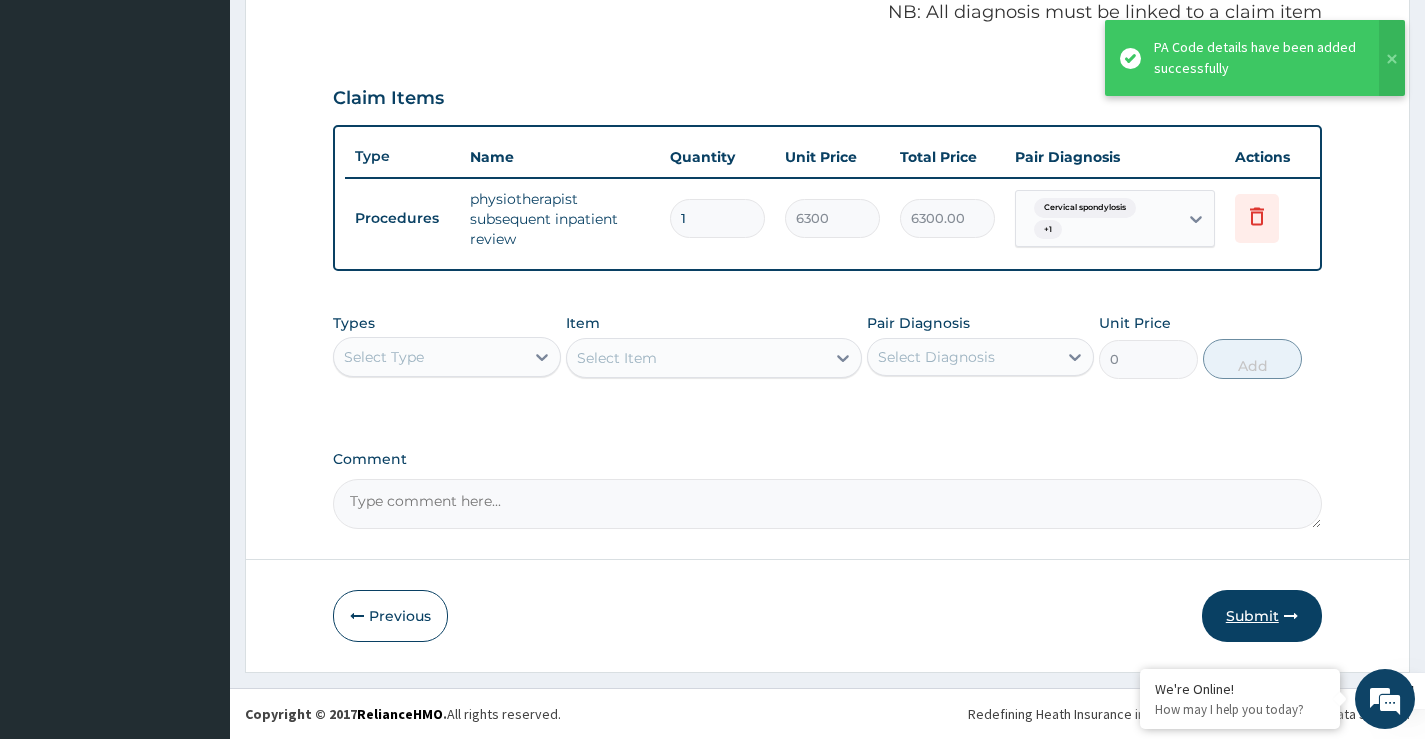 click on "Submit" at bounding box center (1262, 616) 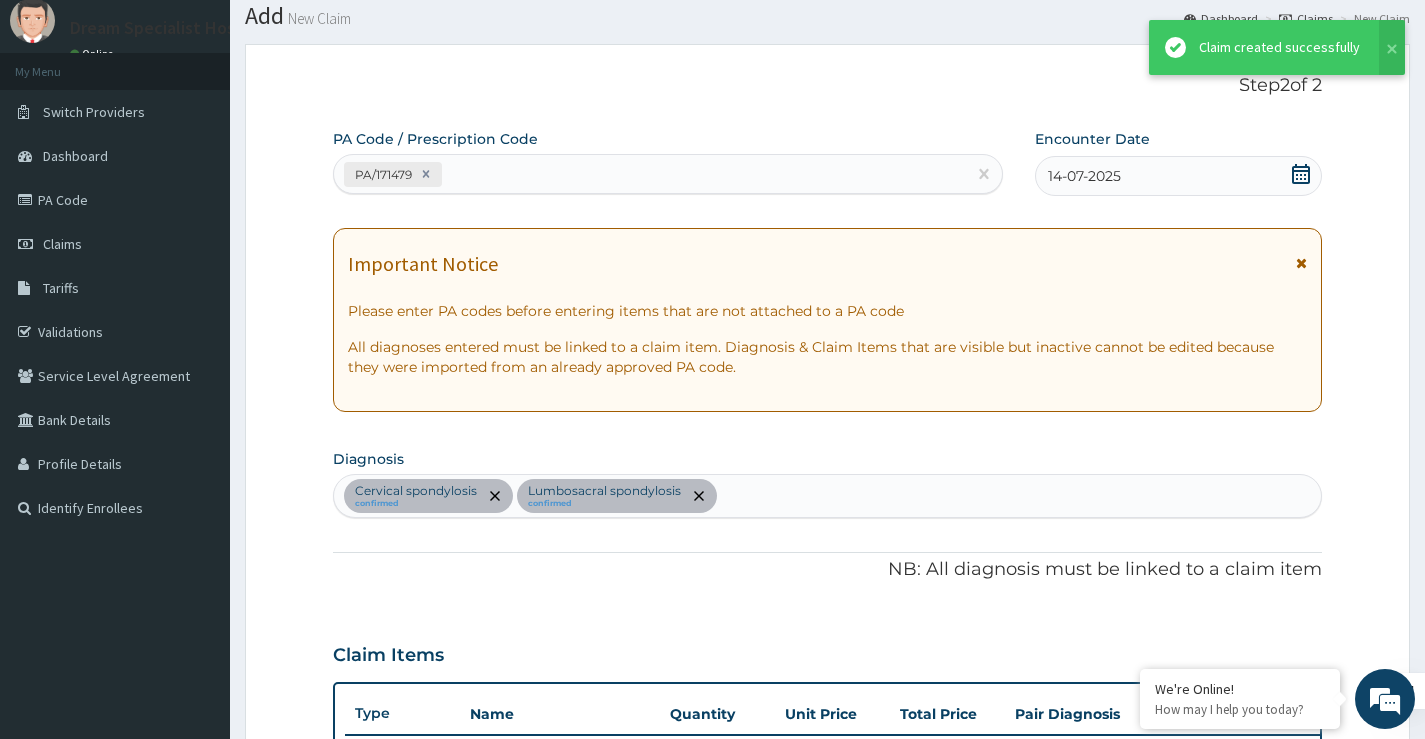 scroll, scrollTop: 634, scrollLeft: 0, axis: vertical 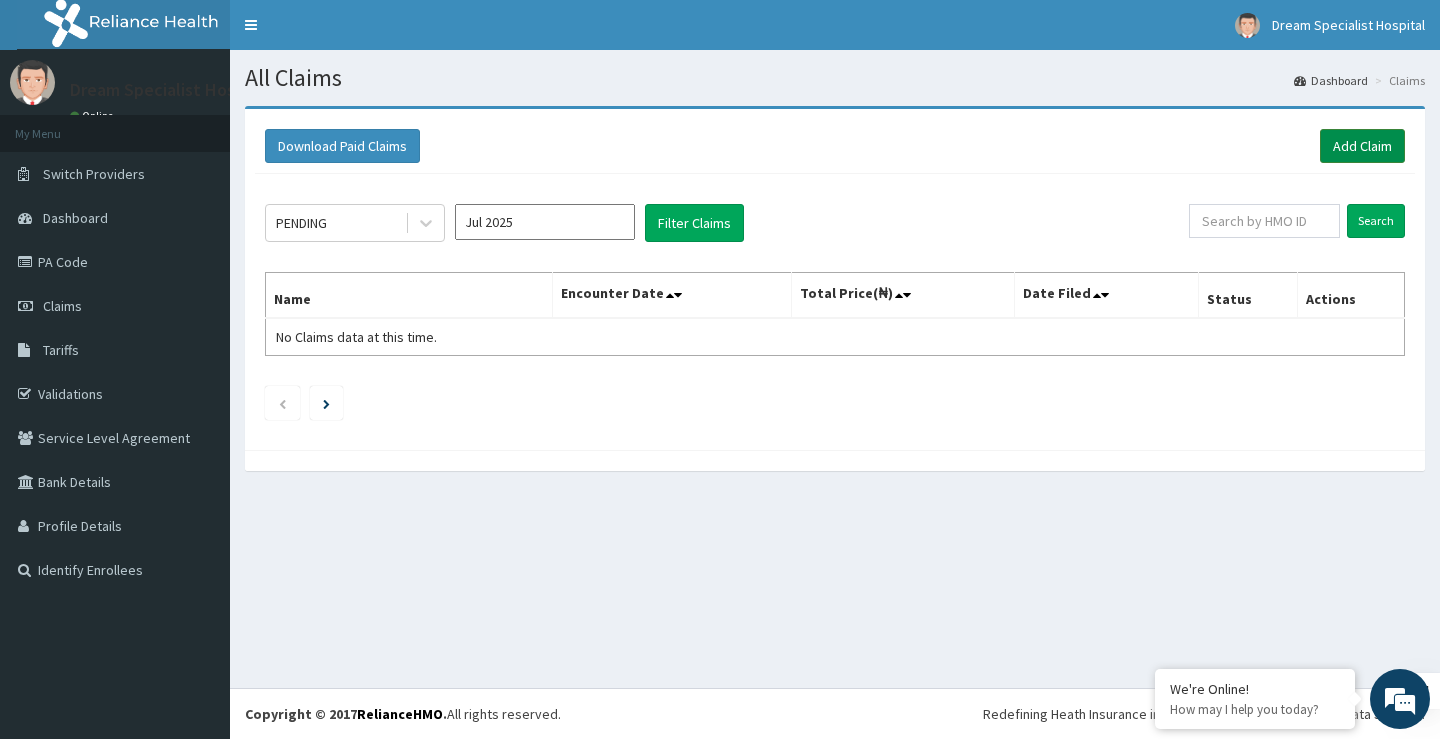 click on "Add Claim" at bounding box center [1362, 146] 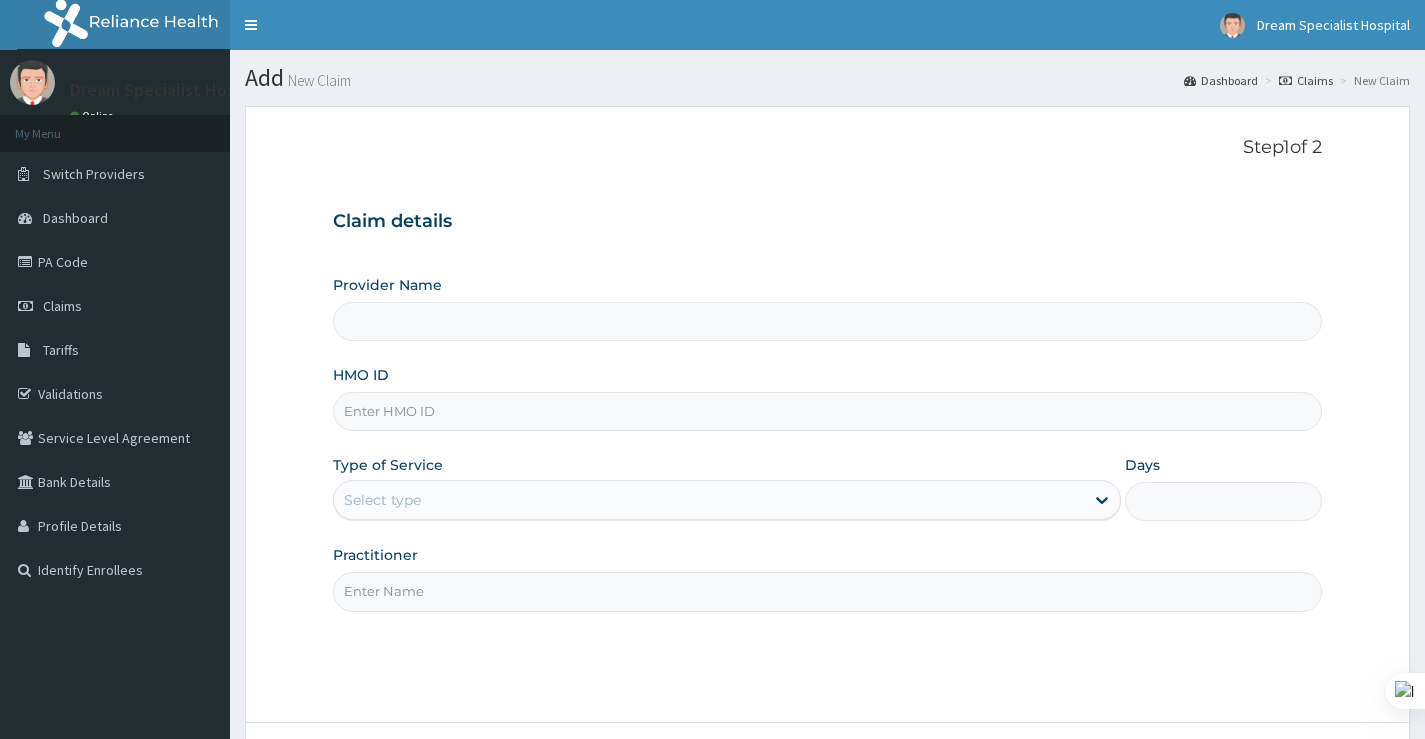 scroll, scrollTop: 0, scrollLeft: 0, axis: both 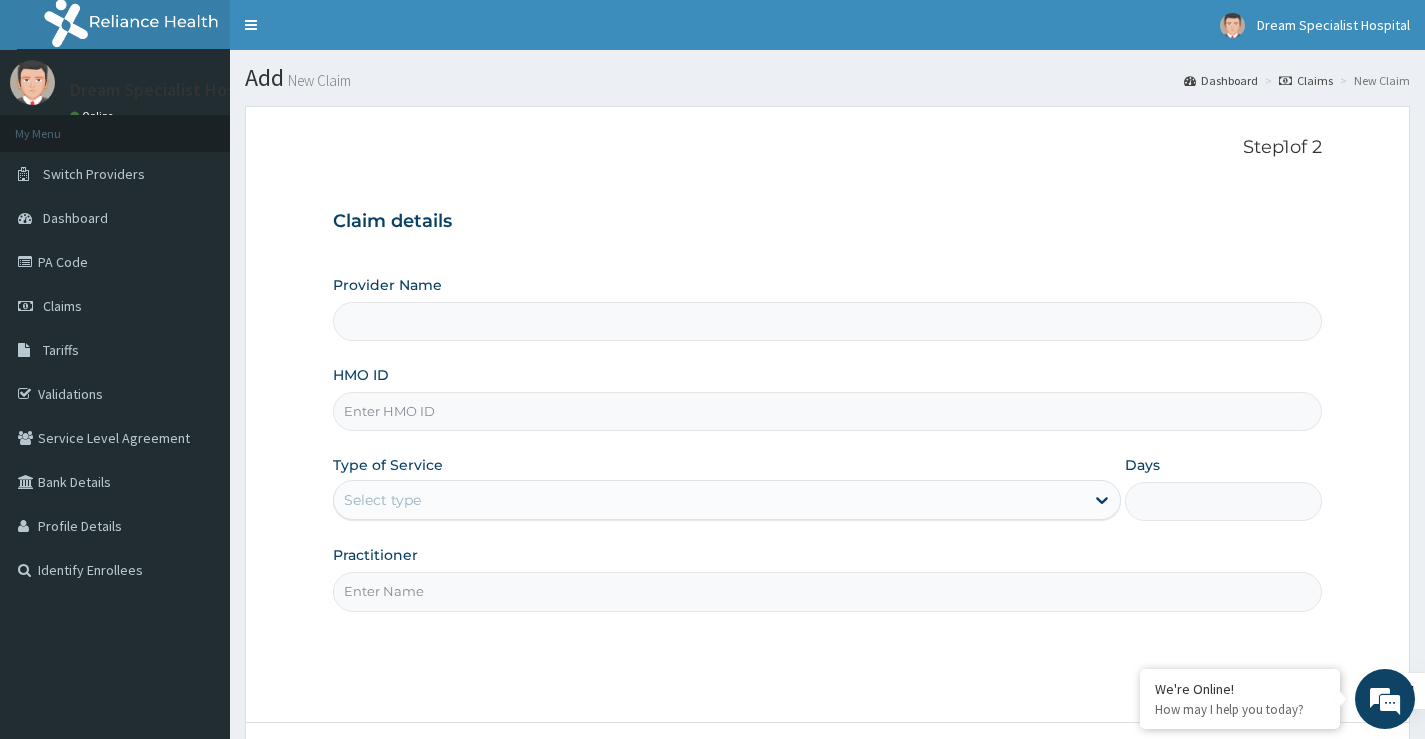 click on "Provider Name" at bounding box center (827, 321) 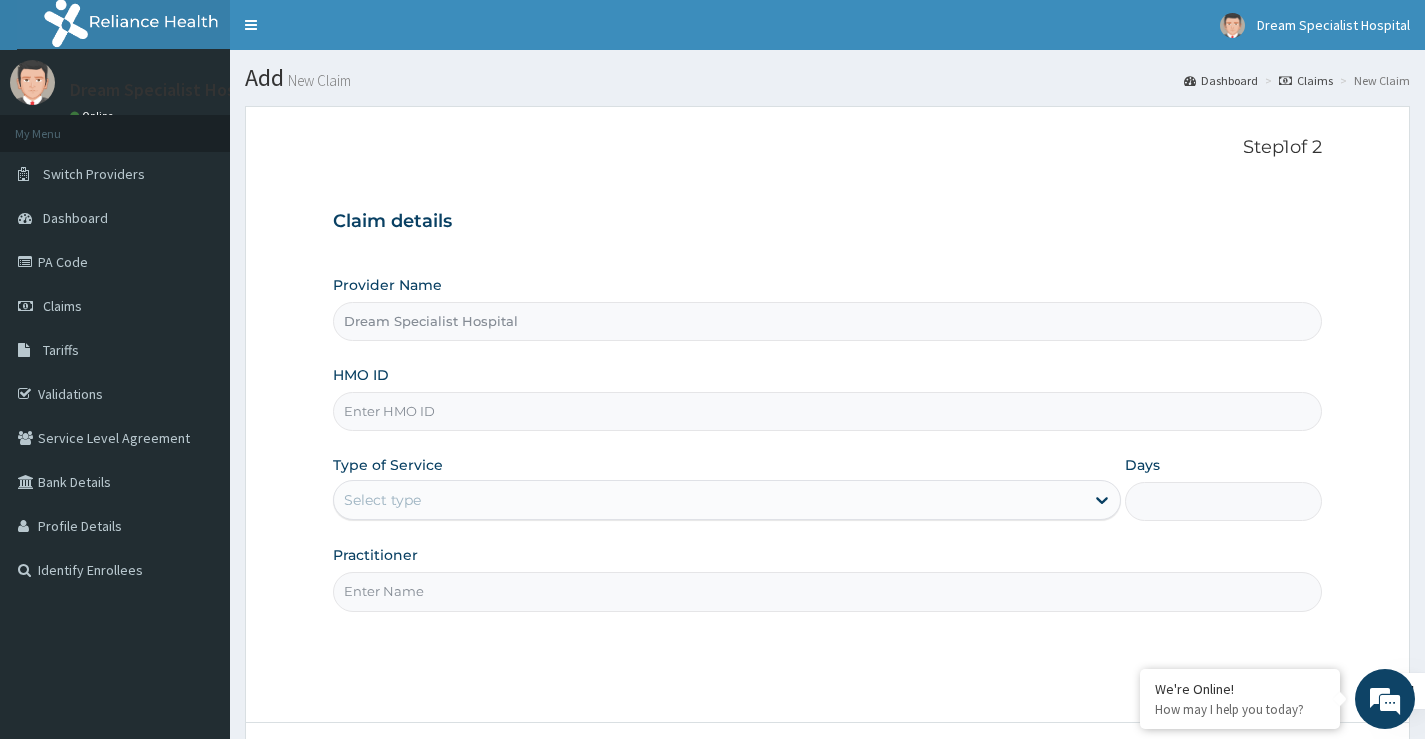 paste on "uoa/10035/a" 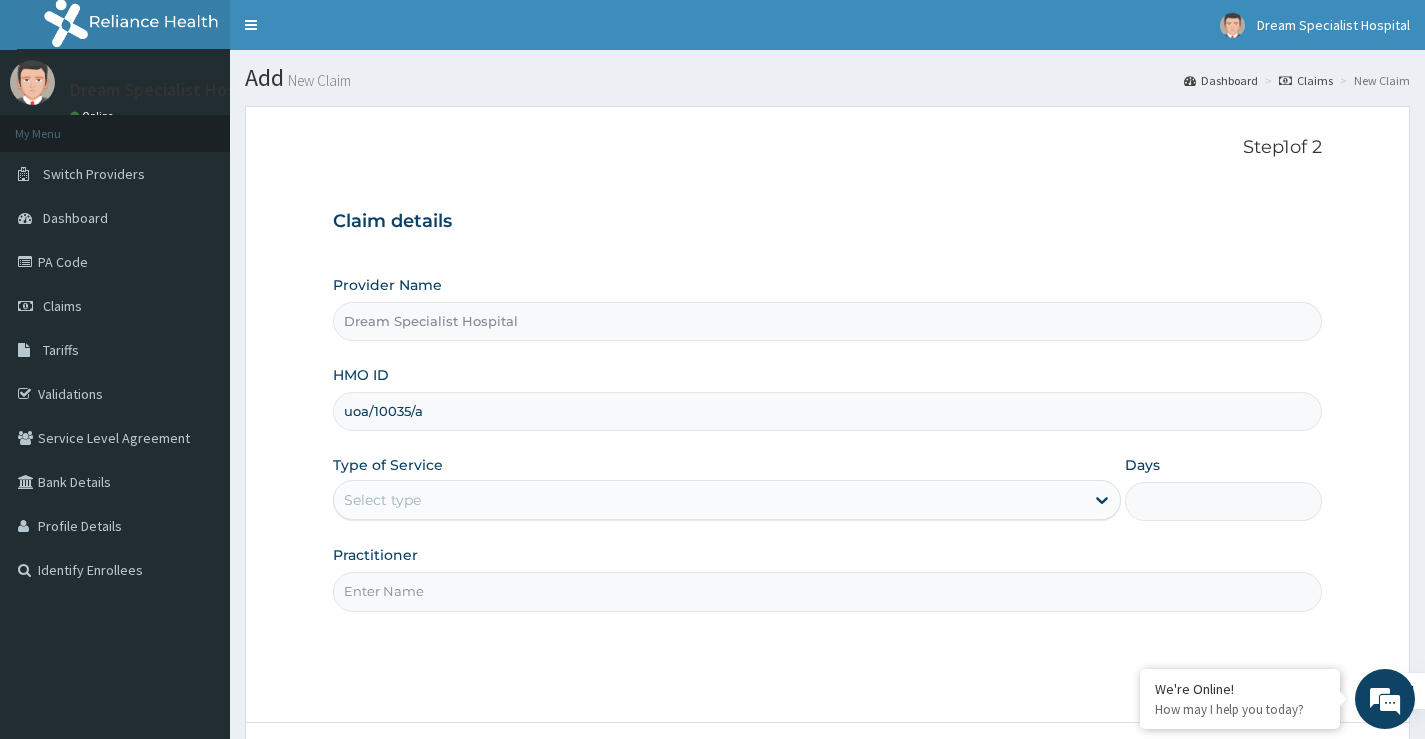 type on "uoa/10035/a" 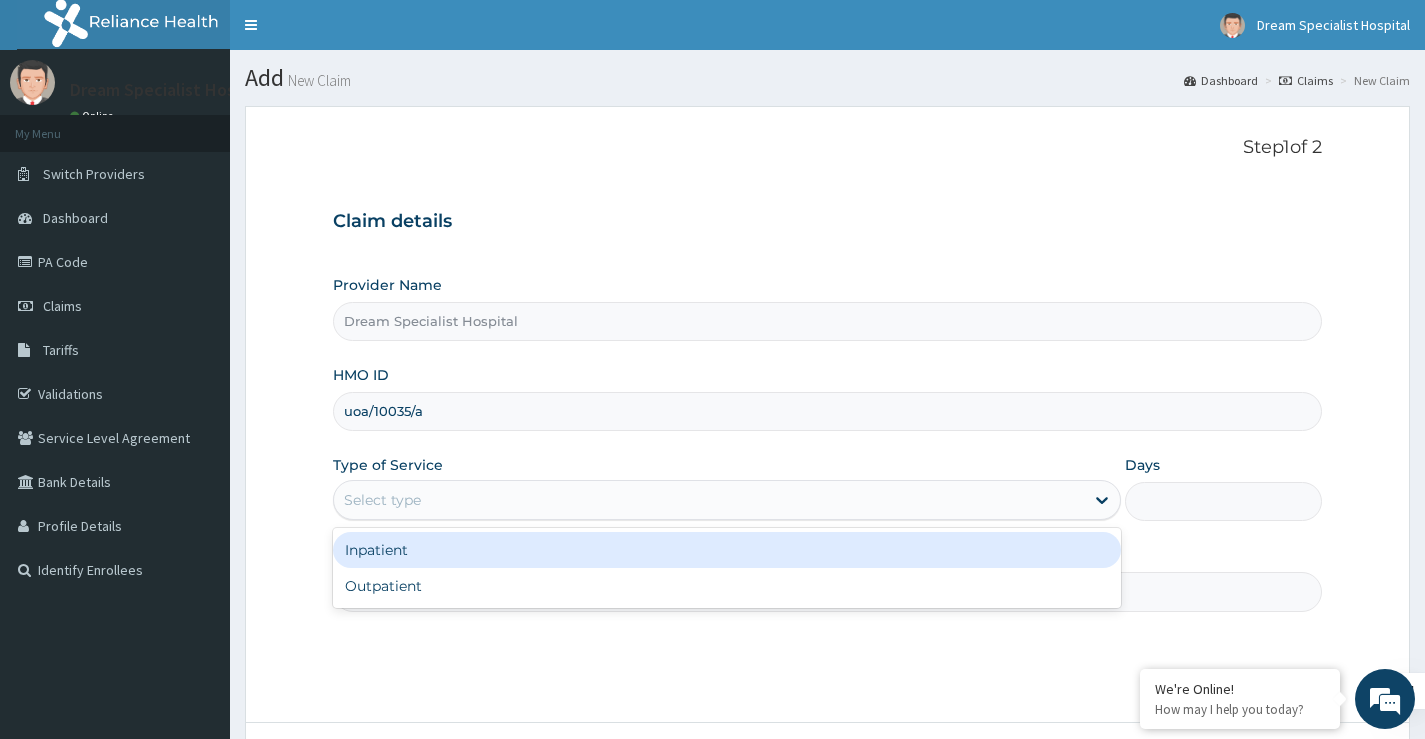 click on "Select type" at bounding box center (382, 500) 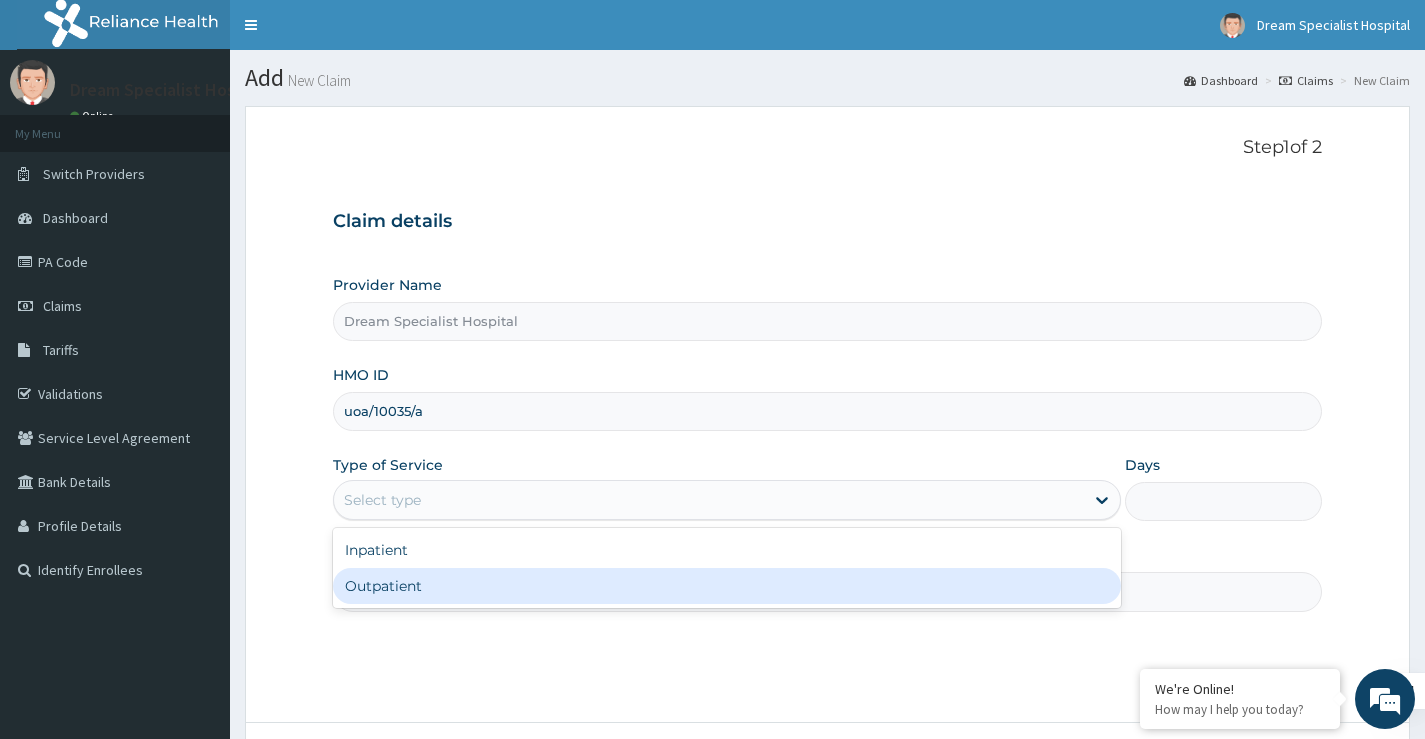 drag, startPoint x: 409, startPoint y: 592, endPoint x: 824, endPoint y: 529, distance: 419.7547 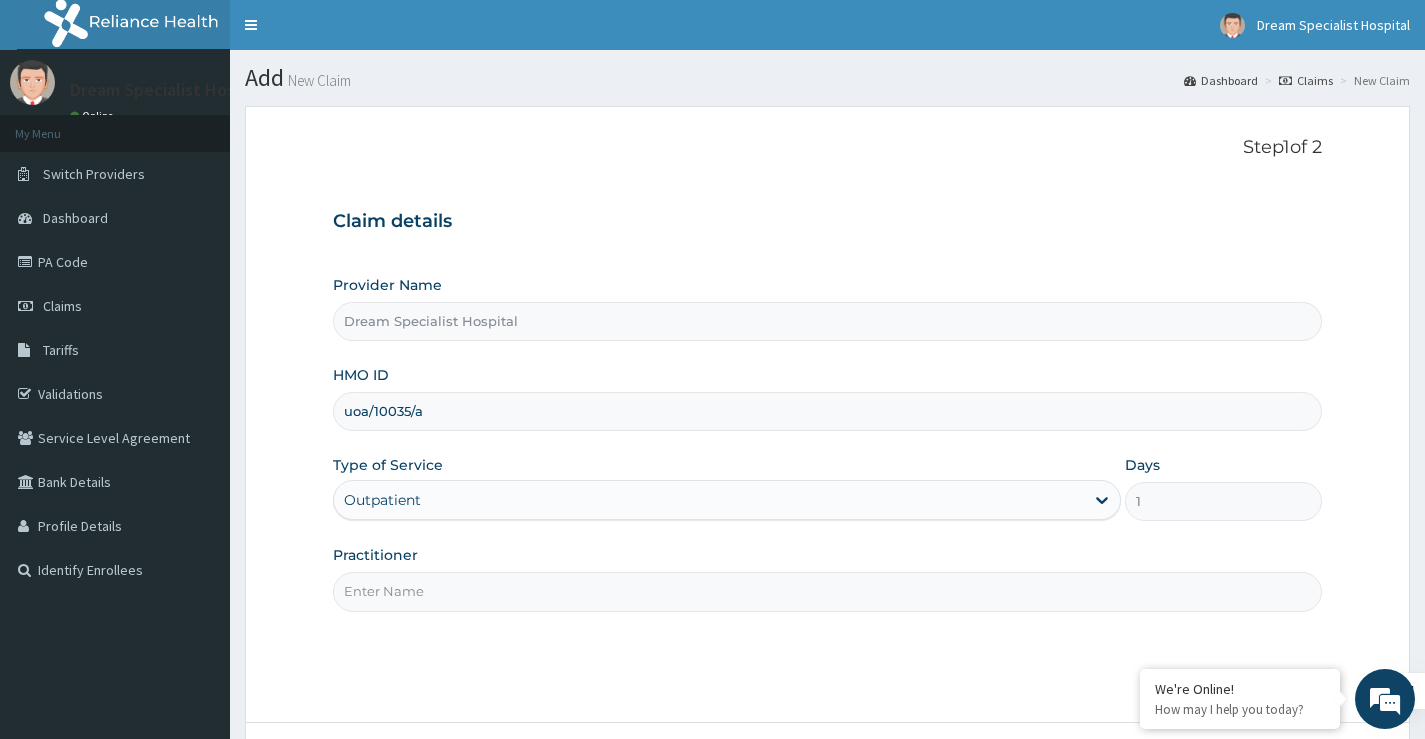 click on "Practitioner" at bounding box center (827, 591) 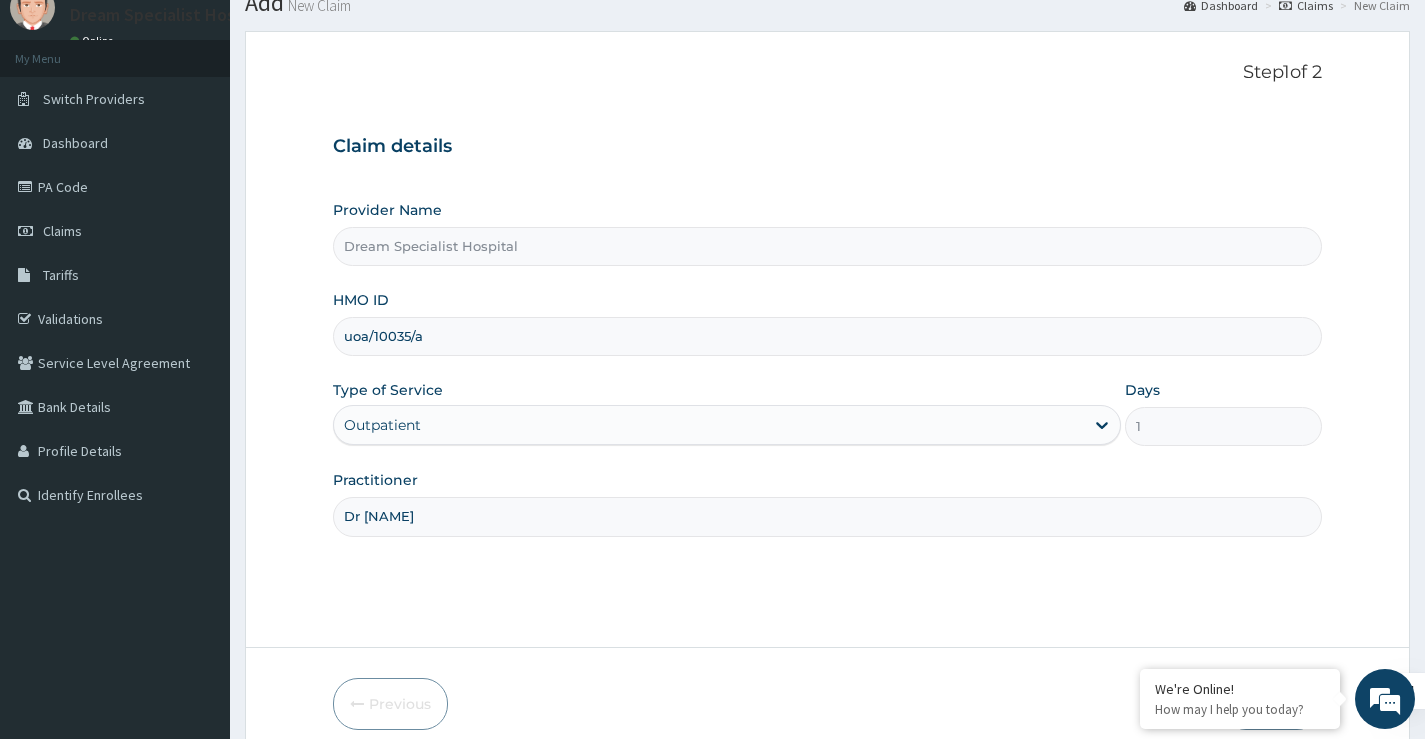 scroll, scrollTop: 163, scrollLeft: 0, axis: vertical 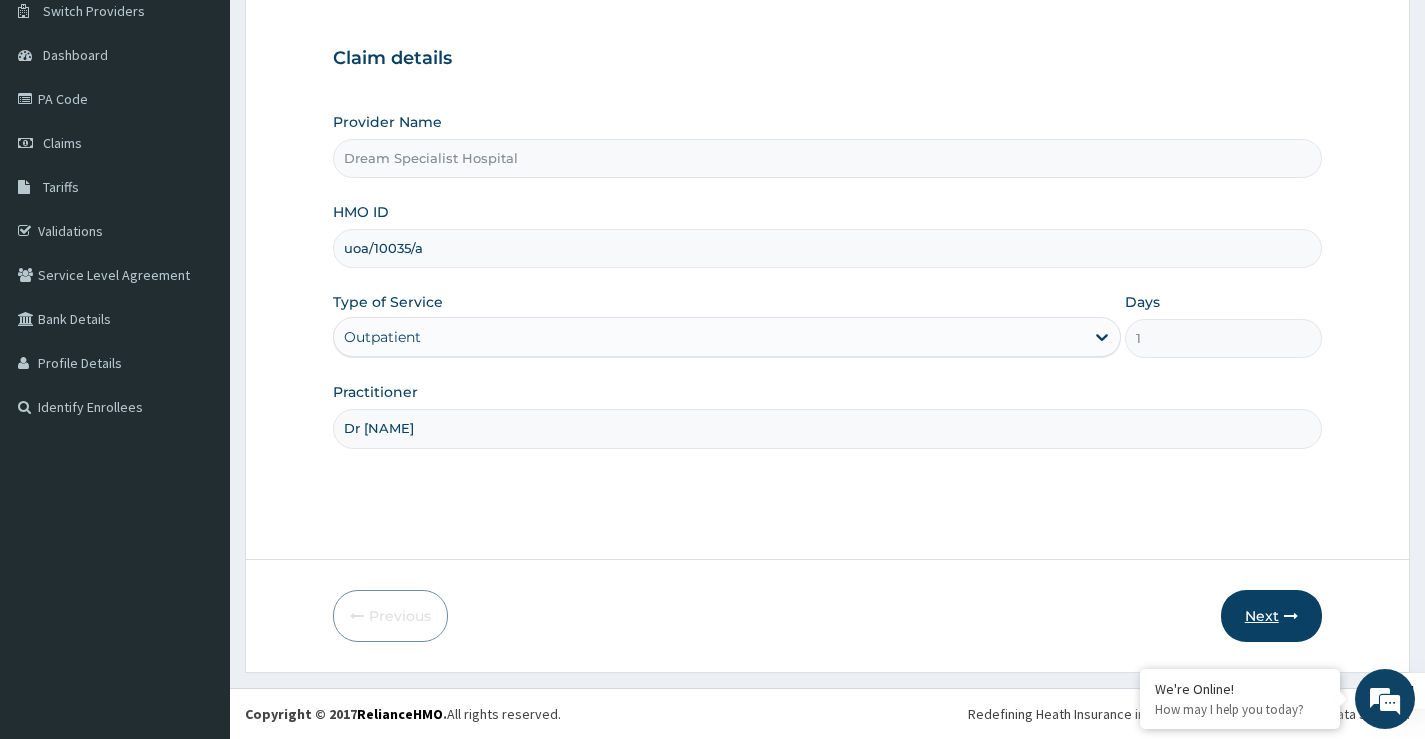click at bounding box center (1291, 616) 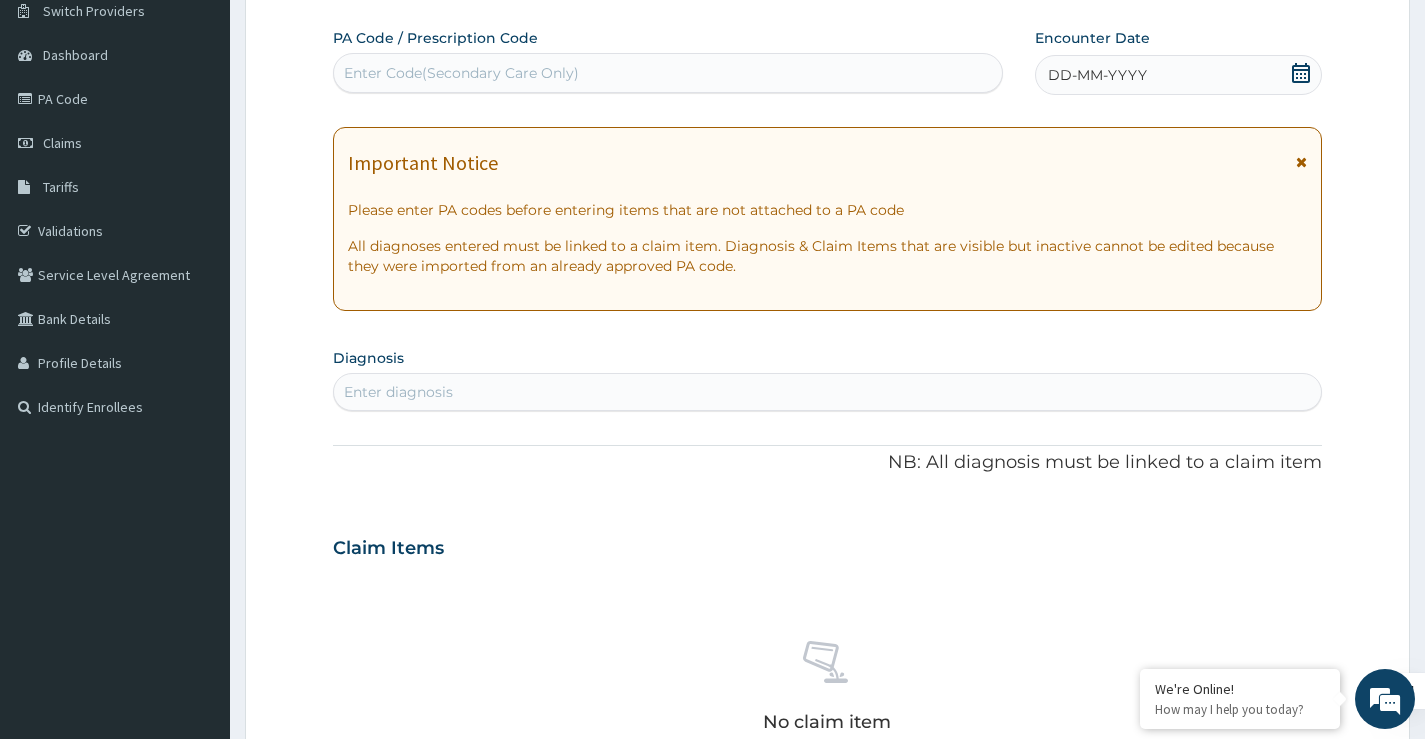scroll, scrollTop: 0, scrollLeft: 0, axis: both 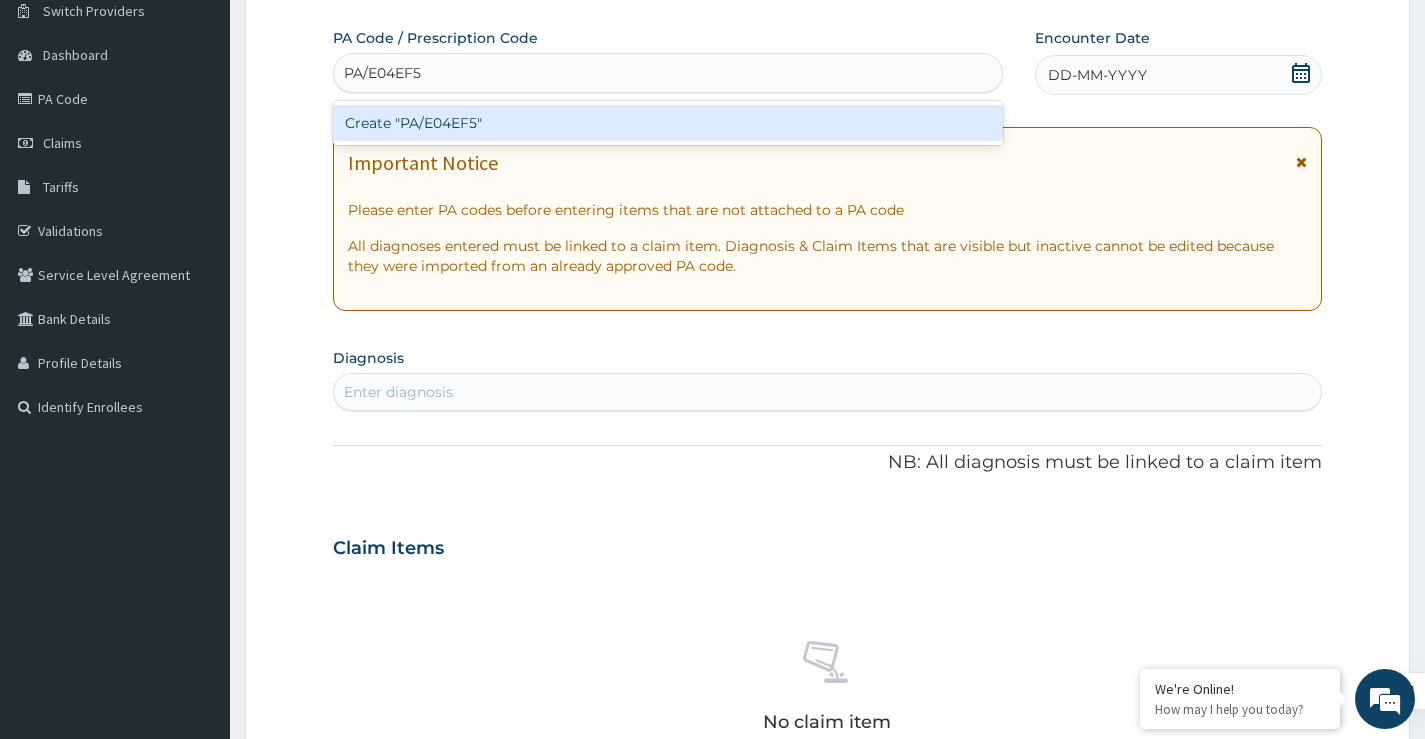 click on "Create "PA/E04EF5"" at bounding box center (668, 123) 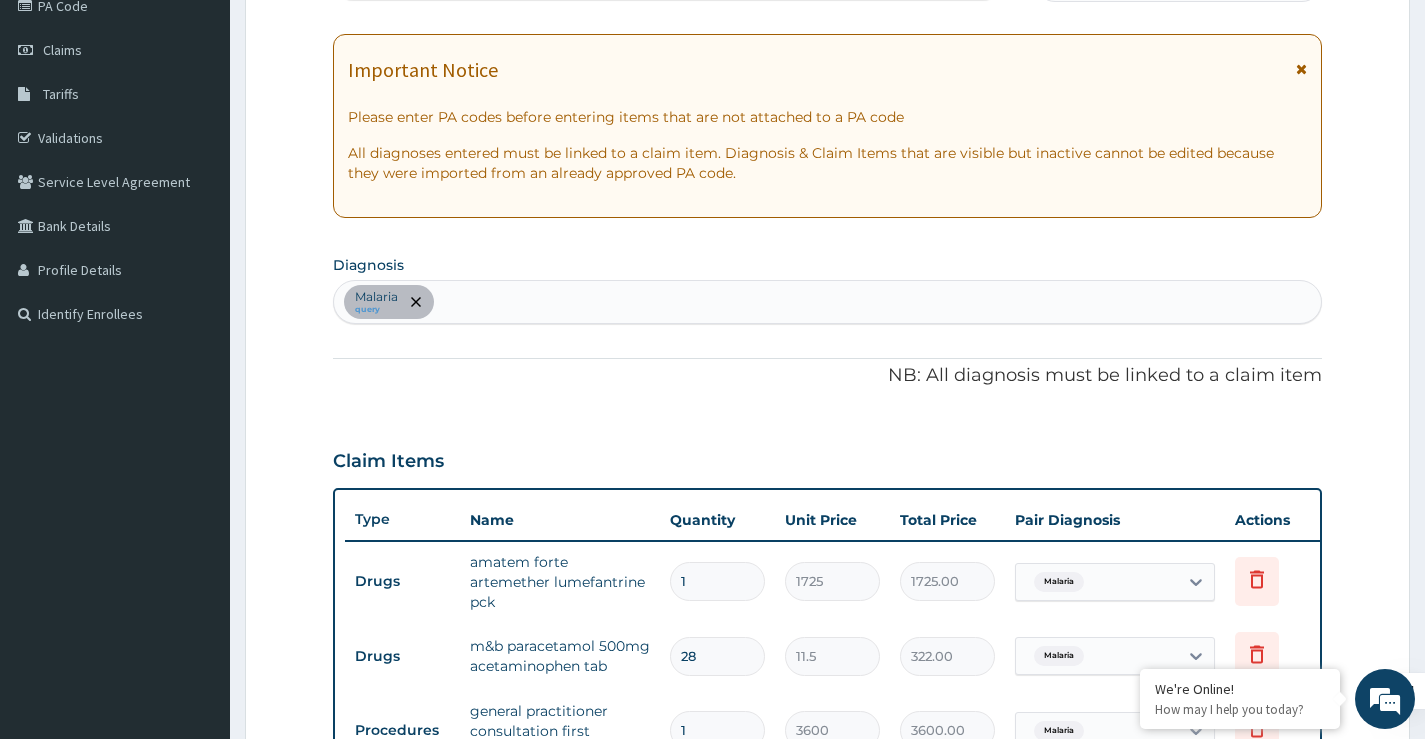 scroll, scrollTop: 0, scrollLeft: 0, axis: both 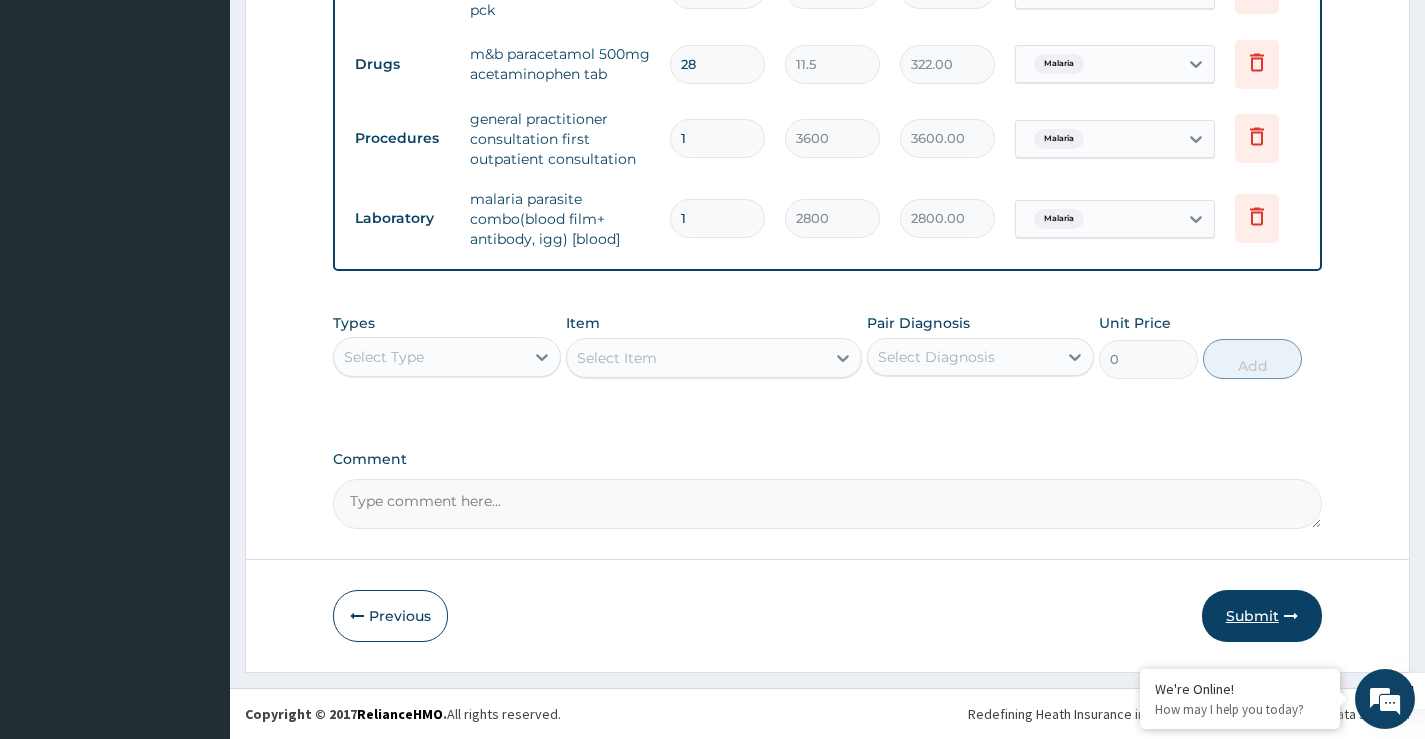 click on "Submit" at bounding box center [1262, 616] 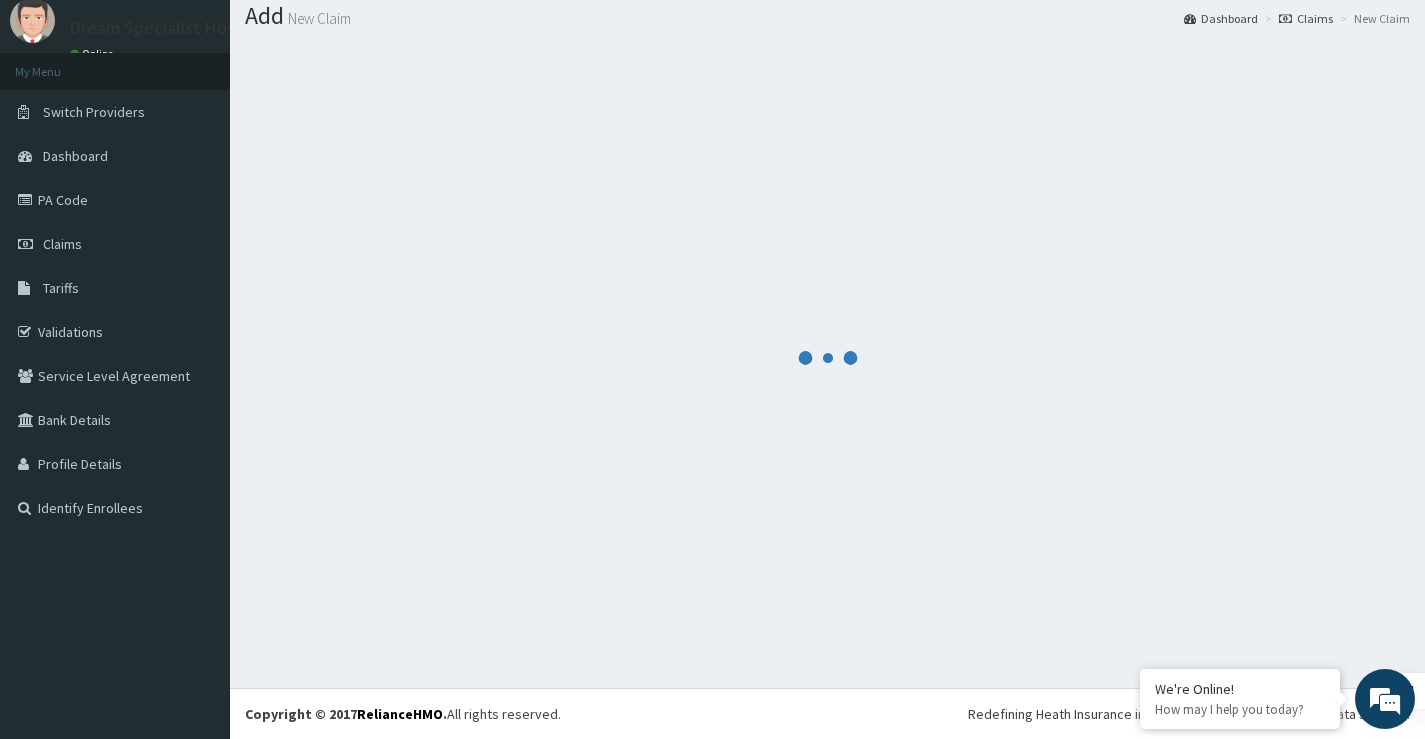 scroll, scrollTop: 874, scrollLeft: 0, axis: vertical 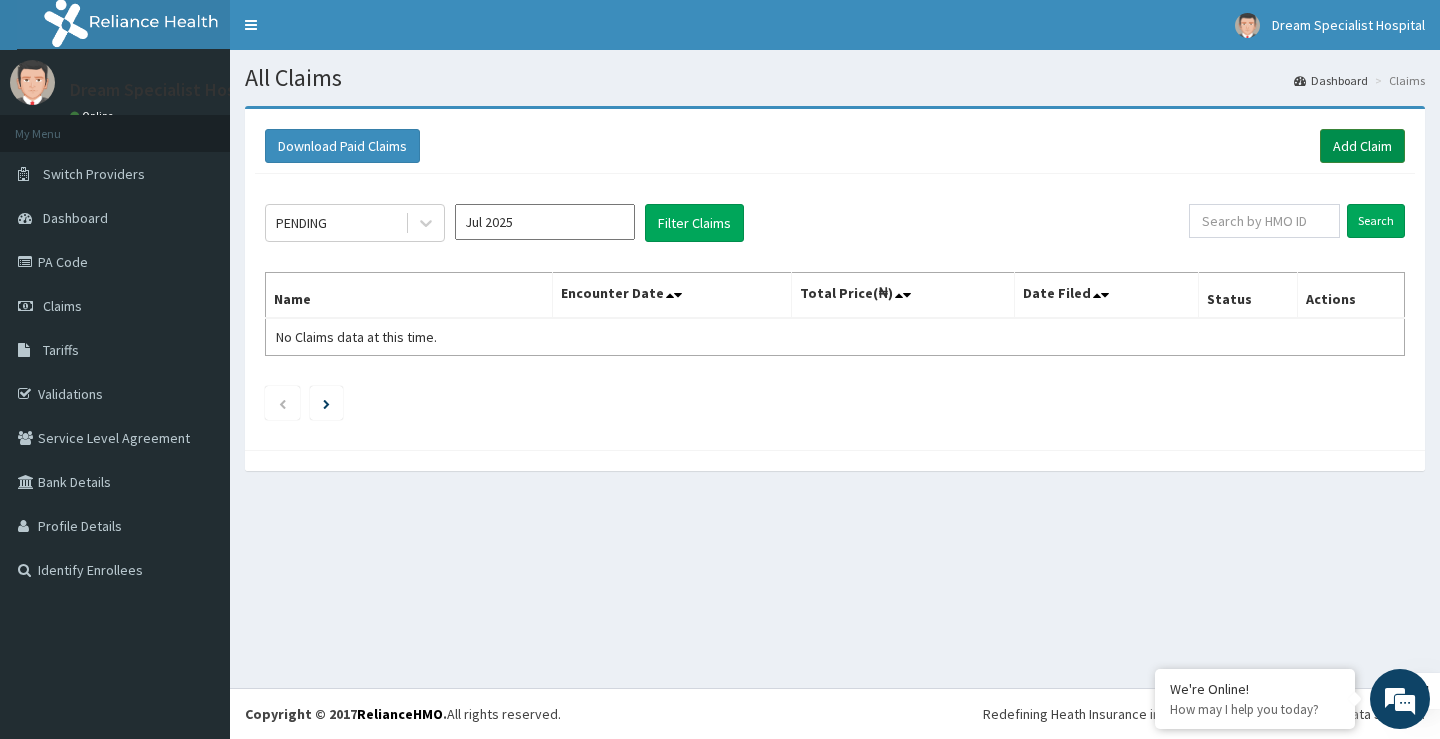 click on "Add Claim" at bounding box center (1362, 146) 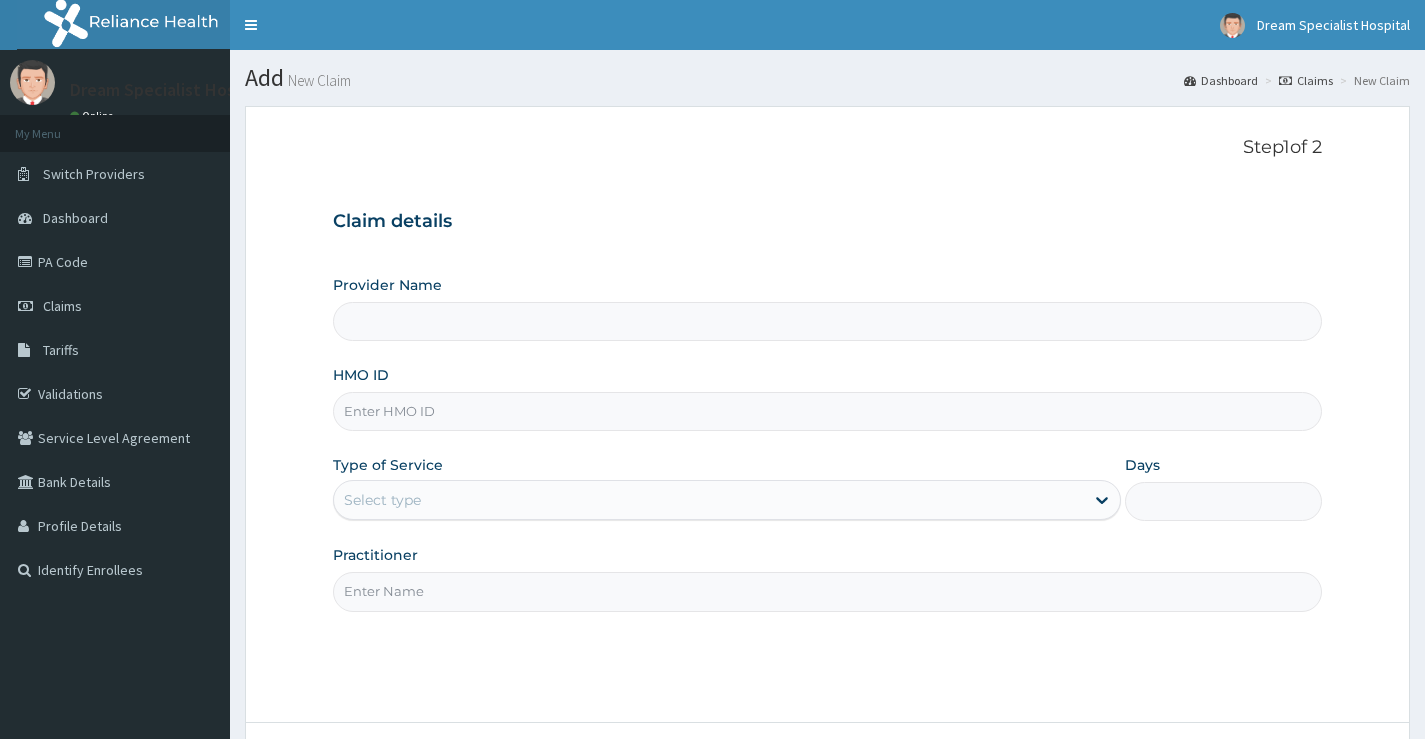 scroll, scrollTop: 0, scrollLeft: 0, axis: both 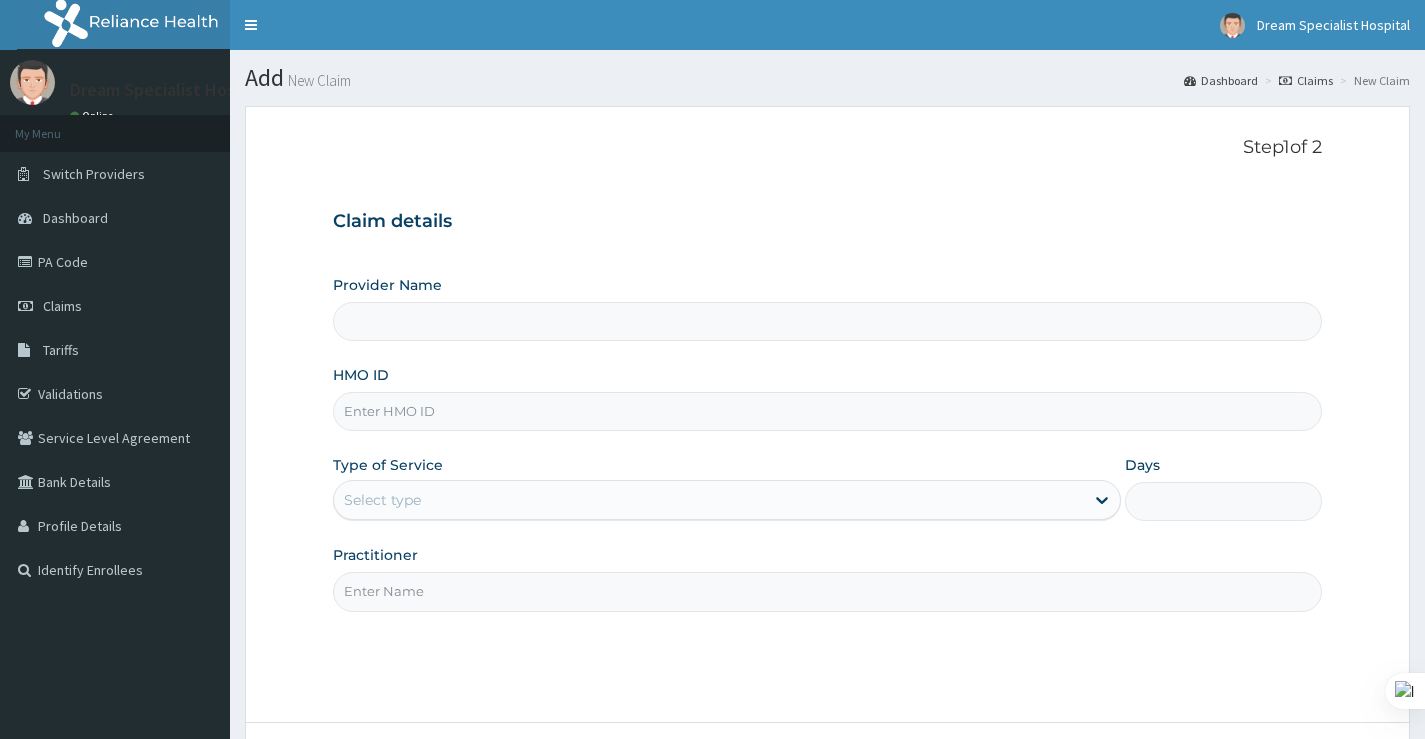 click on "Provider Name" at bounding box center (827, 321) 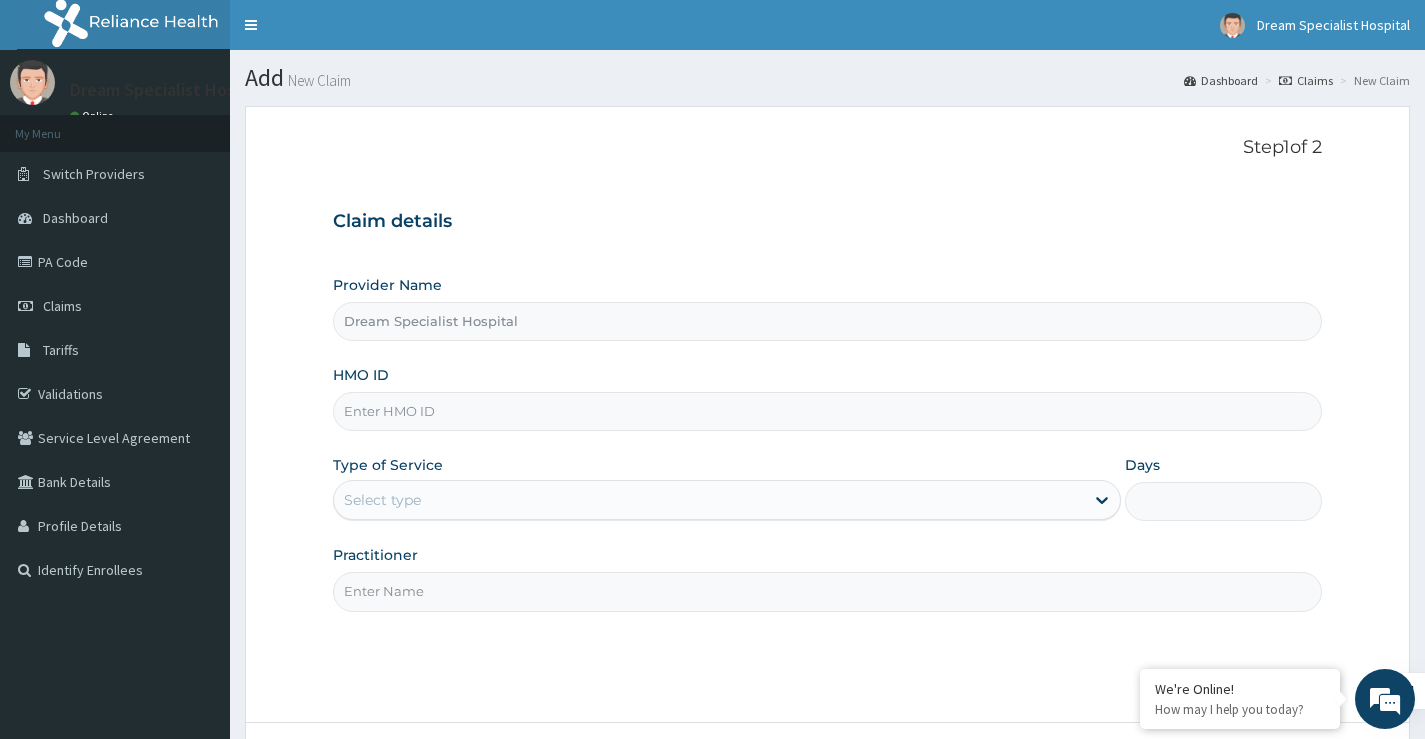 paste on "uoa/10035/a" 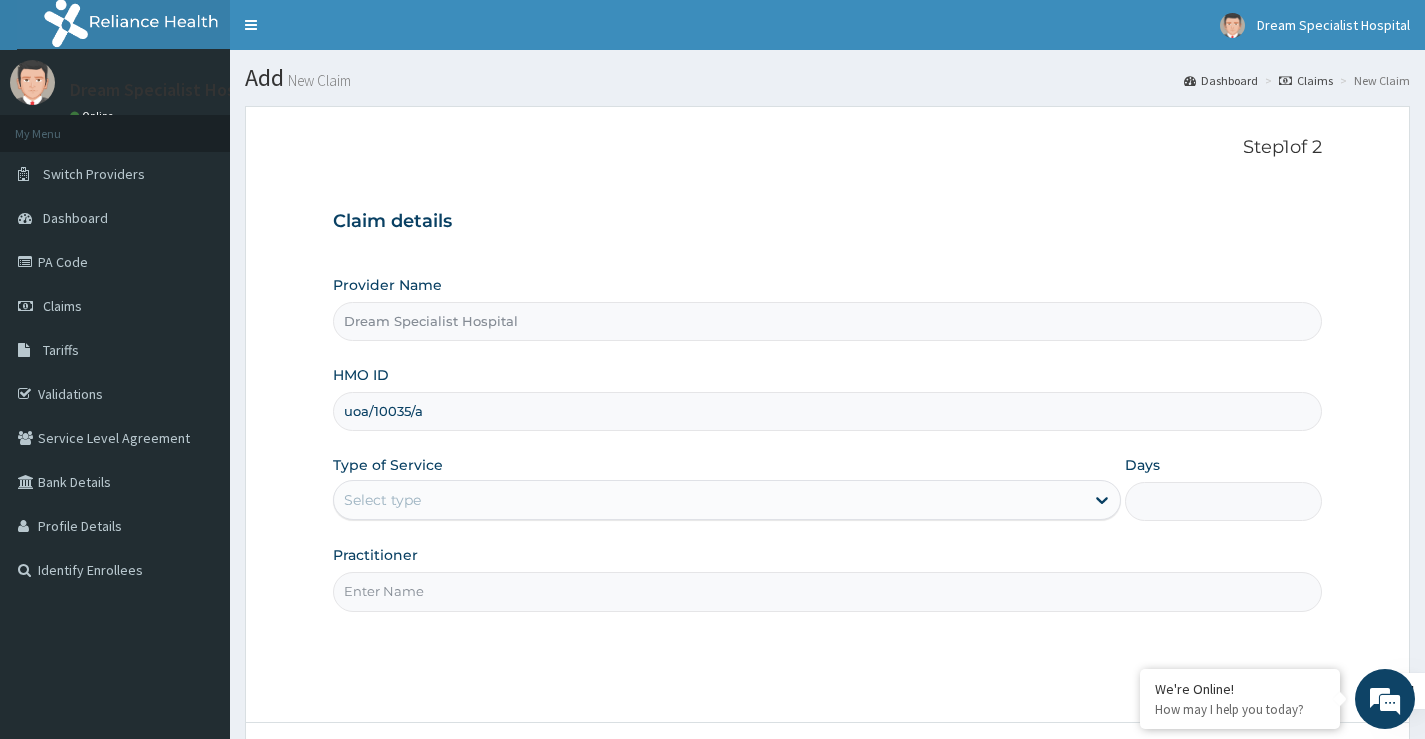 type on "uoa/10035/a" 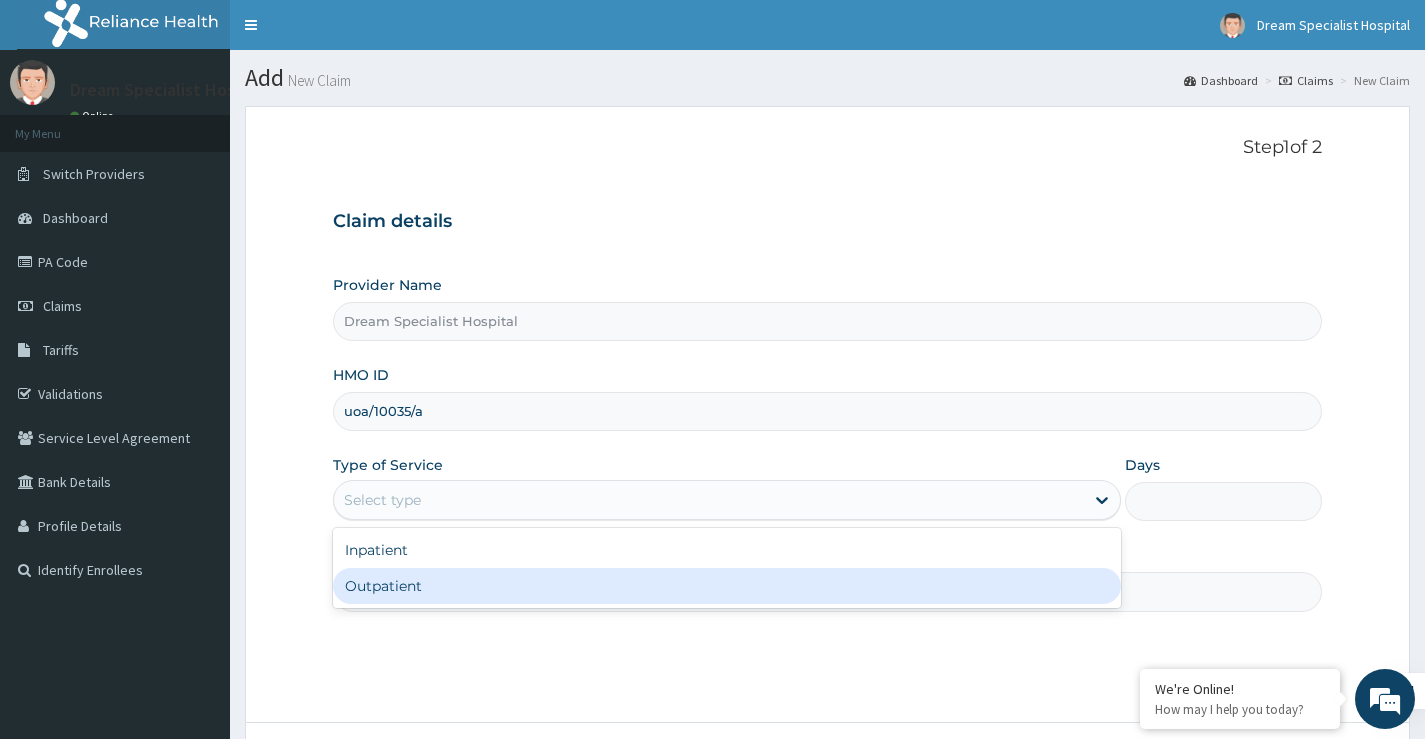 drag, startPoint x: 411, startPoint y: 587, endPoint x: 665, endPoint y: 587, distance: 254 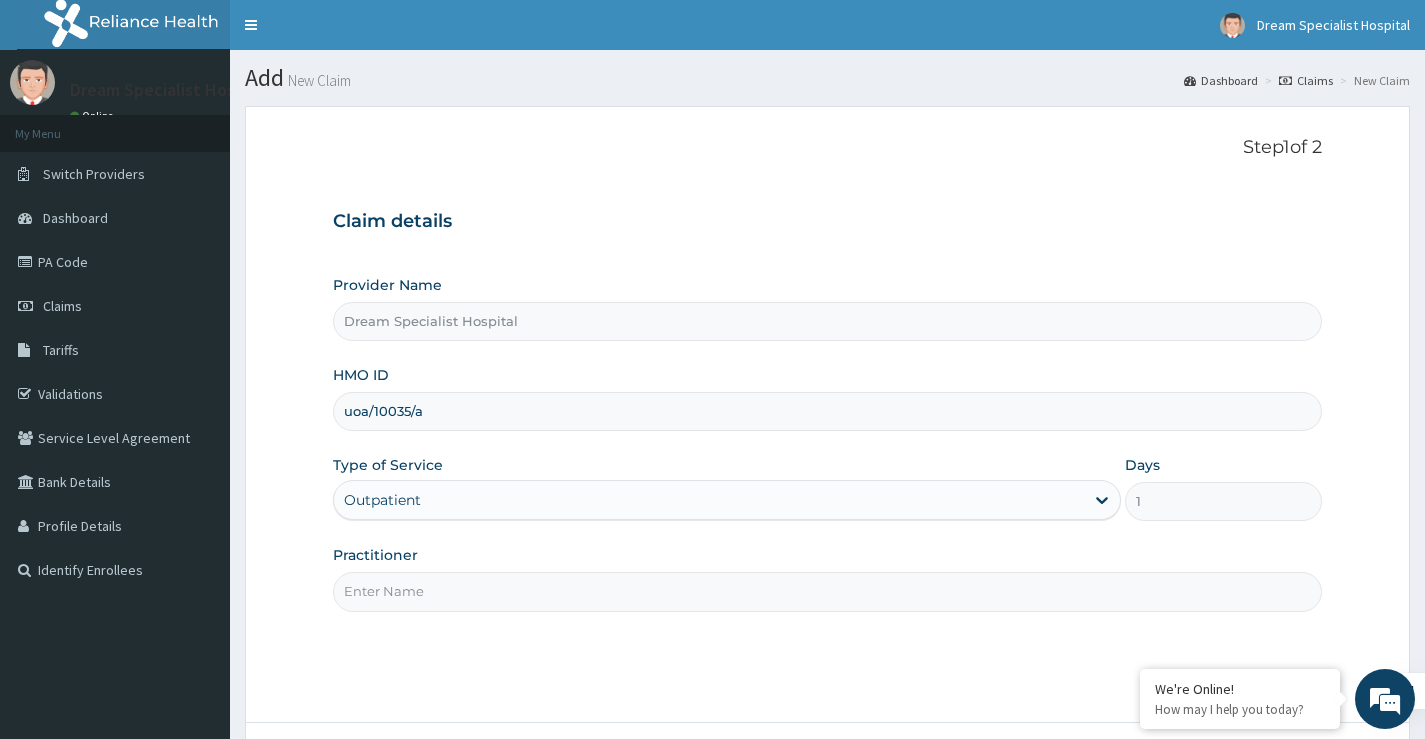 click on "Practitioner" at bounding box center [827, 591] 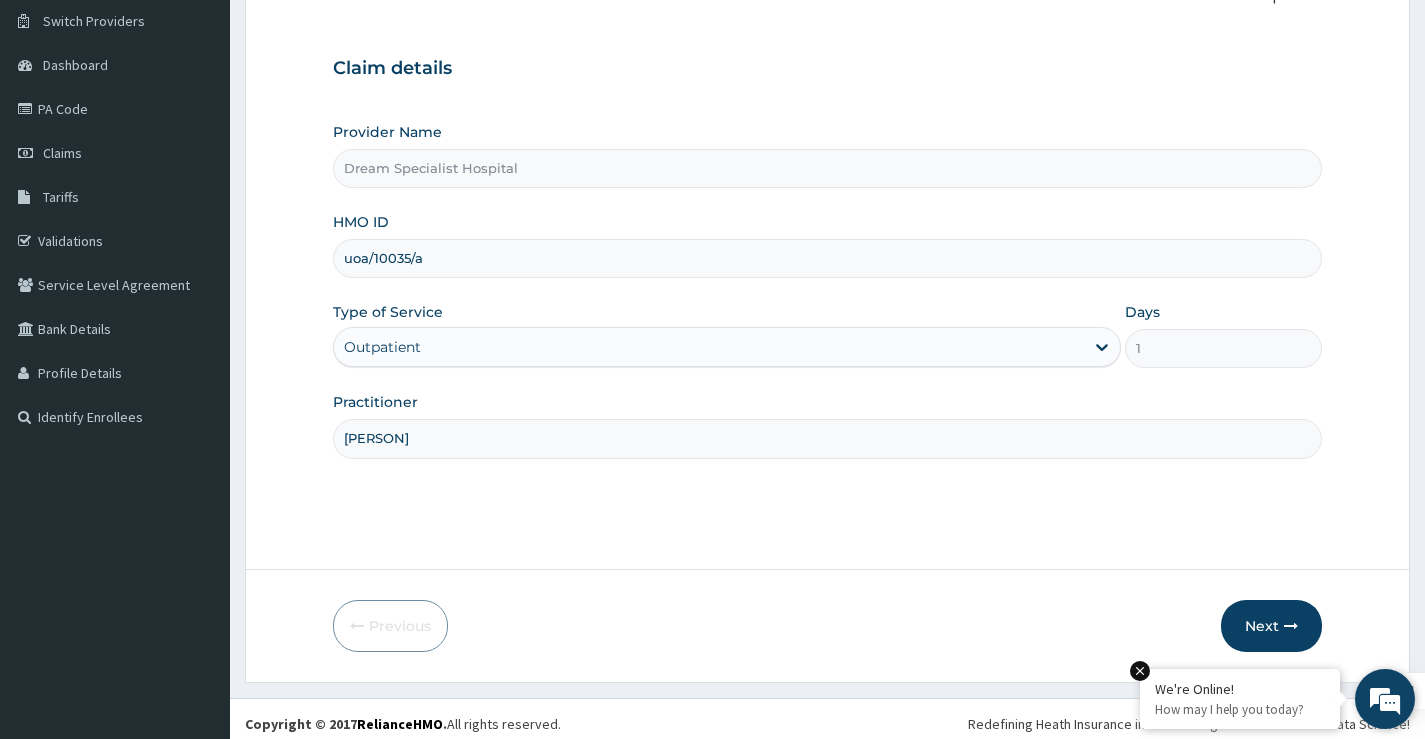 scroll, scrollTop: 163, scrollLeft: 0, axis: vertical 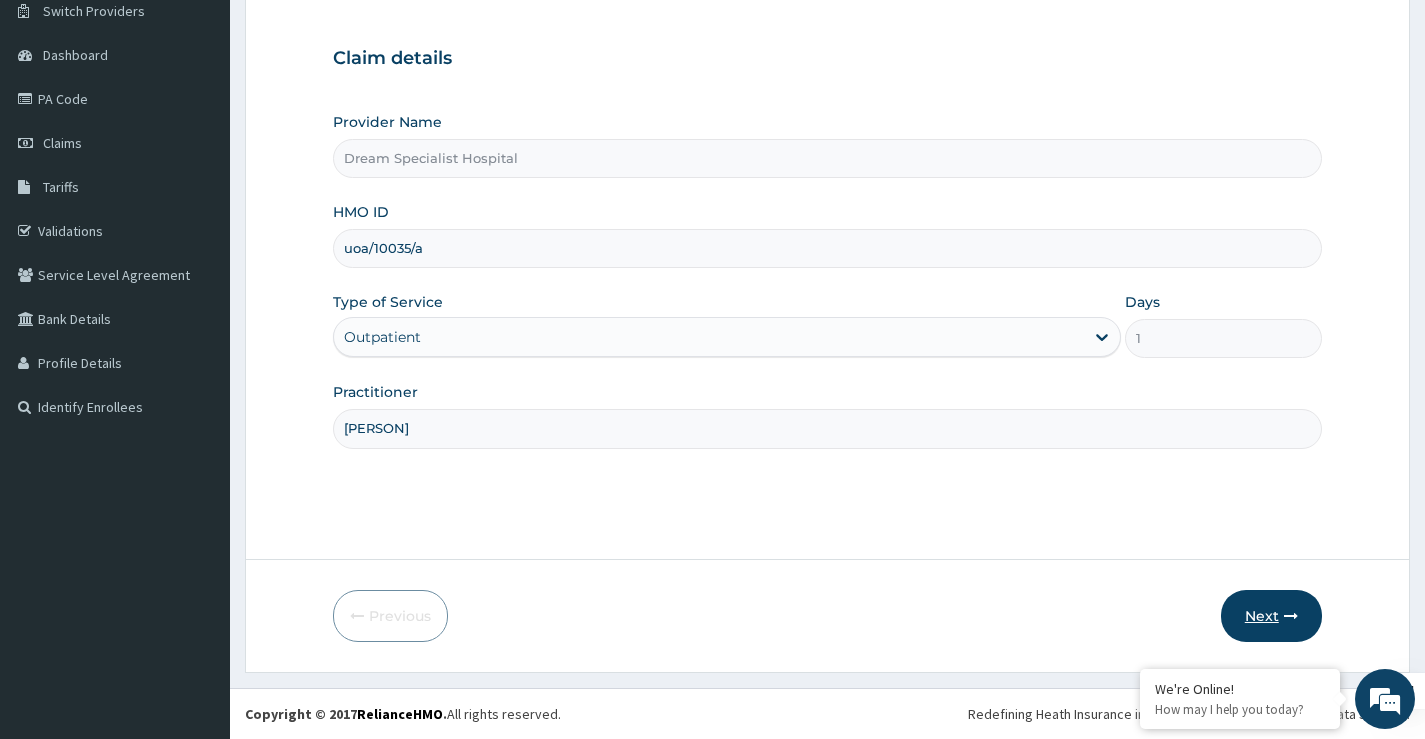 click on "Next" at bounding box center [1271, 616] 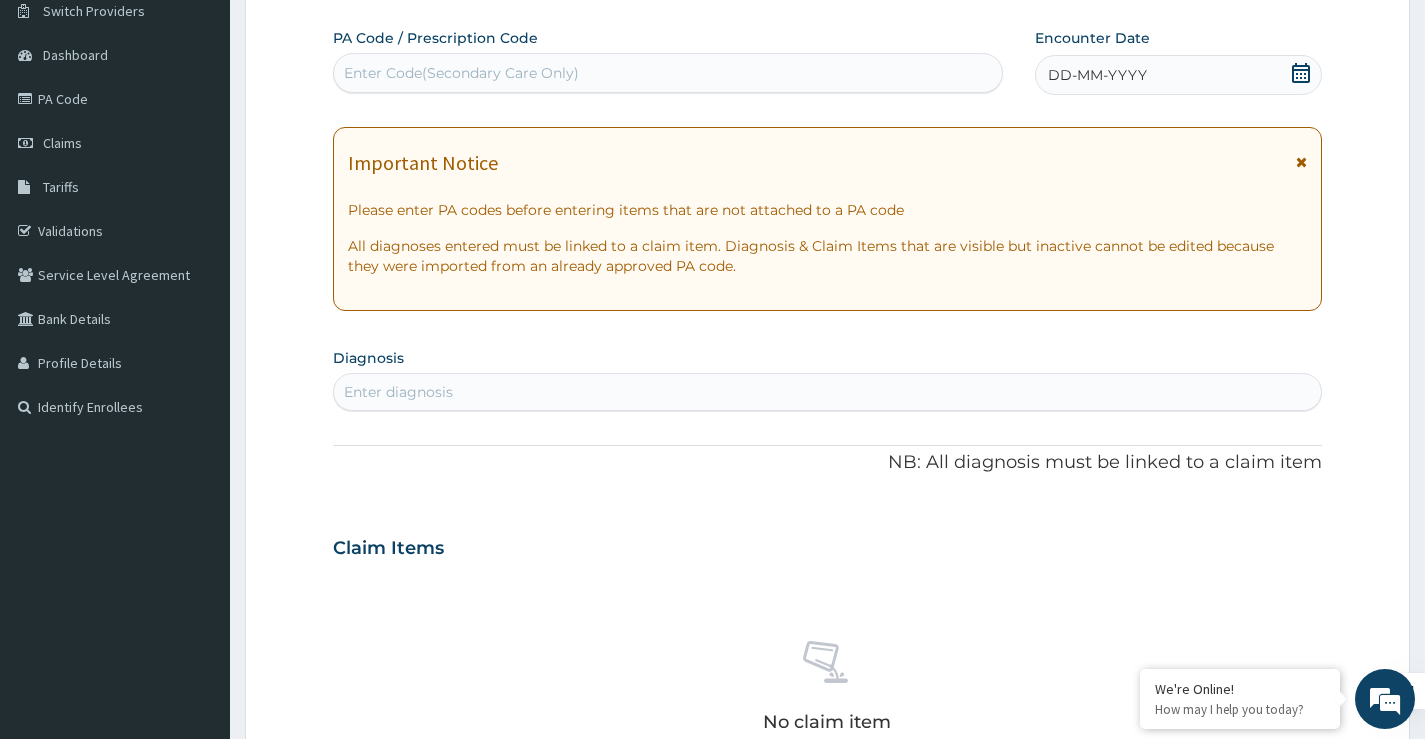 click on "Enter Code(Secondary Care Only)" at bounding box center (668, 73) 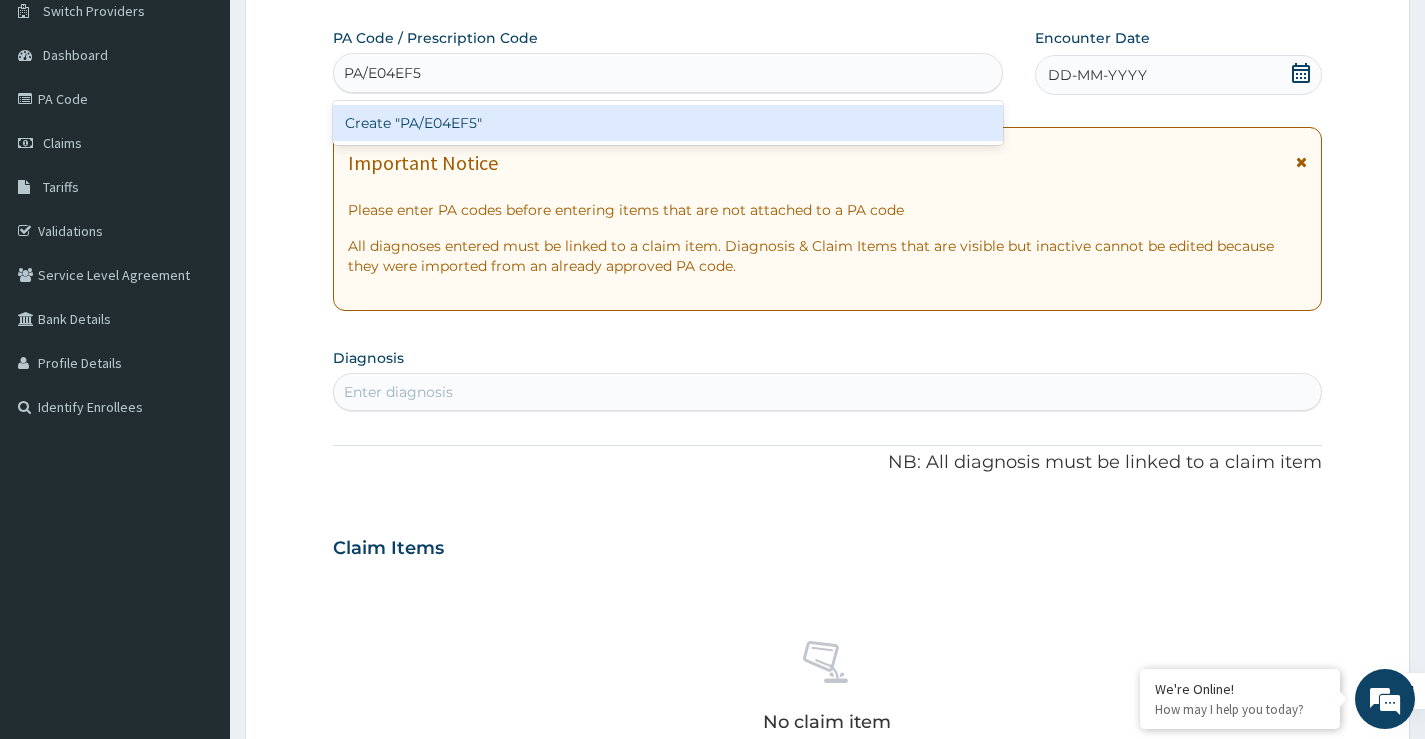 click on "Create "PA/E04EF5"" at bounding box center [668, 123] 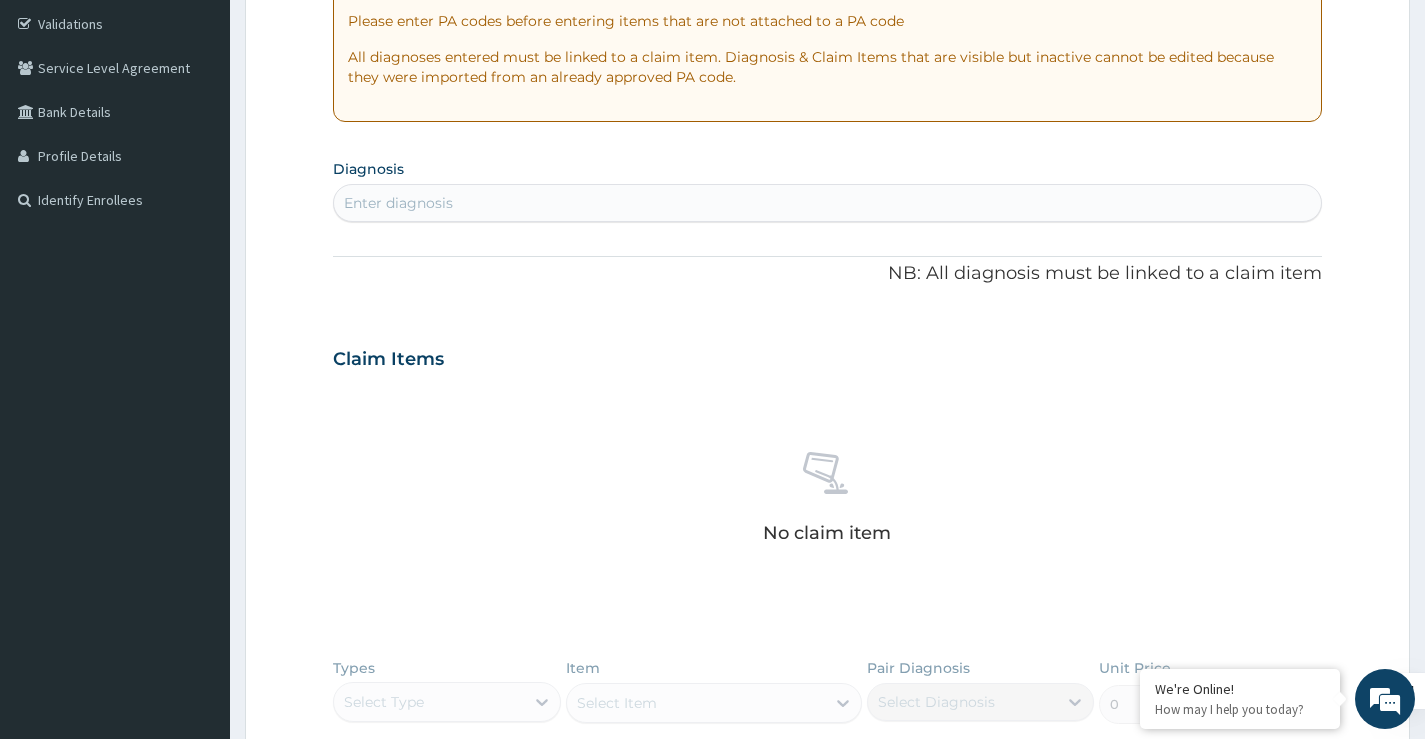 scroll, scrollTop: 0, scrollLeft: 0, axis: both 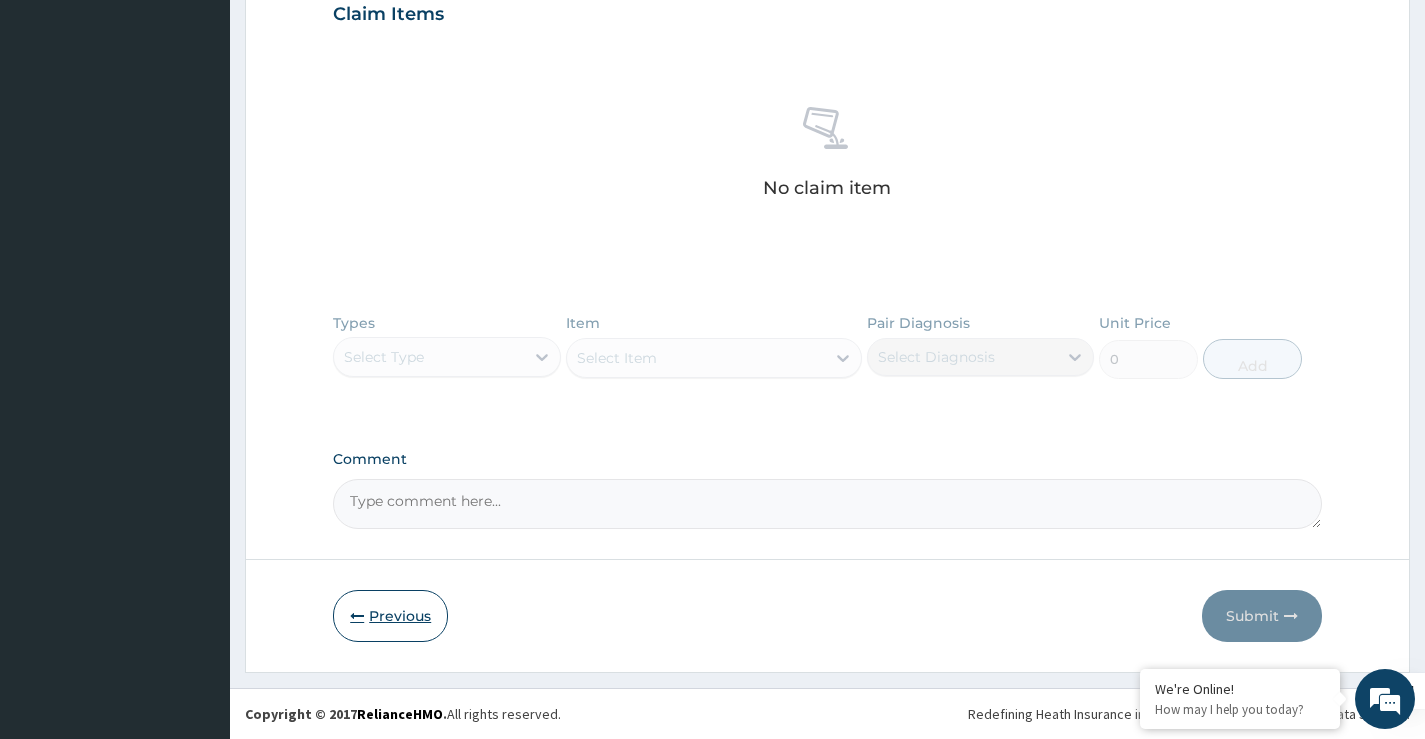 click on "Previous" at bounding box center (390, 616) 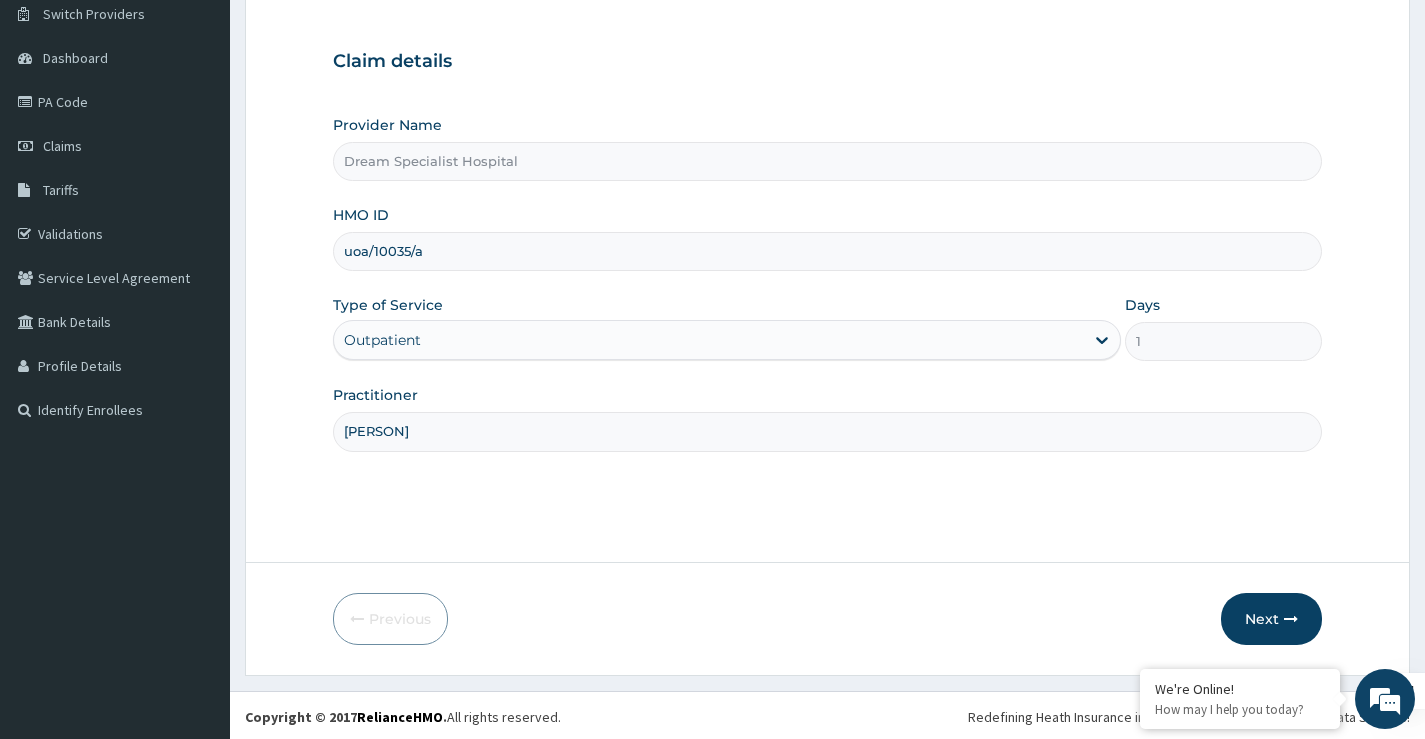 scroll, scrollTop: 163, scrollLeft: 0, axis: vertical 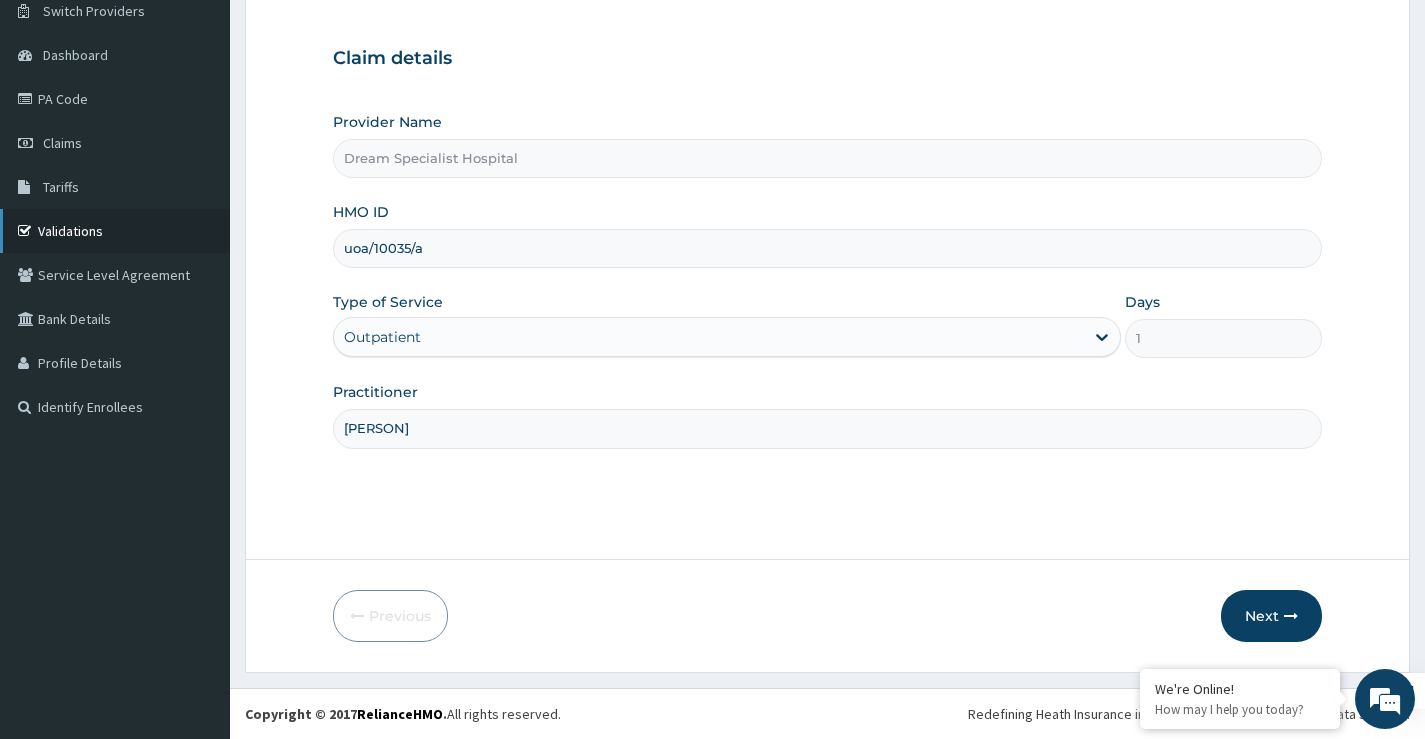 drag, startPoint x: 480, startPoint y: 247, endPoint x: 208, endPoint y: 222, distance: 273.14648 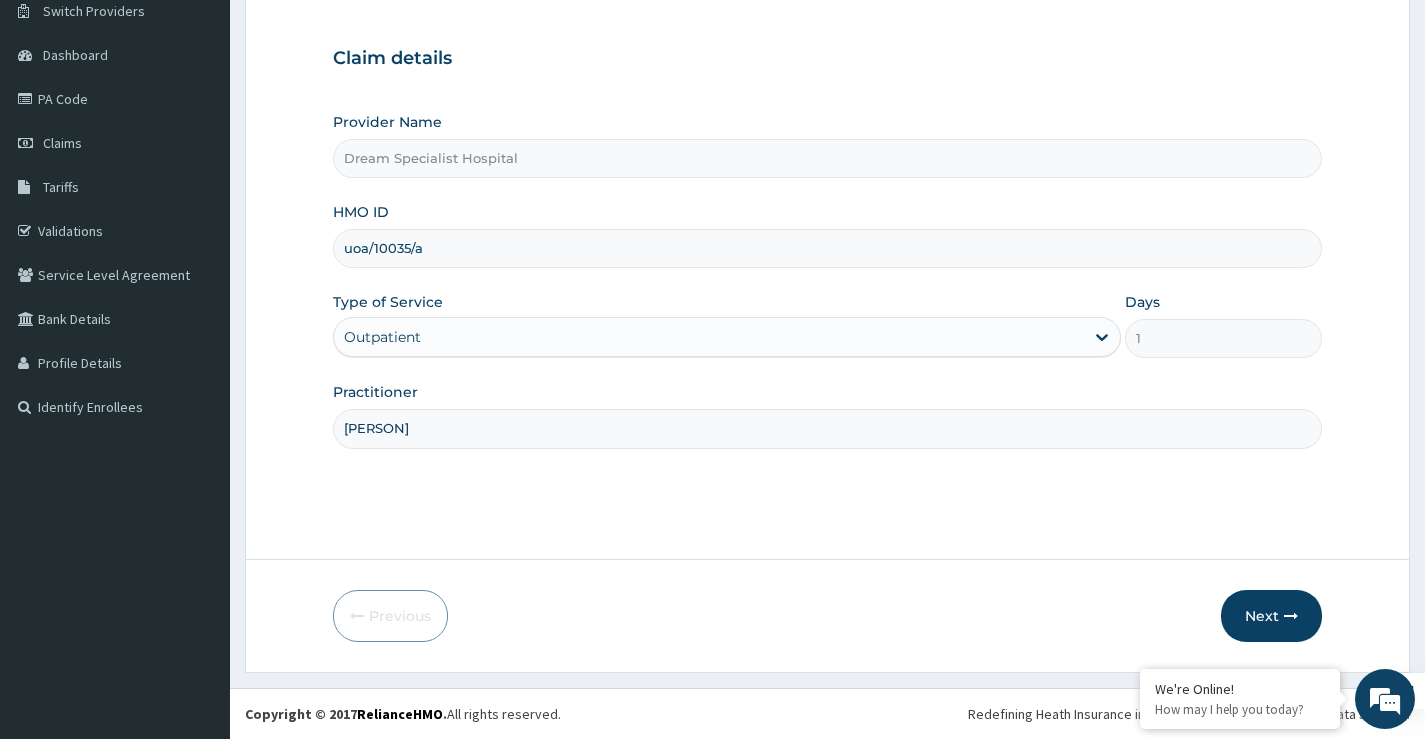drag, startPoint x: 449, startPoint y: 251, endPoint x: 312, endPoint y: 243, distance: 137.23338 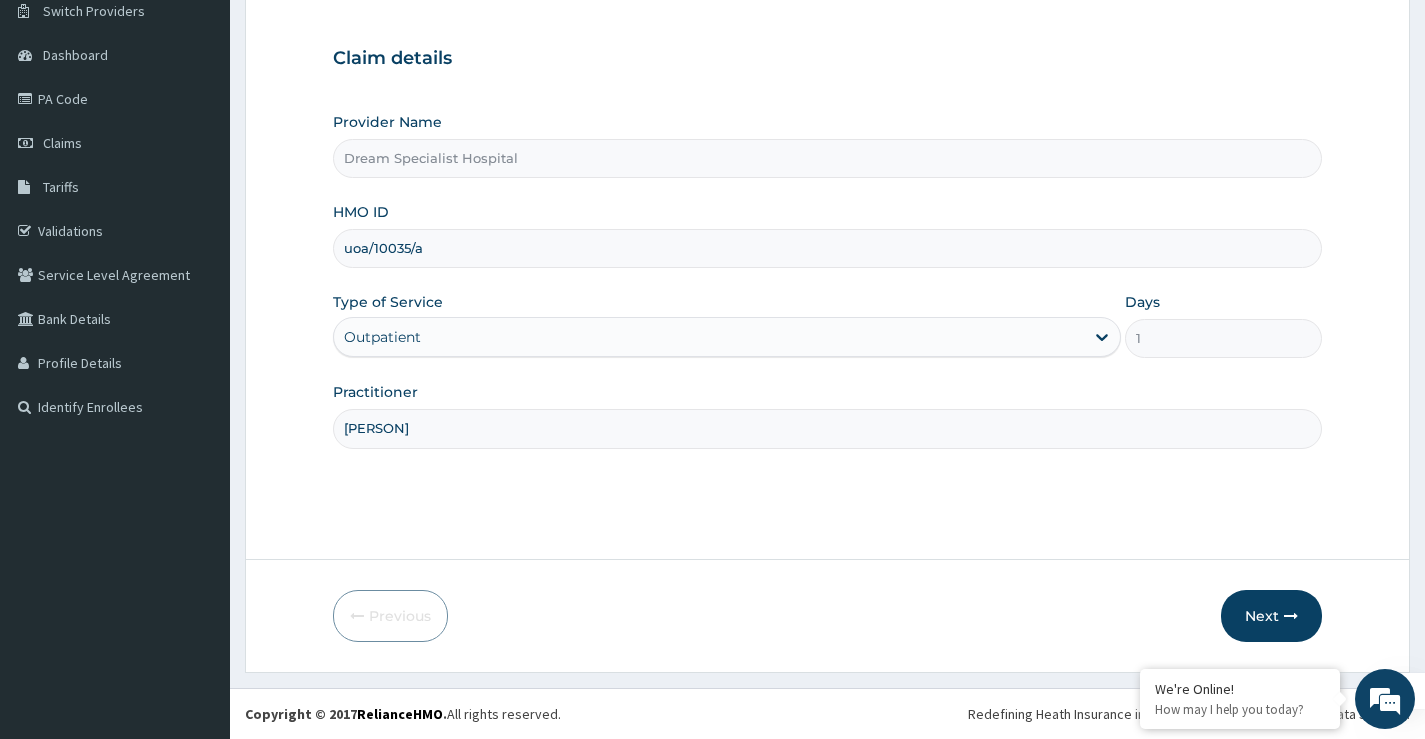 paste on "AQC/10042/A" 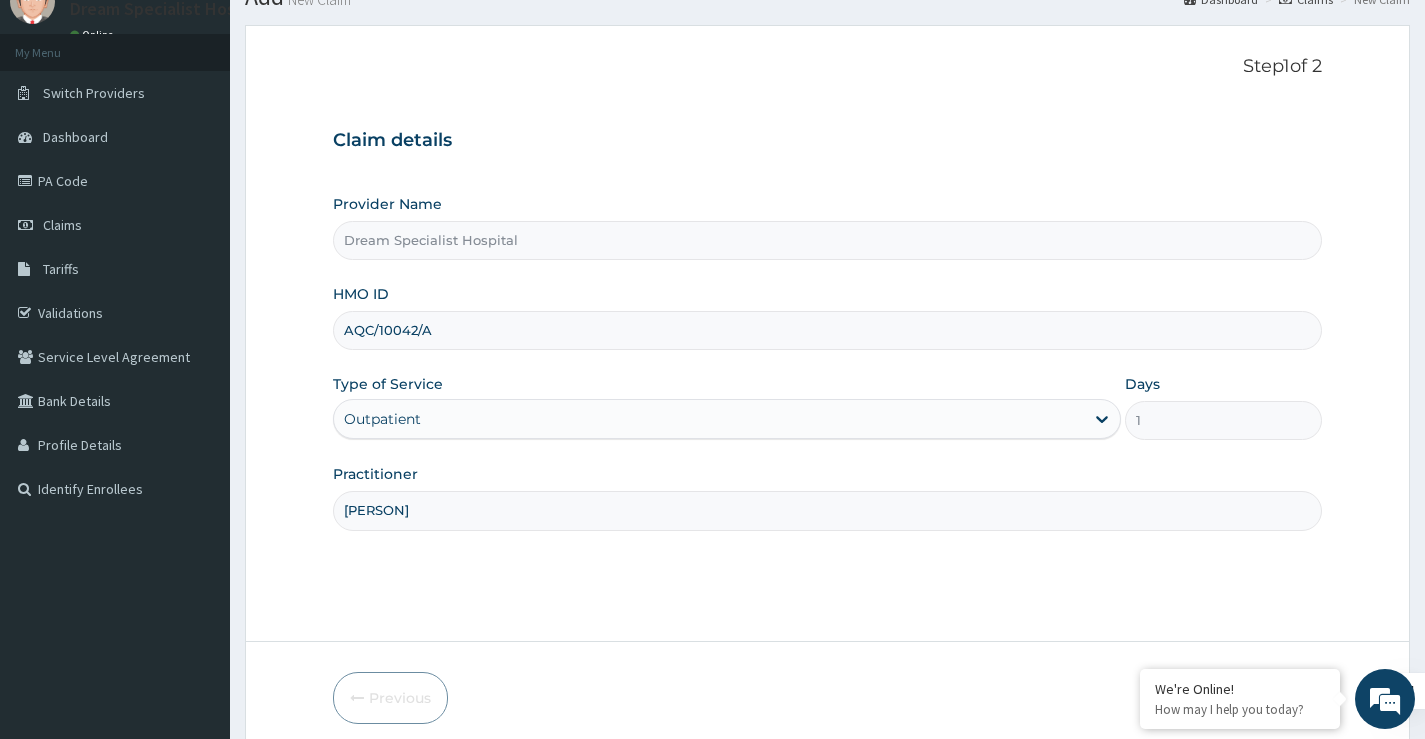 scroll, scrollTop: 163, scrollLeft: 0, axis: vertical 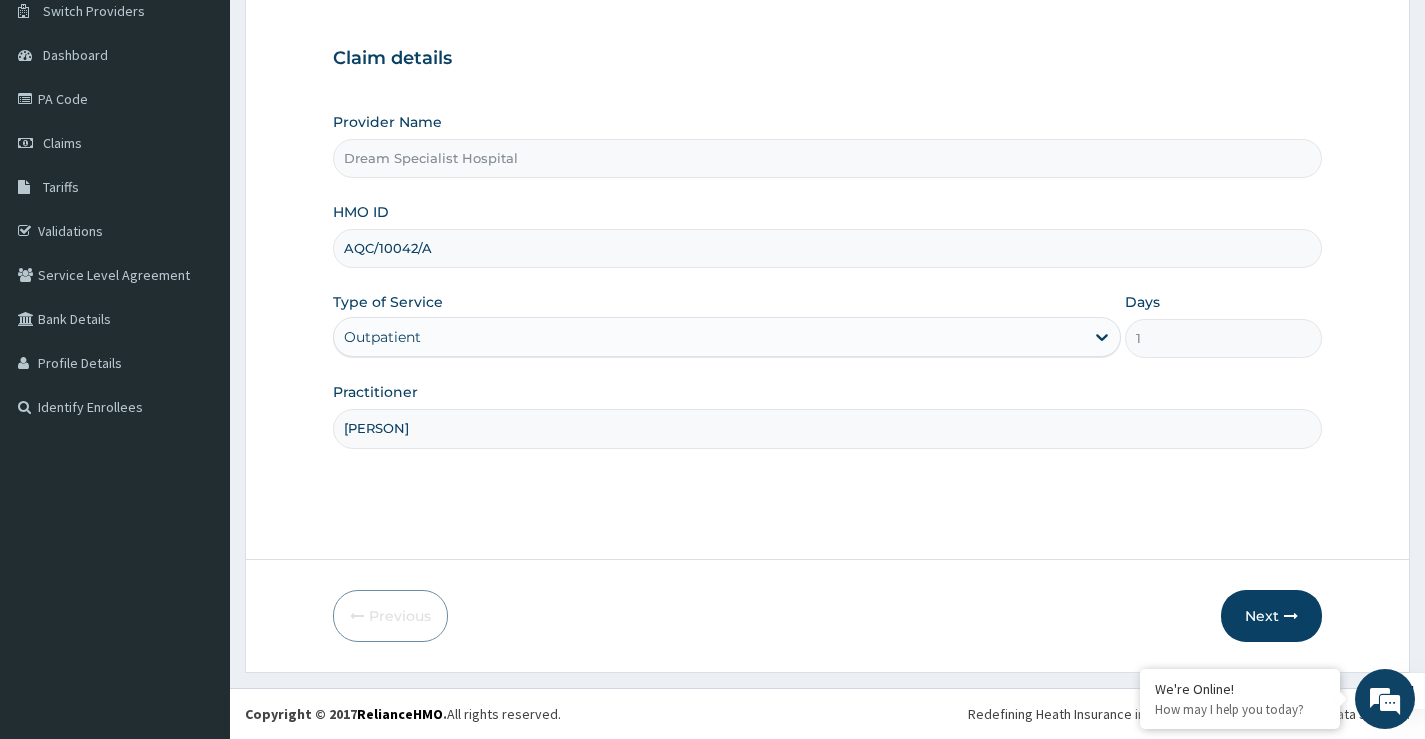 type on "AQC/10042/A" 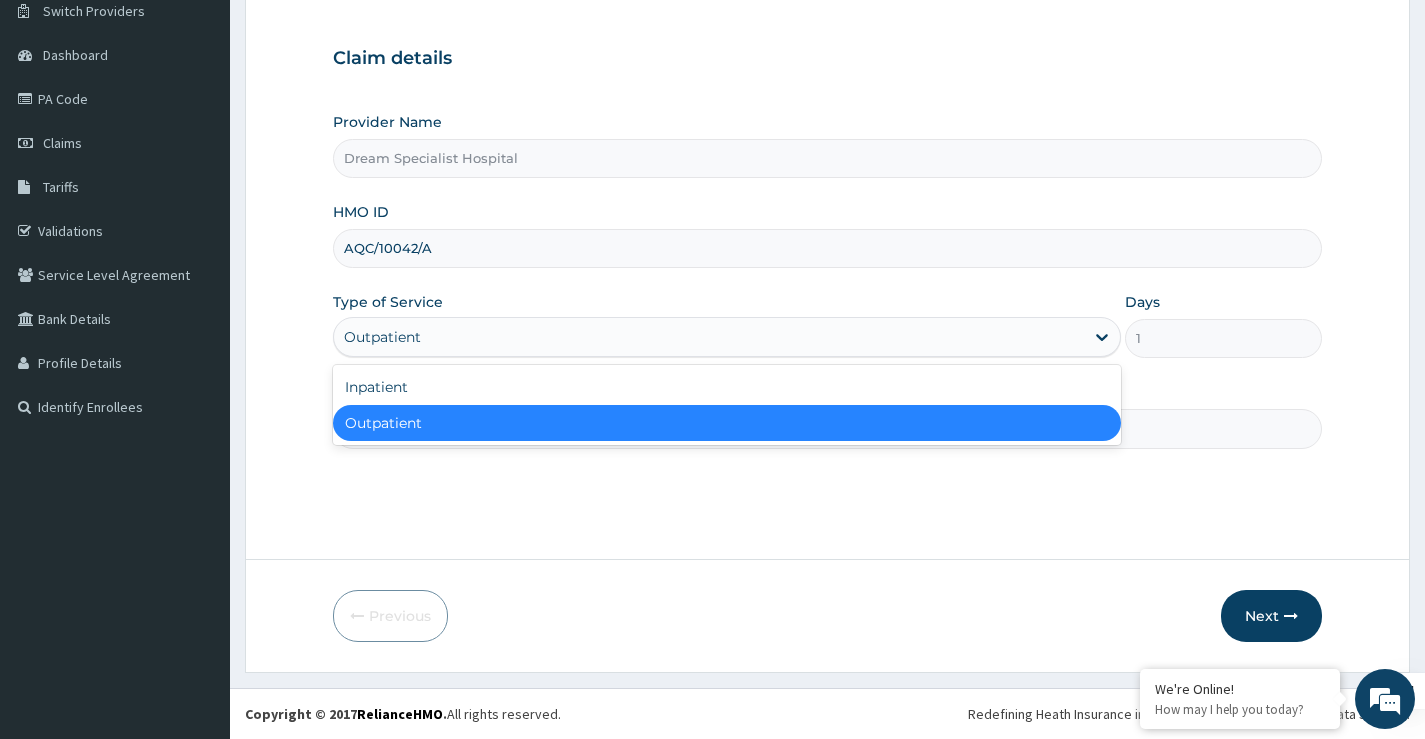 click on "Outpatient" at bounding box center [709, 337] 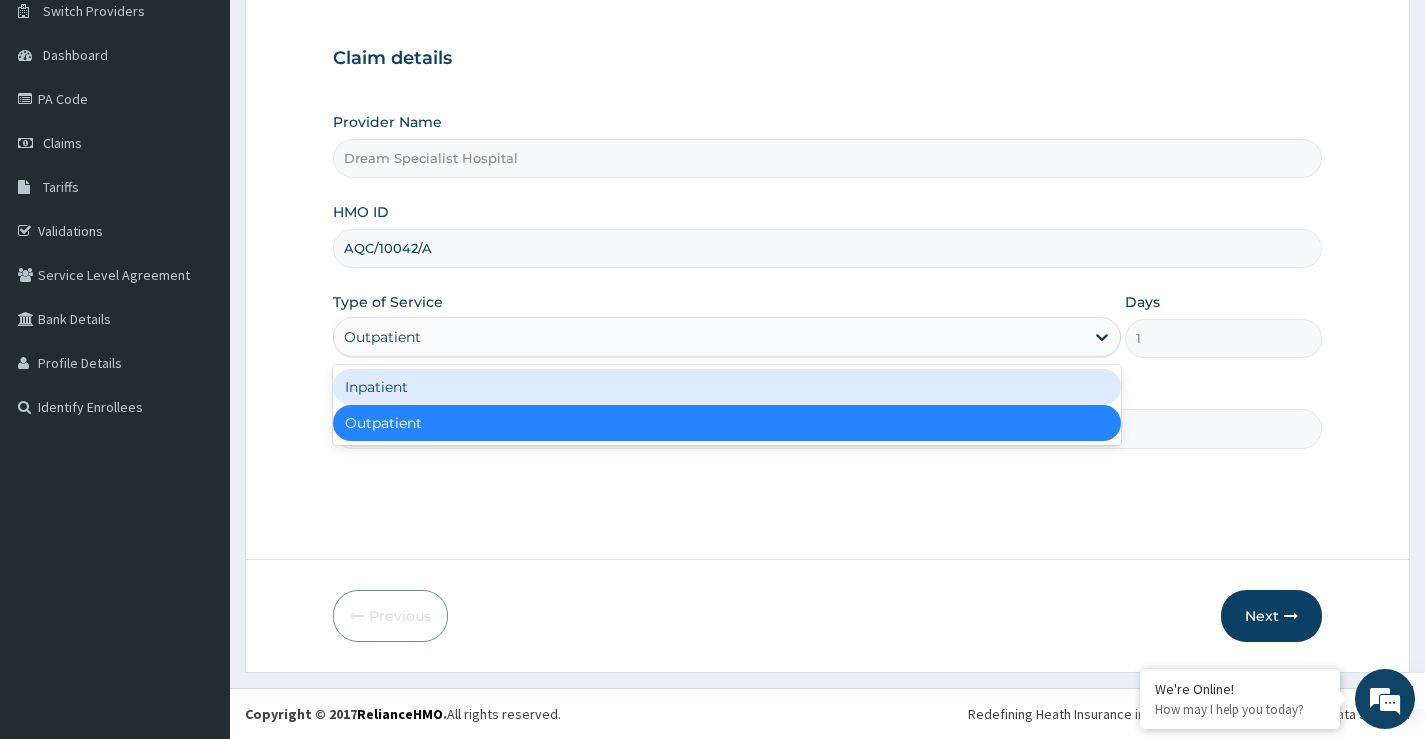 click on "Inpatient" at bounding box center (727, 387) 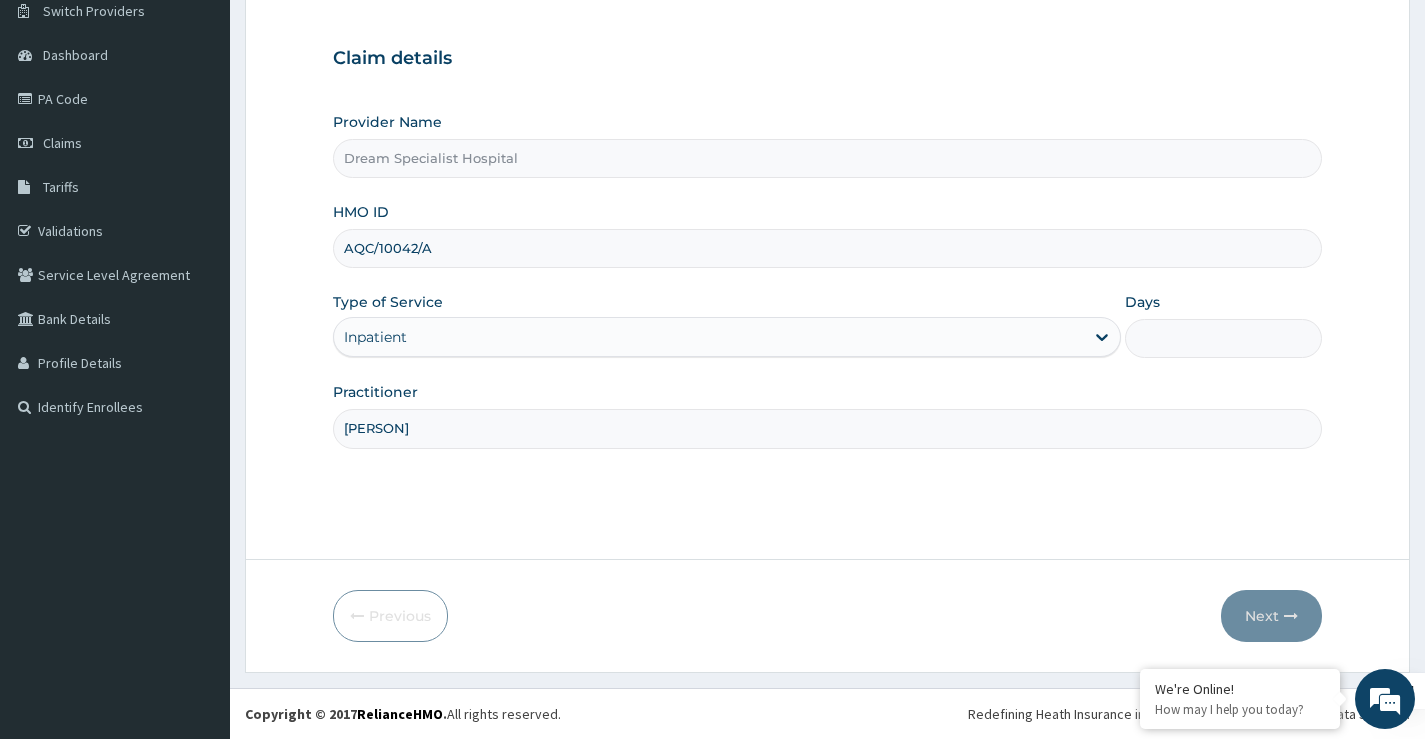 click on "Days" at bounding box center [1223, 338] 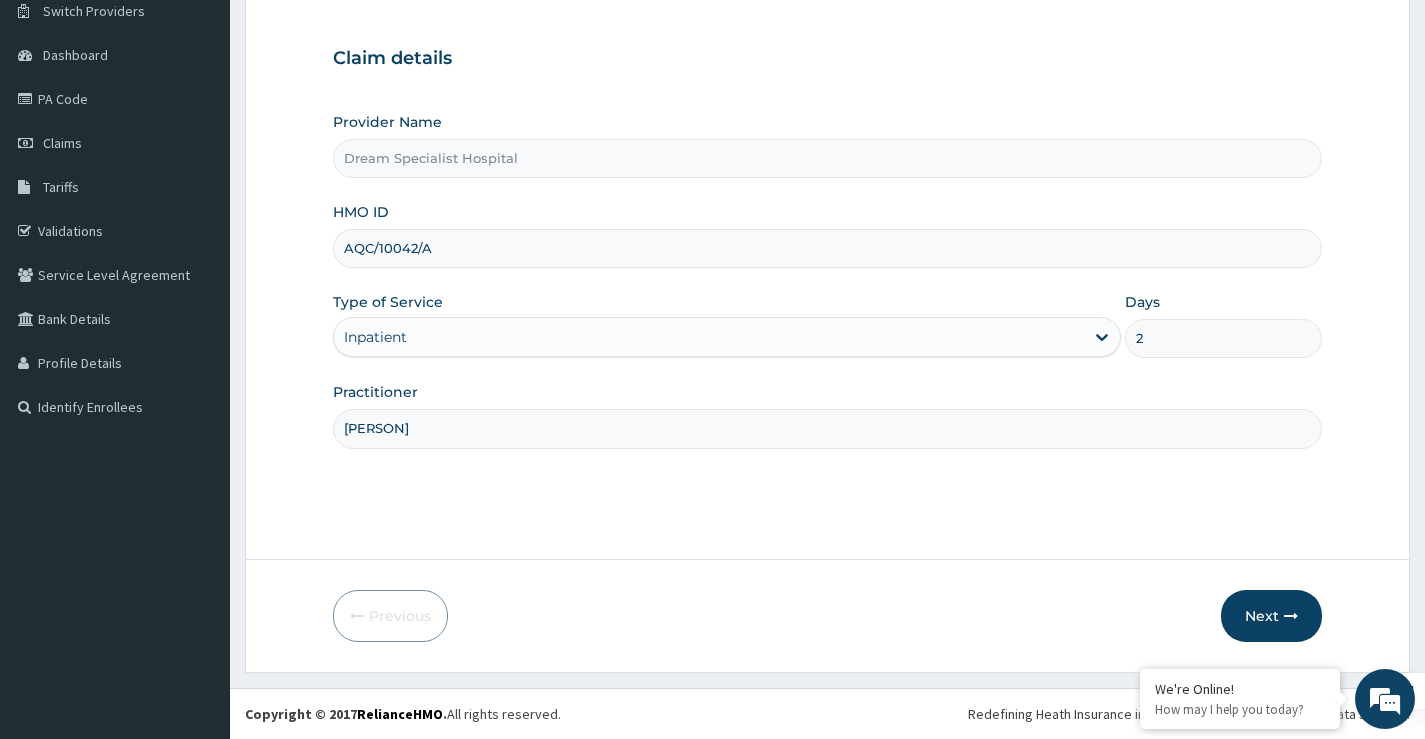 type on "2" 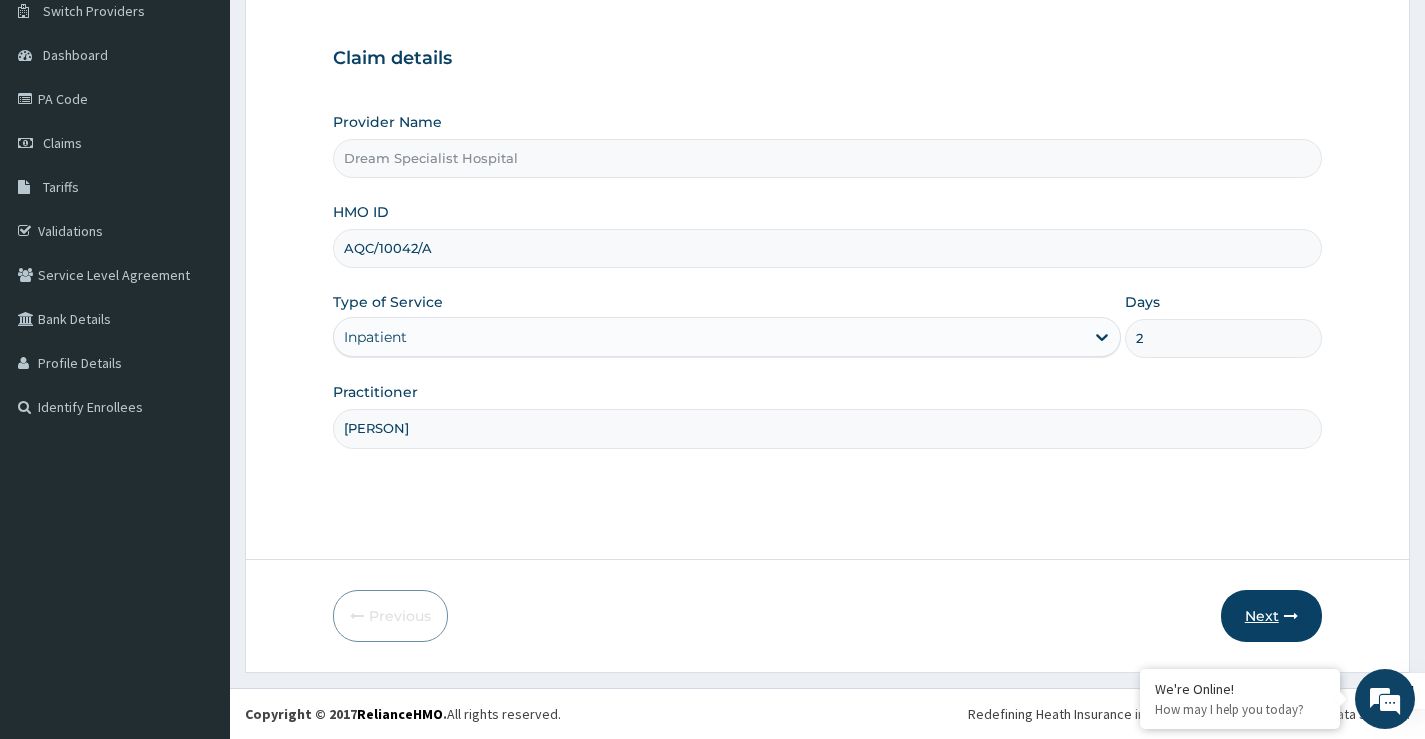click at bounding box center [1291, 616] 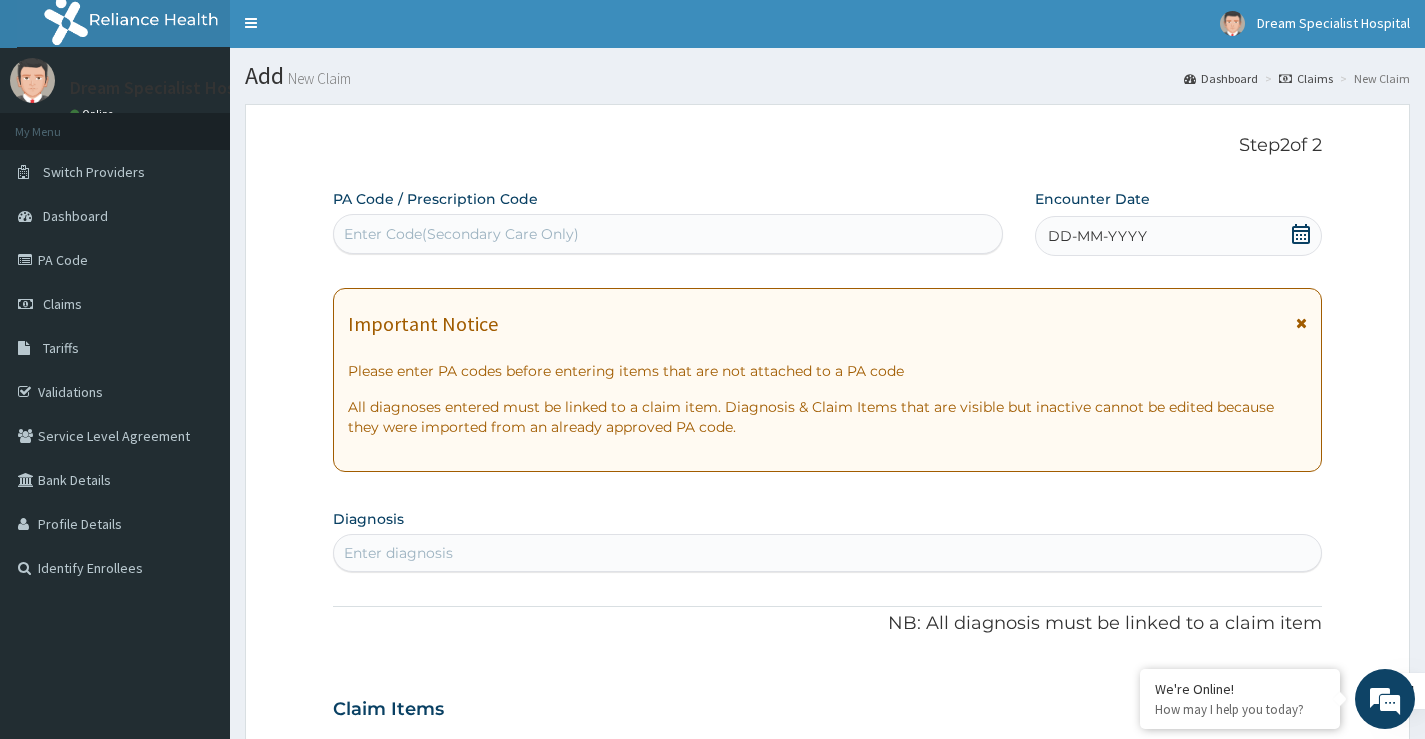 scroll, scrollTop: 0, scrollLeft: 0, axis: both 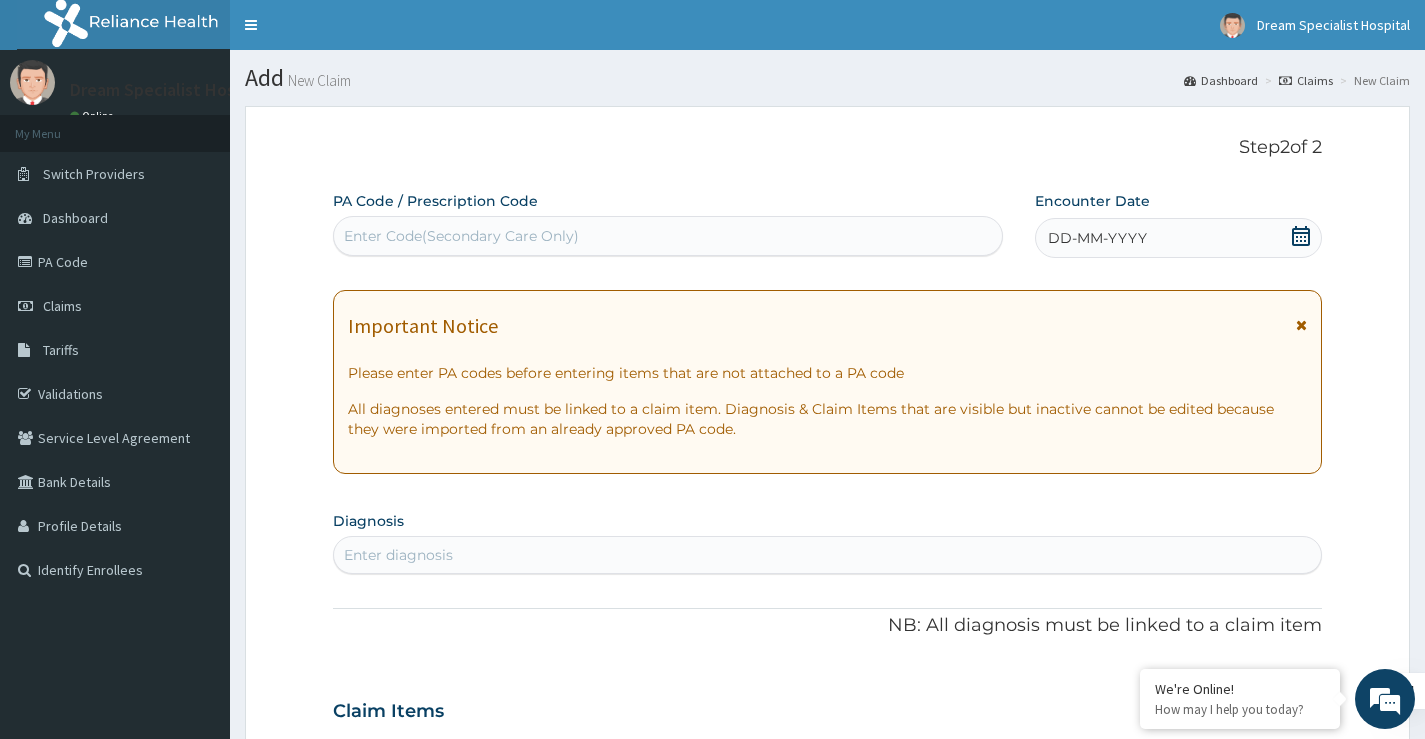 click on "Enter Code(Secondary Care Only)" at bounding box center [461, 236] 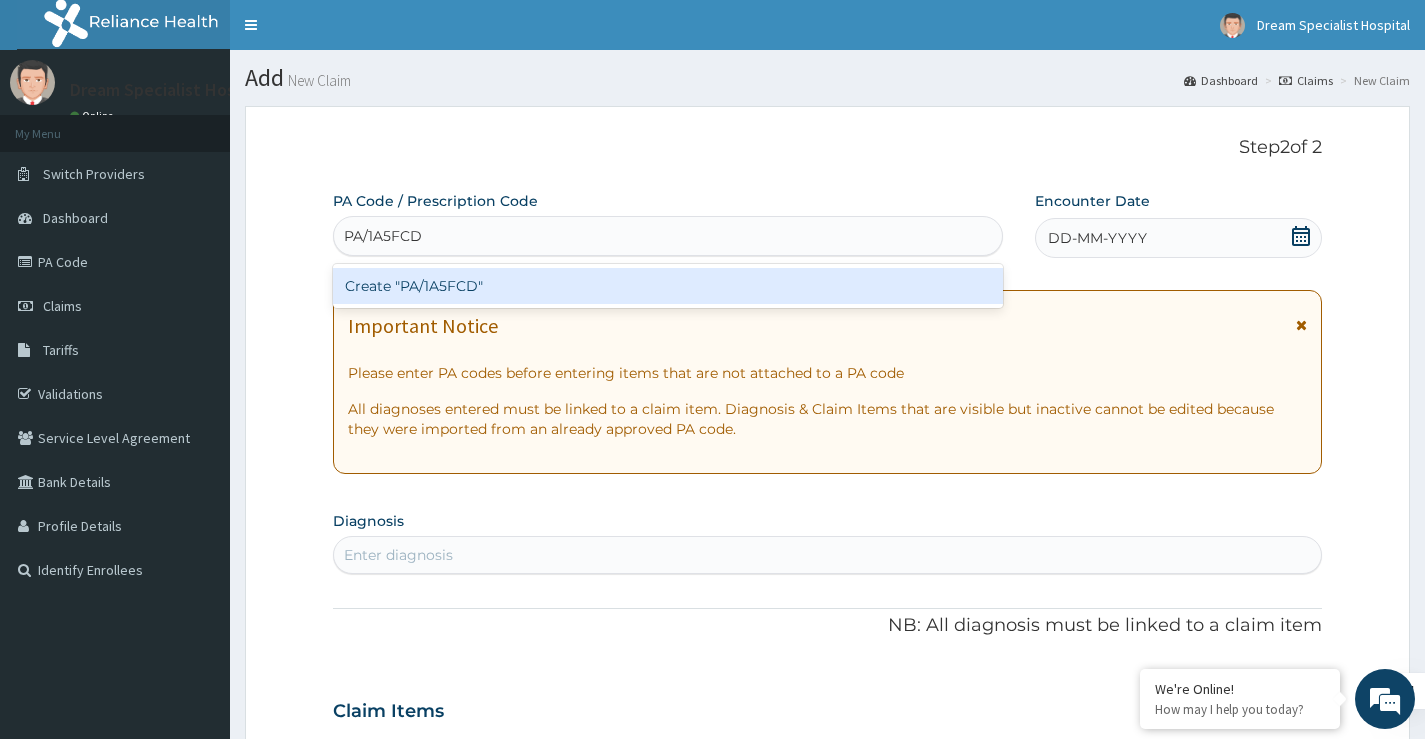 click on "Create "PA/1A5FCD"" at bounding box center (668, 286) 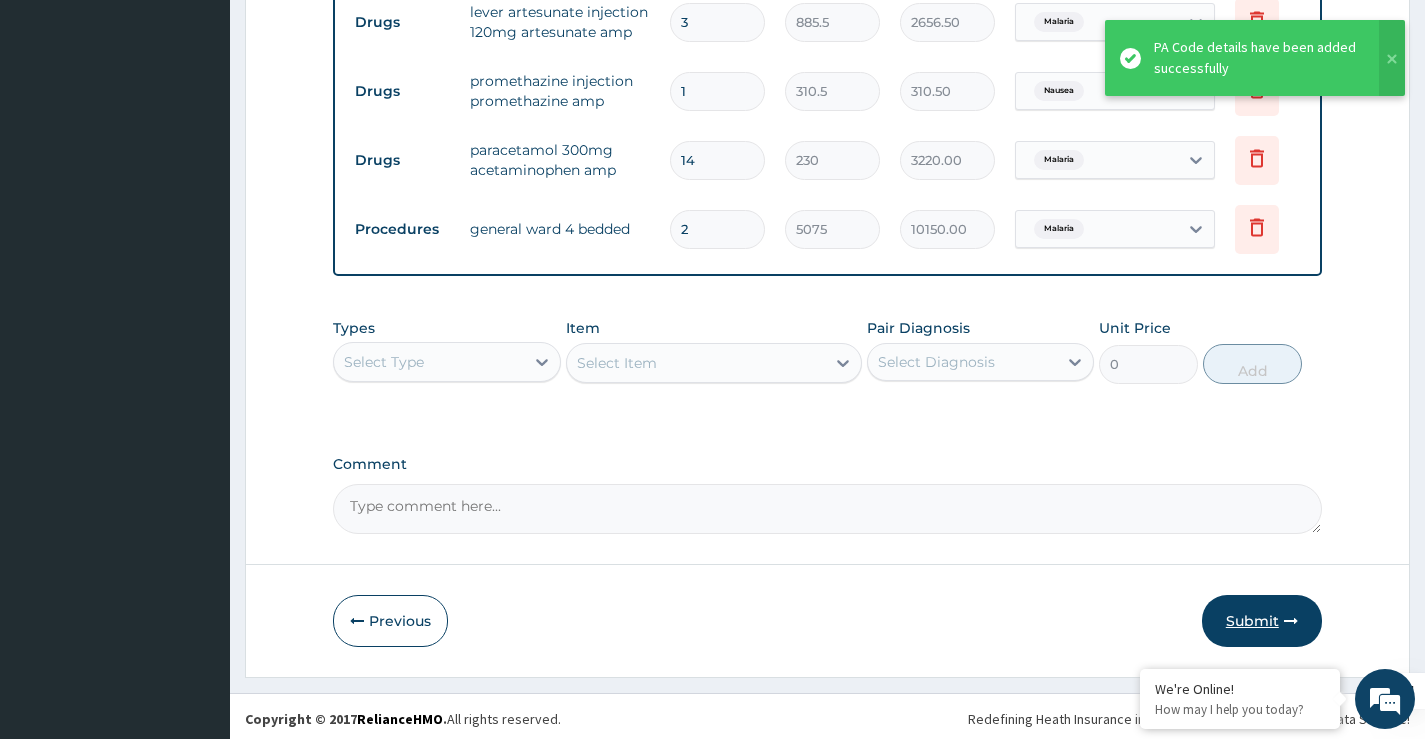 click on "Submit" at bounding box center [1262, 621] 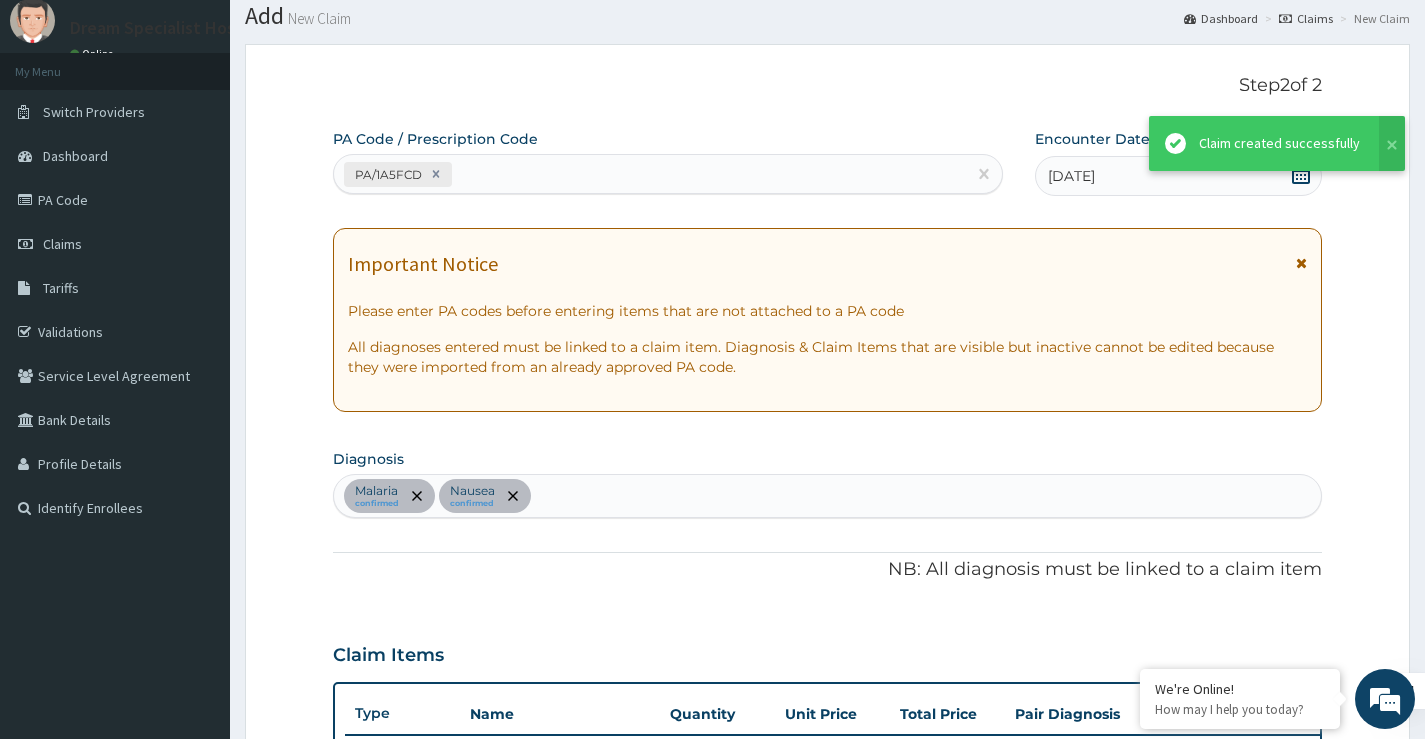 scroll, scrollTop: 1139, scrollLeft: 0, axis: vertical 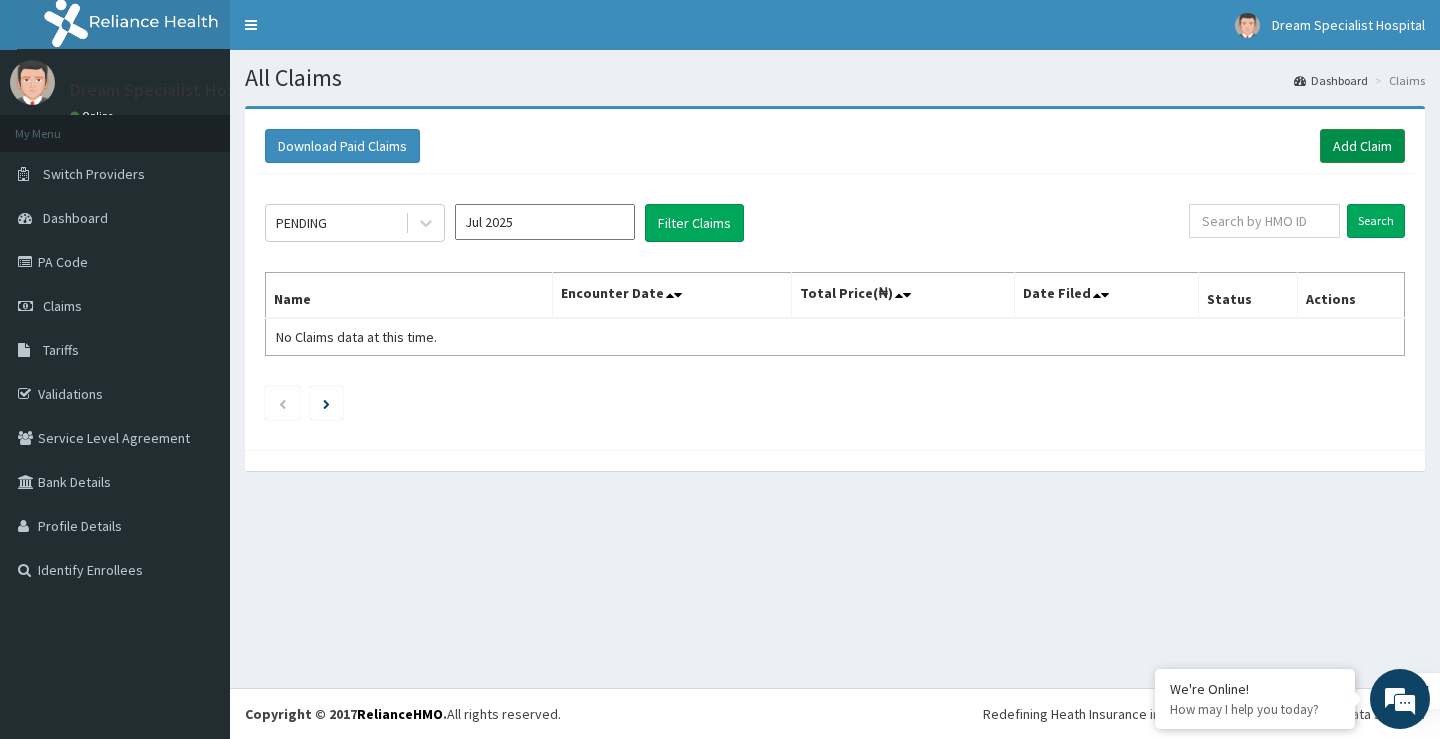 click on "Add Claim" at bounding box center (1362, 146) 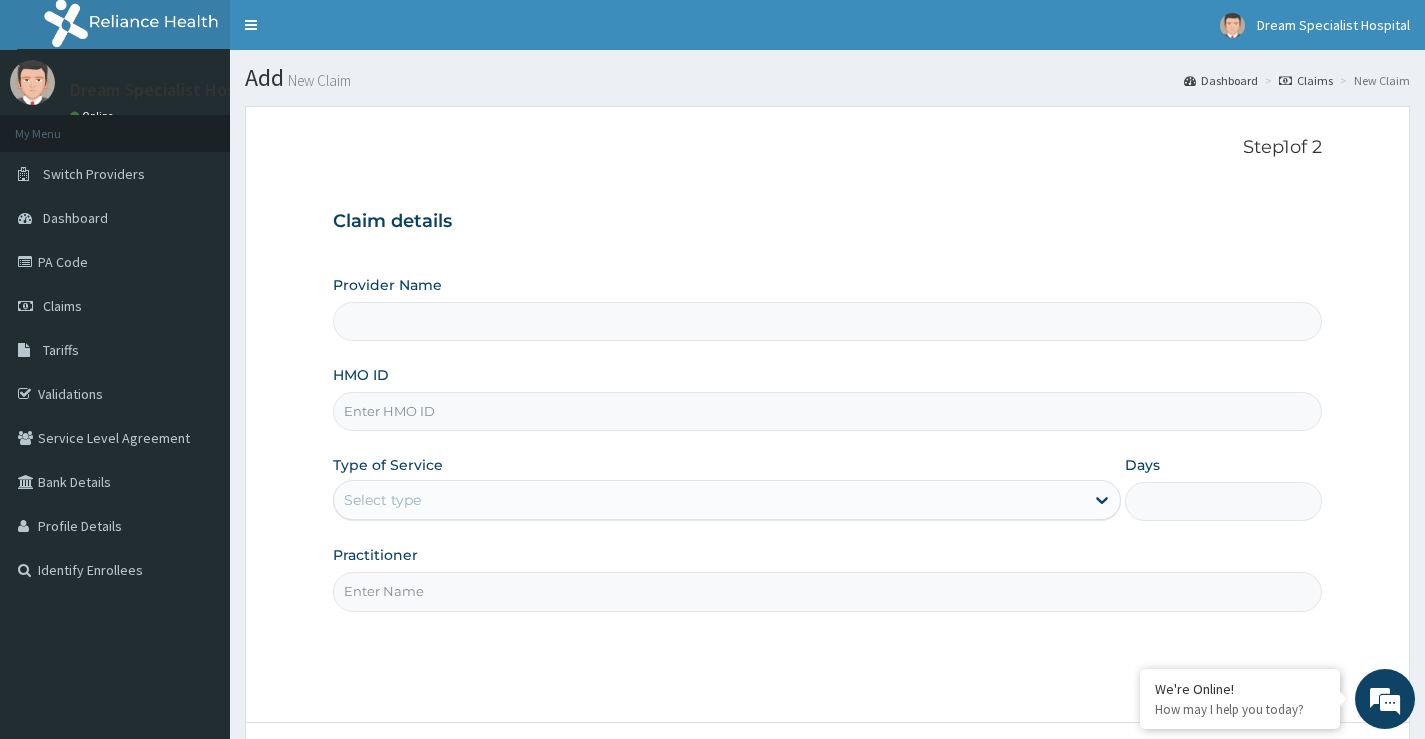 scroll, scrollTop: 0, scrollLeft: 0, axis: both 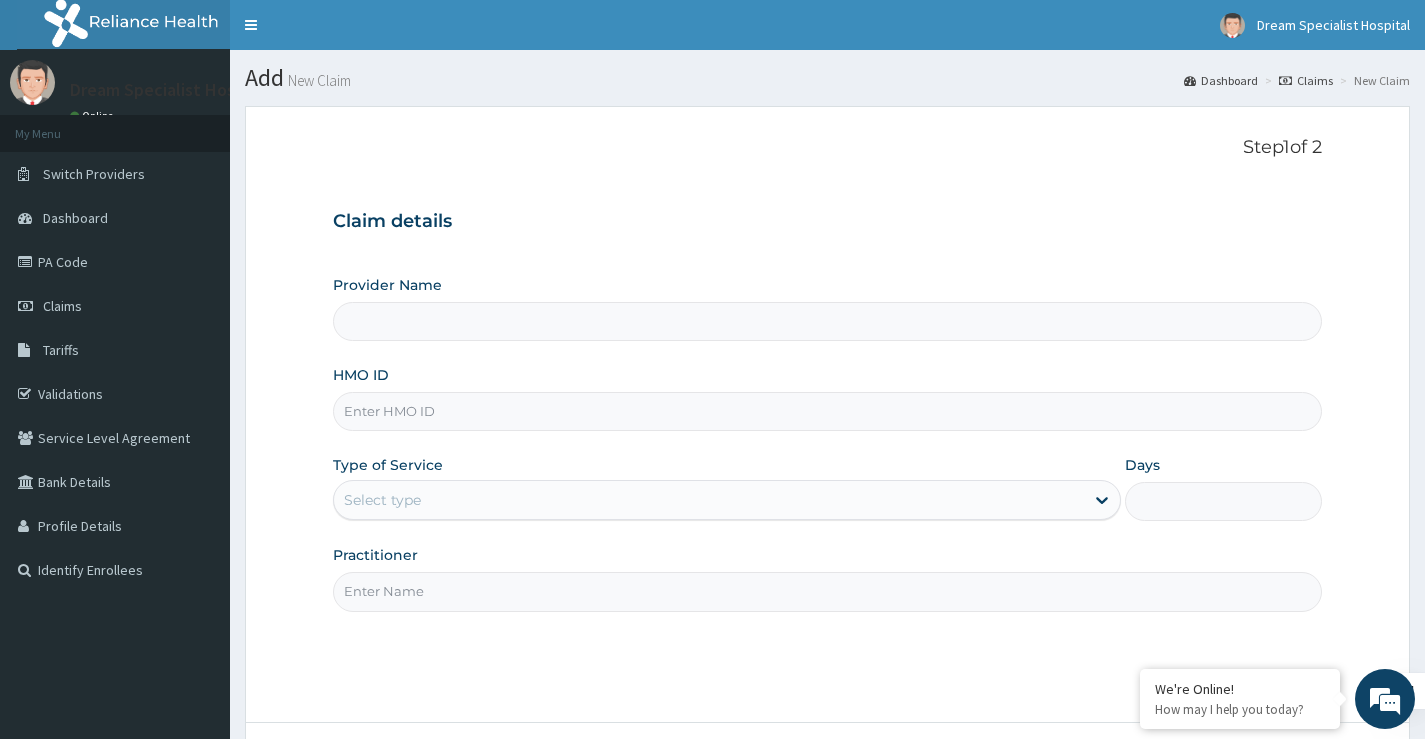 click on "HMO ID" at bounding box center [827, 411] 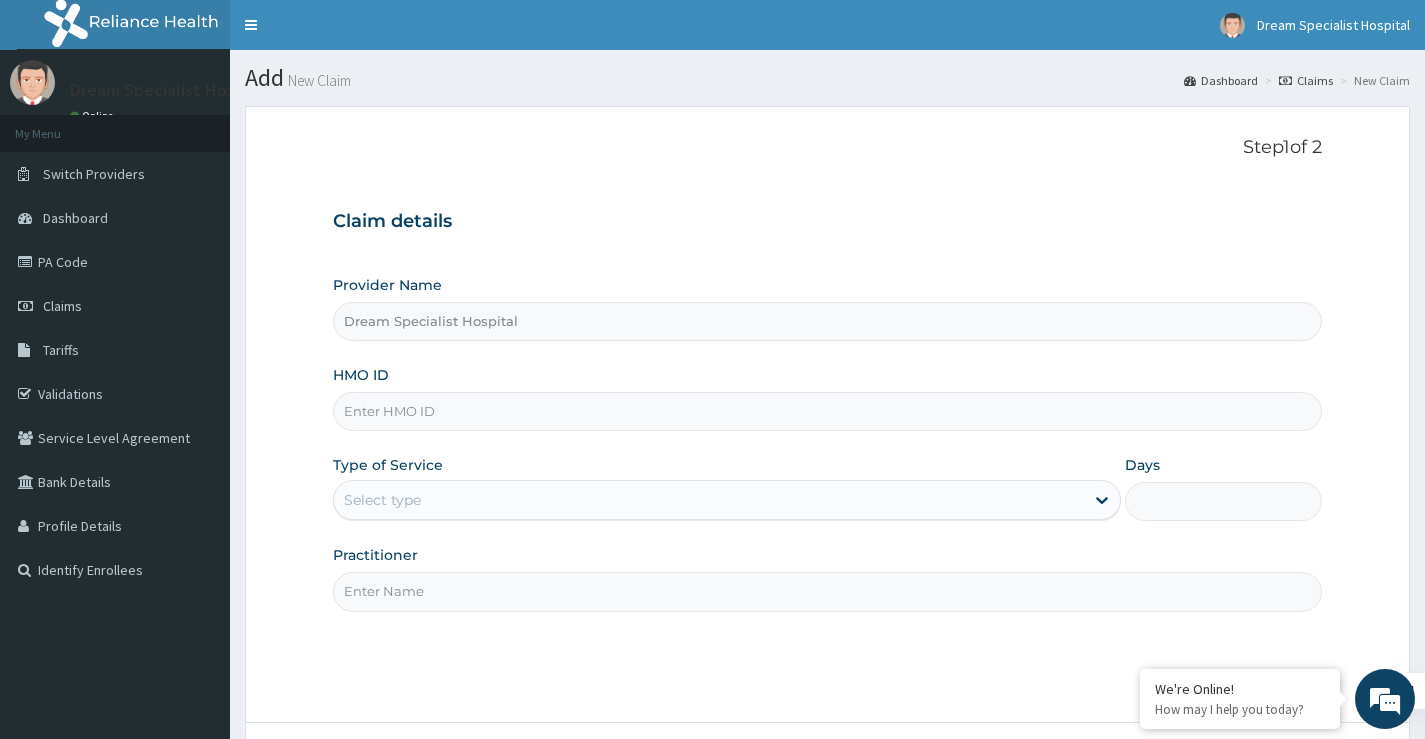 paste on "fch/10166/a" 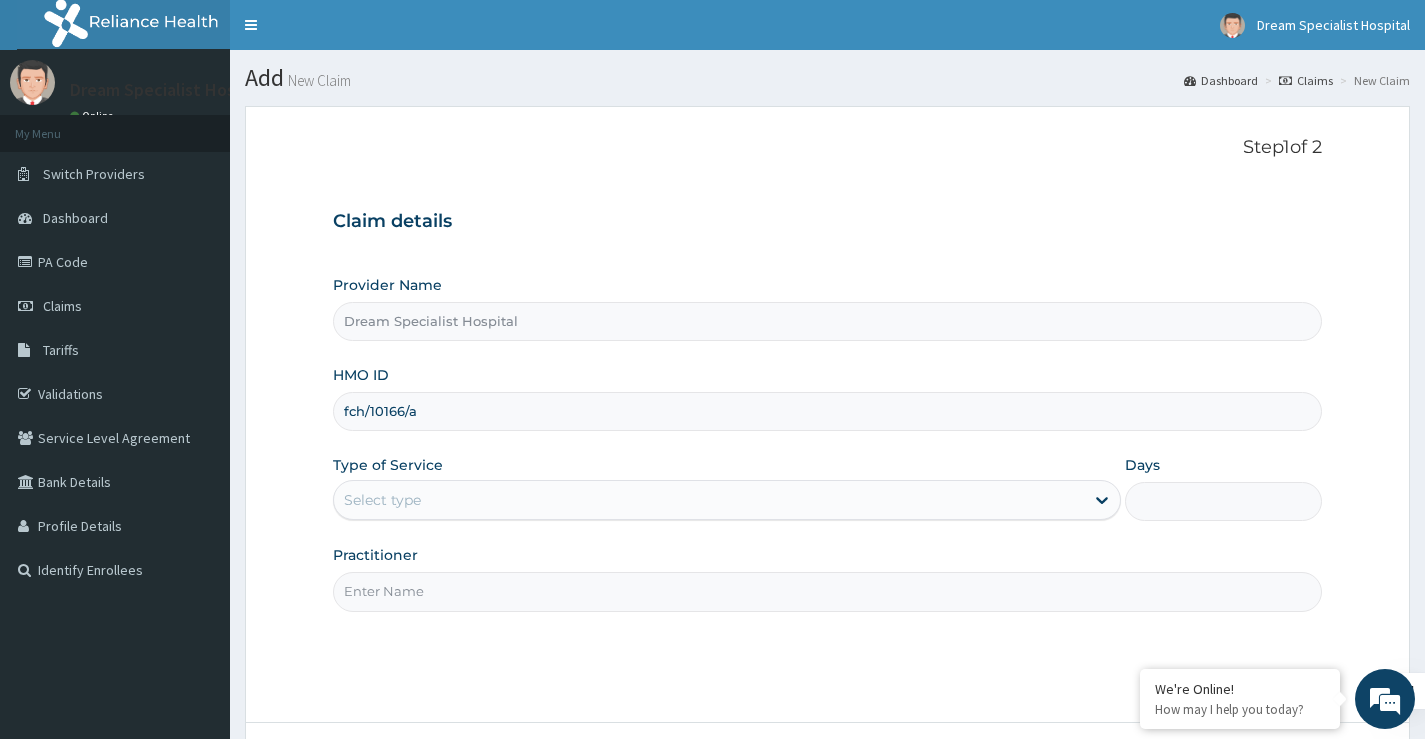 type on "fch/10166/a" 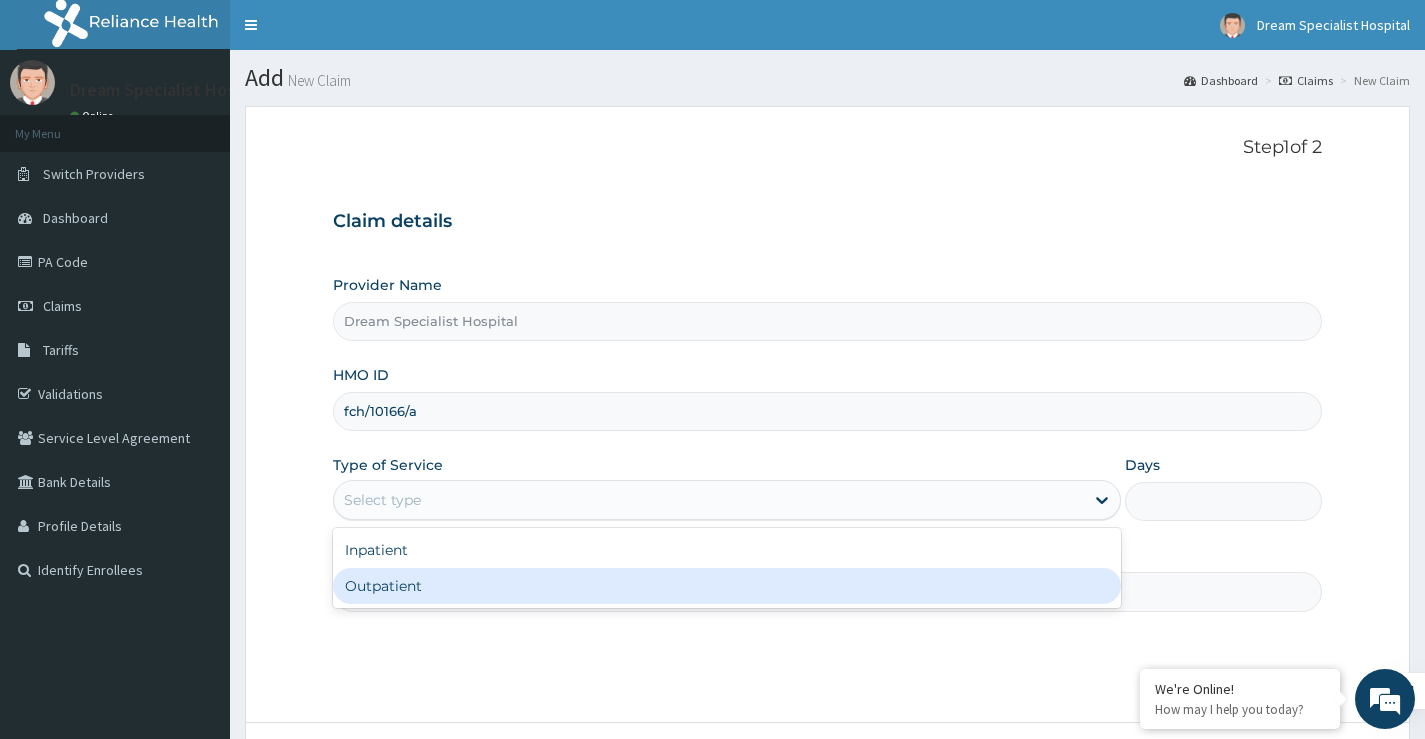 click on "Outpatient" at bounding box center [727, 586] 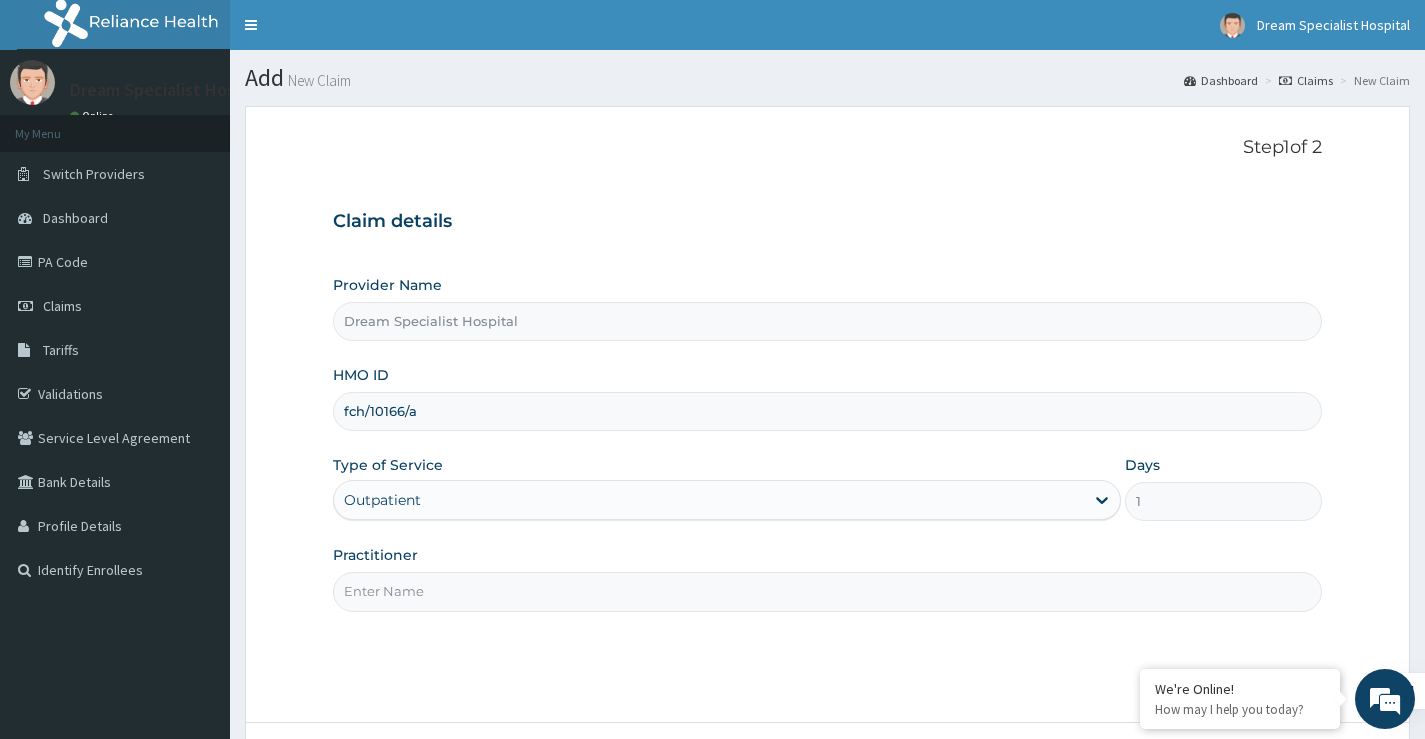 click on "Practitioner" at bounding box center [827, 591] 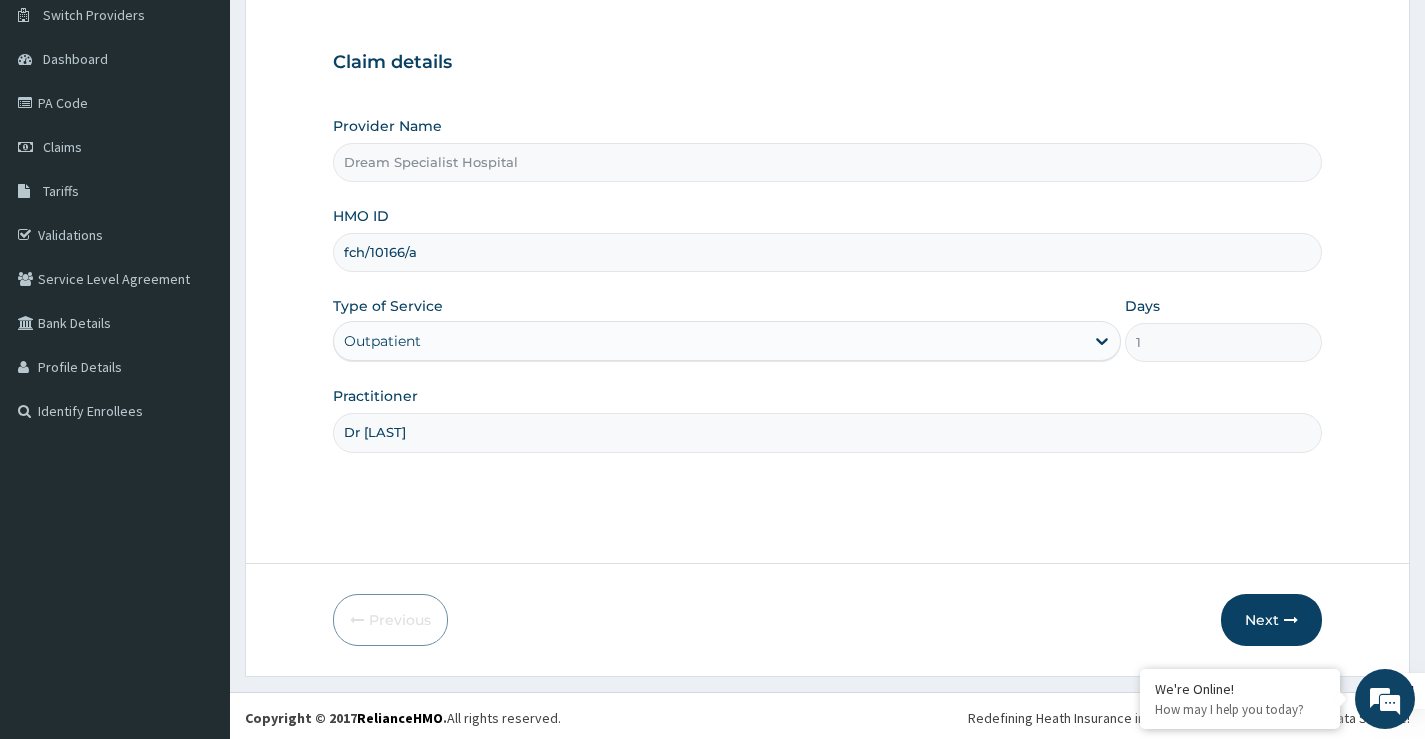 scroll, scrollTop: 163, scrollLeft: 0, axis: vertical 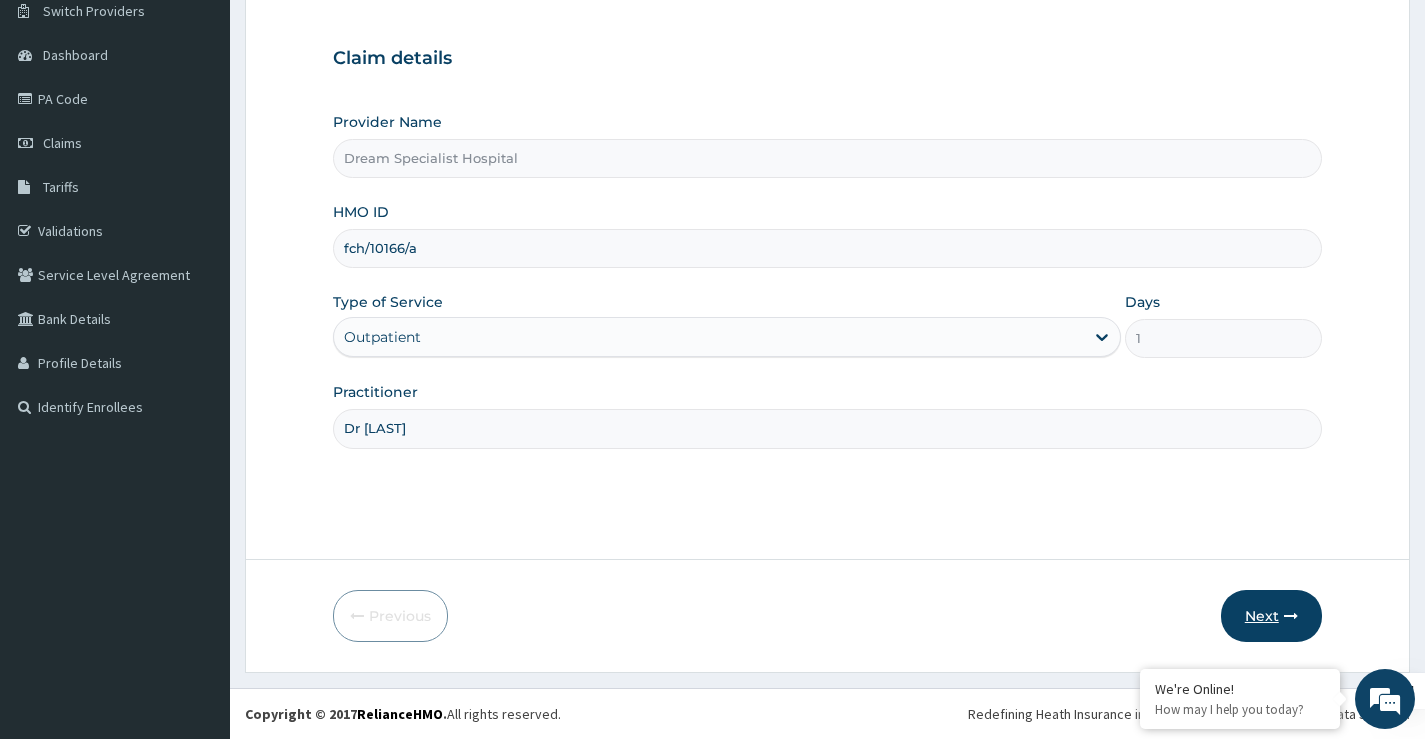 click on "Next" at bounding box center (1271, 616) 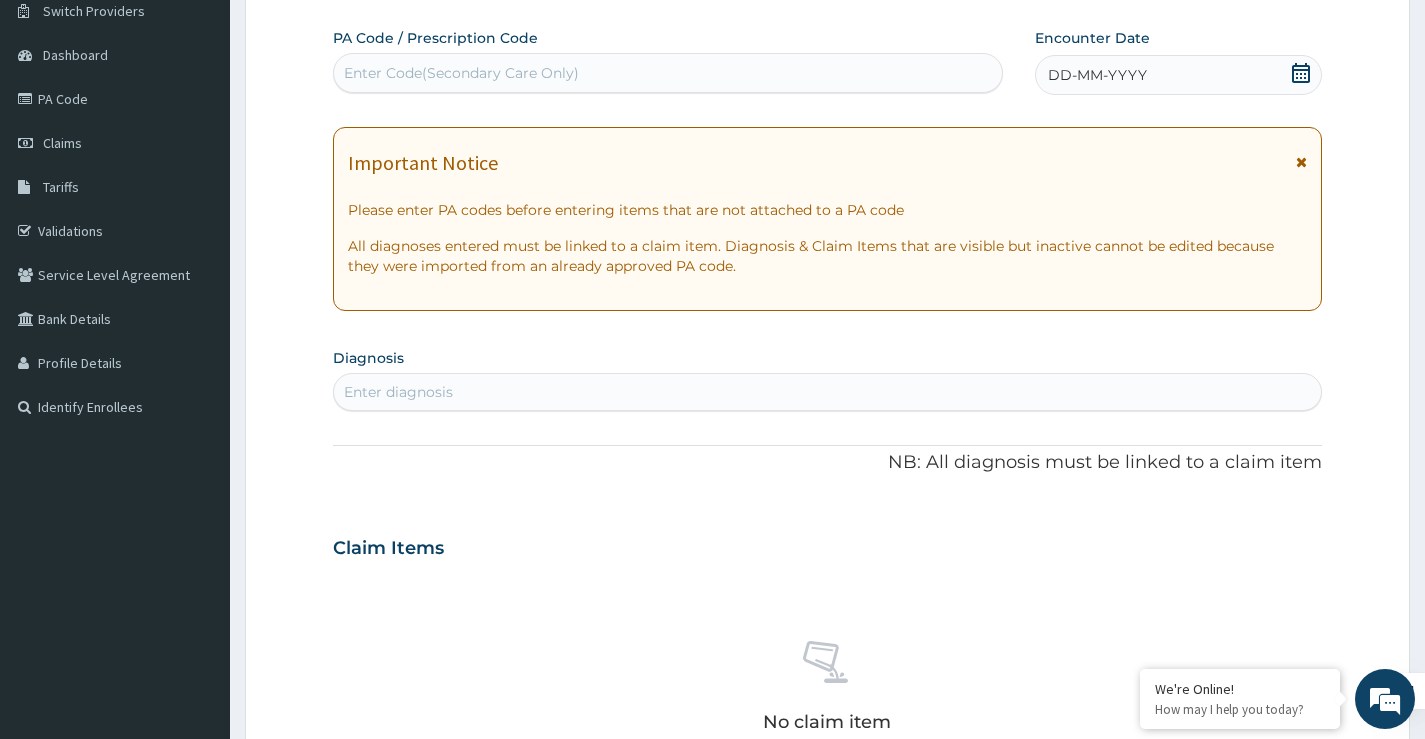 scroll, scrollTop: 0, scrollLeft: 0, axis: both 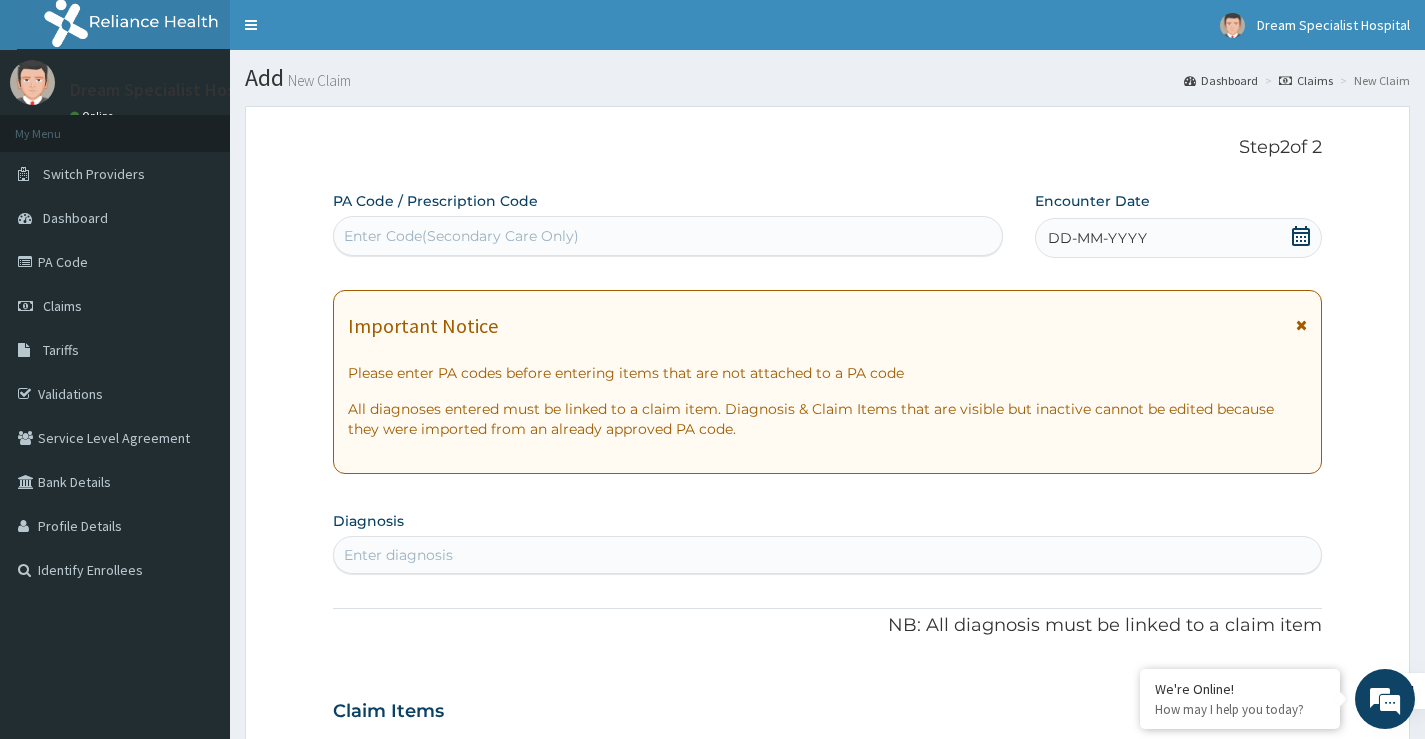 click on "Enter Code(Secondary Care Only)" at bounding box center [461, 236] 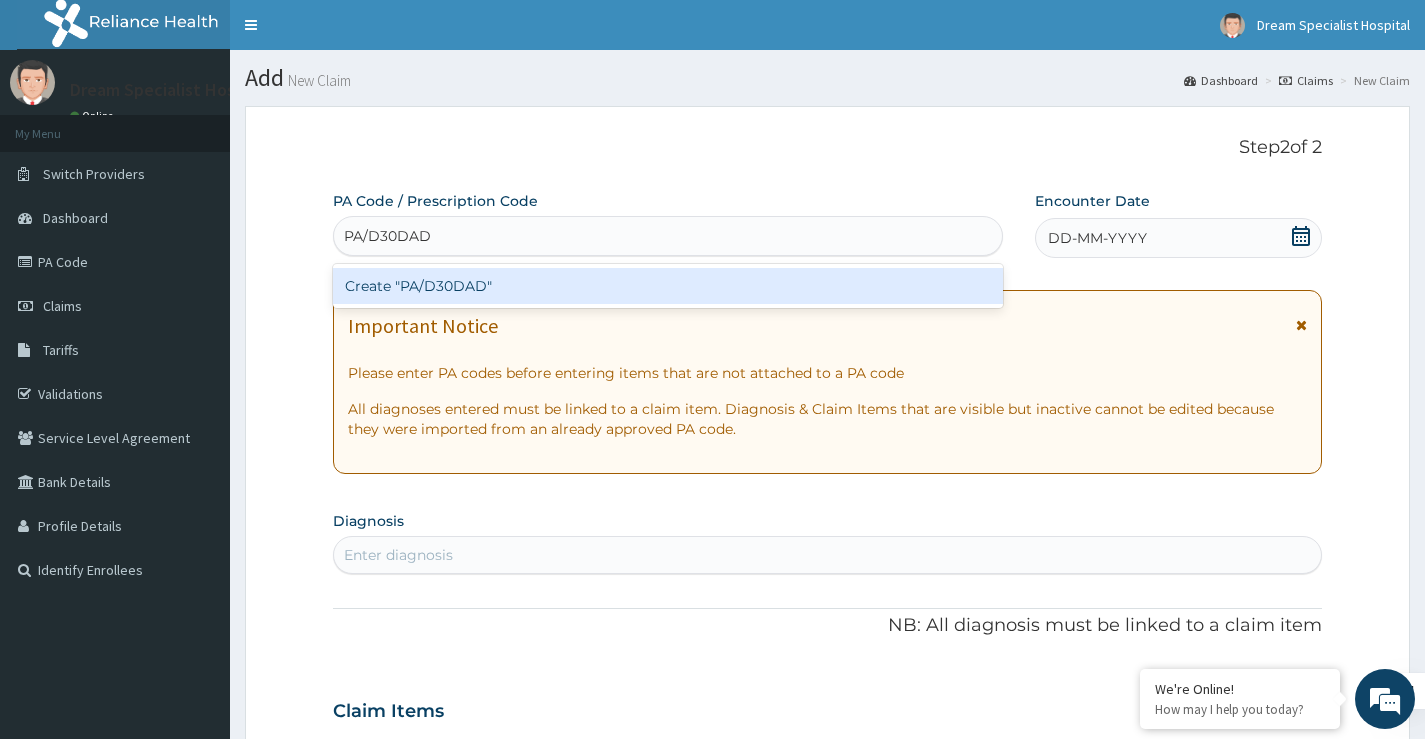 click on "Create "PA/D30DAD"" at bounding box center (668, 286) 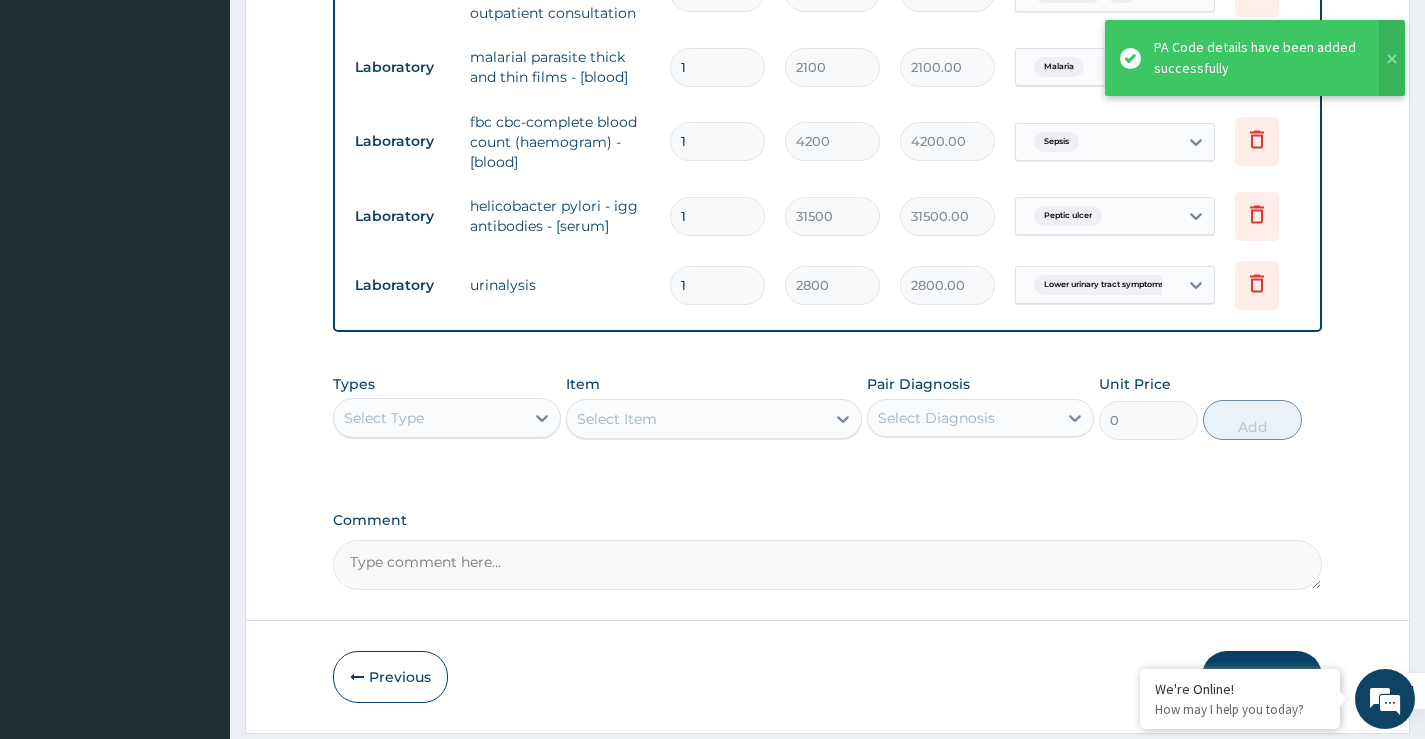 scroll, scrollTop: 921, scrollLeft: 0, axis: vertical 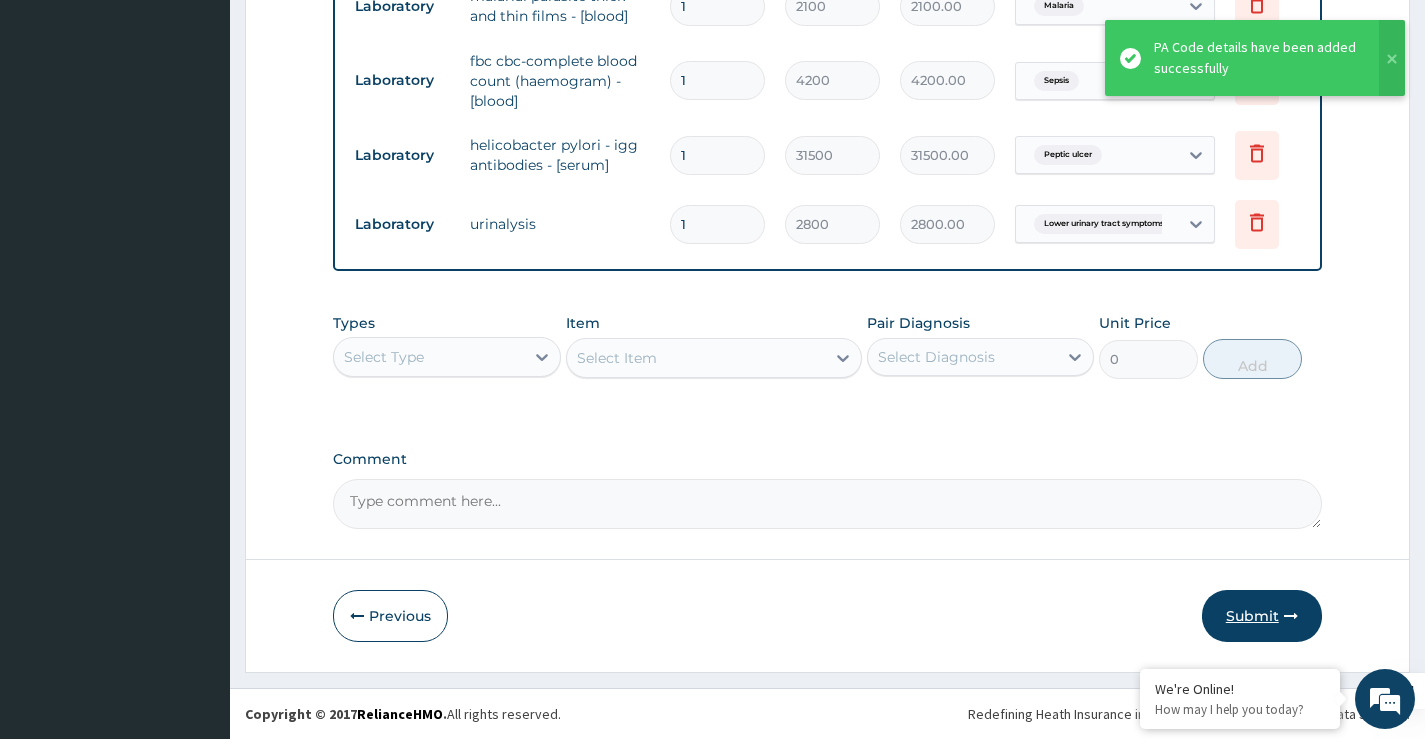 click on "Submit" at bounding box center (1262, 616) 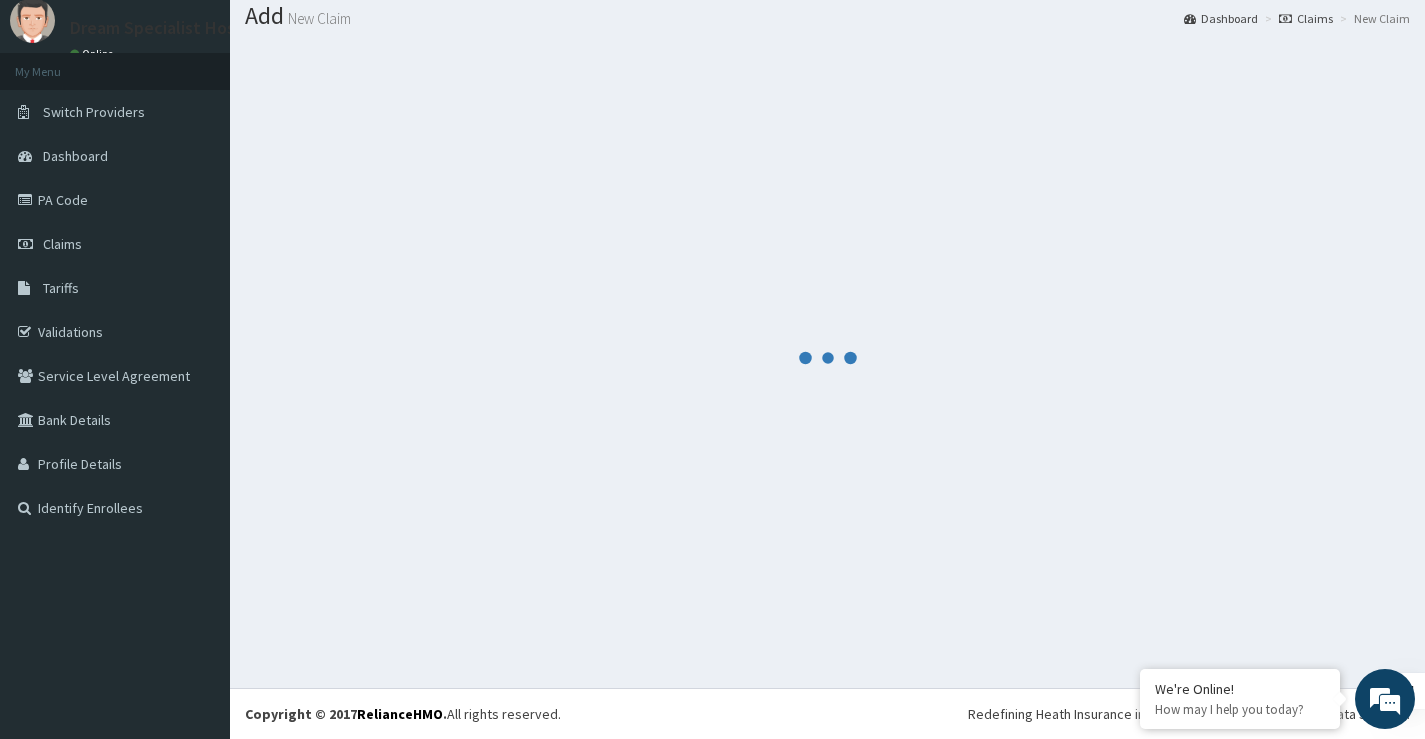 scroll, scrollTop: 921, scrollLeft: 0, axis: vertical 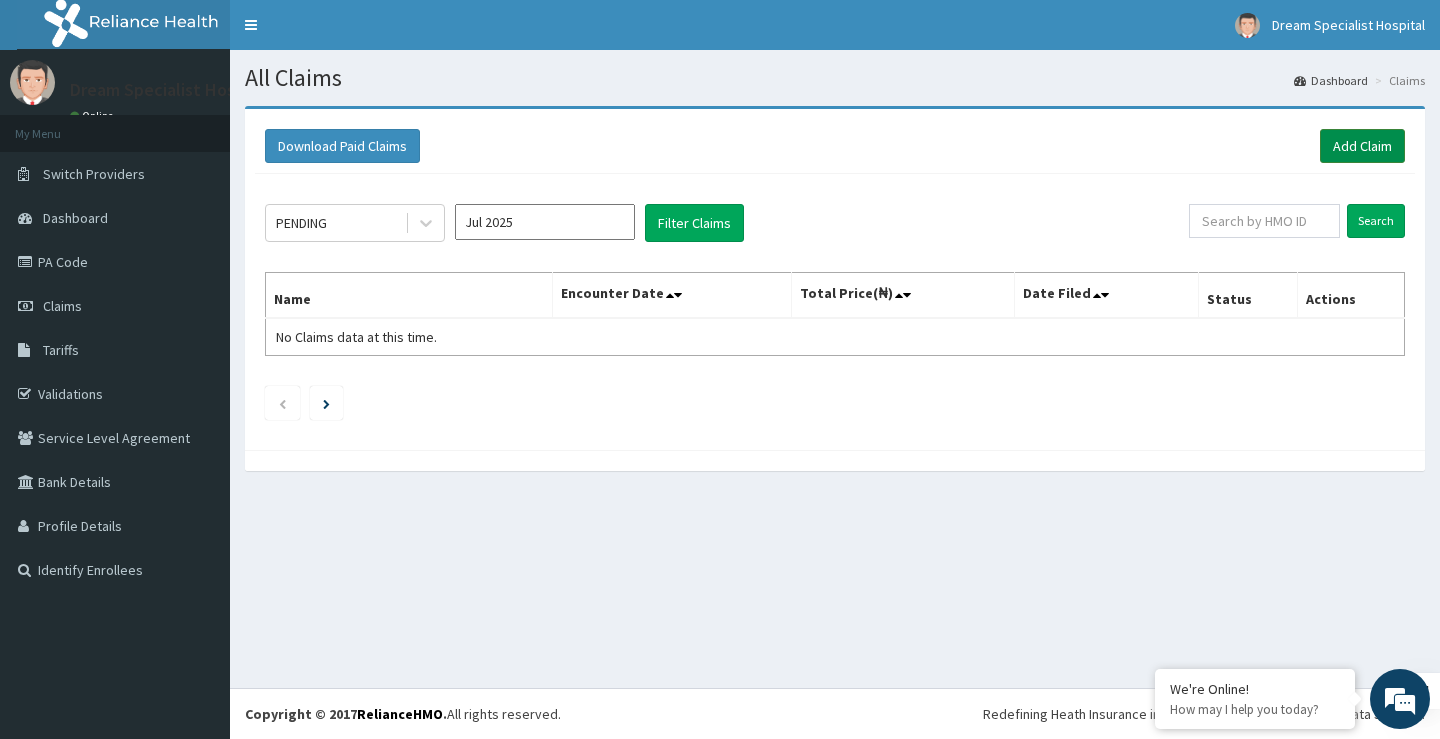 click on "Add Claim" at bounding box center (1362, 146) 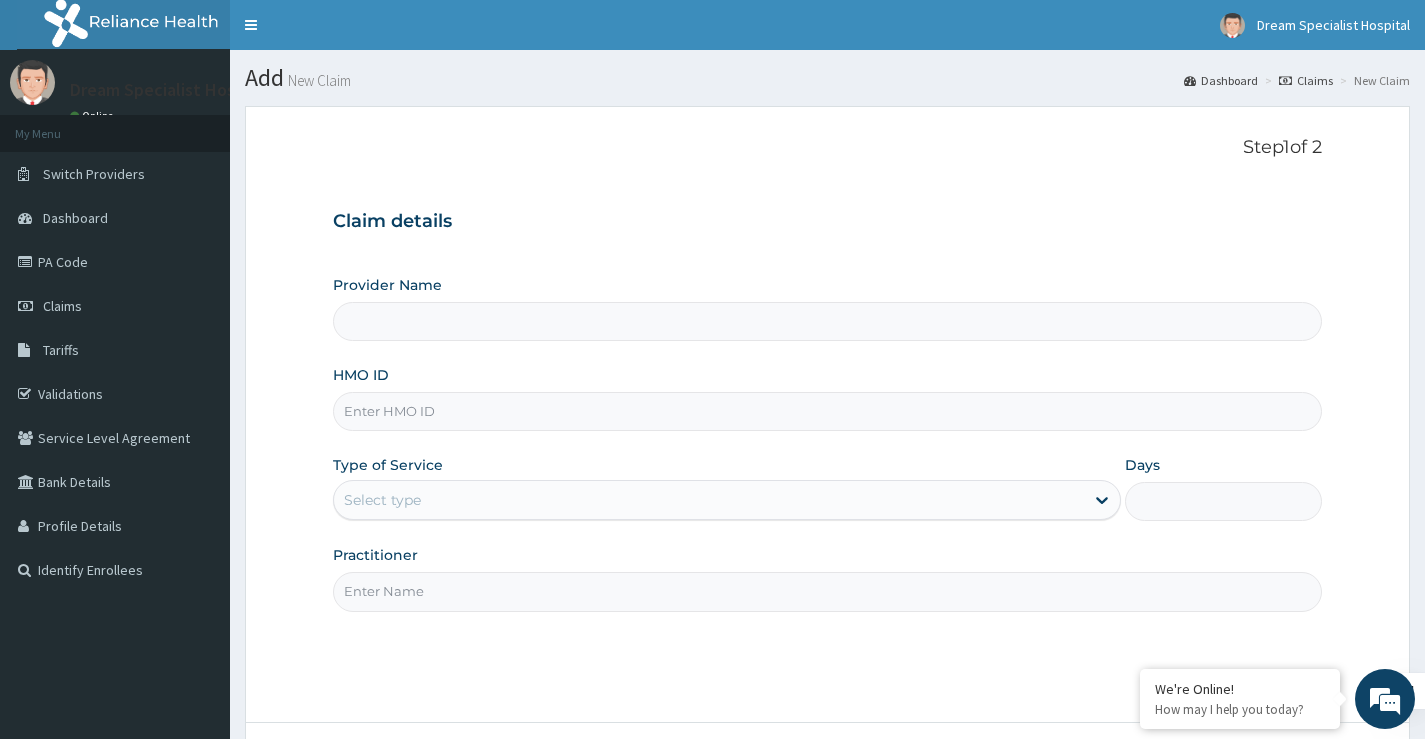 type on "Dream Specialist Hospital" 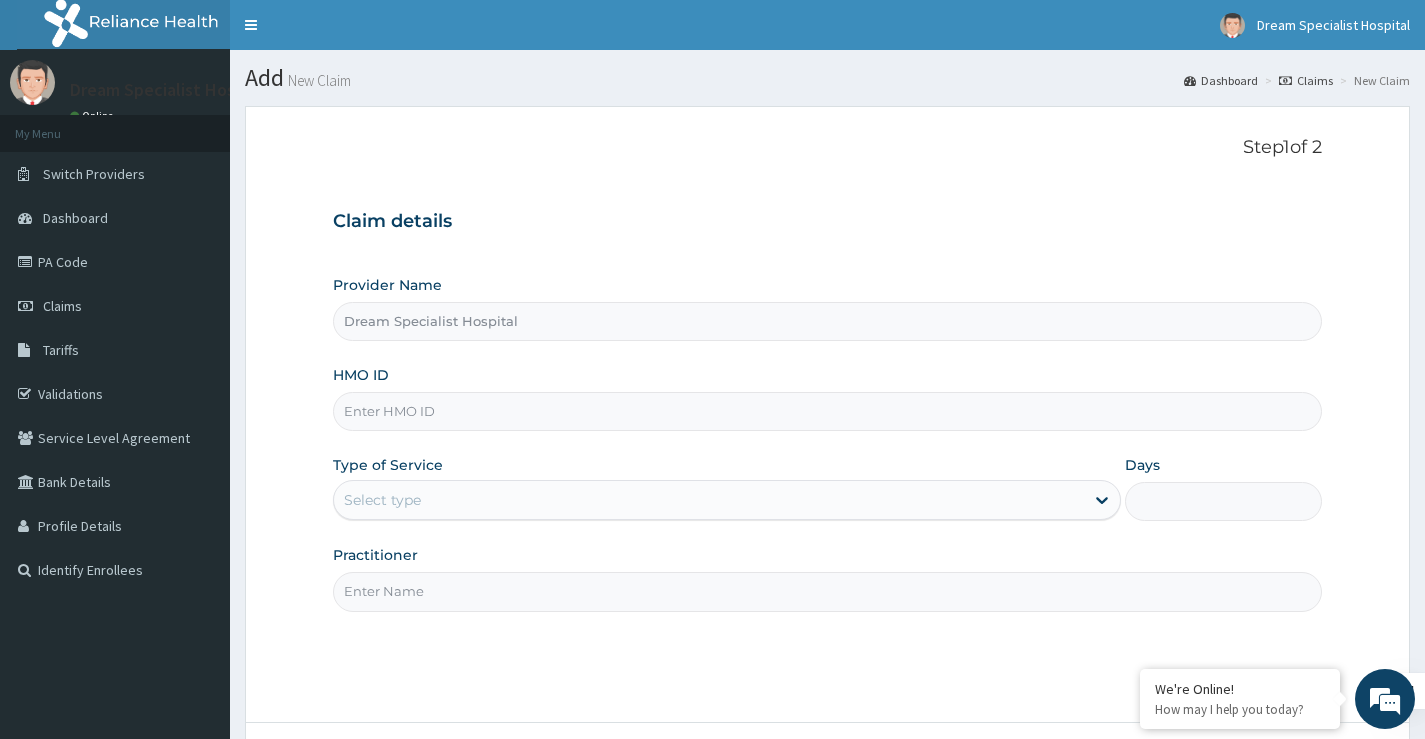 scroll, scrollTop: 0, scrollLeft: 0, axis: both 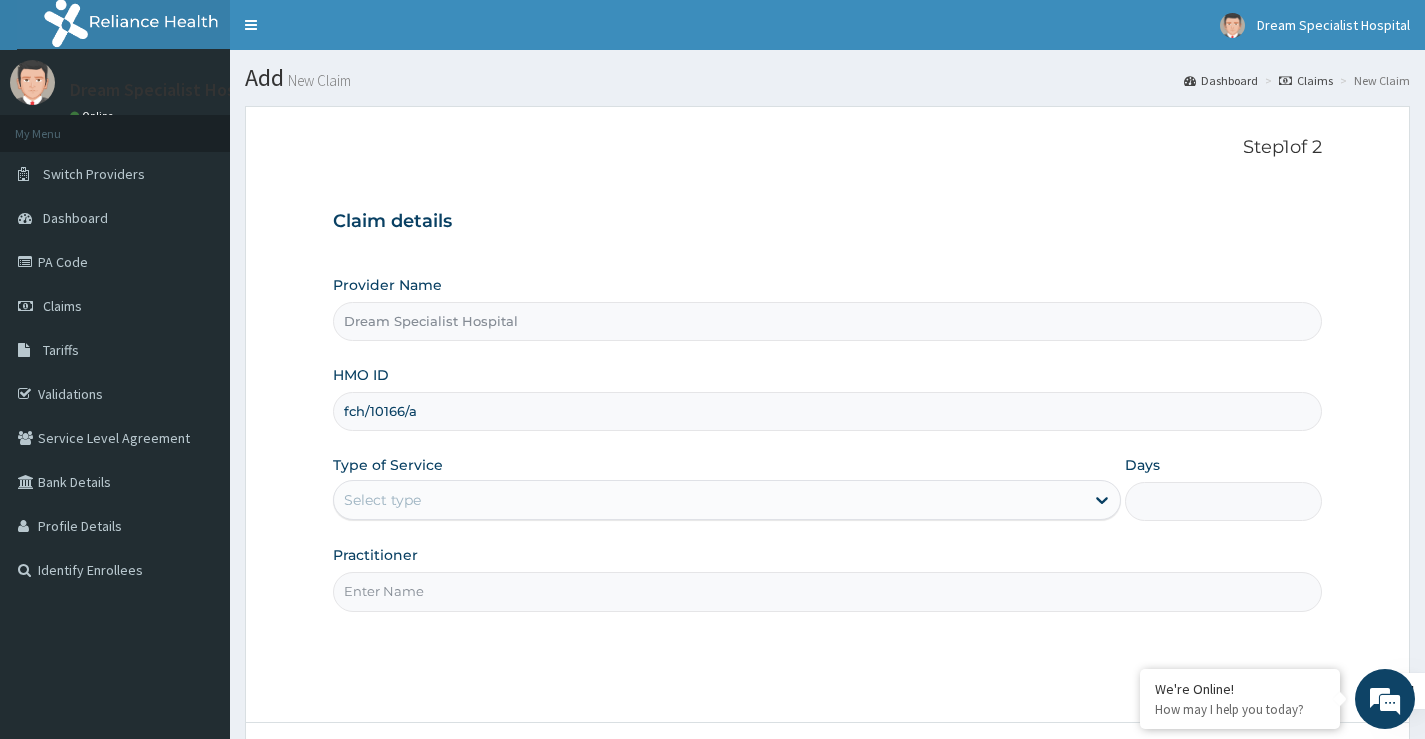 type on "fch/10166/a" 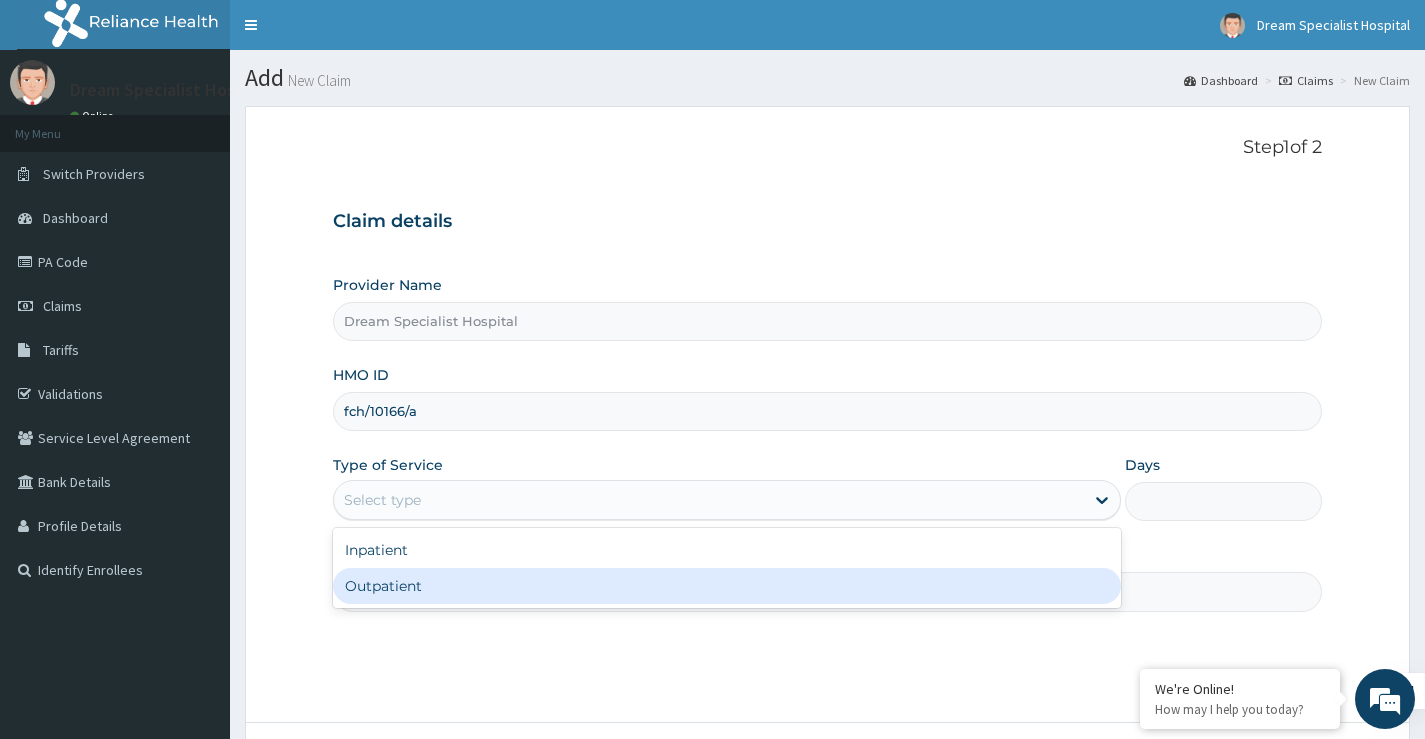 click on "Outpatient" at bounding box center [727, 586] 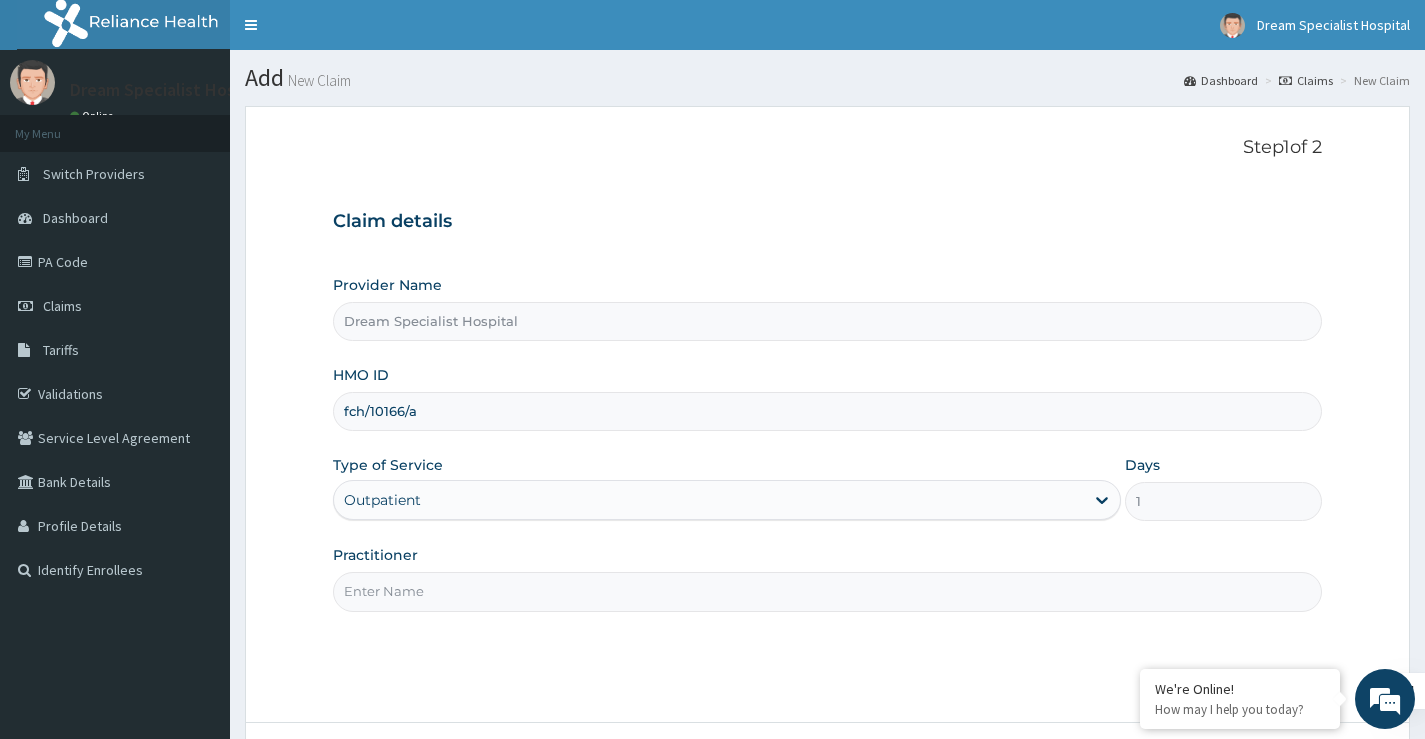 drag, startPoint x: 412, startPoint y: 600, endPoint x: 420, endPoint y: 644, distance: 44.72136 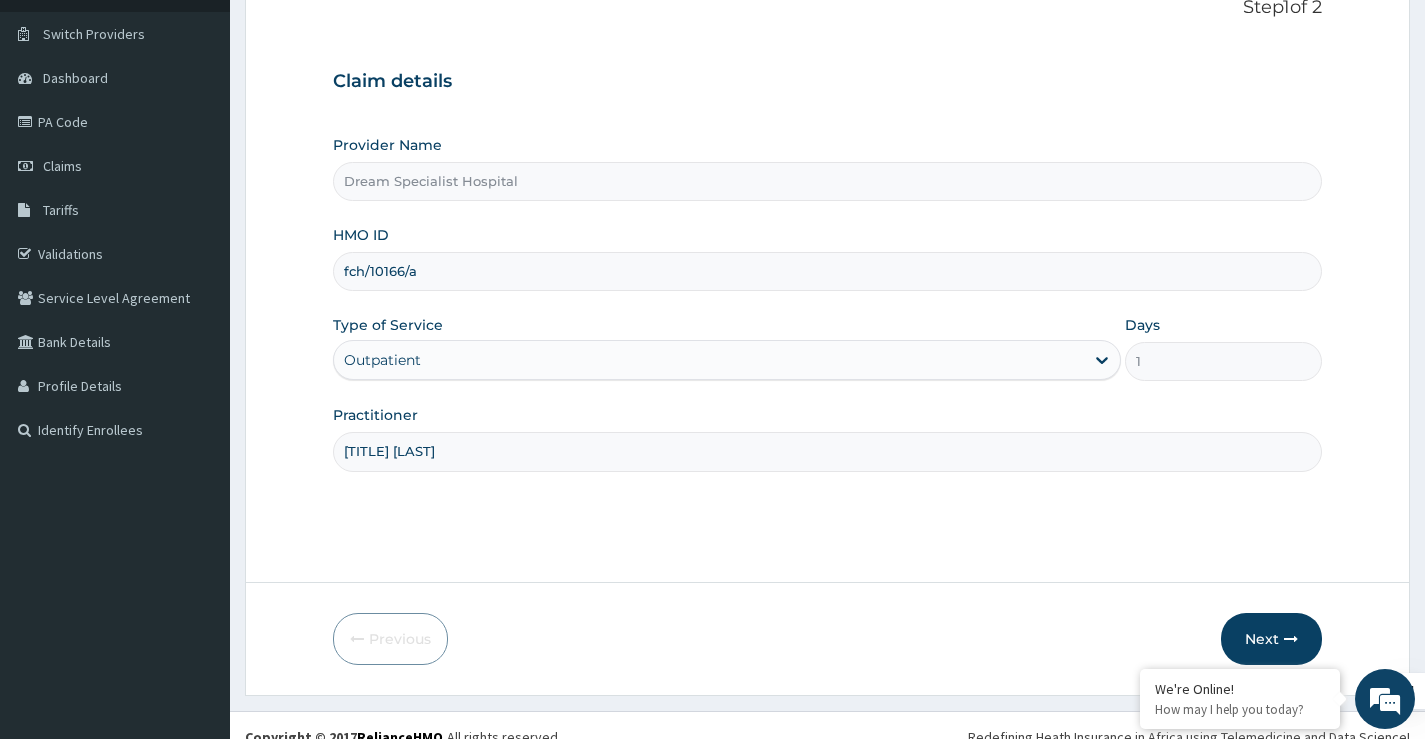 scroll, scrollTop: 163, scrollLeft: 0, axis: vertical 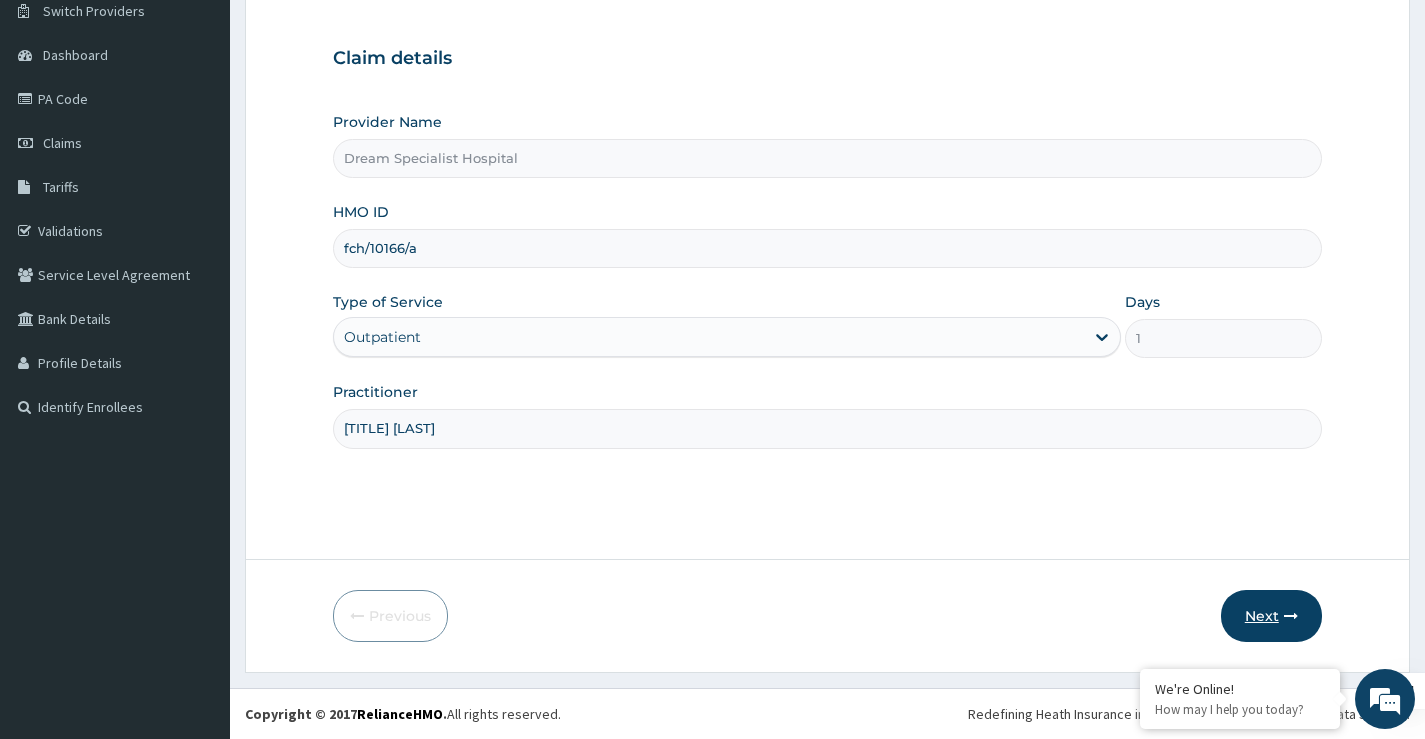 click on "Next" at bounding box center (1271, 616) 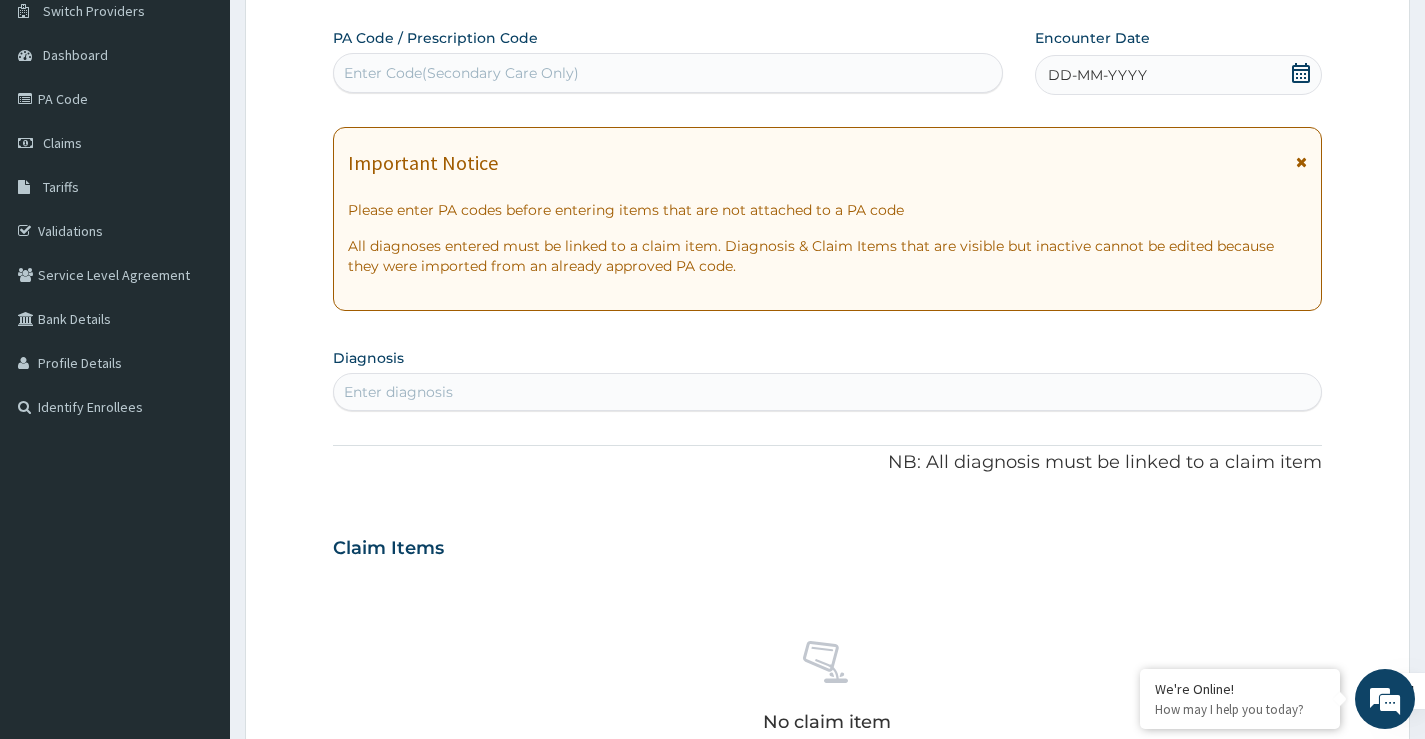 click on "Enter Code(Secondary Care Only)" at bounding box center [668, 73] 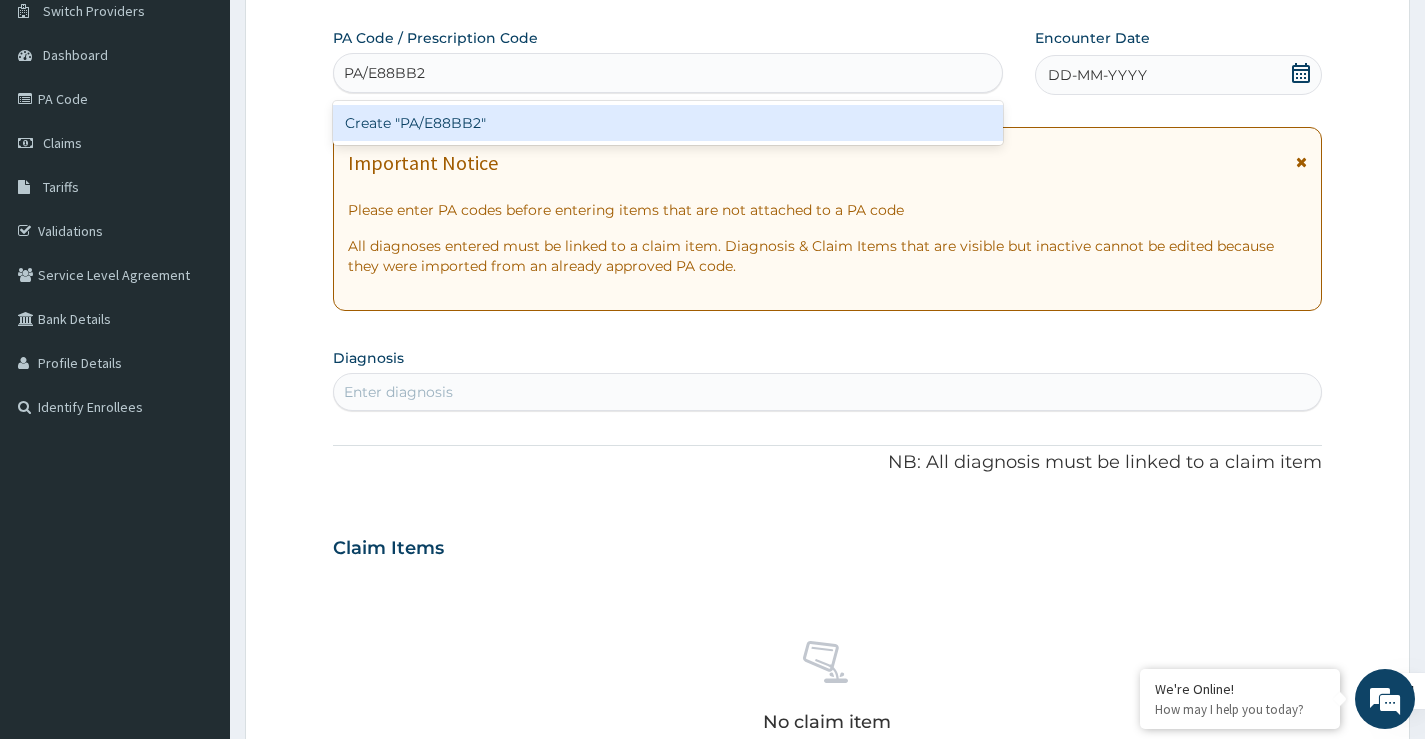 click on "Create "PA/E88BB2"" at bounding box center (668, 123) 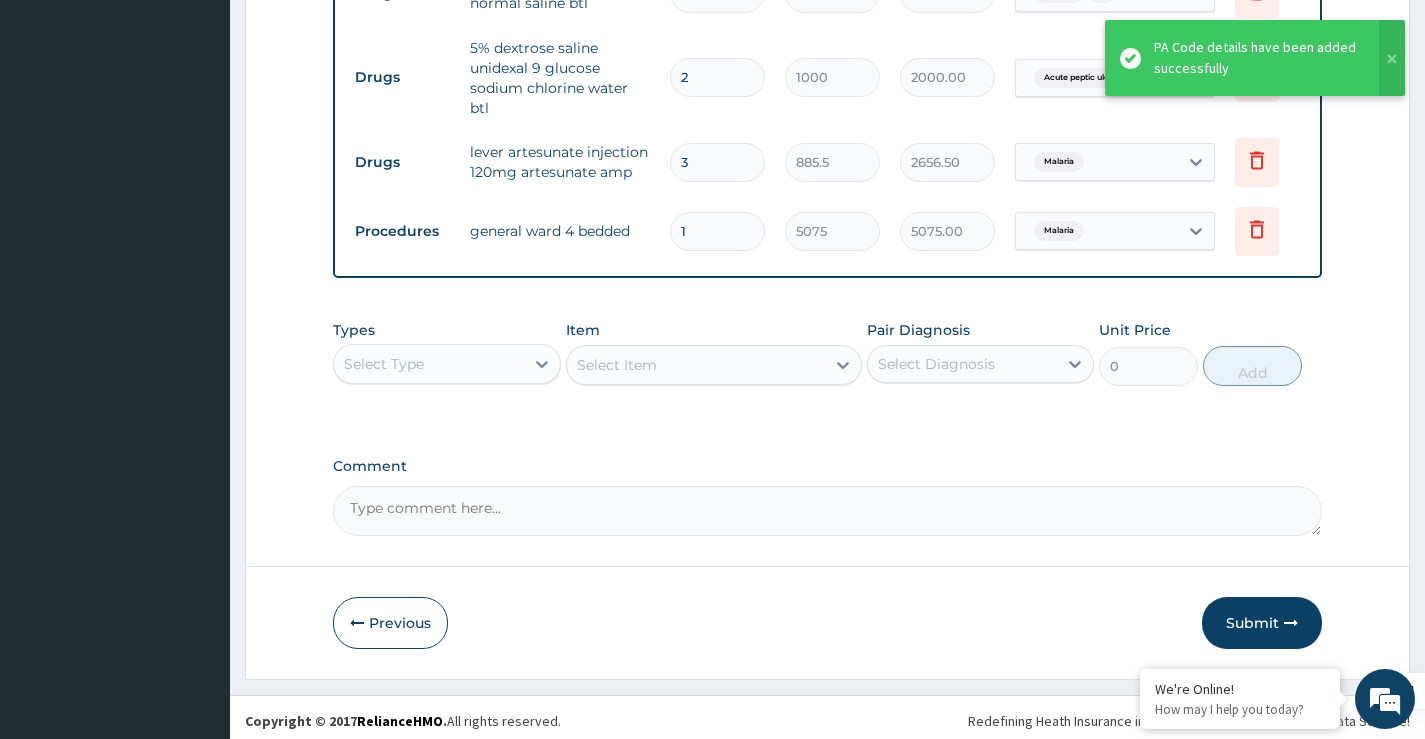 scroll, scrollTop: 1473, scrollLeft: 0, axis: vertical 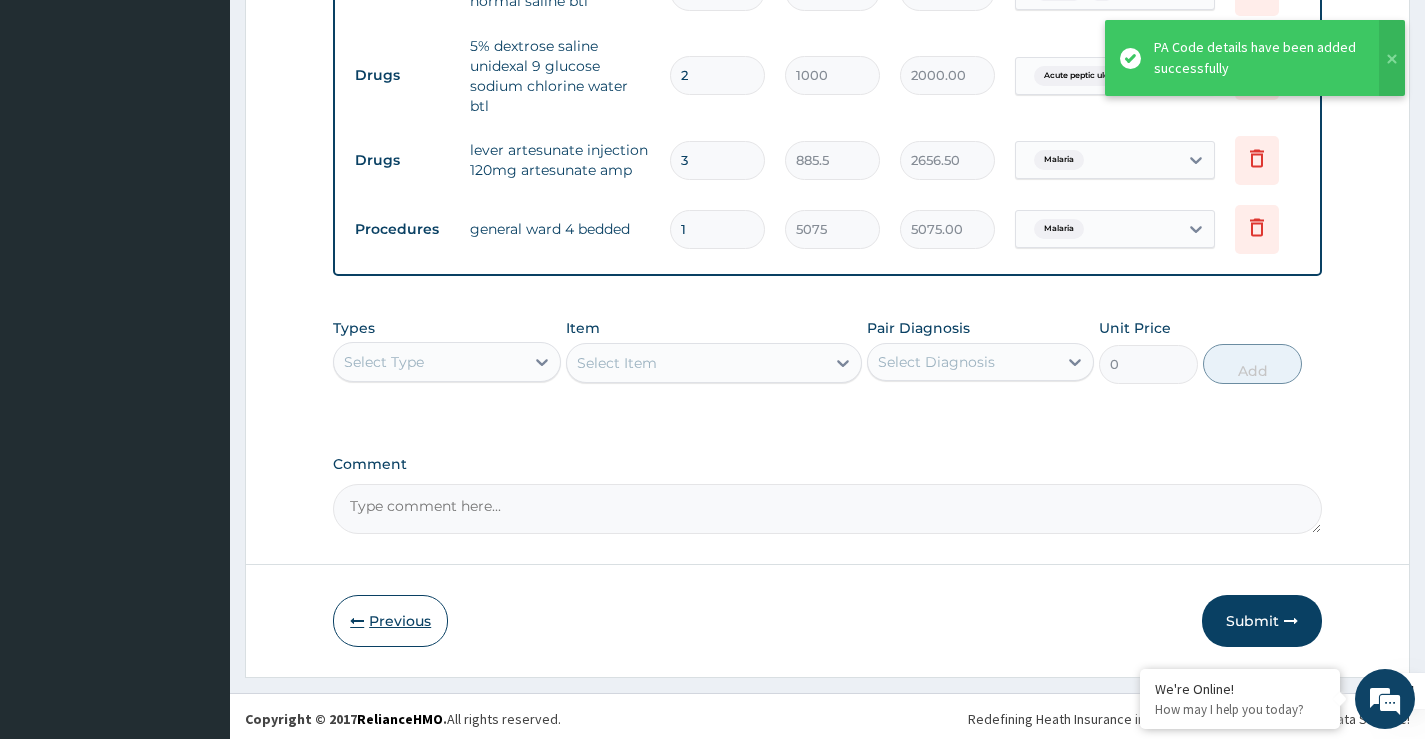 click on "Previous" at bounding box center [390, 621] 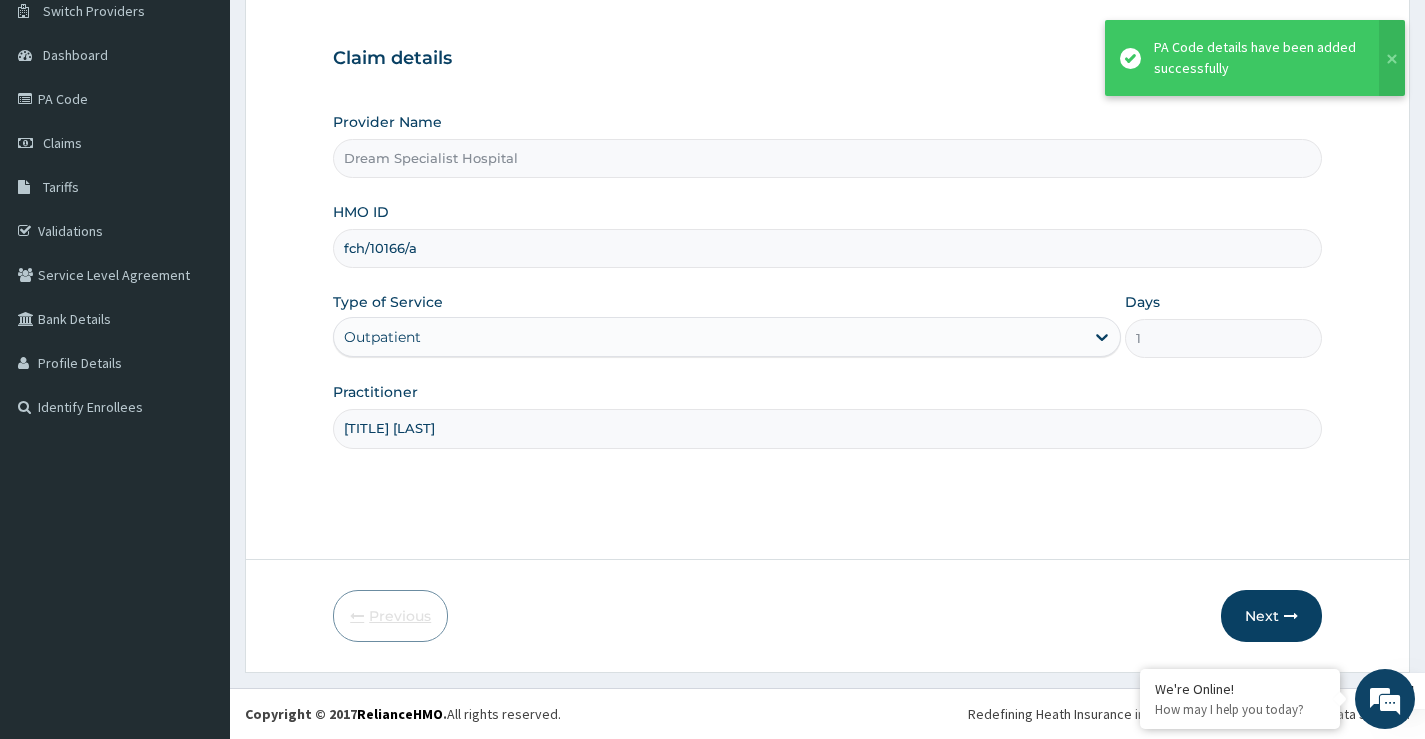 scroll, scrollTop: 163, scrollLeft: 0, axis: vertical 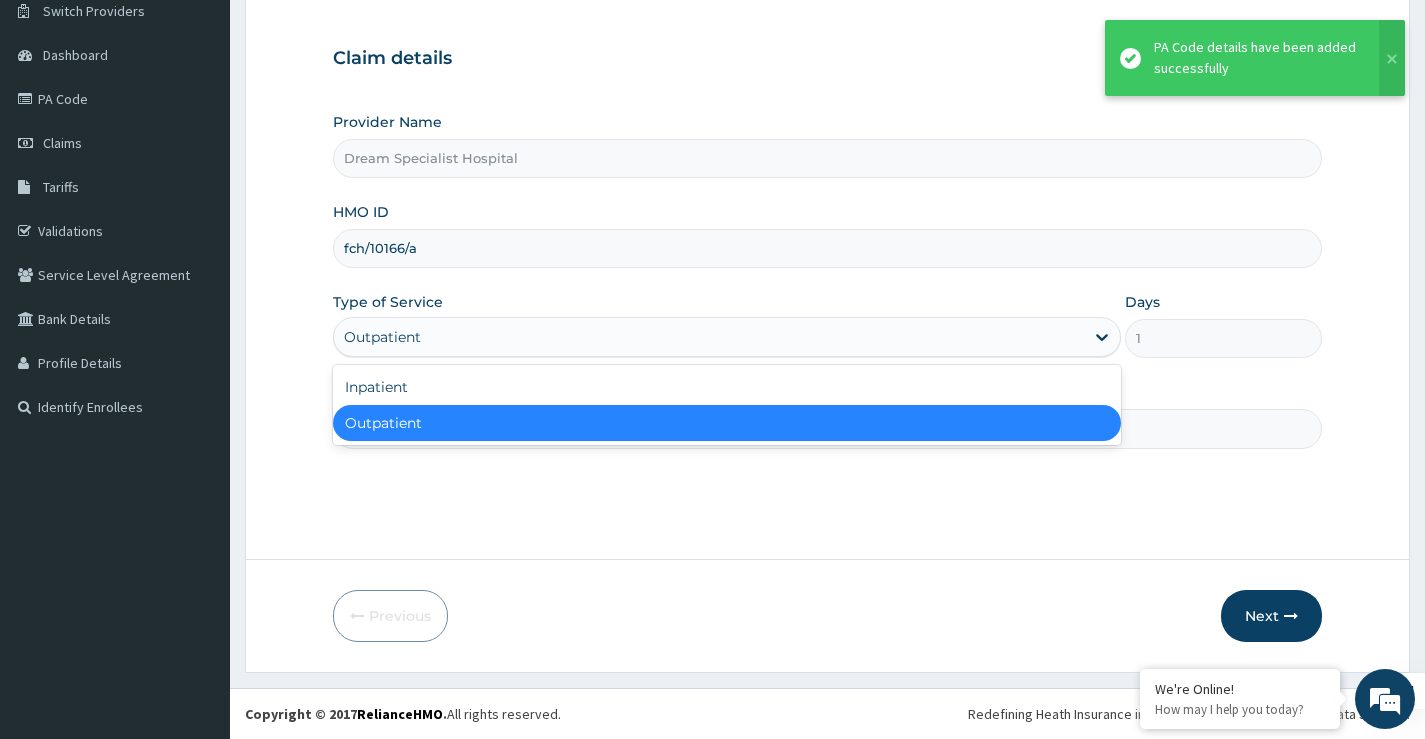 click on "Outpatient" at bounding box center [709, 337] 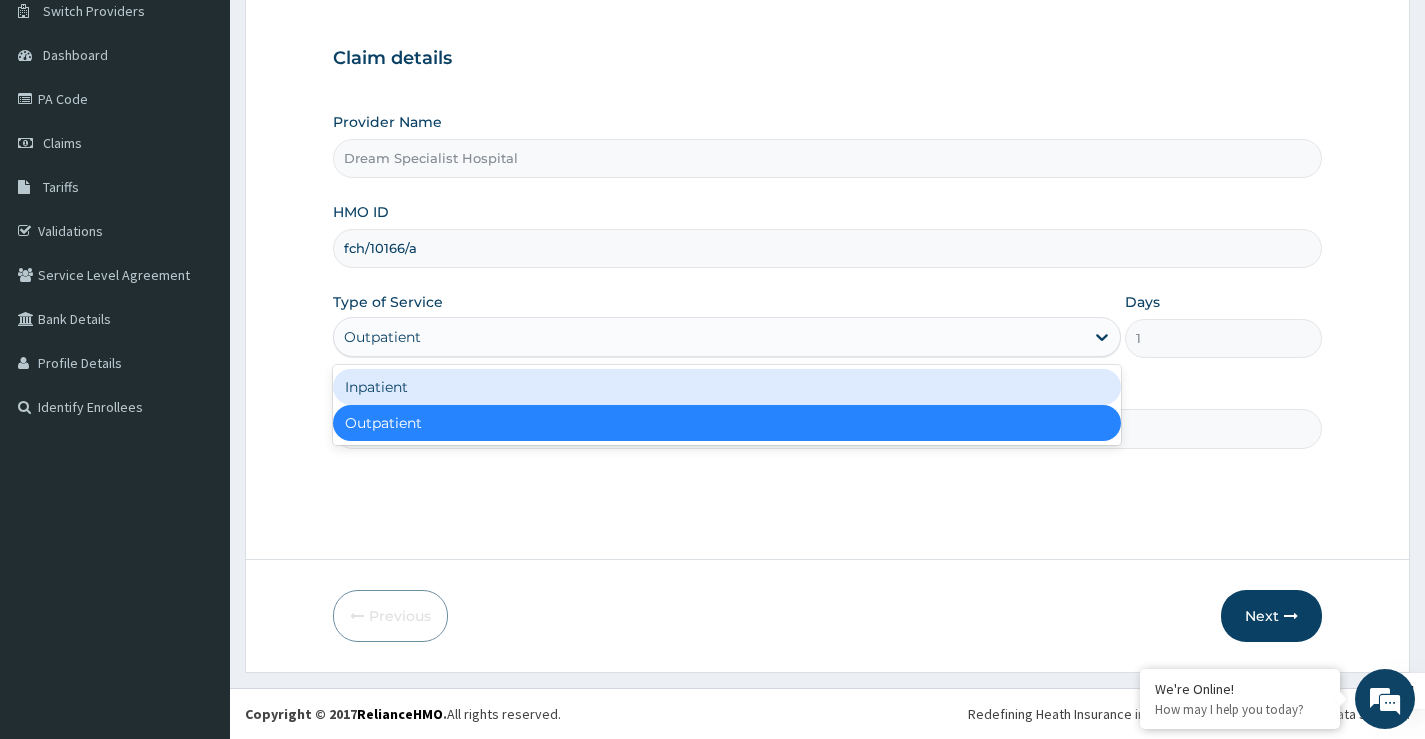 click on "Inpatient" at bounding box center [727, 387] 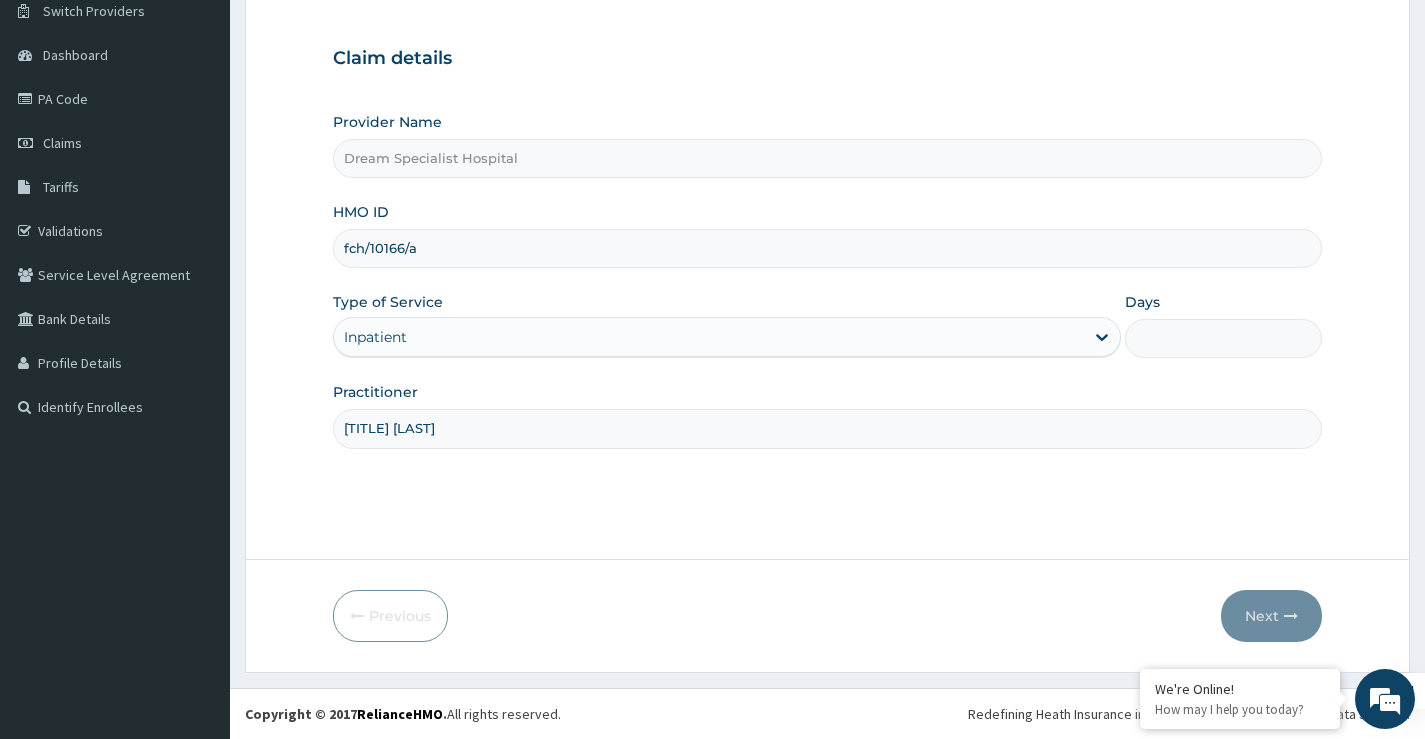 click on "Days" at bounding box center [1223, 338] 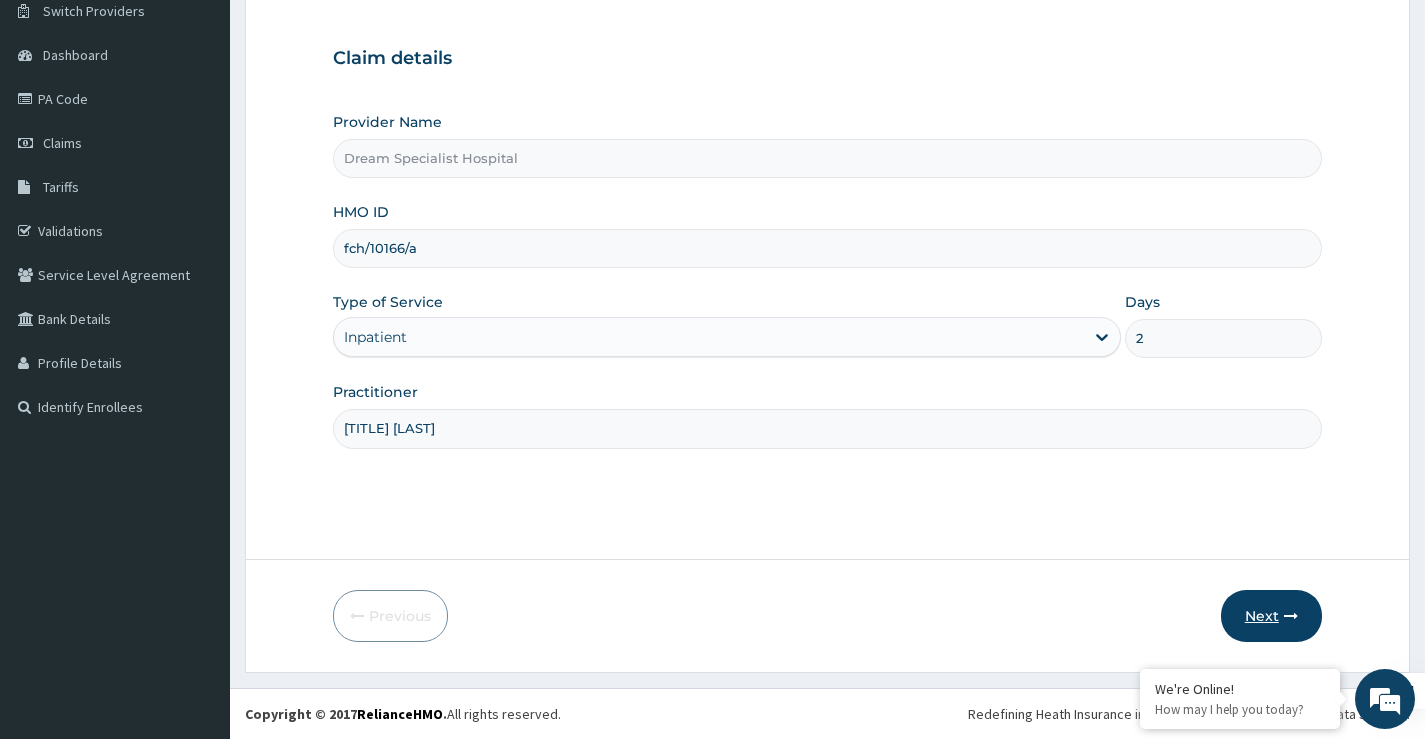 type on "2" 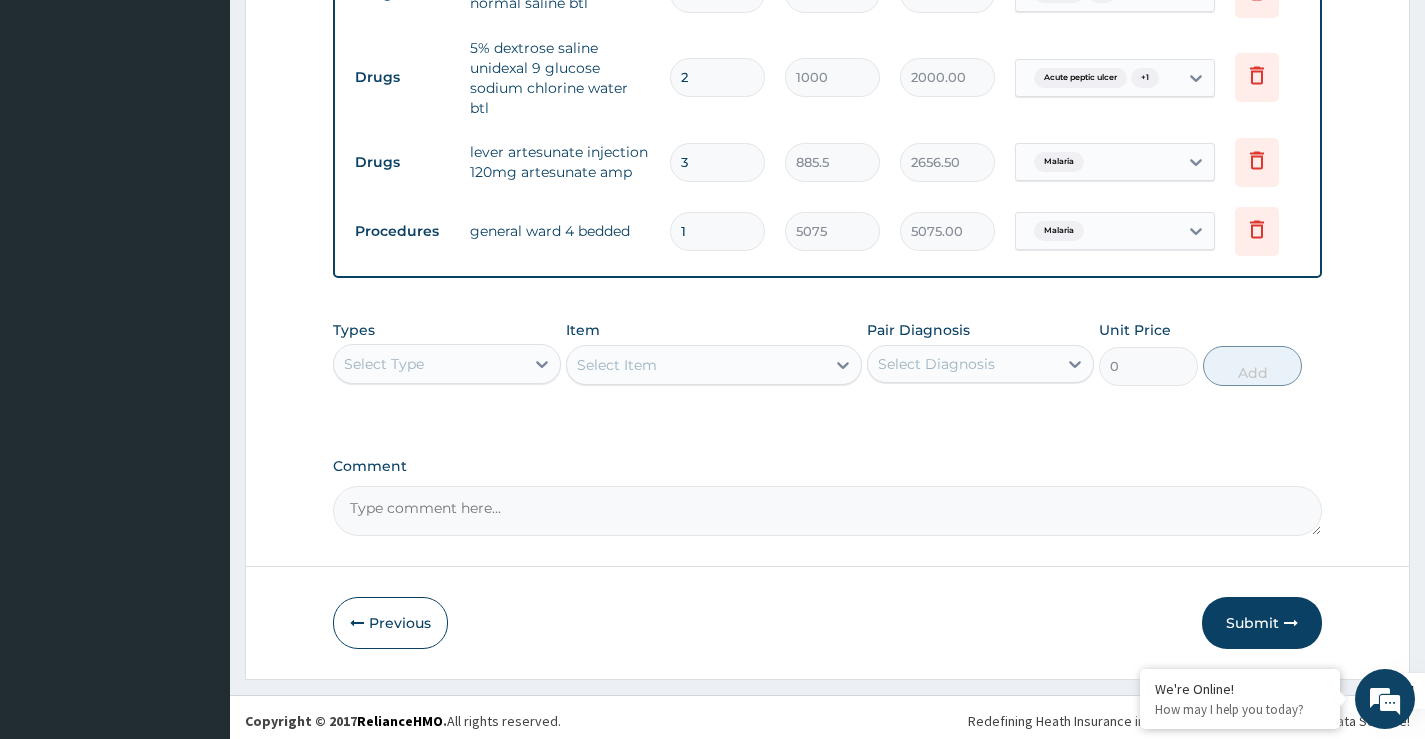 scroll, scrollTop: 1473, scrollLeft: 0, axis: vertical 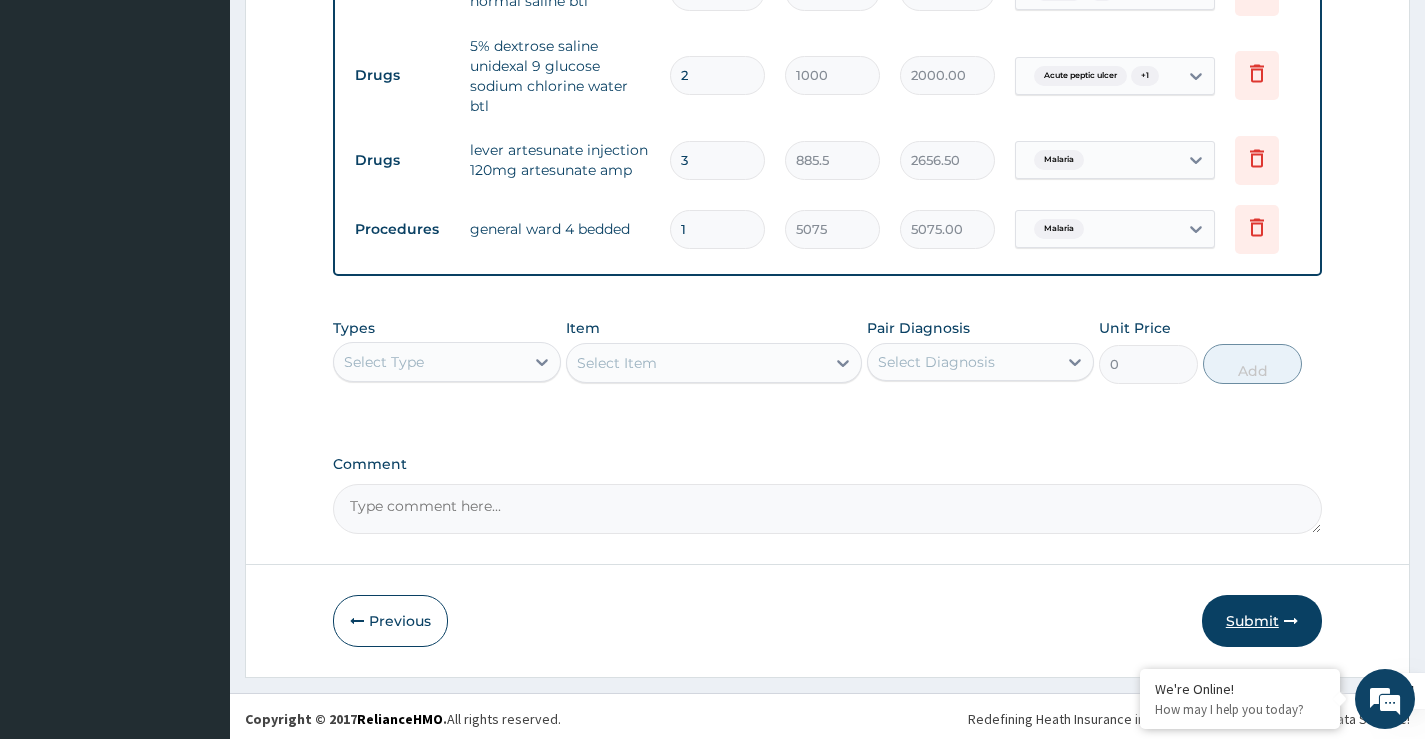 click on "Submit" at bounding box center [1262, 621] 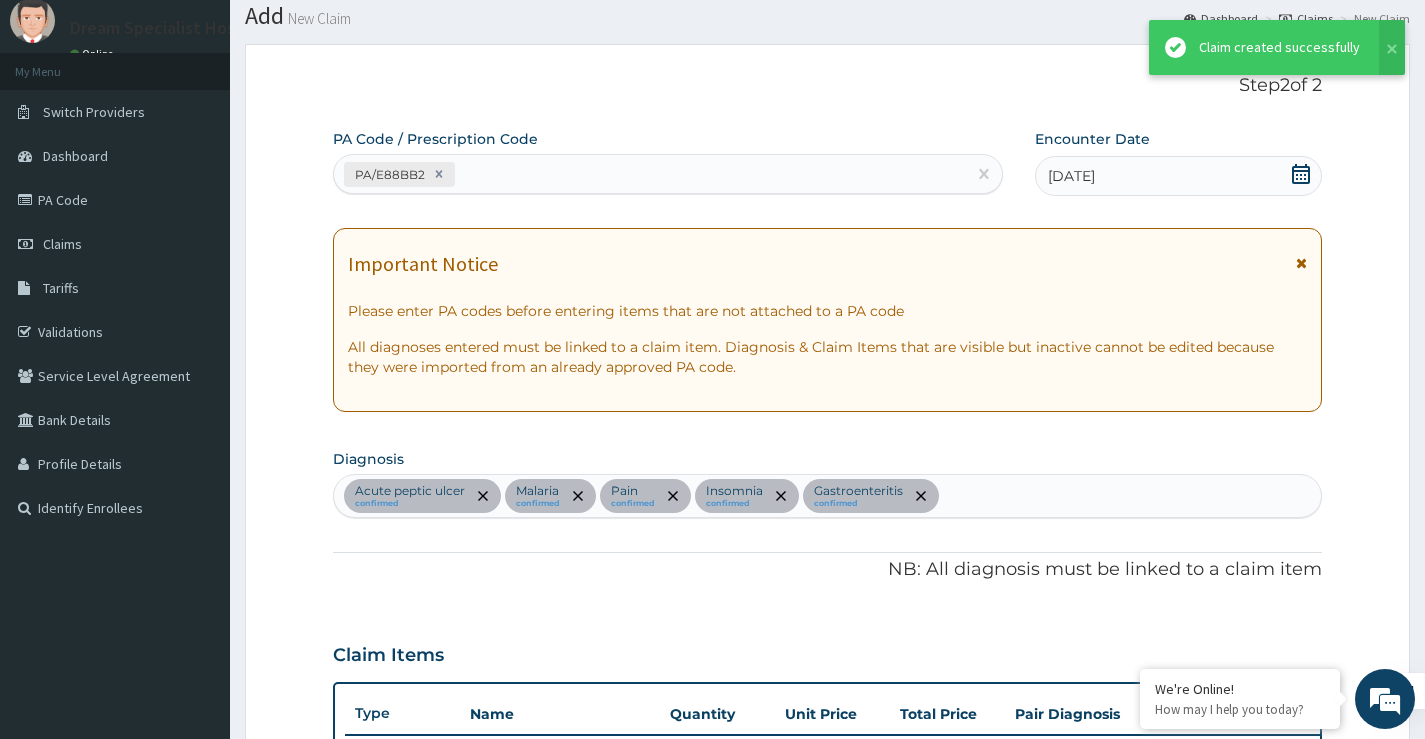 scroll, scrollTop: 1473, scrollLeft: 0, axis: vertical 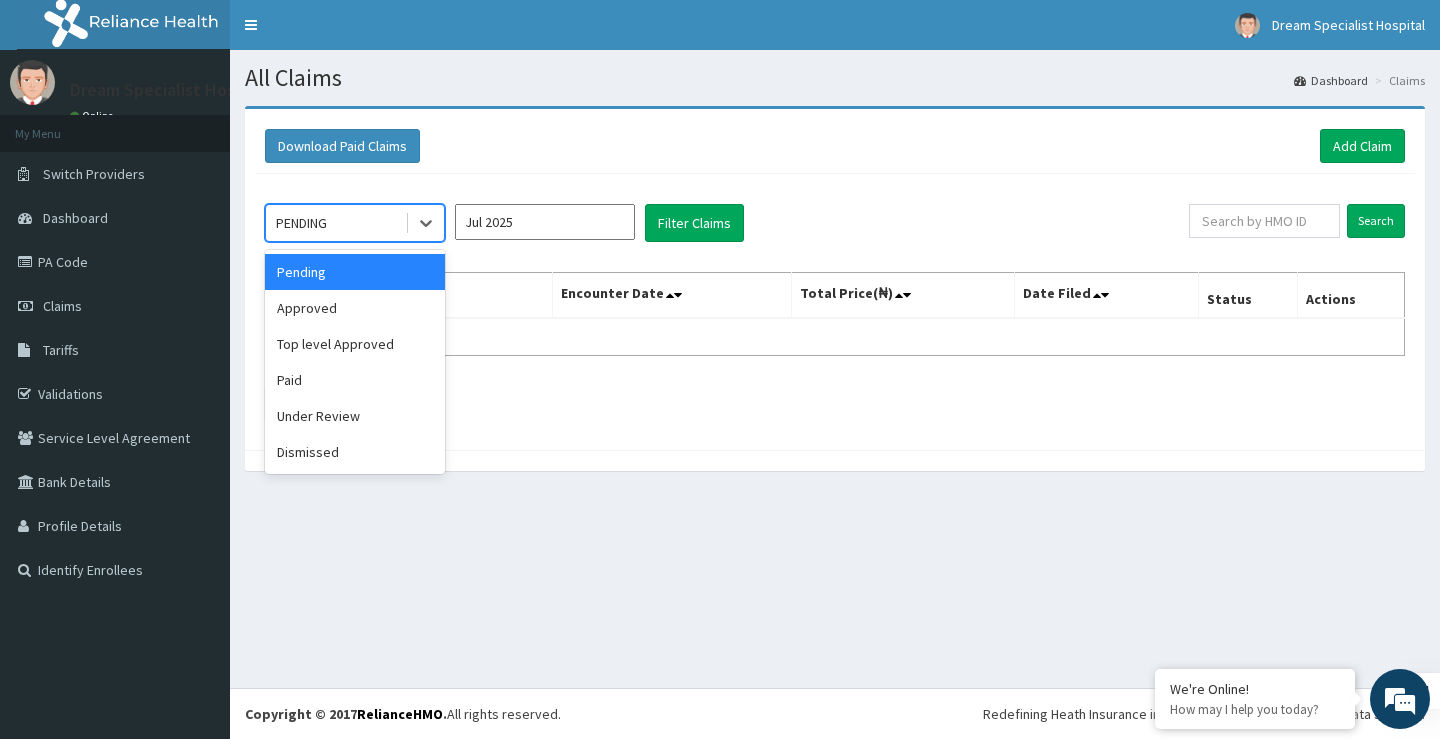 click on "PENDING" at bounding box center [335, 223] 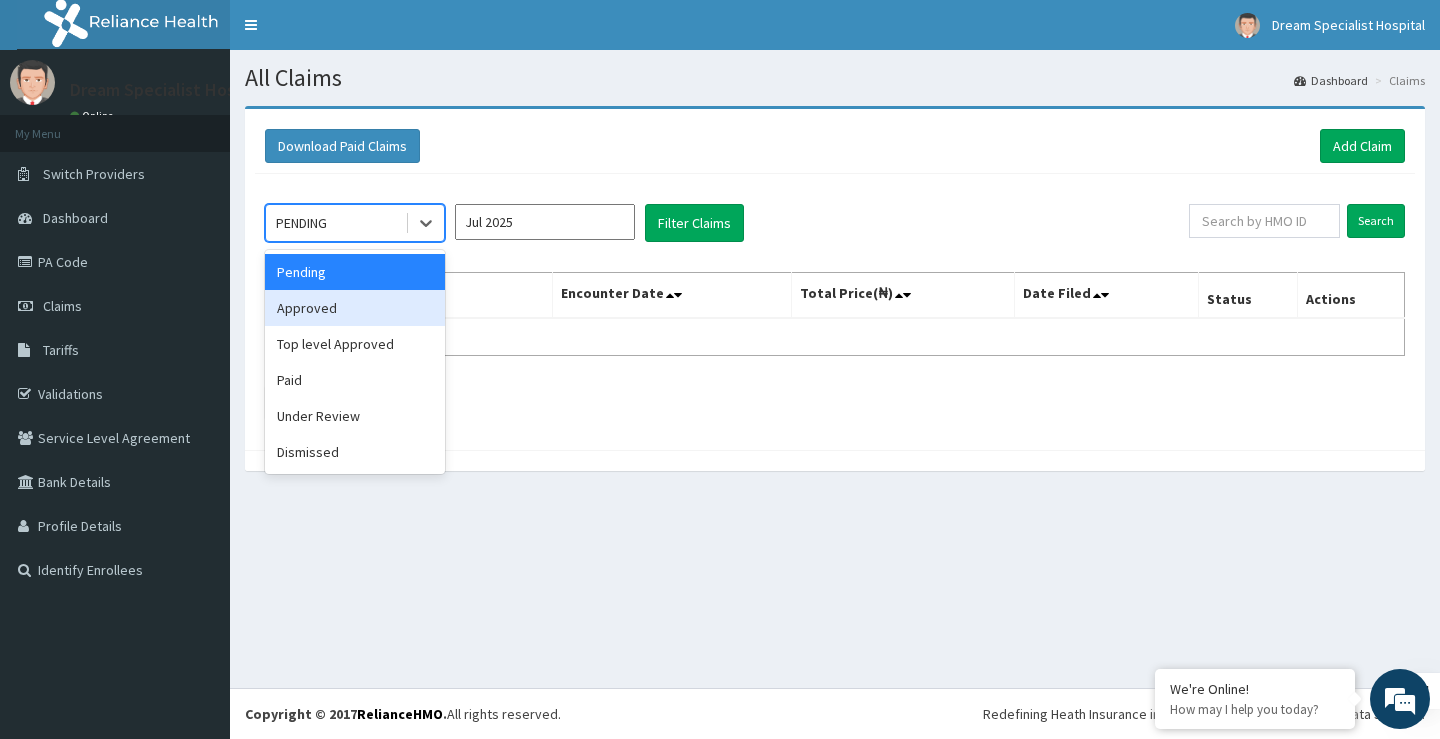 click on "Approved" at bounding box center (355, 308) 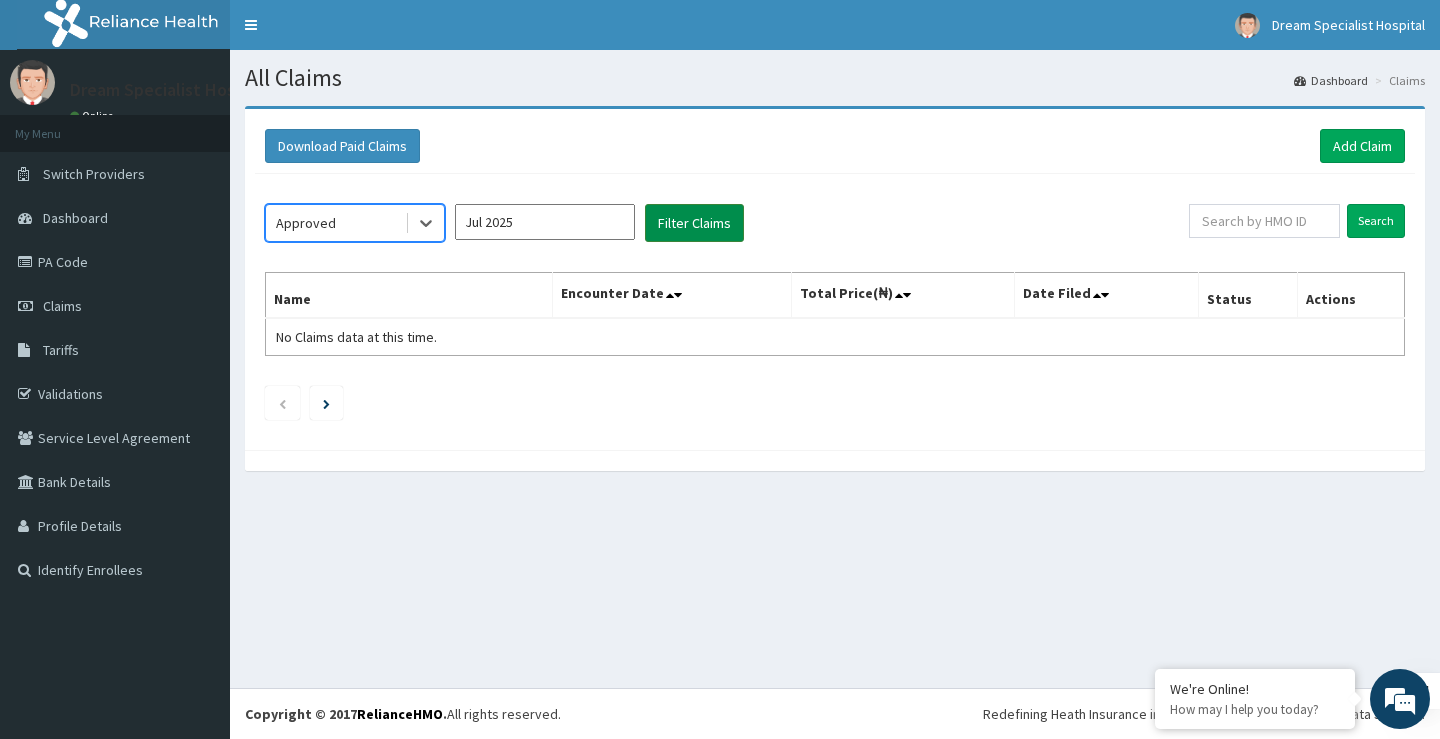 click on "Filter Claims" at bounding box center [694, 223] 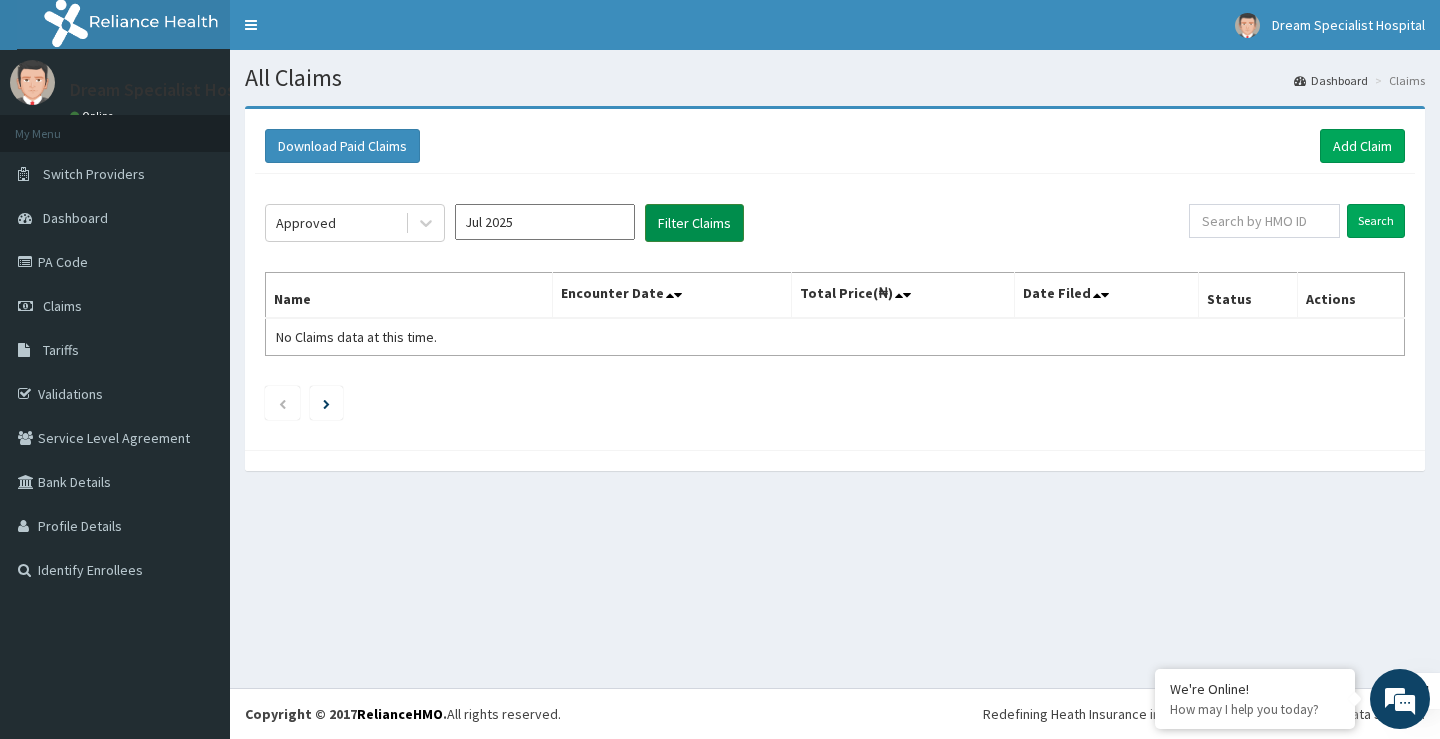 click on "Filter Claims" at bounding box center (694, 223) 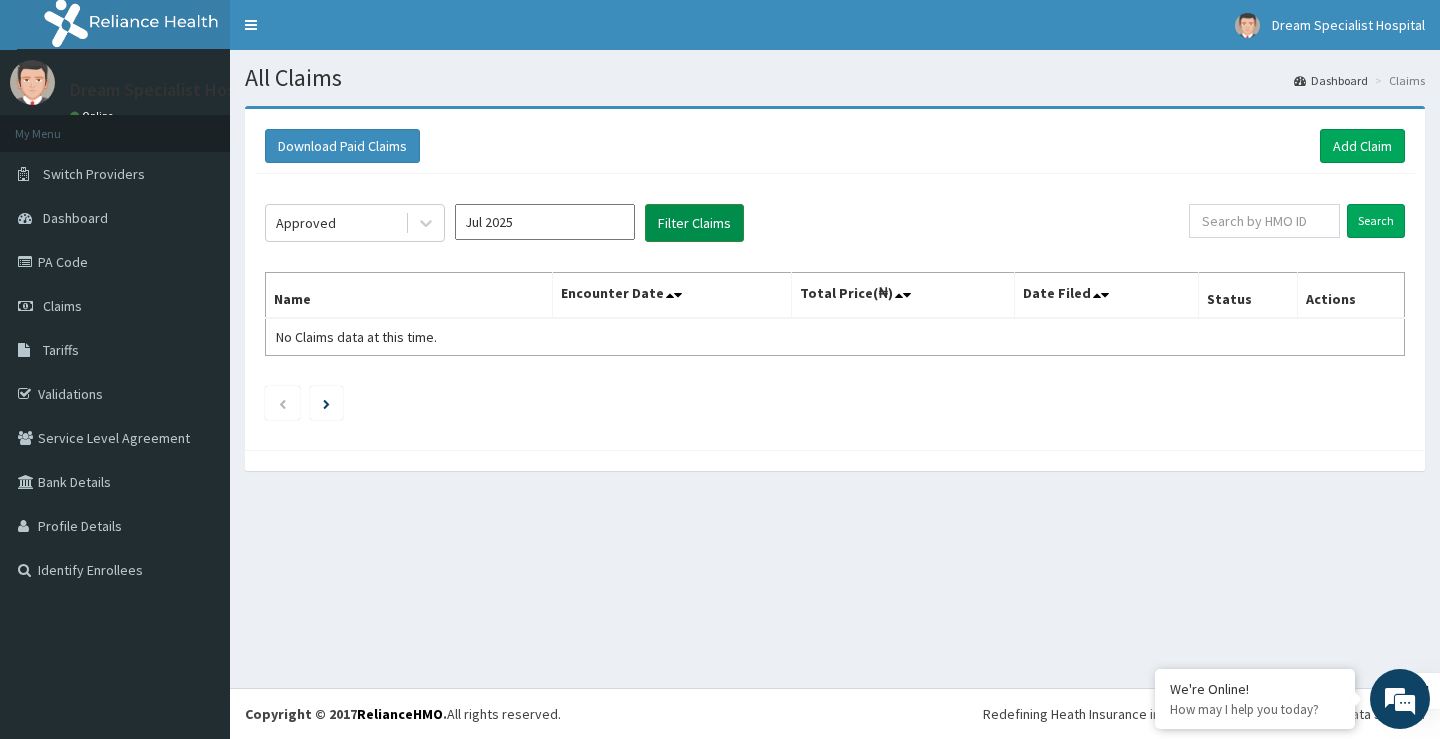 click on "Filter Claims" at bounding box center [694, 223] 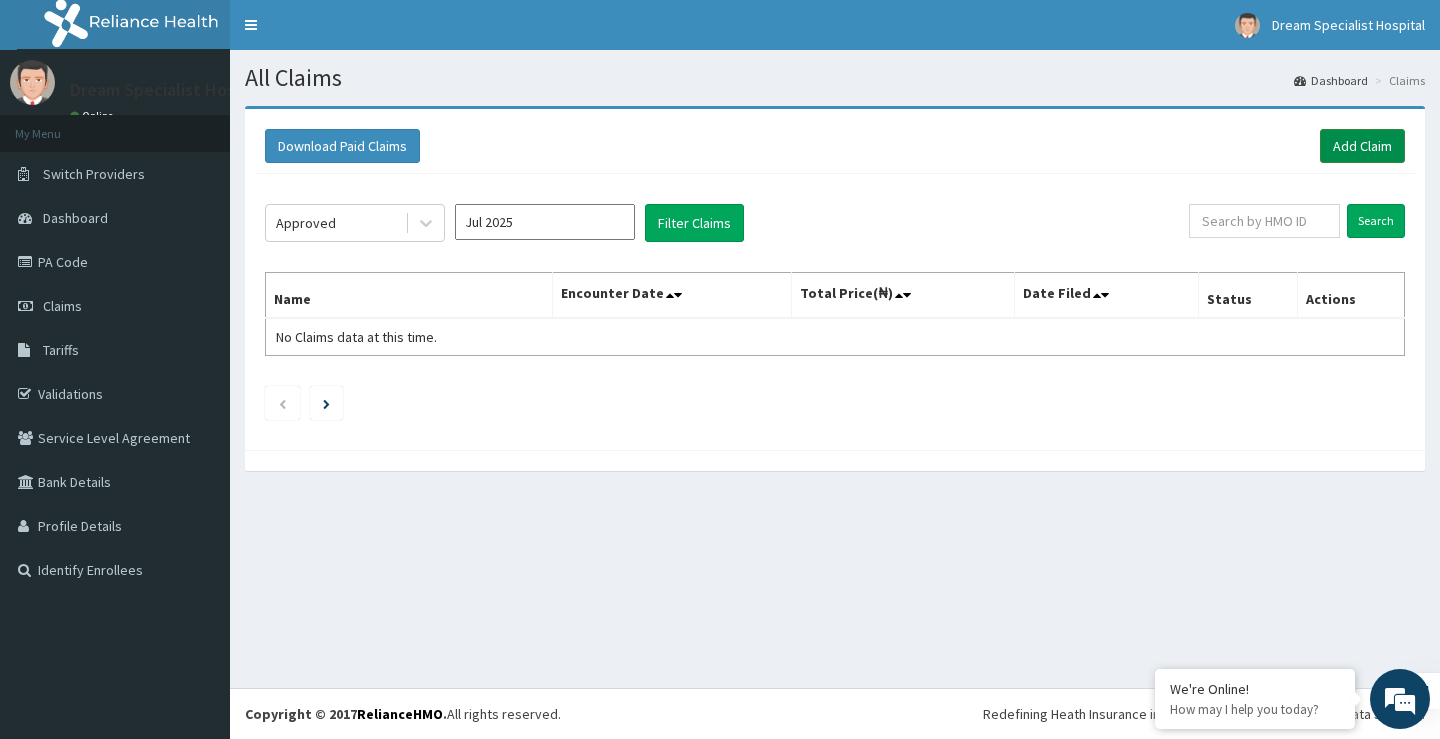 click on "Add Claim" at bounding box center [1362, 146] 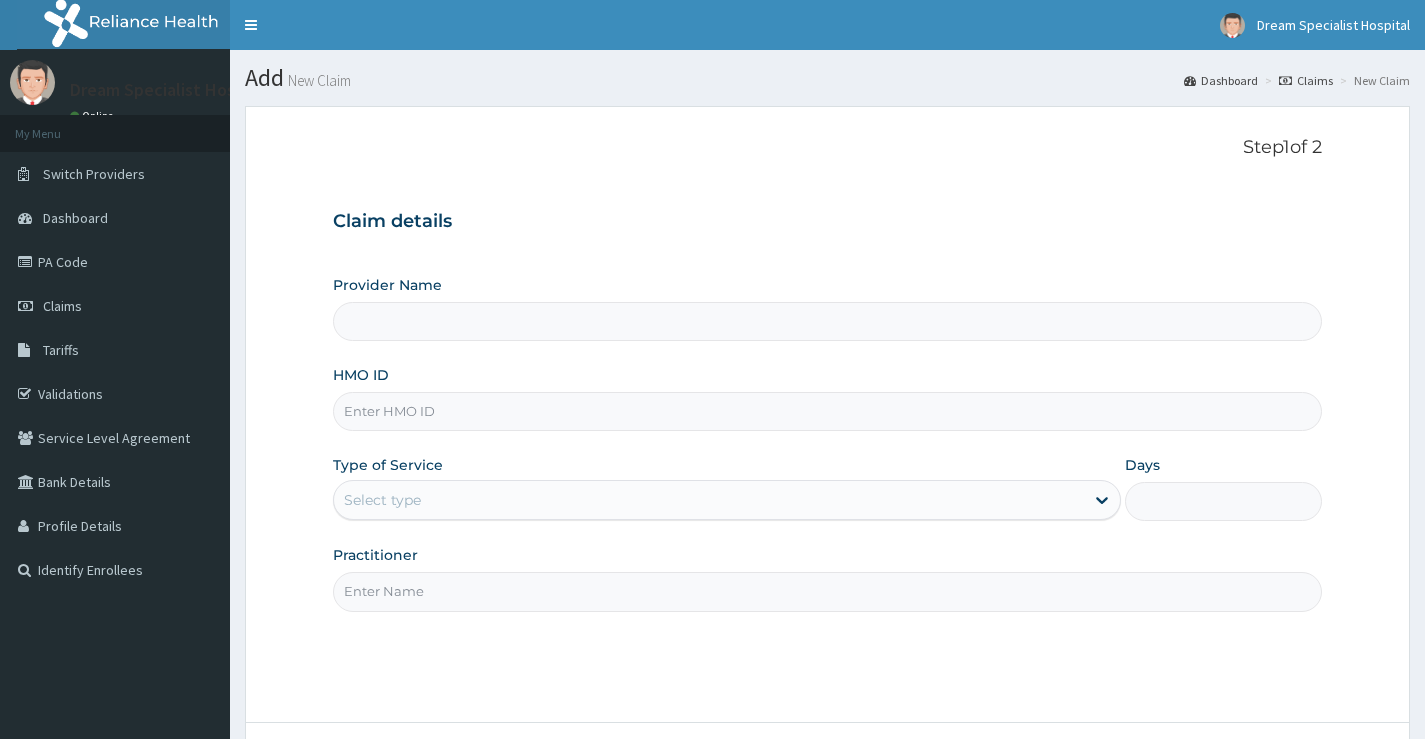 scroll, scrollTop: 0, scrollLeft: 0, axis: both 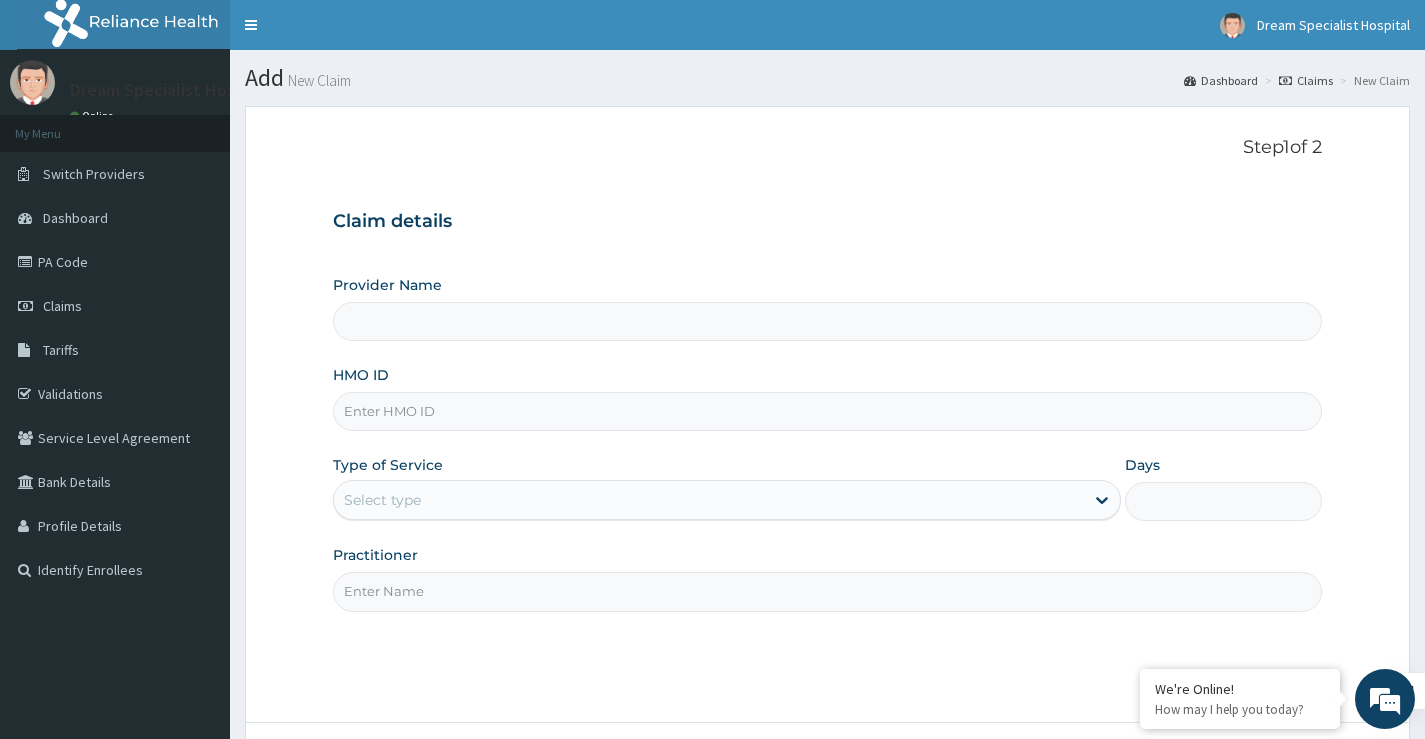 click on "HMO ID" at bounding box center [827, 411] 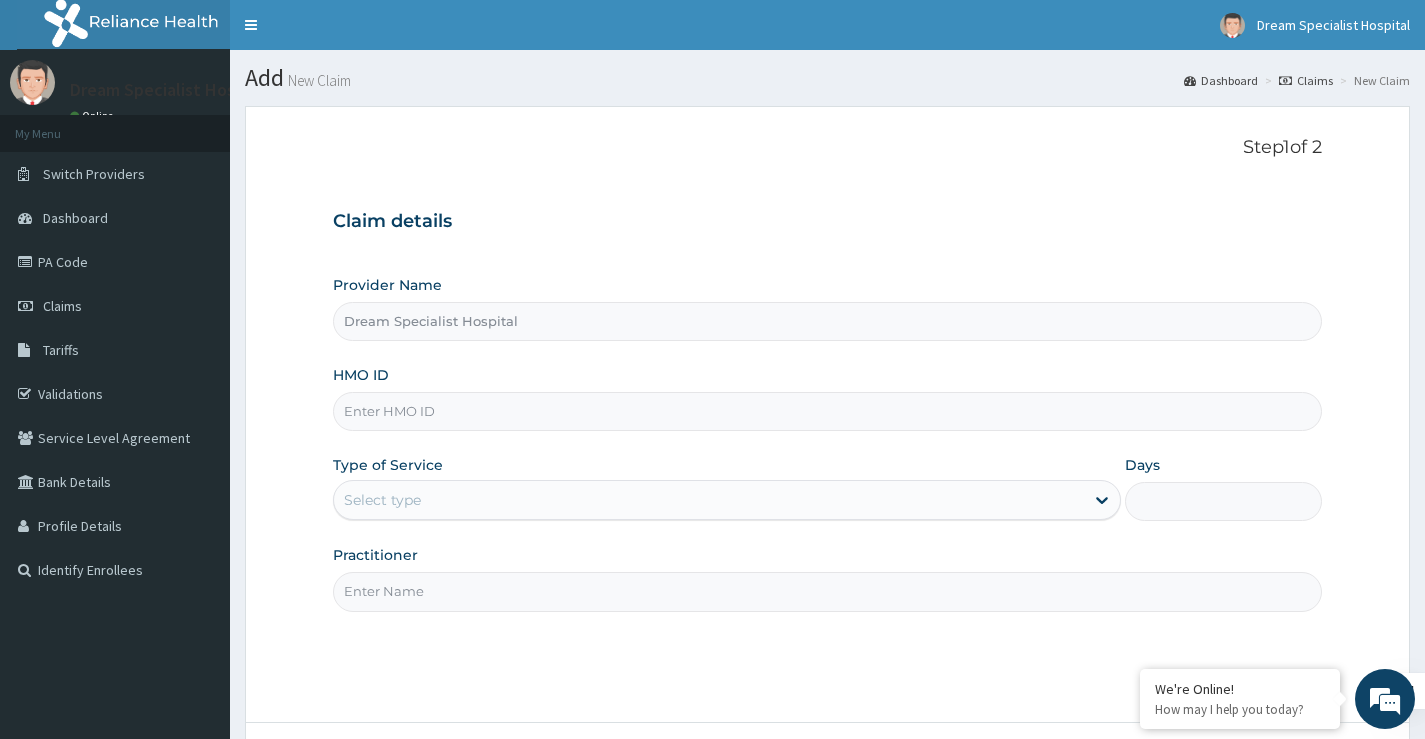 paste on "ETD/10020/A" 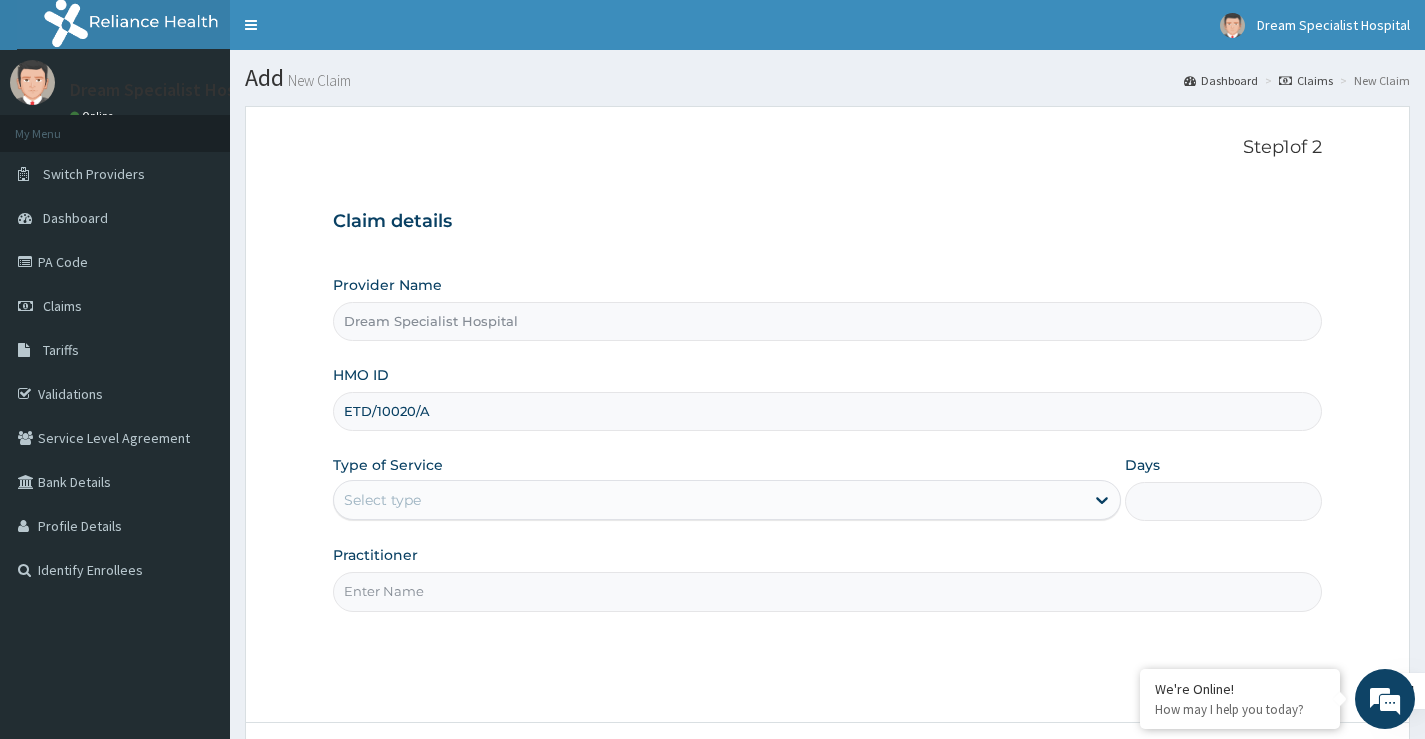 type on "ETD/10020/A" 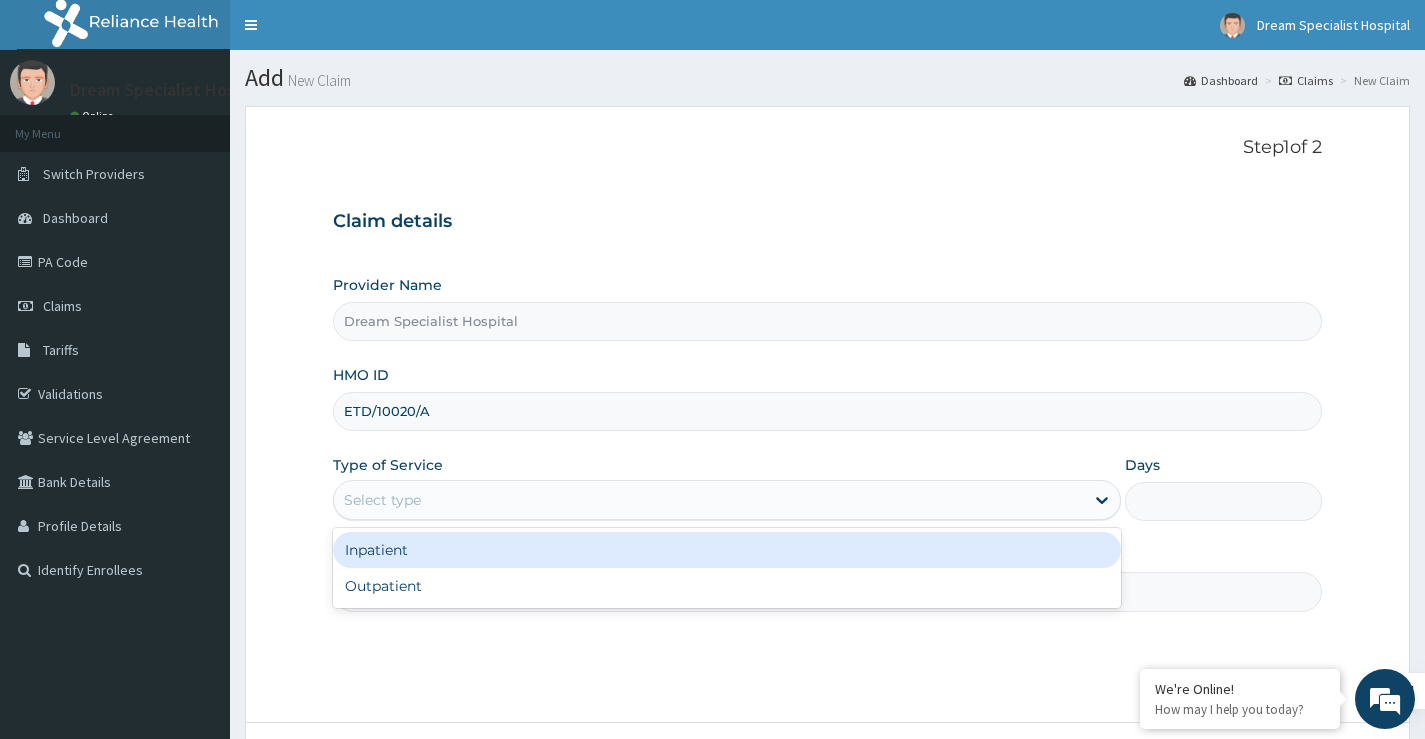 click on "Select type" at bounding box center [382, 500] 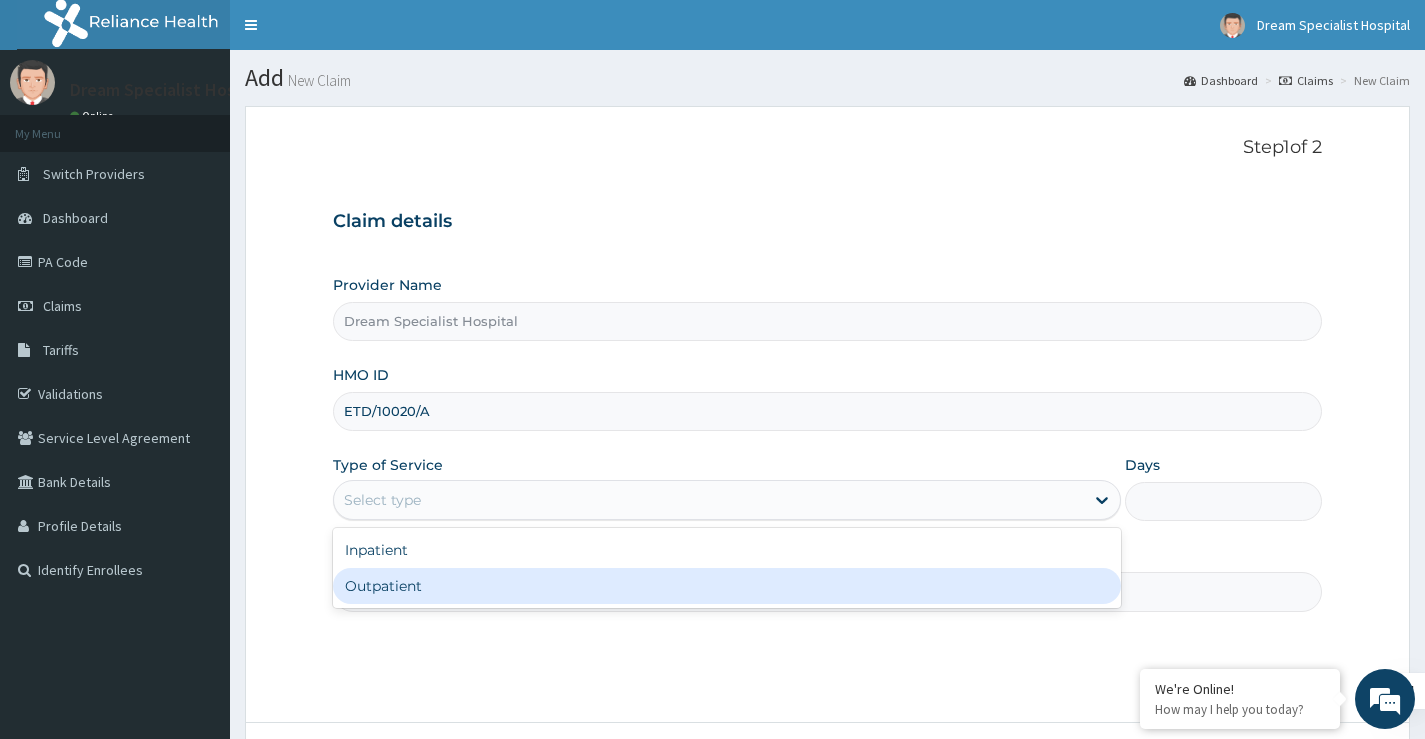 drag, startPoint x: 381, startPoint y: 586, endPoint x: 727, endPoint y: 523, distance: 351.68878 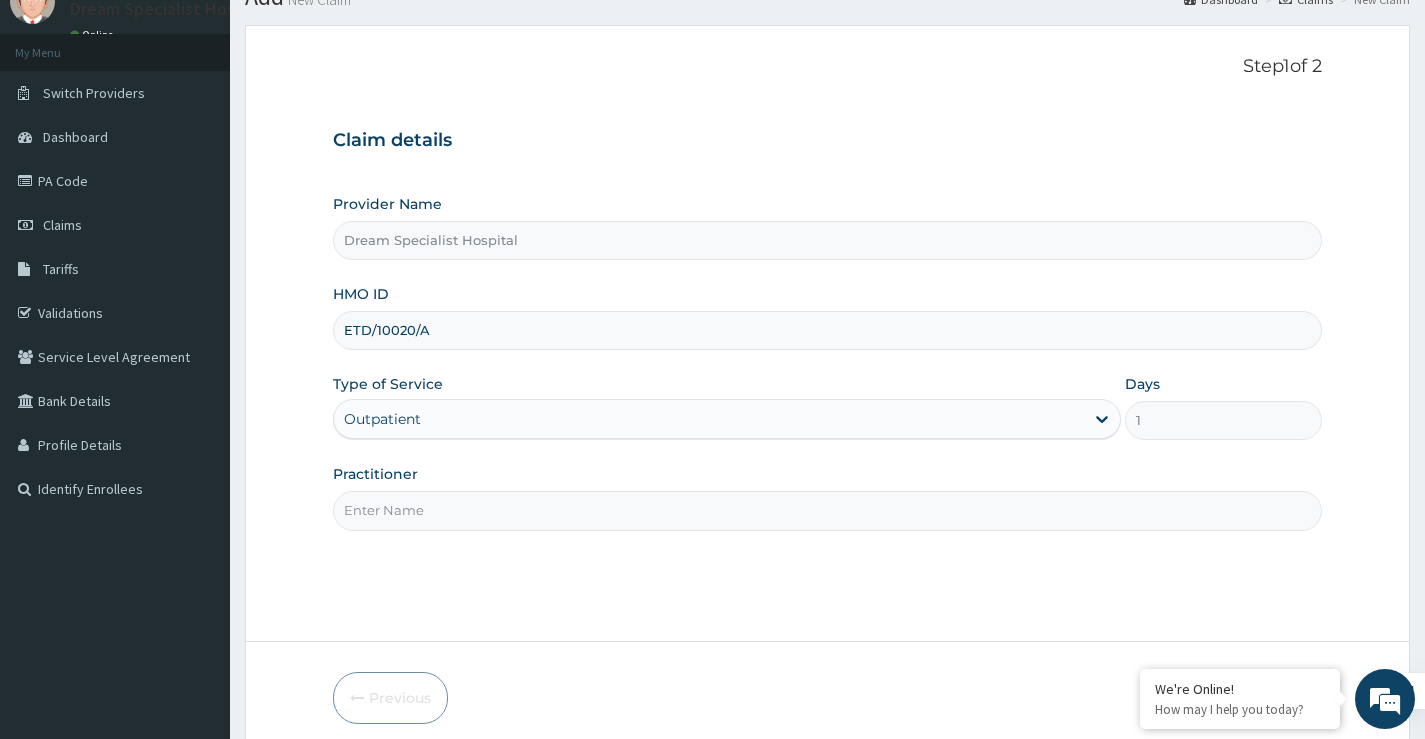 scroll, scrollTop: 163, scrollLeft: 0, axis: vertical 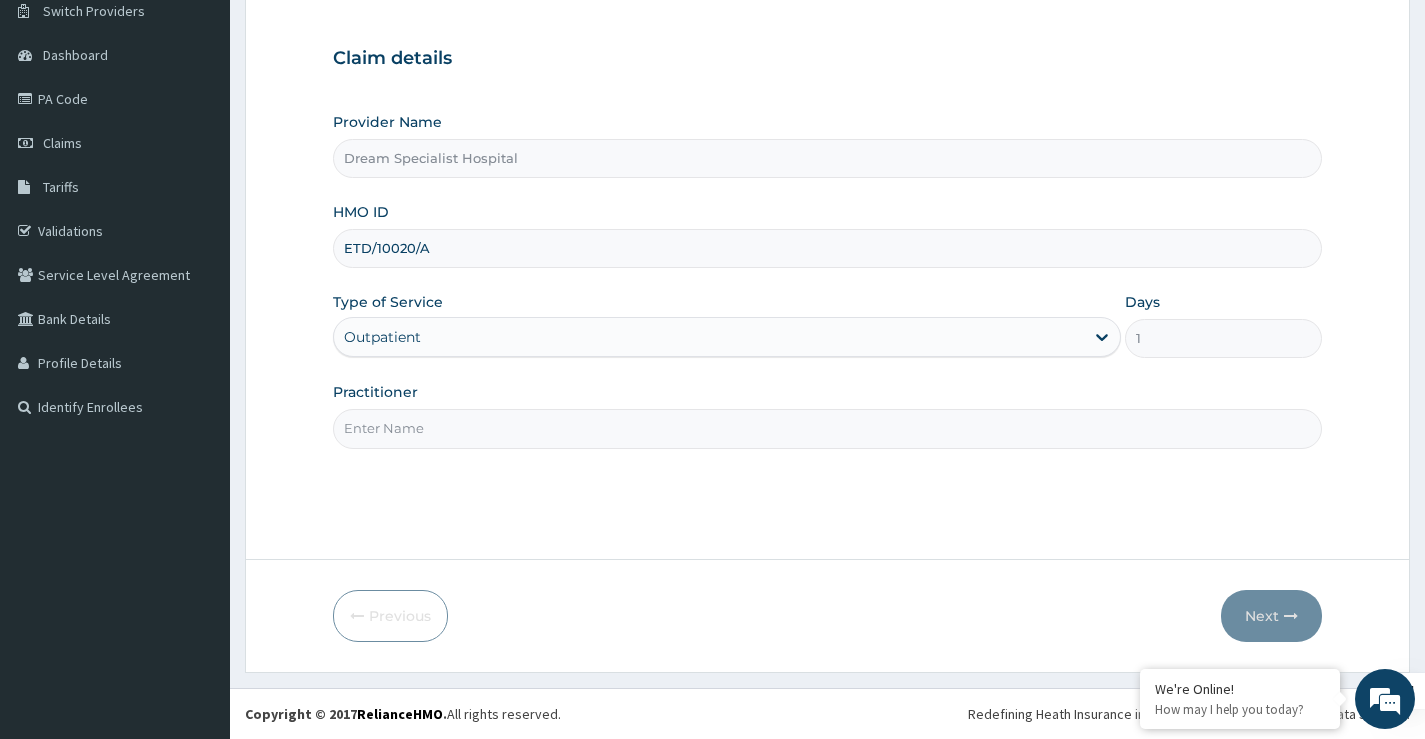 click on "Practitioner" at bounding box center (827, 428) 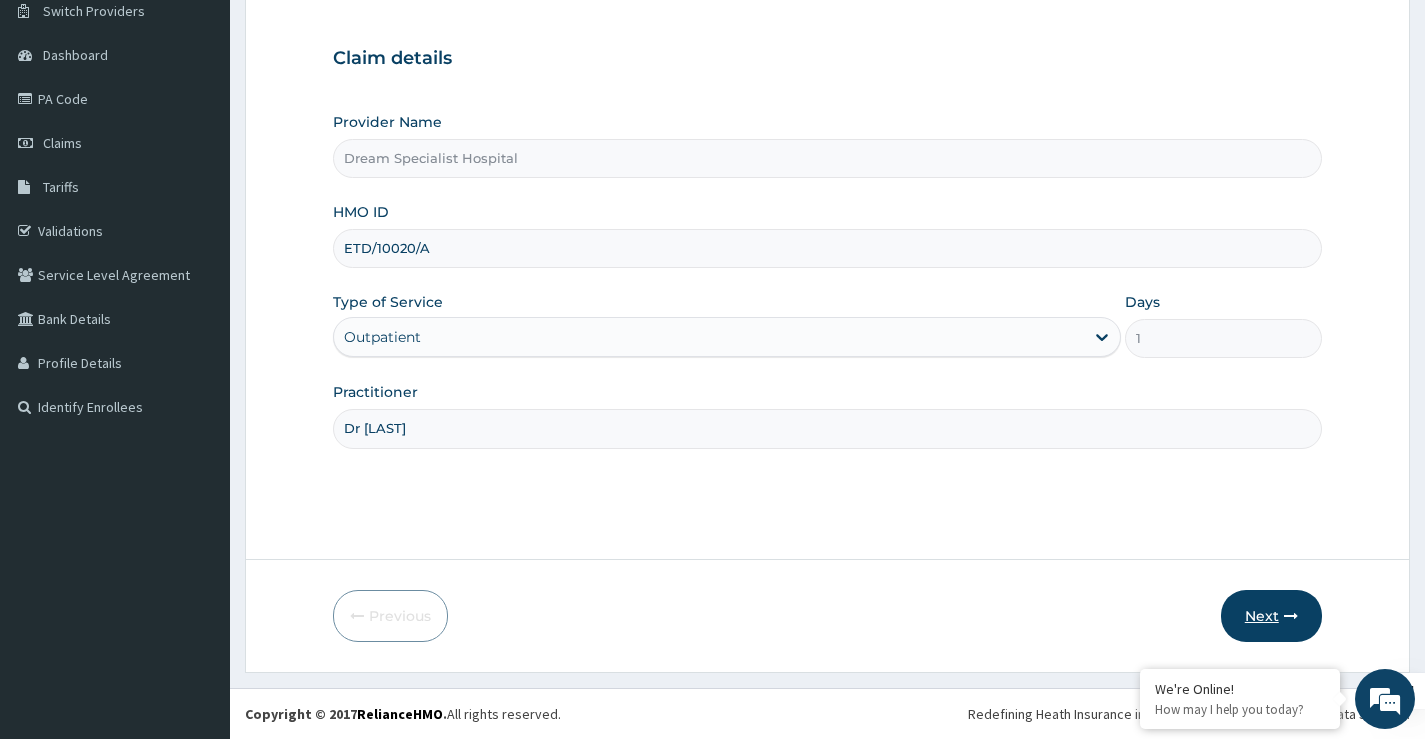 click on "Next" at bounding box center (1271, 616) 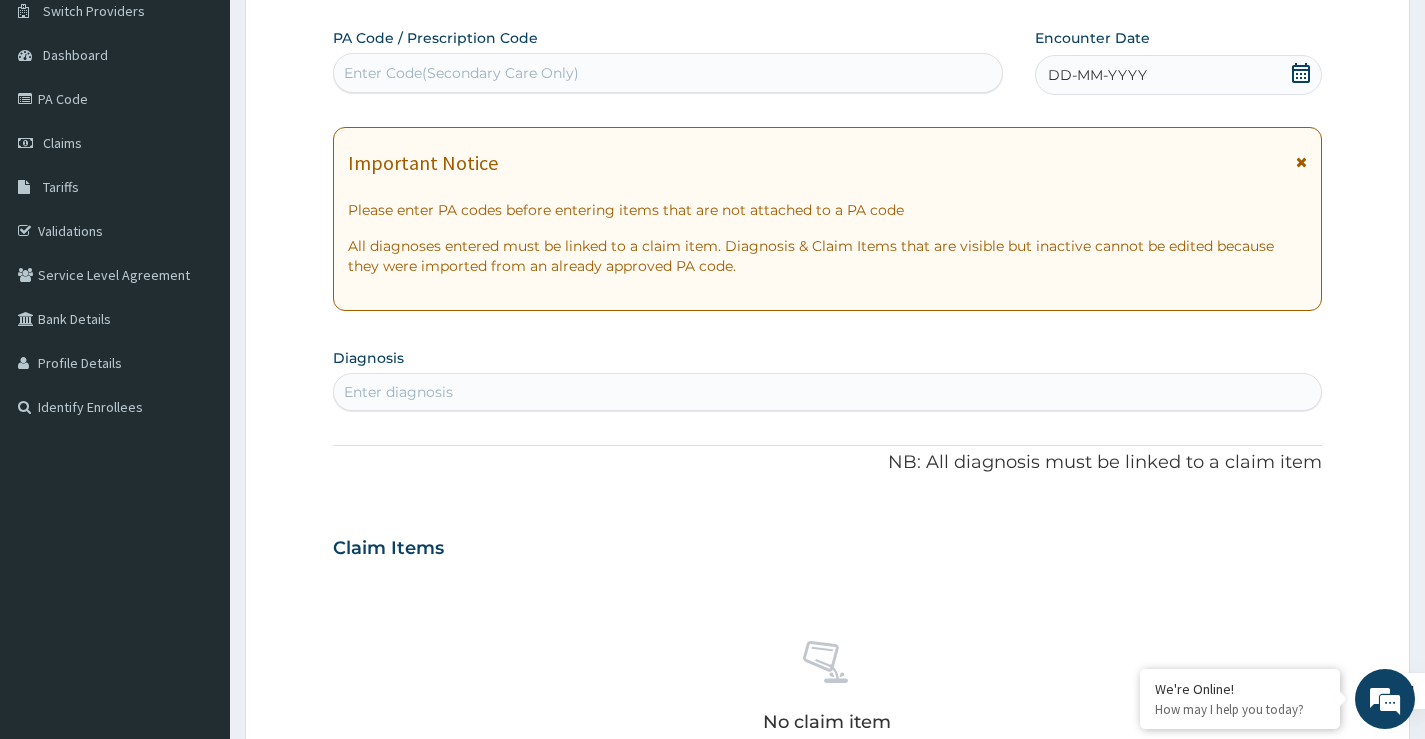 scroll, scrollTop: 0, scrollLeft: 0, axis: both 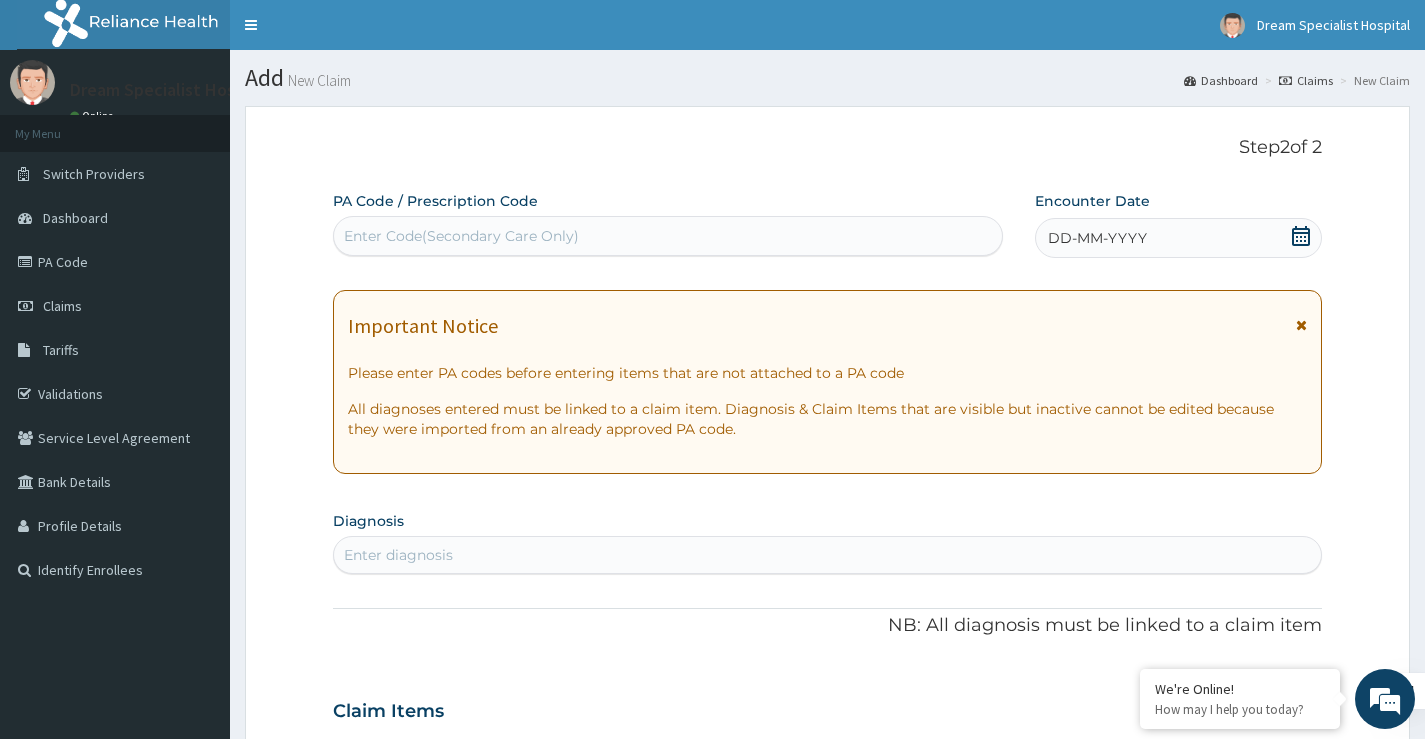 click on "Enter Code(Secondary Care Only)" at bounding box center (461, 236) 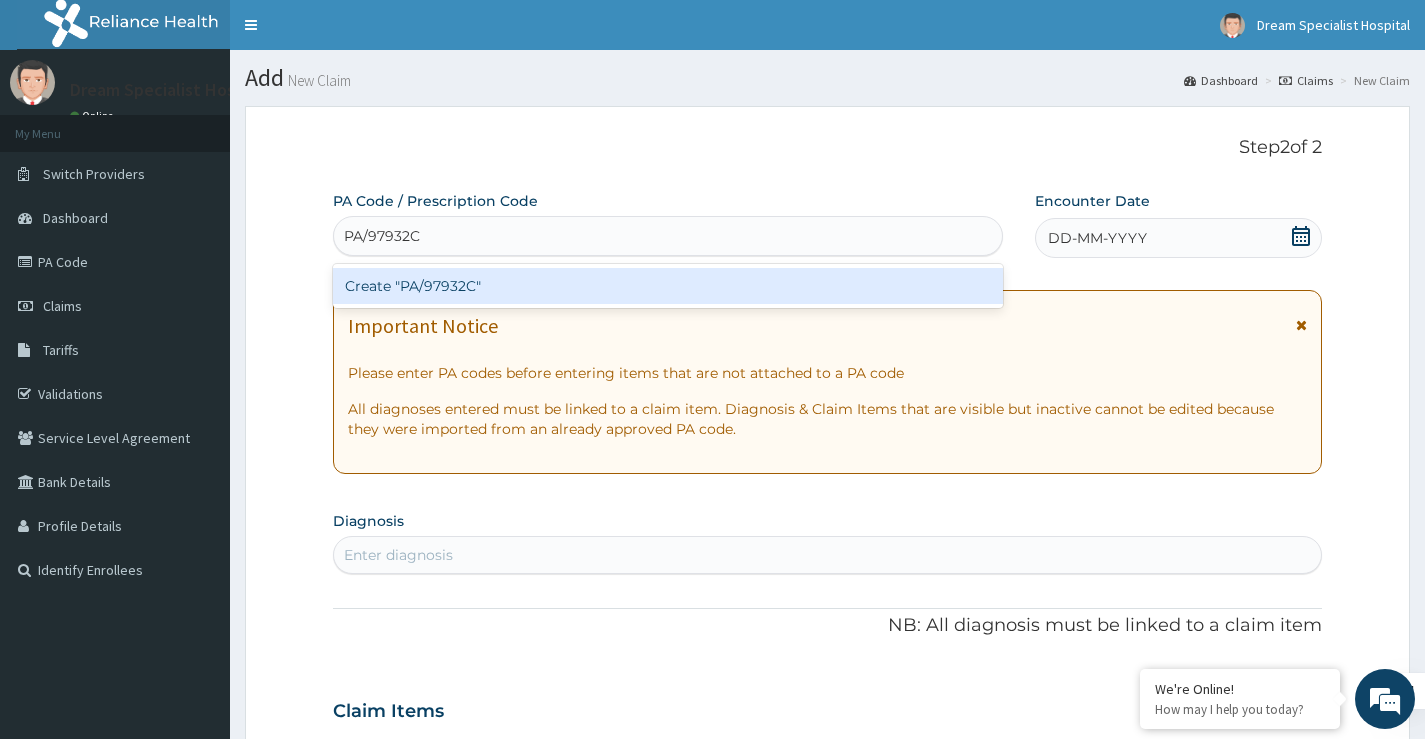 click on "Create "PA/97932C"" at bounding box center (668, 286) 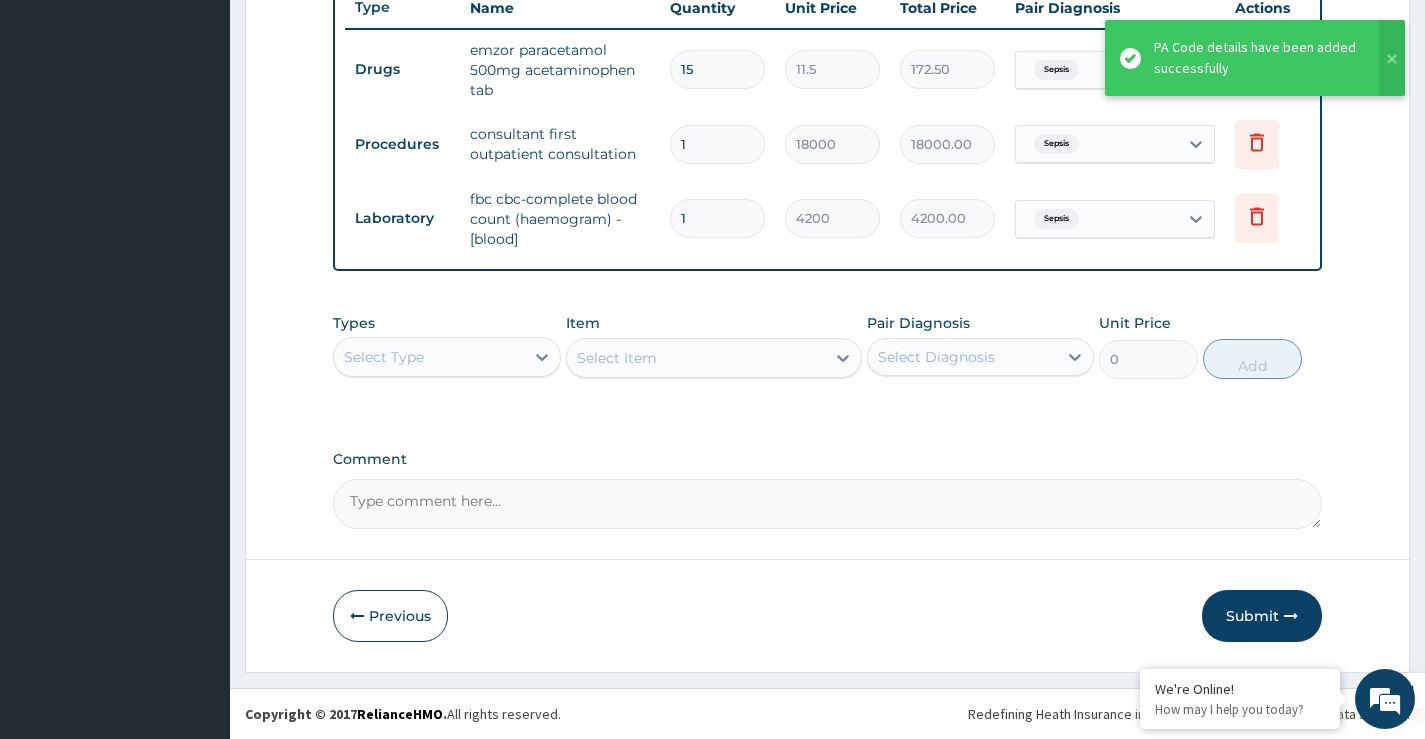 scroll, scrollTop: 783, scrollLeft: 0, axis: vertical 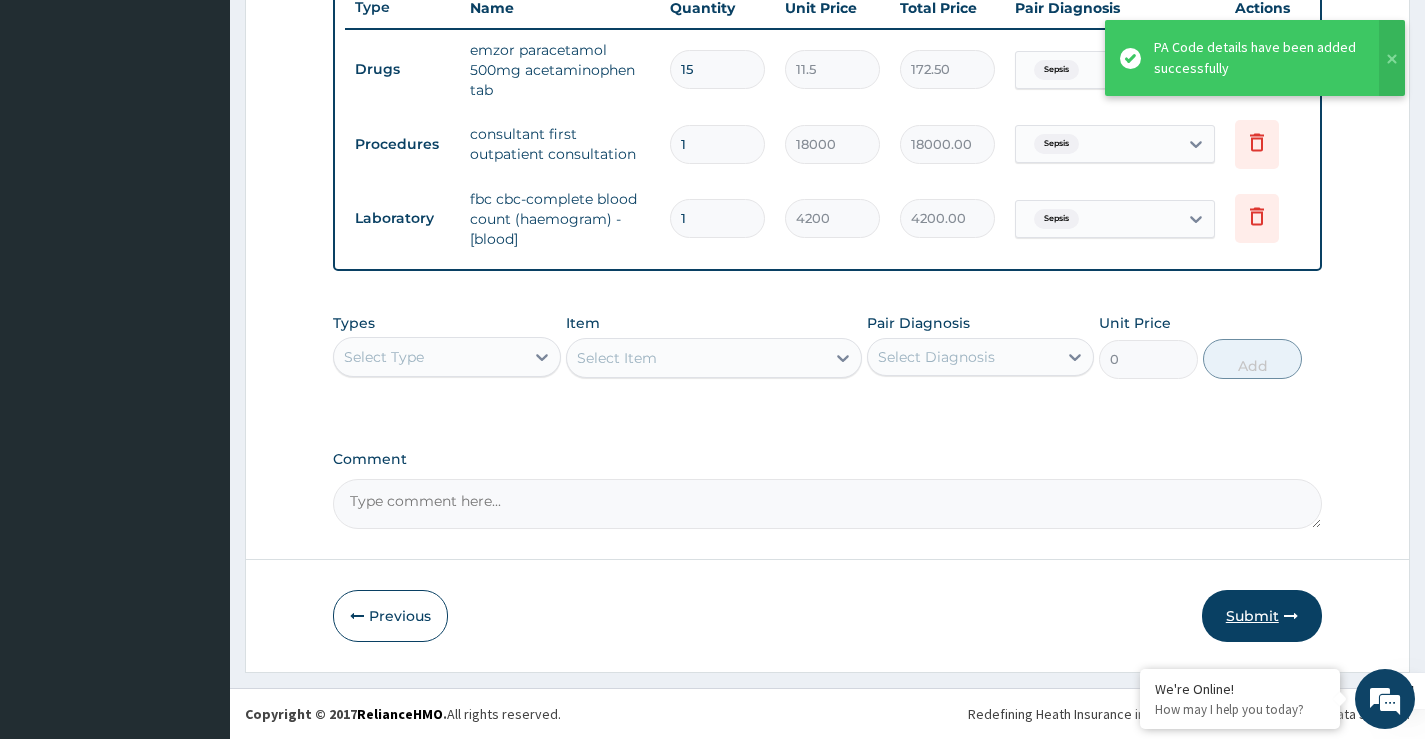 click on "Submit" at bounding box center [1262, 616] 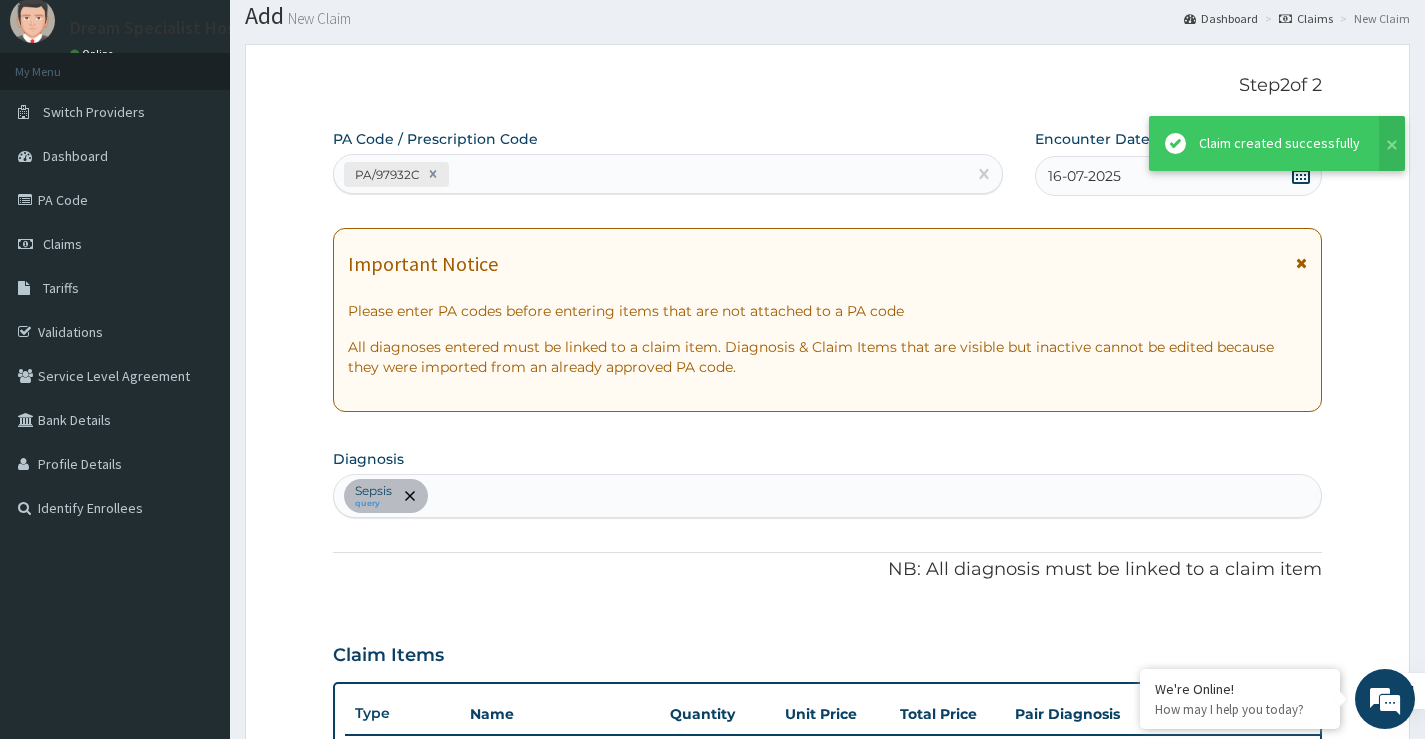 scroll, scrollTop: 783, scrollLeft: 0, axis: vertical 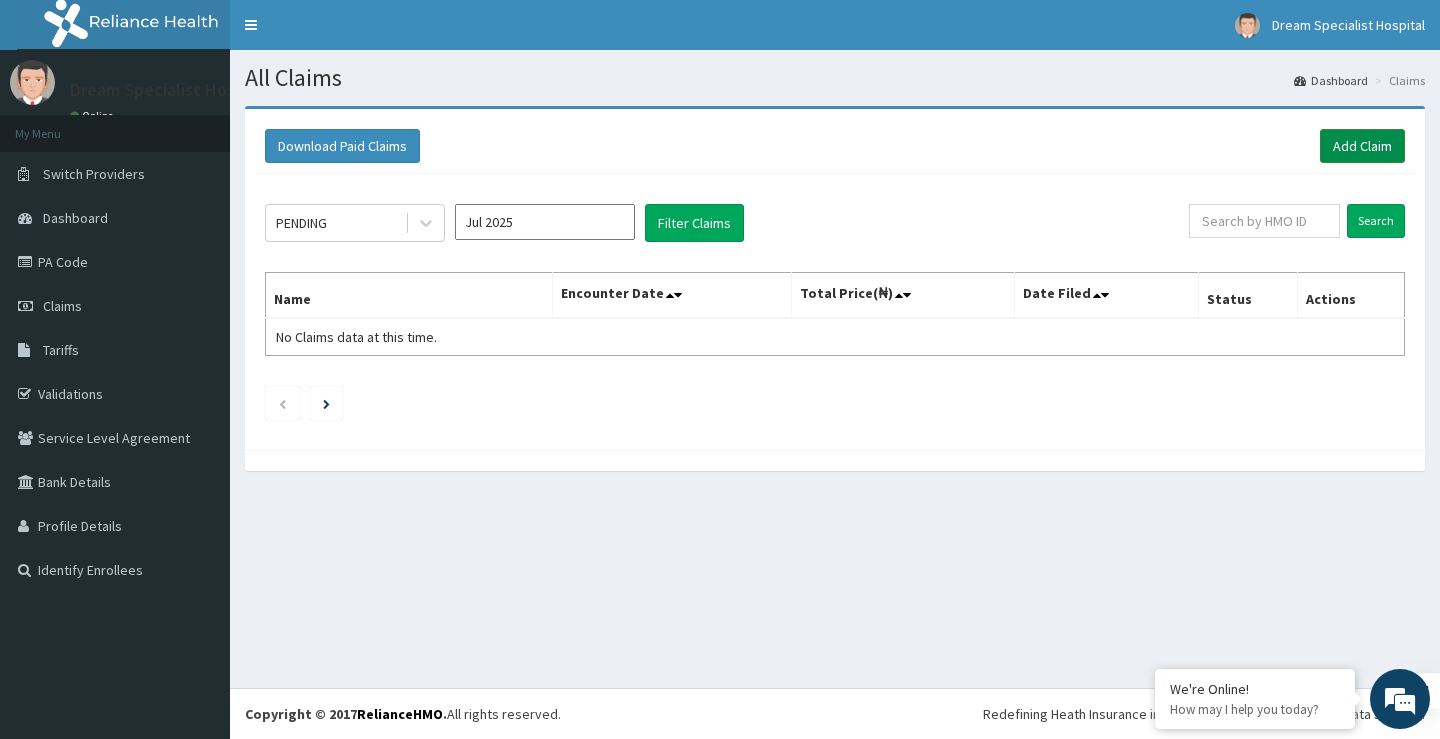 click on "Add Claim" at bounding box center [1362, 146] 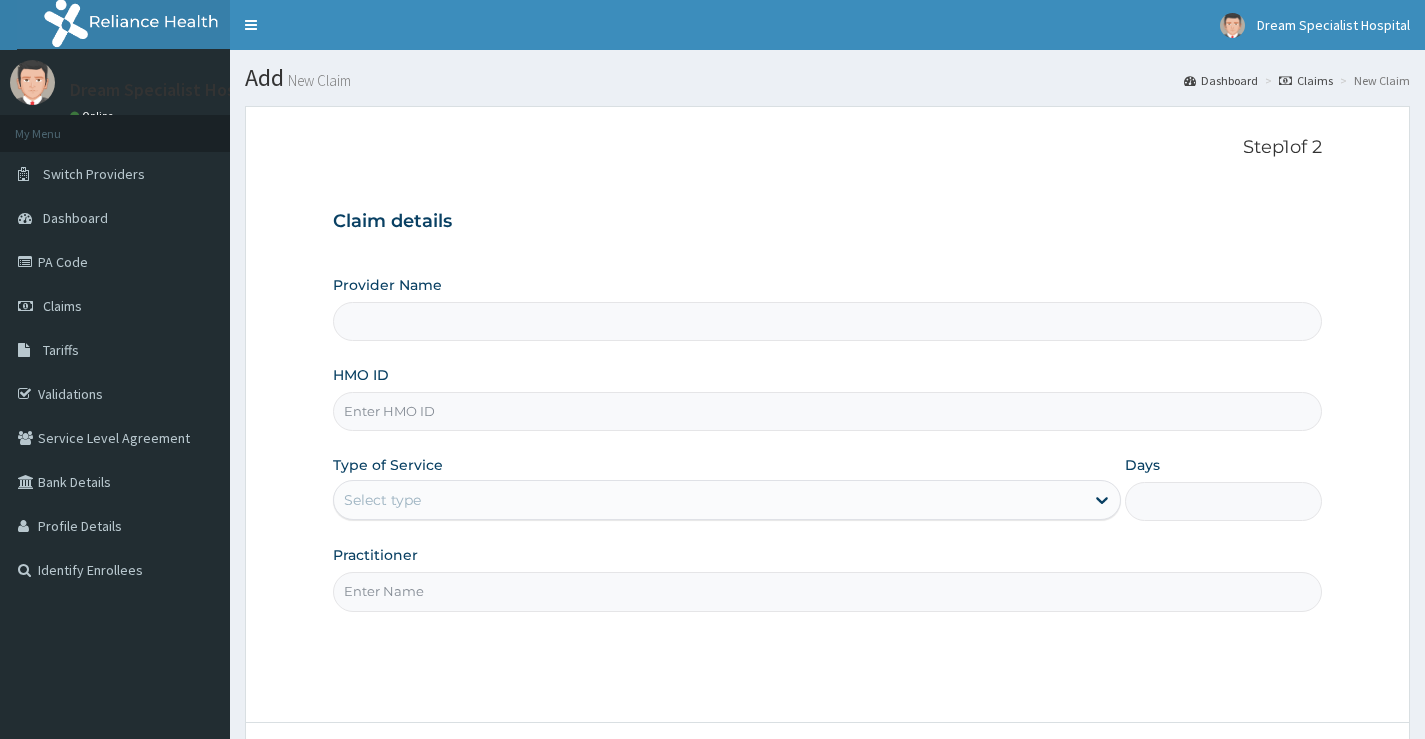scroll, scrollTop: 0, scrollLeft: 0, axis: both 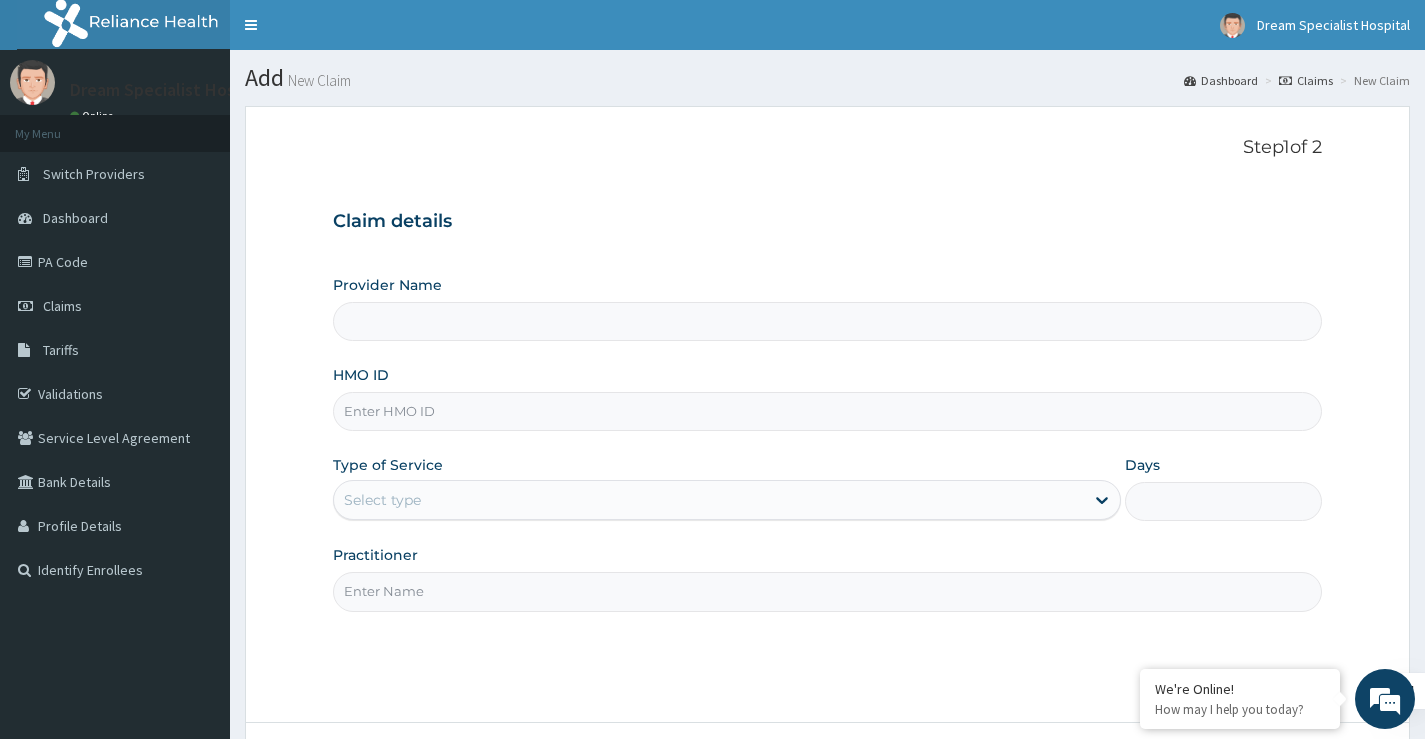 type on "ETD/10020/A" 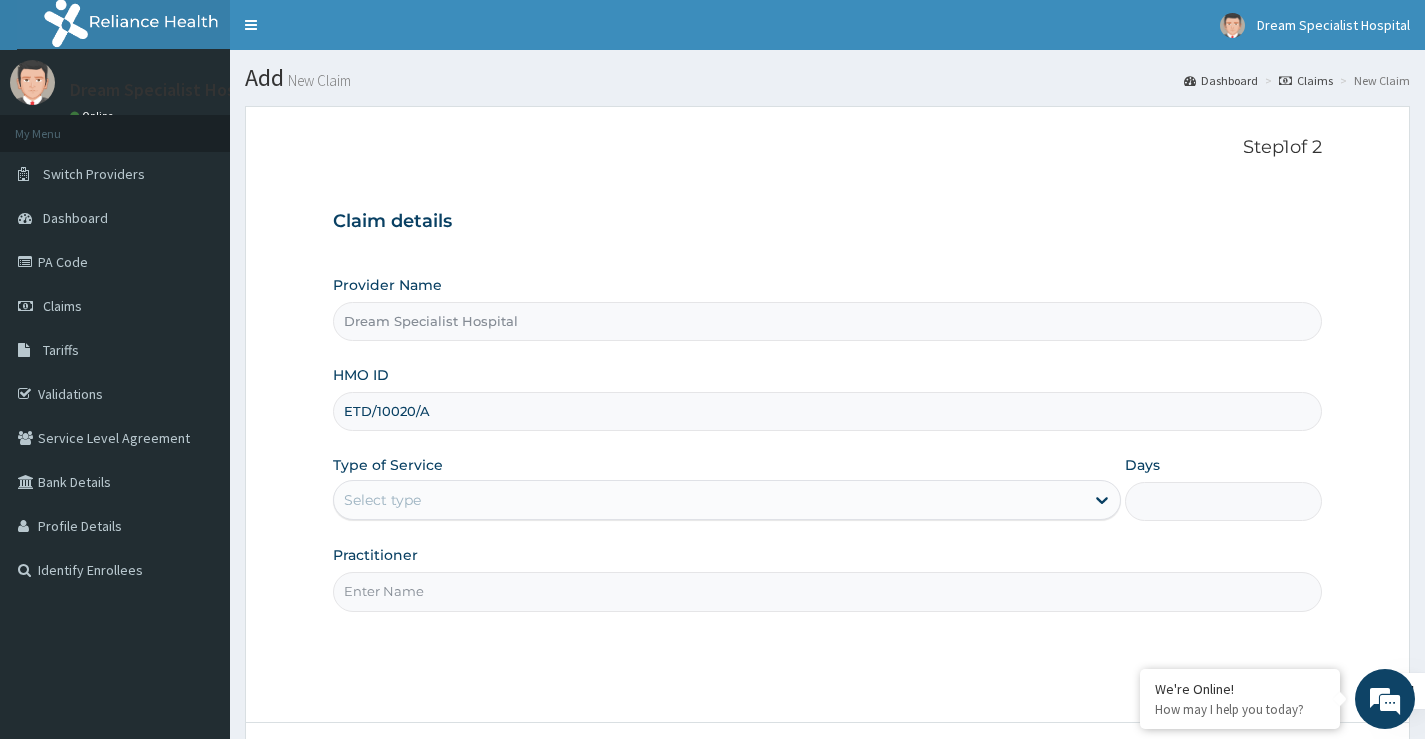 type on "Dream Specialist Hospital" 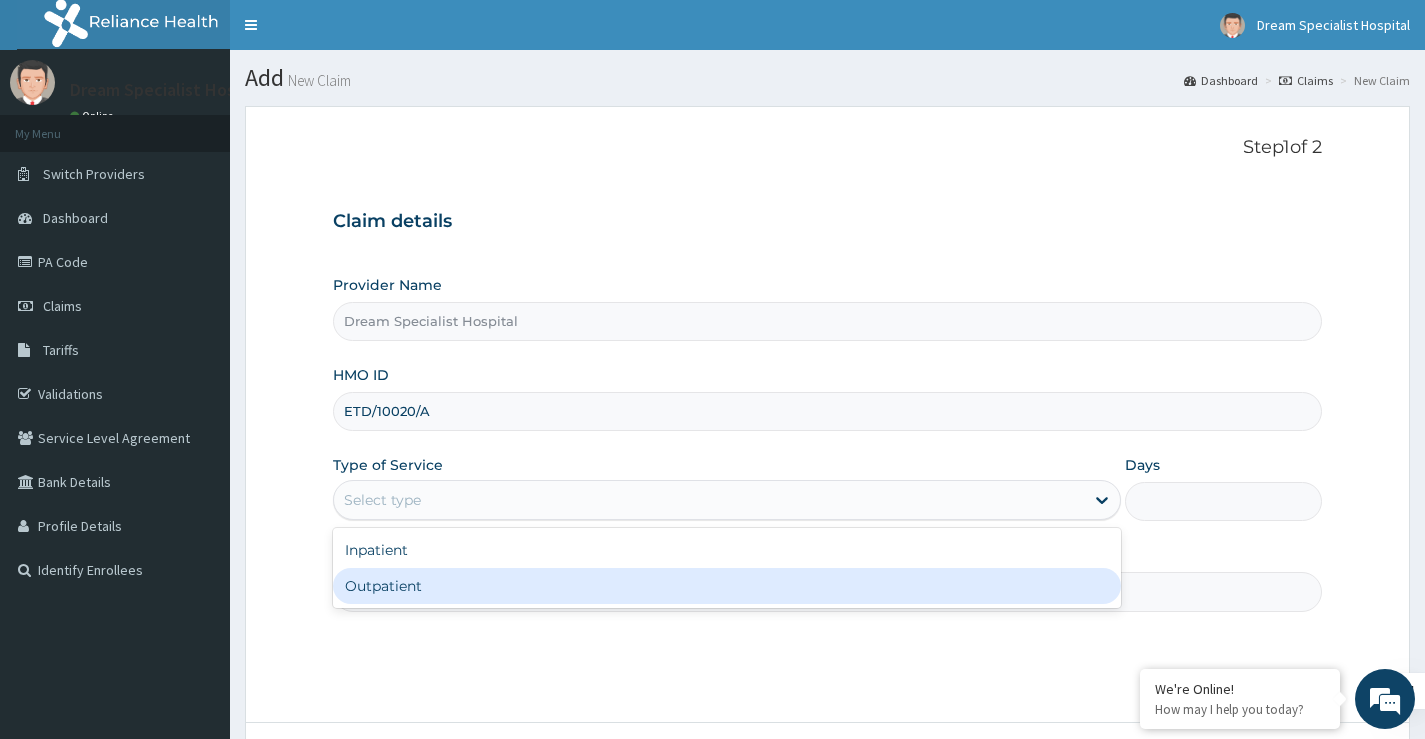 drag, startPoint x: 386, startPoint y: 589, endPoint x: 445, endPoint y: 589, distance: 59 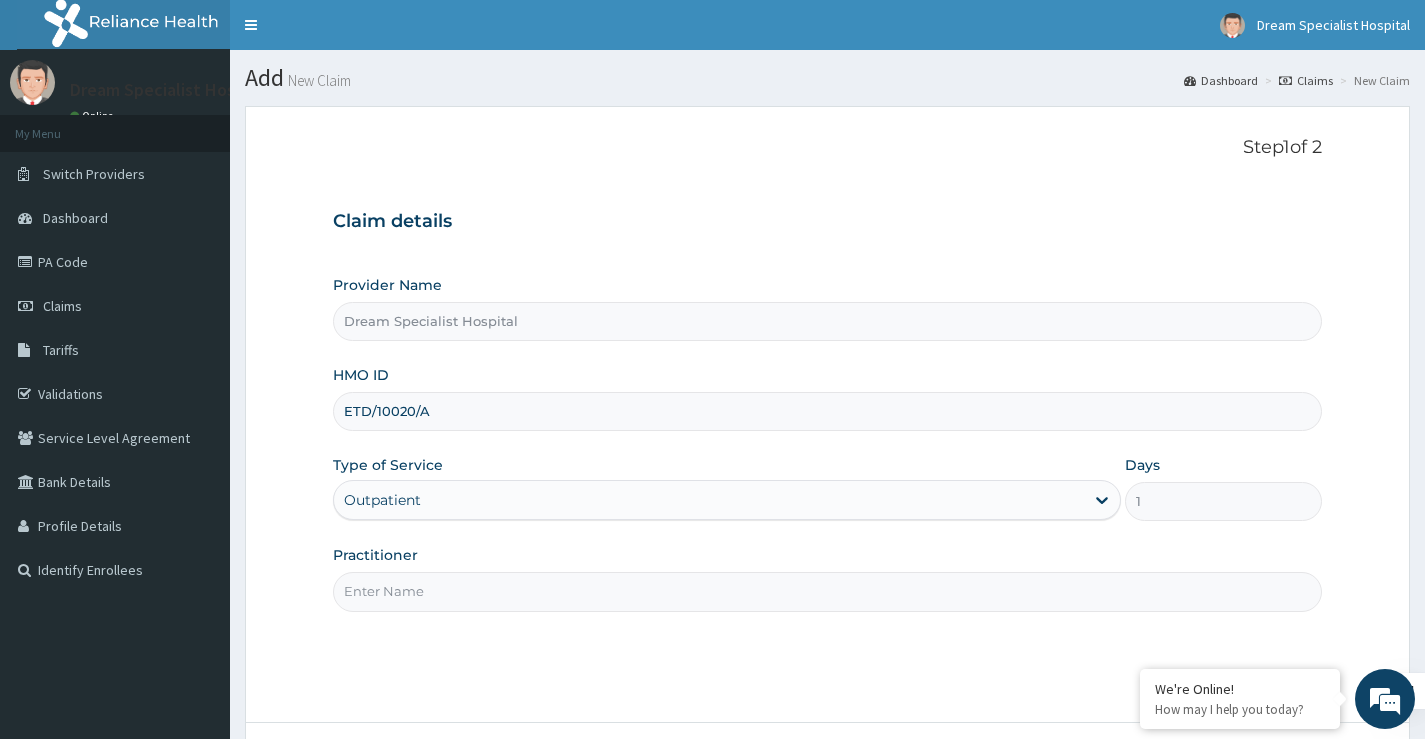 click on "Practitioner" at bounding box center [827, 591] 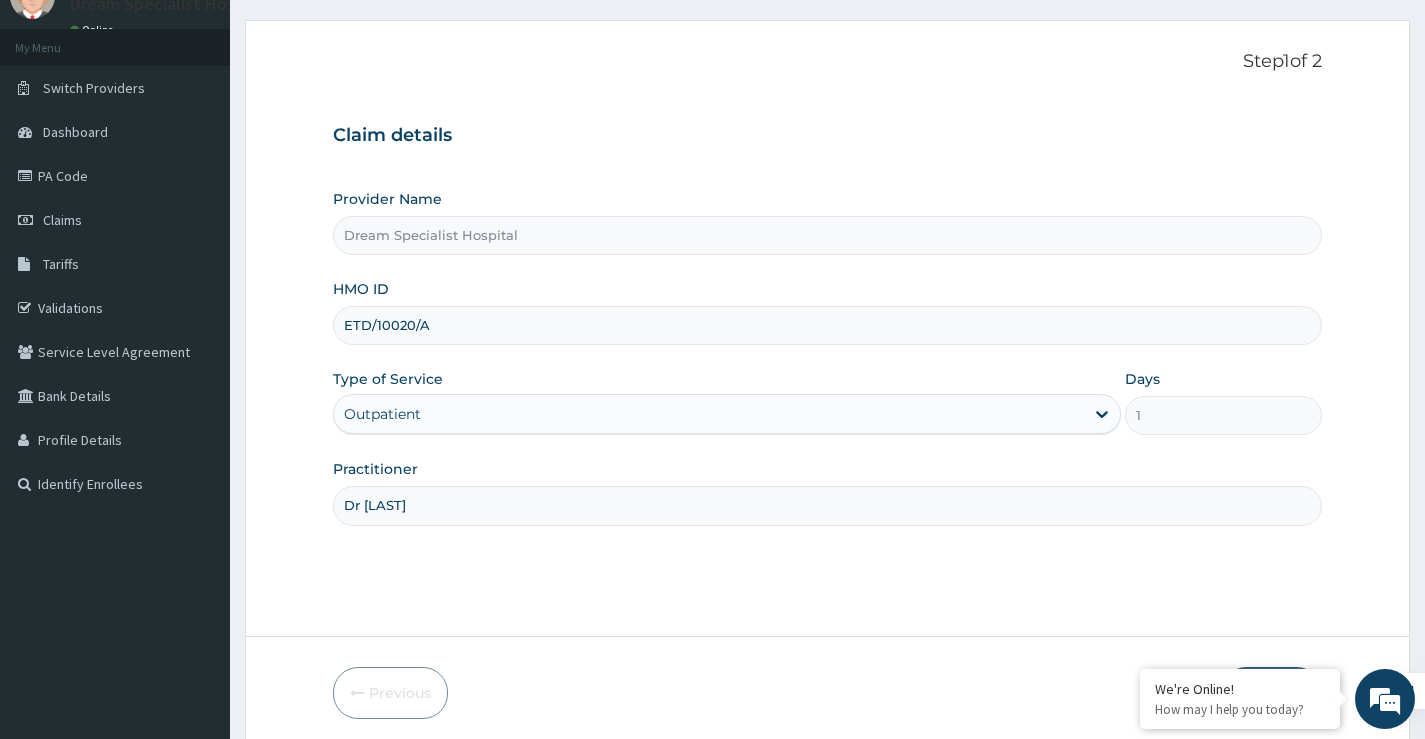 scroll, scrollTop: 163, scrollLeft: 0, axis: vertical 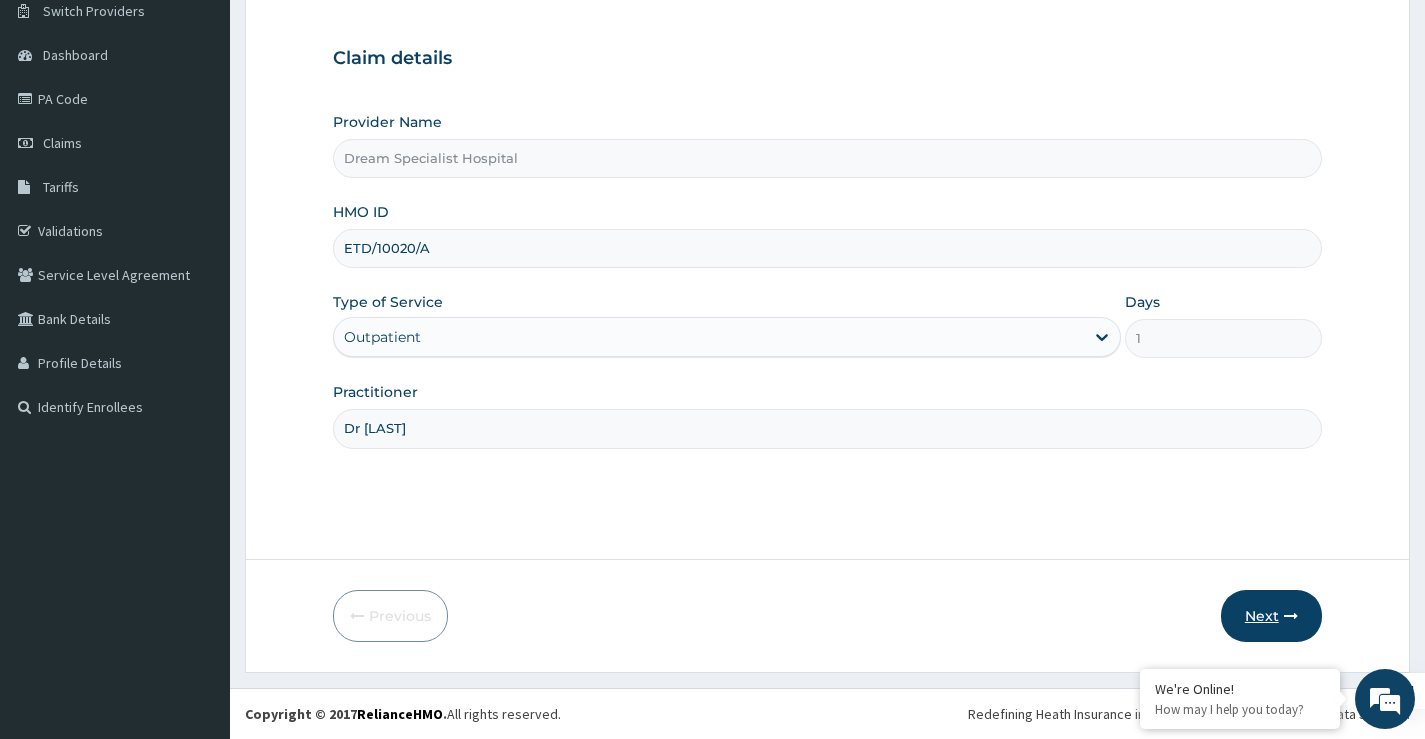 click on "Next" at bounding box center [1271, 616] 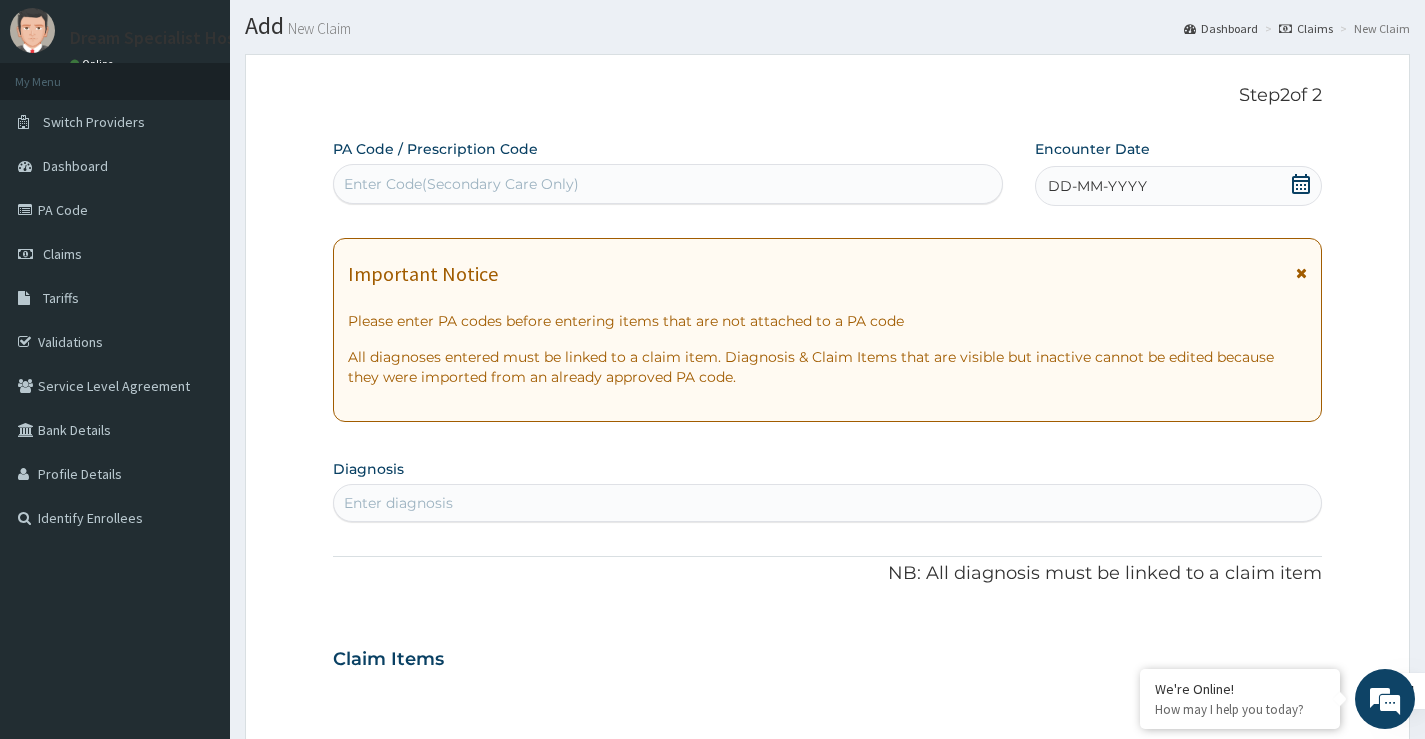 scroll, scrollTop: 0, scrollLeft: 0, axis: both 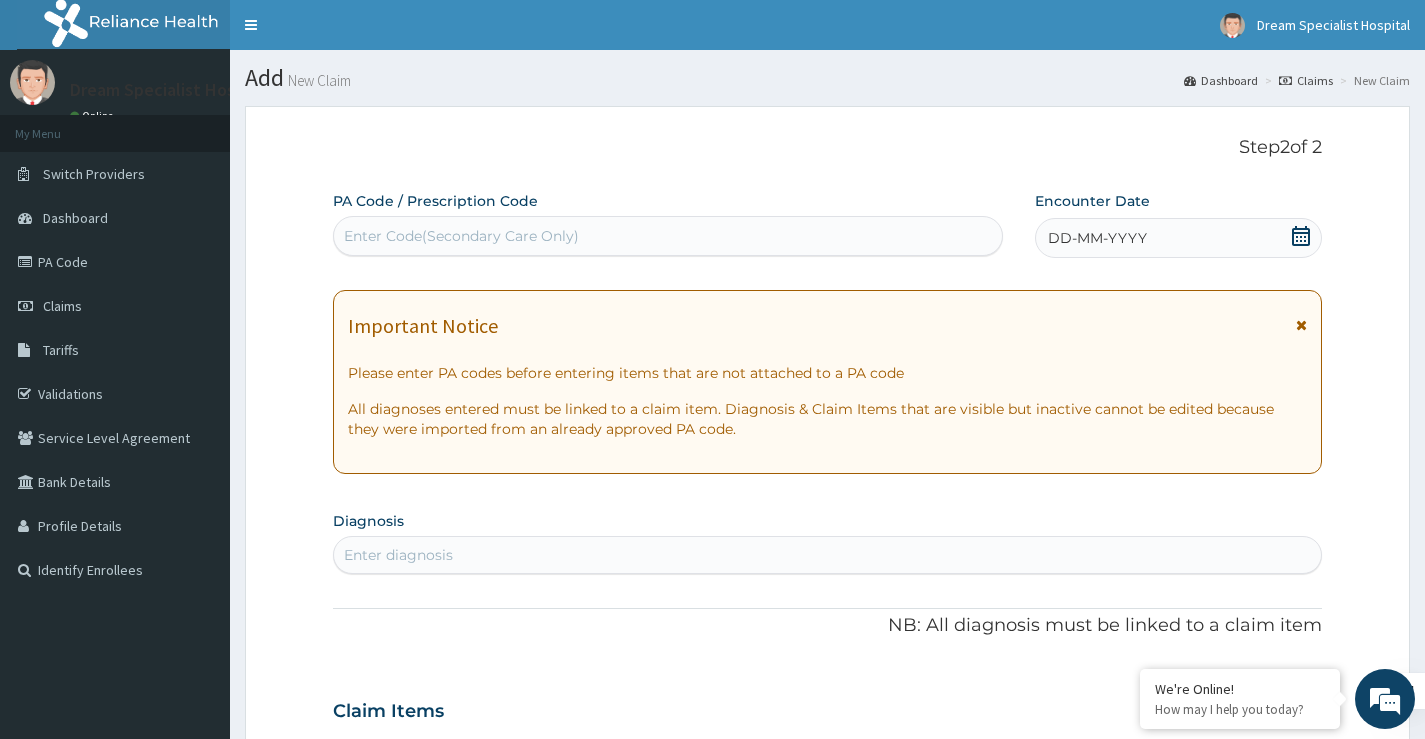 click on "Enter Code(Secondary Care Only)" at bounding box center [668, 236] 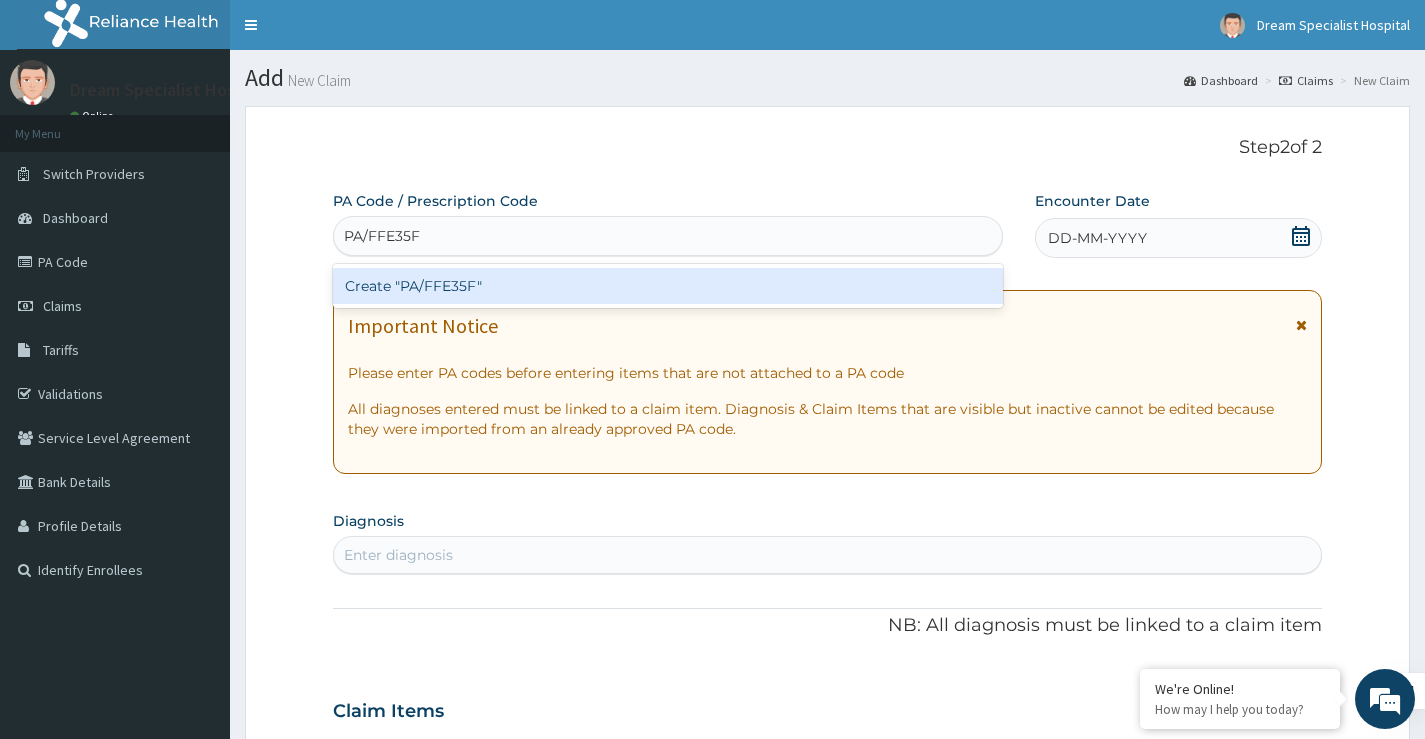 click on "Create "PA/FFE35F"" at bounding box center (668, 286) 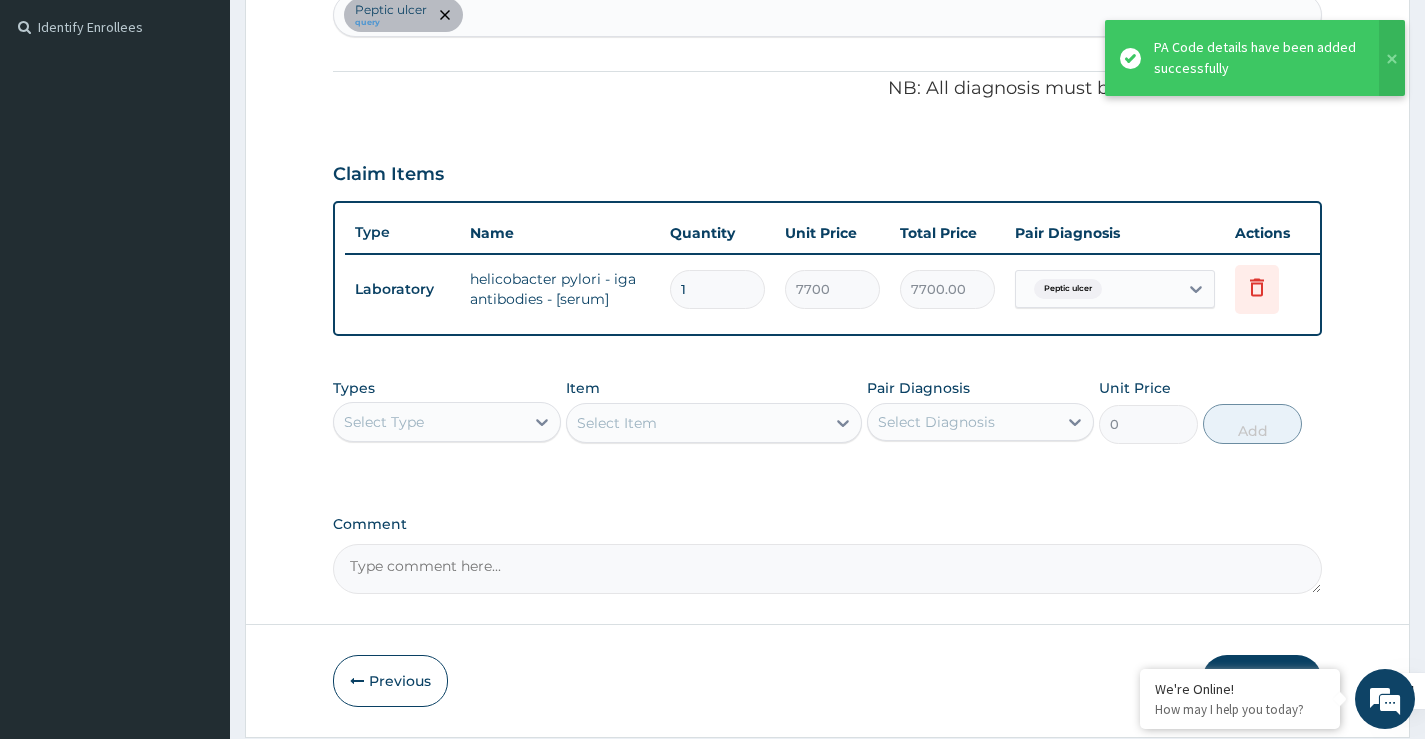 scroll, scrollTop: 623, scrollLeft: 0, axis: vertical 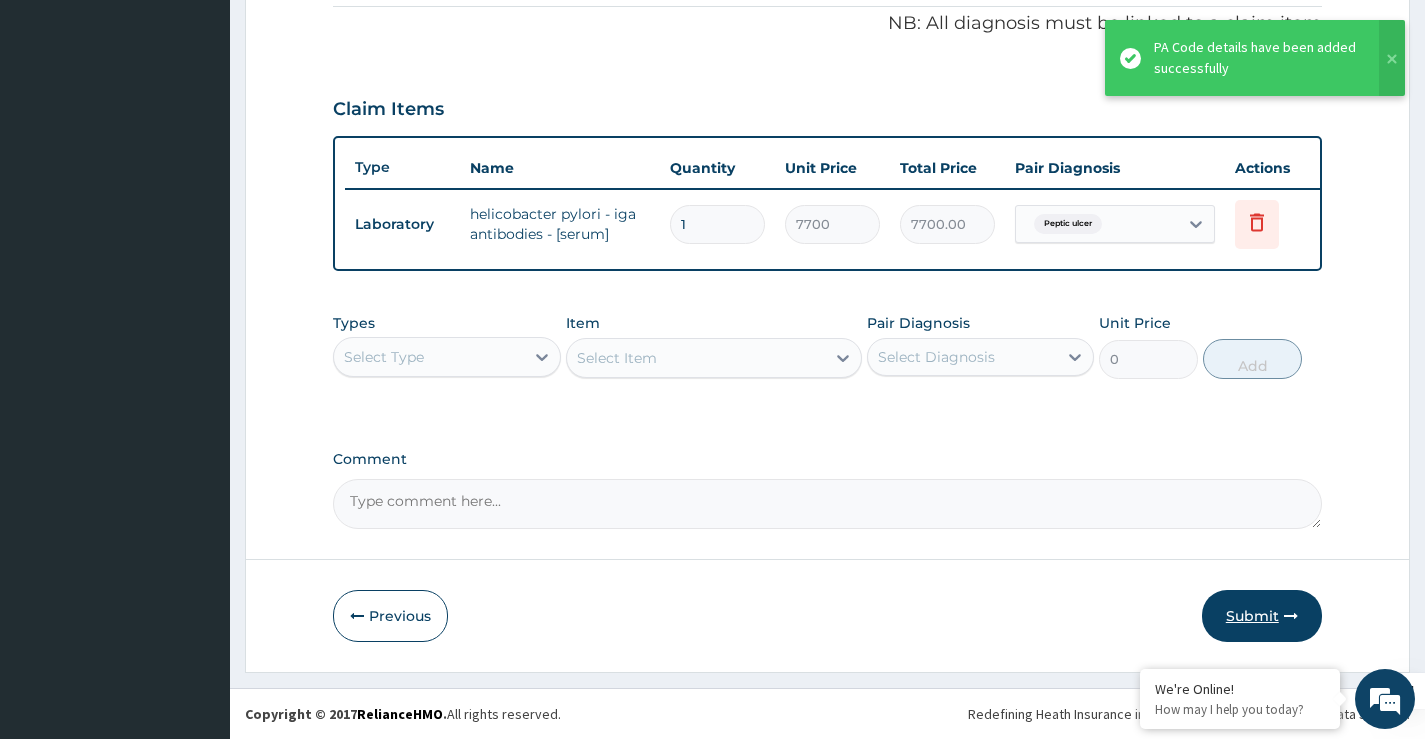 click on "Submit" at bounding box center [1262, 616] 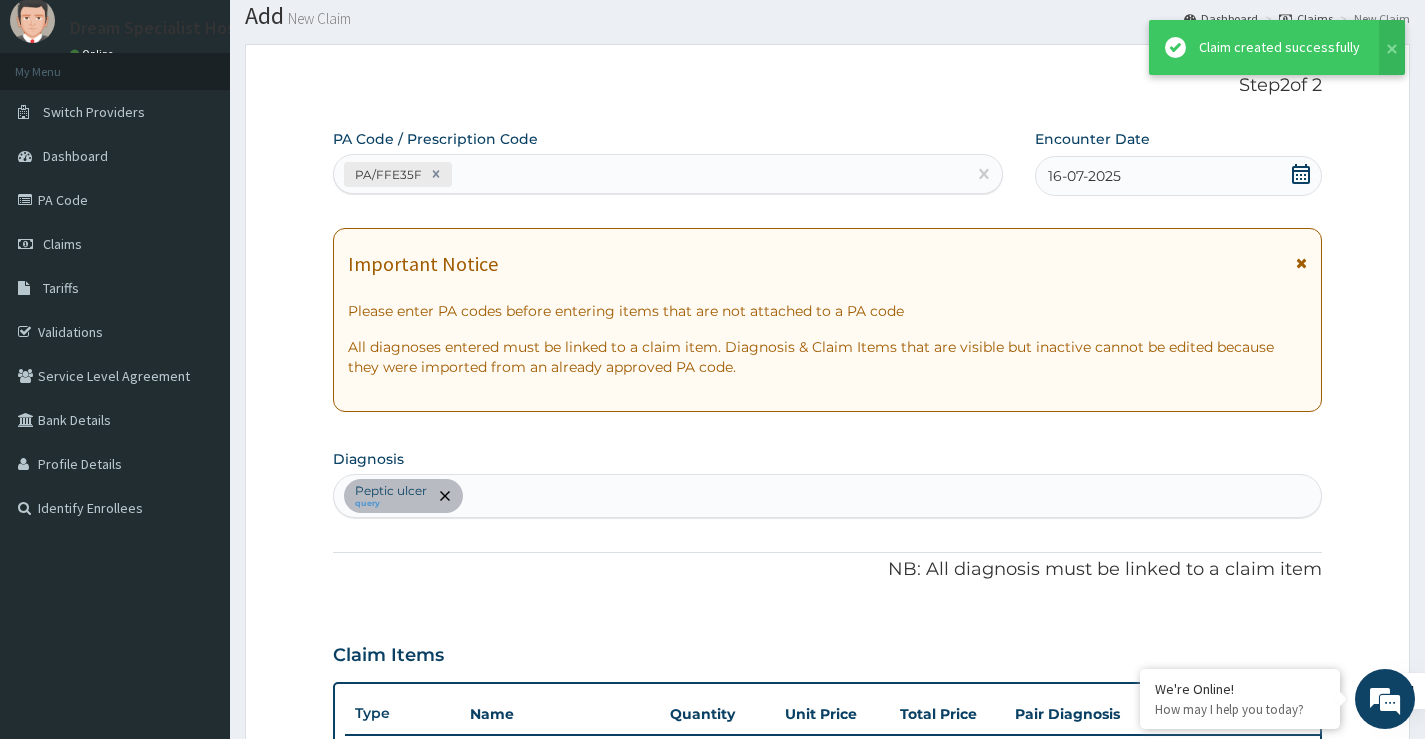 scroll, scrollTop: 623, scrollLeft: 0, axis: vertical 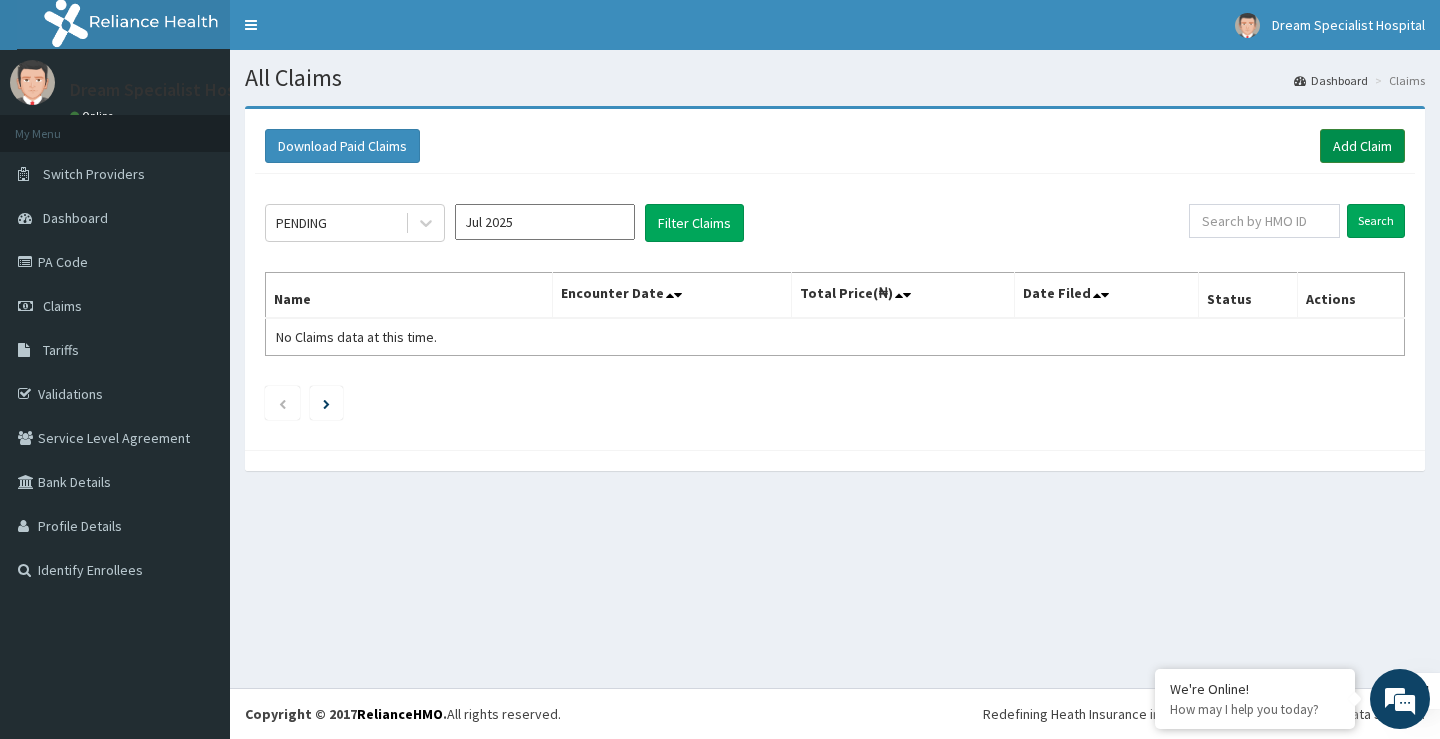 click on "Add Claim" at bounding box center [1362, 146] 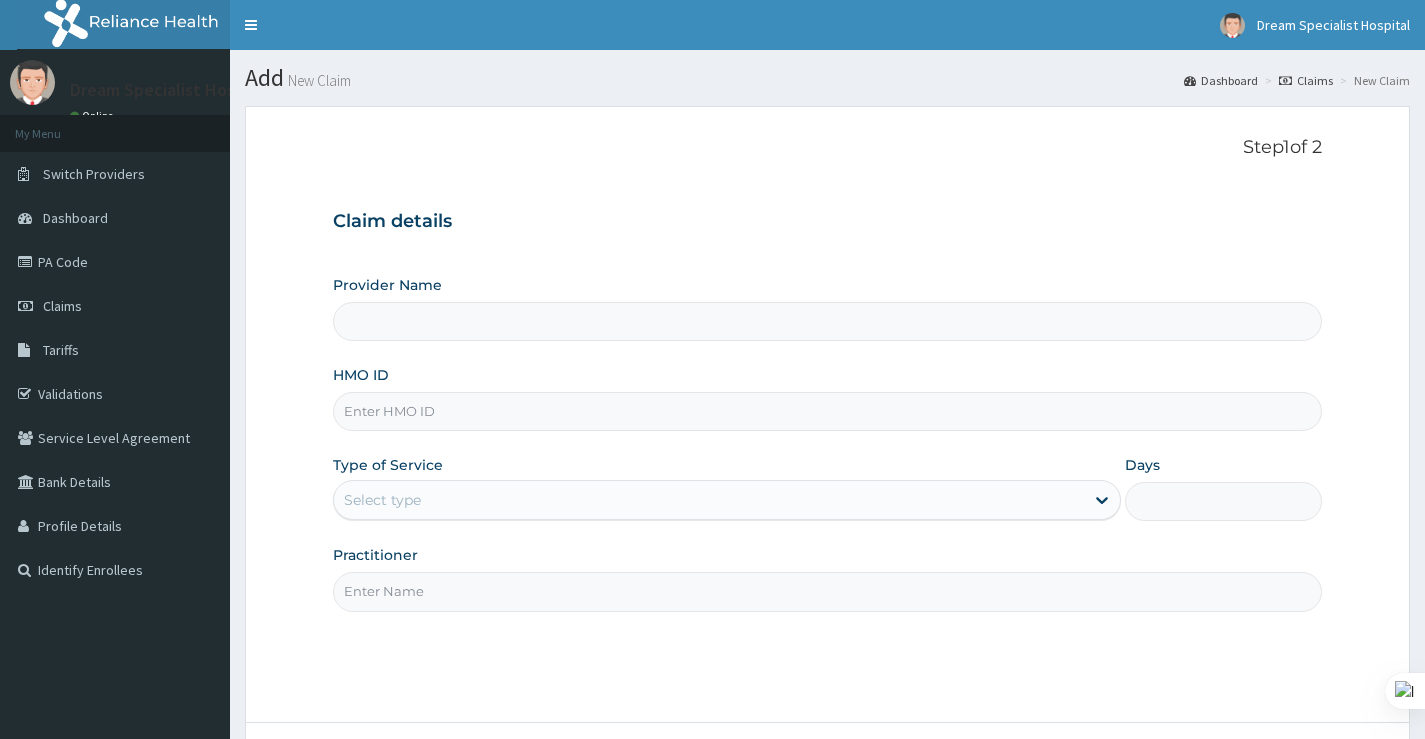 scroll, scrollTop: 0, scrollLeft: 0, axis: both 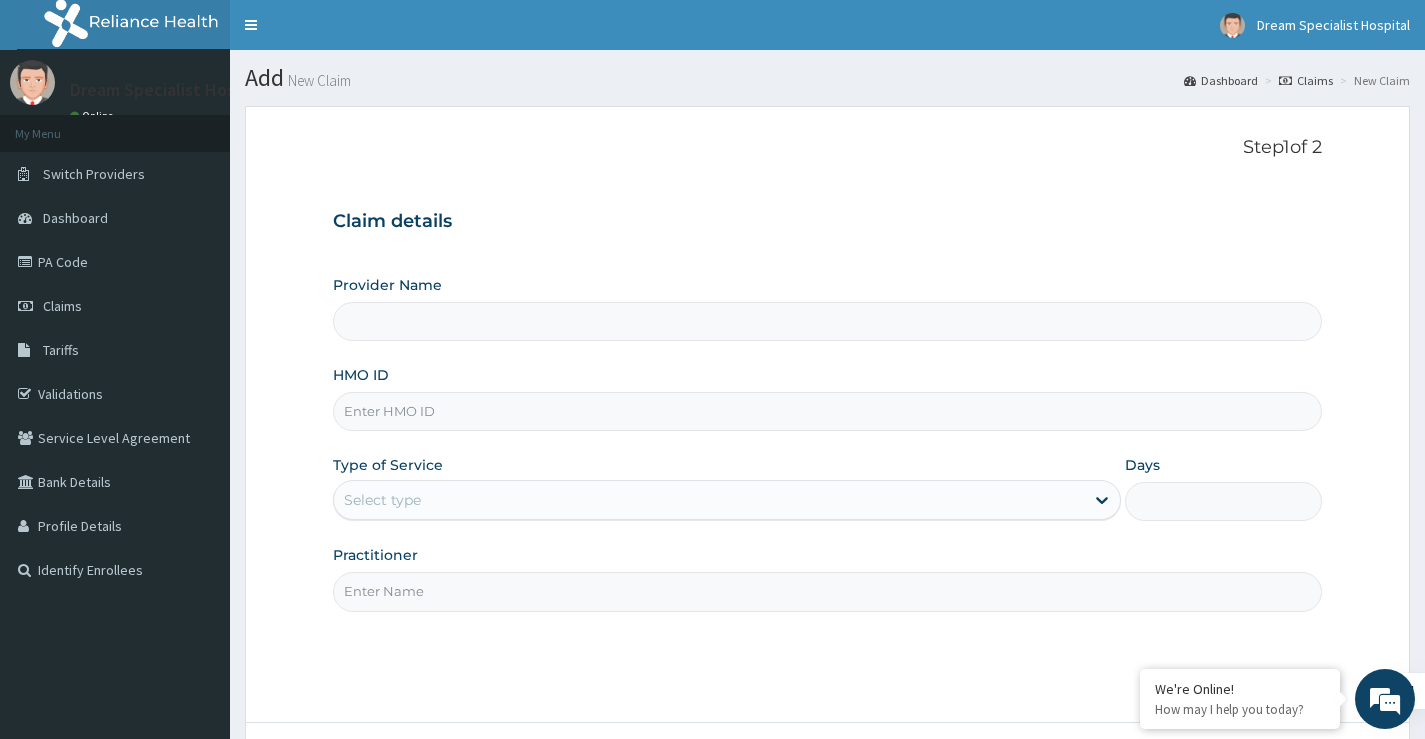 type on "Dream Specialist Hospital" 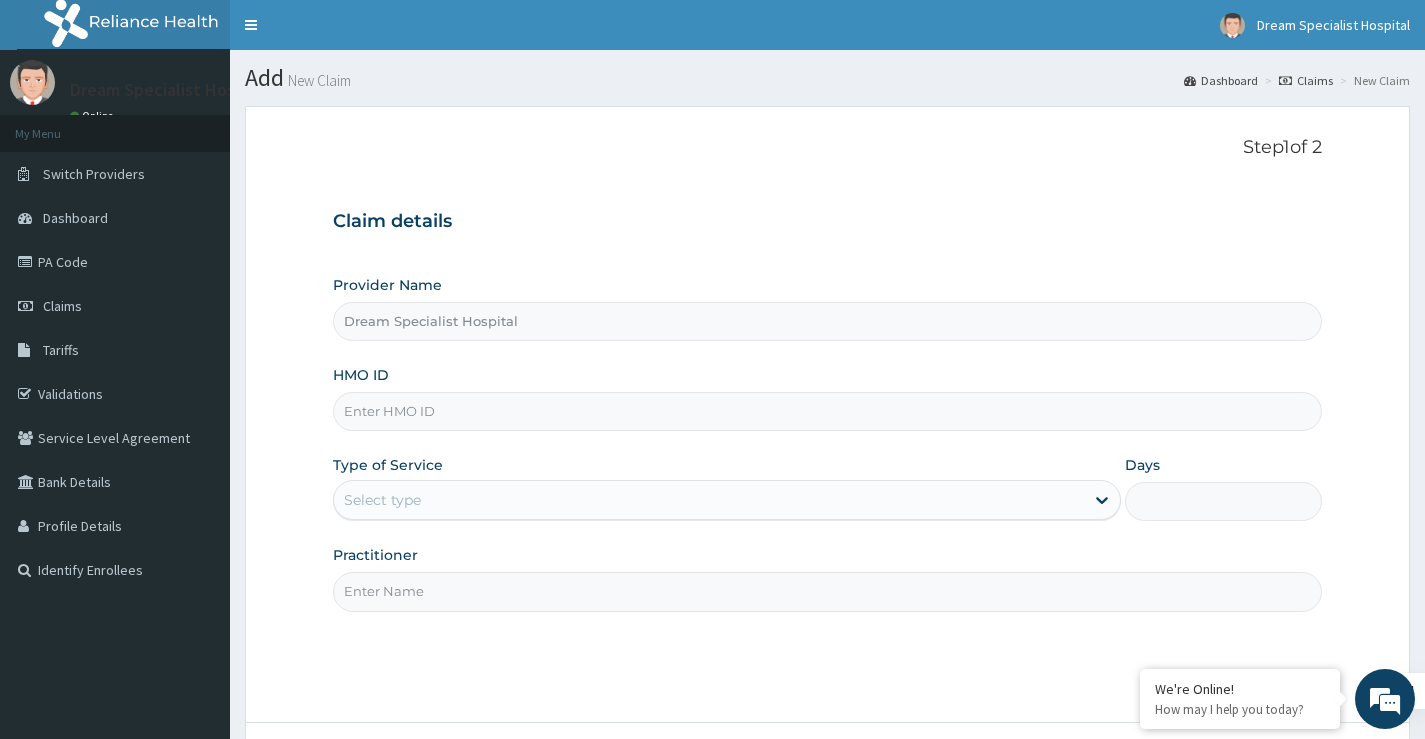click on "HMO ID" at bounding box center (827, 411) 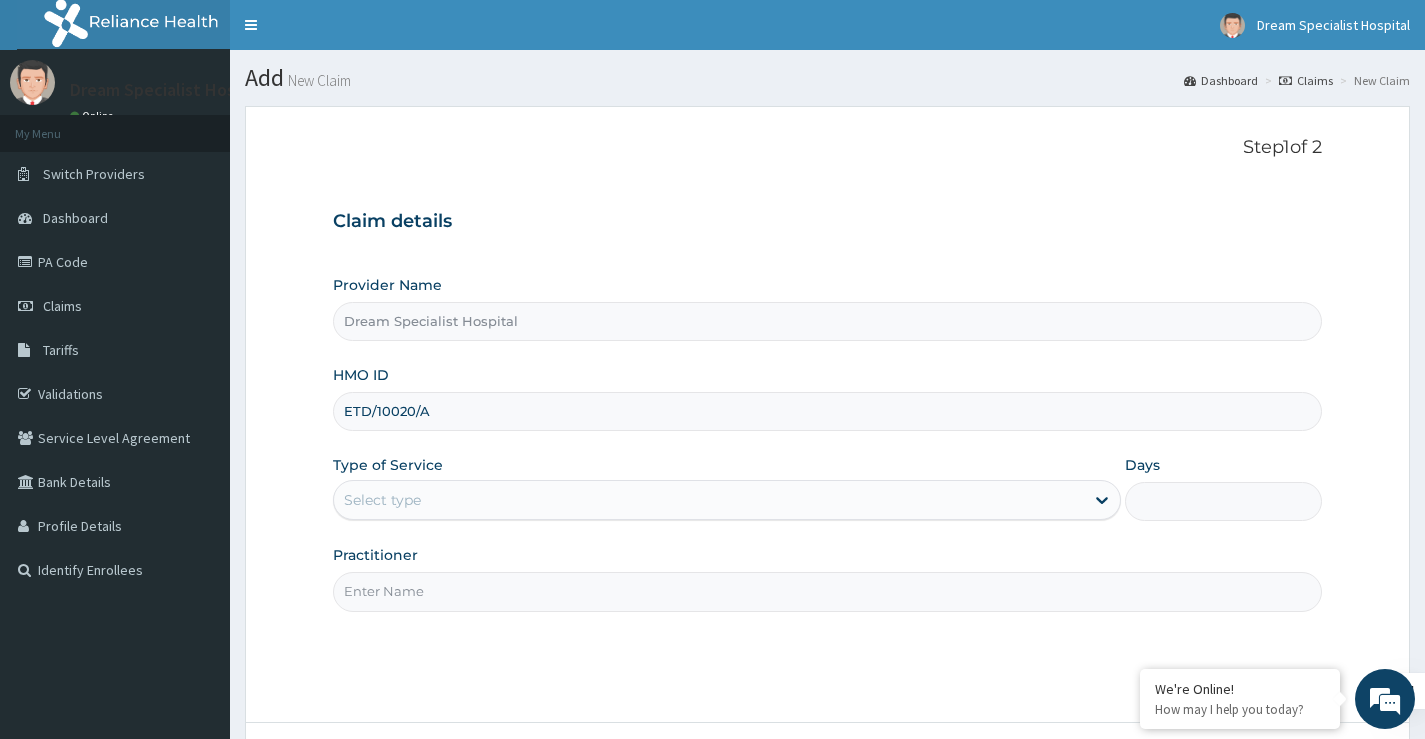 type on "ETD/10020/A" 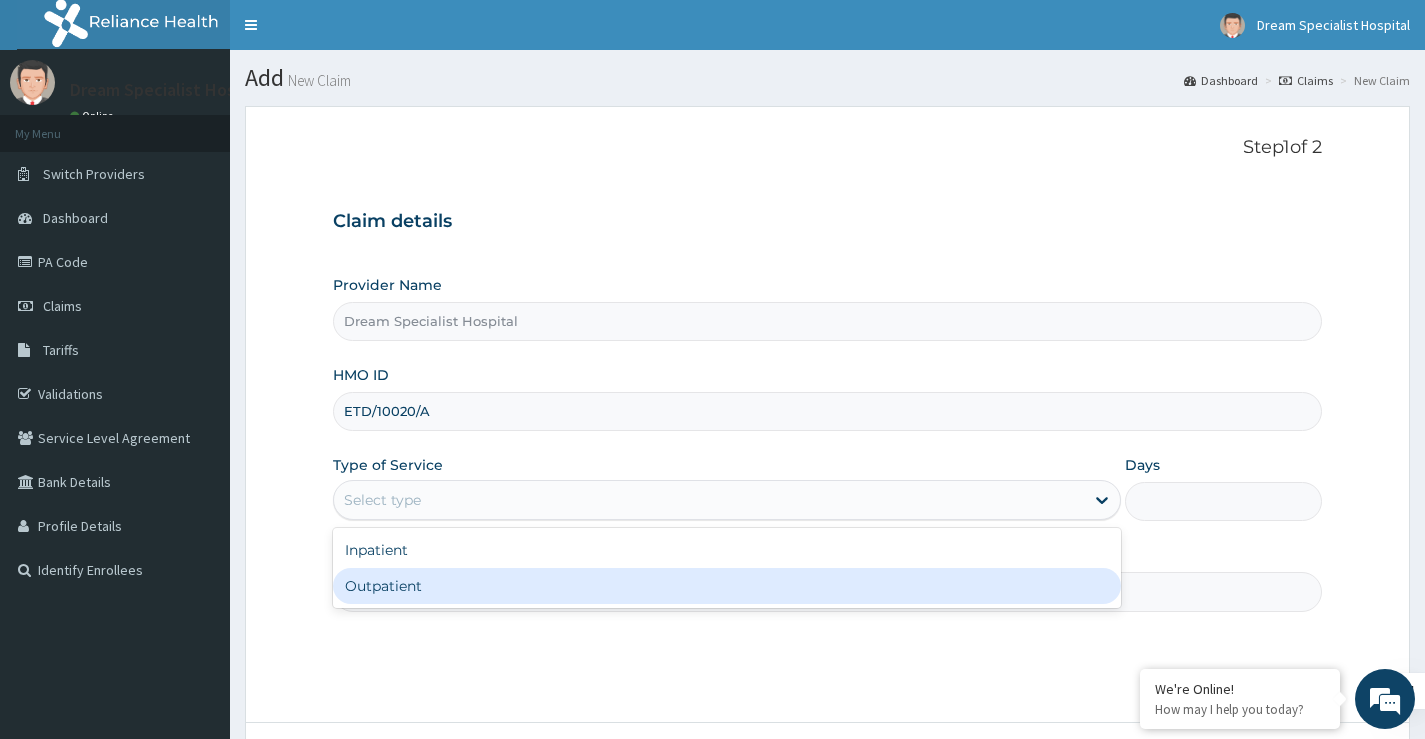 click on "Outpatient" at bounding box center [727, 586] 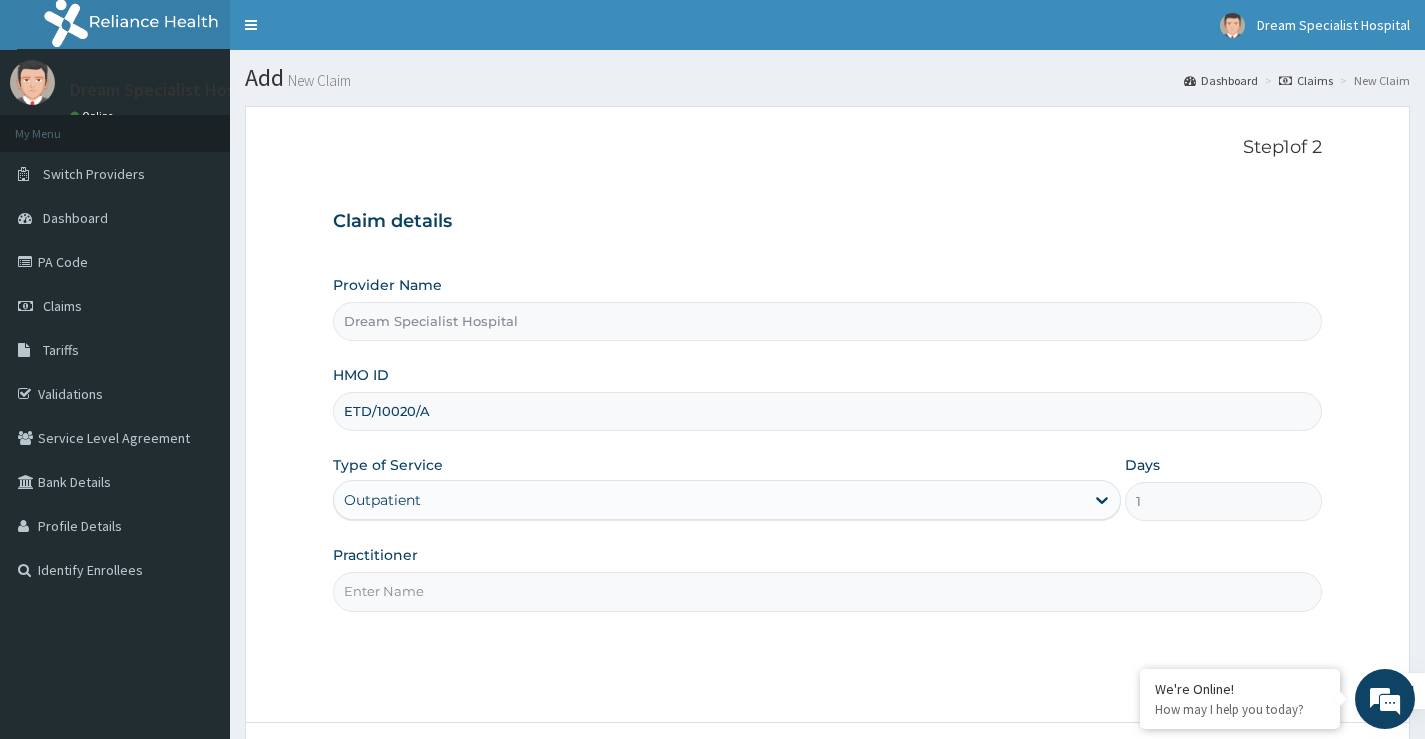 click on "Practitioner" at bounding box center (827, 591) 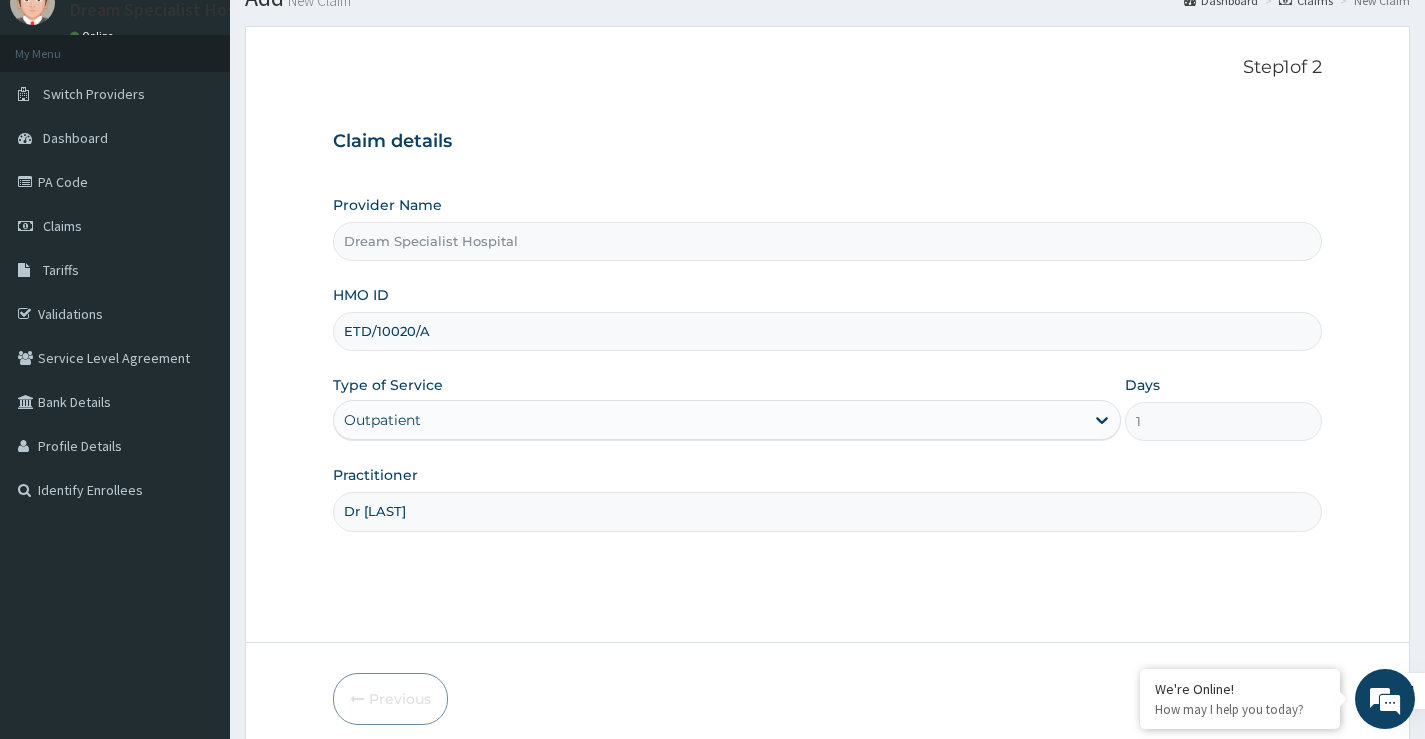 scroll, scrollTop: 163, scrollLeft: 0, axis: vertical 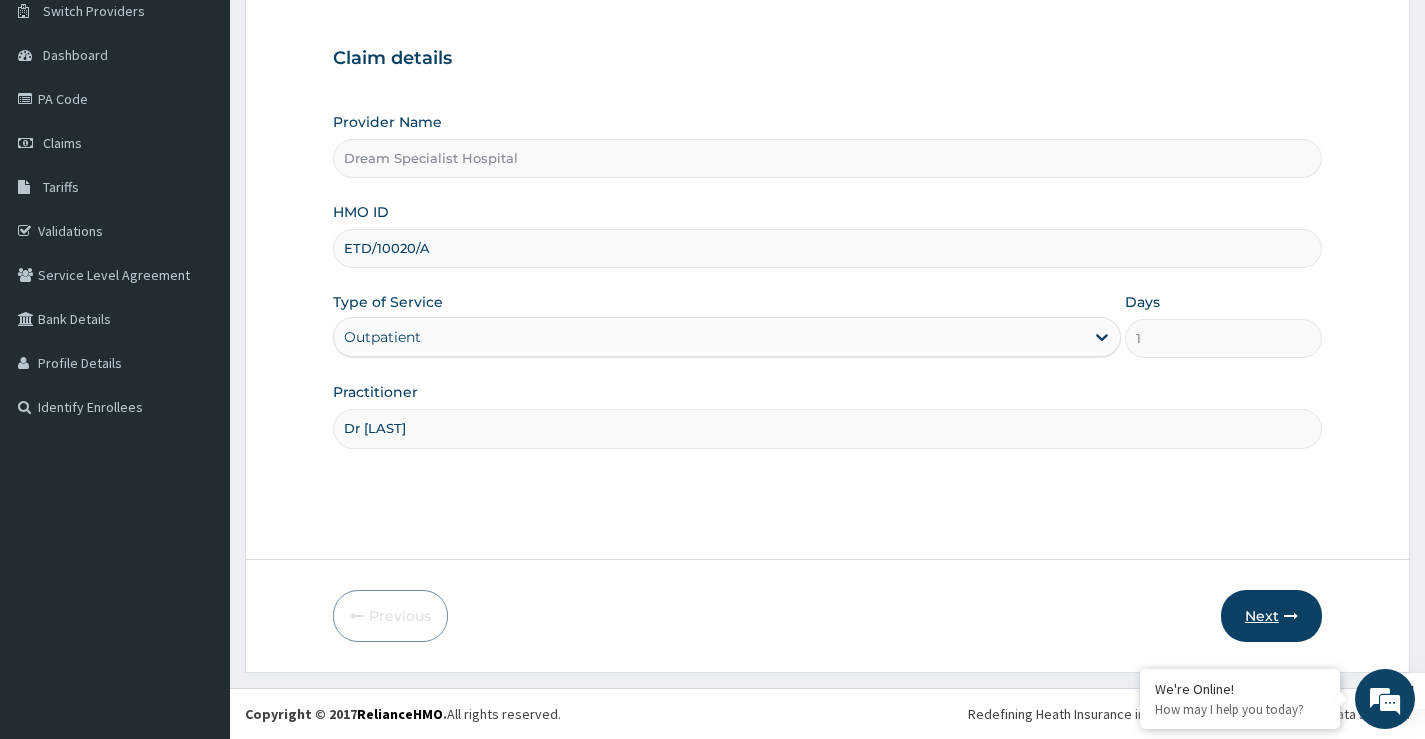 click on "Next" at bounding box center (1271, 616) 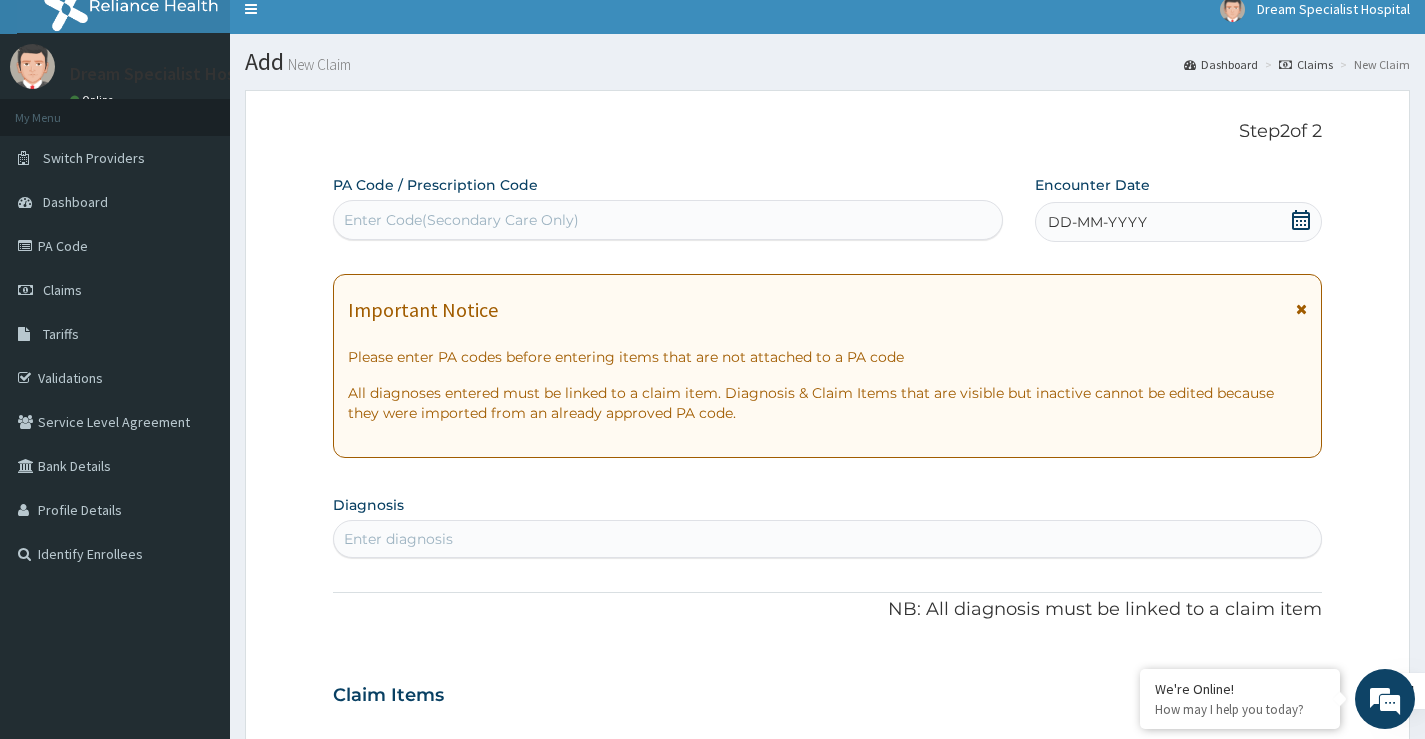 scroll, scrollTop: 0, scrollLeft: 0, axis: both 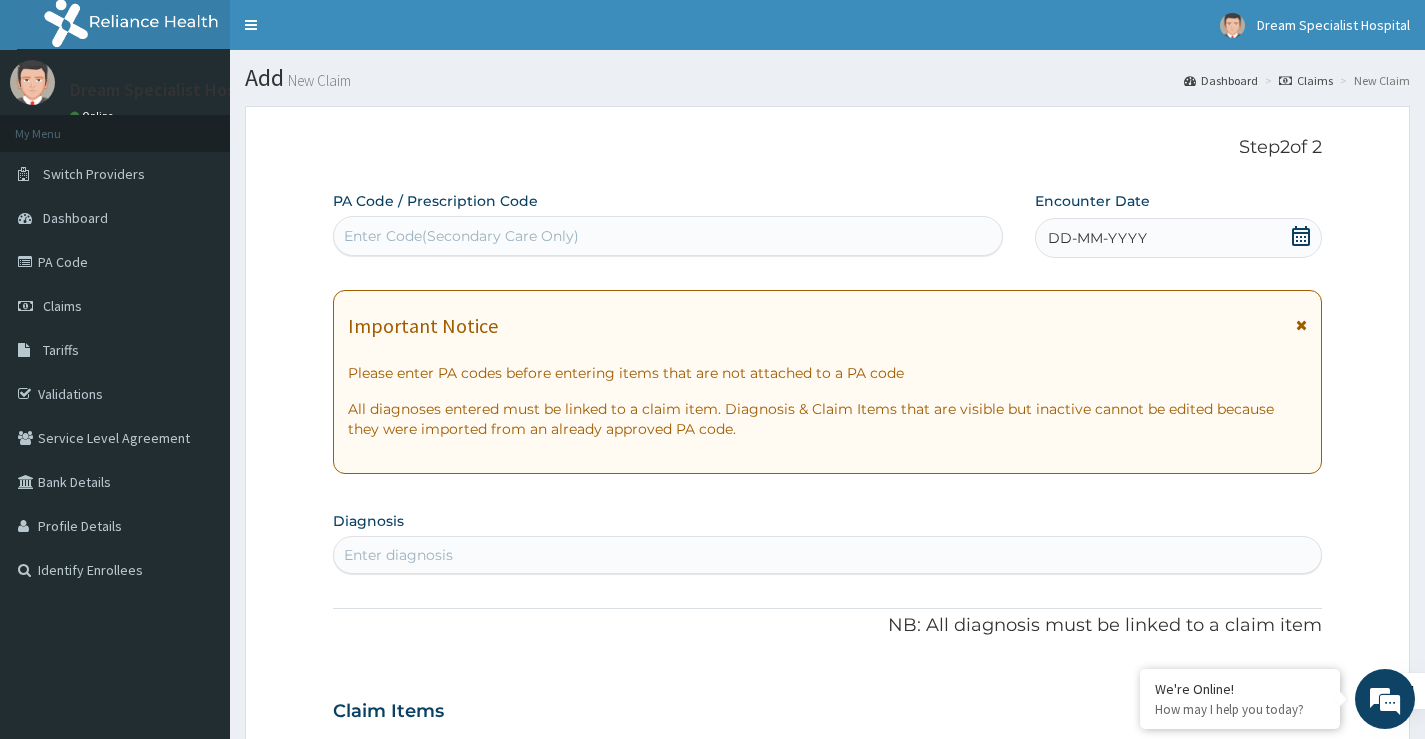 click on "Enter Code(Secondary Care Only)" at bounding box center (461, 236) 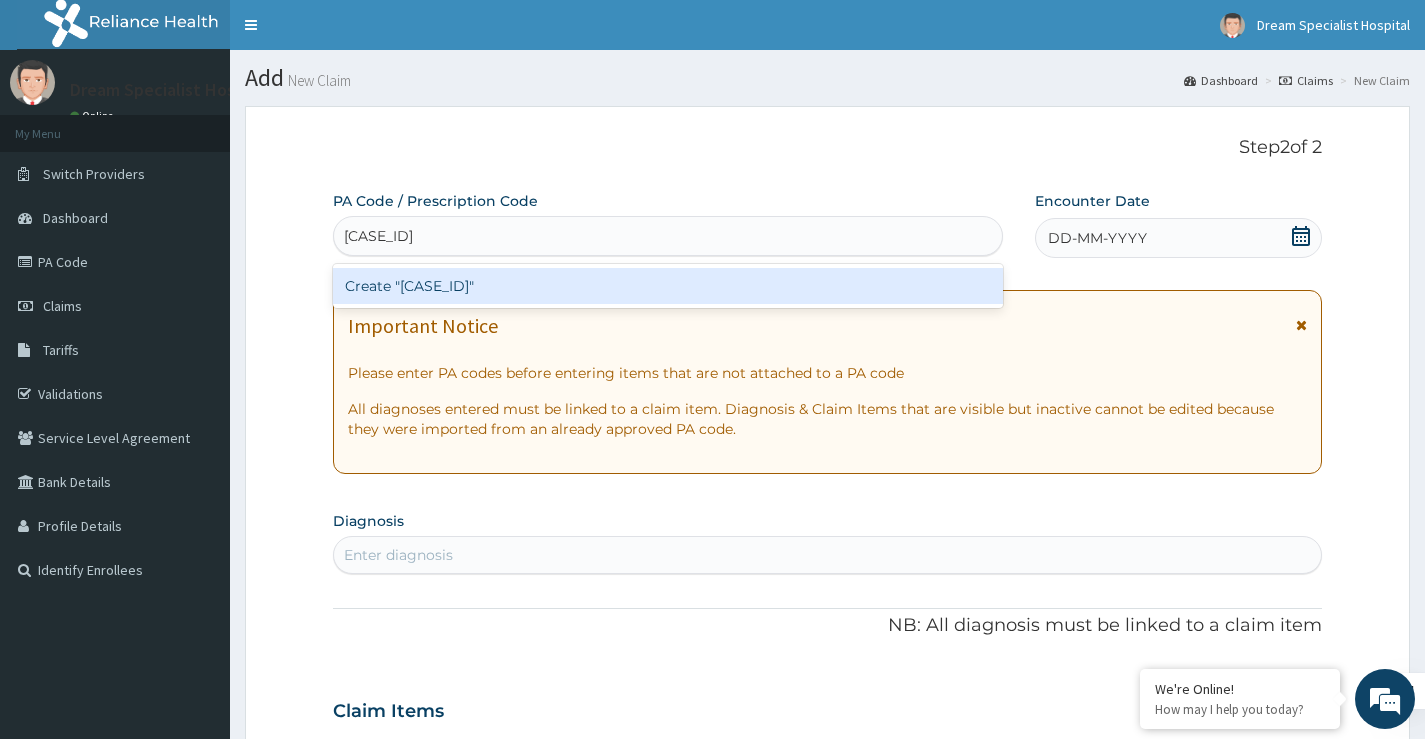 click on "Create "PA/0B8EAD"" at bounding box center (668, 286) 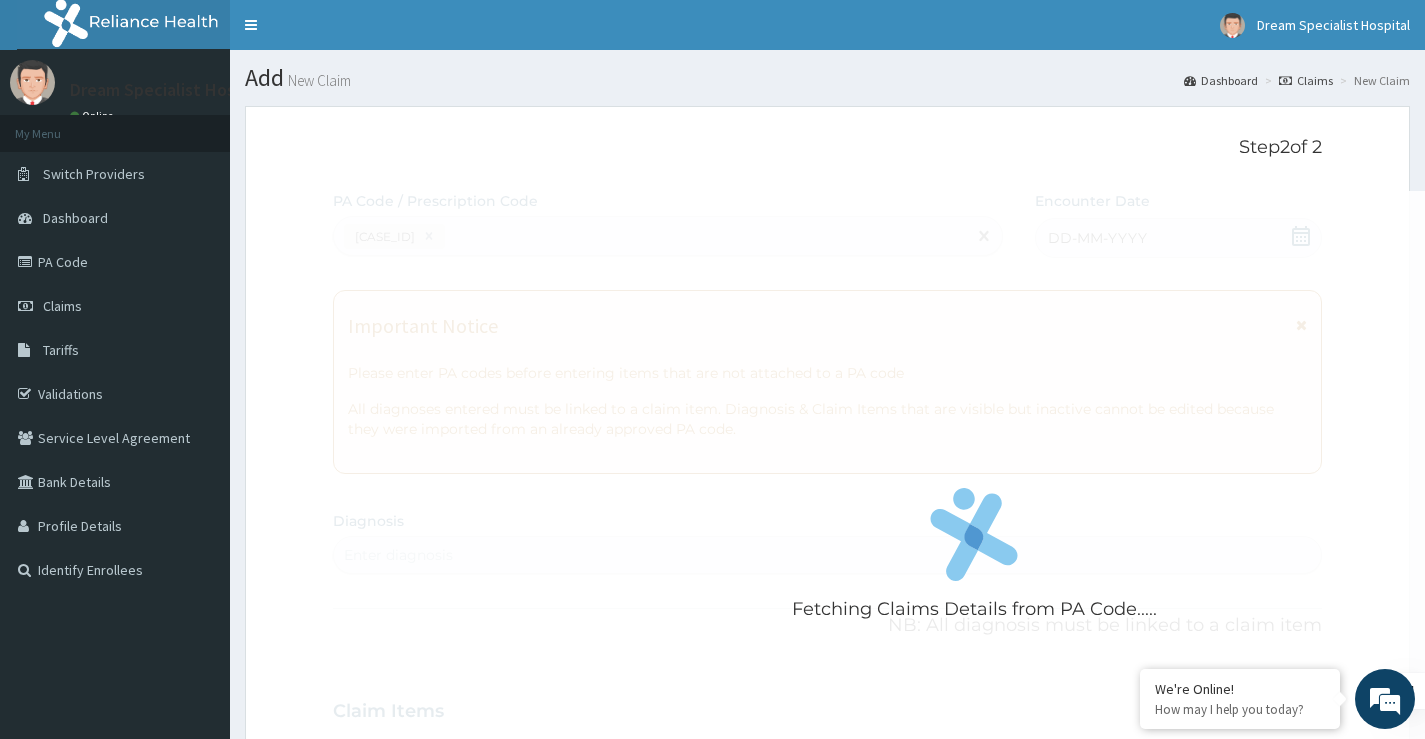 scroll, scrollTop: 648, scrollLeft: 0, axis: vertical 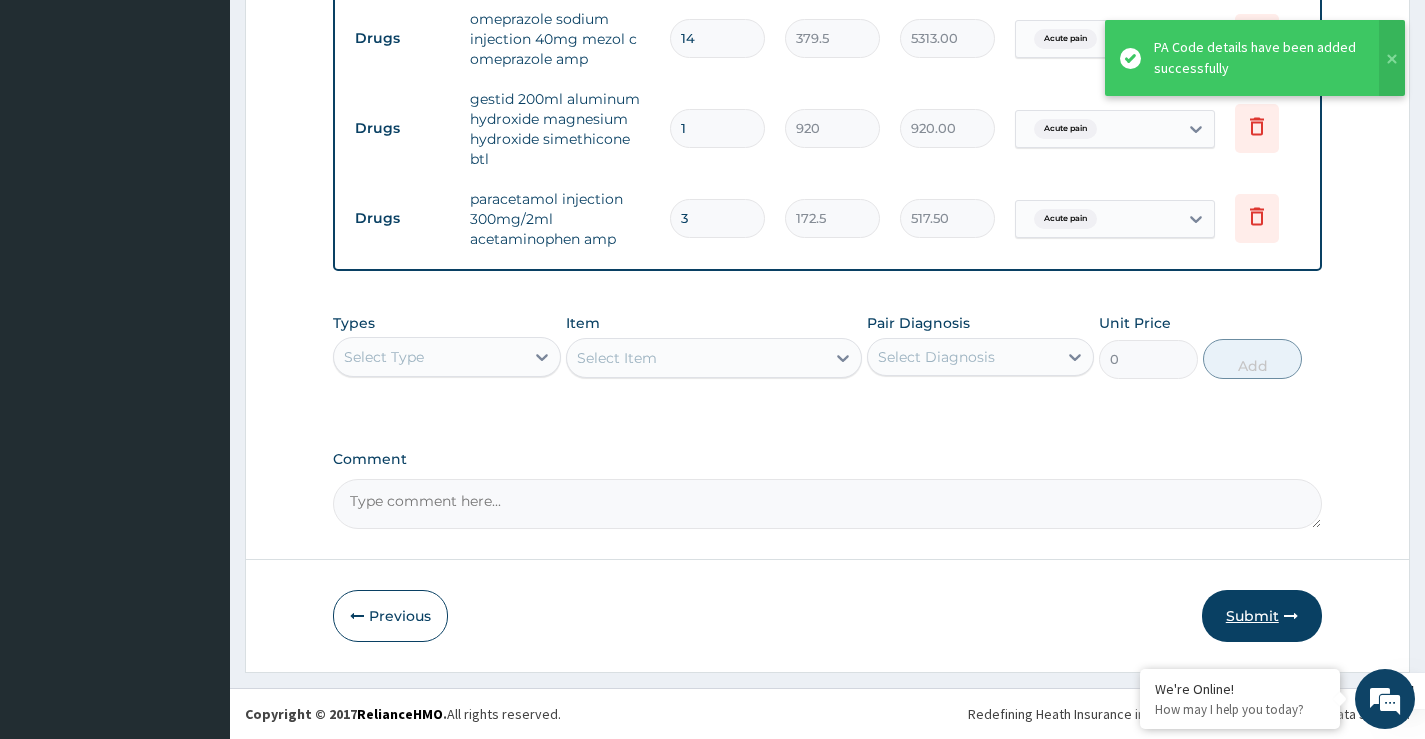 click on "Submit" at bounding box center [1262, 616] 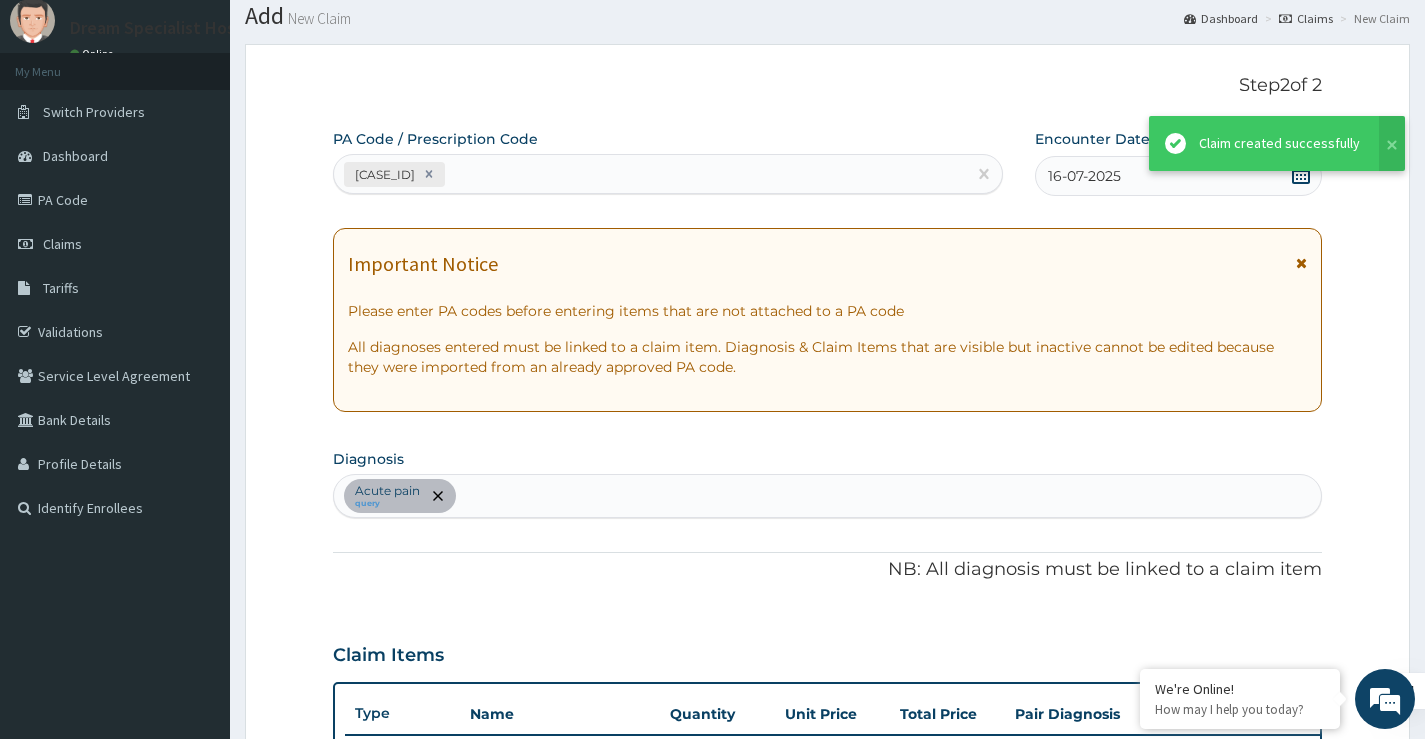 scroll, scrollTop: 814, scrollLeft: 0, axis: vertical 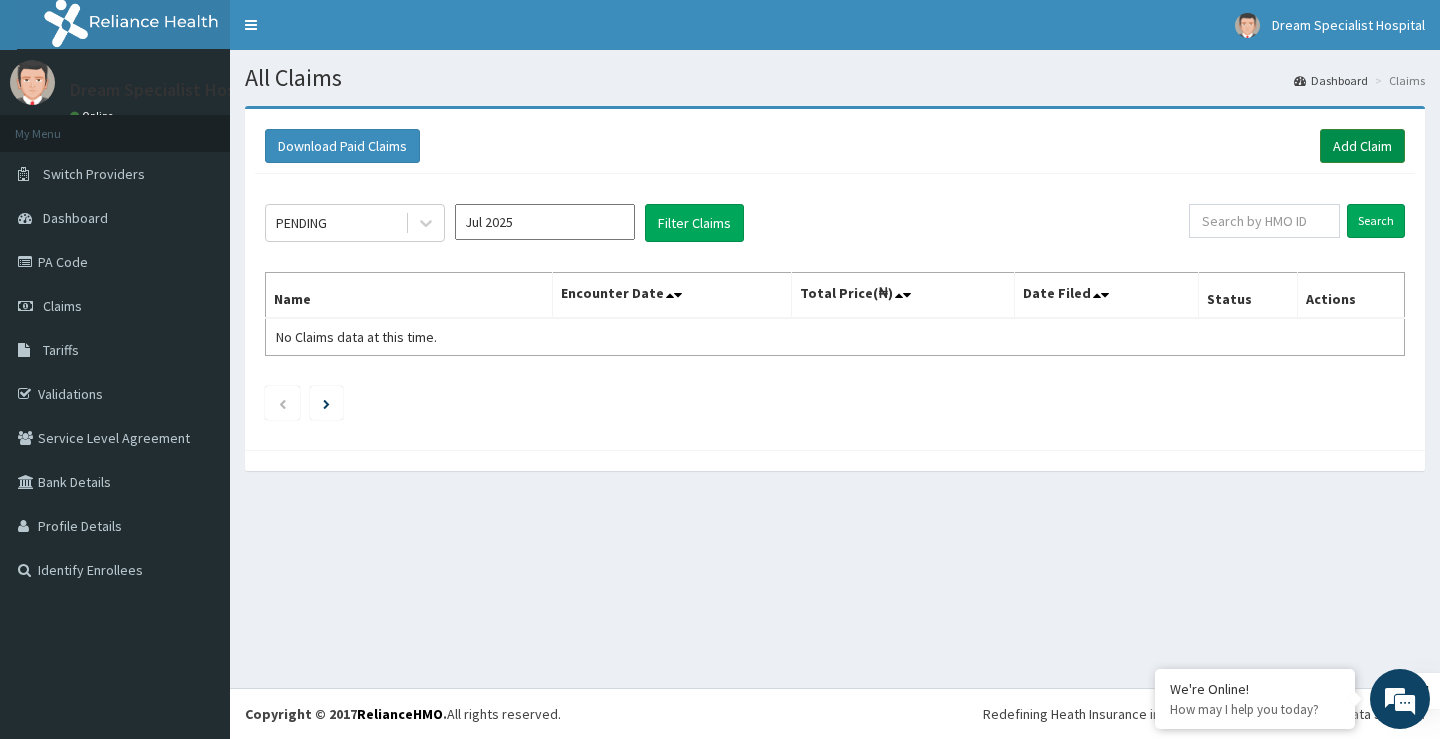 click on "Add Claim" at bounding box center (1362, 146) 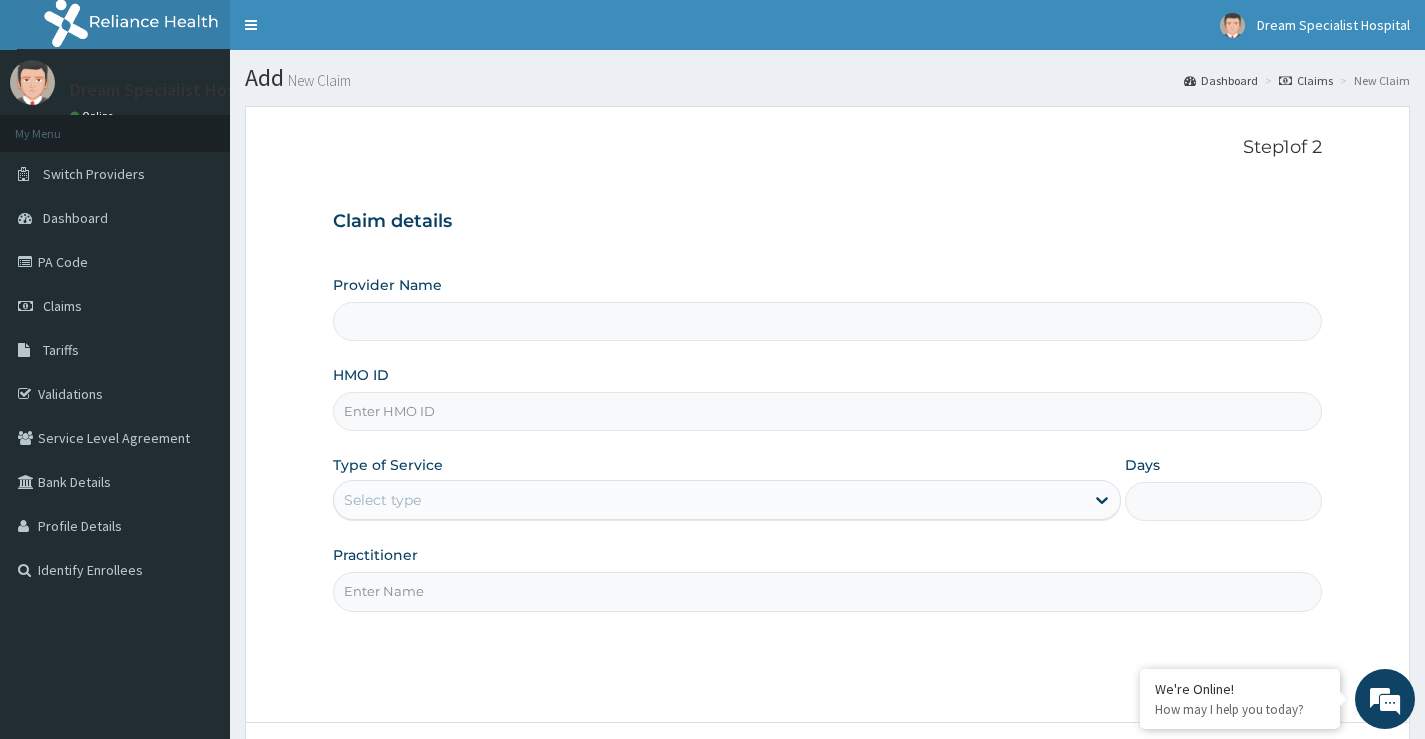scroll, scrollTop: 0, scrollLeft: 0, axis: both 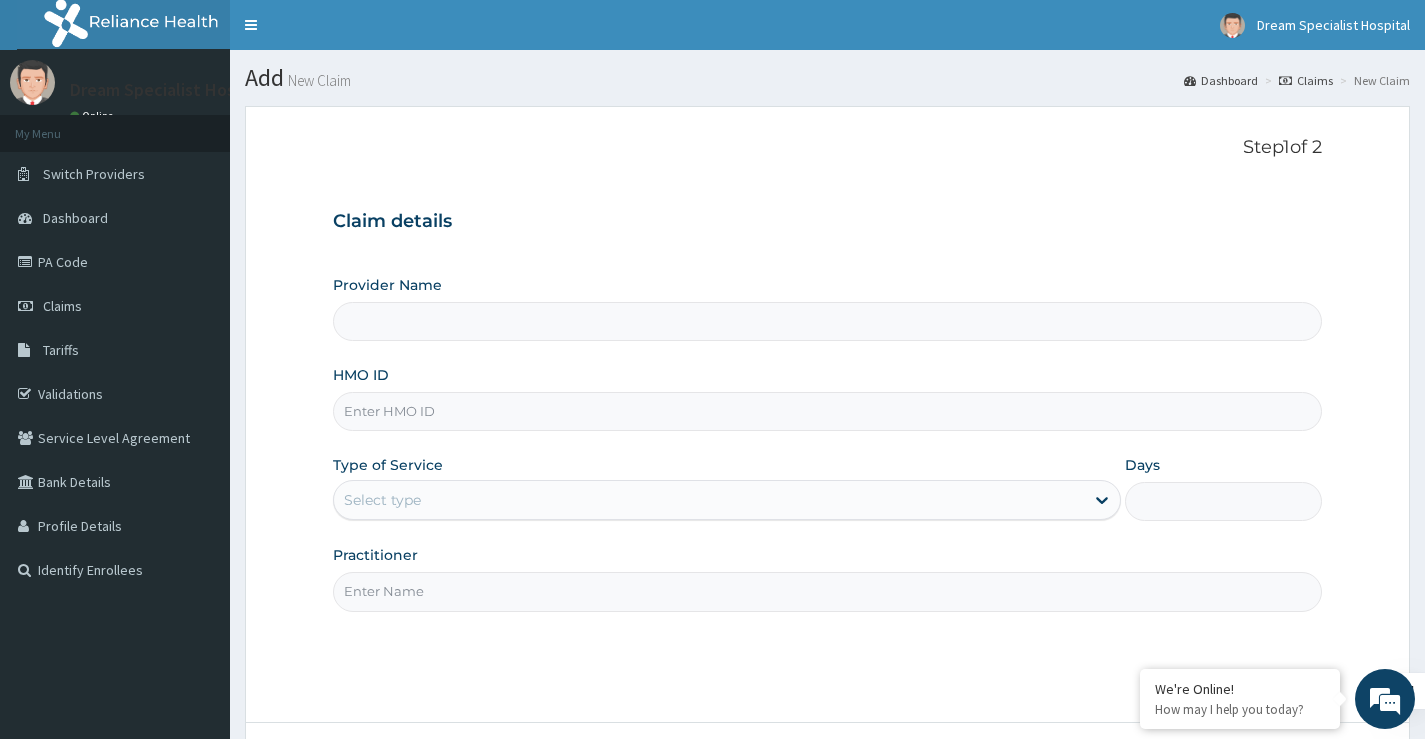 type on "Dream Specialist Hospital" 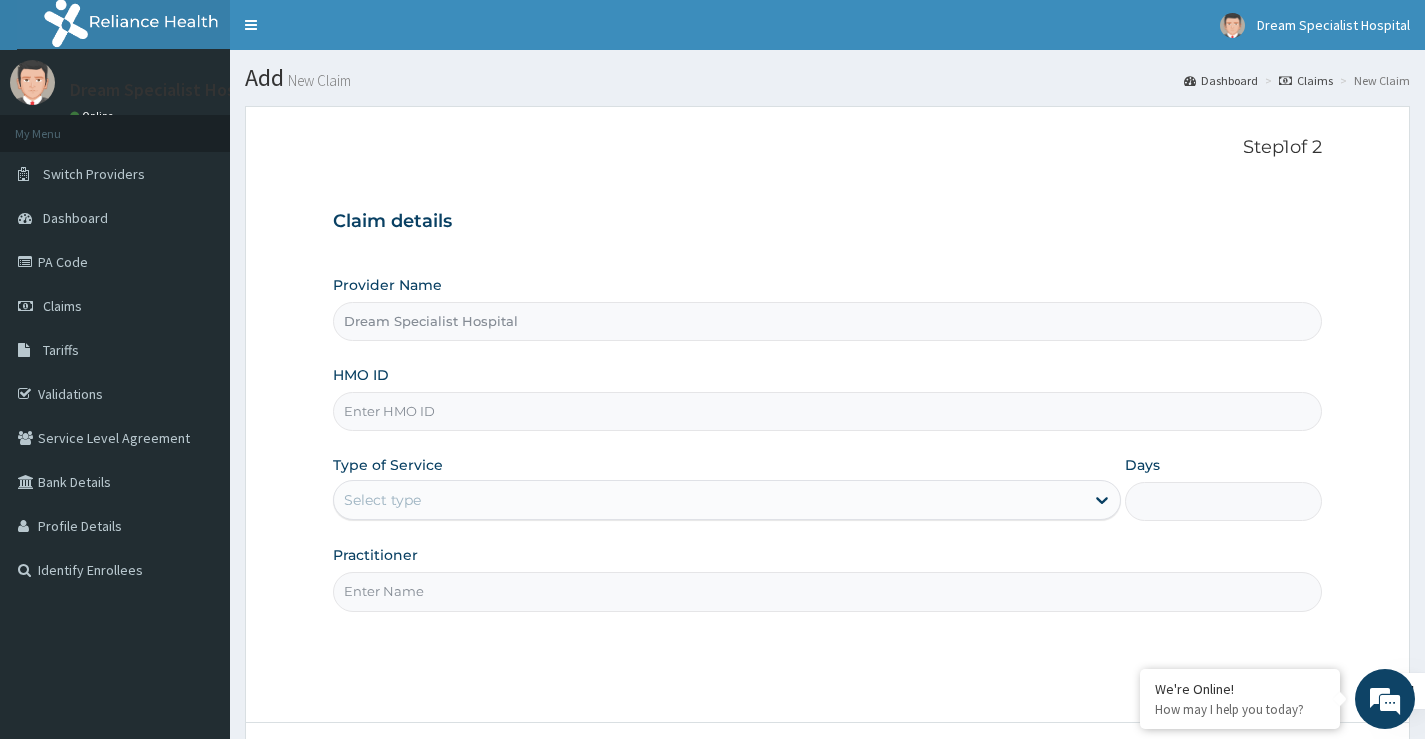 paste on "gel/10092/a" 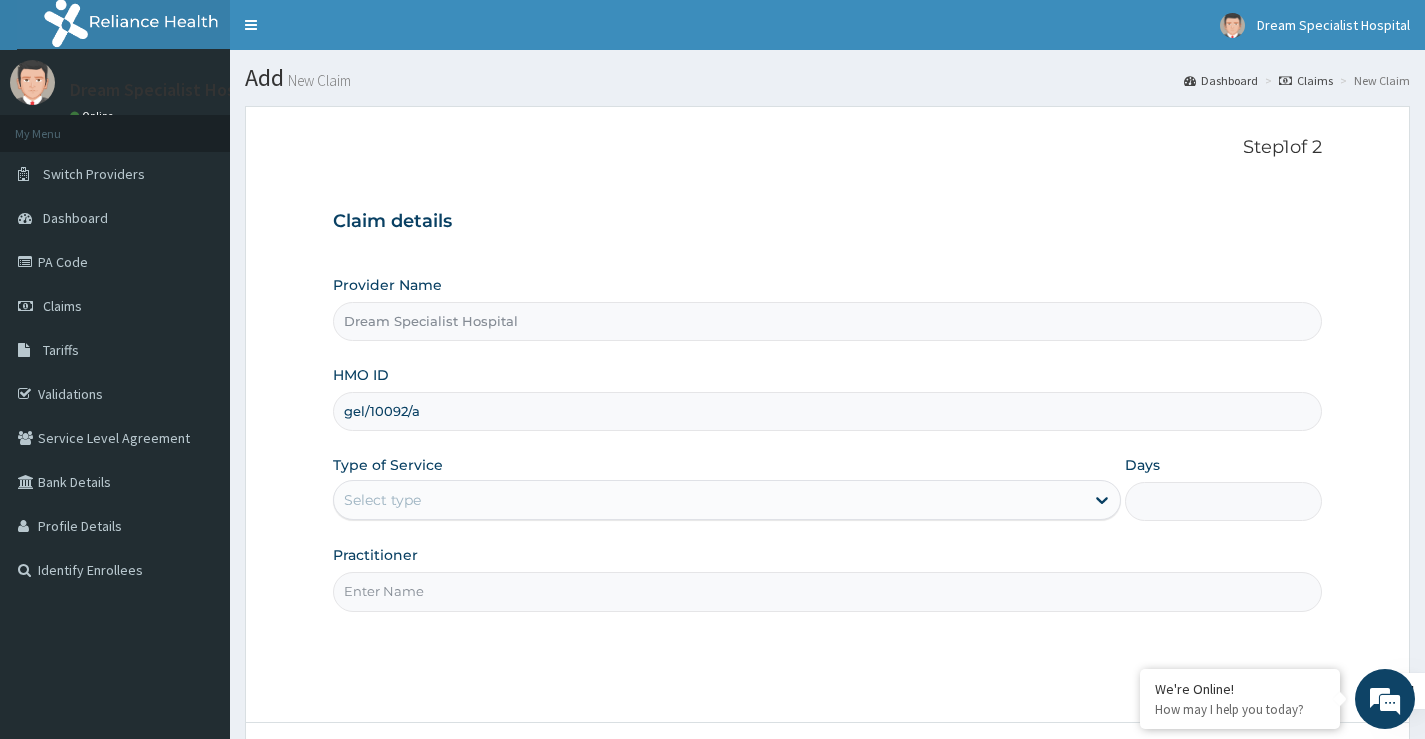 type on "gel/10092/a" 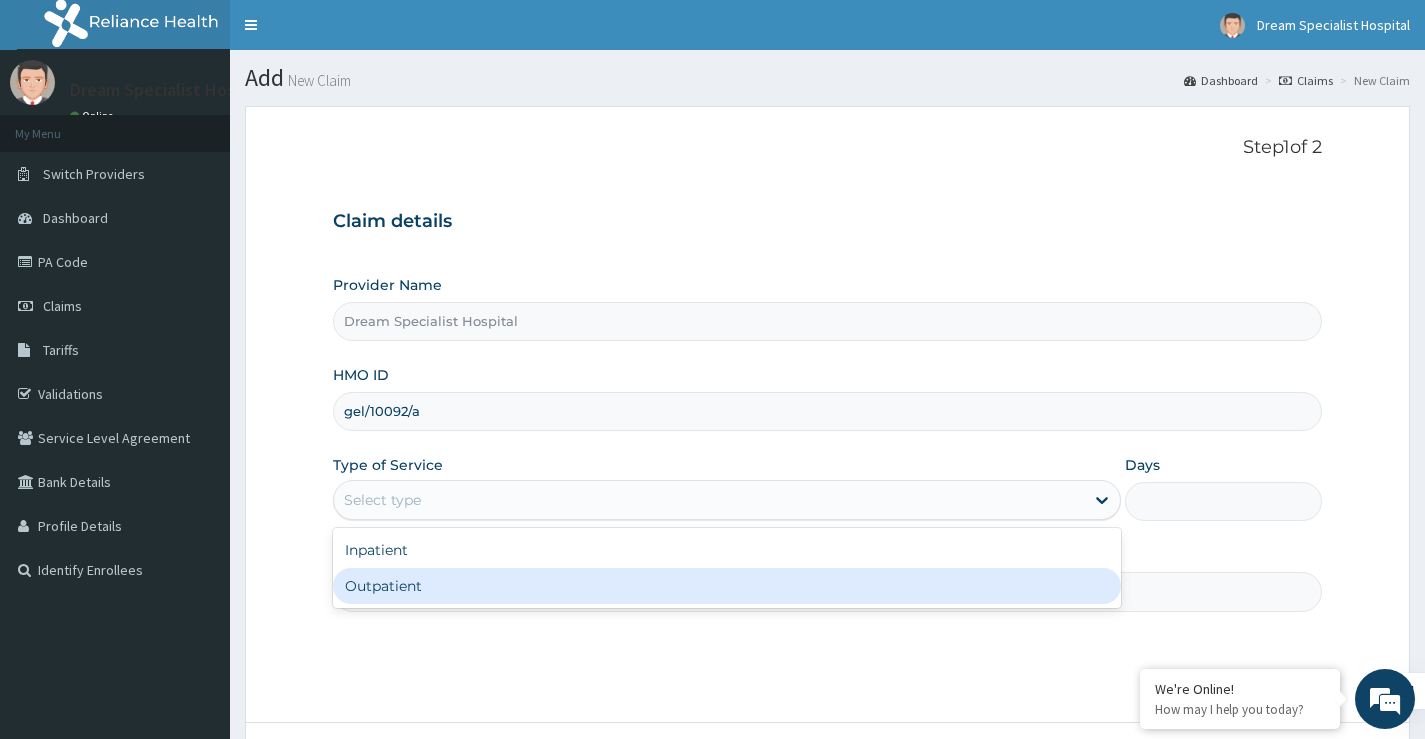 click on "Outpatient" at bounding box center [727, 586] 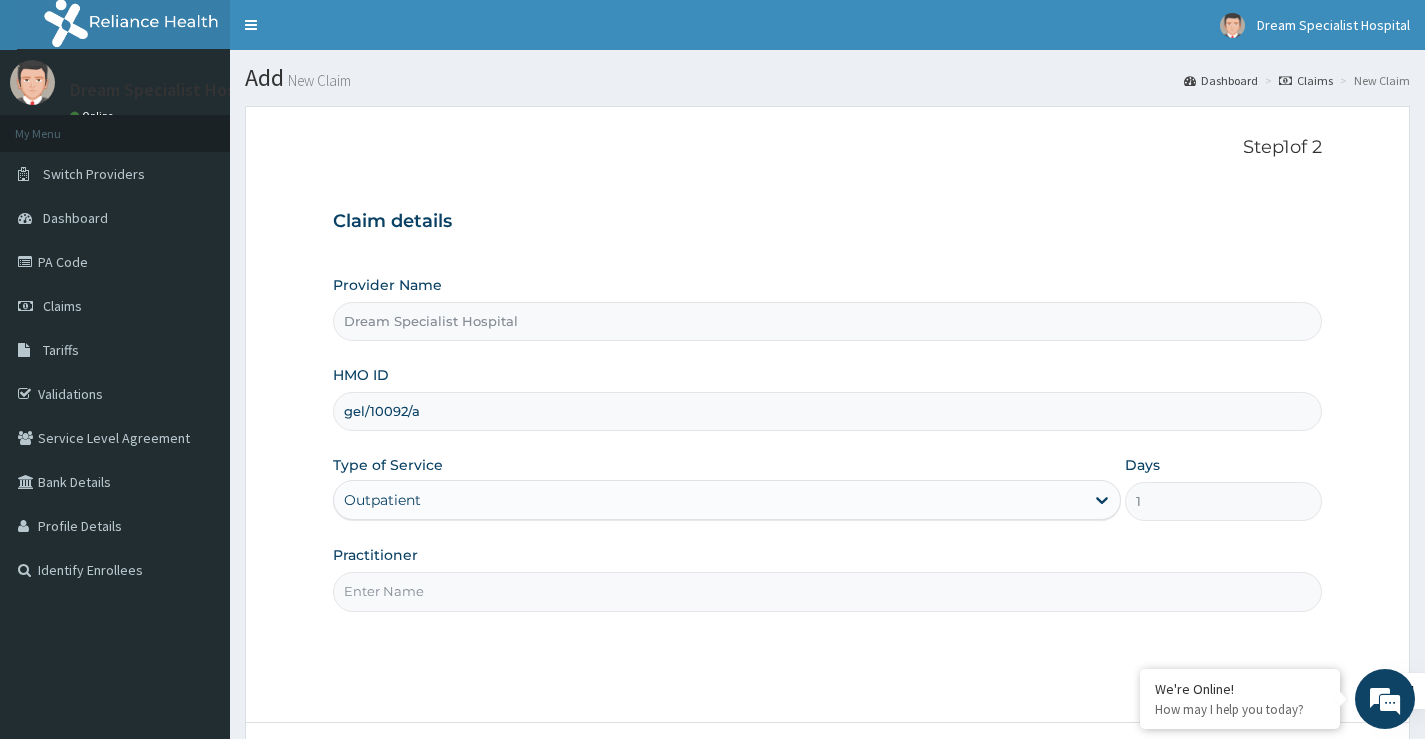 drag, startPoint x: 501, startPoint y: 491, endPoint x: 502, endPoint y: 518, distance: 27.018513 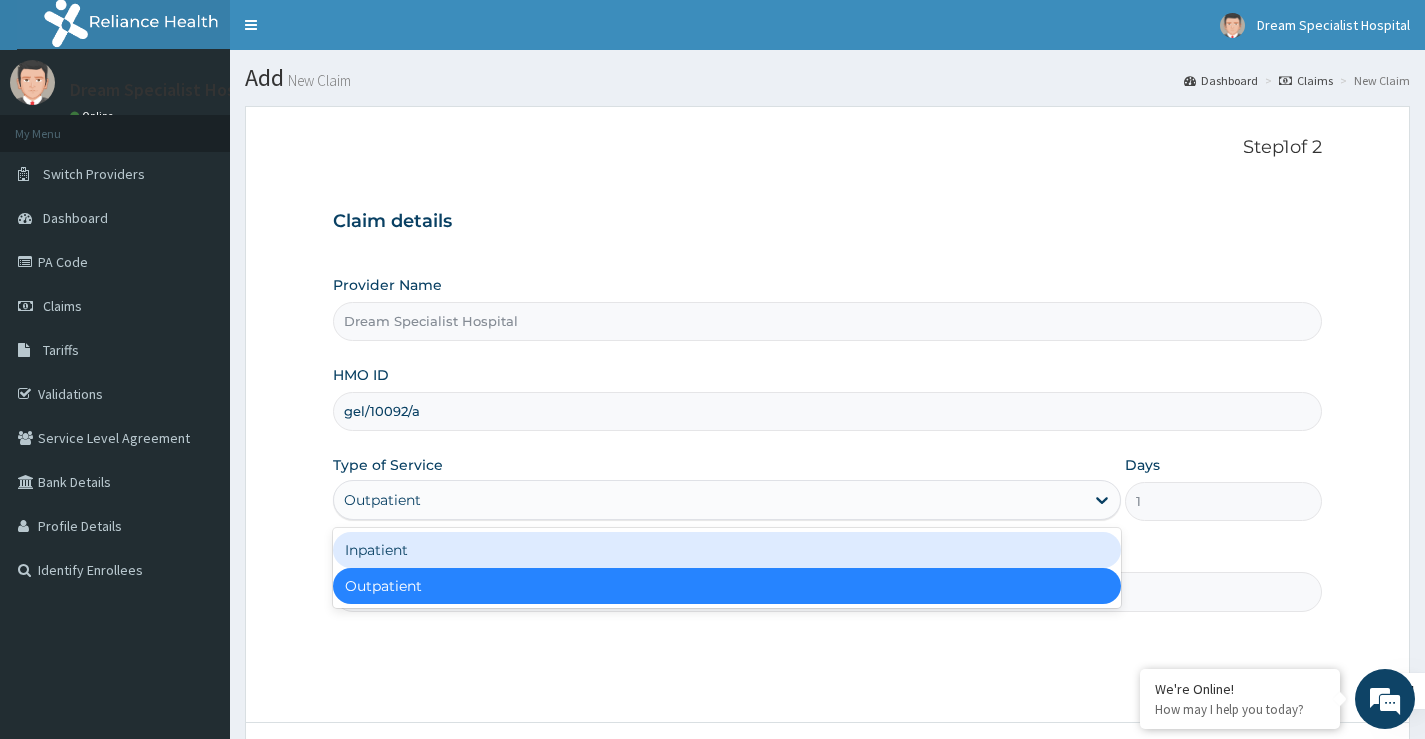 click on "Inpatient" at bounding box center (727, 550) 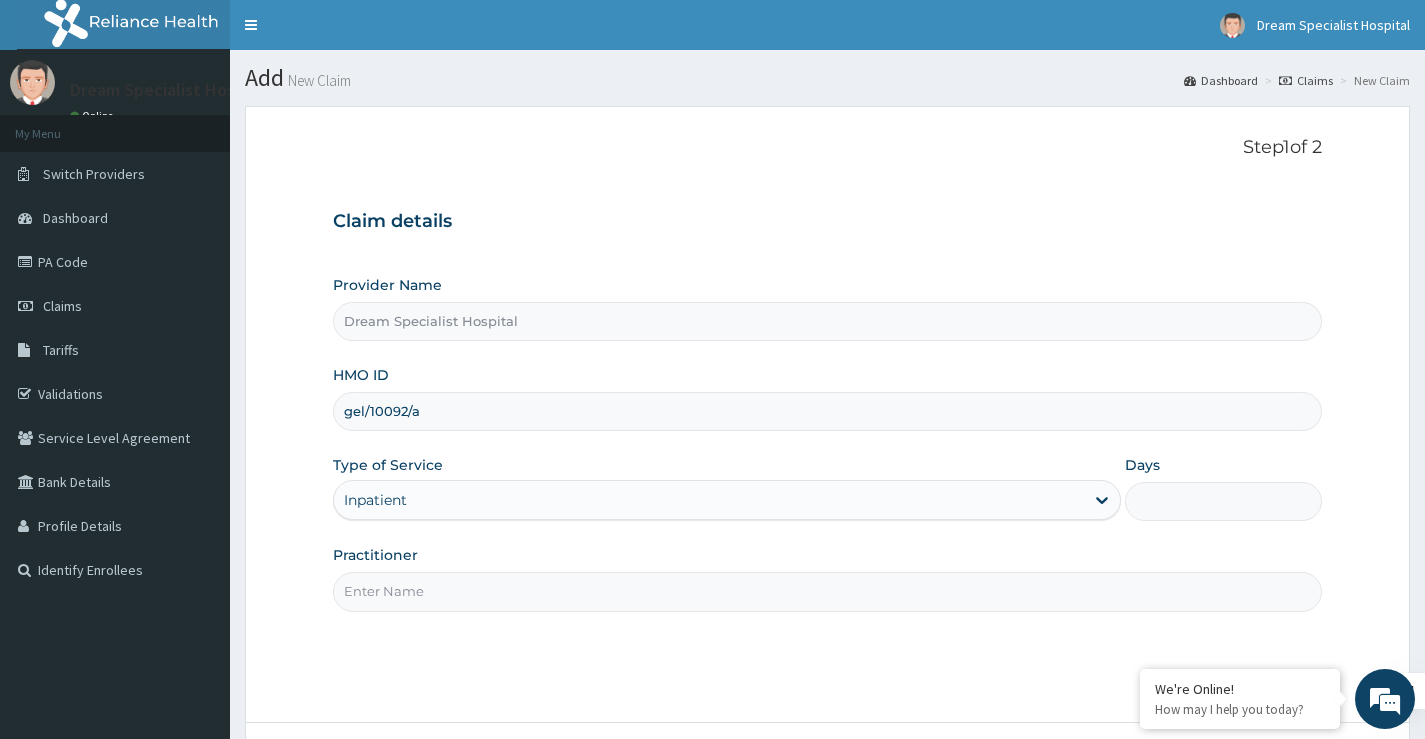 click on "Days" at bounding box center (1223, 501) 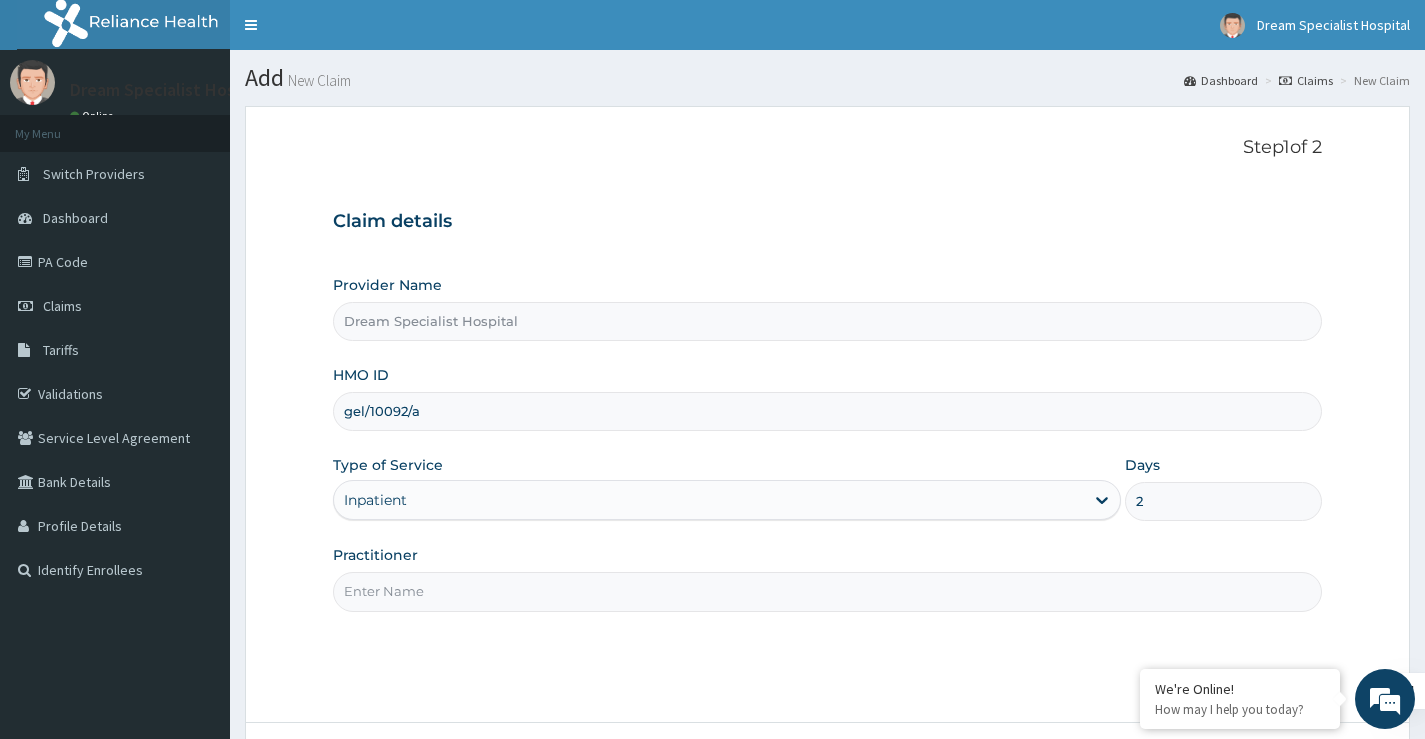 type on "2" 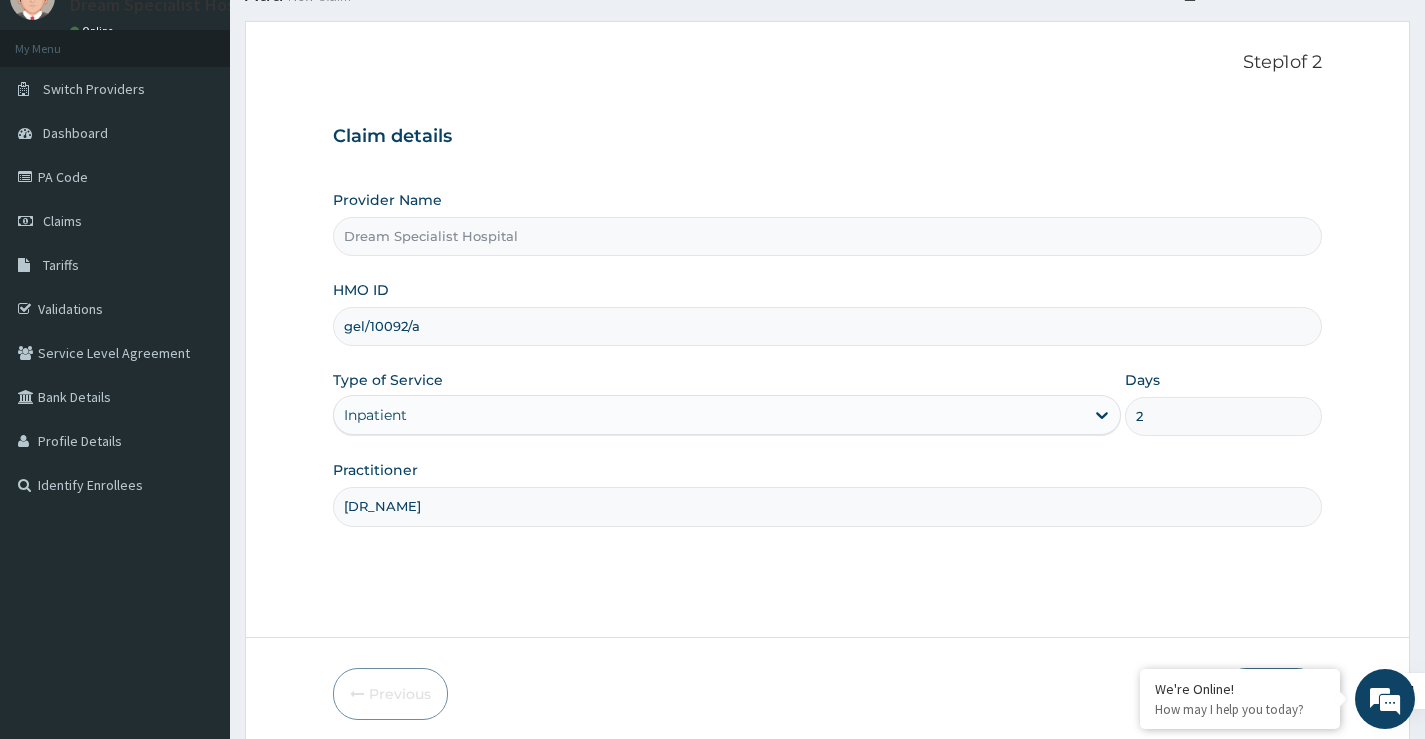 scroll, scrollTop: 163, scrollLeft: 0, axis: vertical 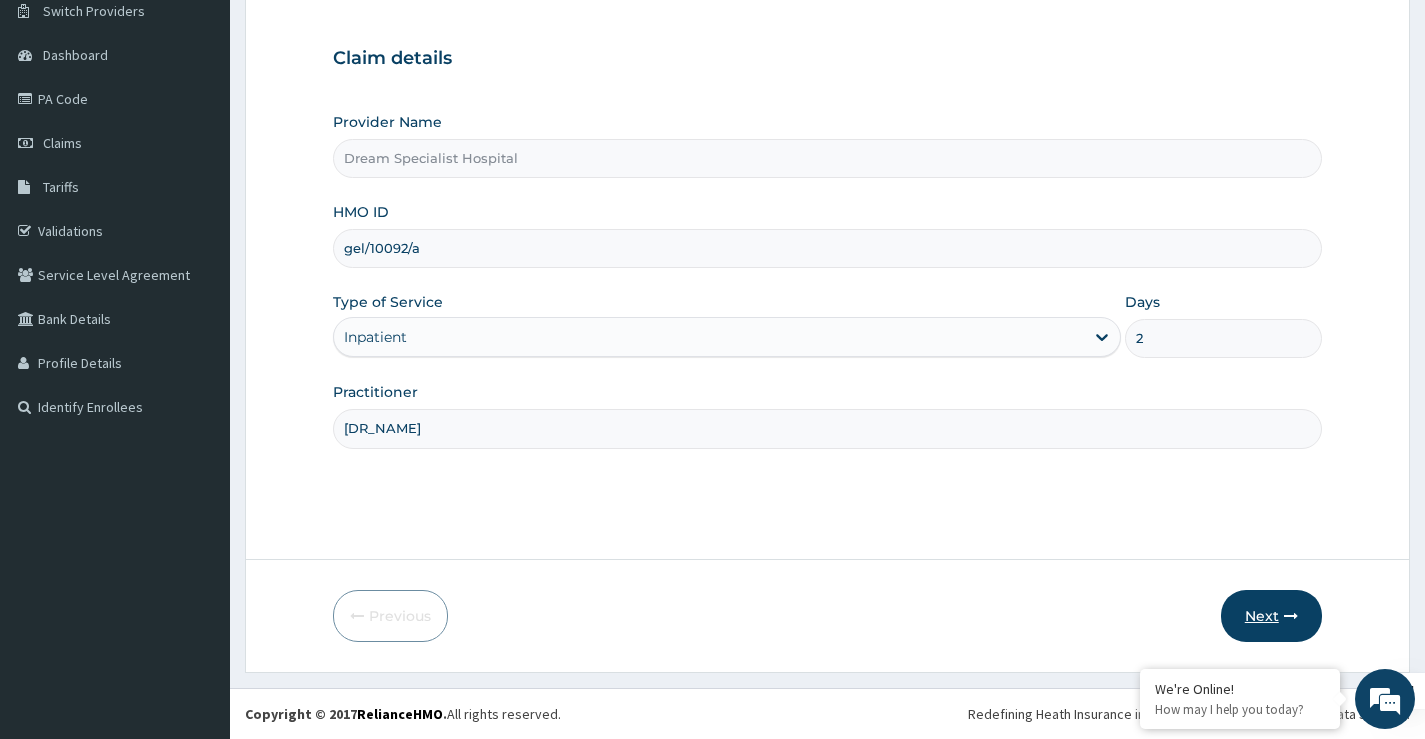 click on "Next" at bounding box center (1271, 616) 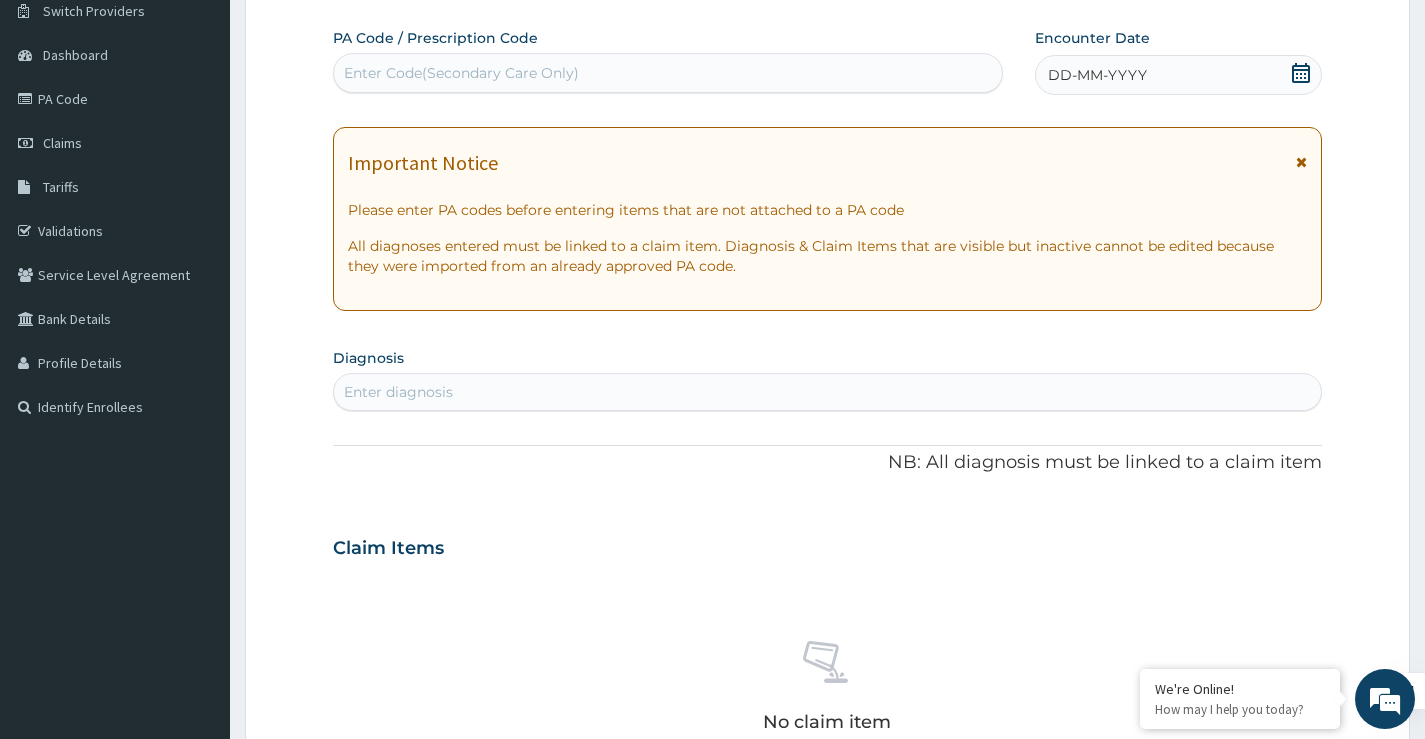 click 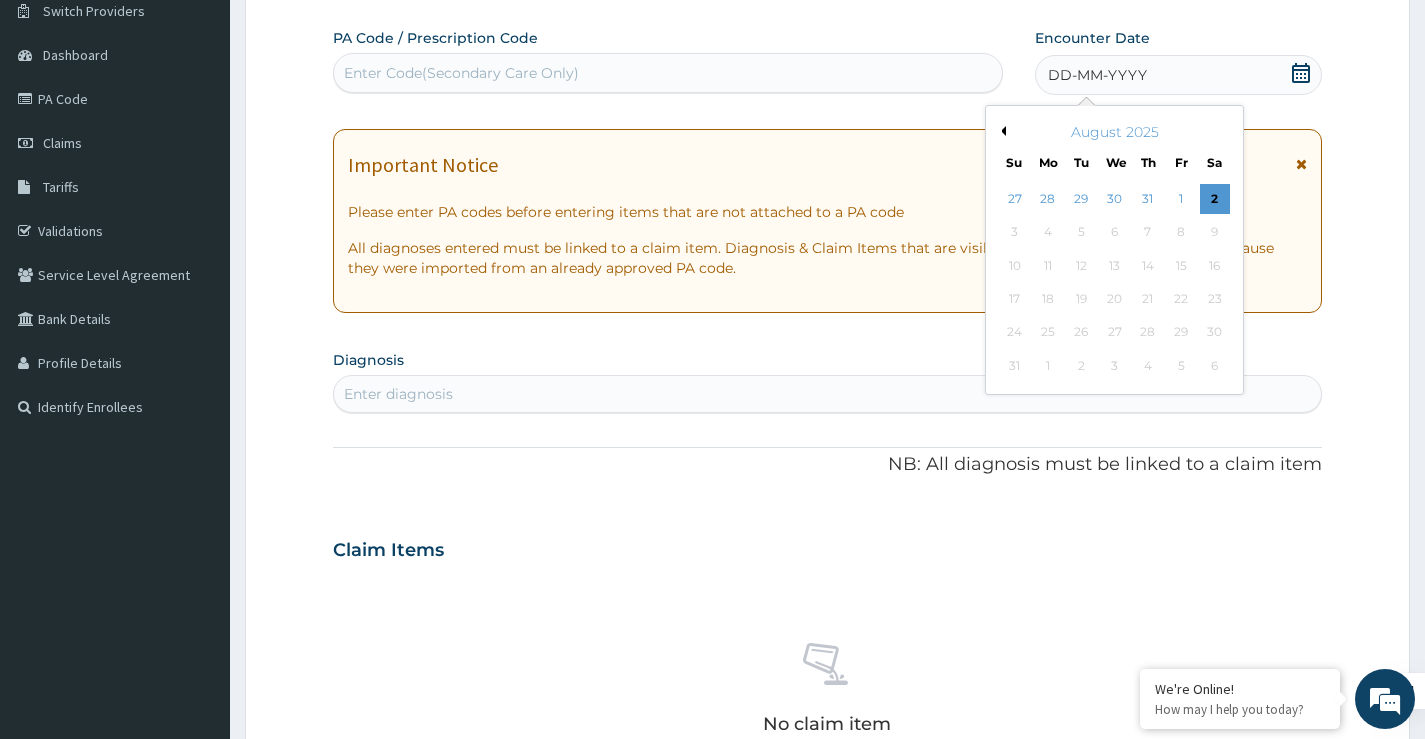 click on "Step  2  of 2 PA Code / Prescription Code Enter Code(Secondary Care Only) Encounter Date DD-MM-YYYY Previous Month August 2025 Su Mo Tu We Th Fr Sa 27 28 29 30 31 1 2 3 4 5 6 7 8 9 10 11 12 13 14 15 16 17 18 19 20 21 22 23 24 25 26 27 28 29 30 31 1 2 3 4 5 6 Important Notice Please enter PA codes before entering items that are not attached to a PA code   All diagnoses entered must be linked to a claim item. Diagnosis & Claim Items that are visible but inactive cannot be edited because they were imported from an already approved PA code. Diagnosis Enter diagnosis NB: All diagnosis must be linked to a claim item Claim Items No claim item Types Select Type Item Select Item Pair Diagnosis Select Diagnosis Unit Price 0 Add Comment" at bounding box center (827, 519) 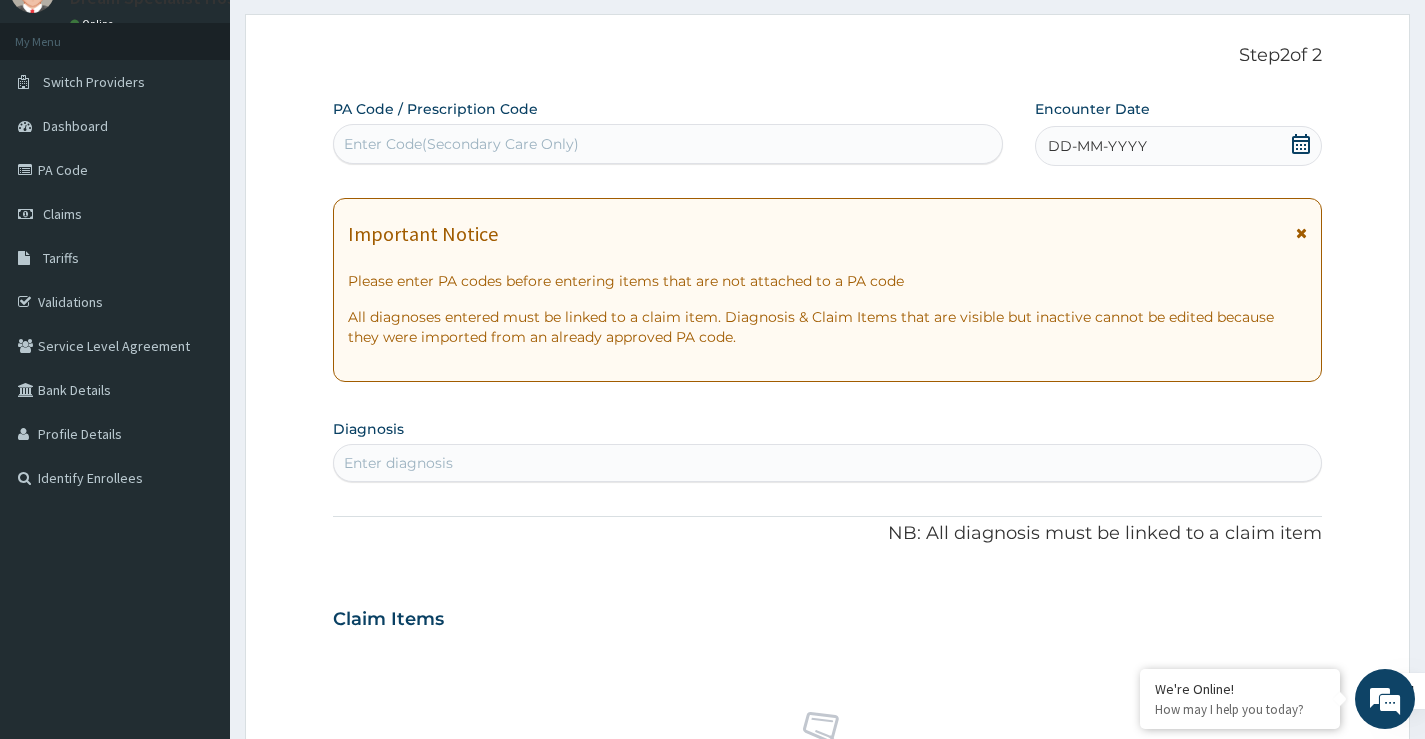 scroll, scrollTop: 0, scrollLeft: 0, axis: both 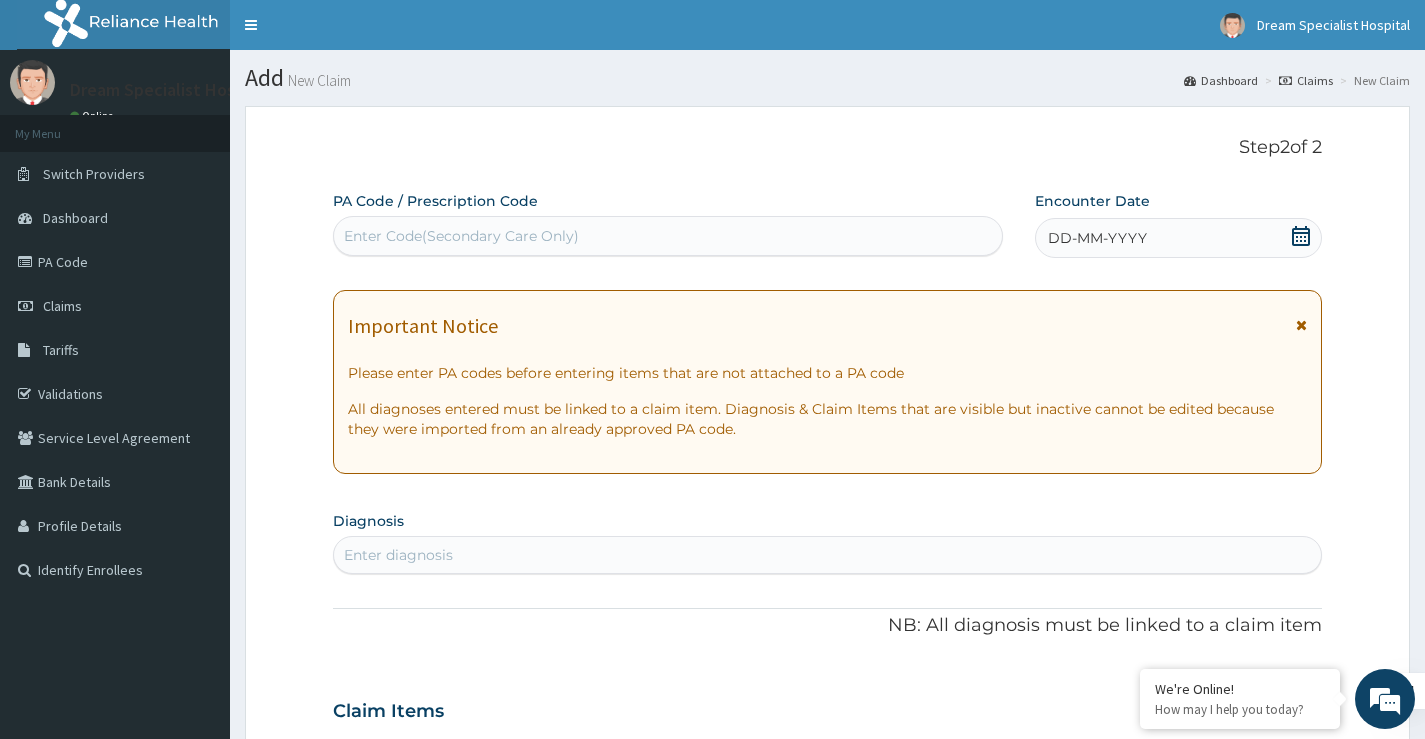 click on "Enter Code(Secondary Care Only)" at bounding box center [461, 236] 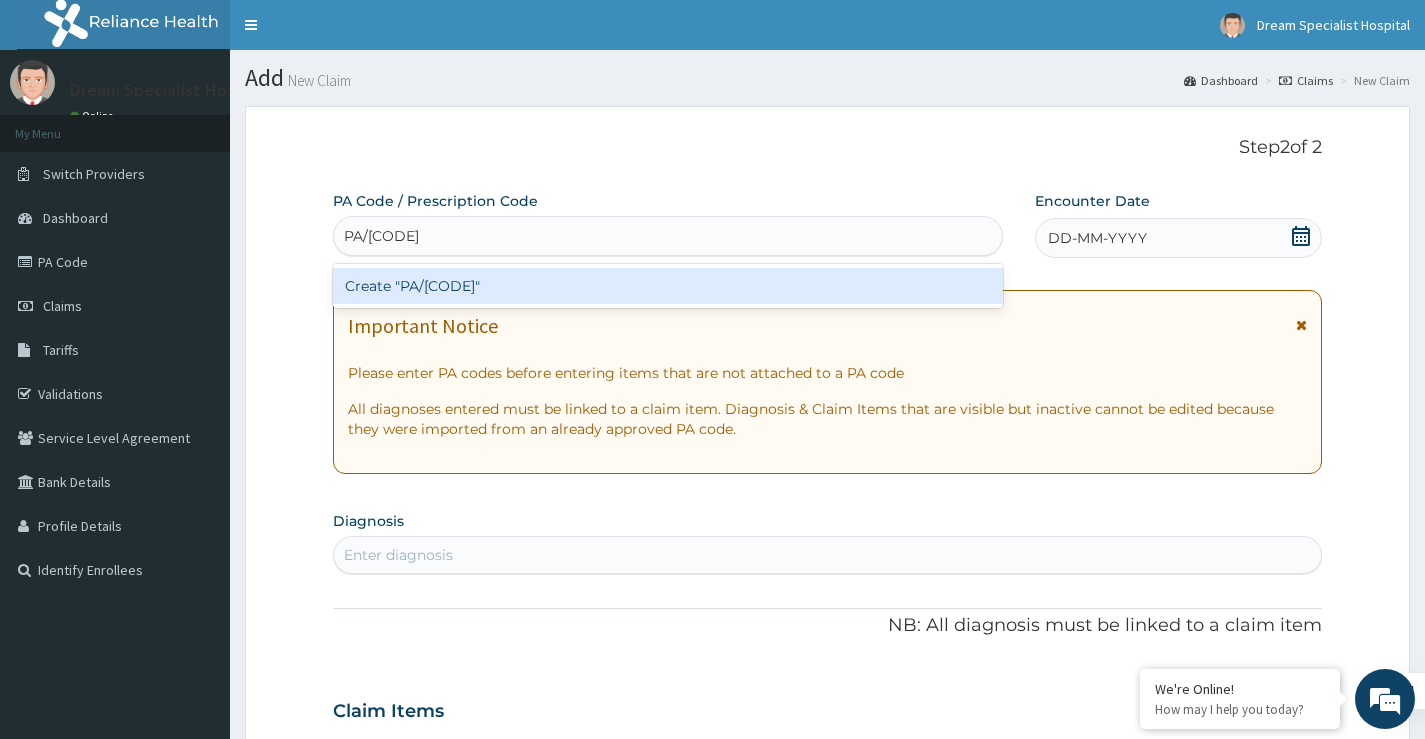 click on "Create "PA/68D38D"" at bounding box center [668, 286] 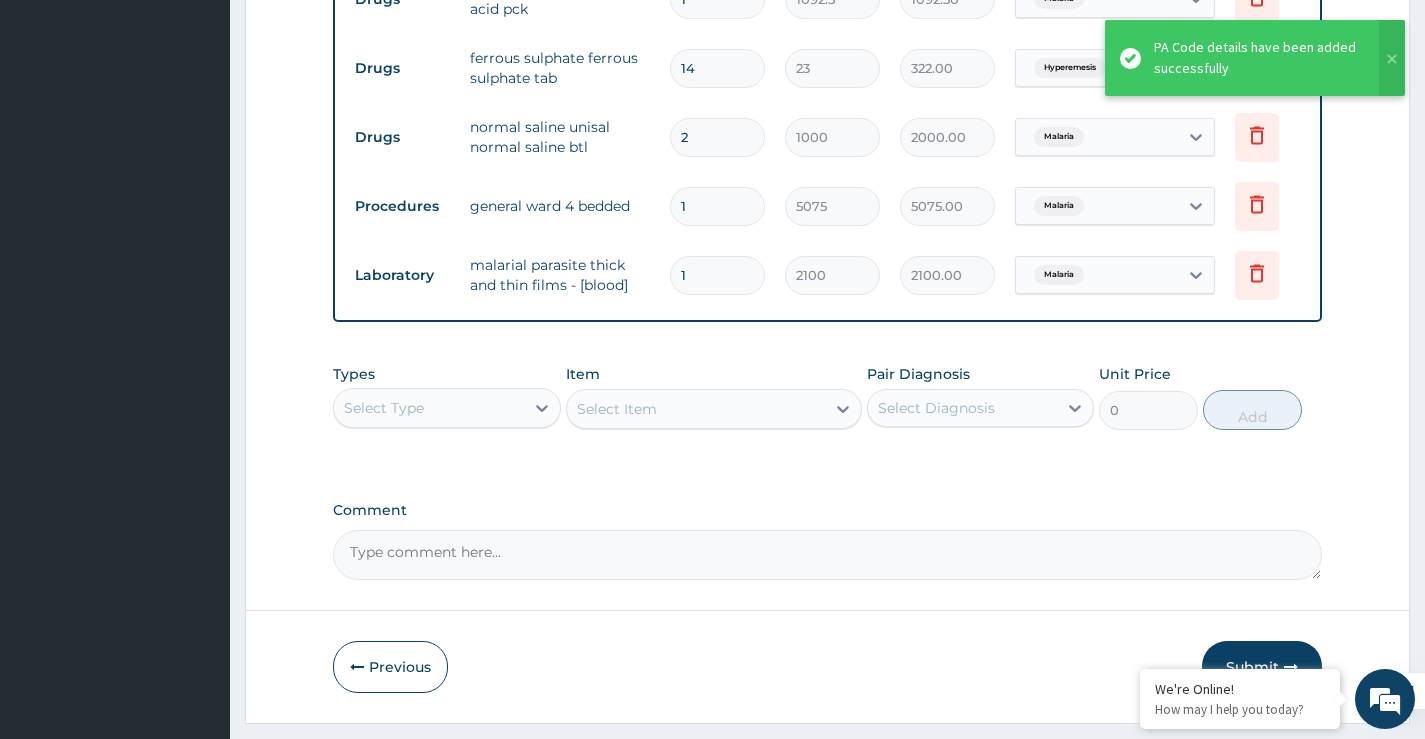scroll, scrollTop: 1048, scrollLeft: 0, axis: vertical 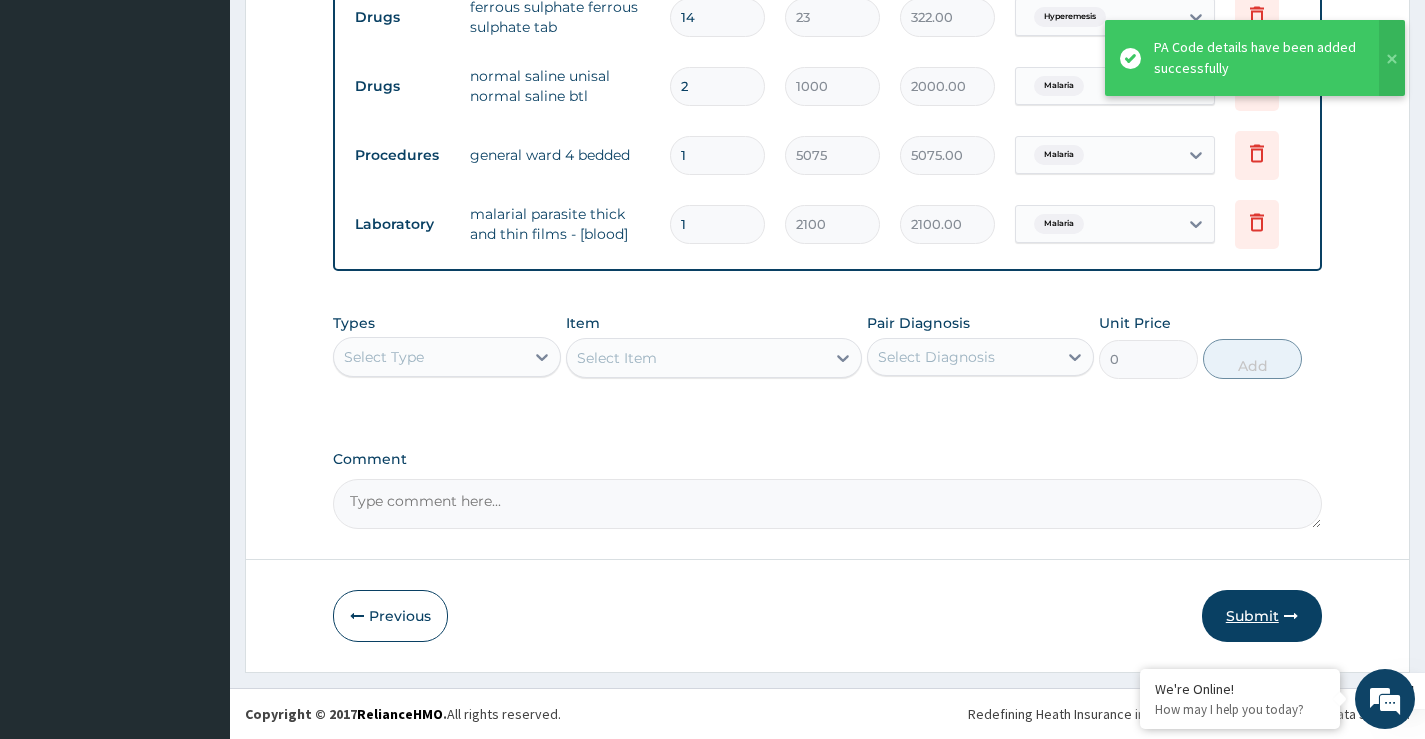 click on "Submit" at bounding box center [1262, 616] 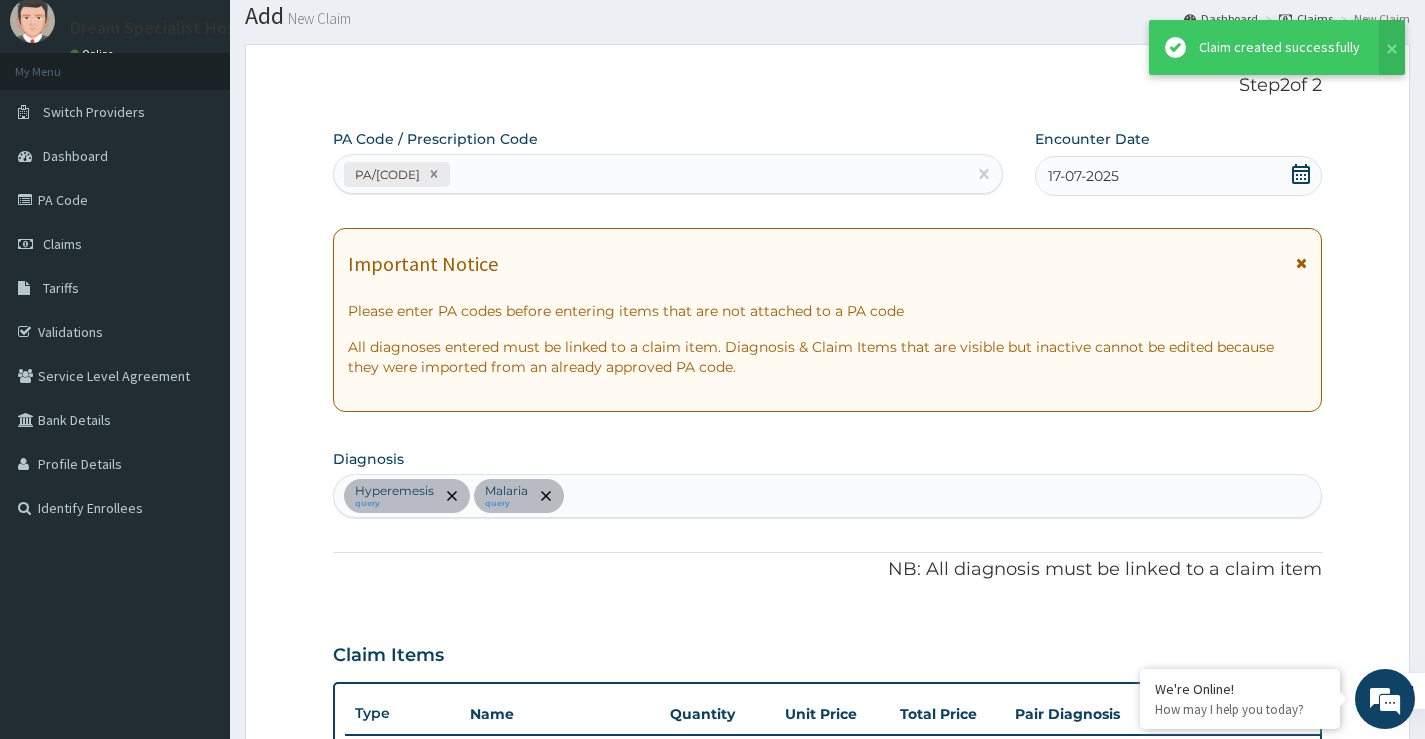 scroll, scrollTop: 1048, scrollLeft: 0, axis: vertical 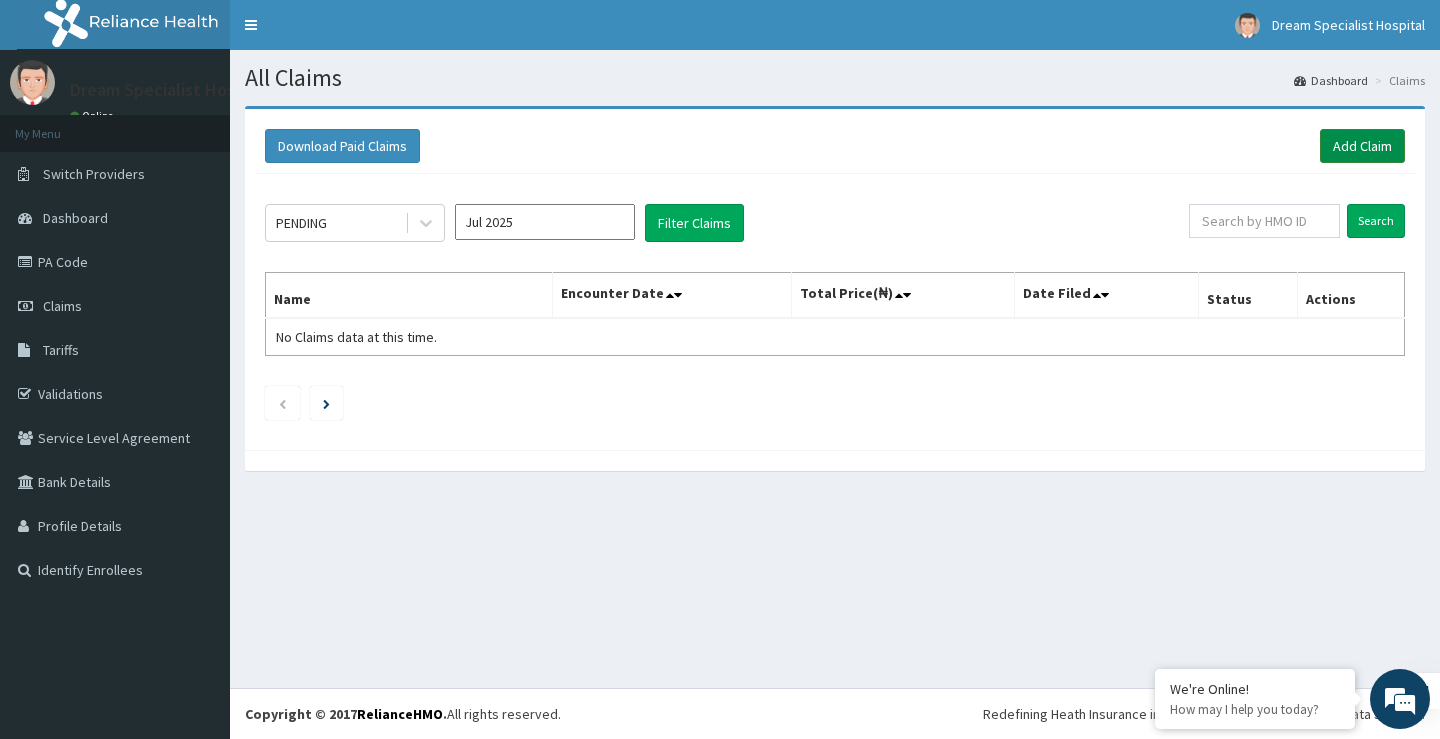 click on "Add Claim" at bounding box center (1362, 146) 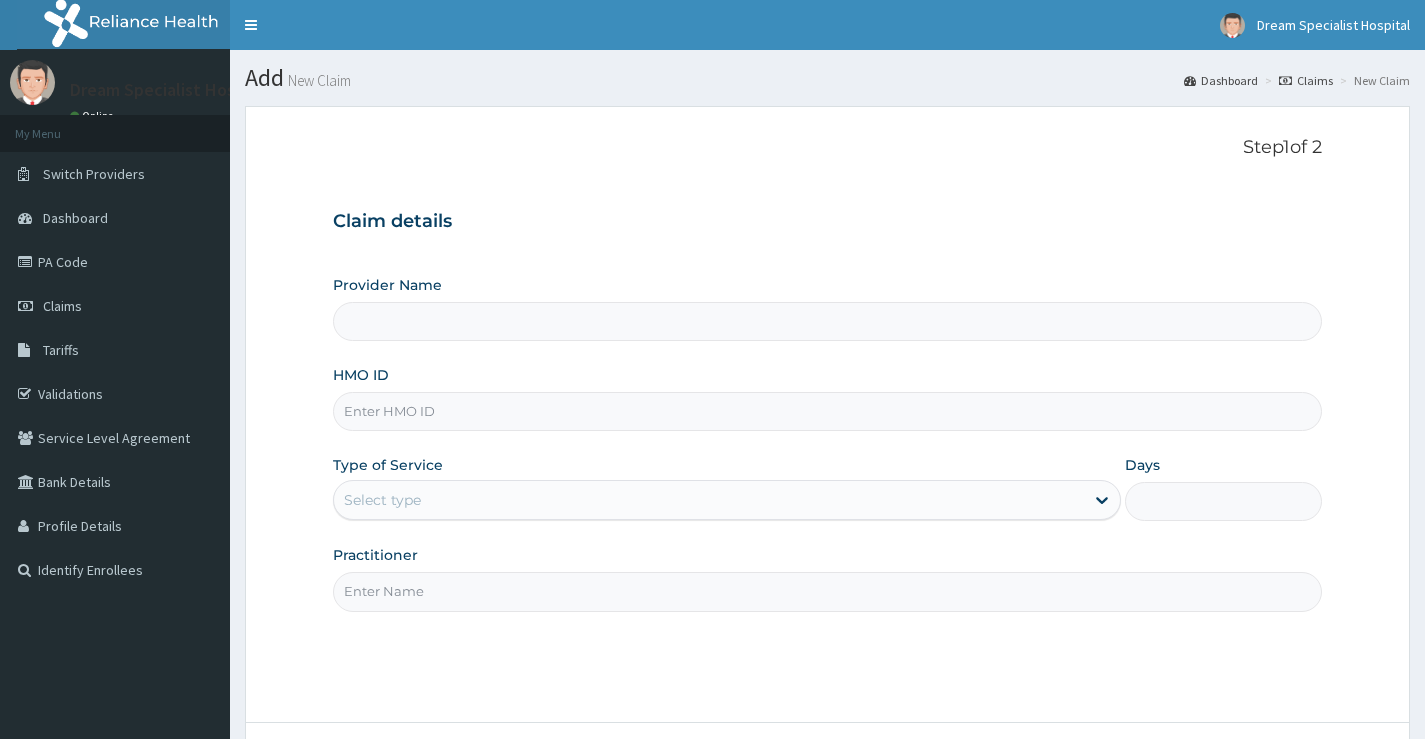 scroll, scrollTop: 0, scrollLeft: 0, axis: both 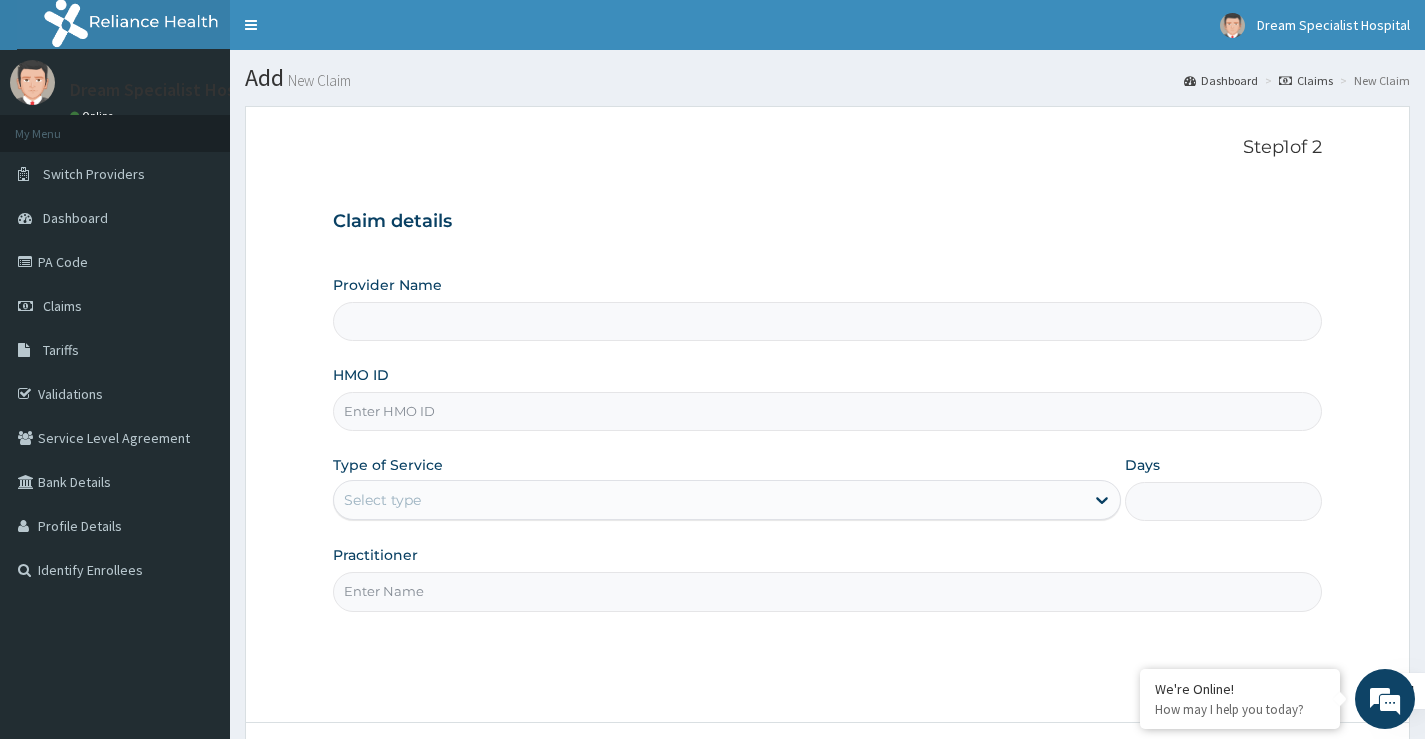 type on "Dream Specialist Hospital" 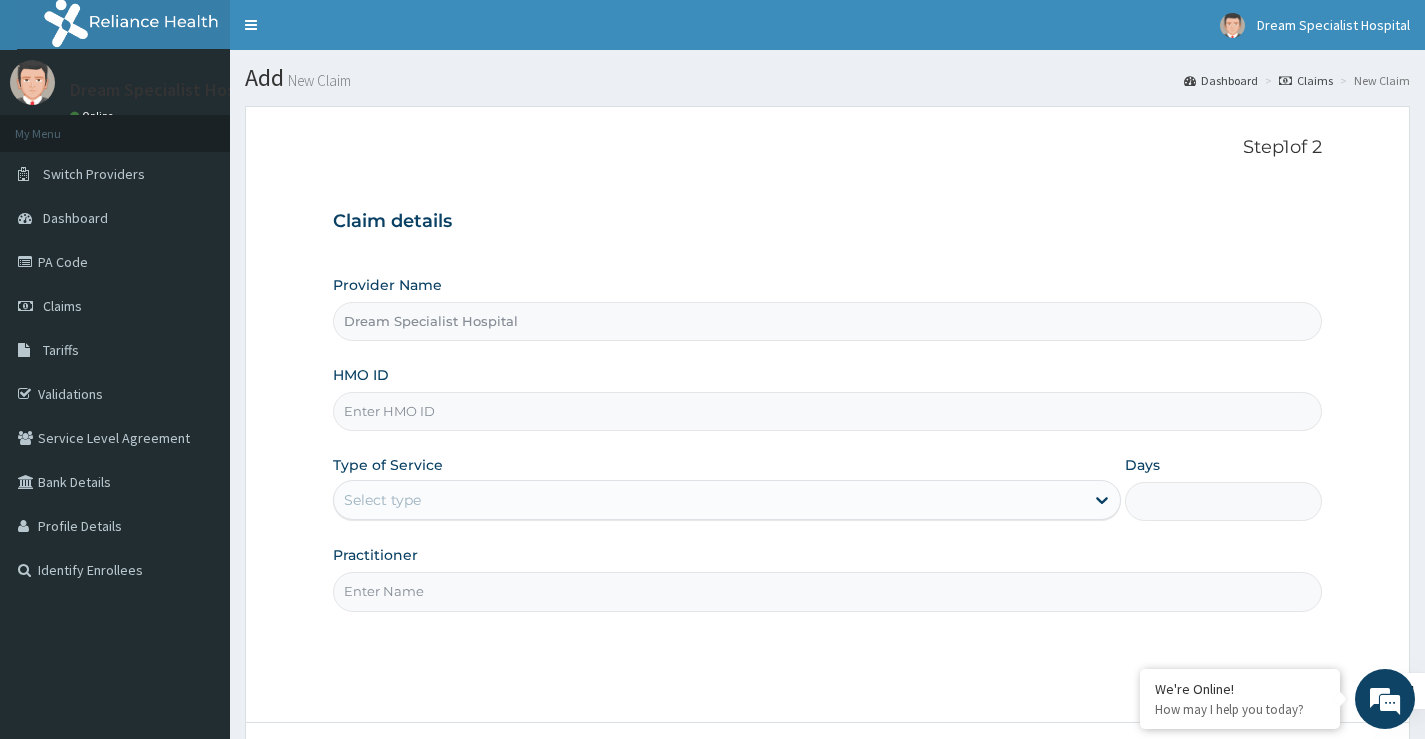 paste on "bvs/10058/a" 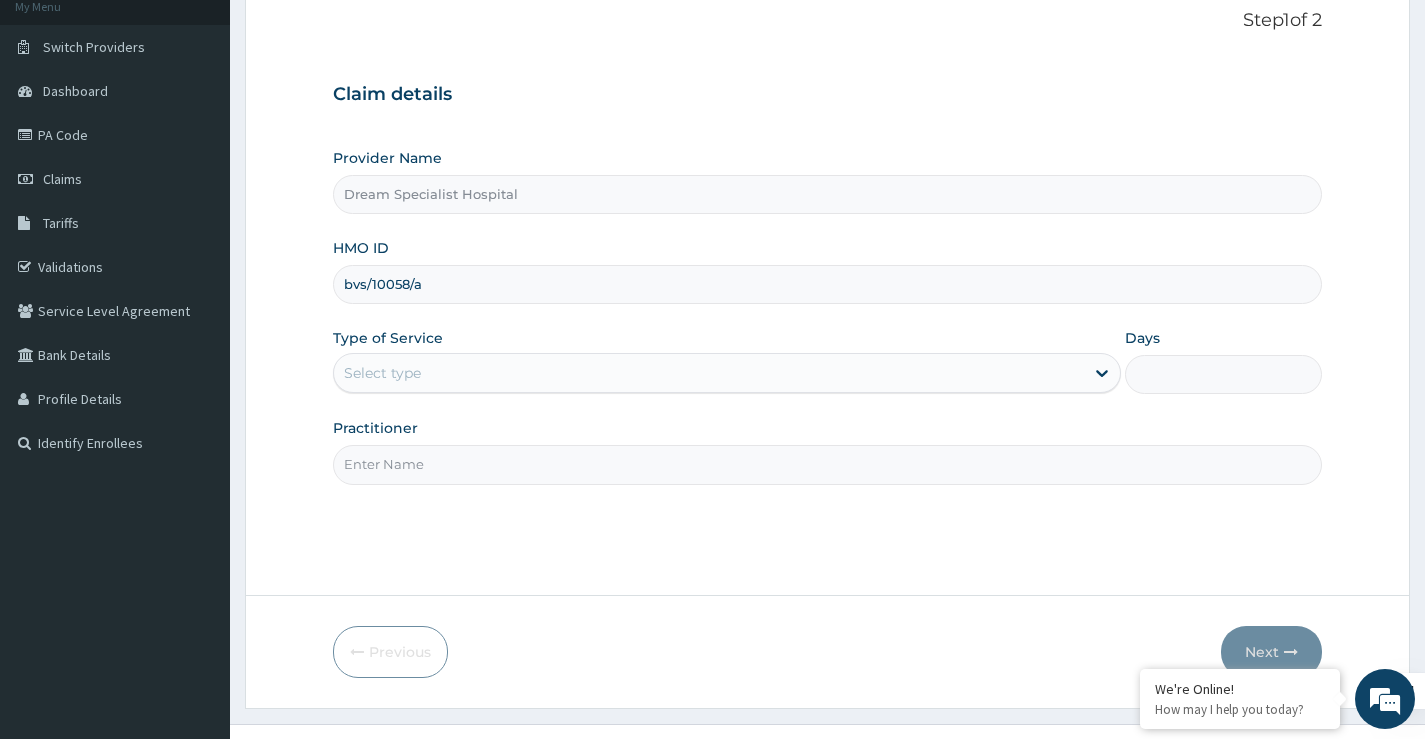 scroll, scrollTop: 163, scrollLeft: 0, axis: vertical 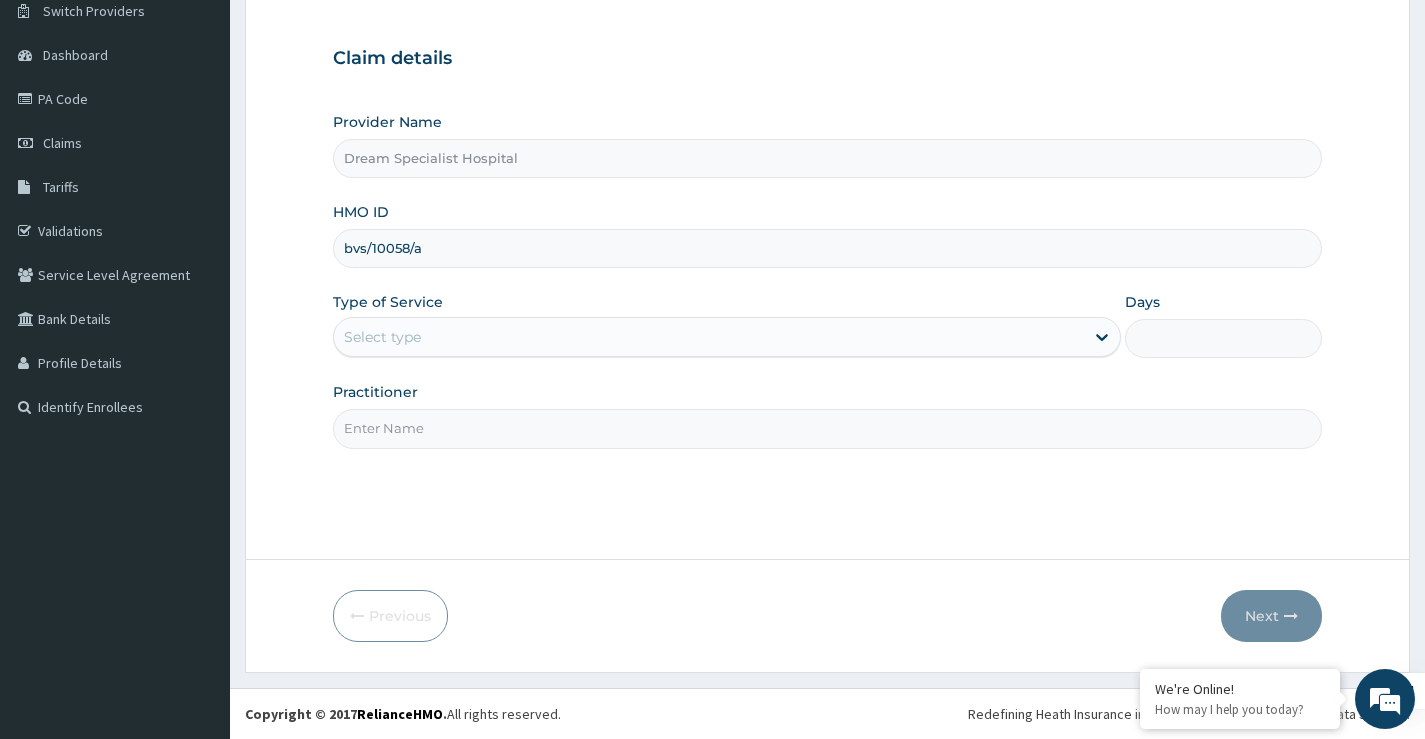 type on "bvs/10058/a" 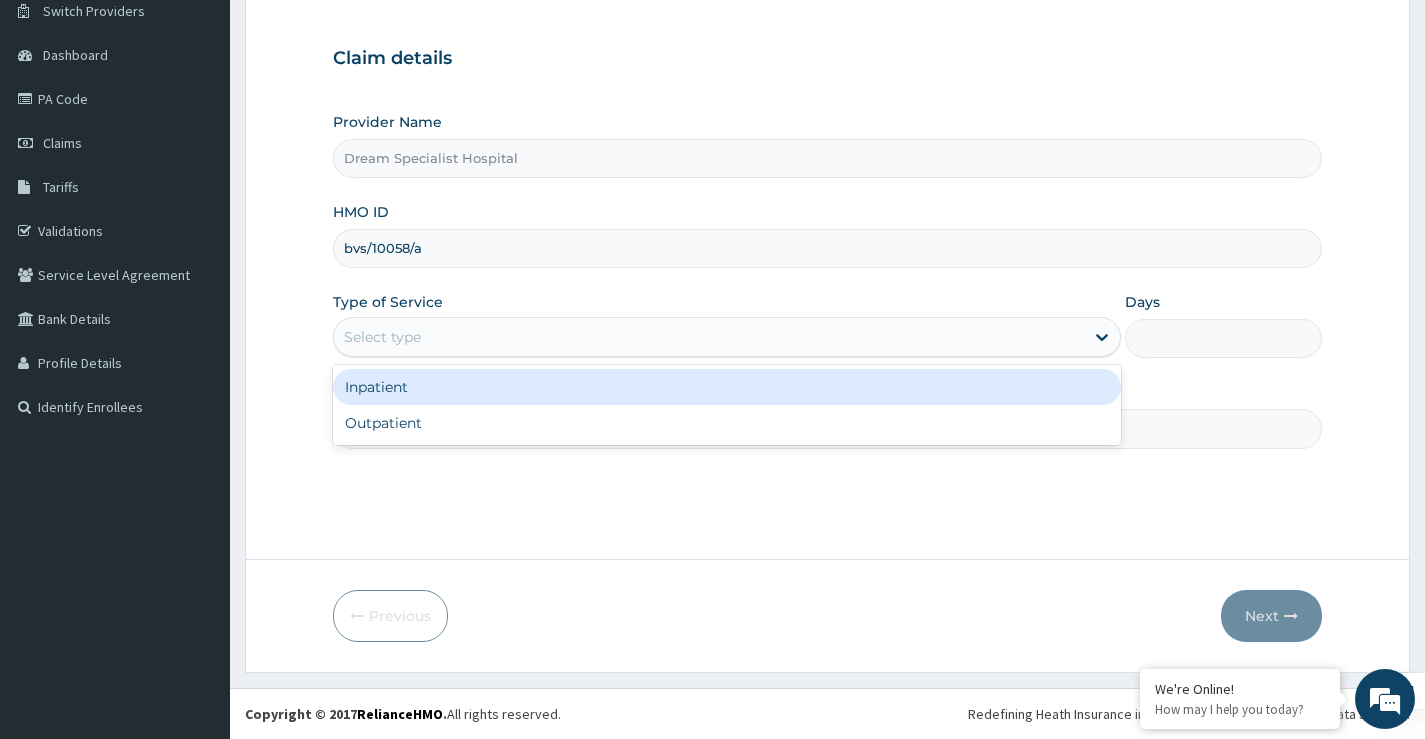 drag, startPoint x: 410, startPoint y: 322, endPoint x: 401, endPoint y: 404, distance: 82.492424 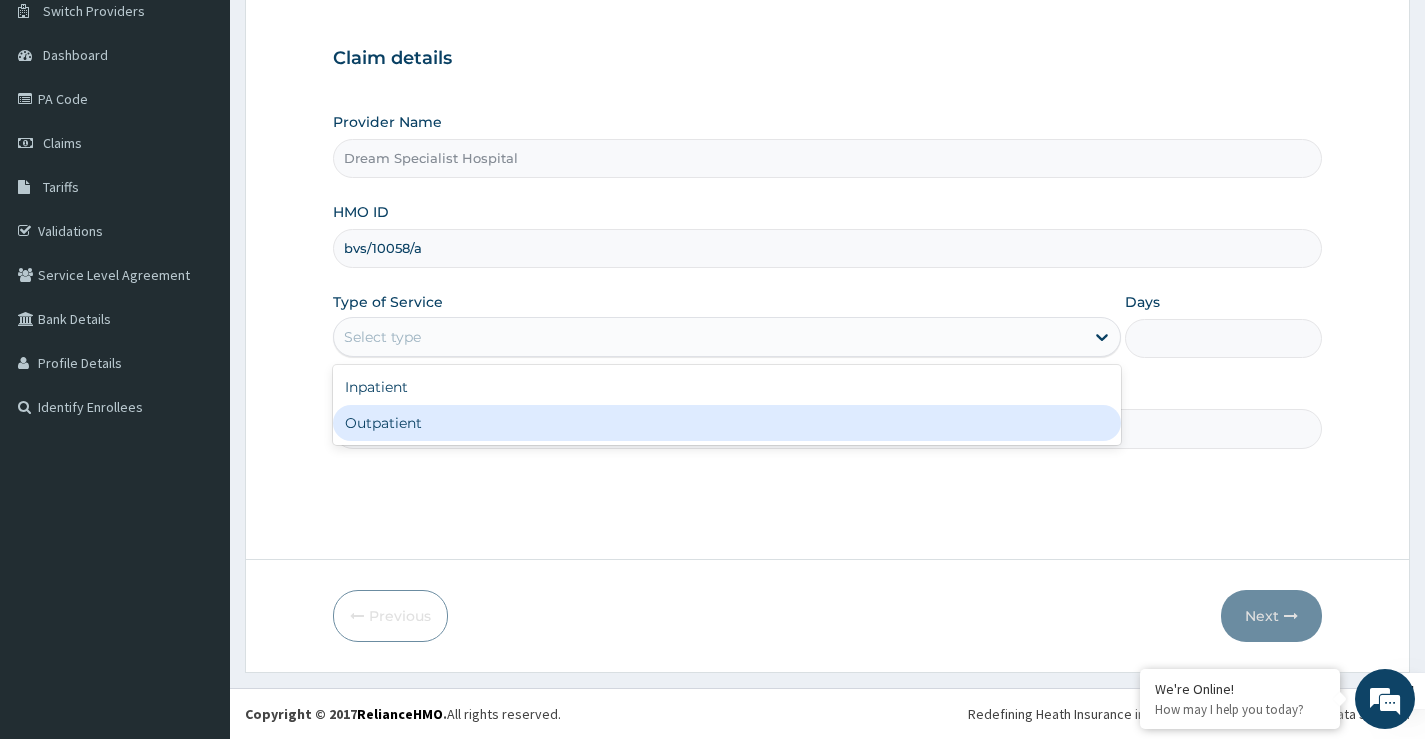 drag, startPoint x: 425, startPoint y: 429, endPoint x: 522, endPoint y: 429, distance: 97 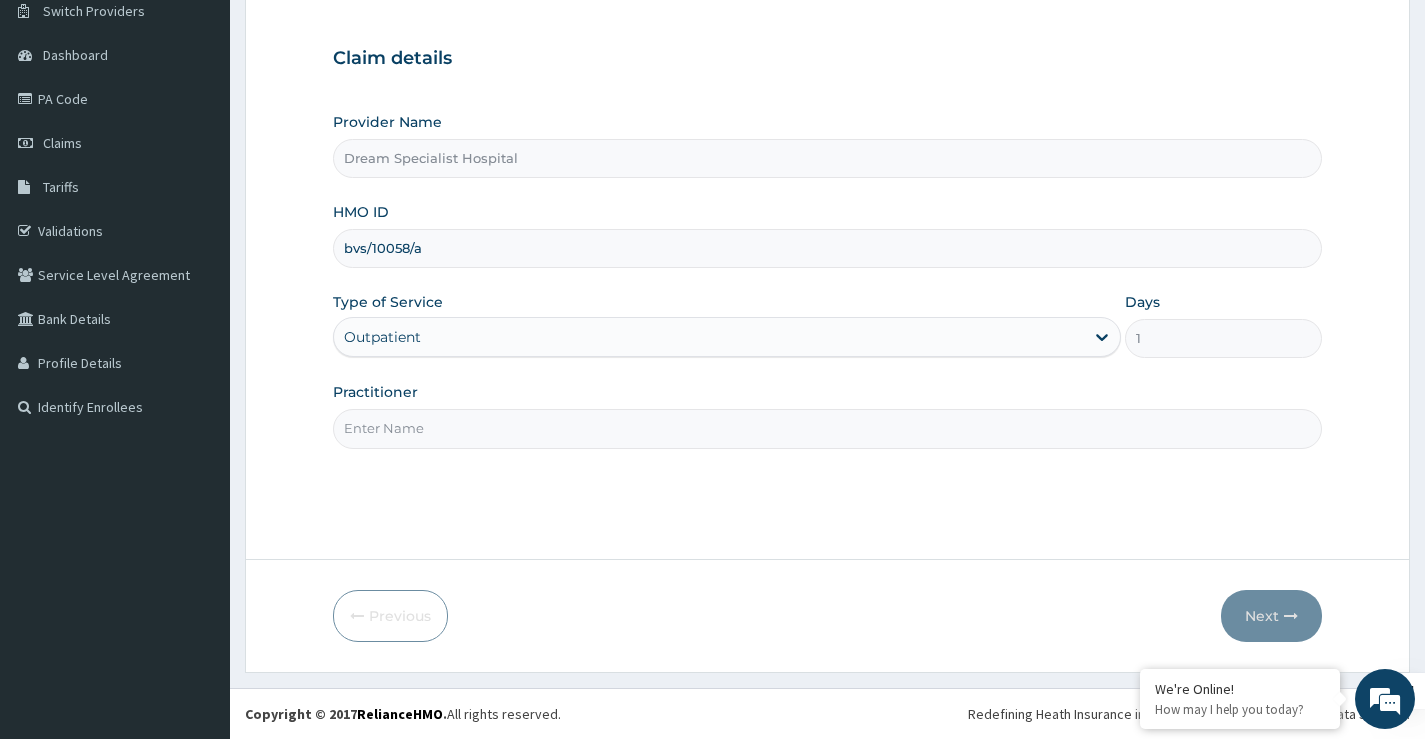 click on "Practitioner" at bounding box center (827, 428) 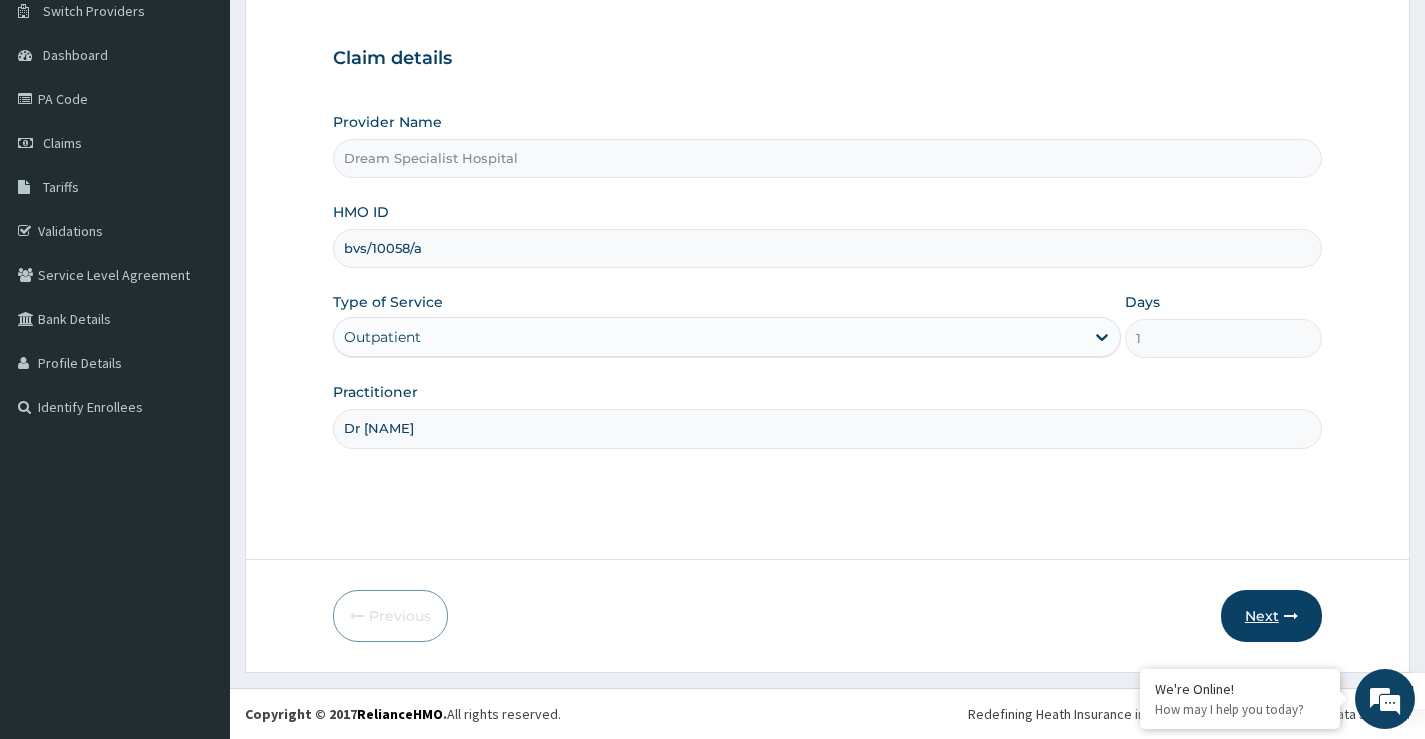 click on "Next" at bounding box center [1271, 616] 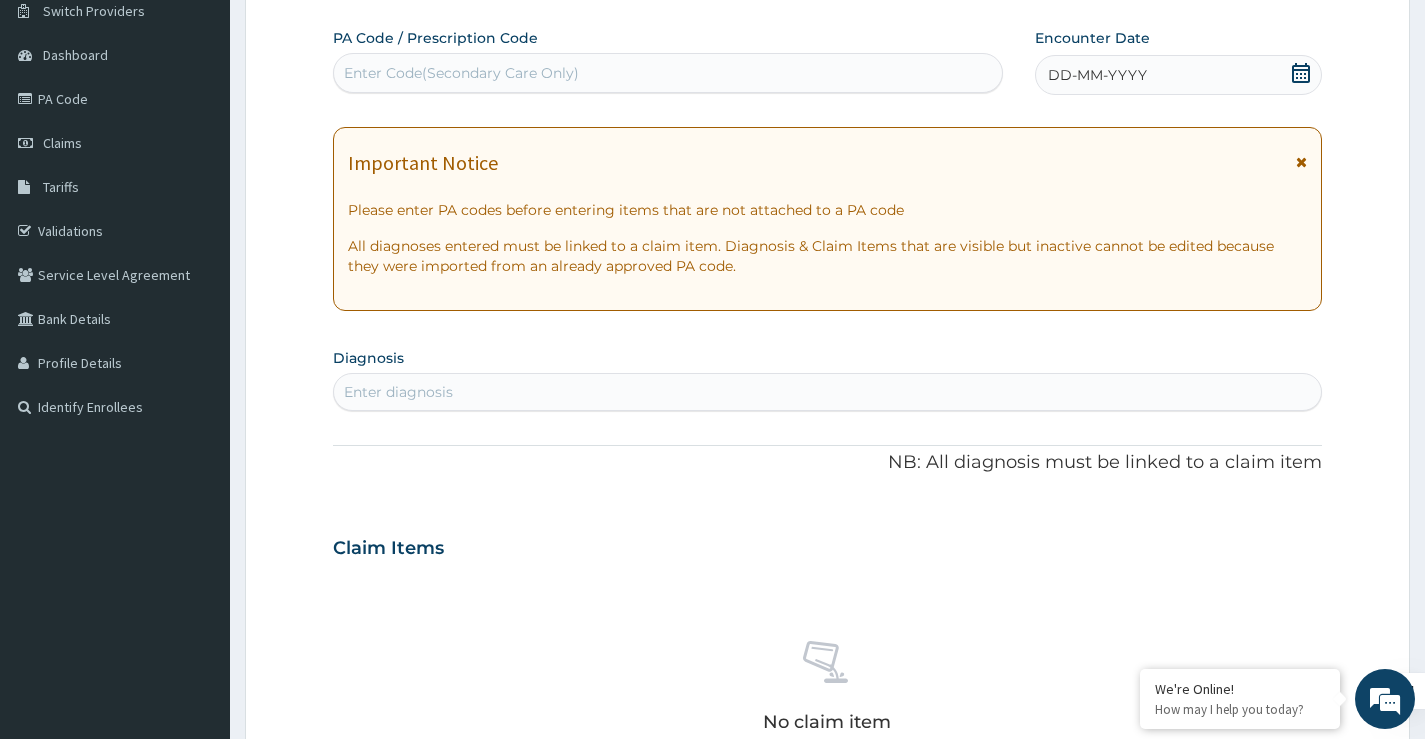 scroll, scrollTop: 0, scrollLeft: 0, axis: both 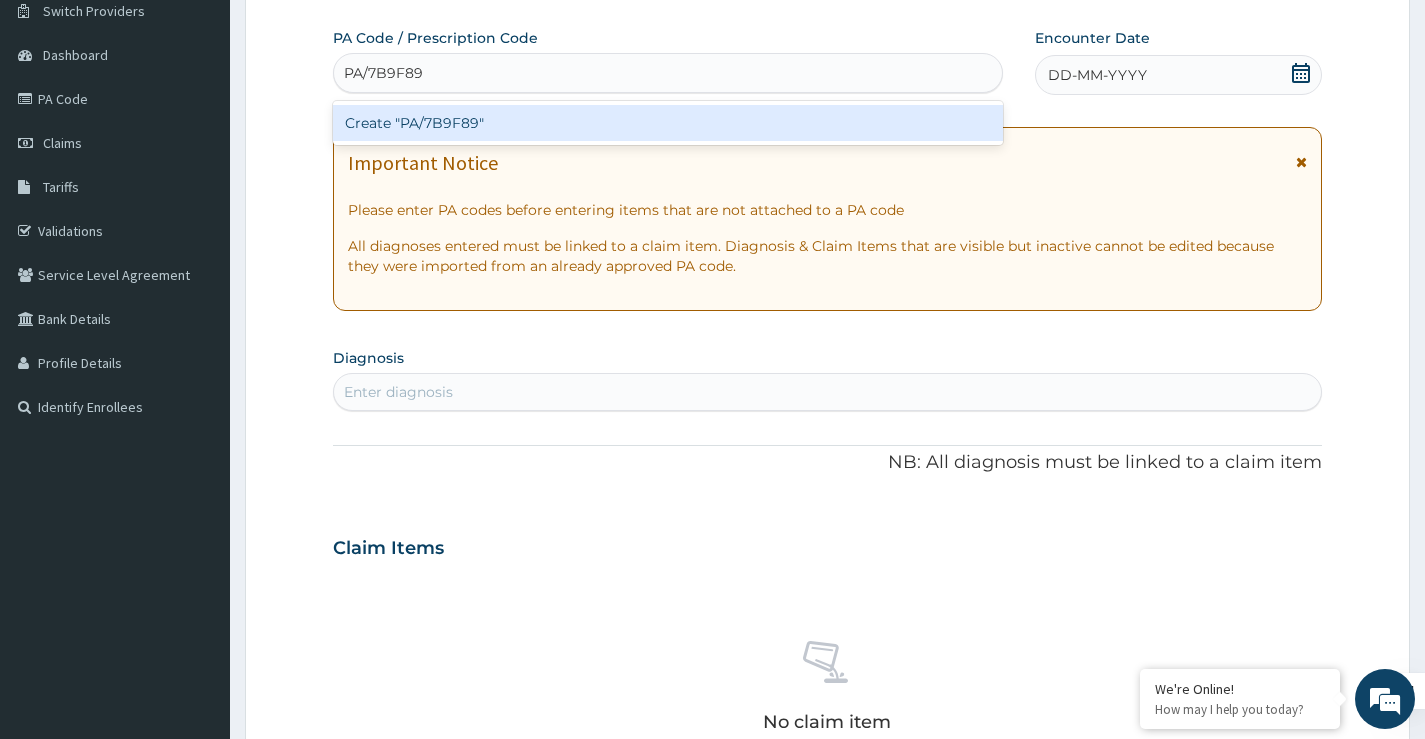 click on "Create "PA/7B9F89"" at bounding box center (668, 123) 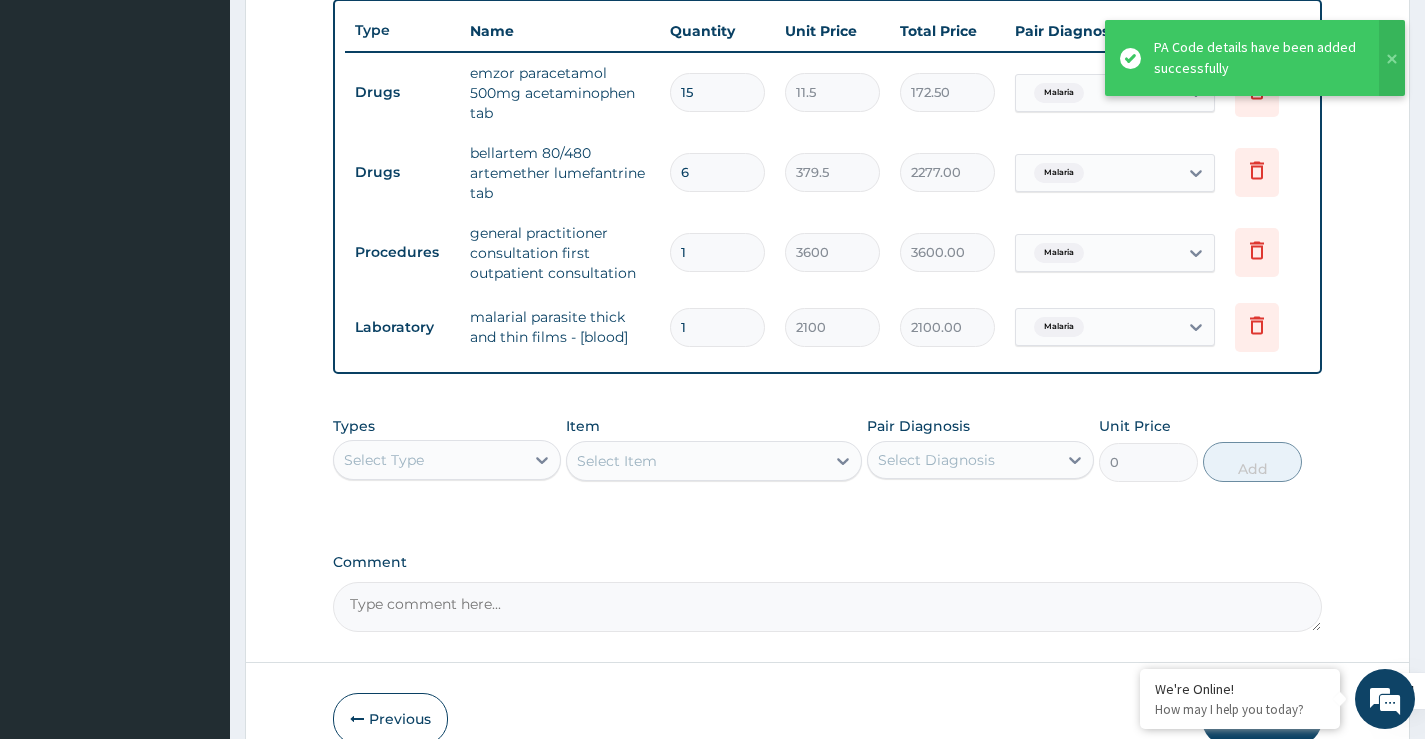 scroll, scrollTop: 863, scrollLeft: 0, axis: vertical 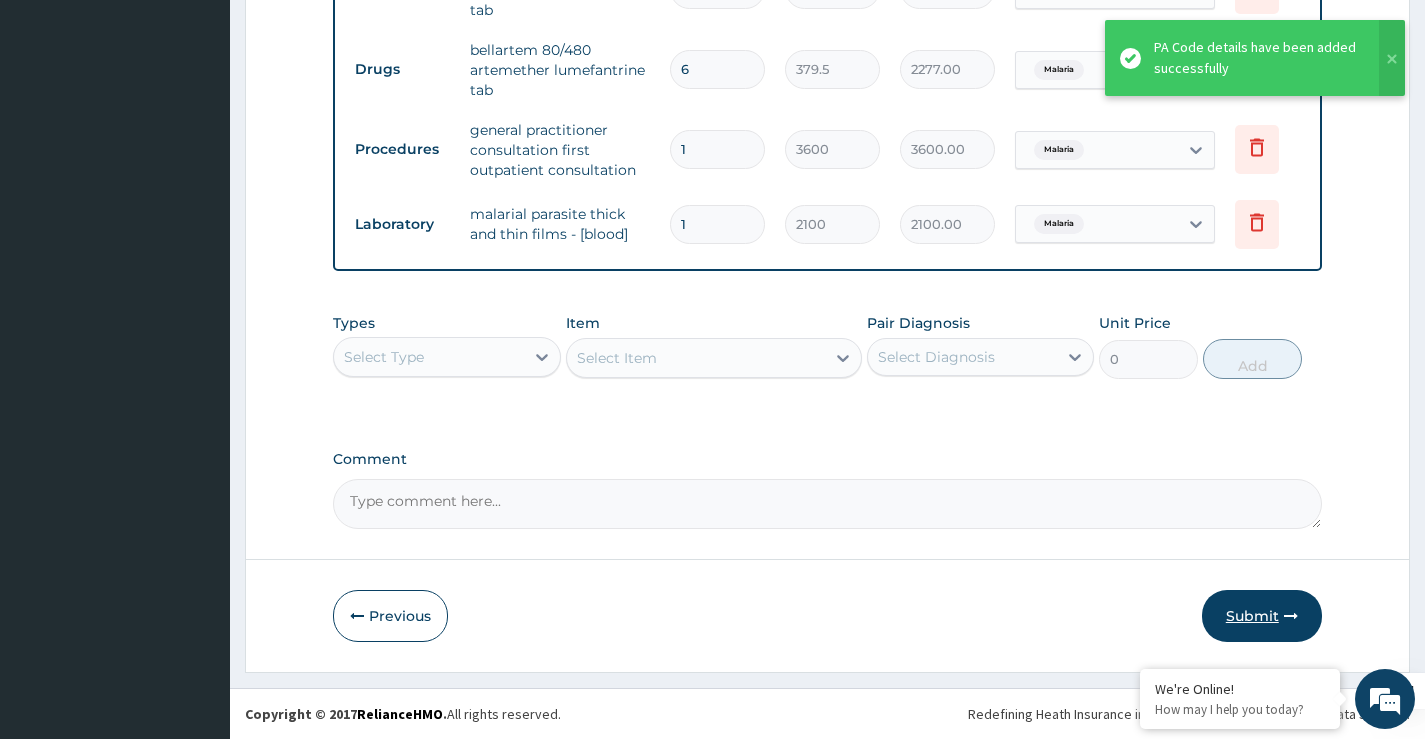 click on "Submit" at bounding box center [1262, 616] 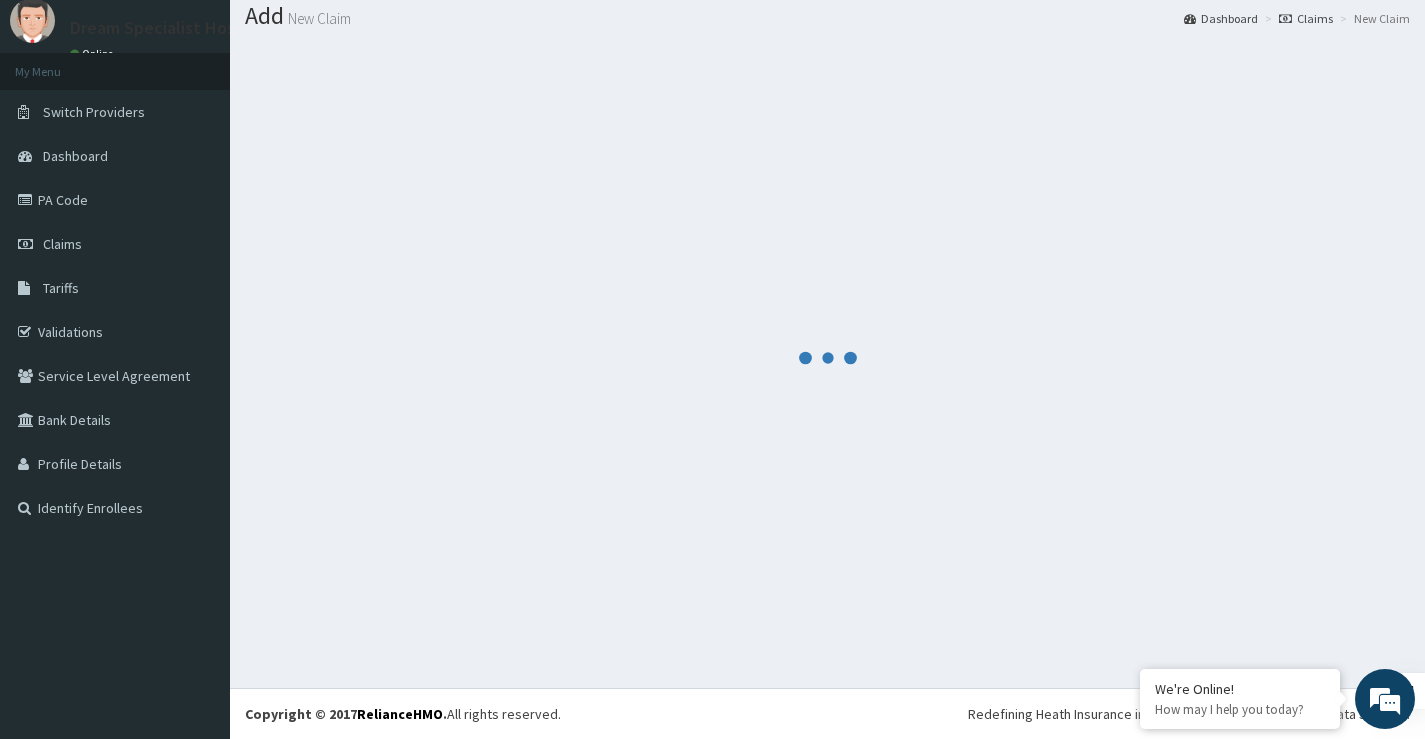 scroll, scrollTop: 863, scrollLeft: 0, axis: vertical 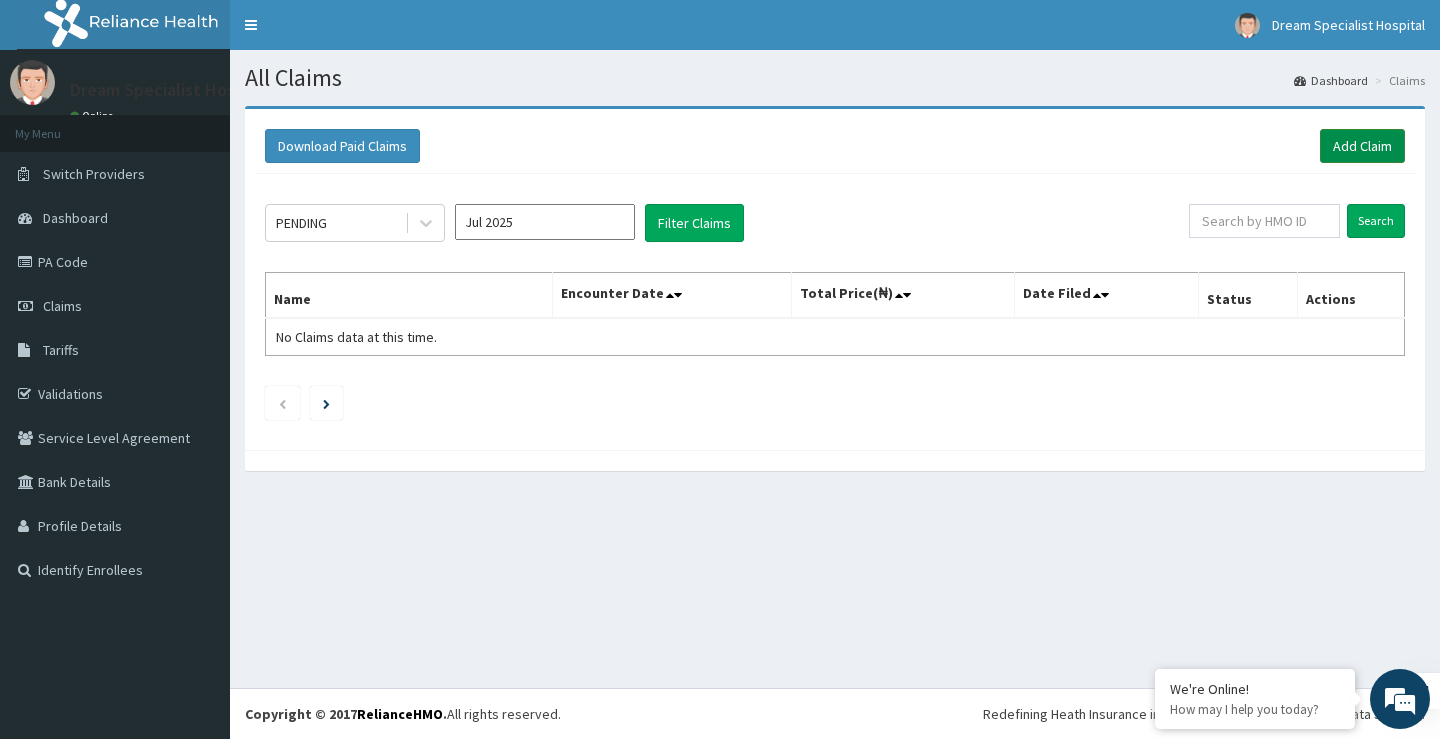 click on "Add Claim" at bounding box center (1362, 146) 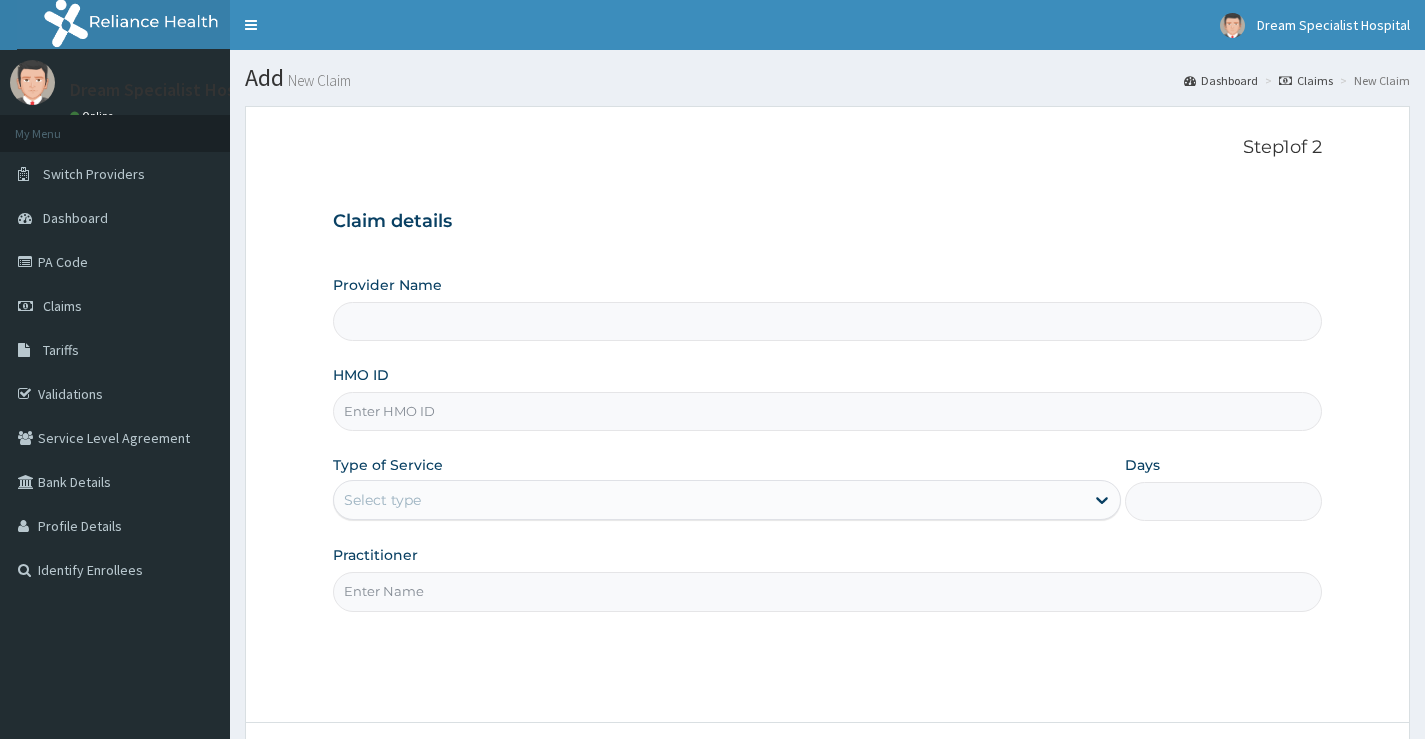 scroll, scrollTop: 0, scrollLeft: 0, axis: both 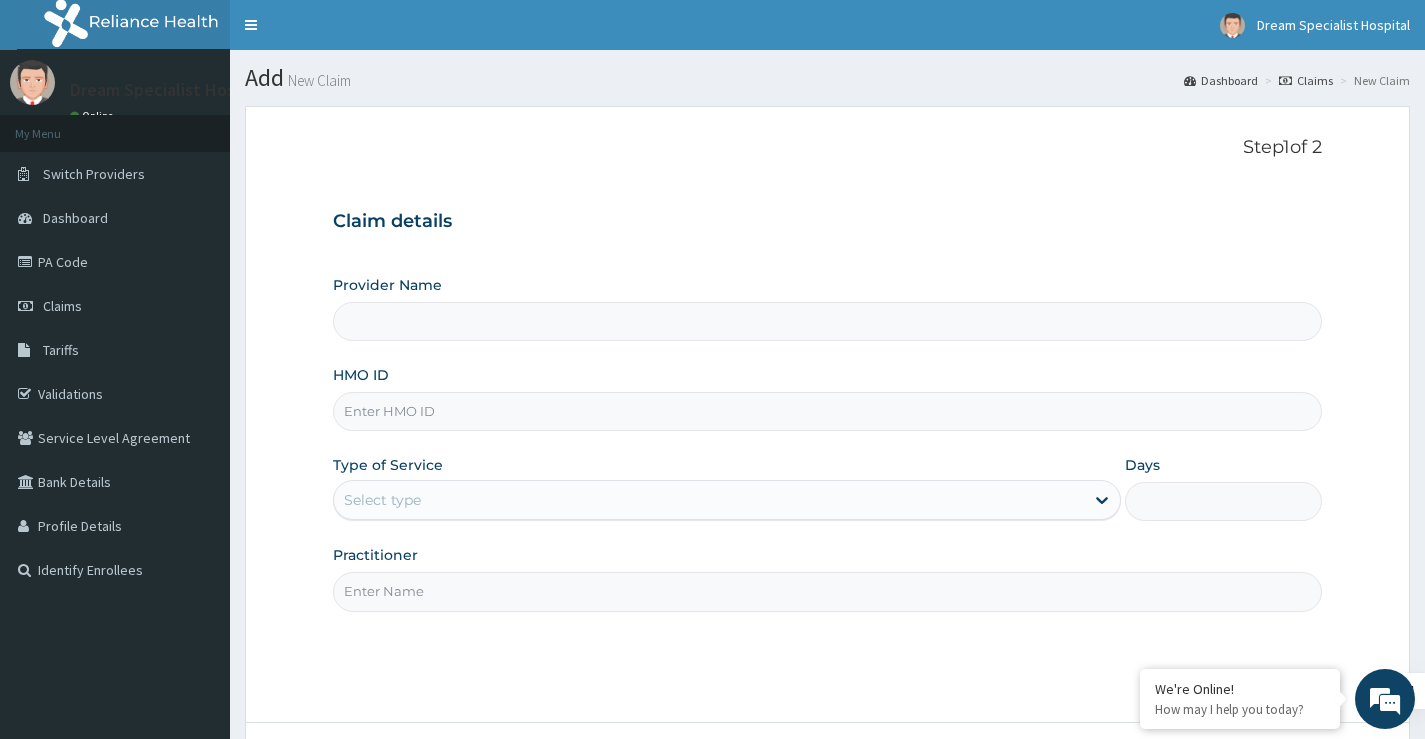 click on "HMO ID" at bounding box center (827, 411) 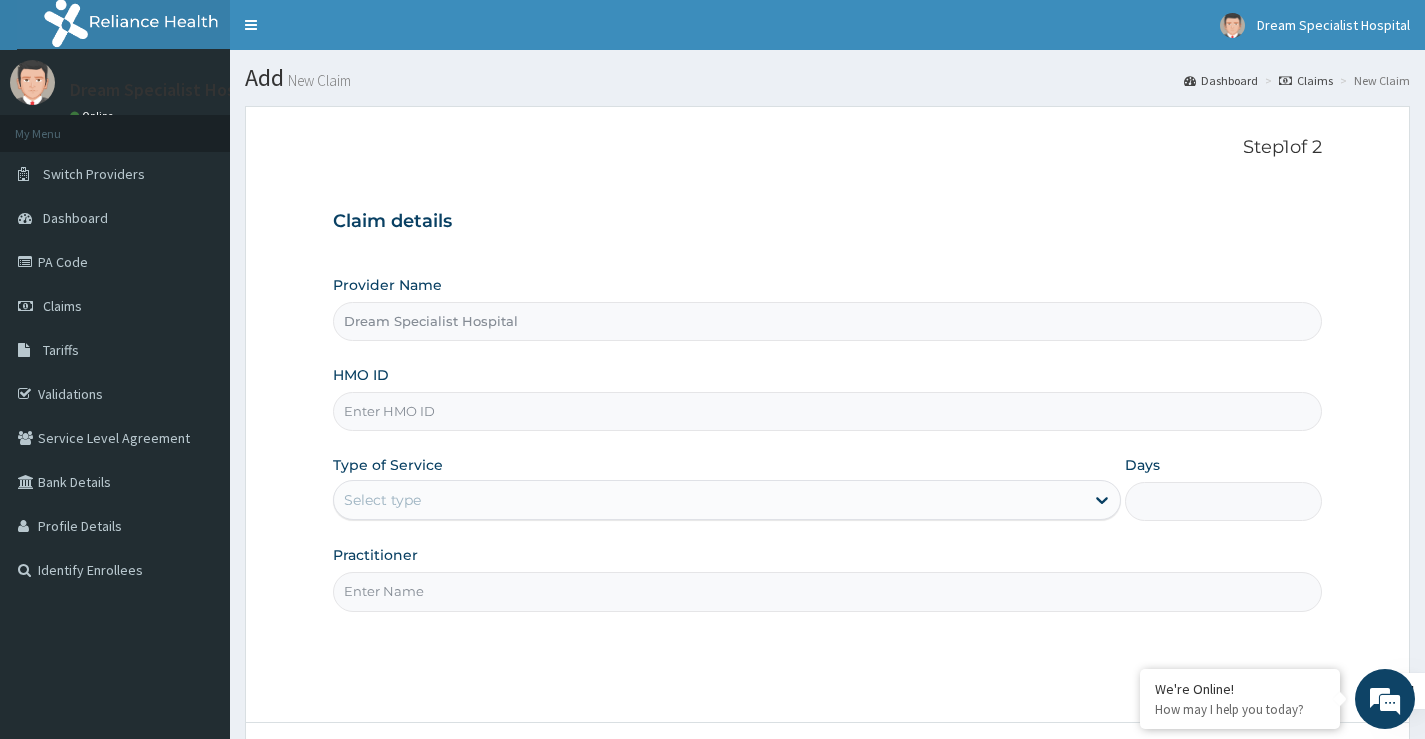 paste on "bvs/10028/a" 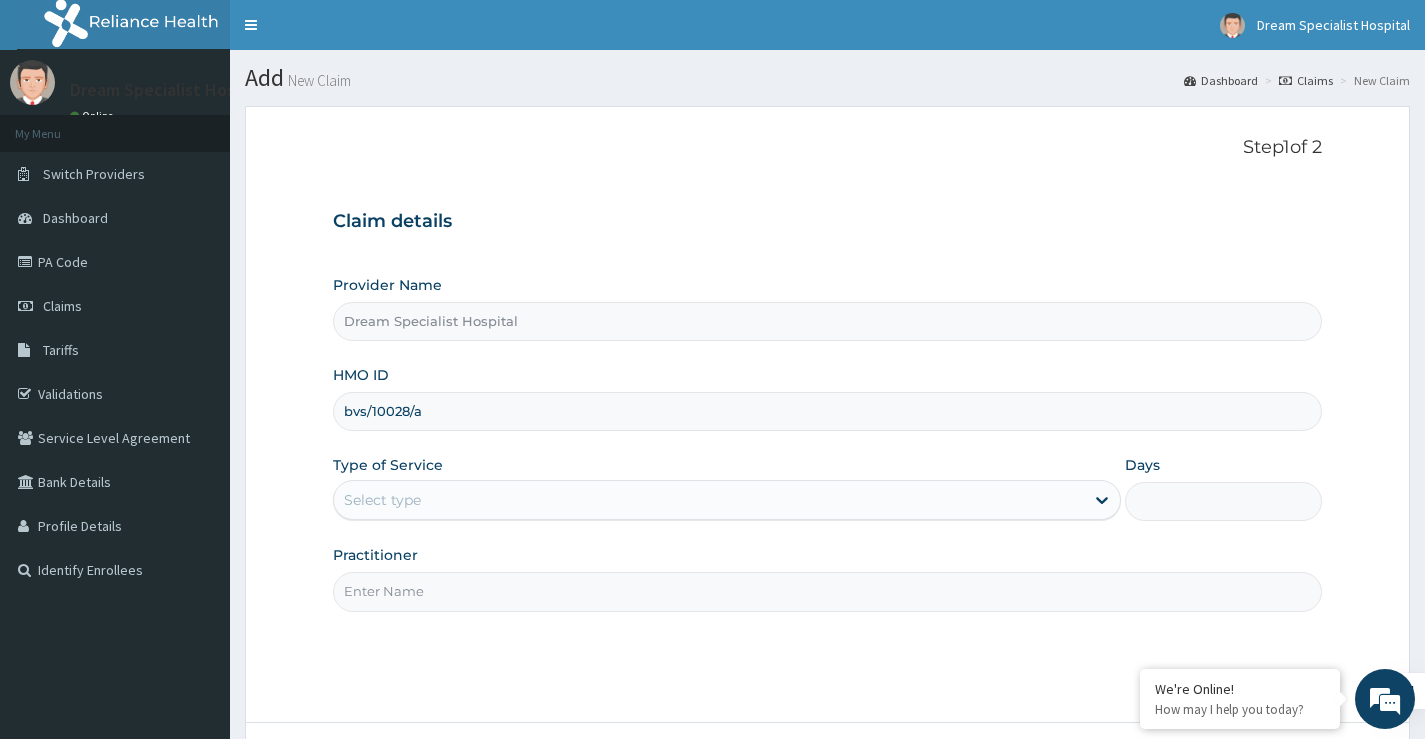 type on "bvs/10028/a" 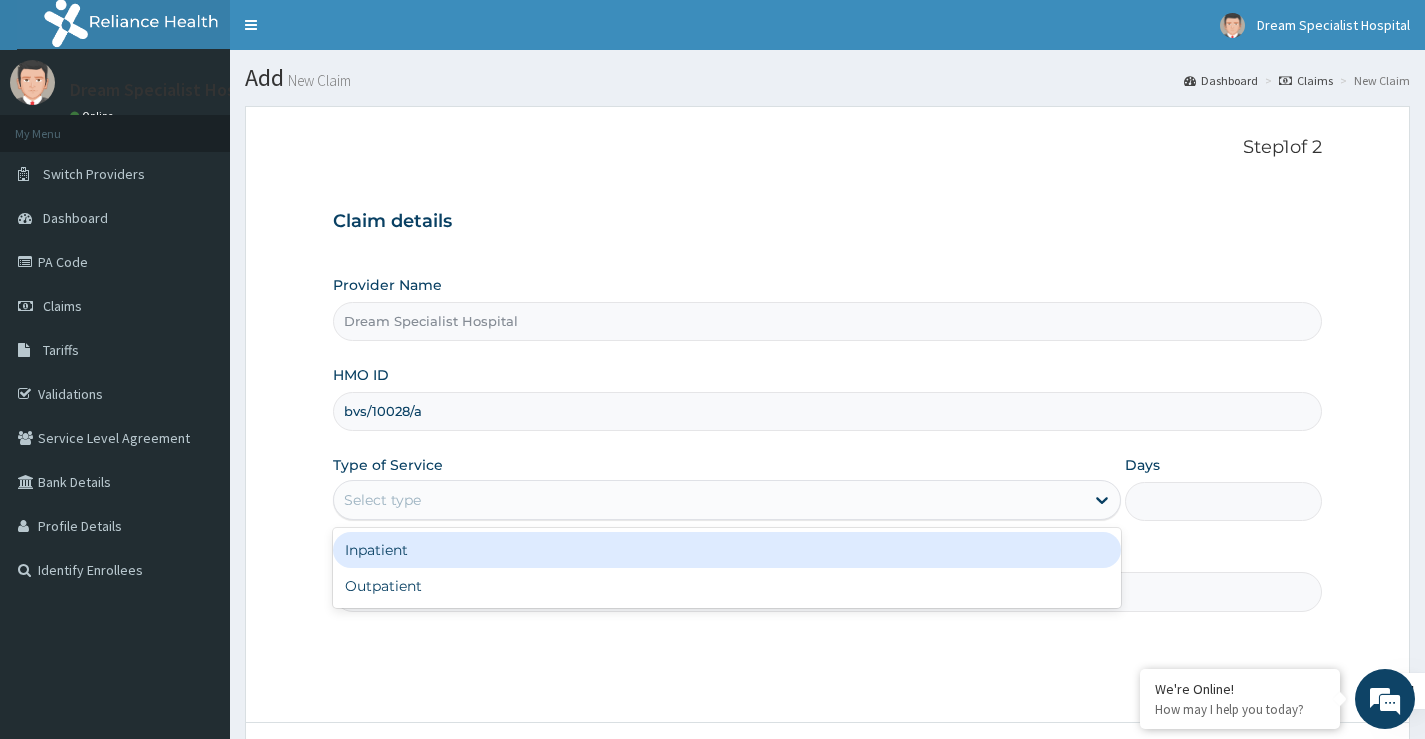 drag, startPoint x: 419, startPoint y: 492, endPoint x: 412, endPoint y: 566, distance: 74.330345 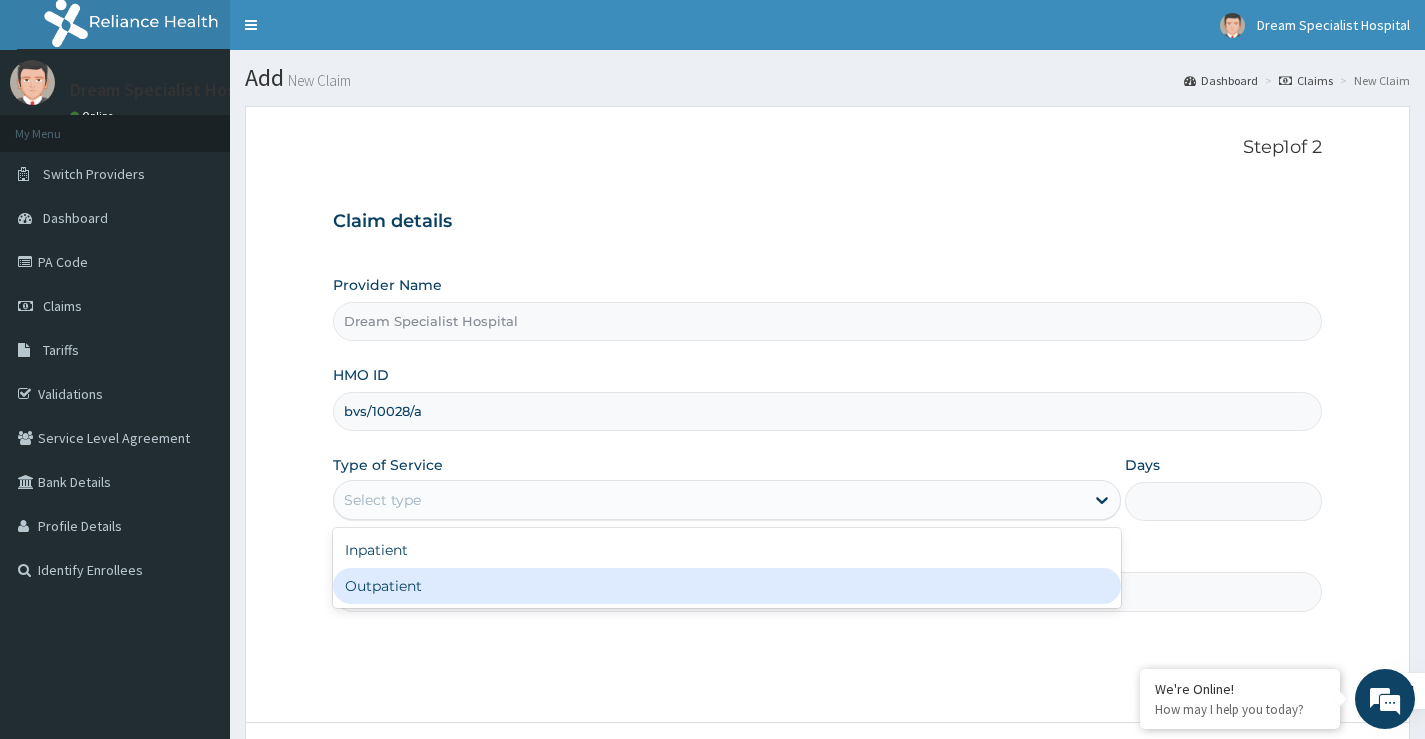 drag, startPoint x: 417, startPoint y: 590, endPoint x: 734, endPoint y: 546, distance: 320.03906 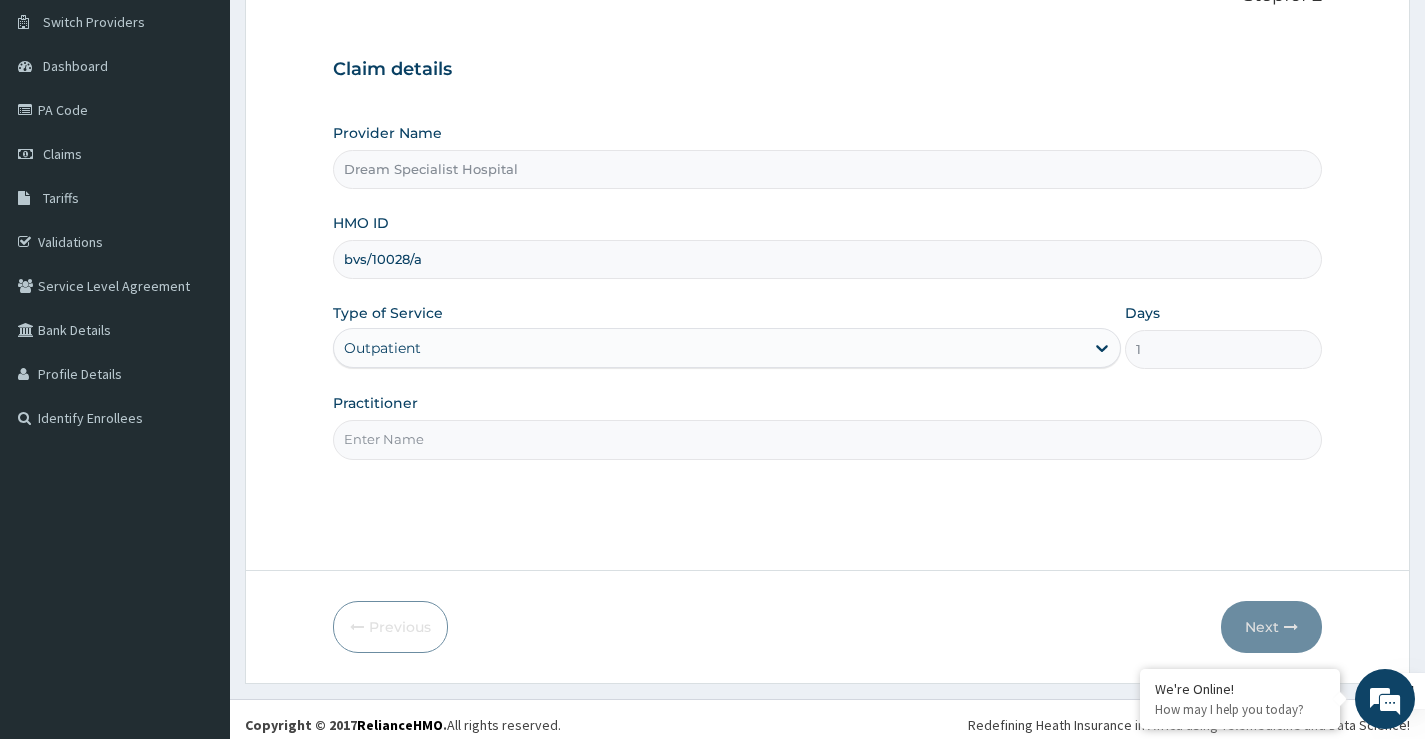 scroll, scrollTop: 163, scrollLeft: 0, axis: vertical 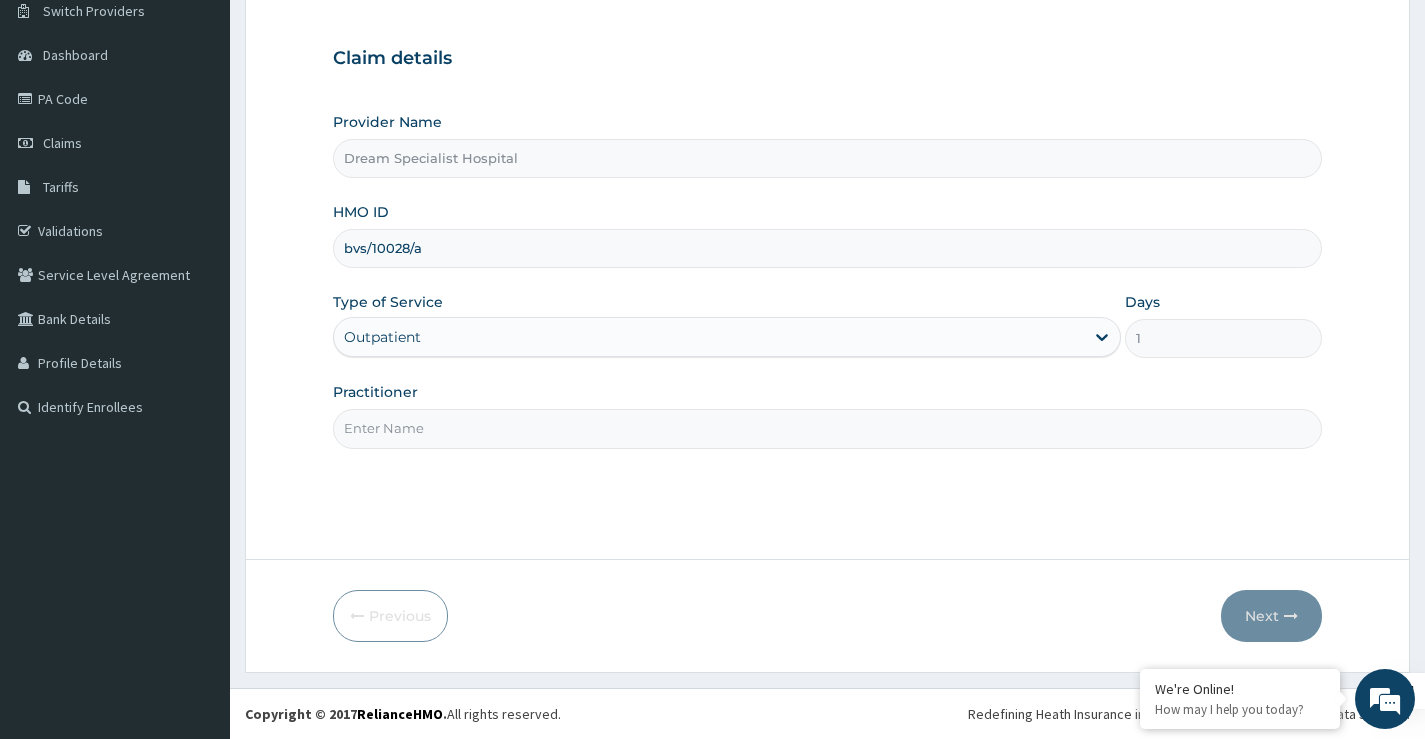 drag, startPoint x: 427, startPoint y: 421, endPoint x: 447, endPoint y: 445, distance: 31.241 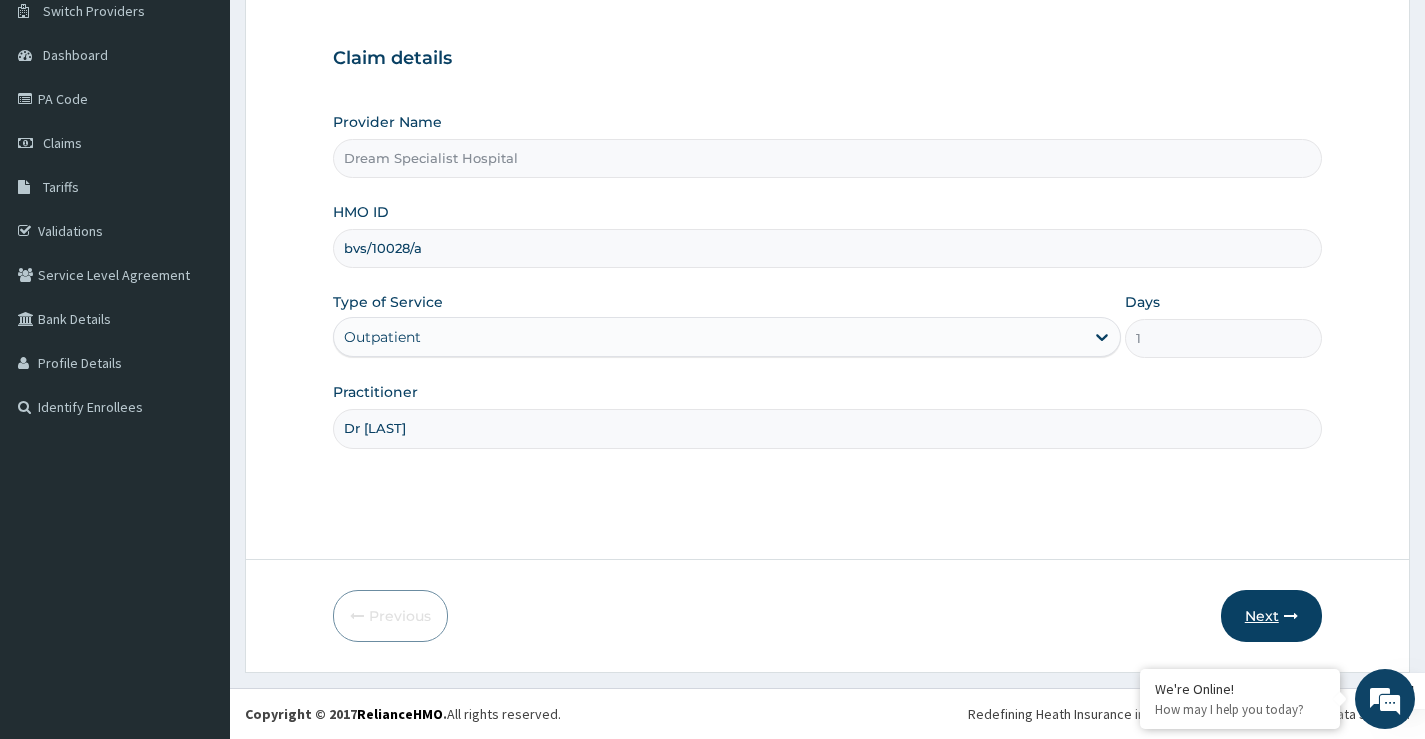 click on "Next" at bounding box center (1271, 616) 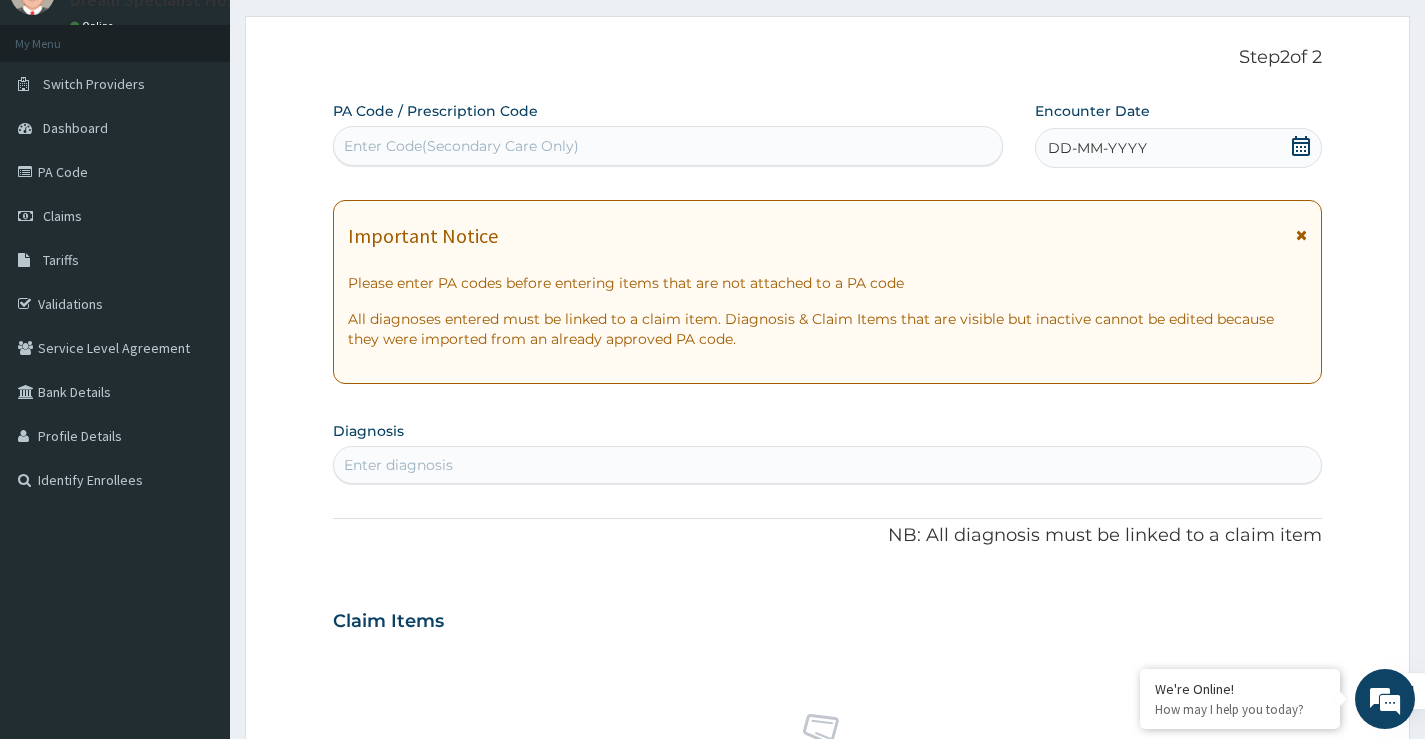 scroll, scrollTop: 0, scrollLeft: 0, axis: both 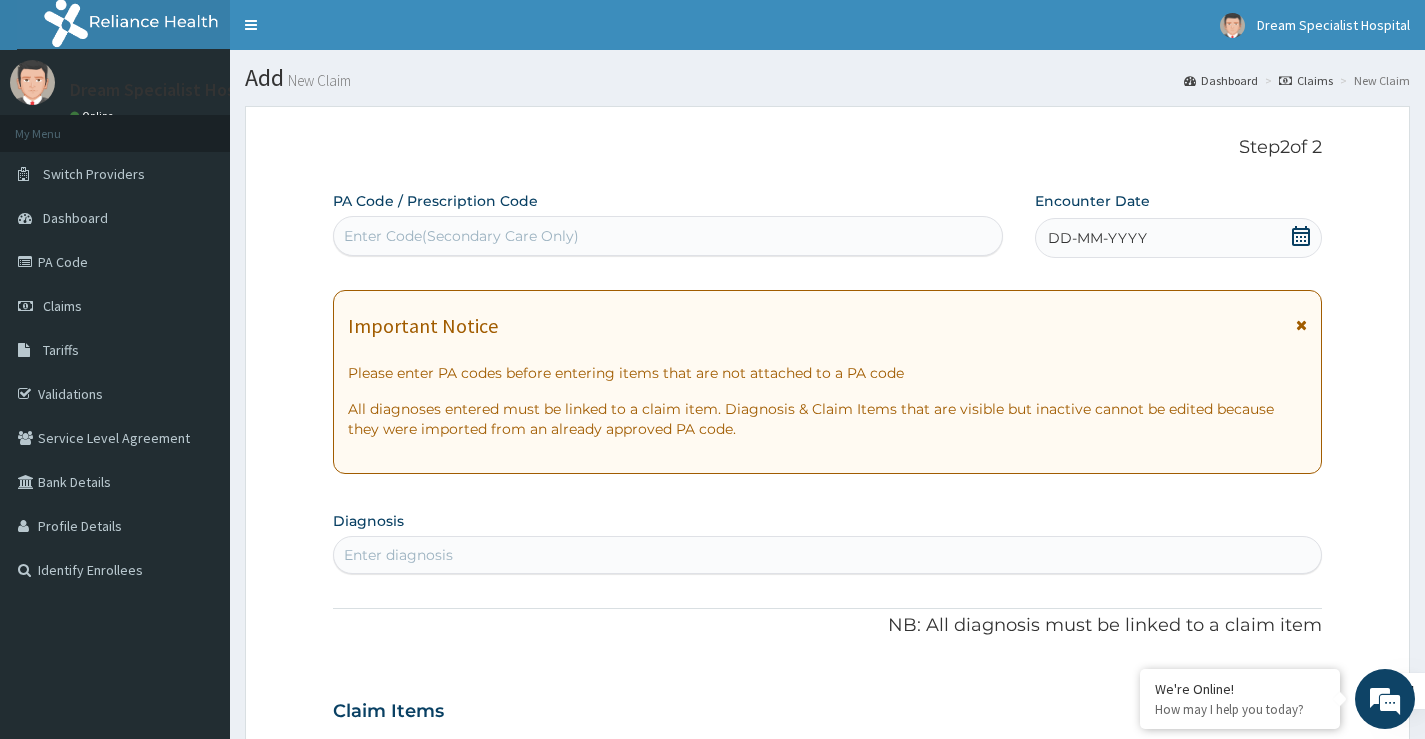 click on "Enter Code(Secondary Care Only)" at bounding box center (461, 236) 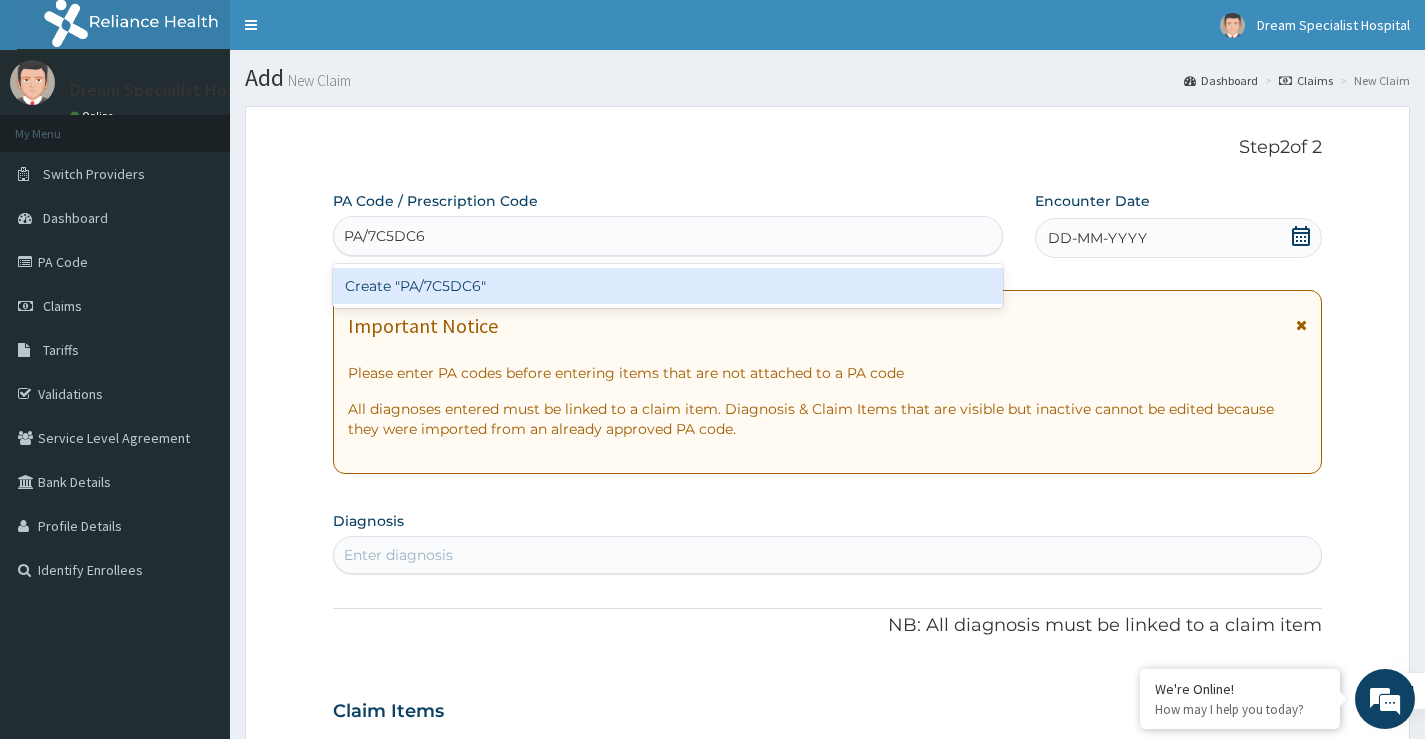 click on "Create "PA/7C5DC6"" at bounding box center (668, 286) 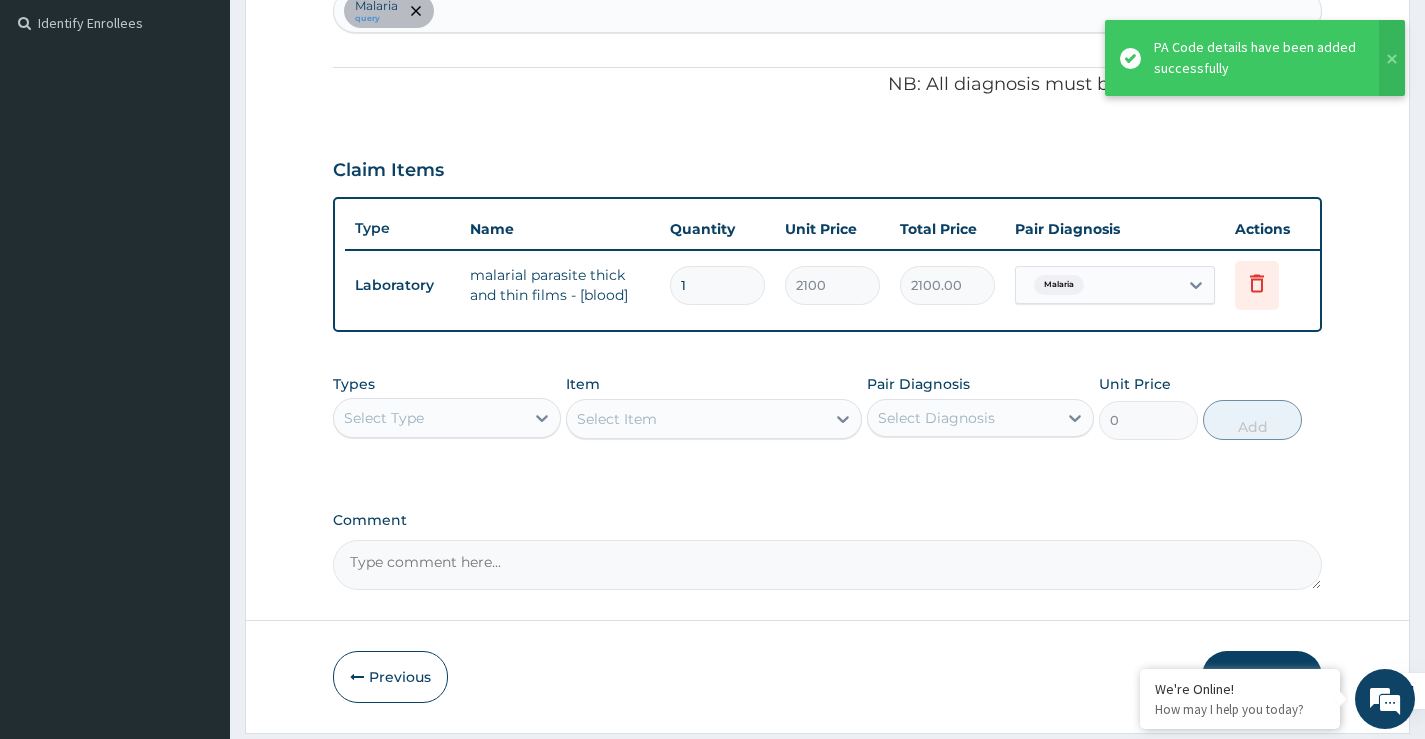 scroll, scrollTop: 623, scrollLeft: 0, axis: vertical 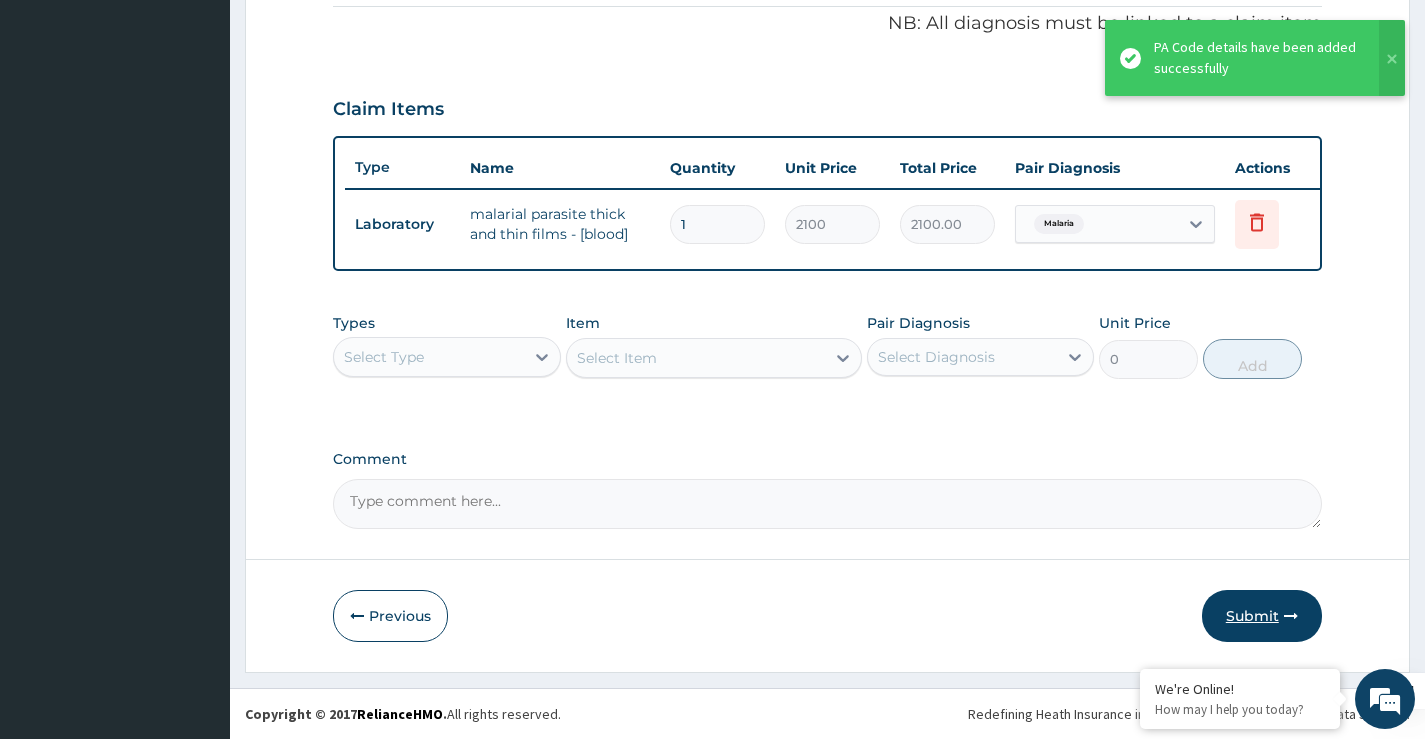 click on "Submit" at bounding box center [1262, 616] 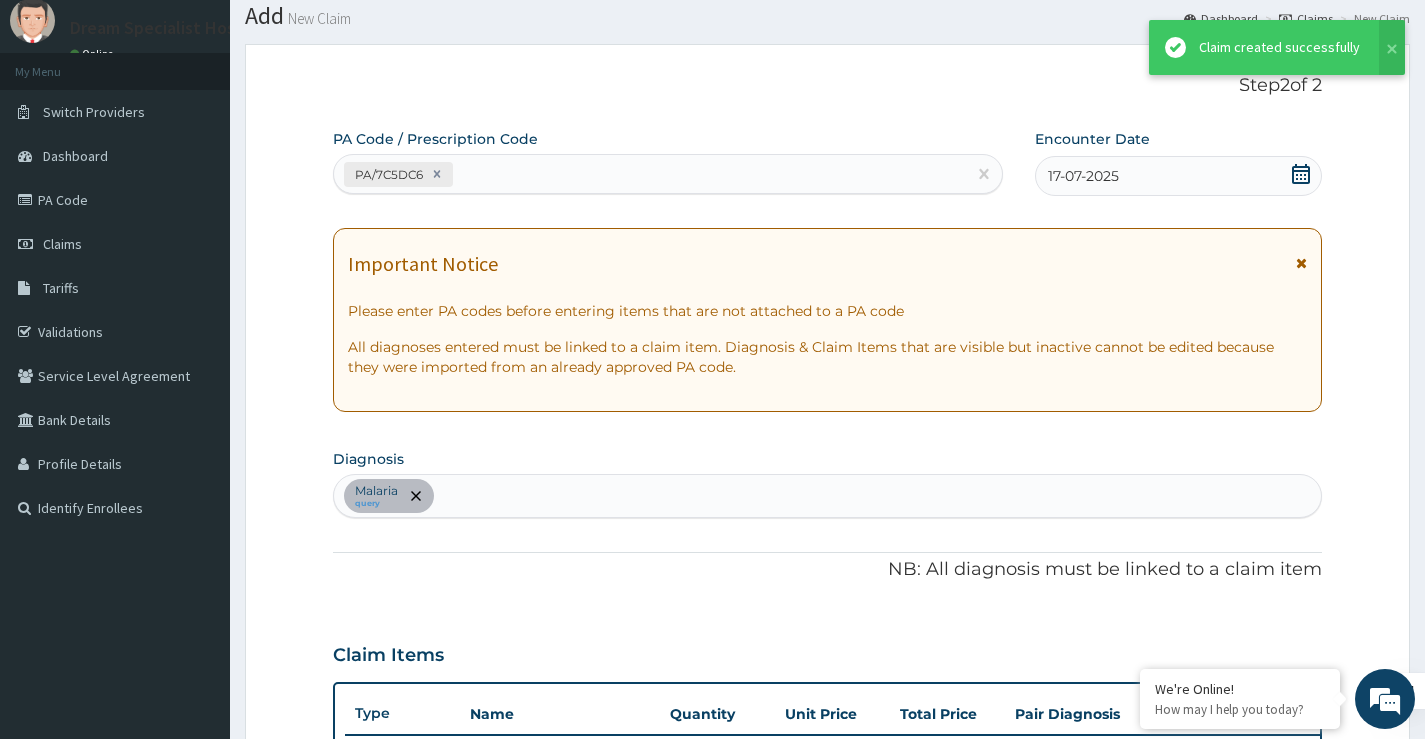 scroll, scrollTop: 623, scrollLeft: 0, axis: vertical 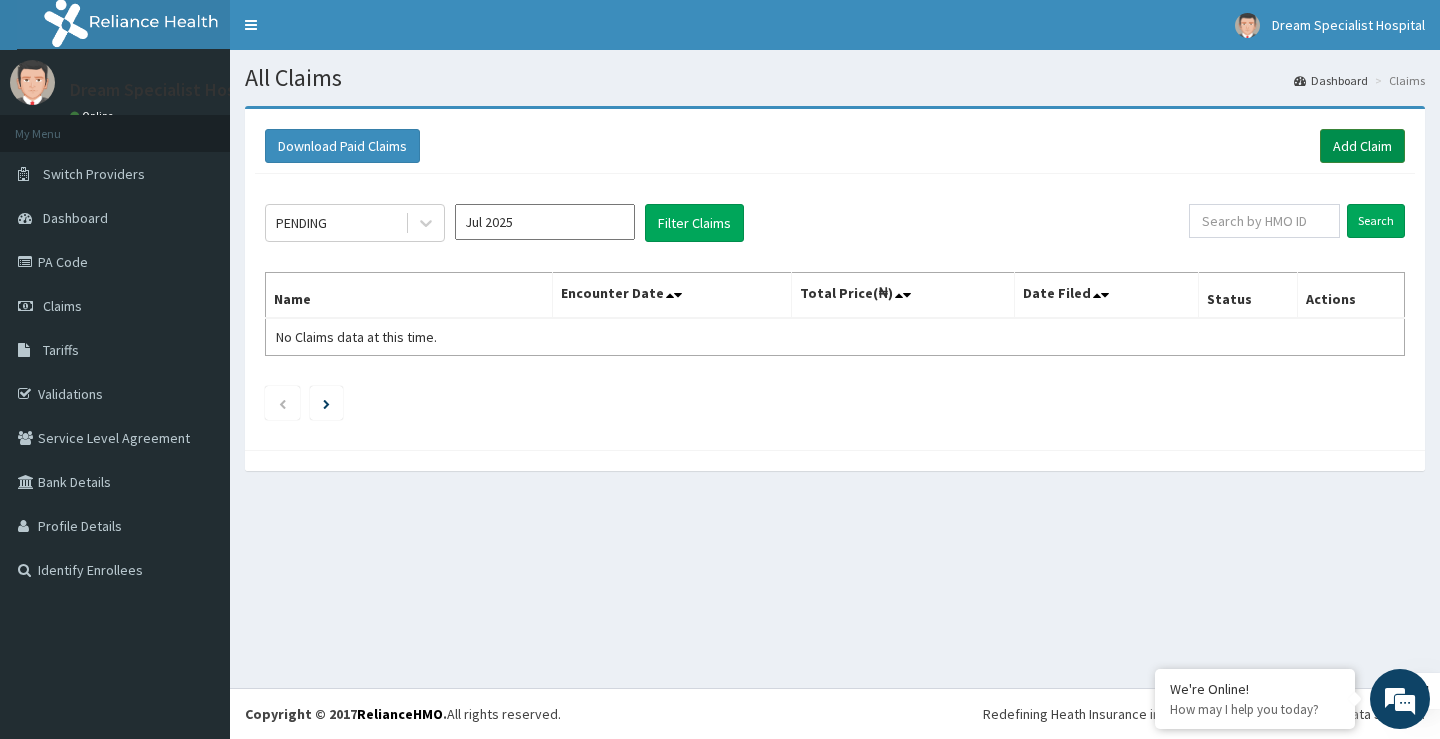 click on "Add Claim" at bounding box center [1362, 146] 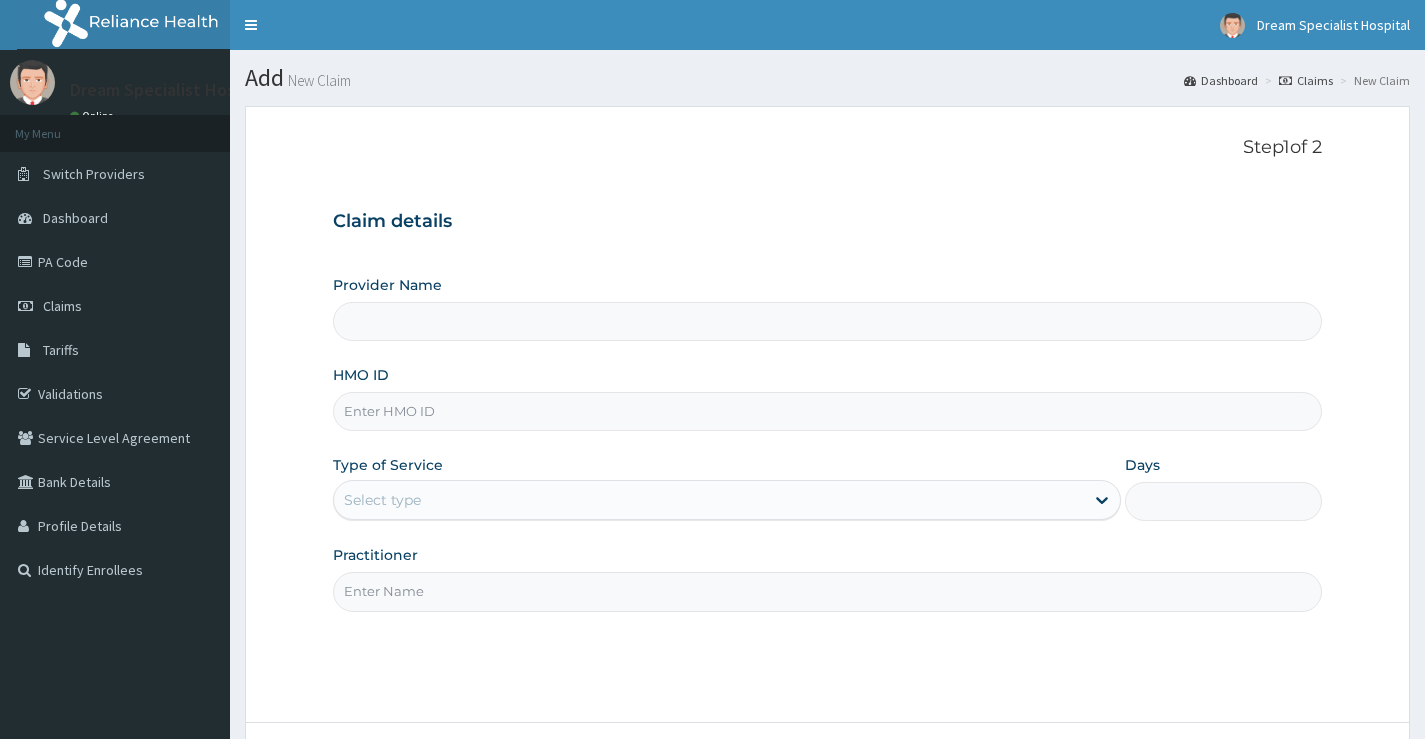 scroll, scrollTop: 0, scrollLeft: 0, axis: both 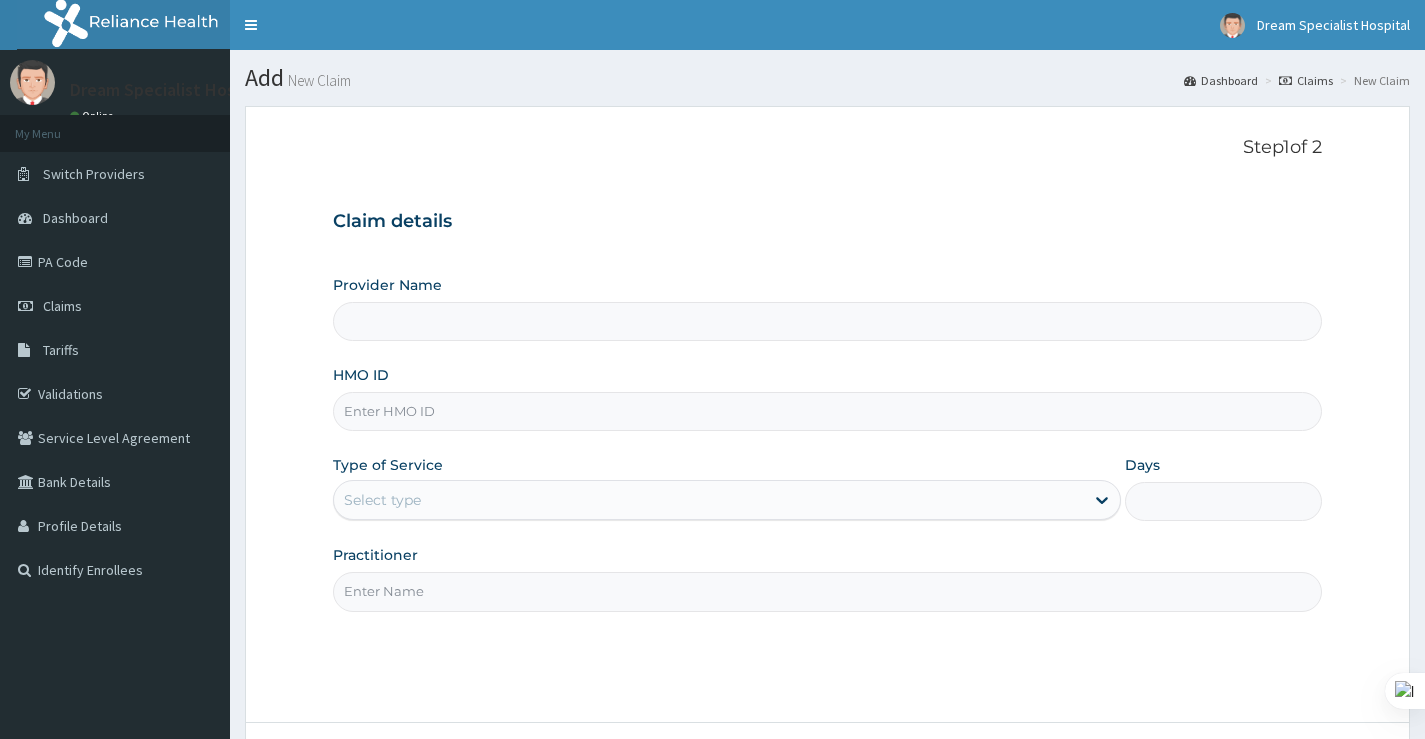 click on "Provider Name" at bounding box center (827, 321) 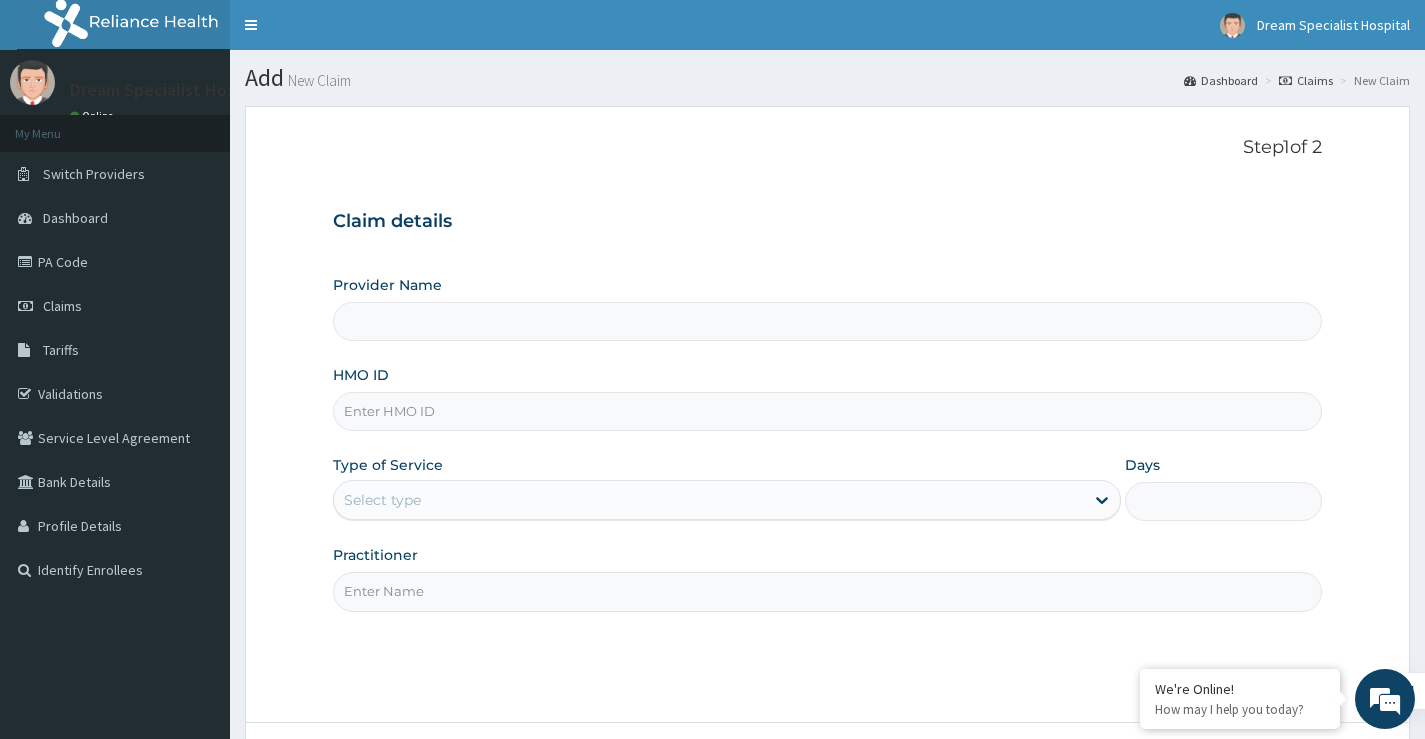 click on "HMO ID" at bounding box center [827, 411] 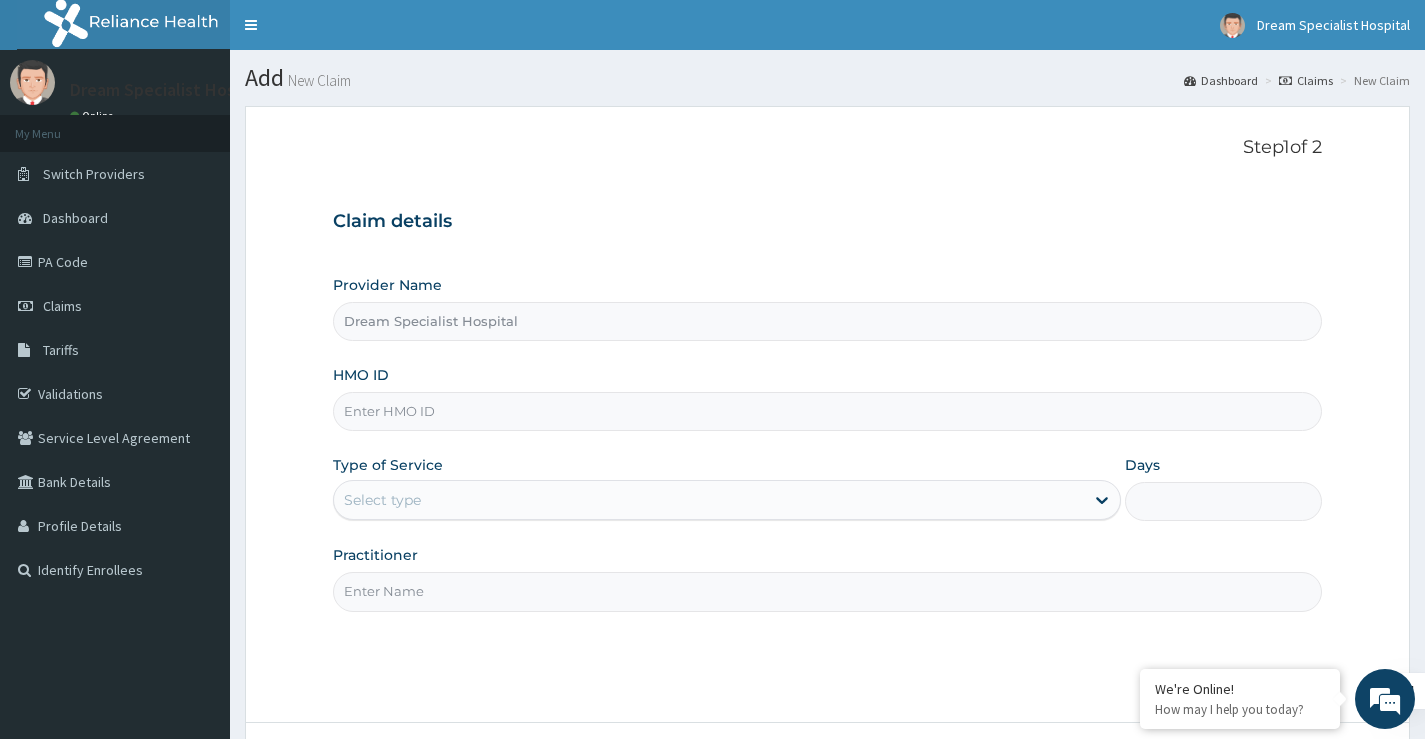 paste on "NPM/10130/A" 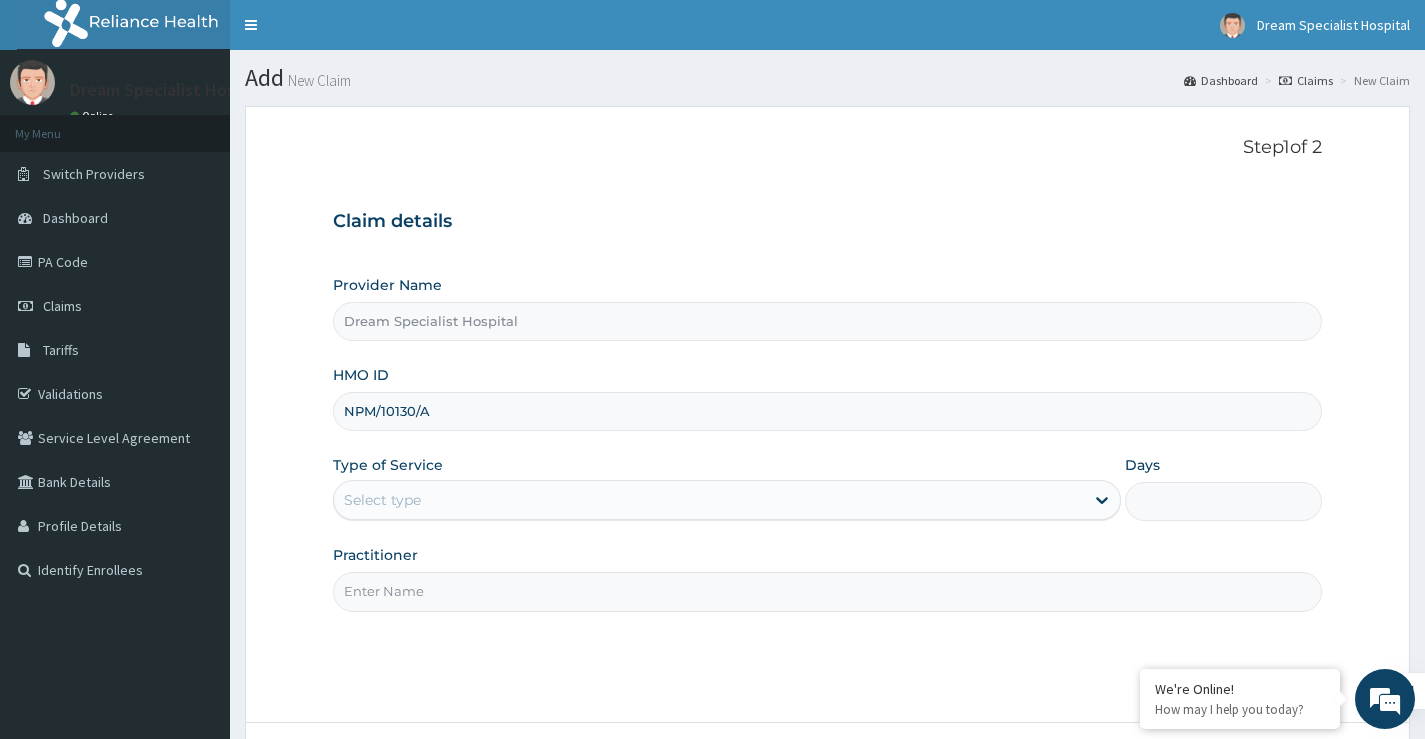 type on "NPM/10130/A" 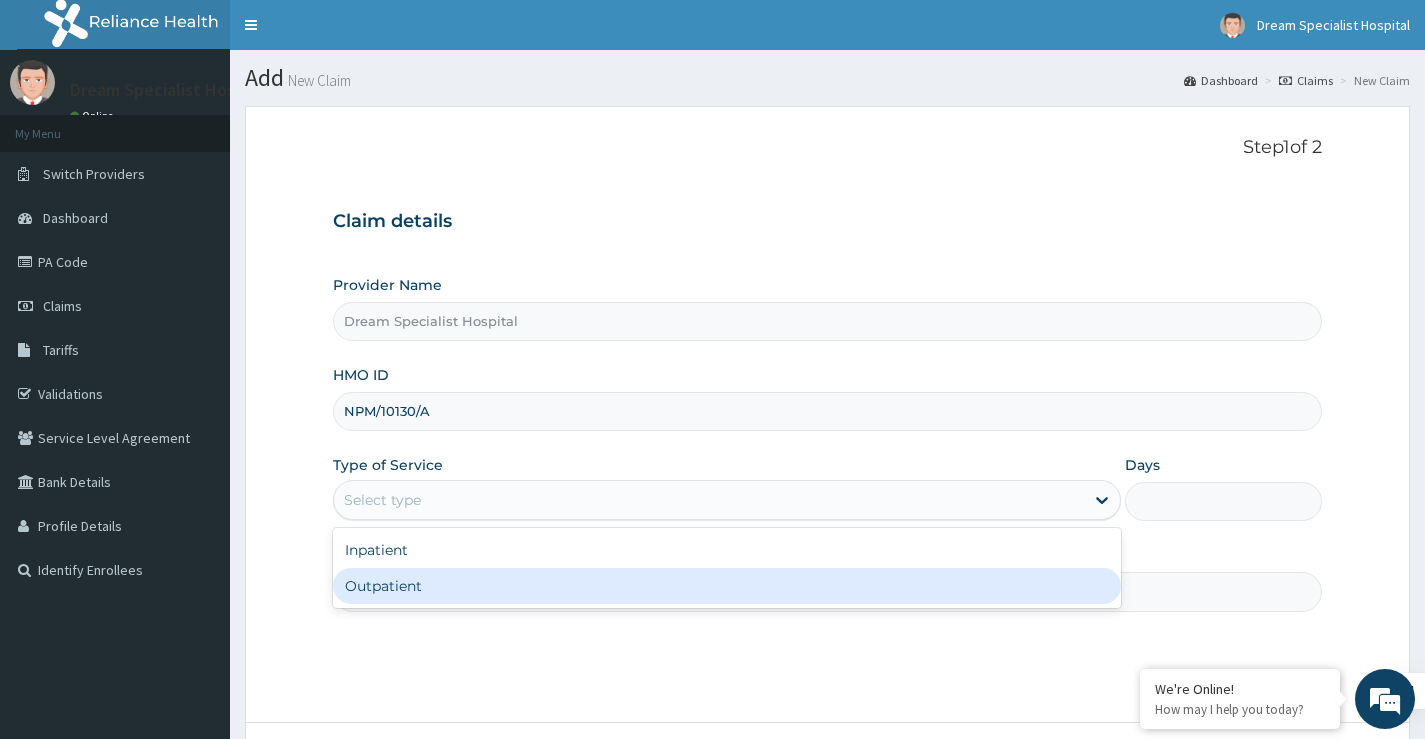 click on "Outpatient" at bounding box center [727, 586] 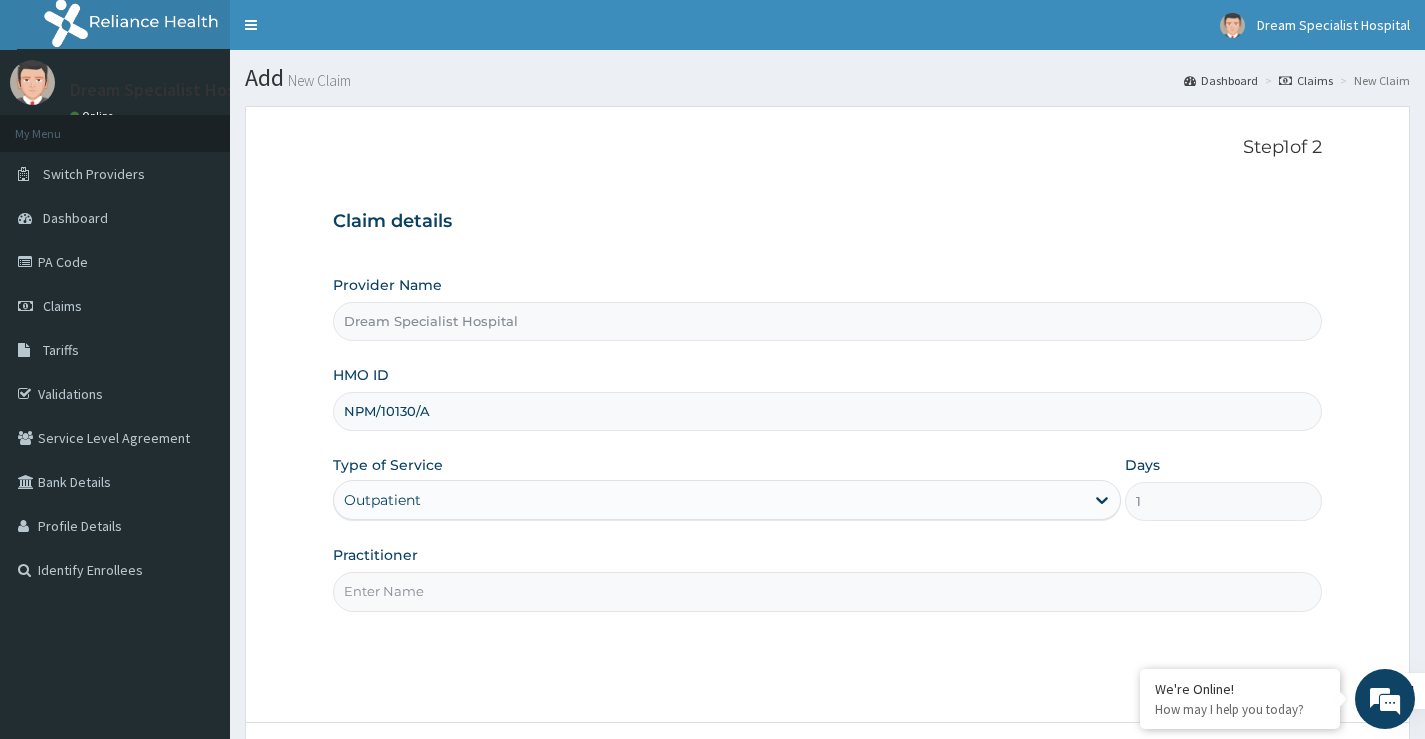click on "Practitioner" at bounding box center [827, 591] 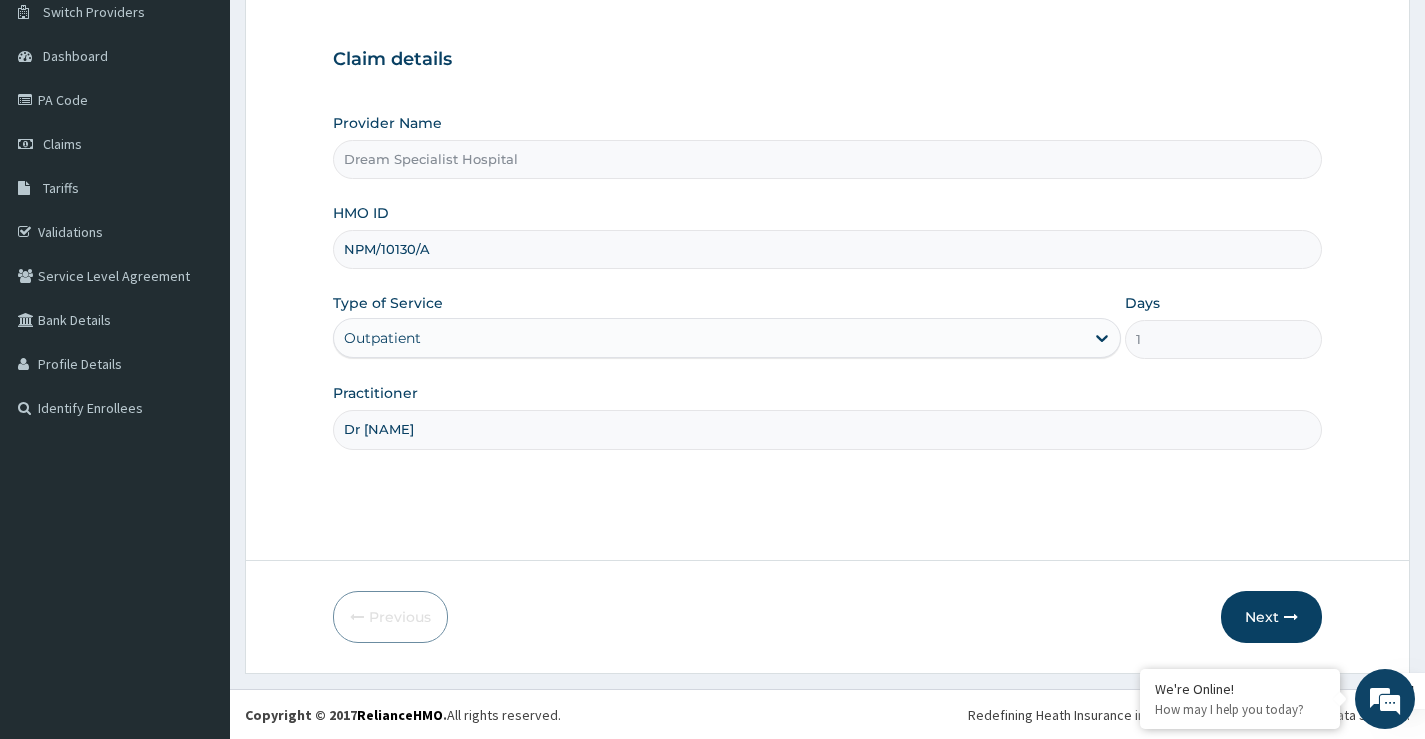 scroll, scrollTop: 163, scrollLeft: 0, axis: vertical 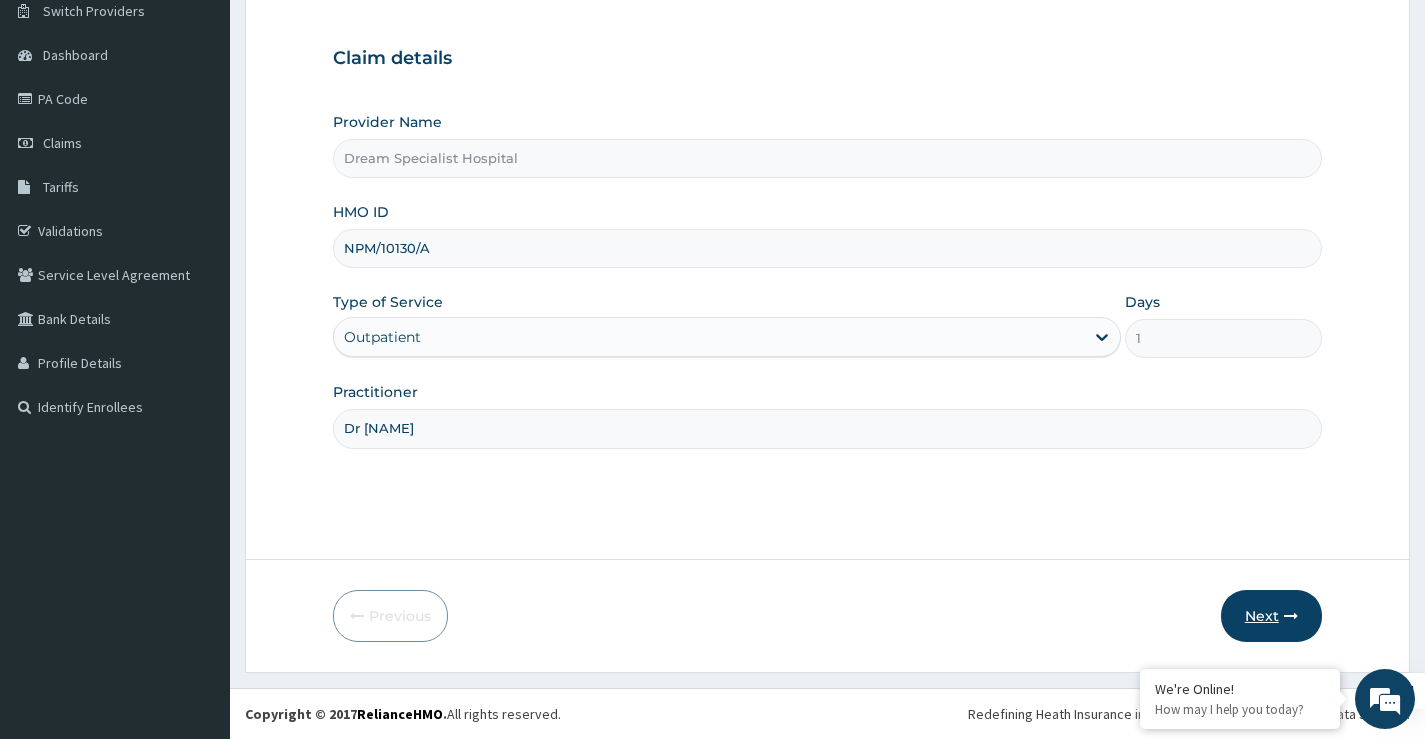 click on "Next" at bounding box center (1271, 616) 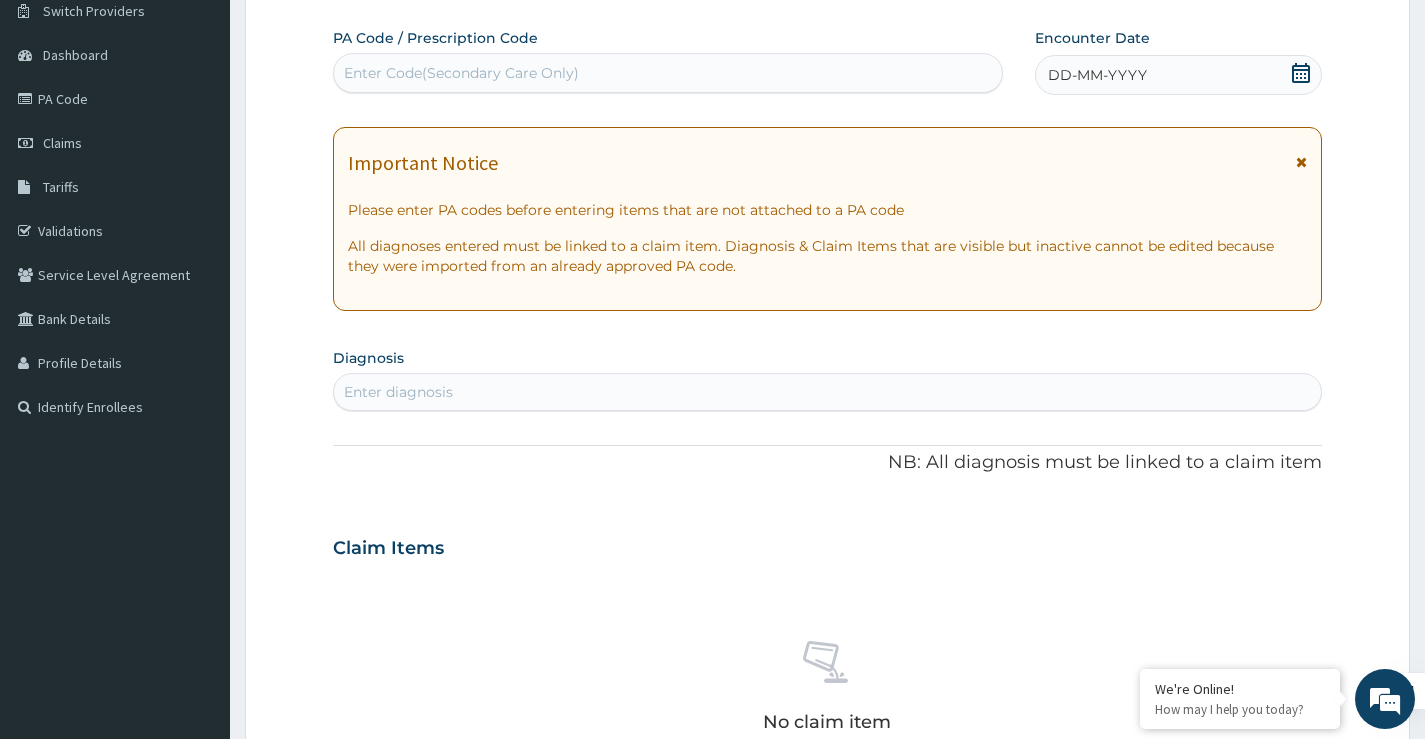 scroll, scrollTop: 0, scrollLeft: 0, axis: both 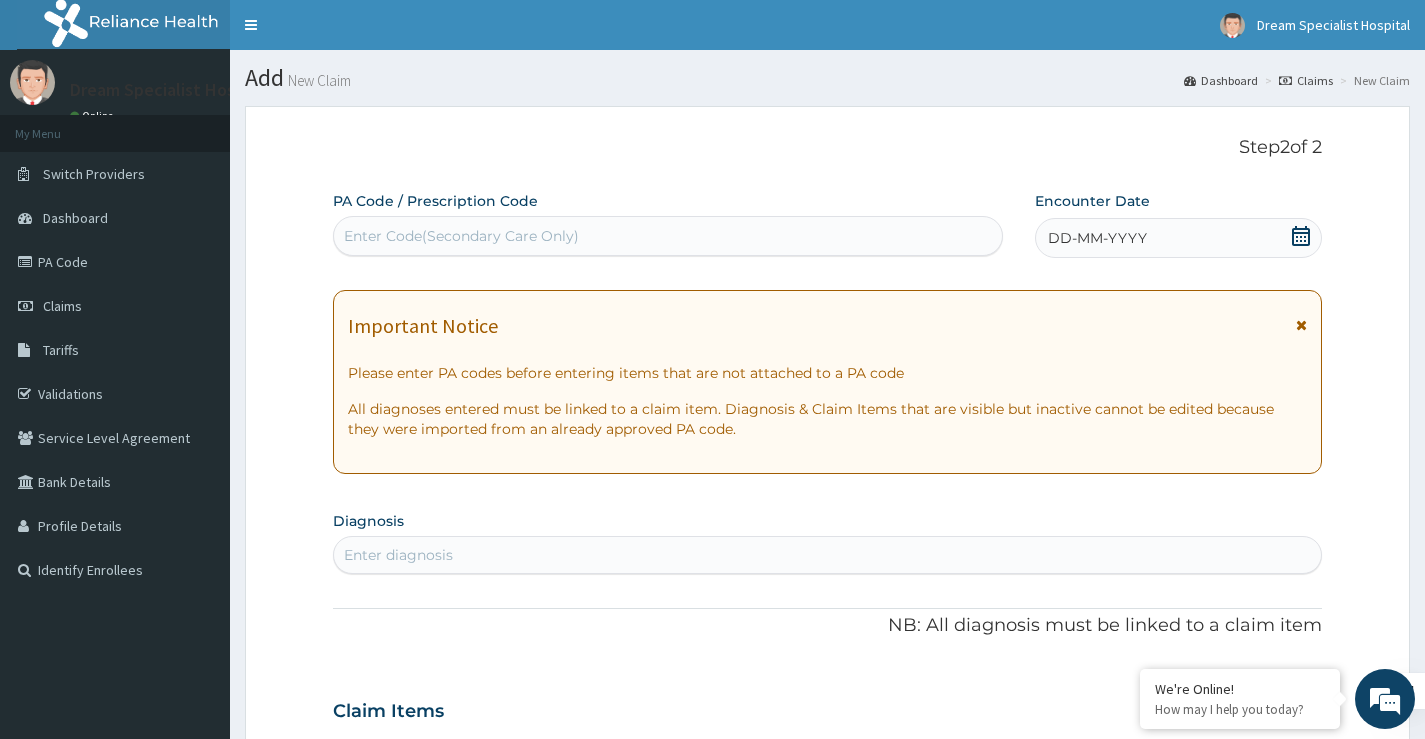 click on "Enter Code(Secondary Care Only)" at bounding box center [461, 236] 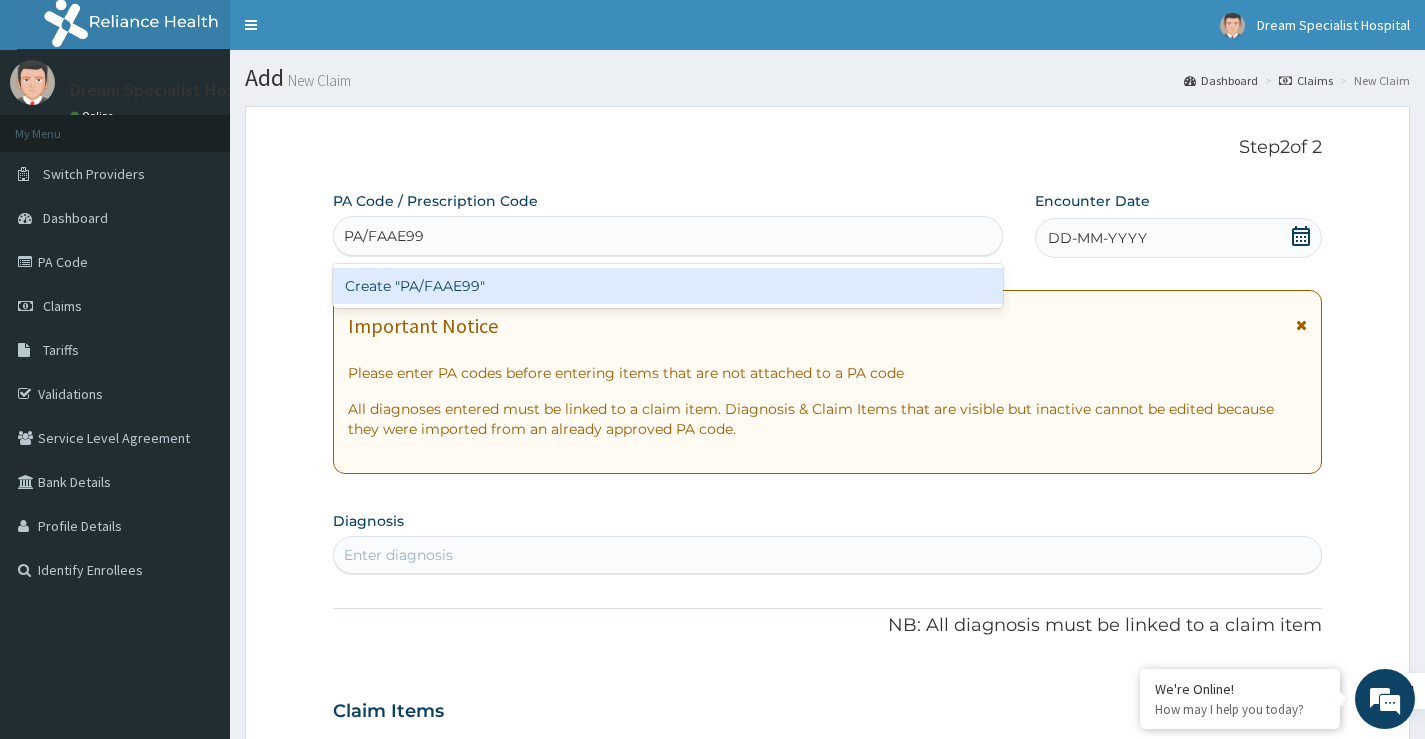 click on "Create "PA/FAAE99"" at bounding box center [668, 286] 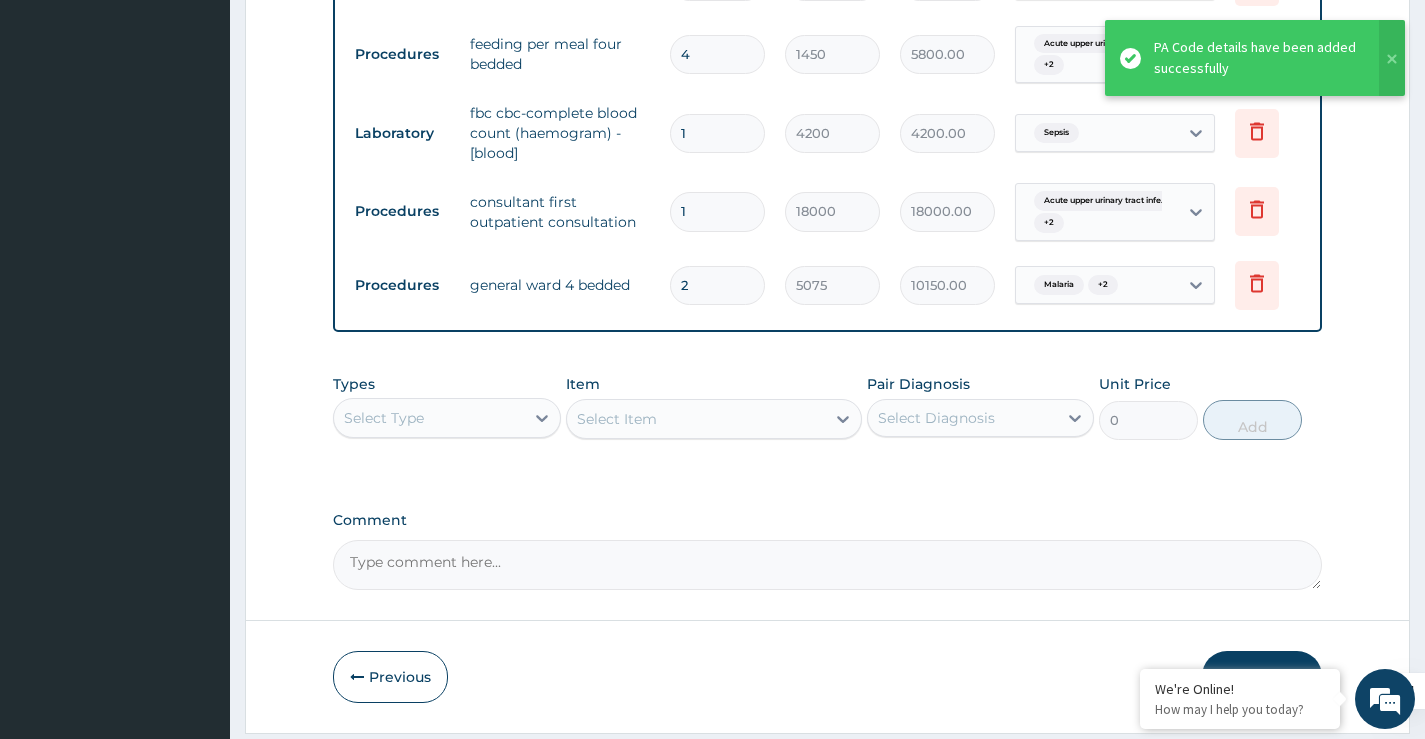 scroll, scrollTop: 1272, scrollLeft: 0, axis: vertical 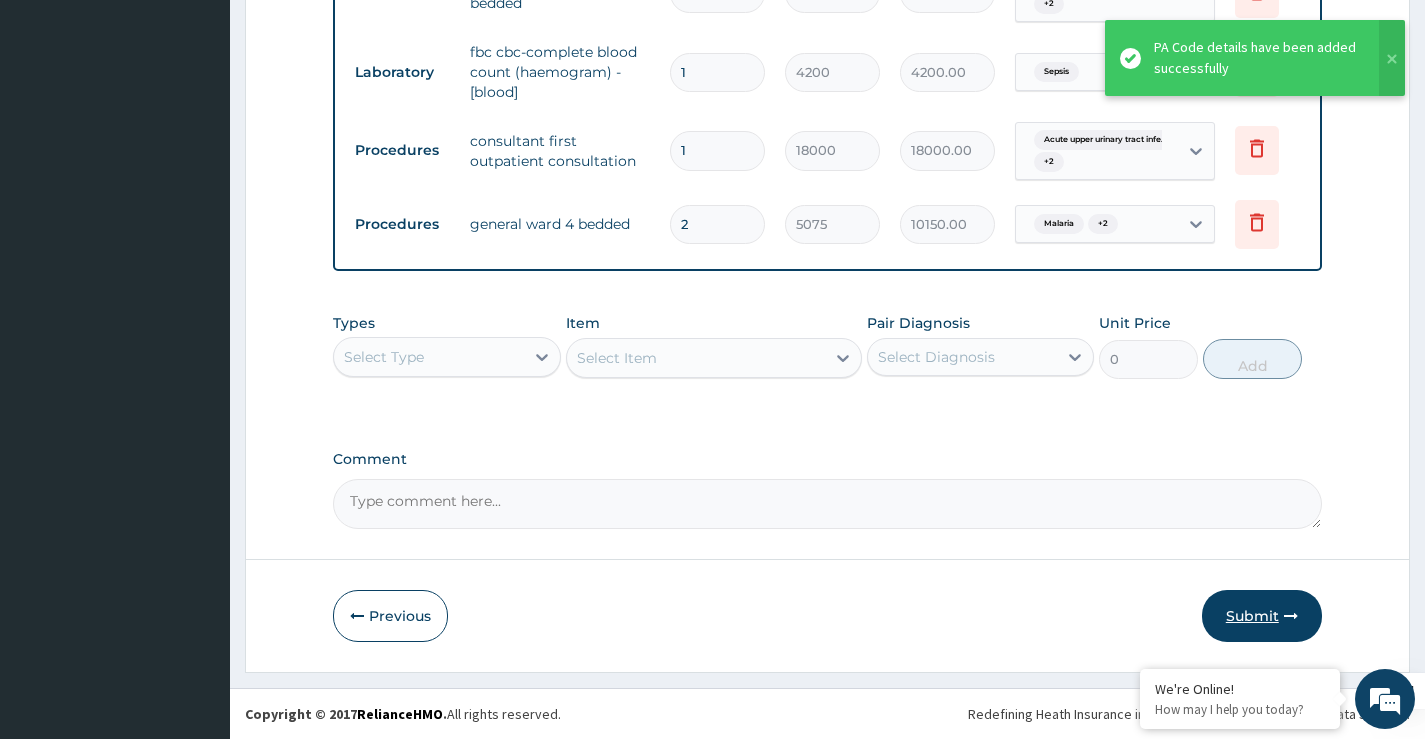 click on "Submit" at bounding box center [1262, 616] 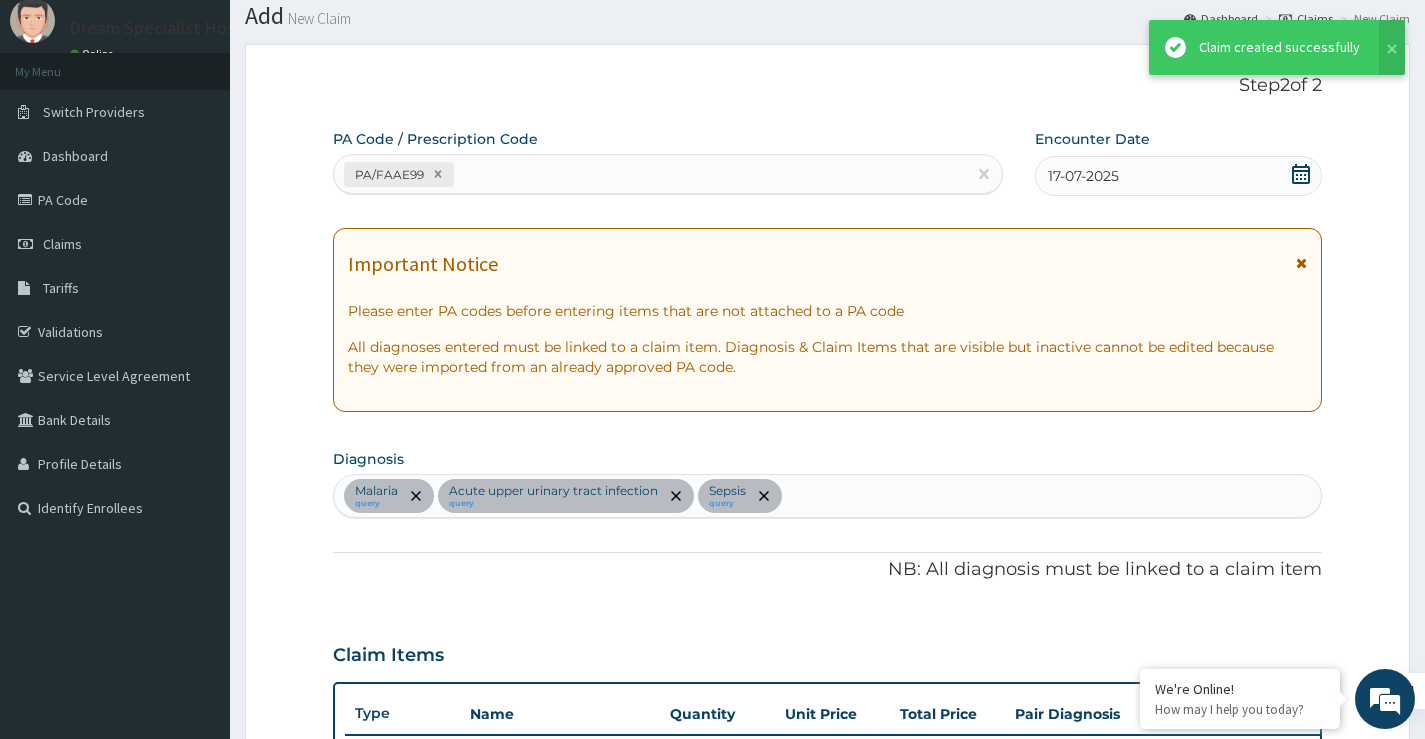 scroll, scrollTop: 1272, scrollLeft: 0, axis: vertical 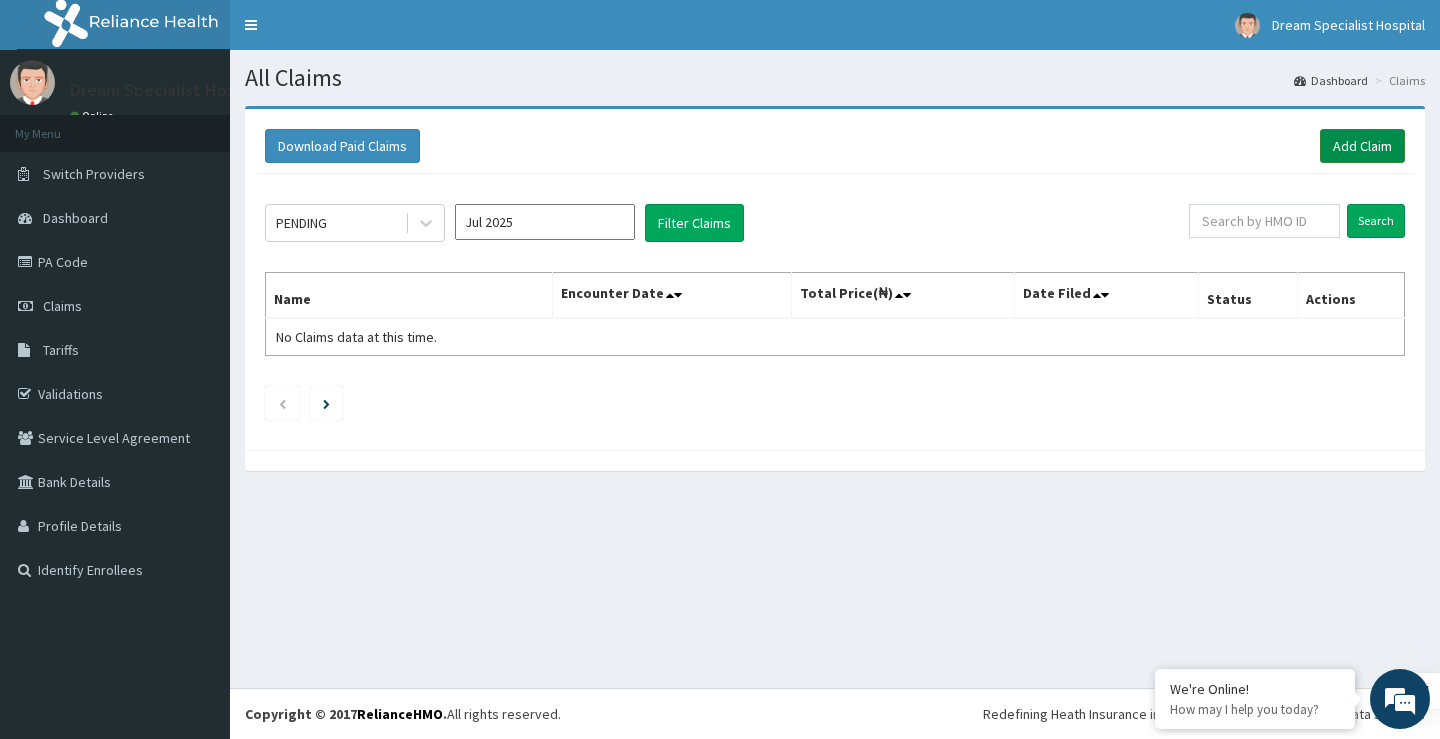 click on "Add Claim" at bounding box center [1362, 146] 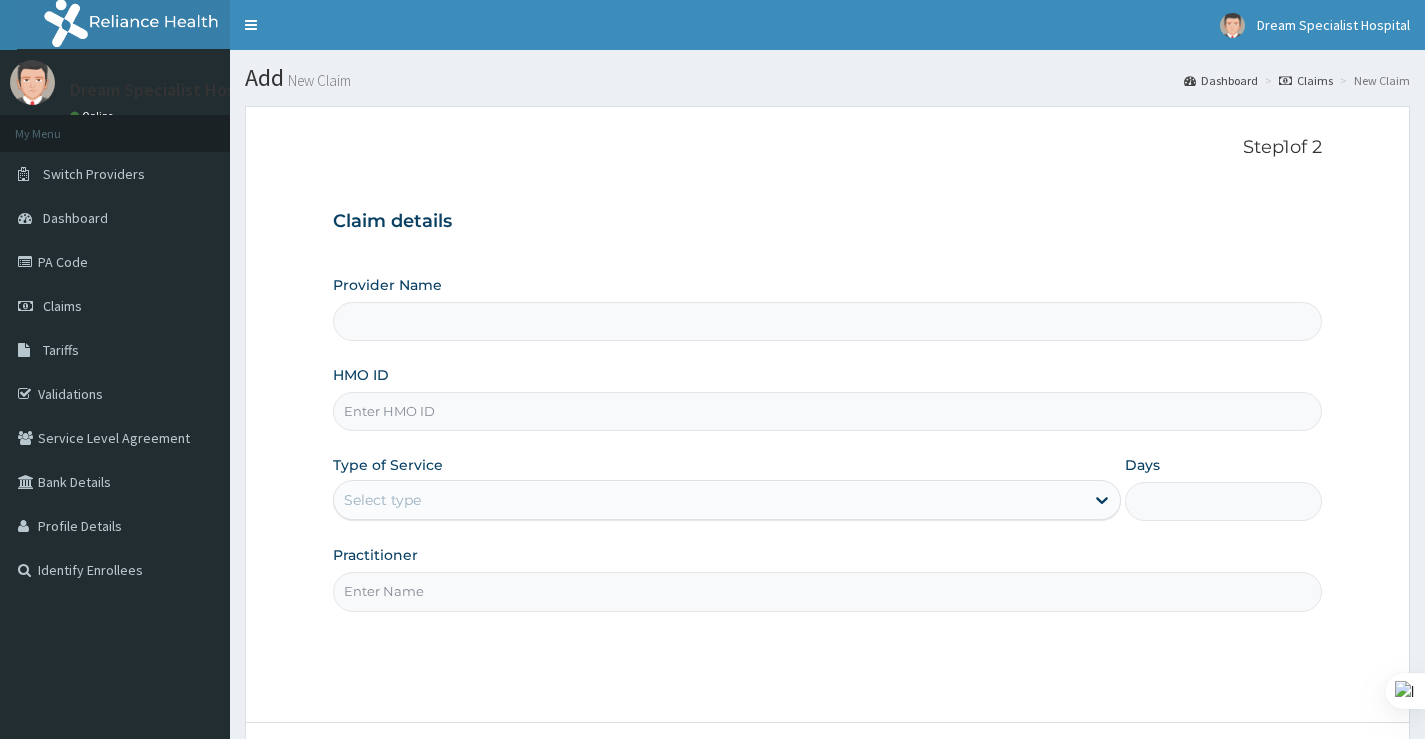 scroll, scrollTop: 0, scrollLeft: 0, axis: both 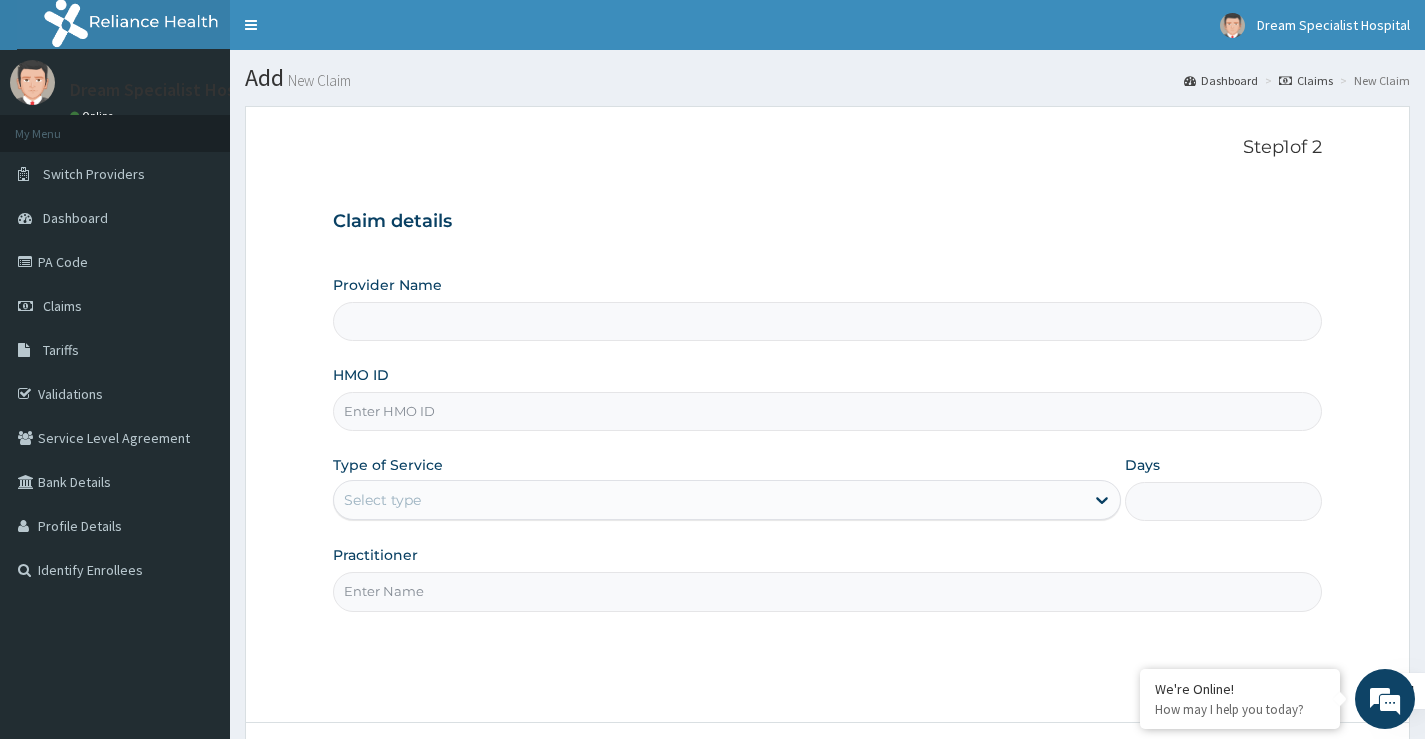 type on "Dream Specialist Hospital" 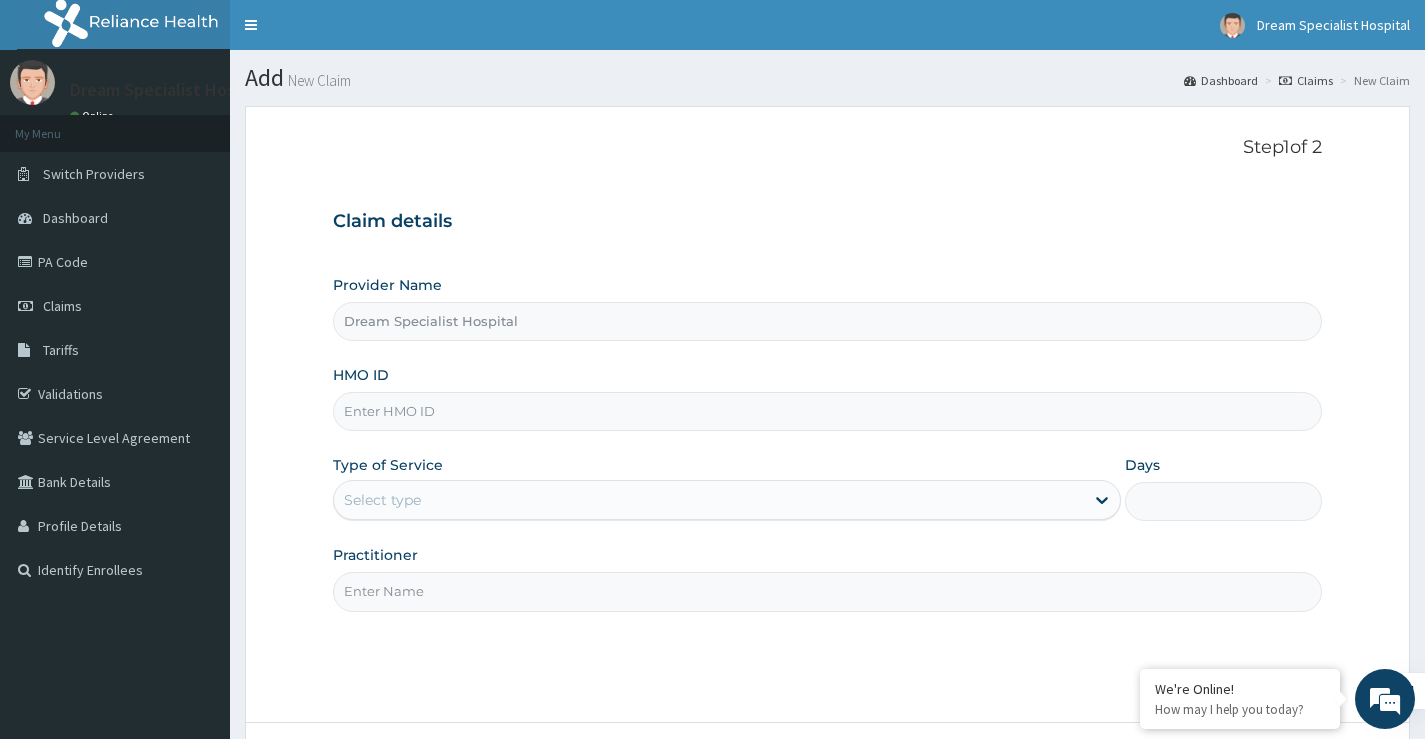paste on "UOA/10034/A" 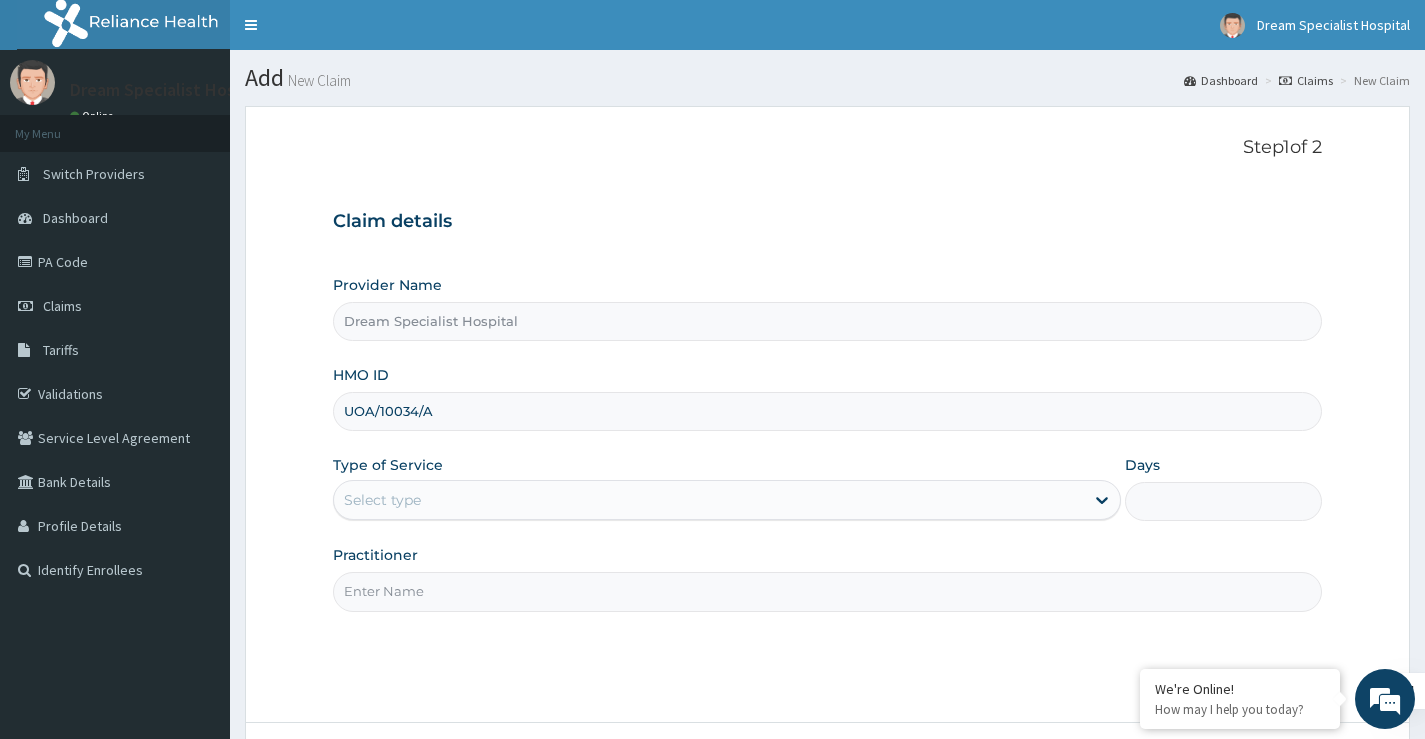 type on "UOA/10034/A" 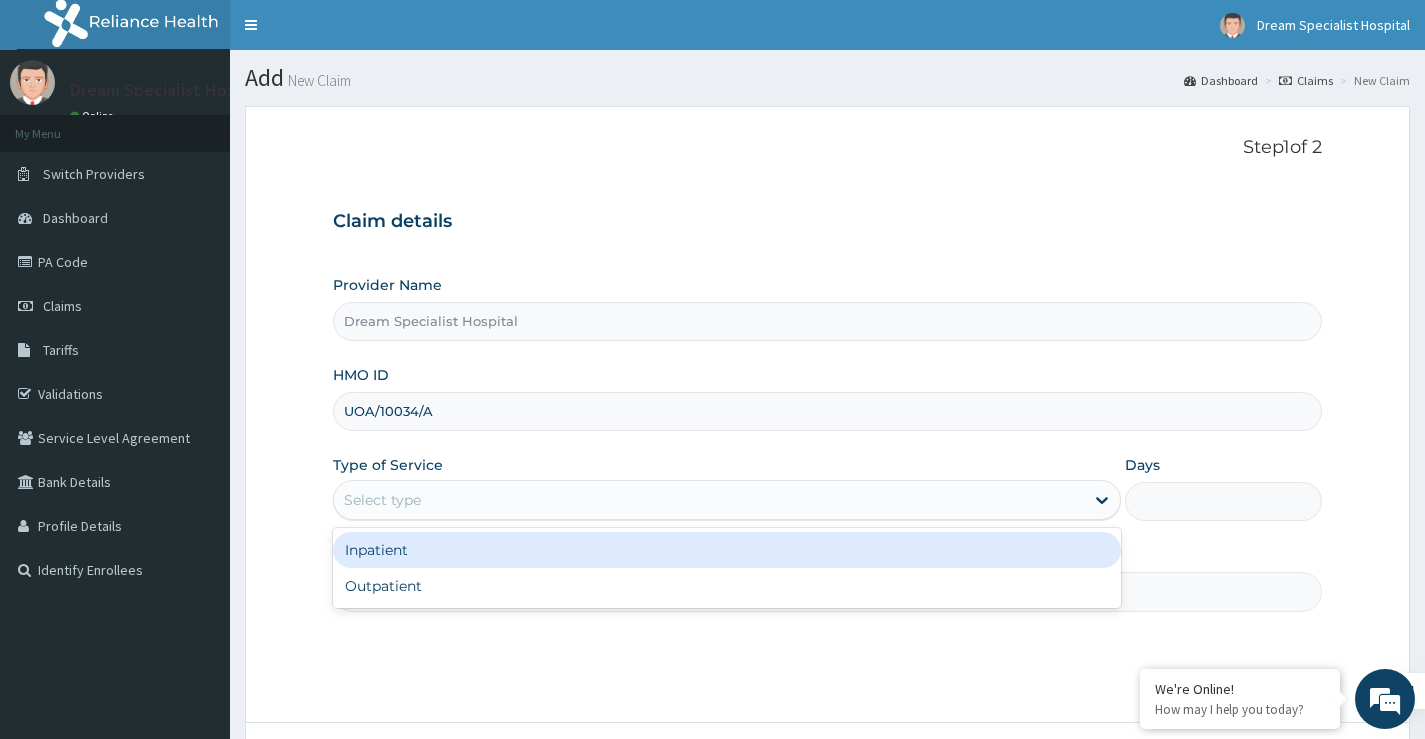click on "Select type" at bounding box center [382, 500] 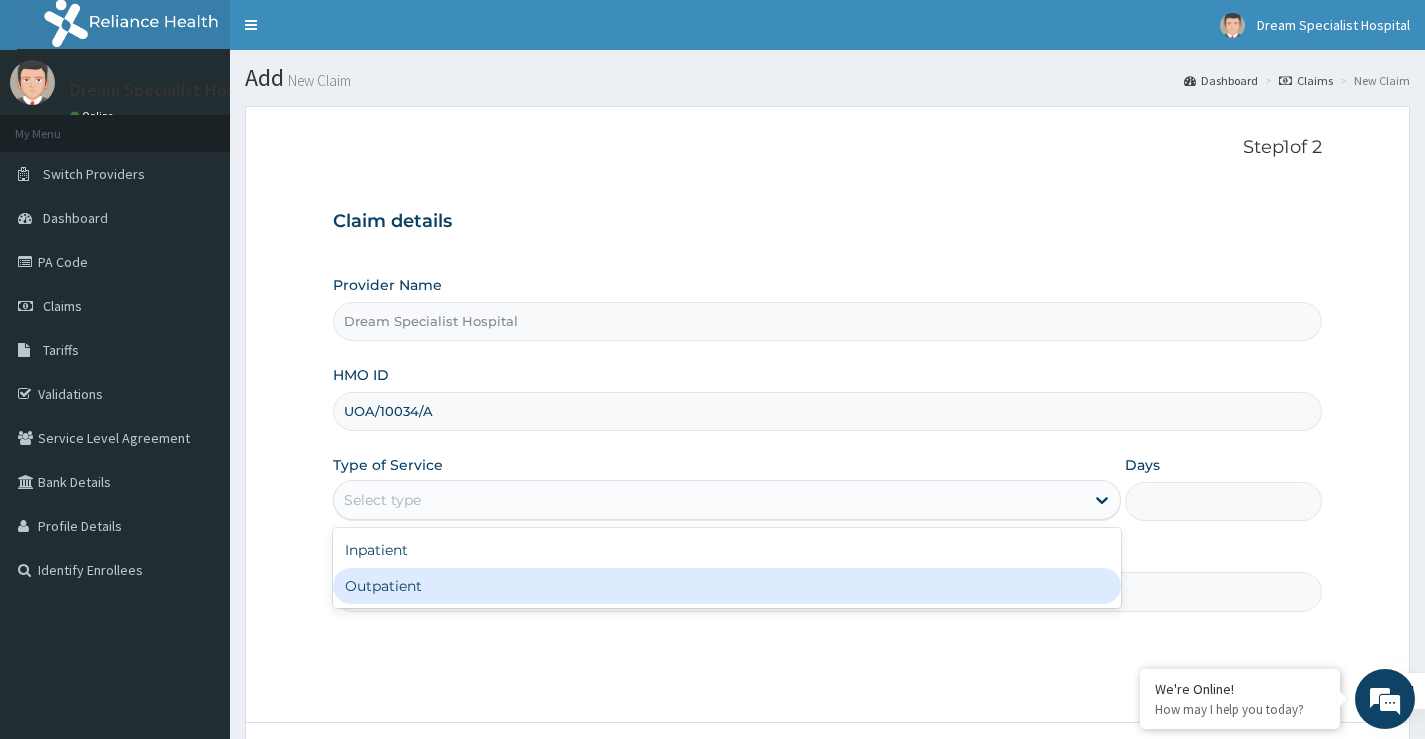 click on "Outpatient" at bounding box center (727, 586) 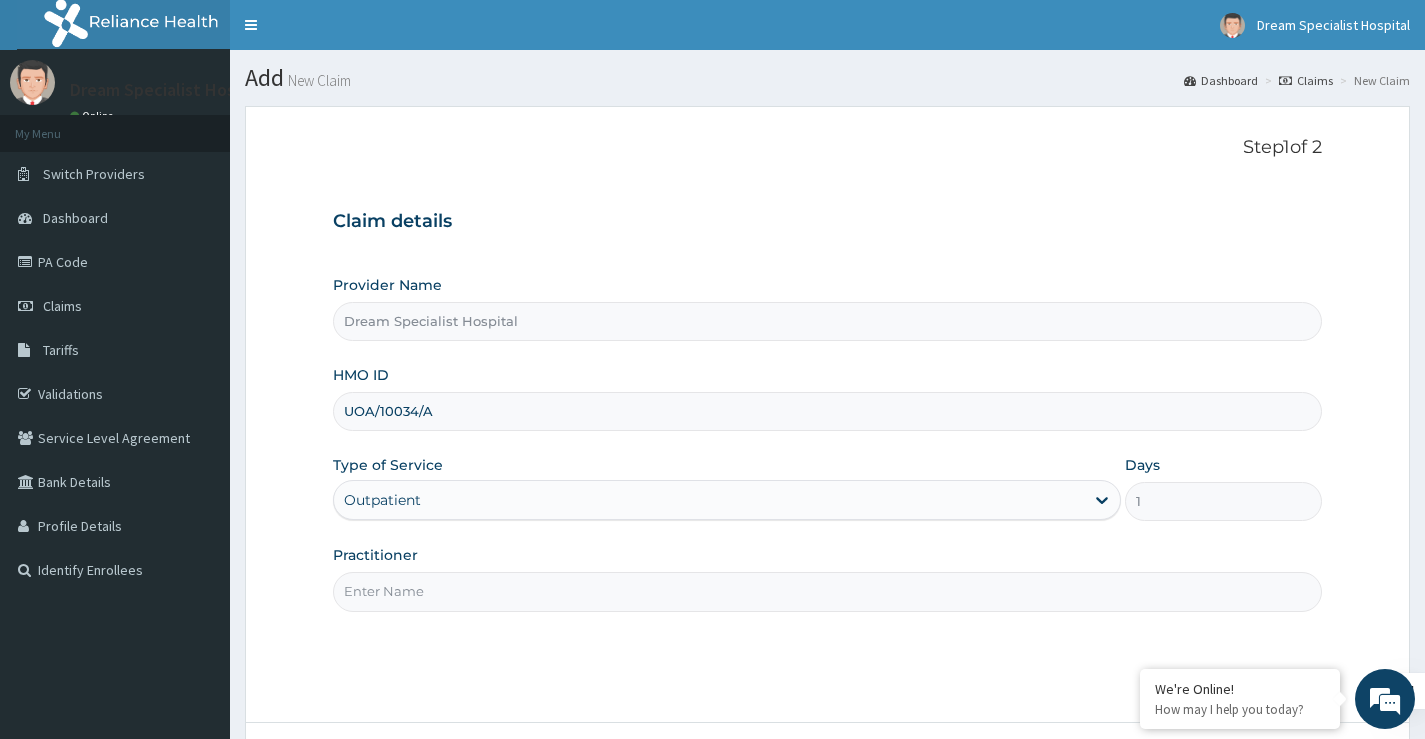 drag, startPoint x: 447, startPoint y: 598, endPoint x: 446, endPoint y: 610, distance: 12.0415945 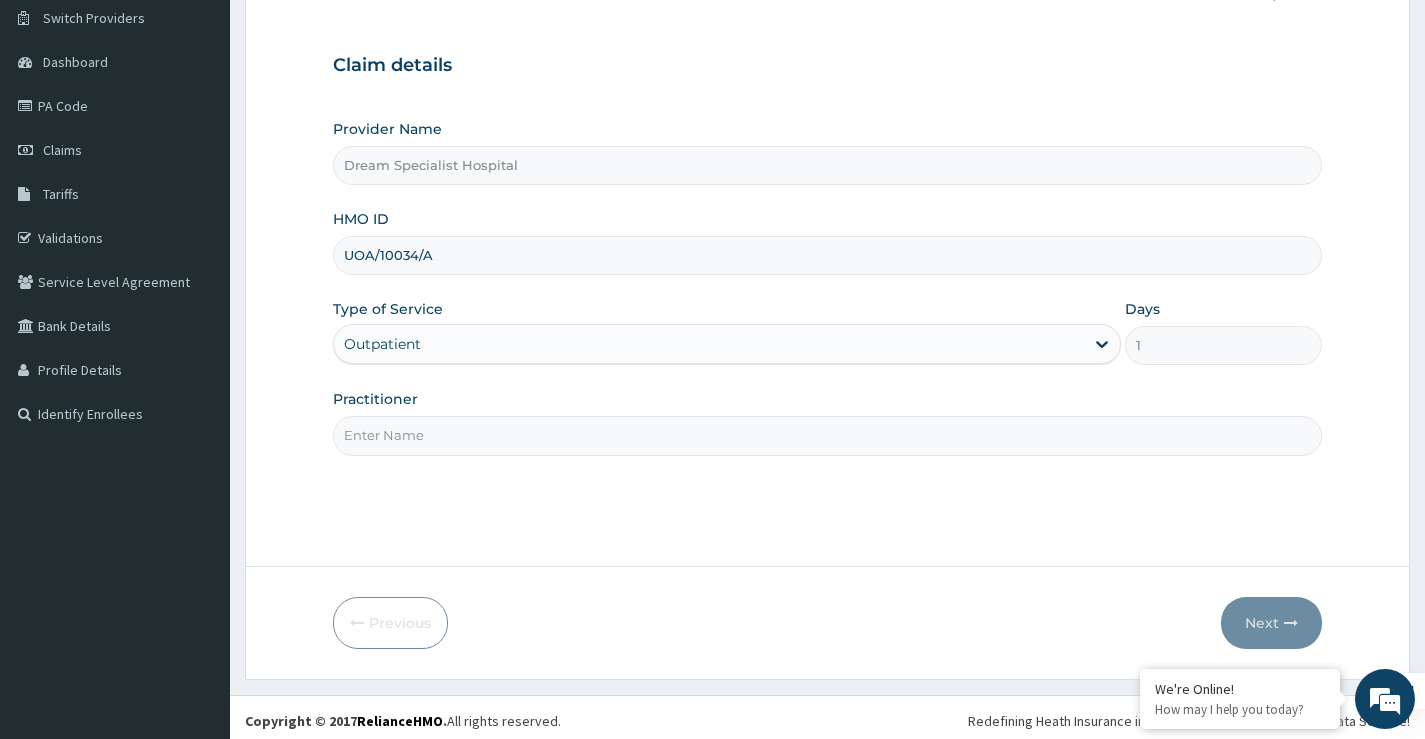 scroll, scrollTop: 163, scrollLeft: 0, axis: vertical 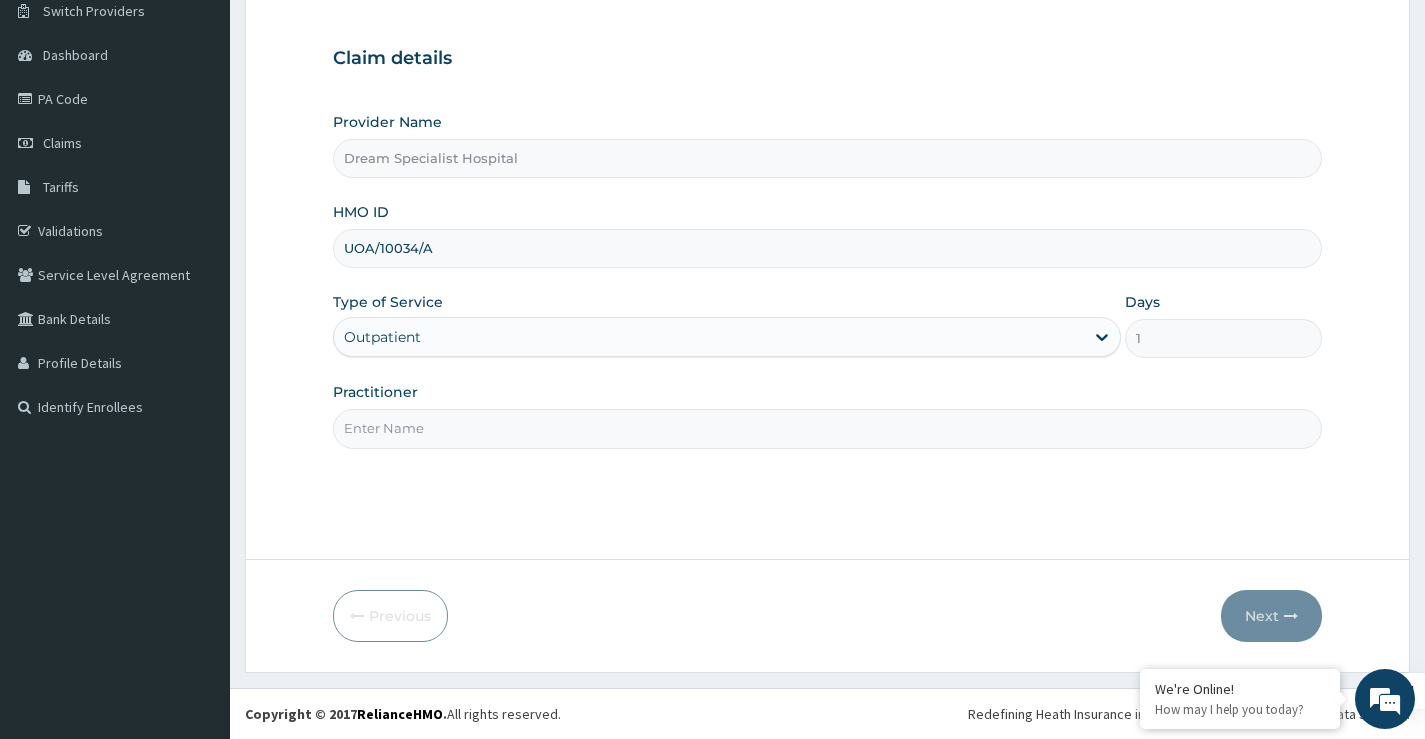 drag, startPoint x: 459, startPoint y: 418, endPoint x: 462, endPoint y: 441, distance: 23.194826 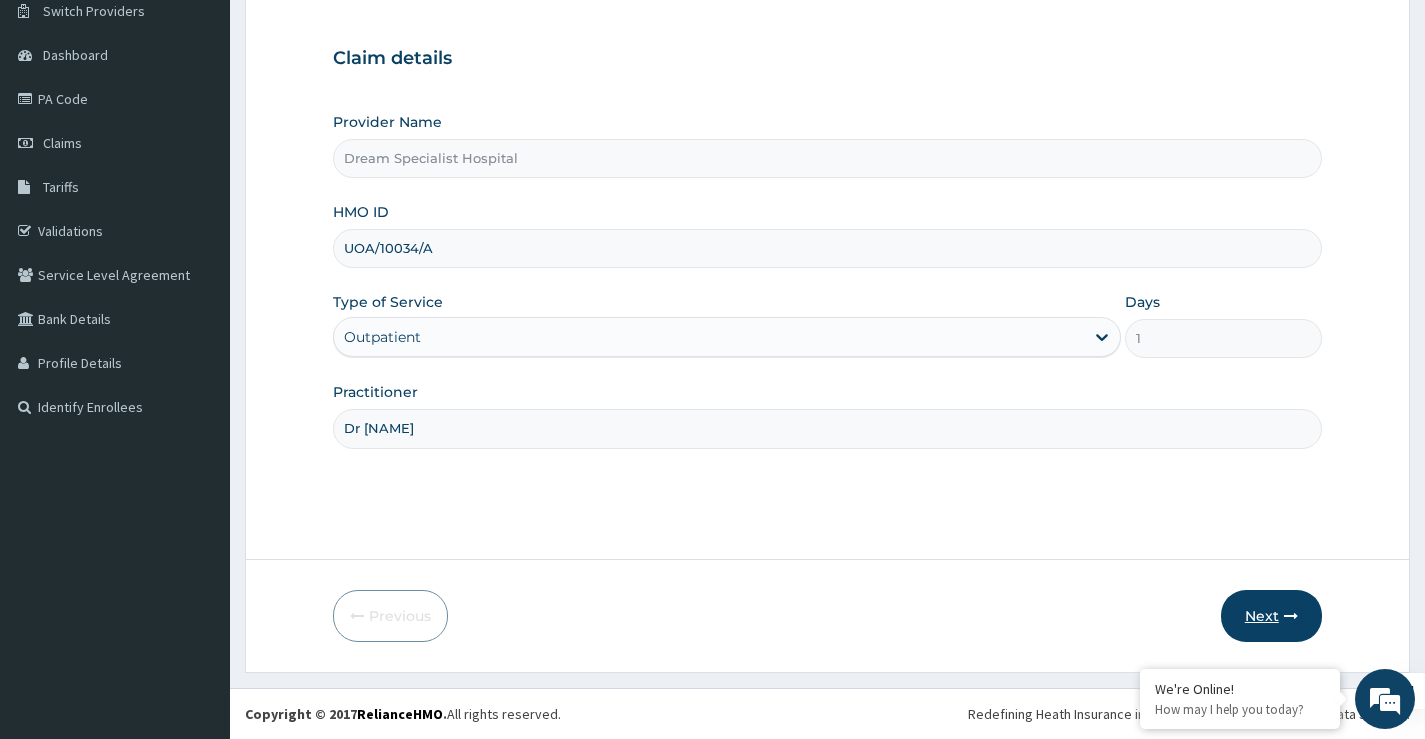 click on "Next" at bounding box center (1271, 616) 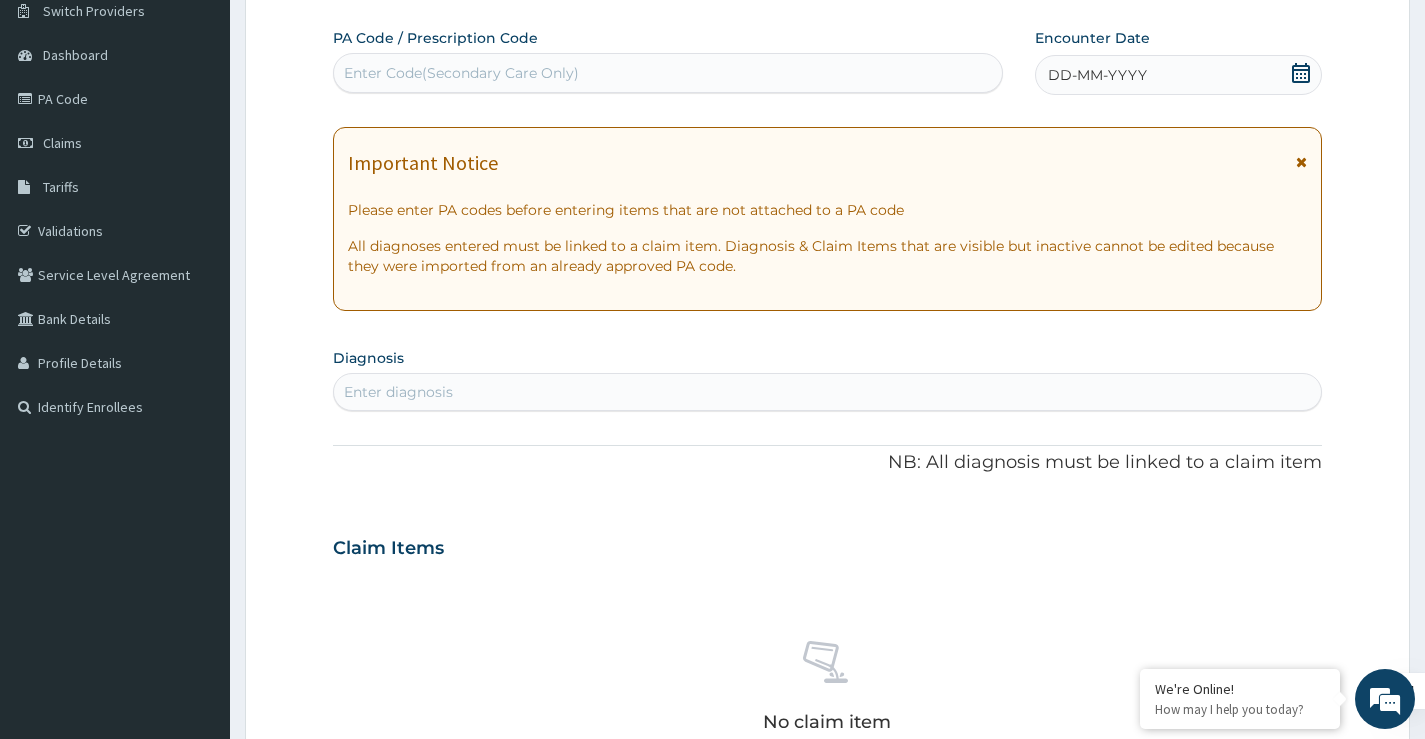 scroll, scrollTop: 0, scrollLeft: 0, axis: both 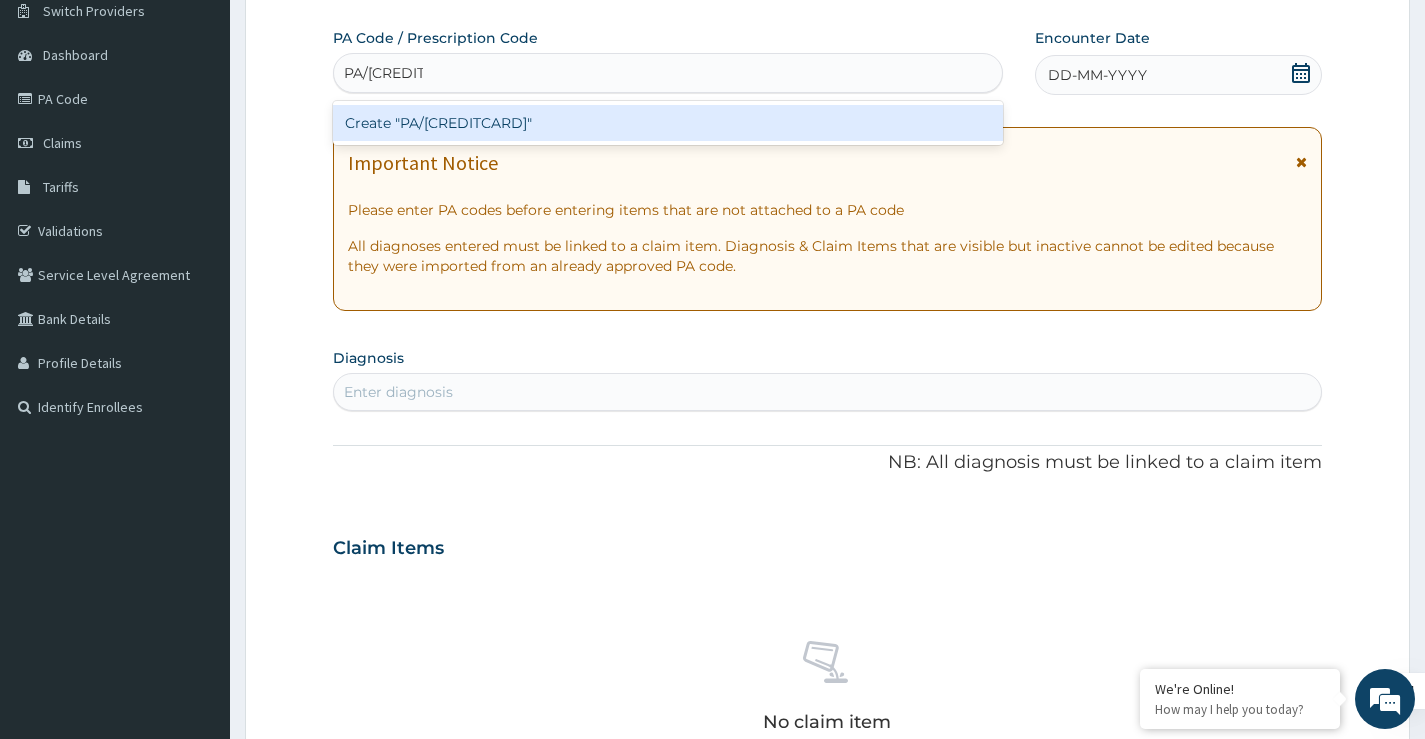 click on "Create "PA/57CC98"" at bounding box center (668, 123) 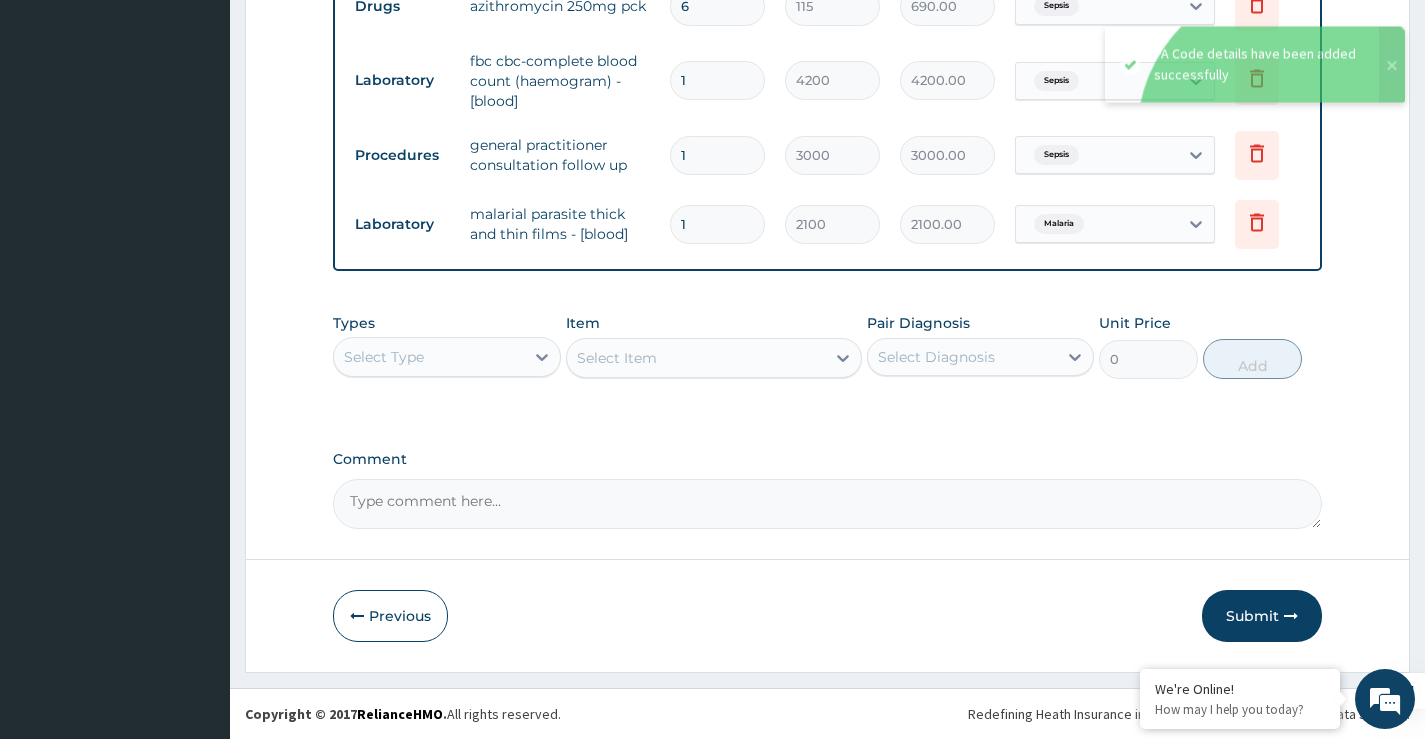 scroll, scrollTop: 841, scrollLeft: 0, axis: vertical 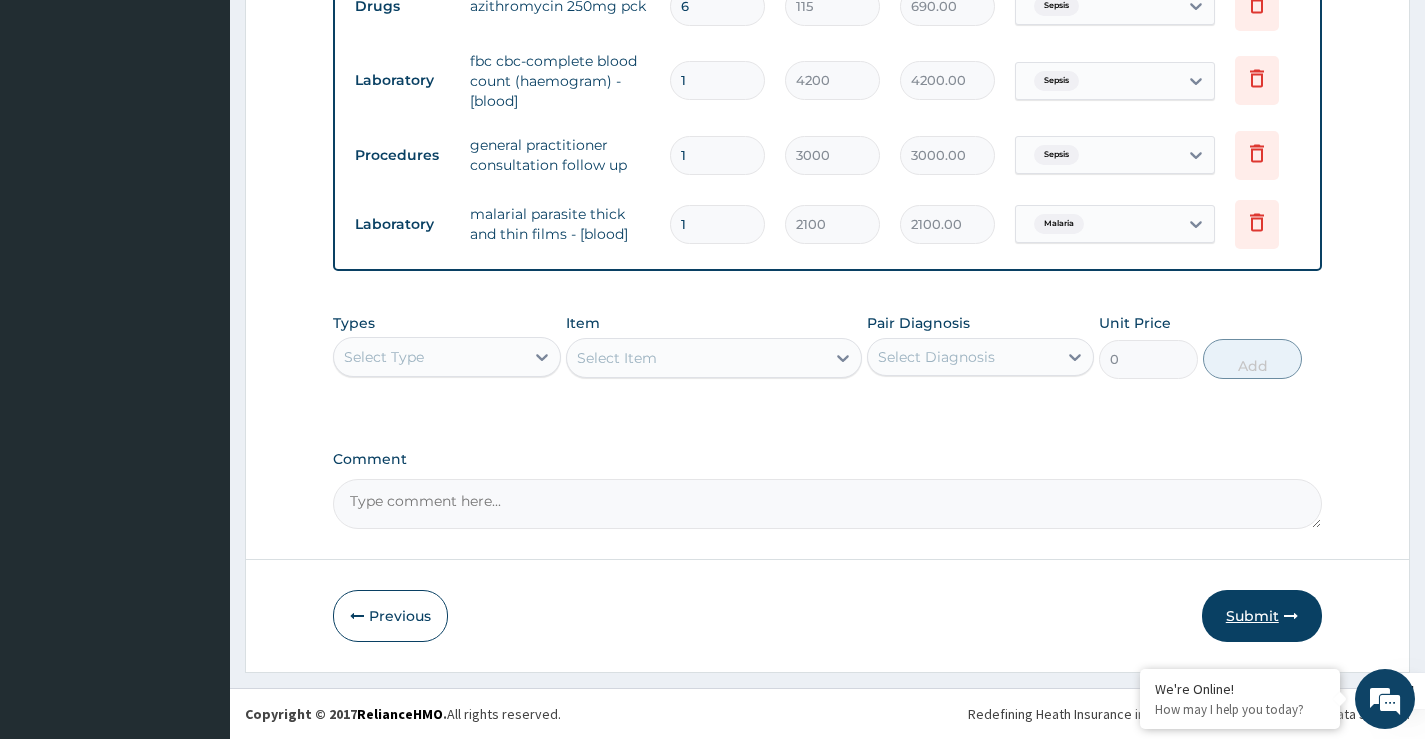 drag, startPoint x: 1237, startPoint y: 614, endPoint x: 1225, endPoint y: 542, distance: 72.99315 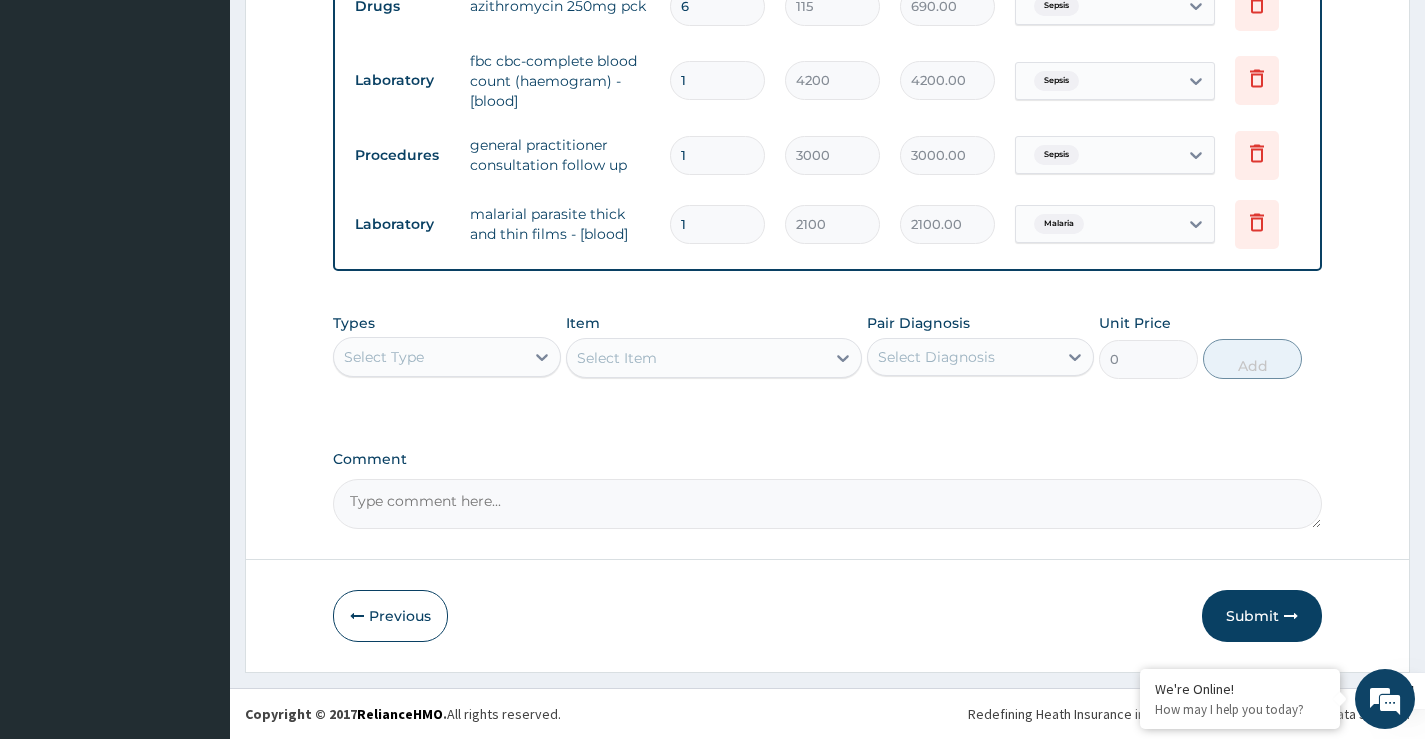 click on "Submit" at bounding box center (1262, 616) 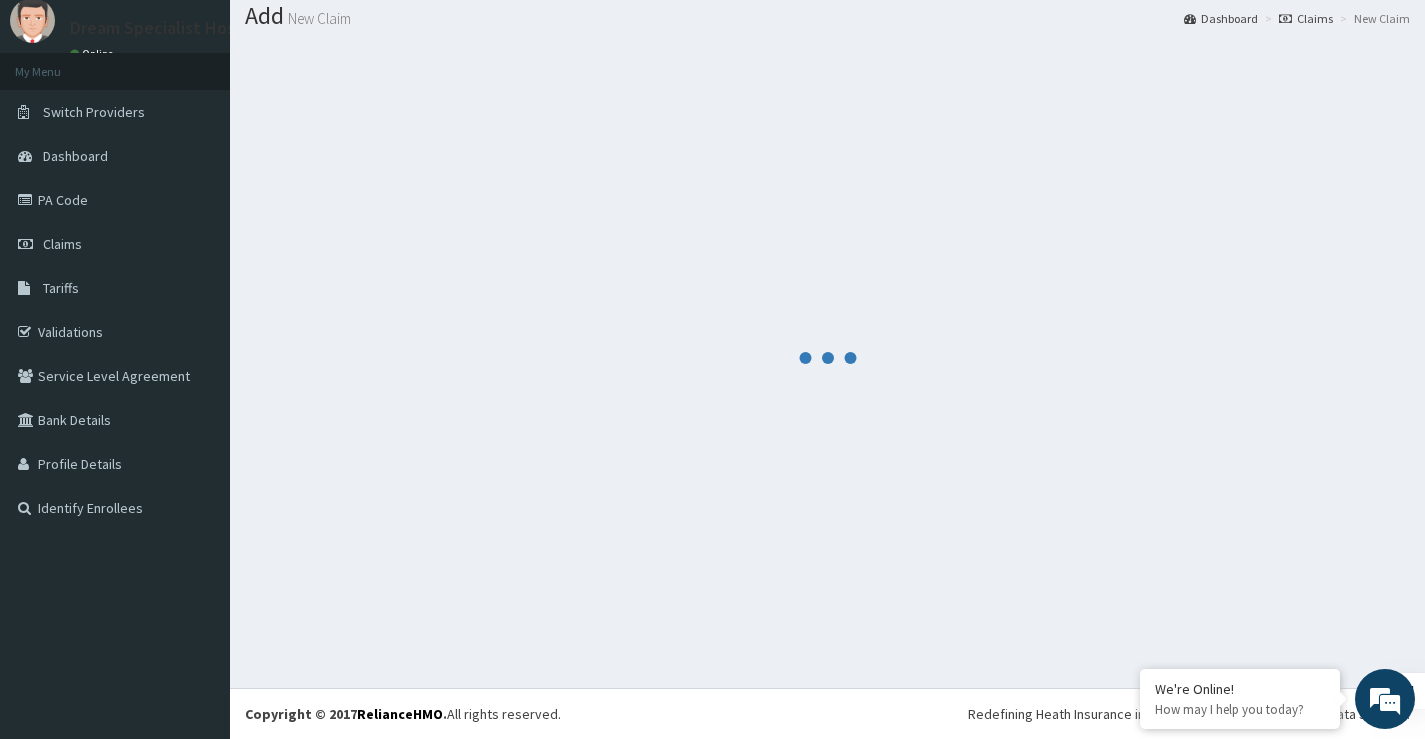 scroll, scrollTop: 841, scrollLeft: 0, axis: vertical 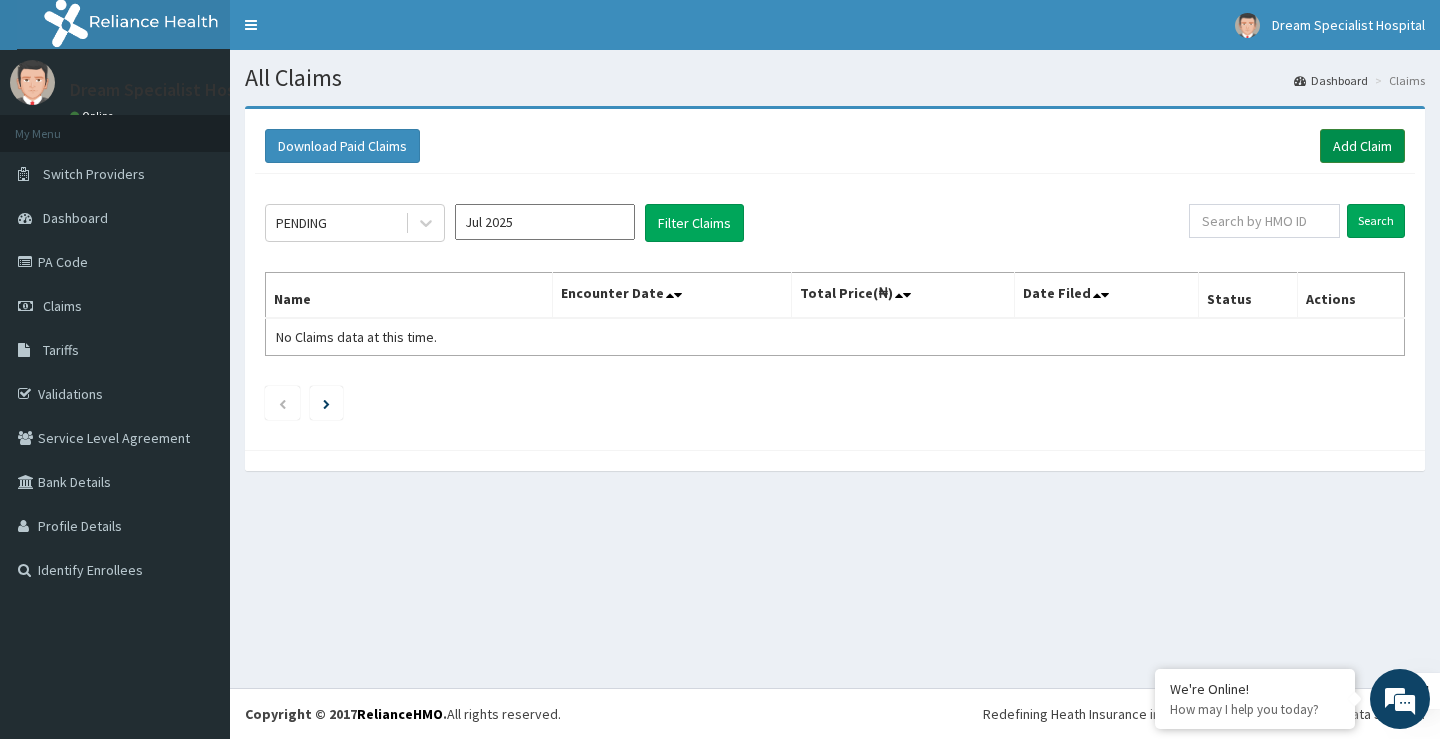 click on "Add Claim" at bounding box center (1362, 146) 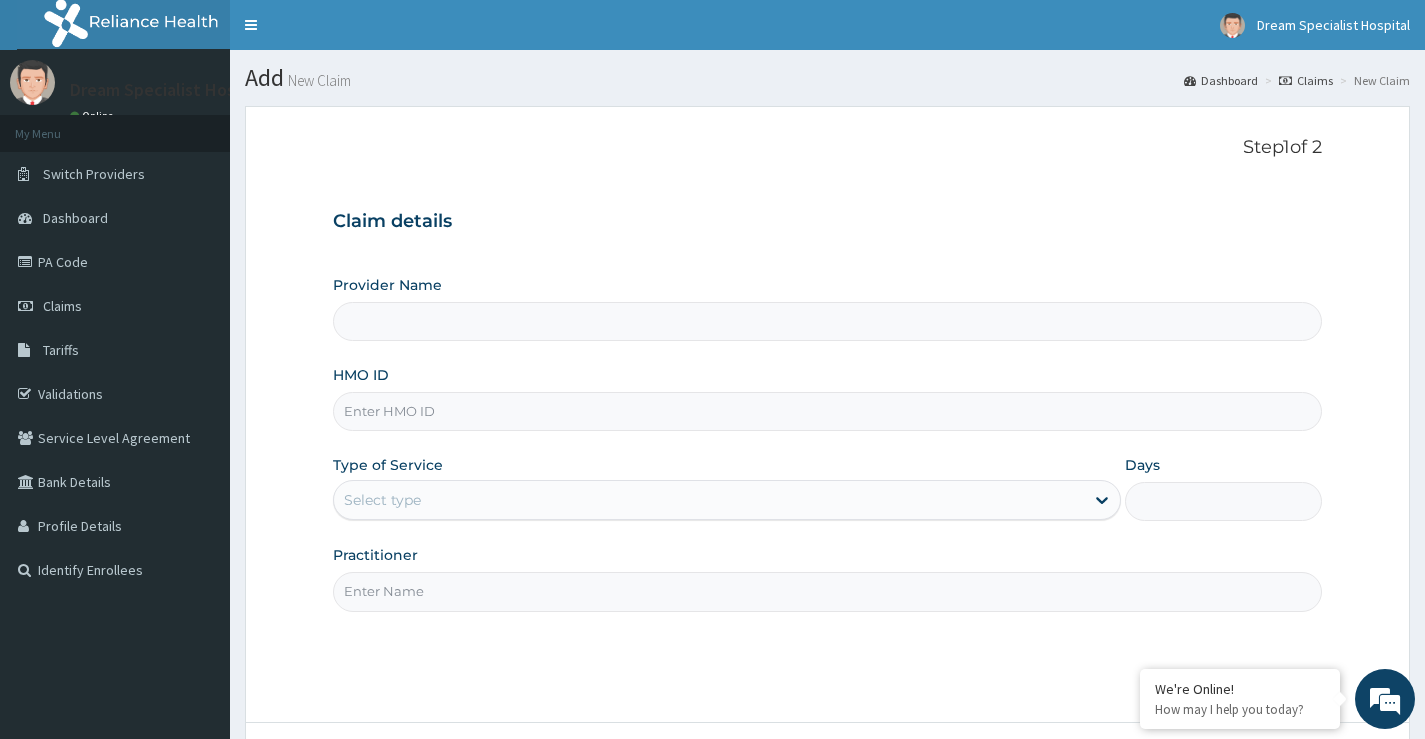 scroll, scrollTop: 0, scrollLeft: 0, axis: both 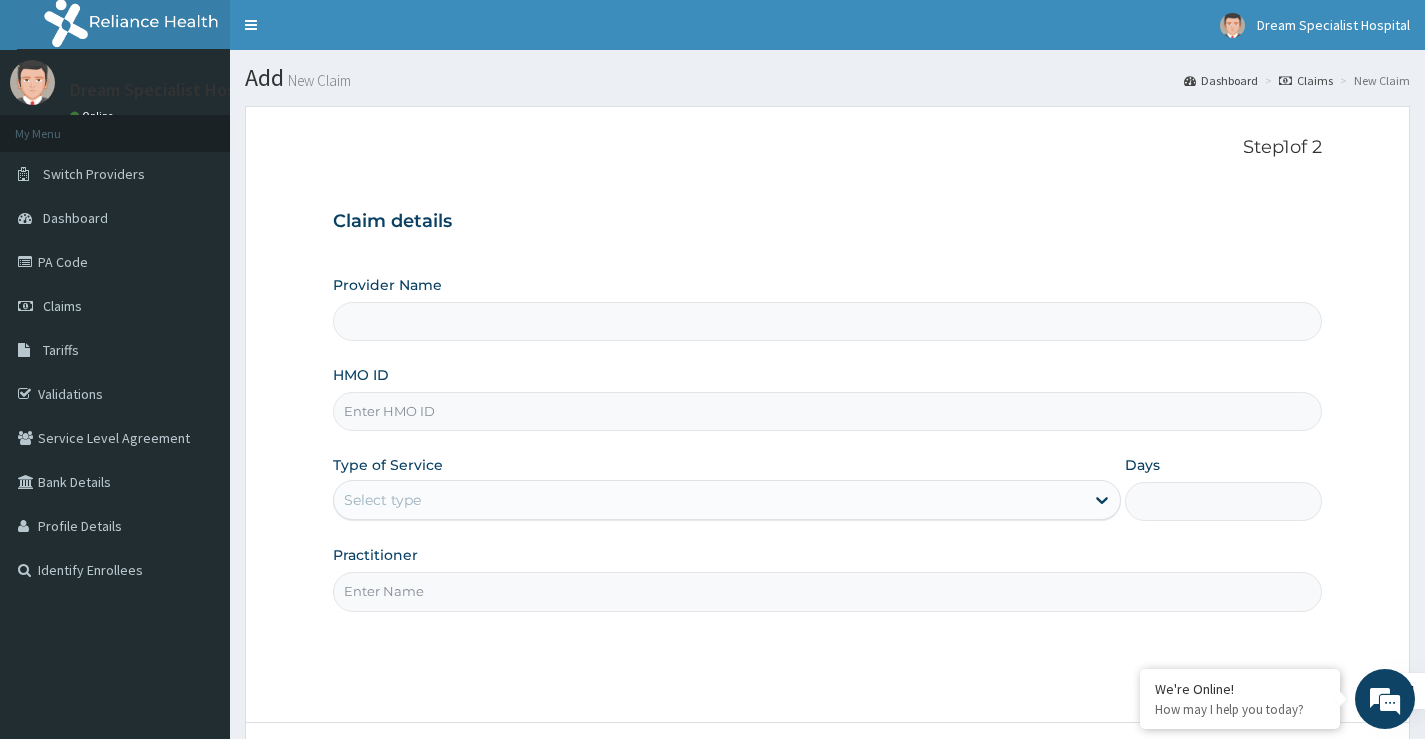 click on "HMO ID" at bounding box center (827, 411) 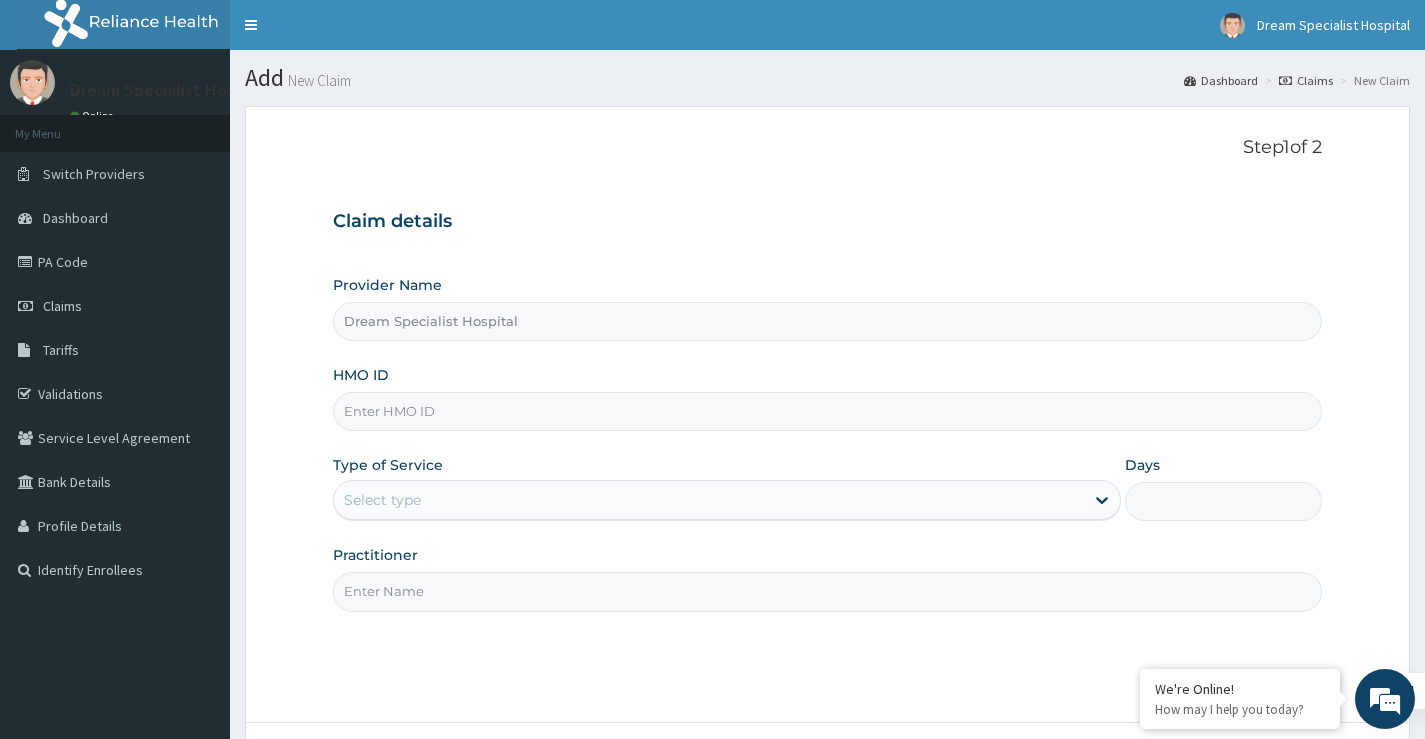 paste on "bvs/10037/a" 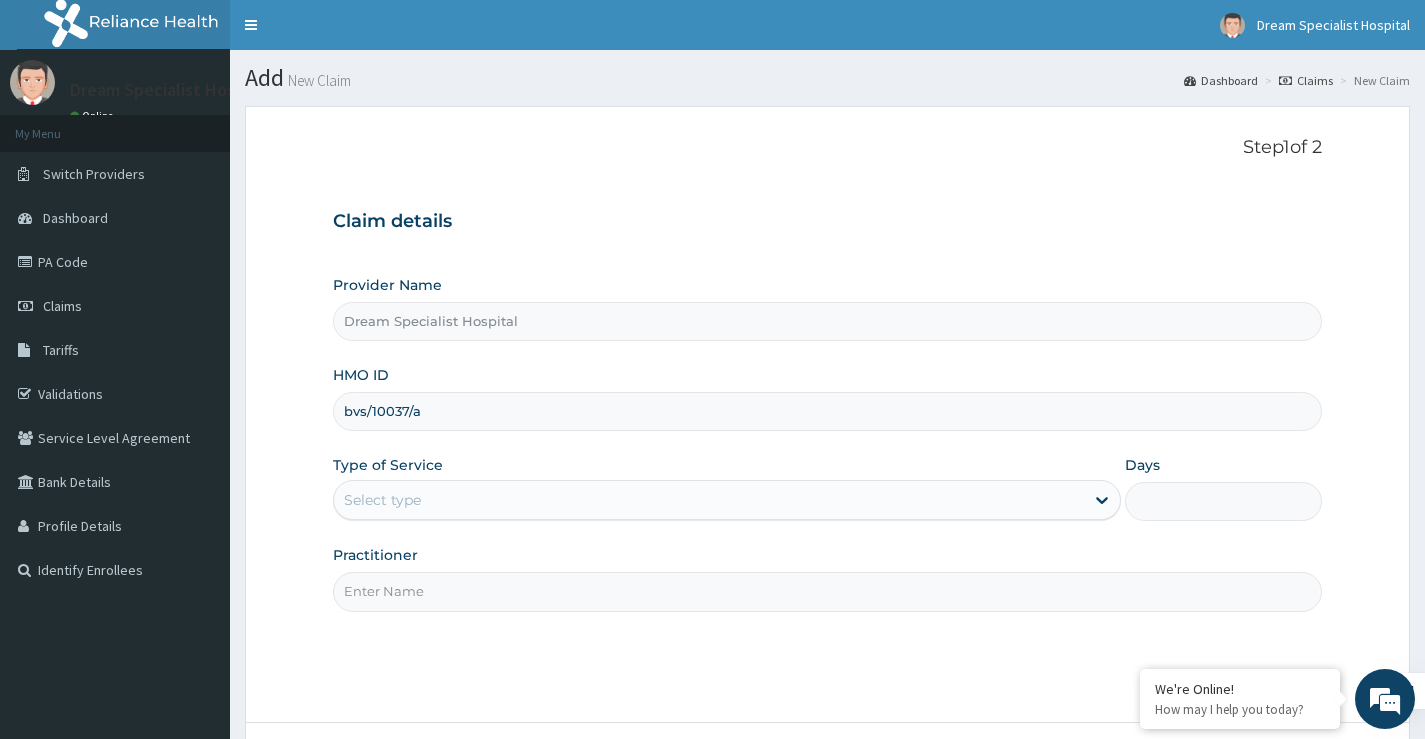 type on "bvs/10037/a" 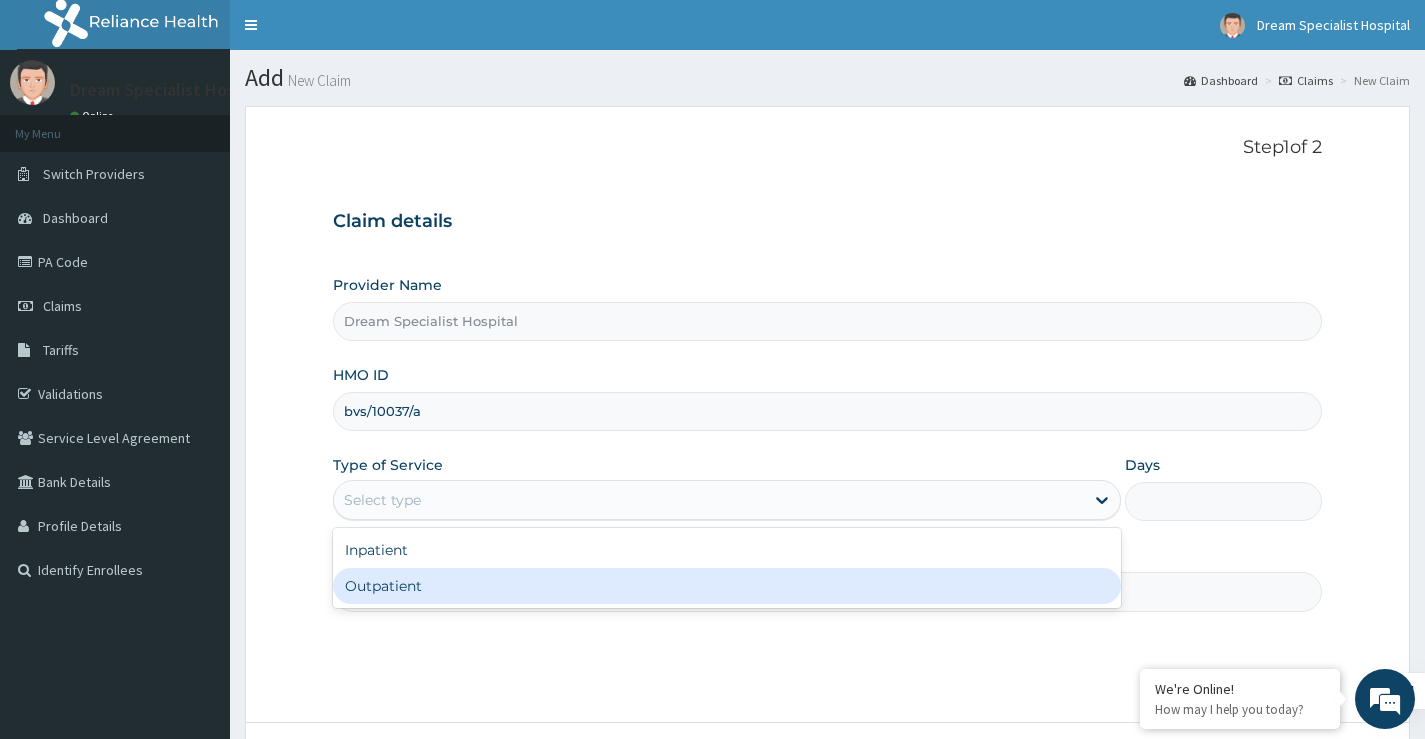 drag, startPoint x: 404, startPoint y: 582, endPoint x: 480, endPoint y: 559, distance: 79.40403 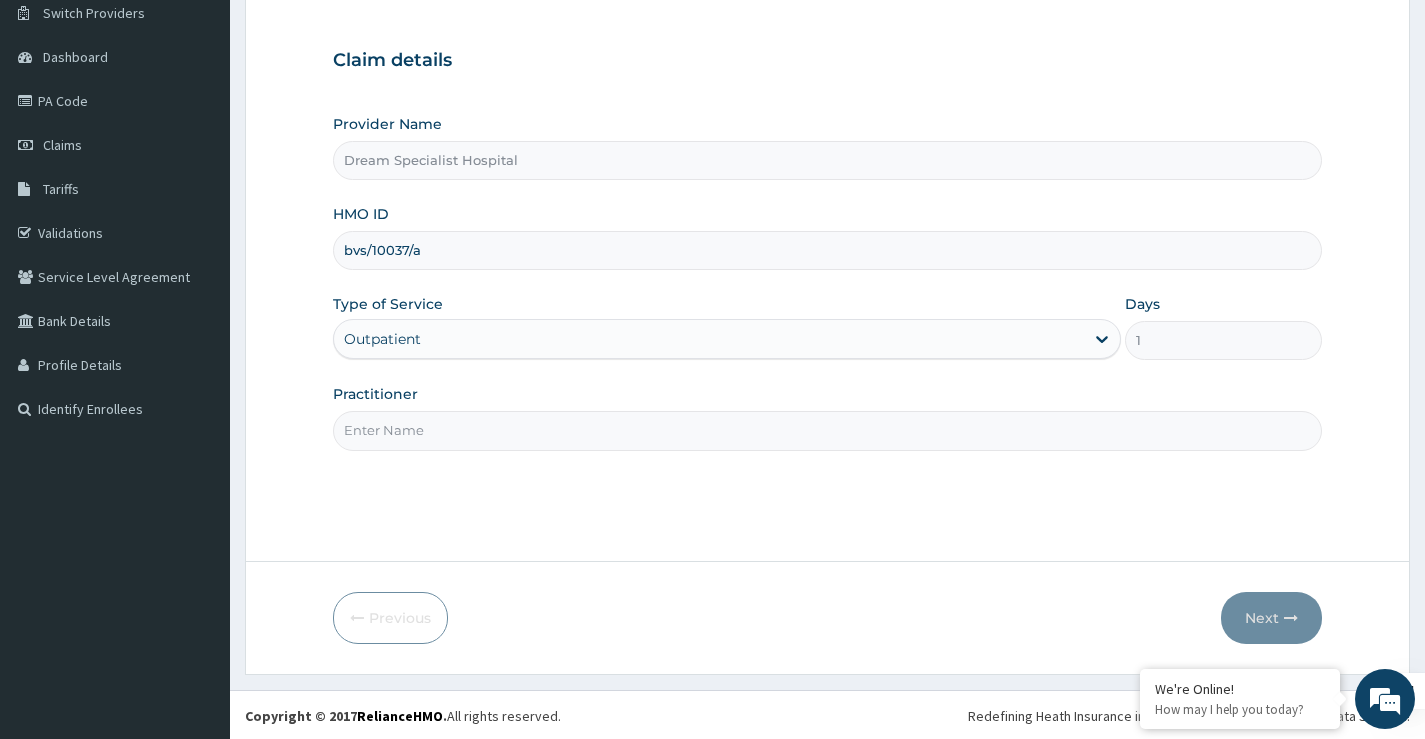 scroll, scrollTop: 163, scrollLeft: 0, axis: vertical 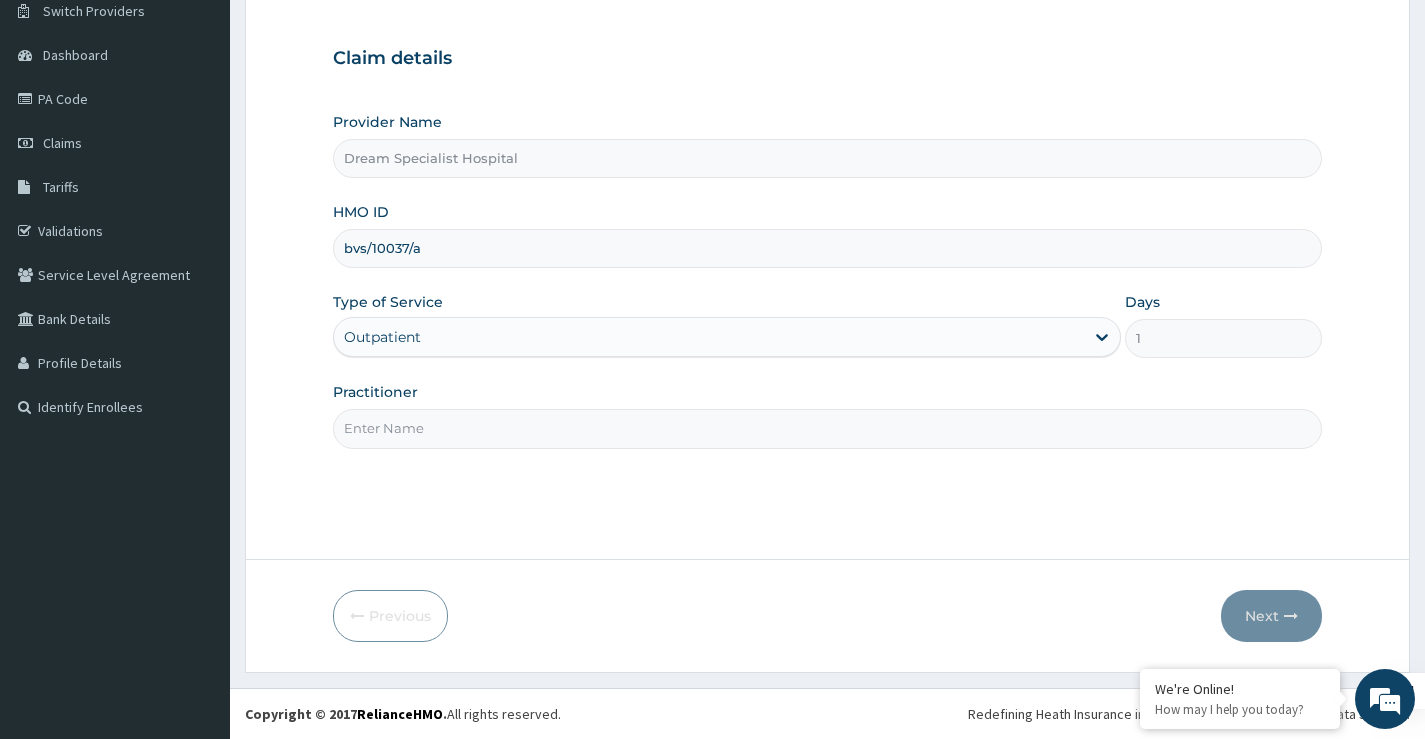 click on "Practitioner" at bounding box center [827, 428] 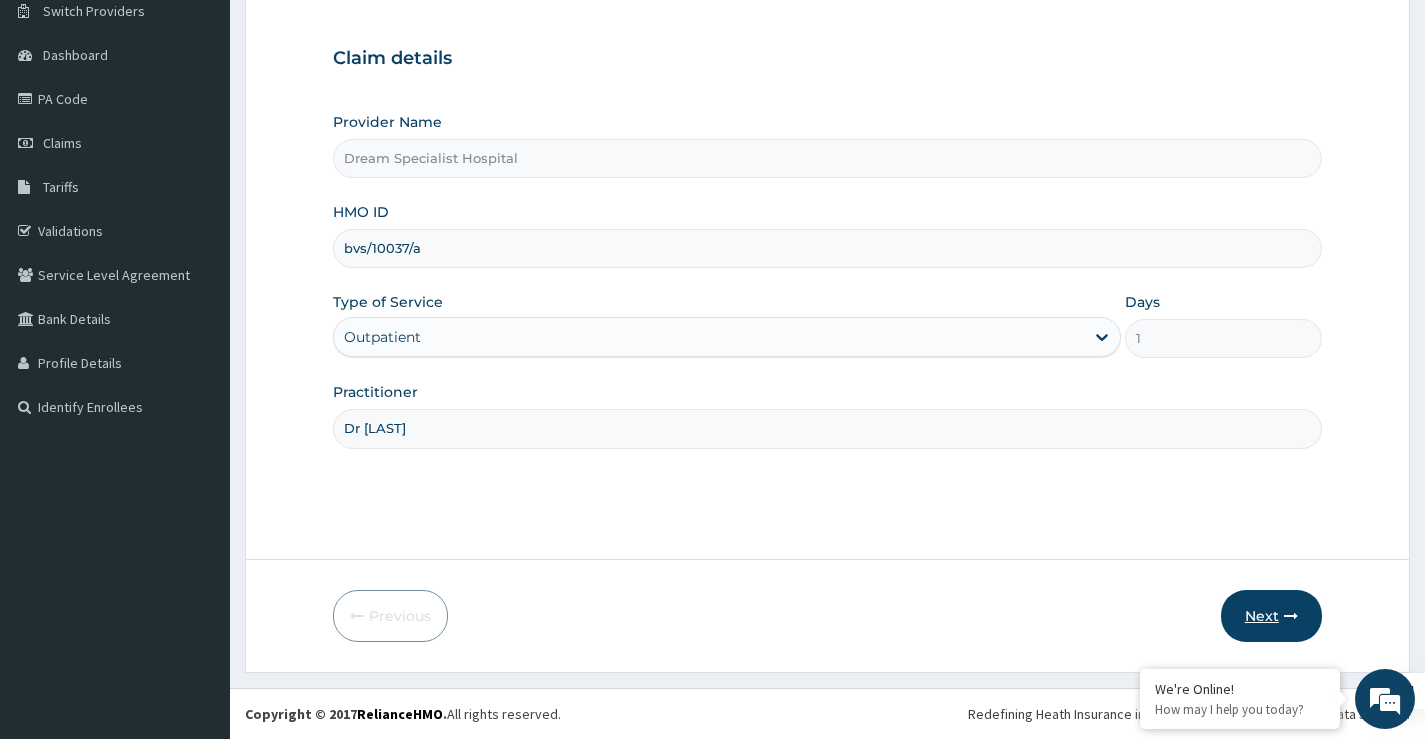 click on "Next" at bounding box center (1271, 616) 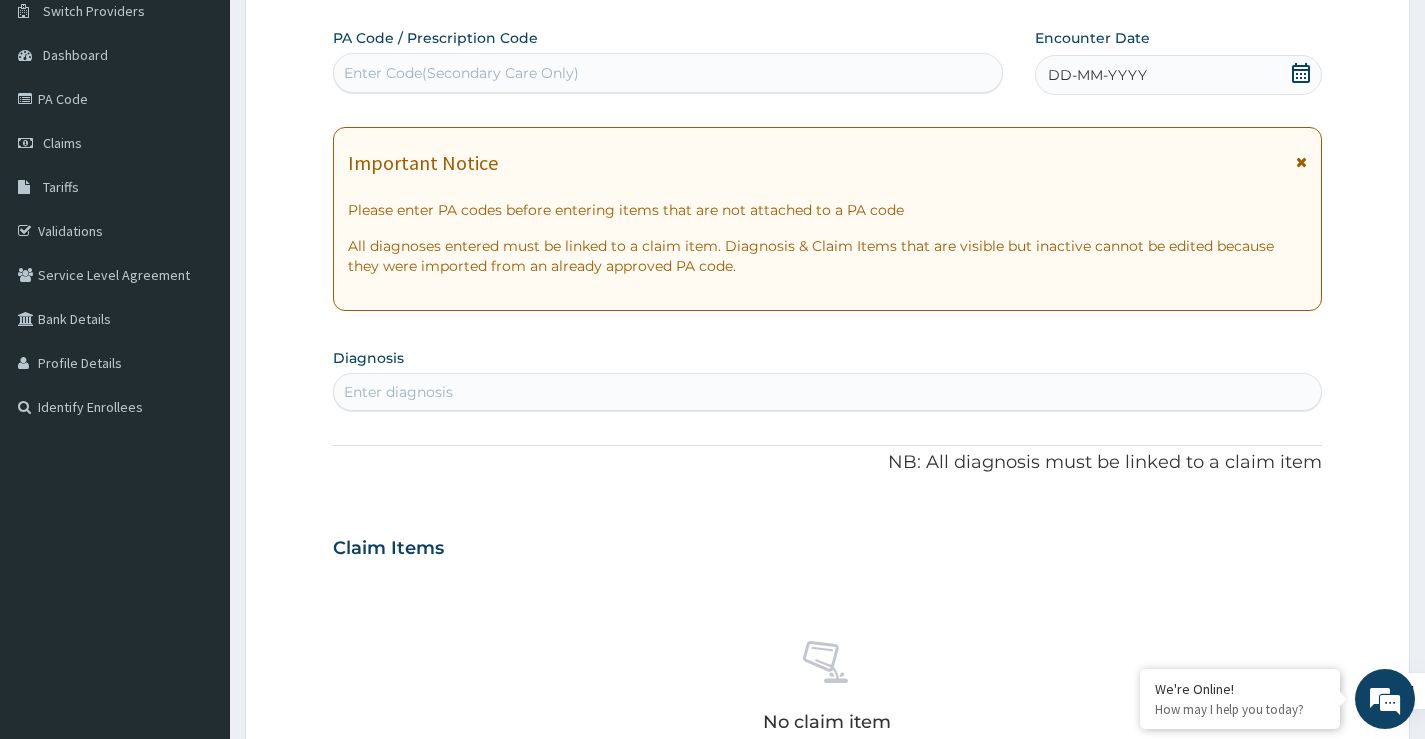 scroll, scrollTop: 0, scrollLeft: 0, axis: both 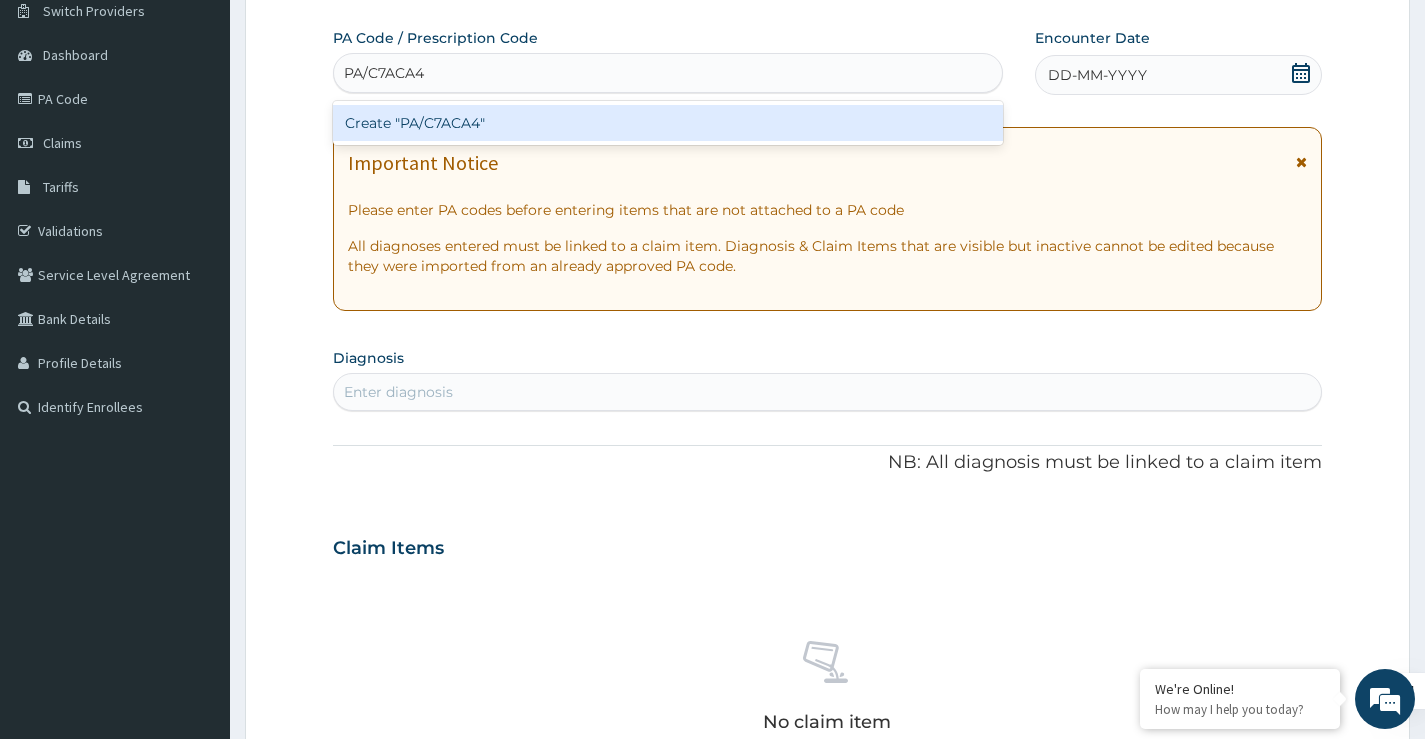 click on "Create "PA/C7ACA4"" at bounding box center [668, 123] 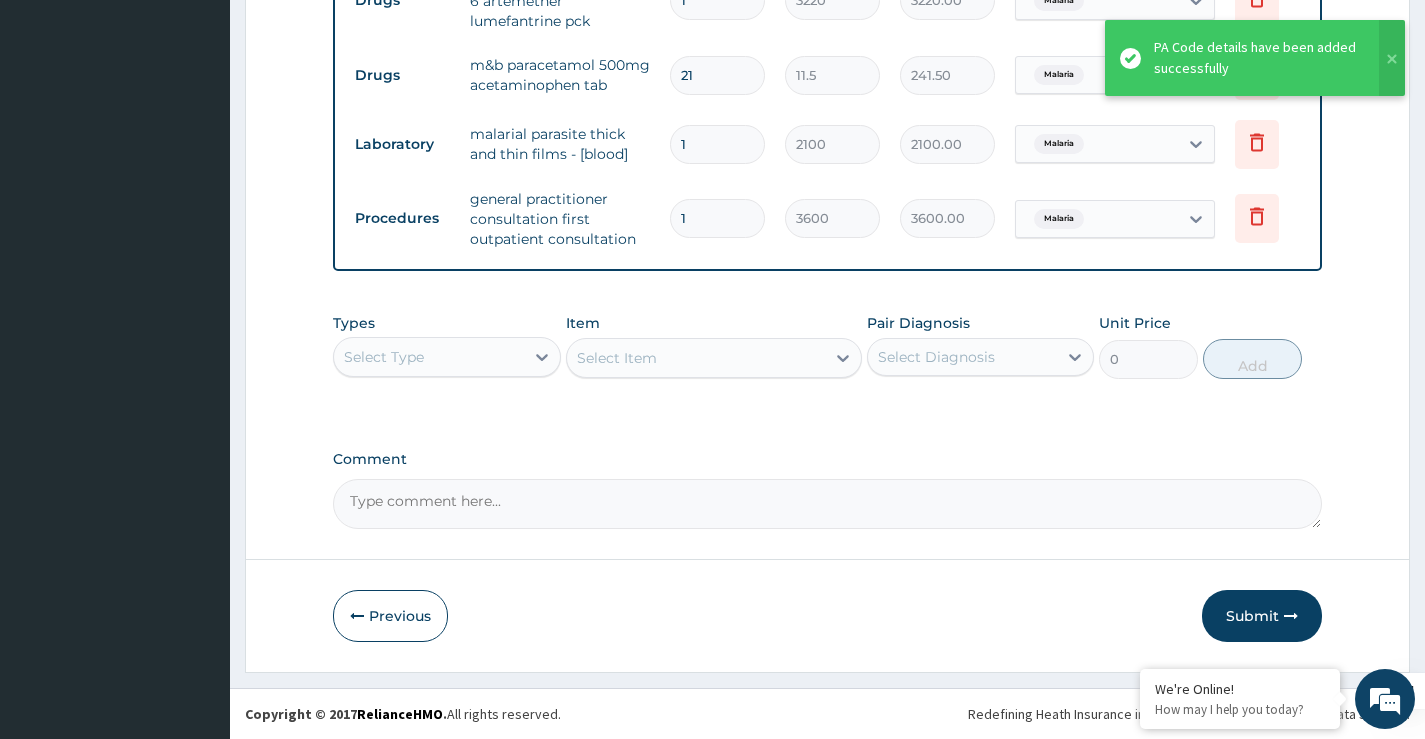 scroll, scrollTop: 863, scrollLeft: 0, axis: vertical 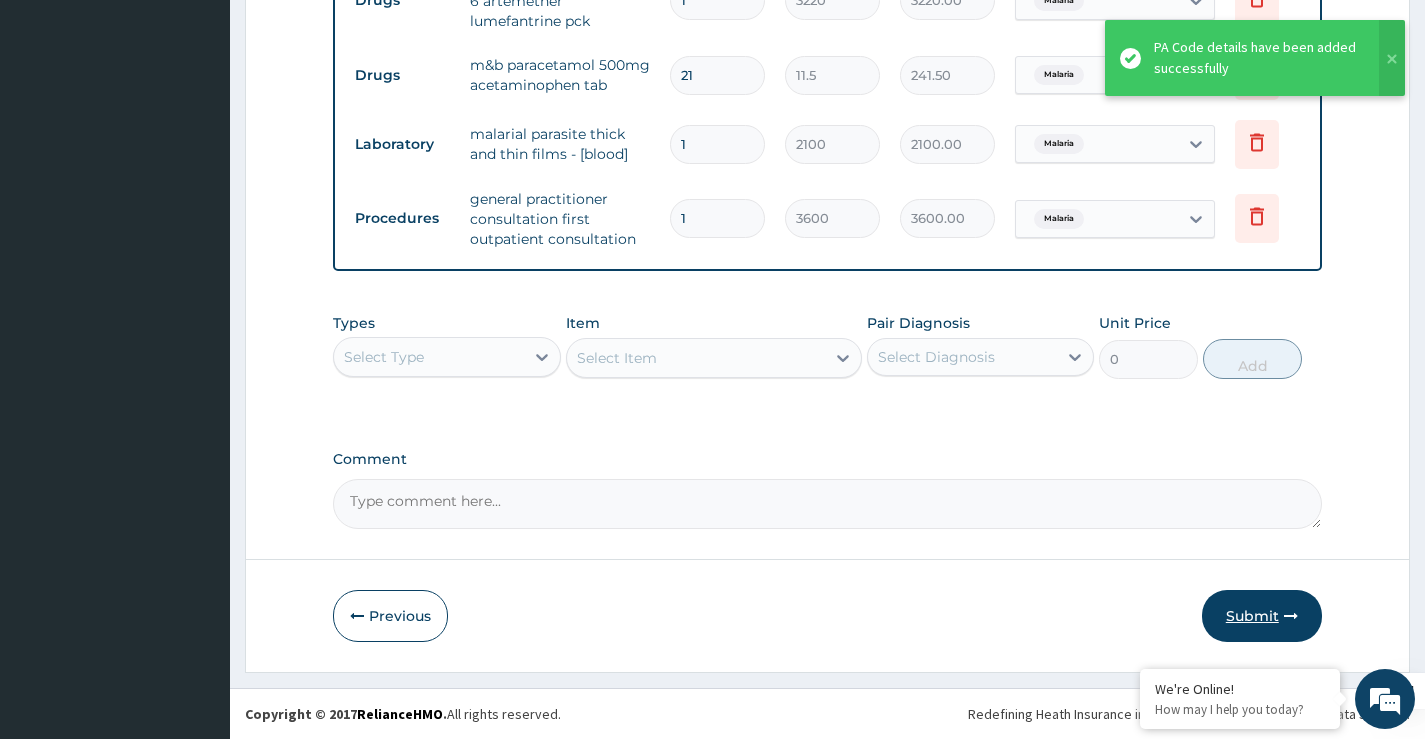click on "Submit" at bounding box center [1262, 616] 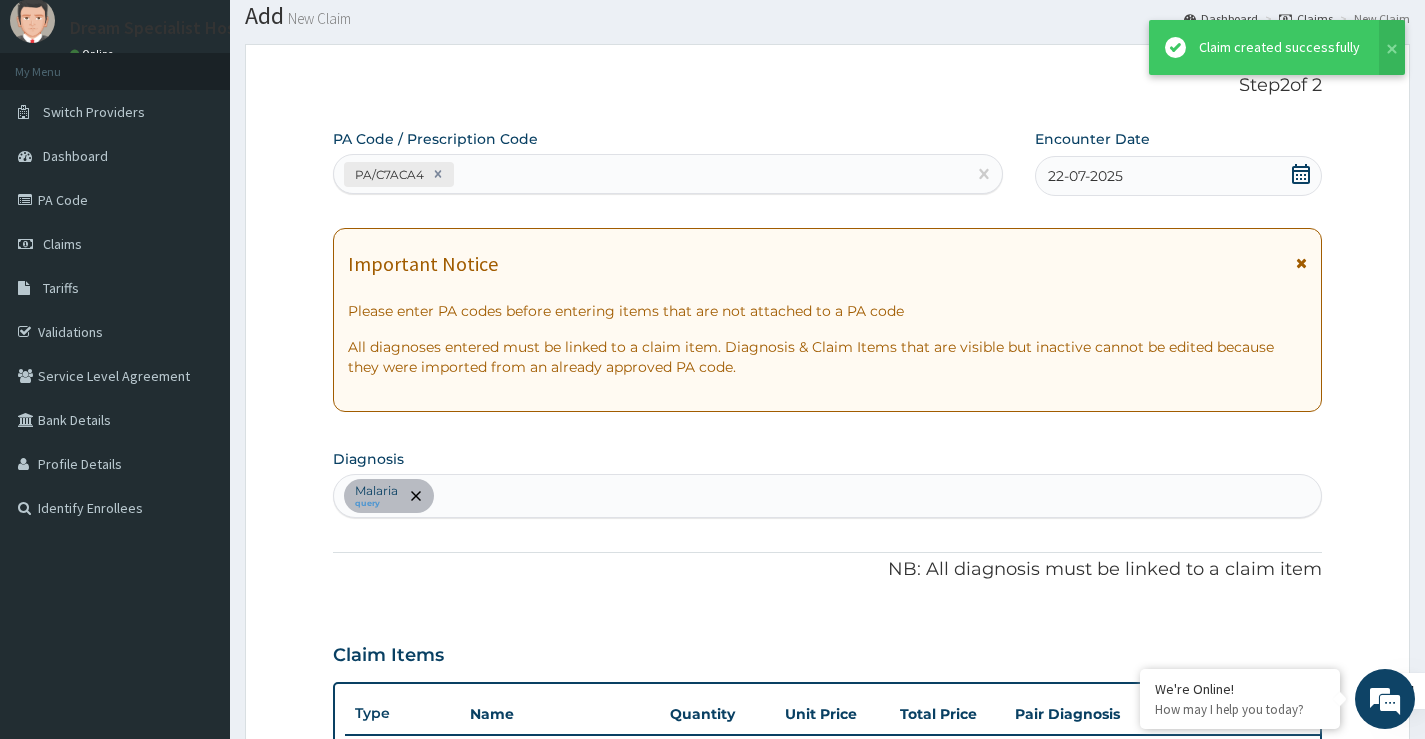 scroll, scrollTop: 863, scrollLeft: 0, axis: vertical 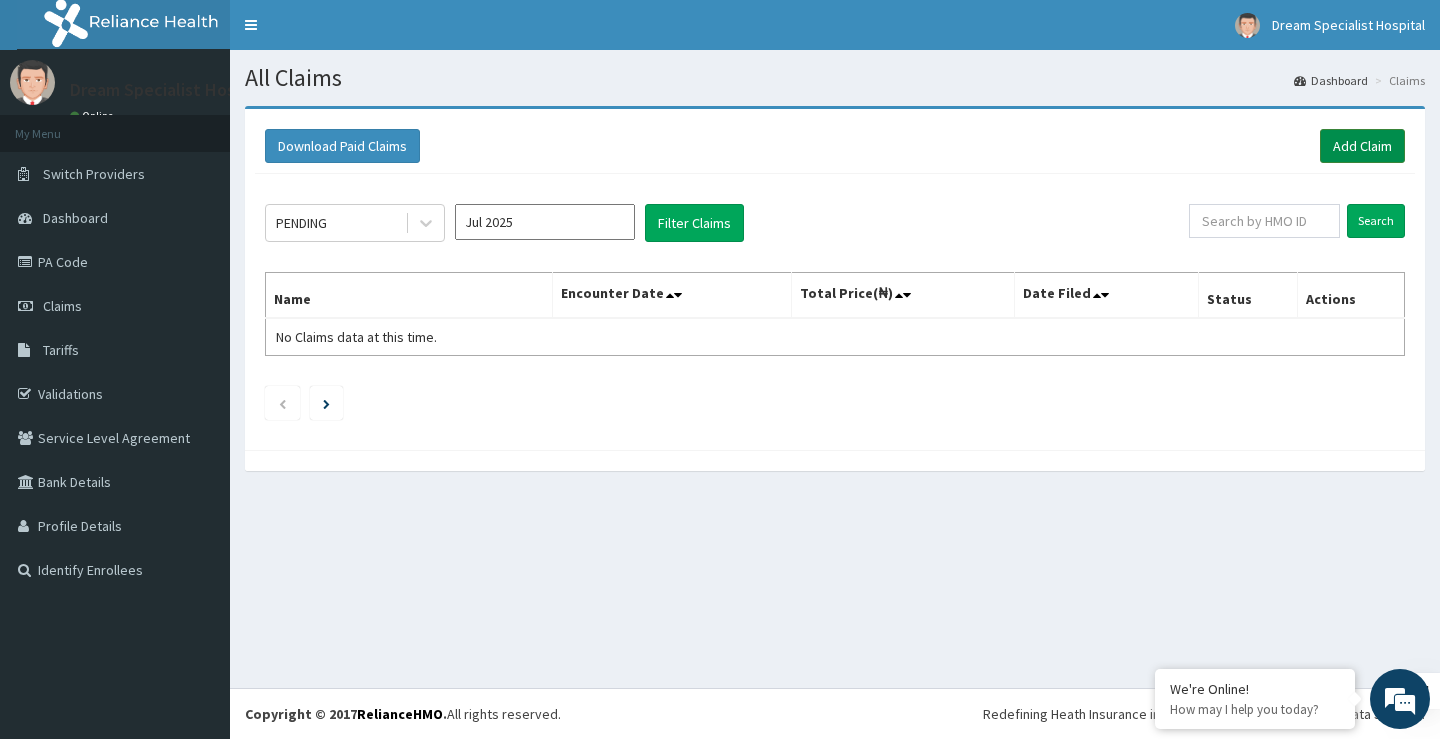 click on "Add Claim" at bounding box center (1362, 146) 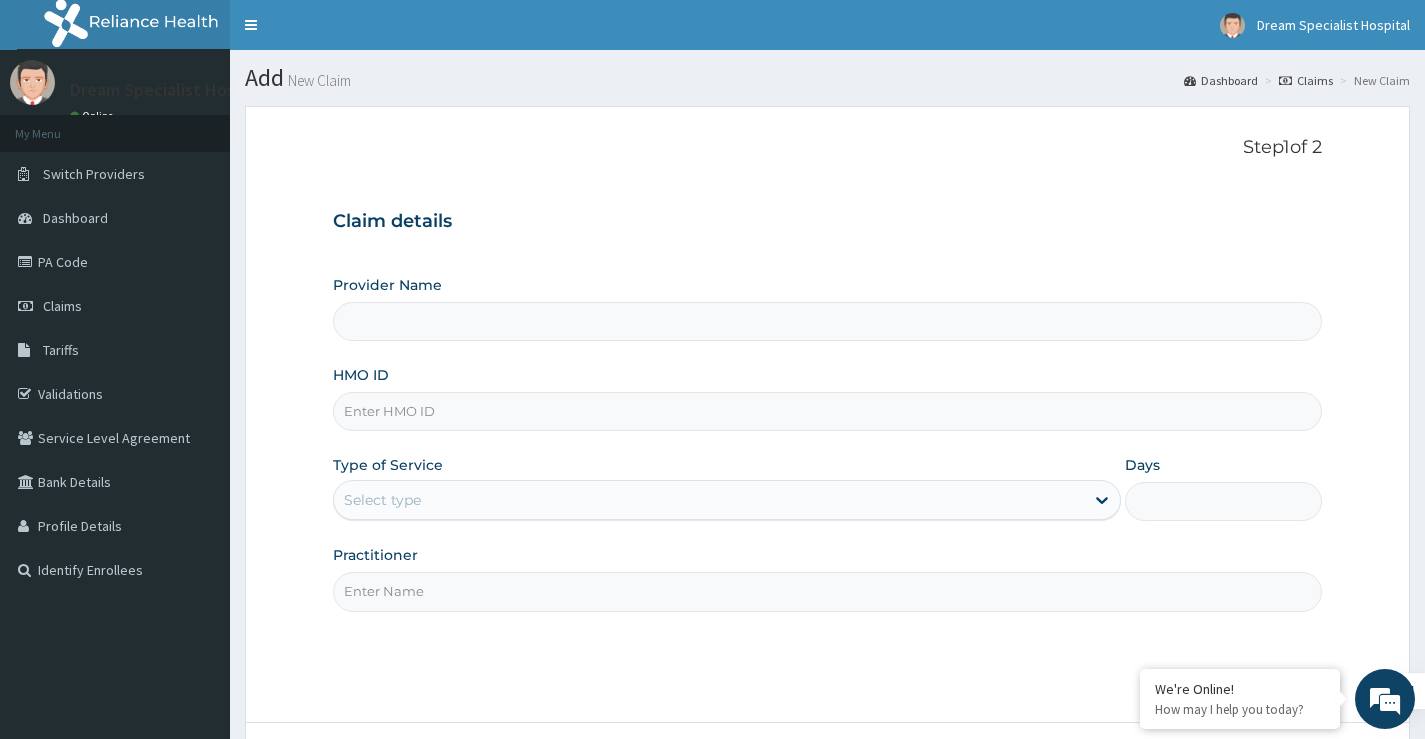 type on "Dream Specialist Hospital" 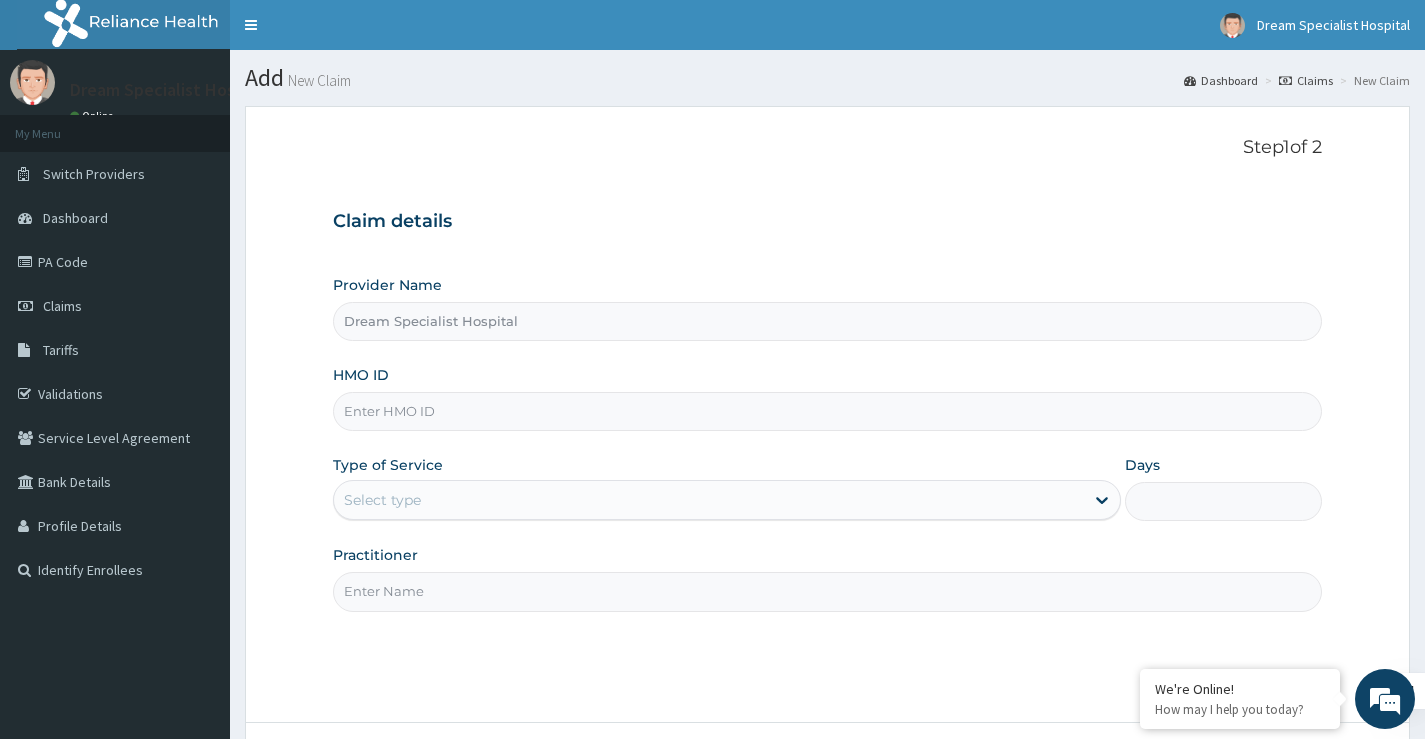 scroll, scrollTop: 0, scrollLeft: 0, axis: both 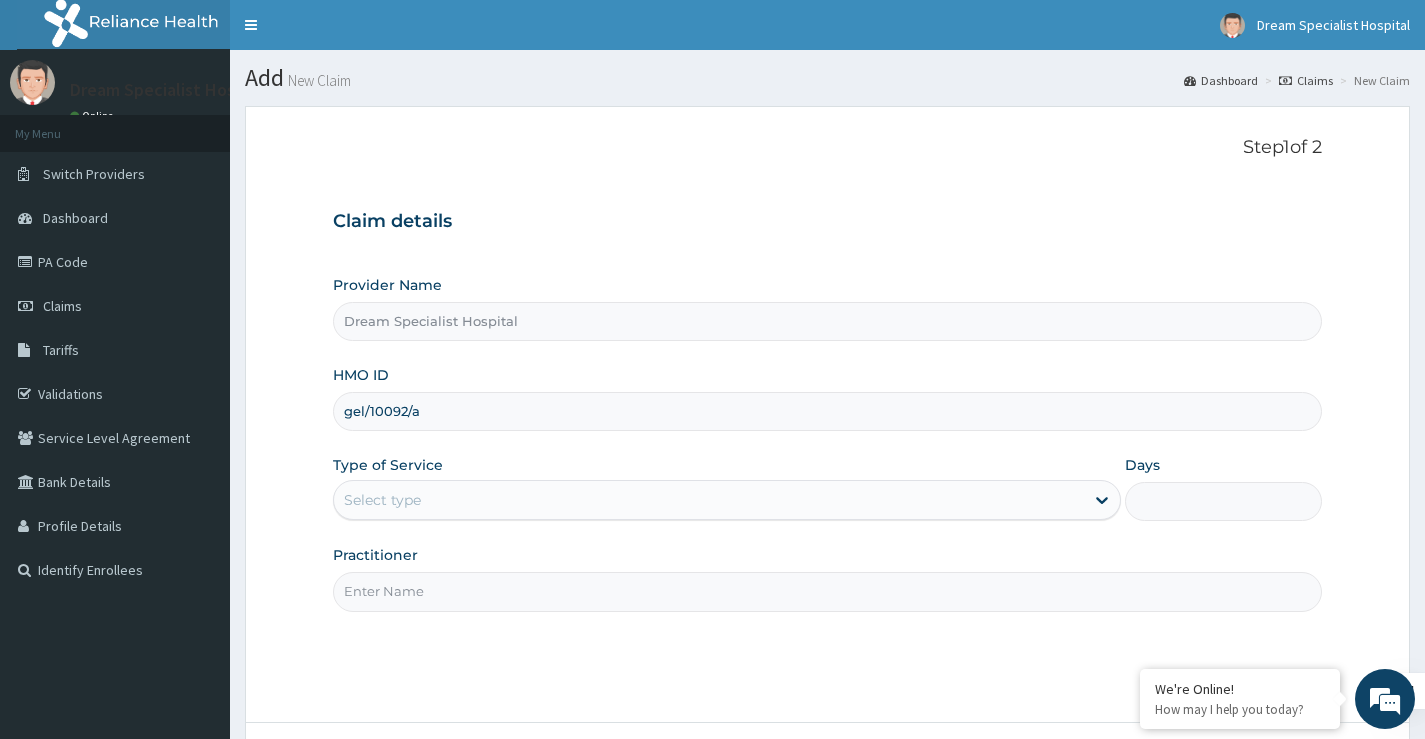 type on "gel/10092/a" 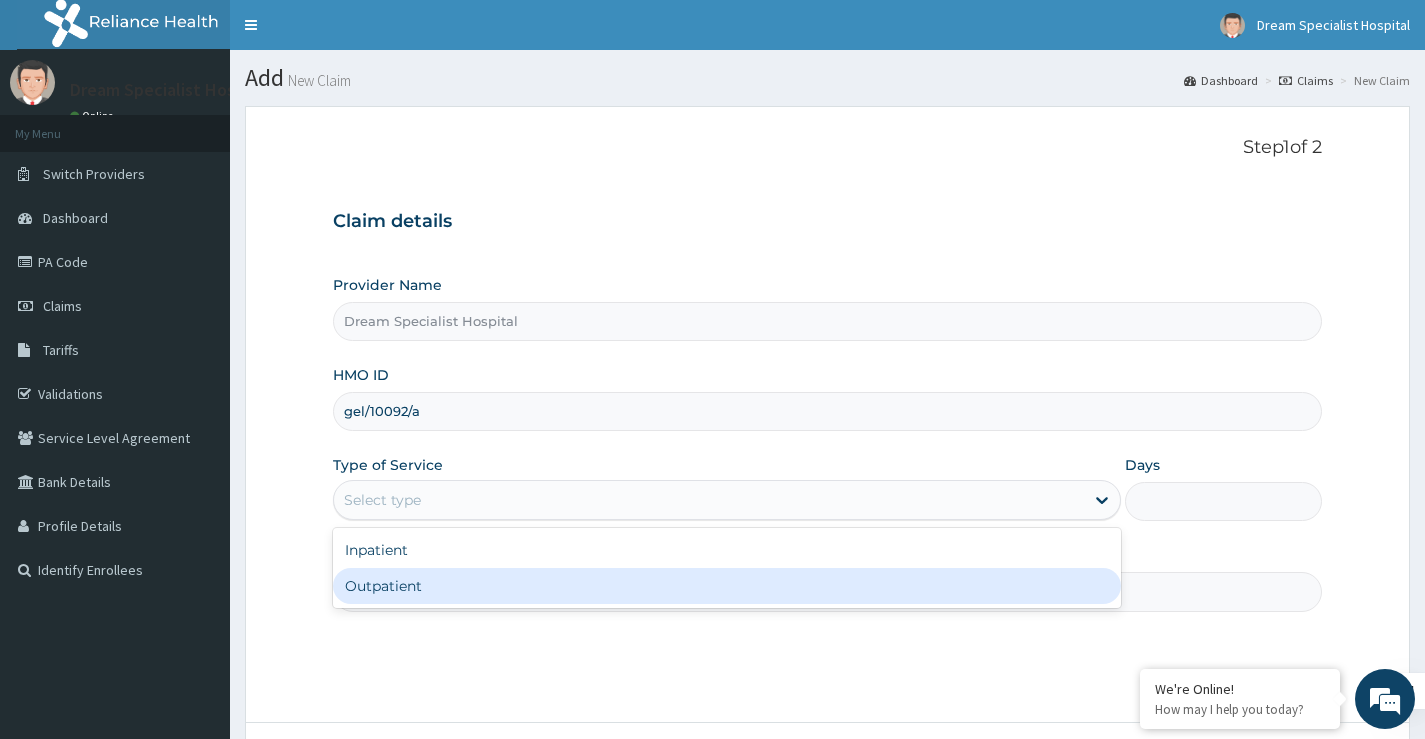 click on "Outpatient" at bounding box center [727, 586] 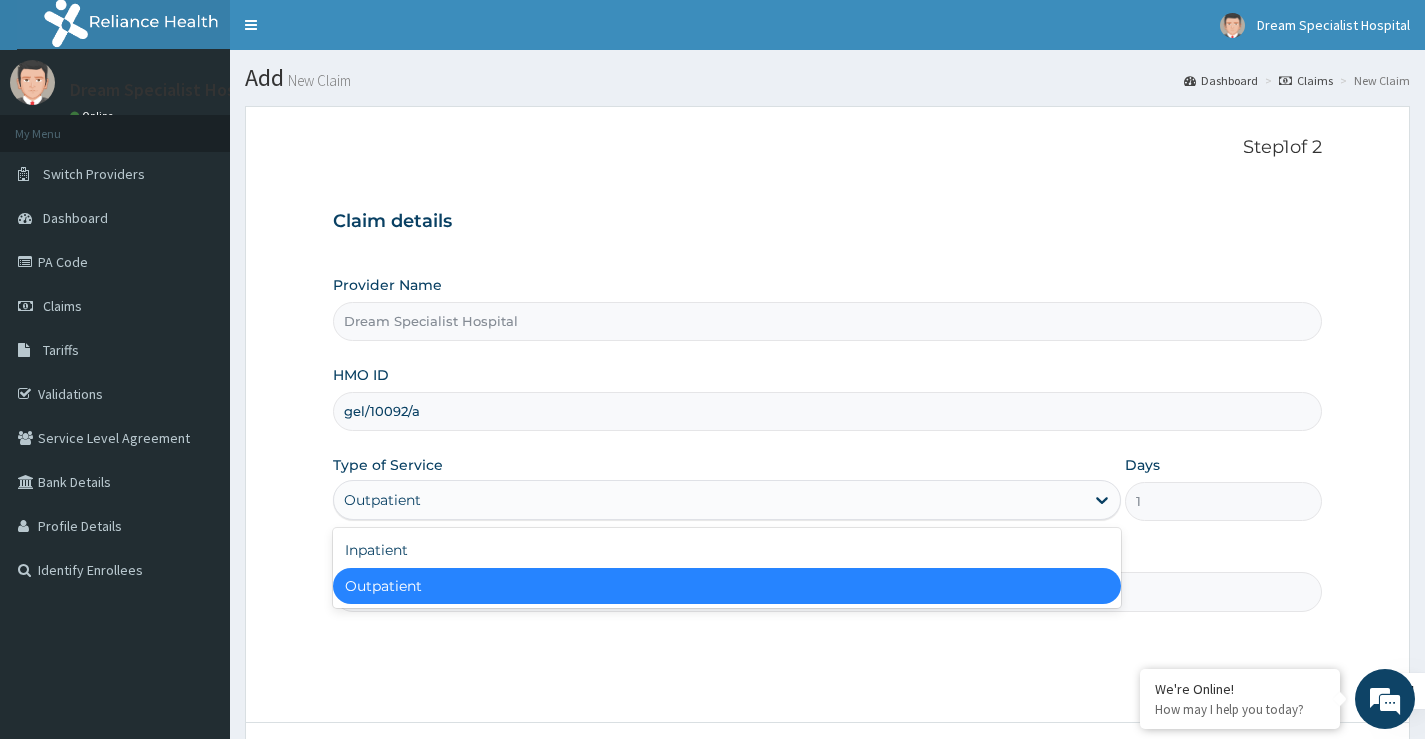 click on "Outpatient" at bounding box center (709, 500) 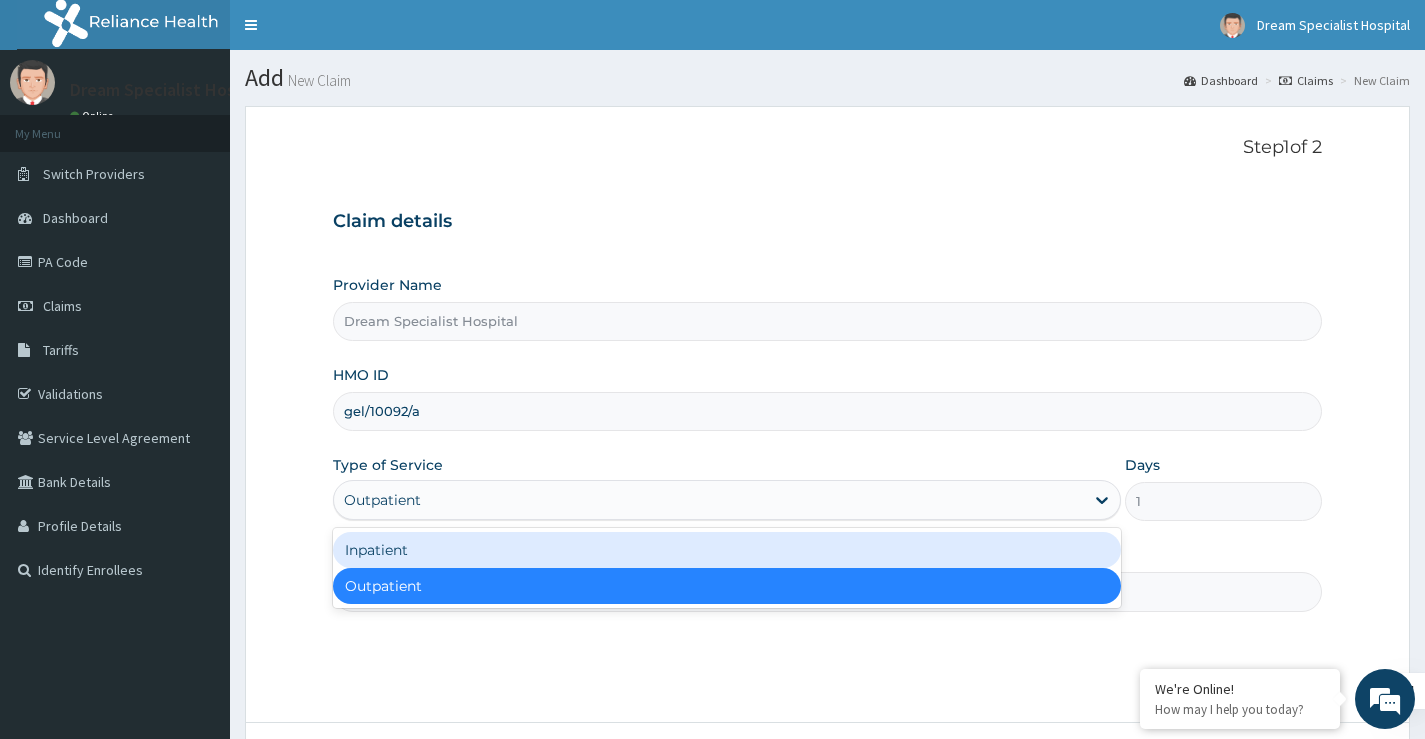 click on "Inpatient" at bounding box center (727, 550) 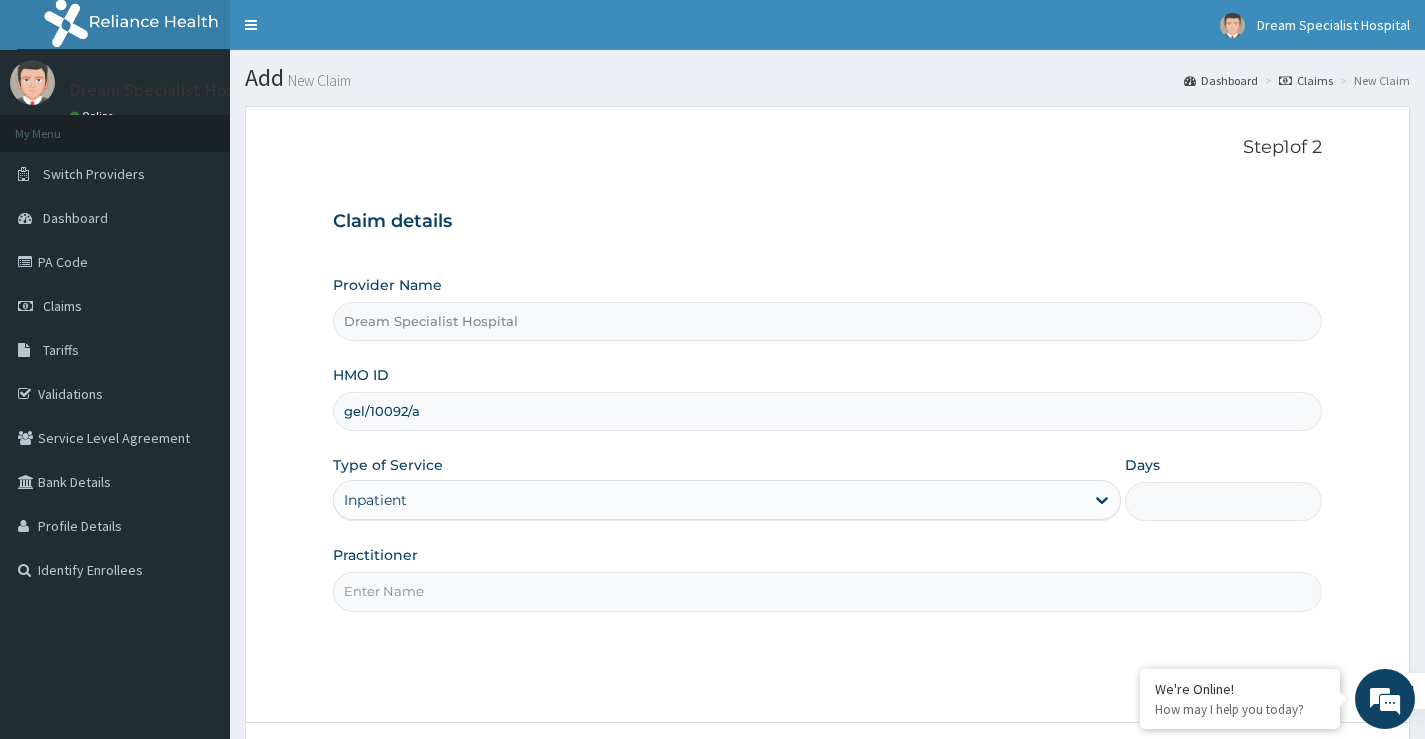 click on "Days" at bounding box center (1223, 501) 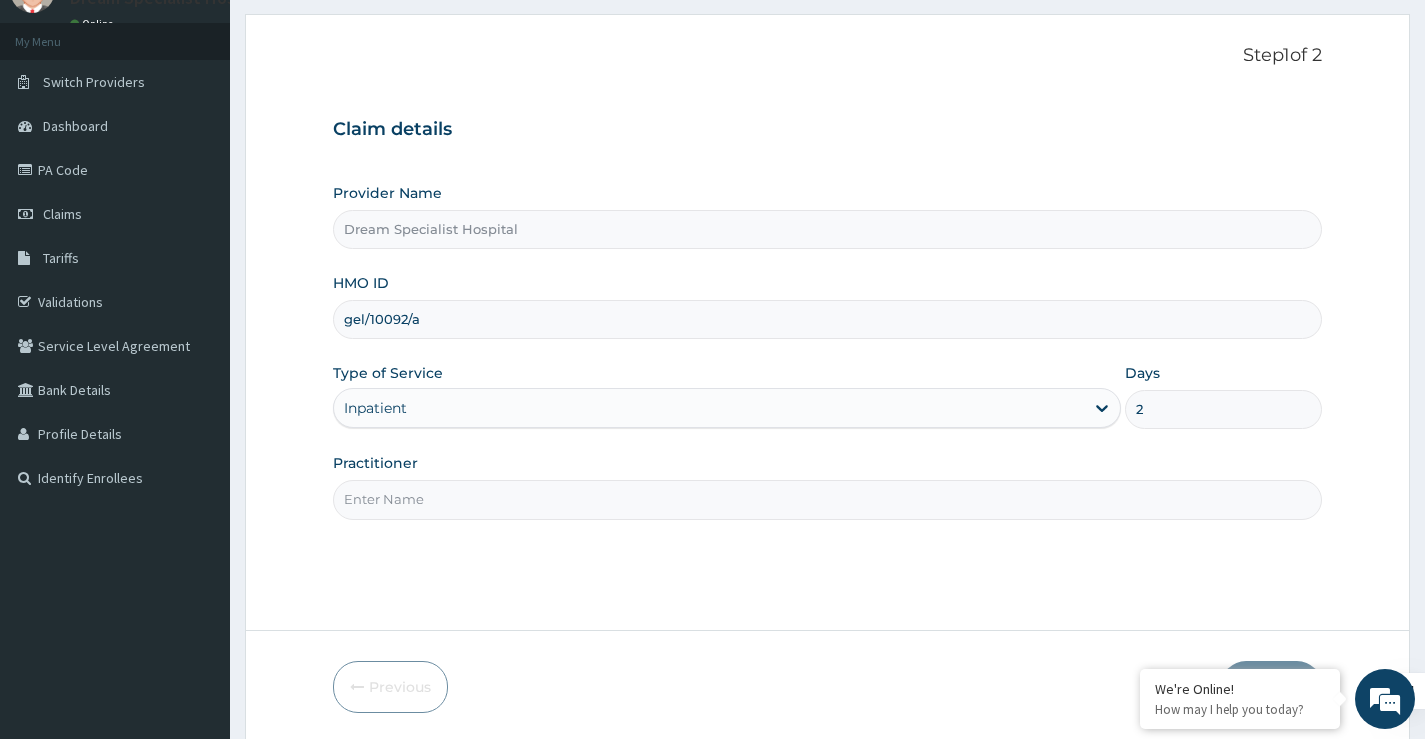 scroll, scrollTop: 163, scrollLeft: 0, axis: vertical 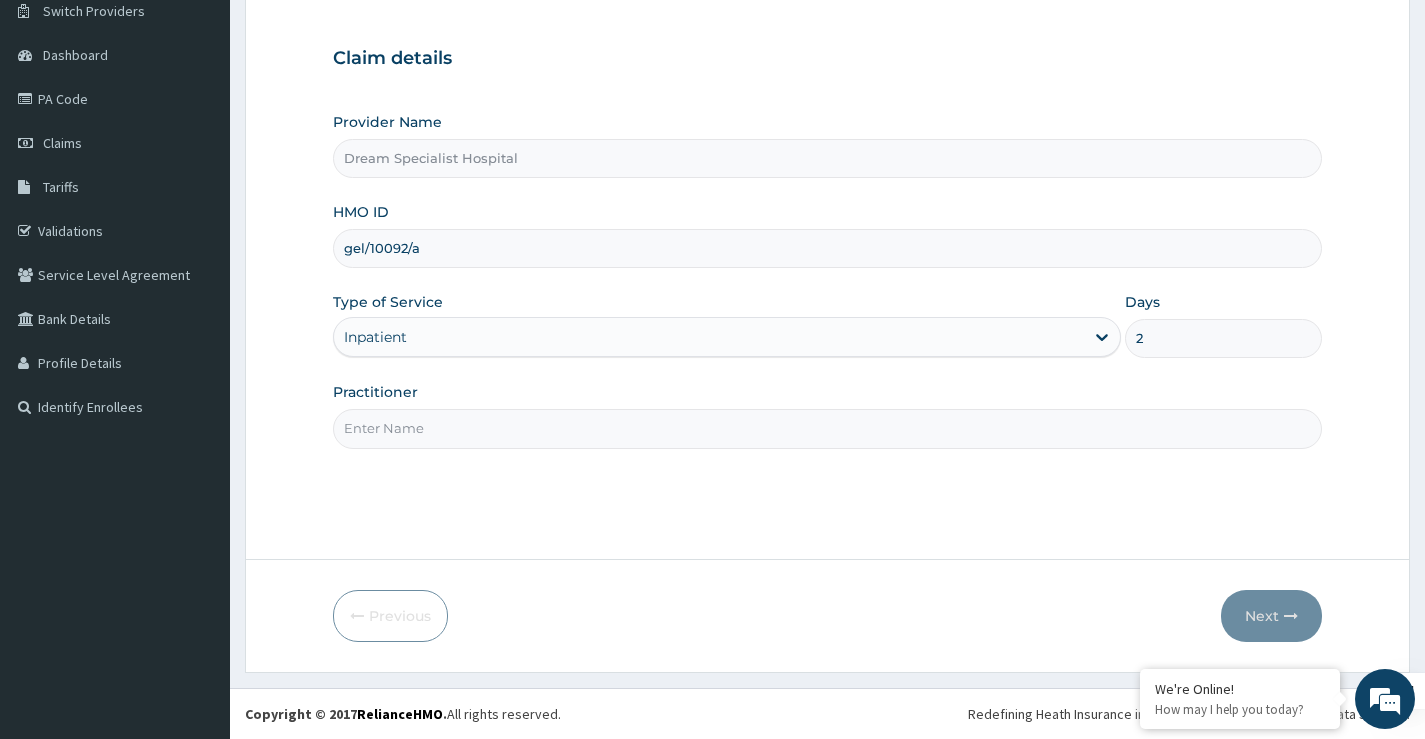 type on "2" 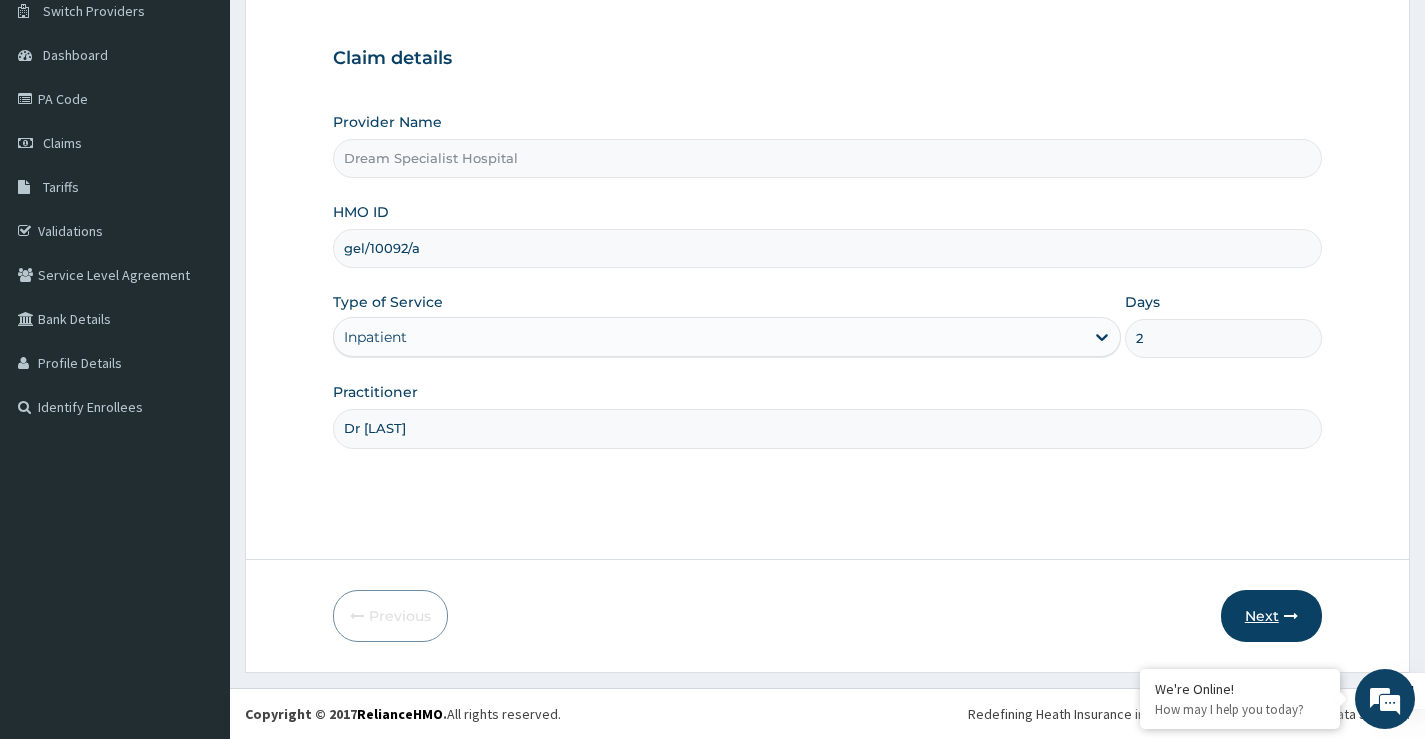 click on "Next" at bounding box center [1271, 616] 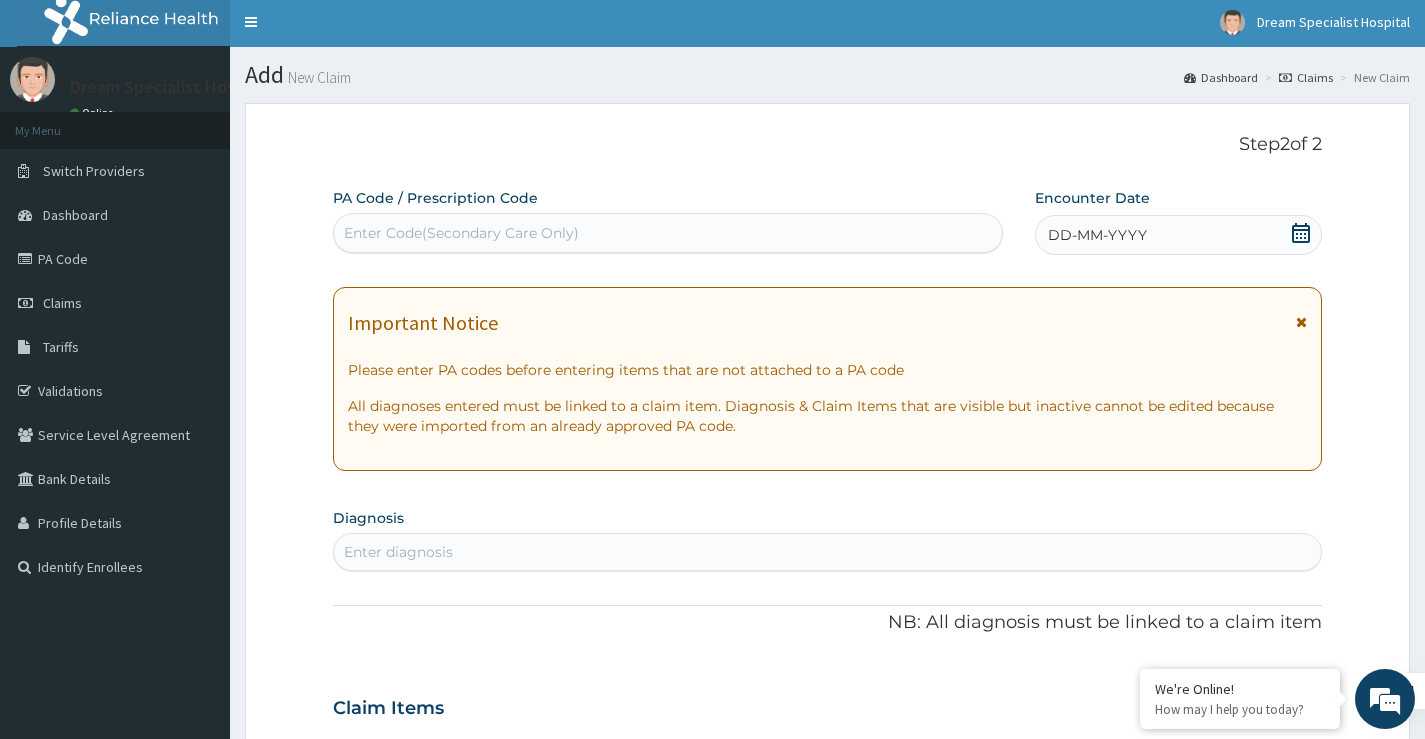 scroll, scrollTop: 0, scrollLeft: 0, axis: both 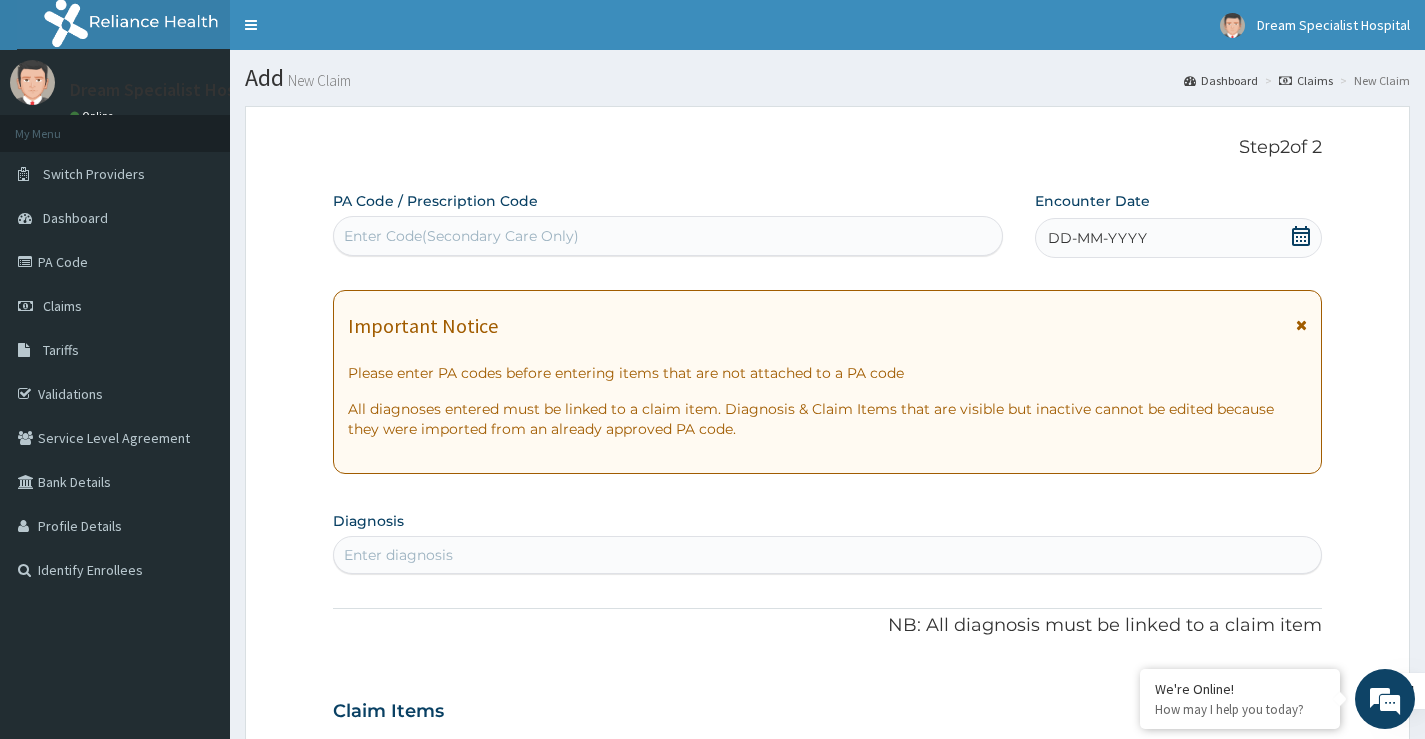 click on "Enter Code(Secondary Care Only)" at bounding box center [461, 236] 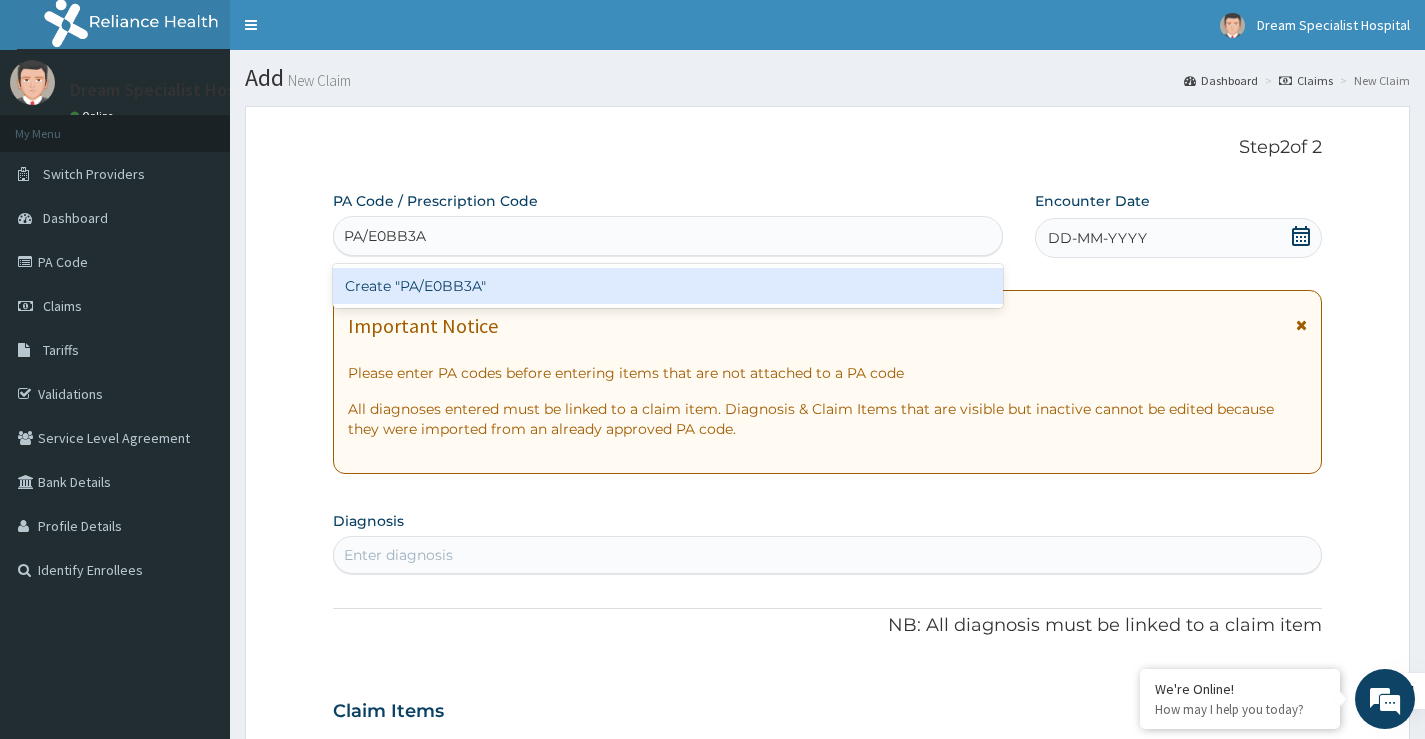 click on "Create "PA/E0BB3A"" at bounding box center [668, 286] 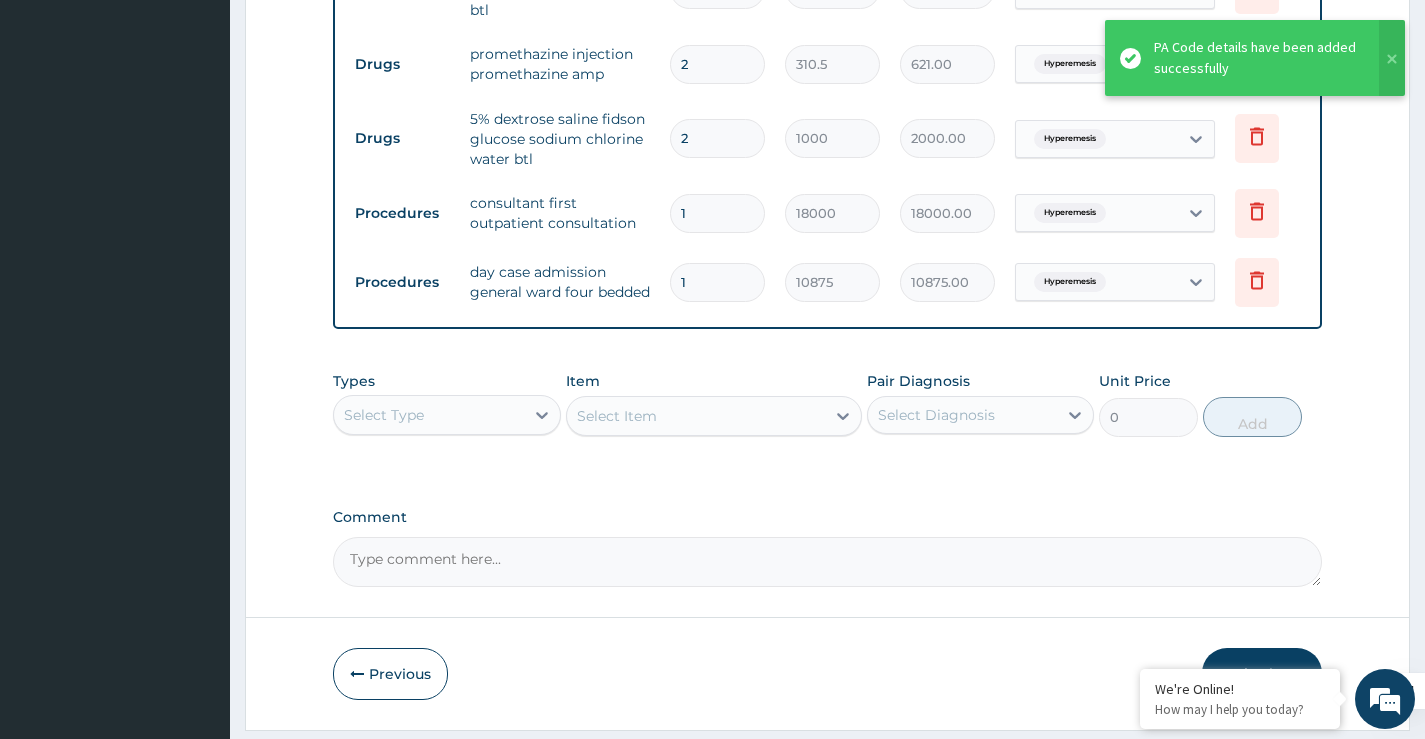 scroll, scrollTop: 921, scrollLeft: 0, axis: vertical 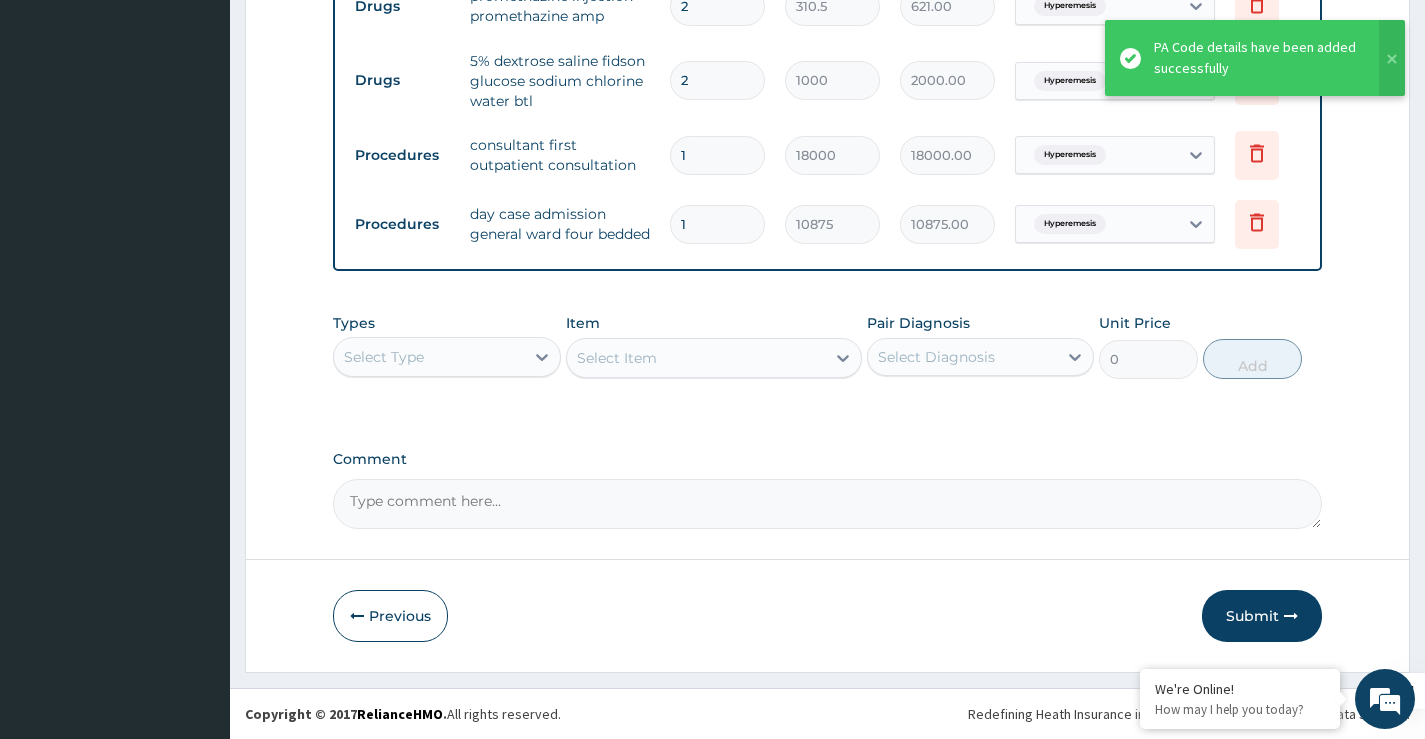 click on "Submit" at bounding box center (1262, 616) 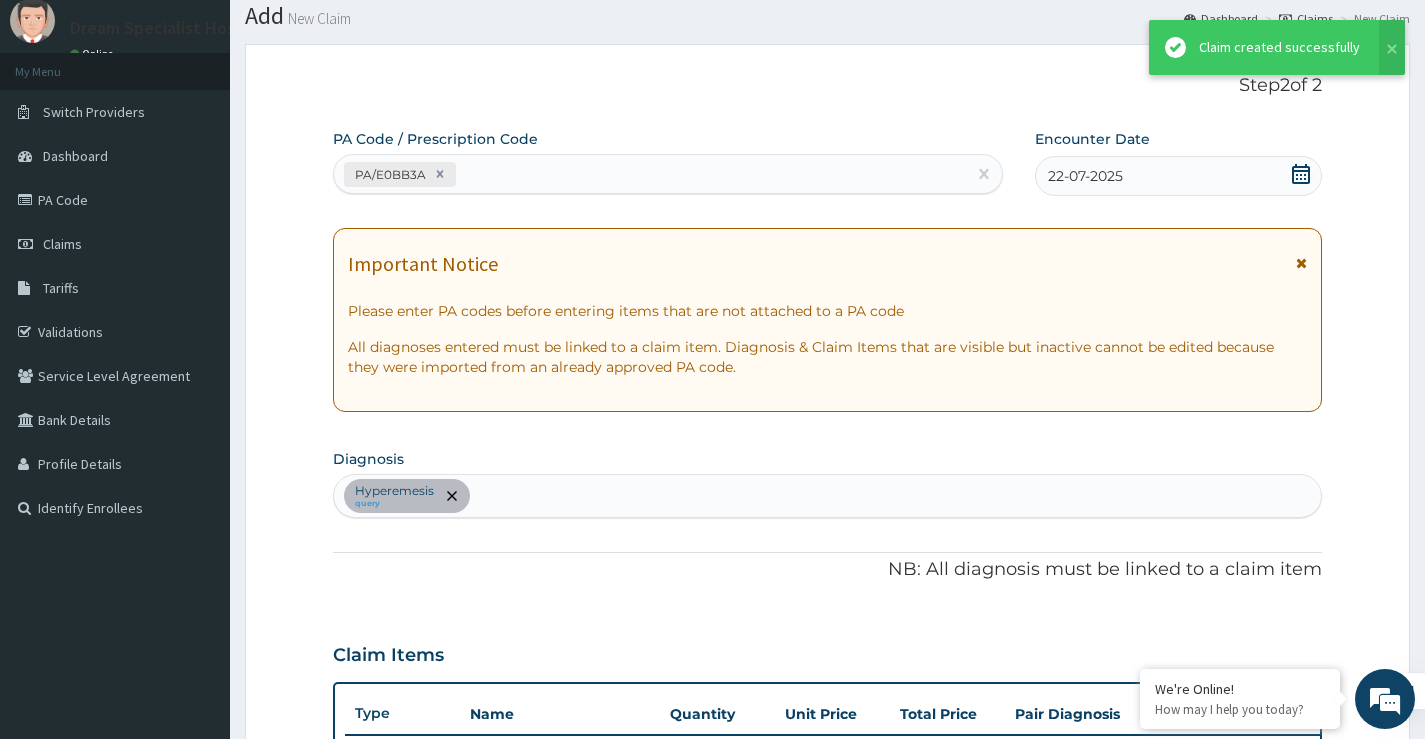 scroll, scrollTop: 921, scrollLeft: 0, axis: vertical 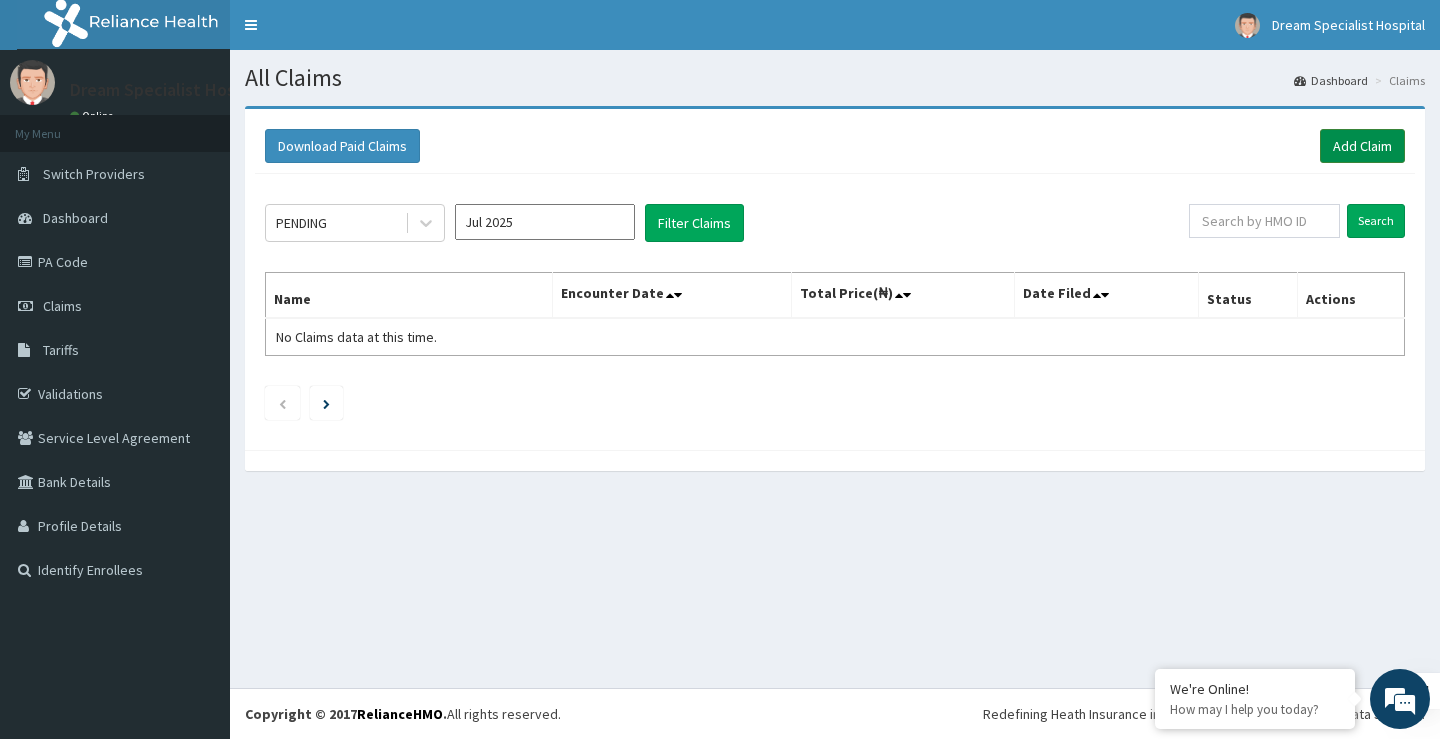 click on "Add Claim" at bounding box center (1362, 146) 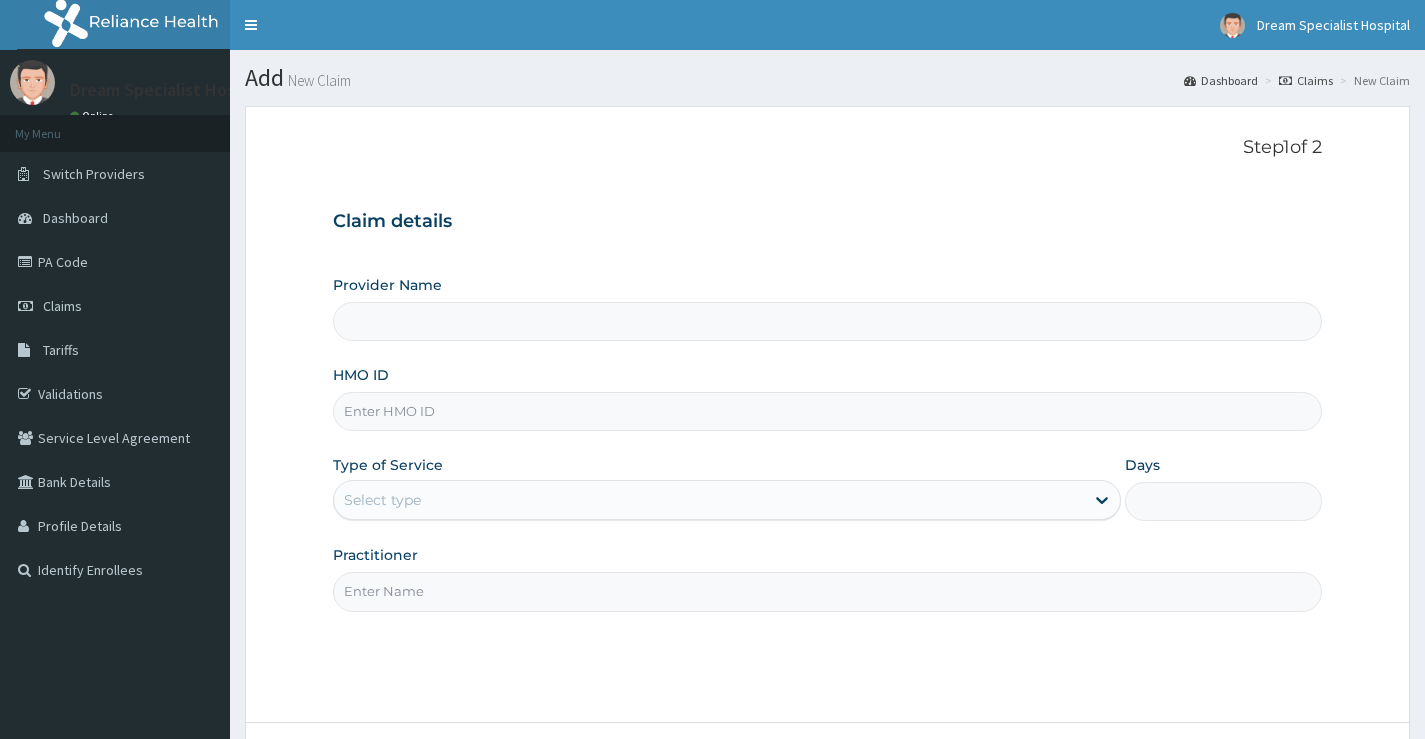 scroll, scrollTop: 0, scrollLeft: 0, axis: both 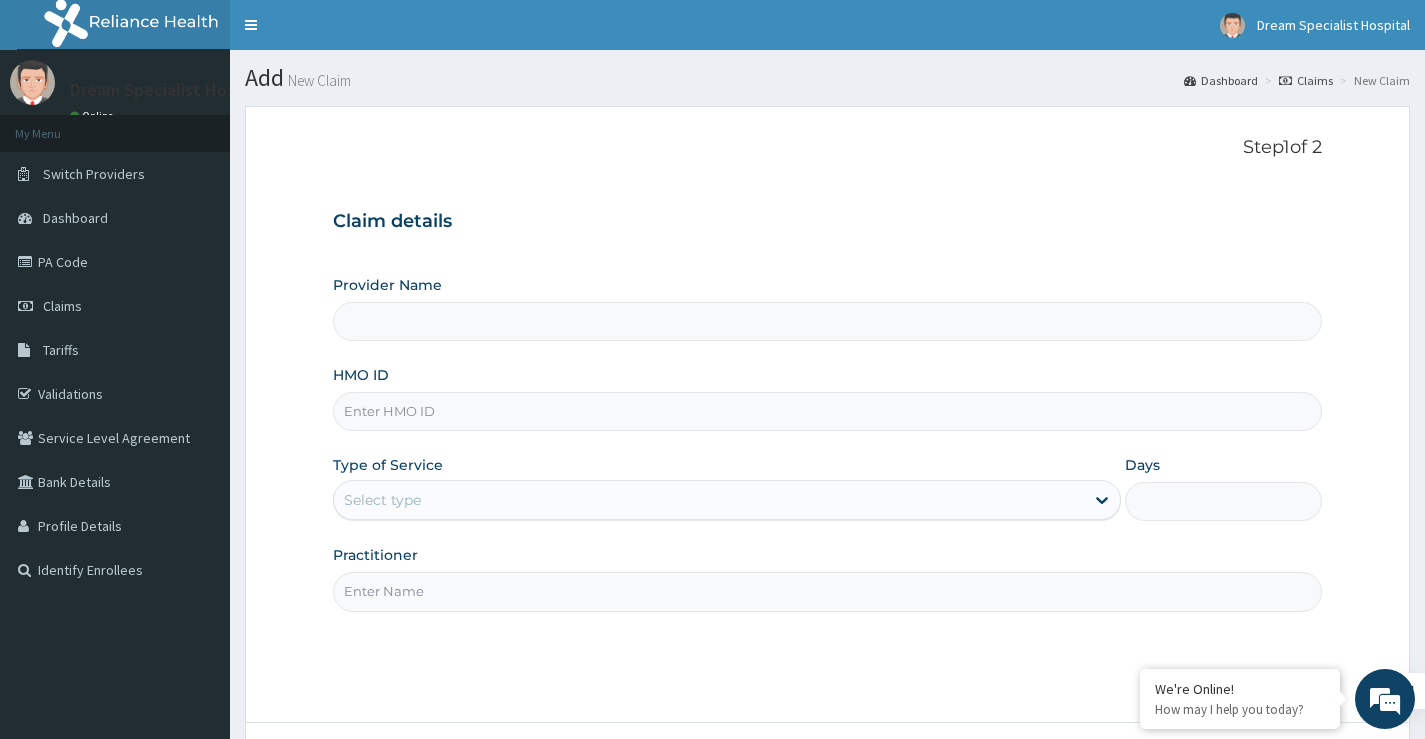 click on "HMO ID" at bounding box center [827, 411] 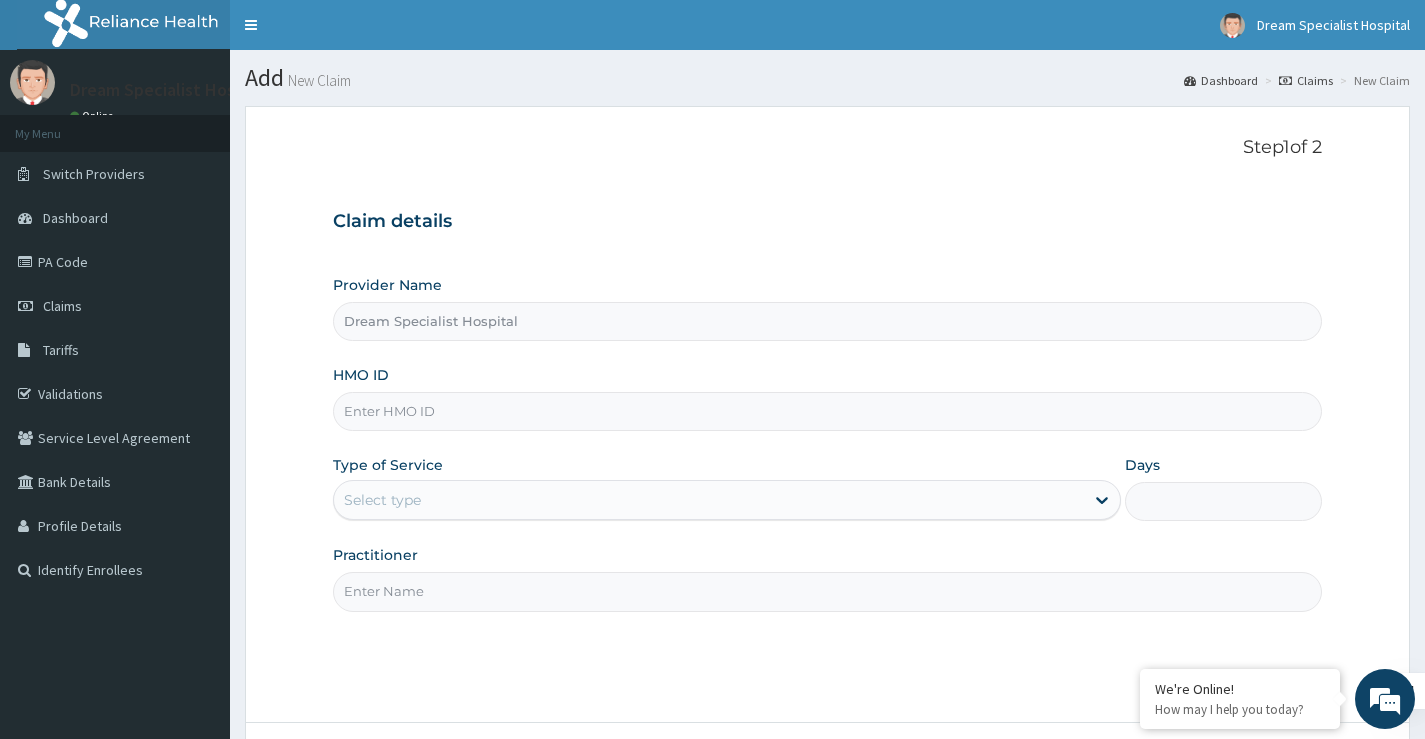 paste on "MLL/10020/A" 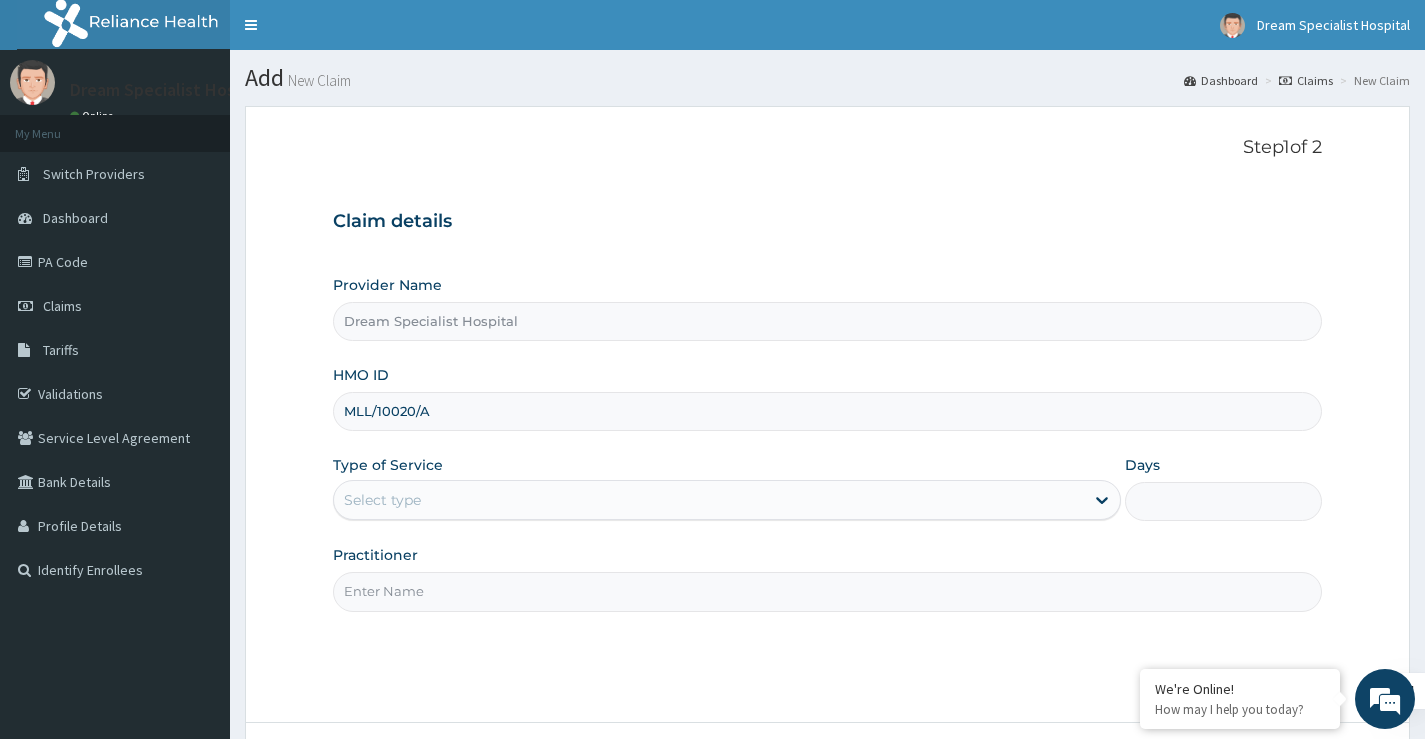 type on "MLL/10020/A" 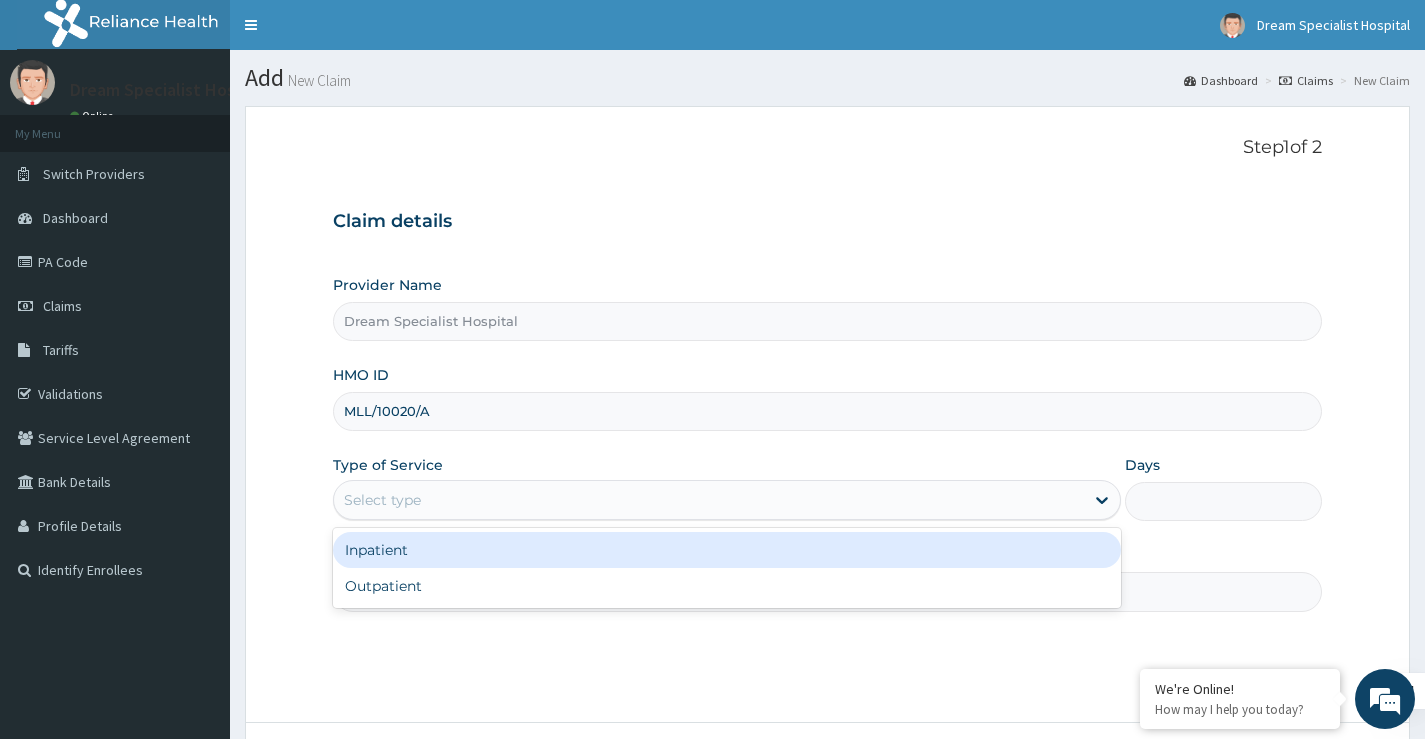 click on "Claim details Provider Name Dream Specialist Hospital HMO ID MLL/10020/A Type of Service option Inpatient focused, 1 of 2. 2 results available. Use Up and Down to choose options, press Enter to select the currently focused option, press Escape to exit the menu, press Tab to select the option and exit the menu. Select type Inpatient Outpatient Days Practitioner" at bounding box center [827, 401] 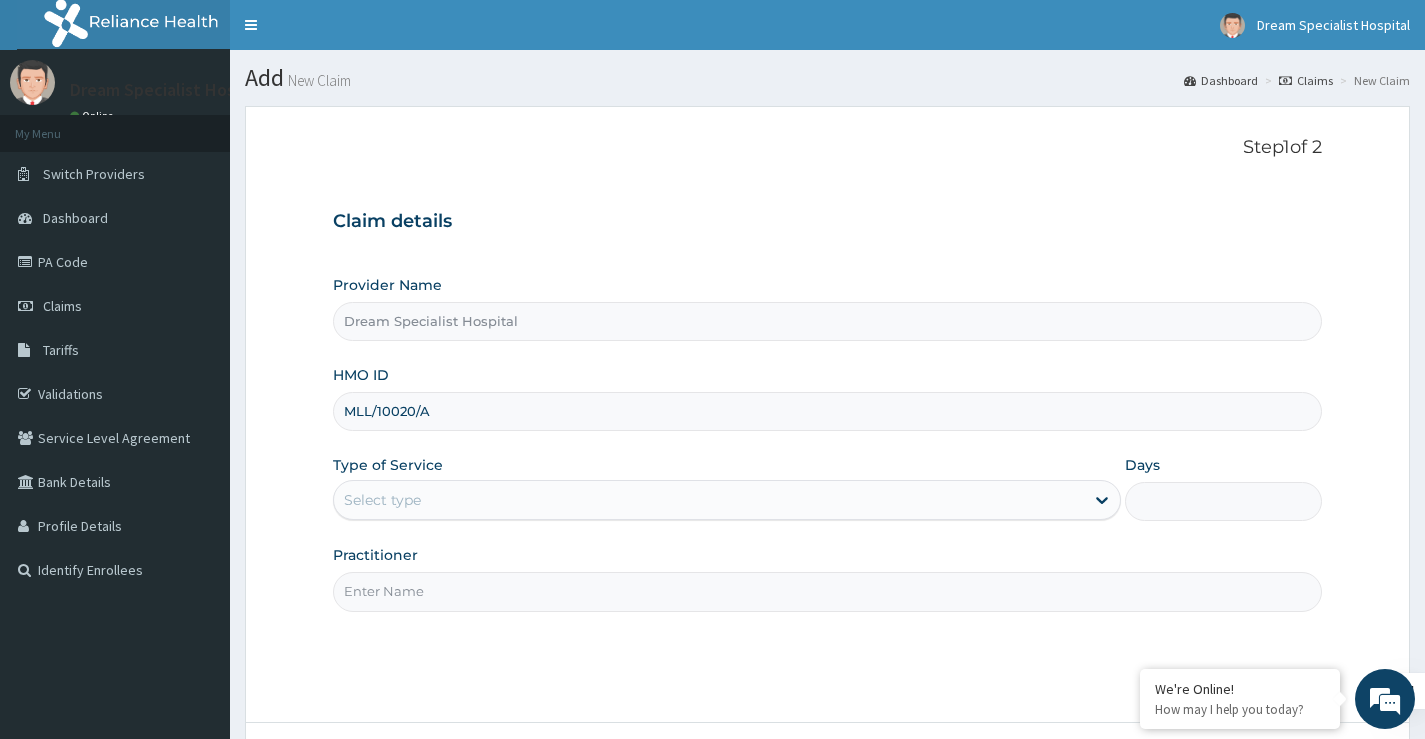 scroll, scrollTop: 0, scrollLeft: 0, axis: both 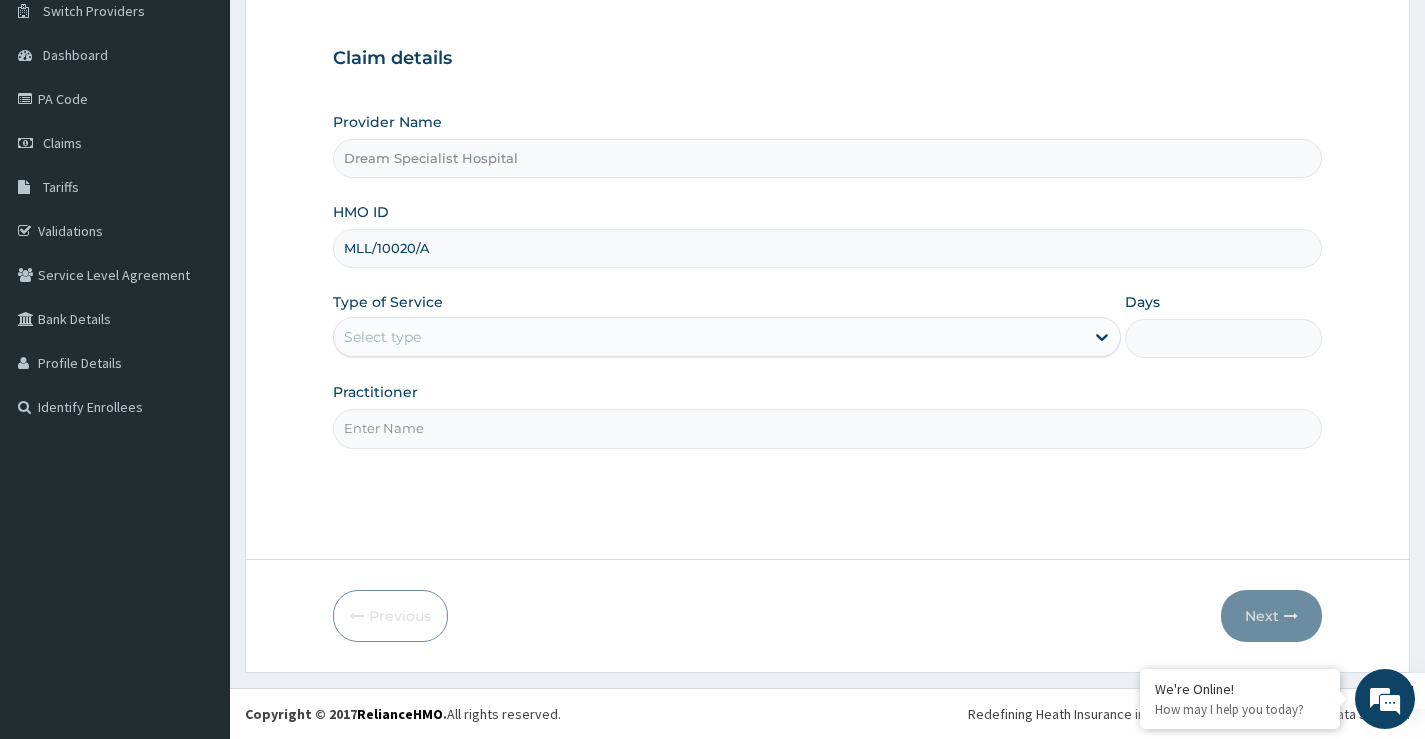 click on "Select type" at bounding box center (382, 337) 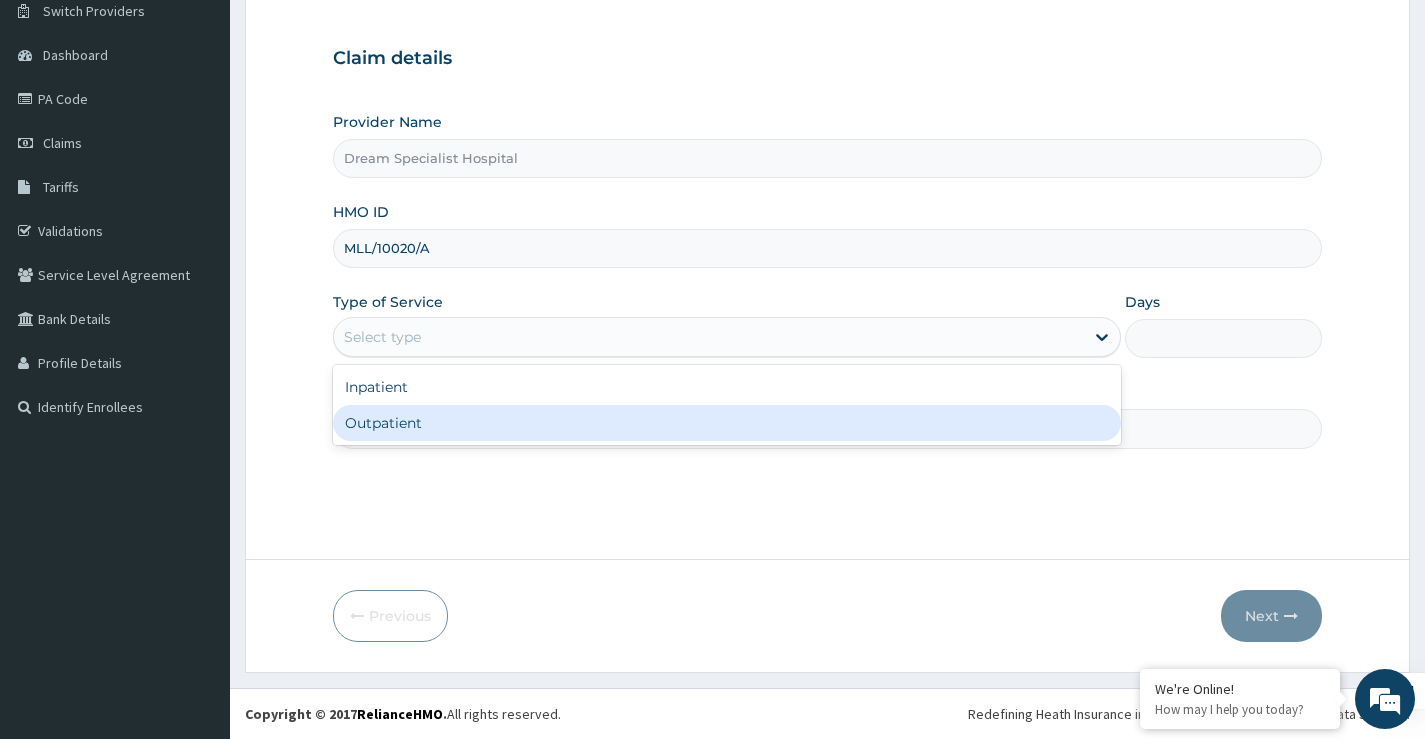 click on "Outpatient" at bounding box center (727, 423) 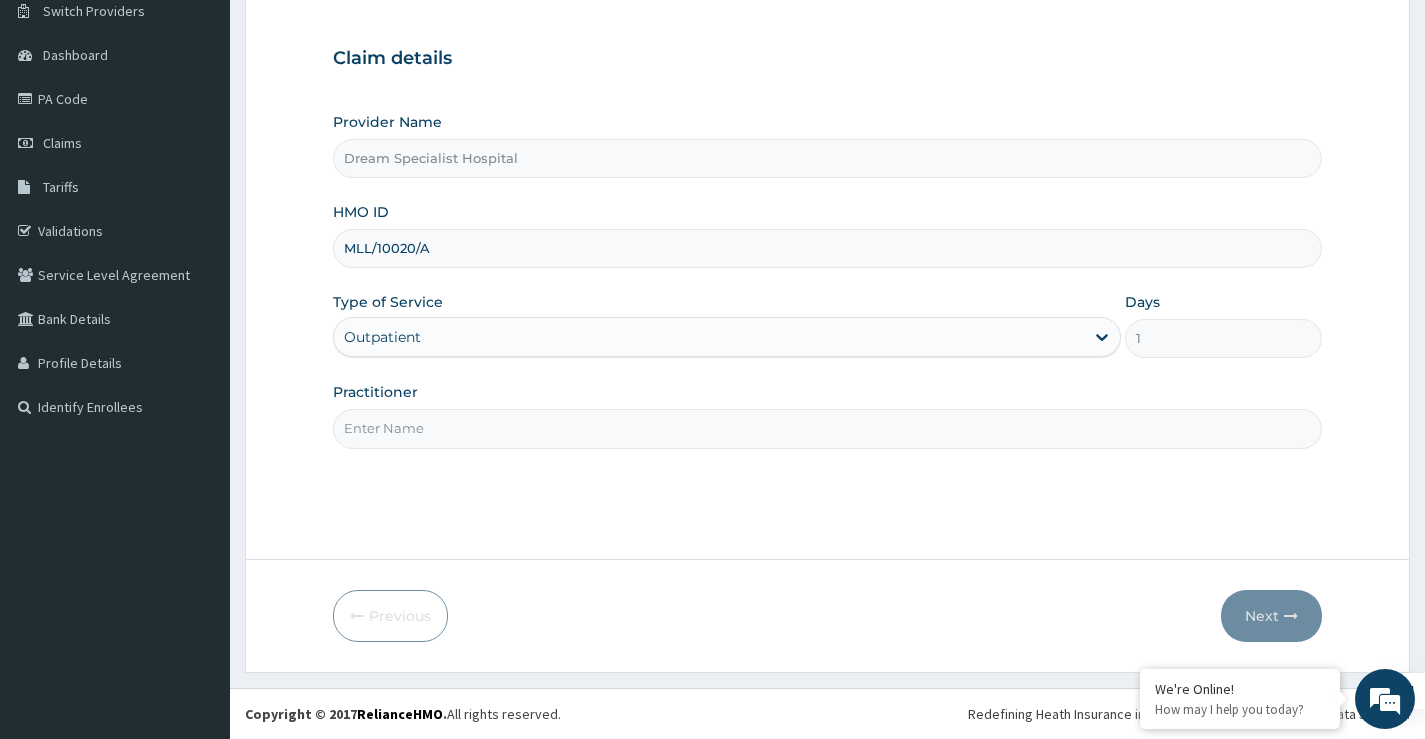 click on "Step  1  of 2 Claim details Provider Name Dream Specialist Hospital HMO ID MLL/10020/A Type of Service Outpatient Days 1 Practitioner" at bounding box center [827, 251] 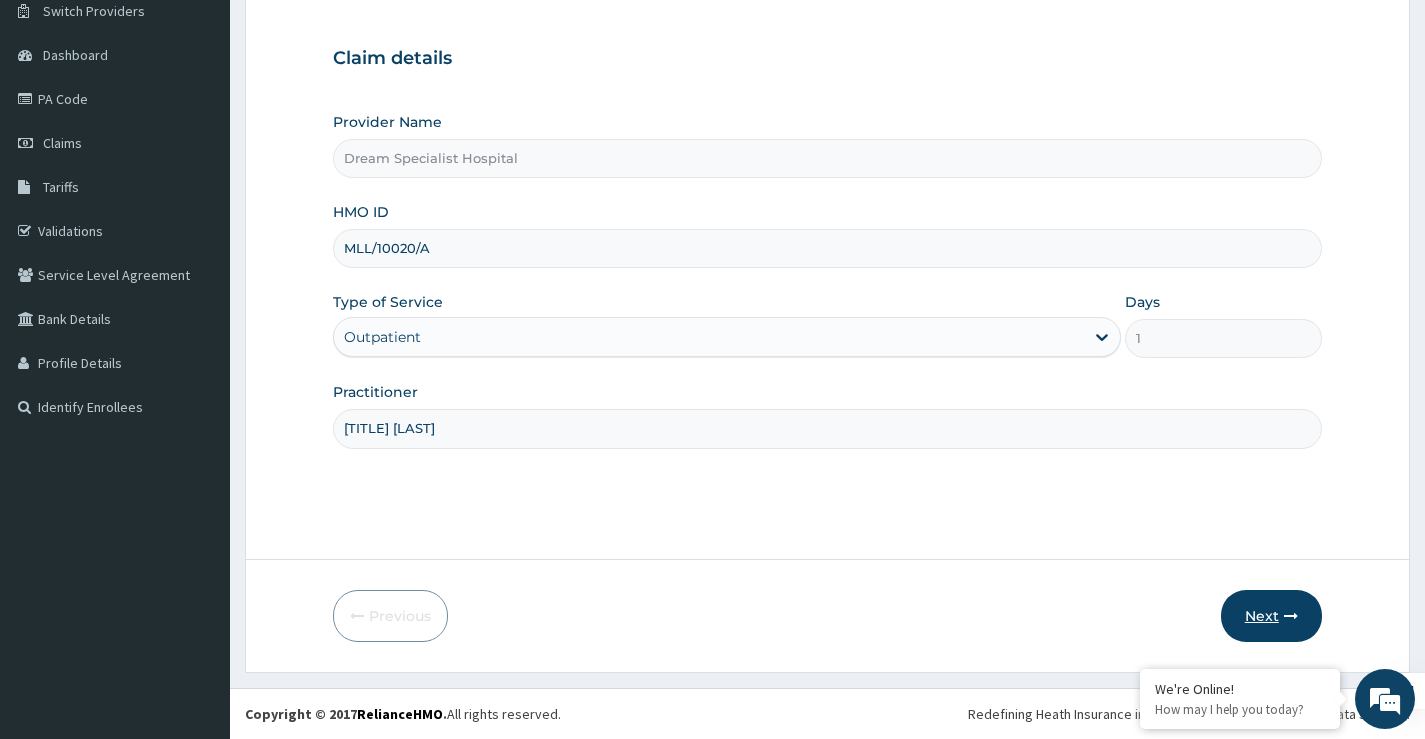 click on "Next" at bounding box center [1271, 616] 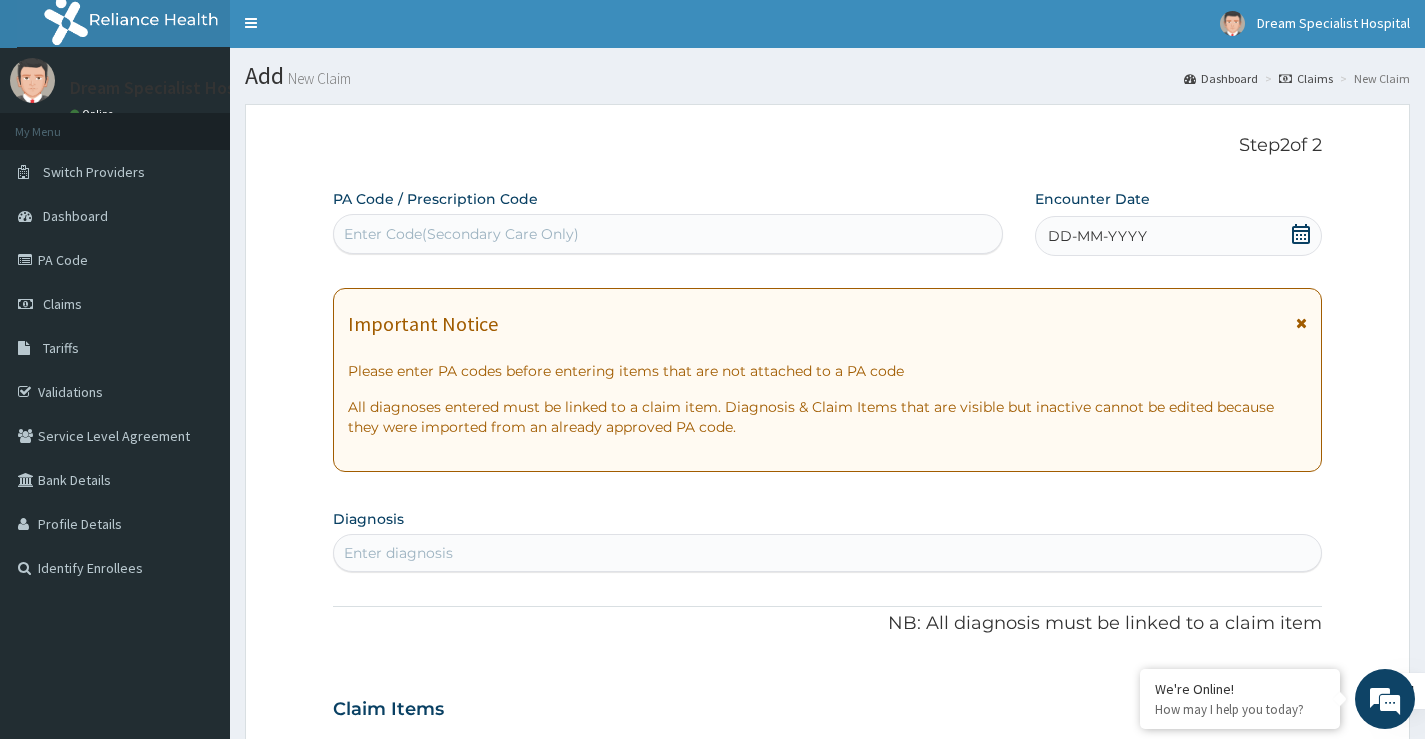 scroll, scrollTop: 0, scrollLeft: 0, axis: both 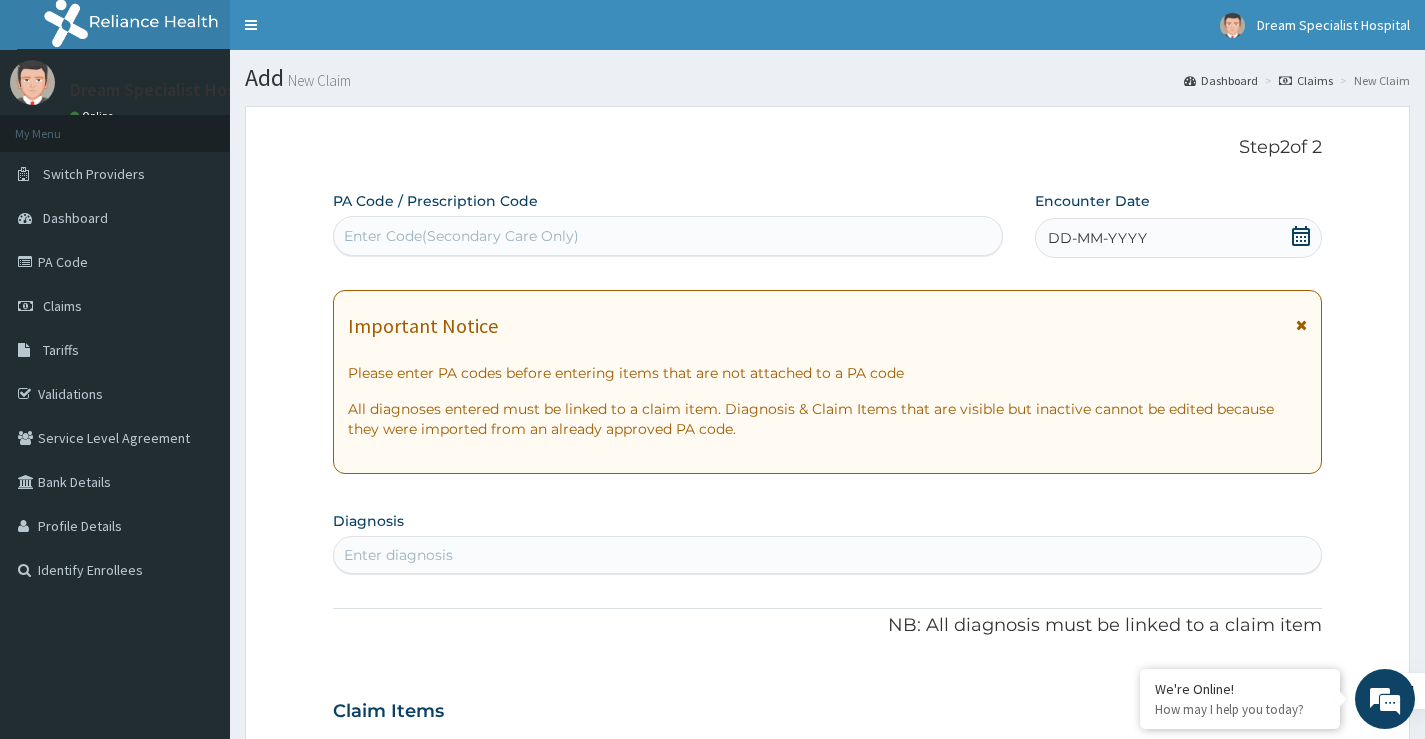 click on "Enter Code(Secondary Care Only)" at bounding box center [668, 236] 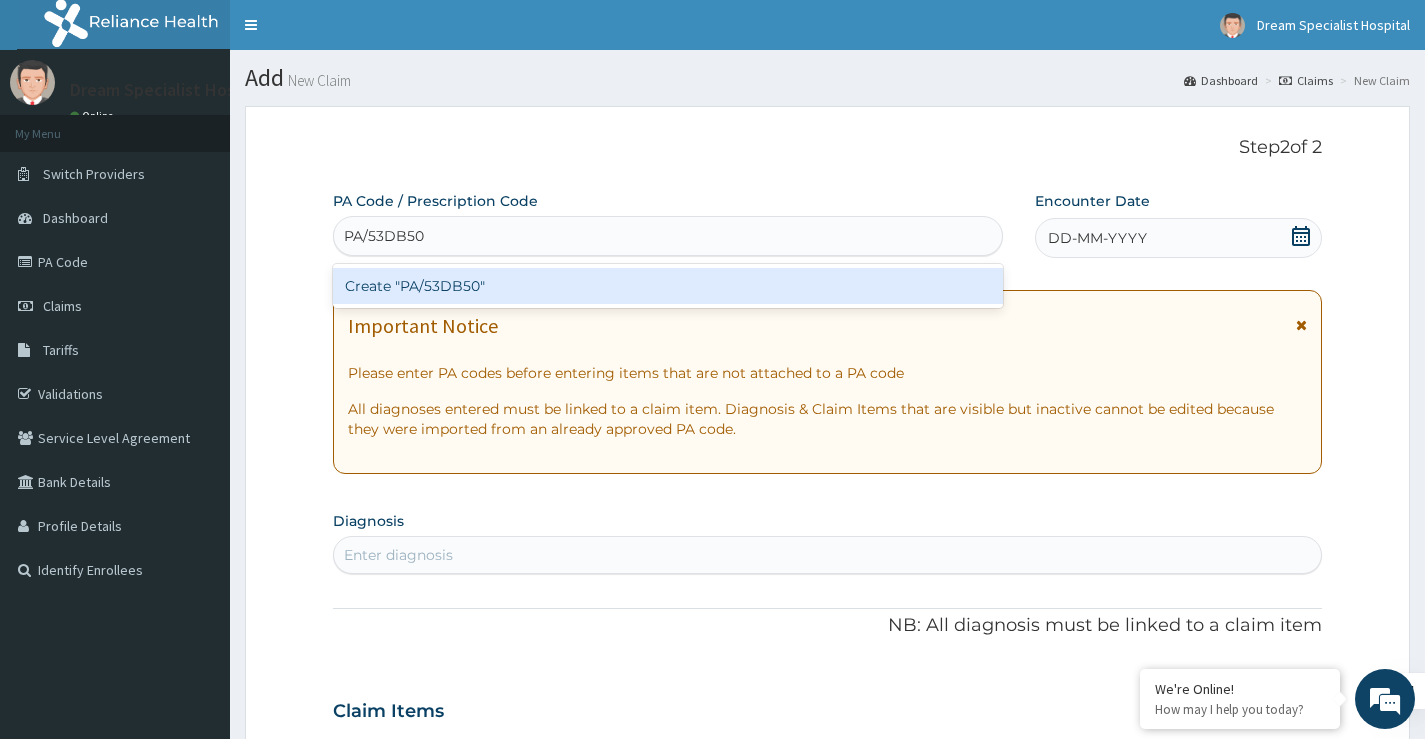 click on "Create "PA/53DB50"" at bounding box center [668, 286] 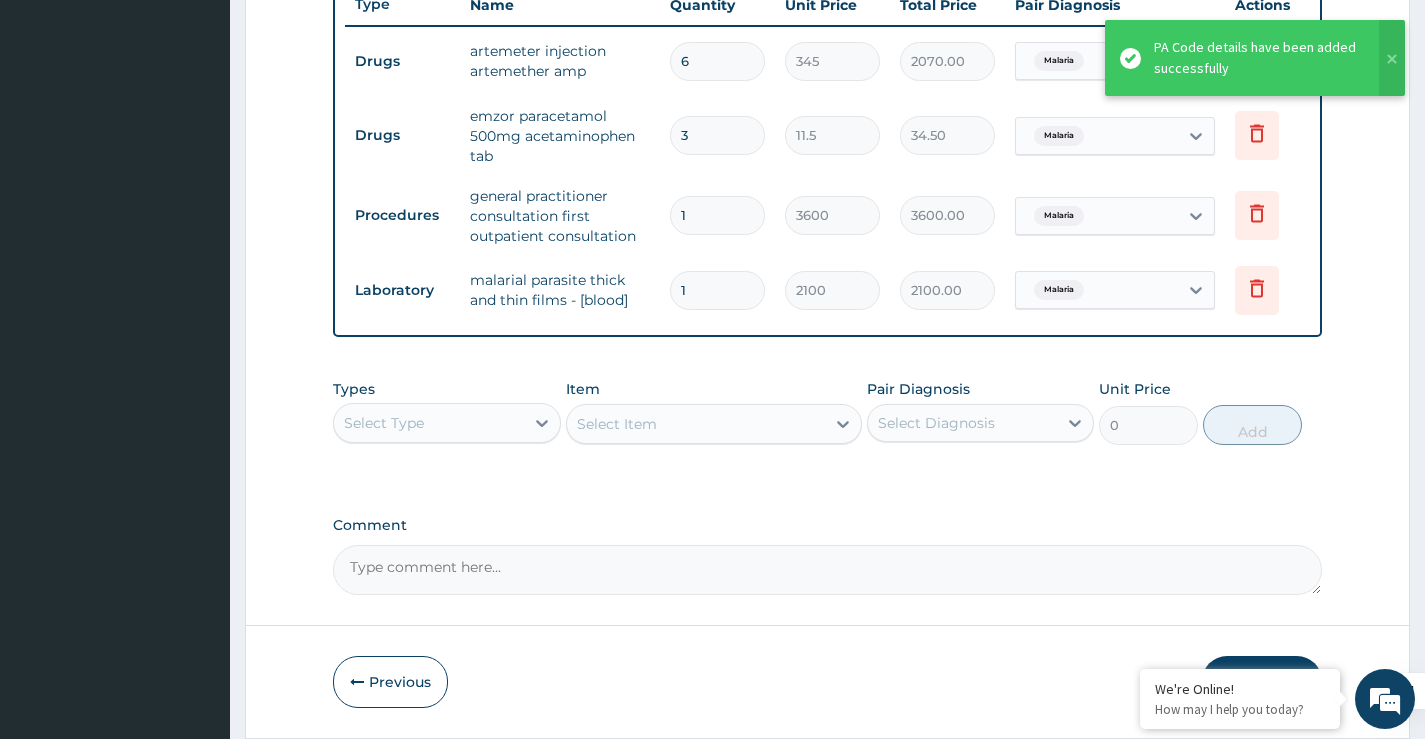 scroll, scrollTop: 852, scrollLeft: 0, axis: vertical 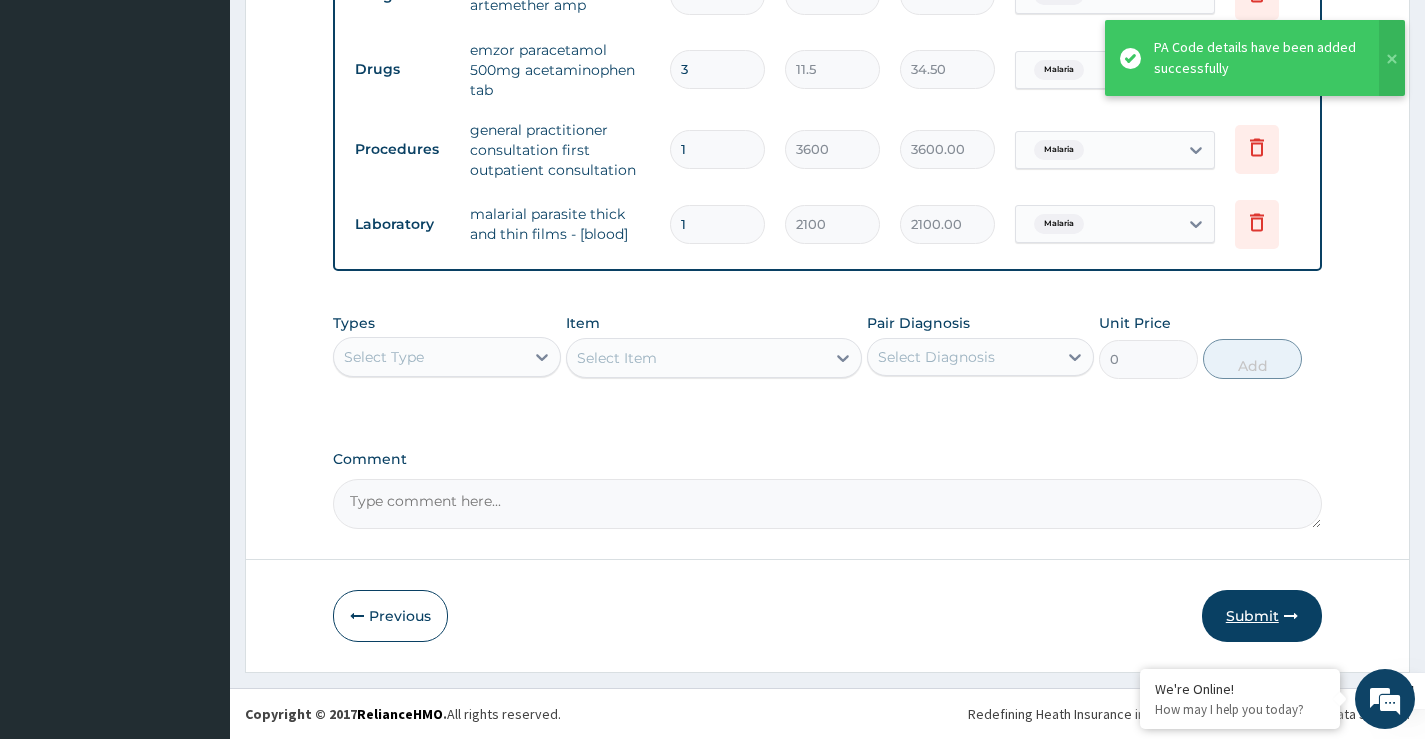 click on "Submit" at bounding box center [1262, 616] 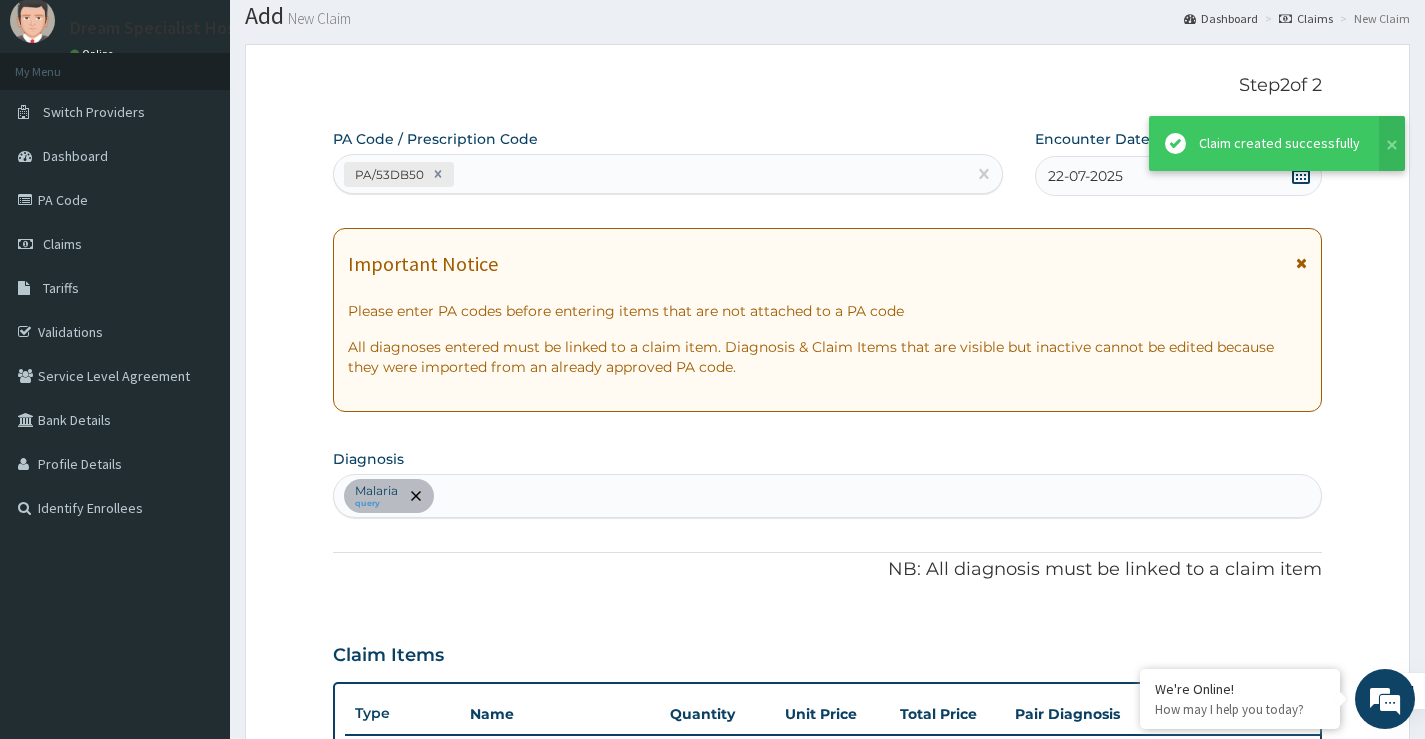 scroll, scrollTop: 852, scrollLeft: 0, axis: vertical 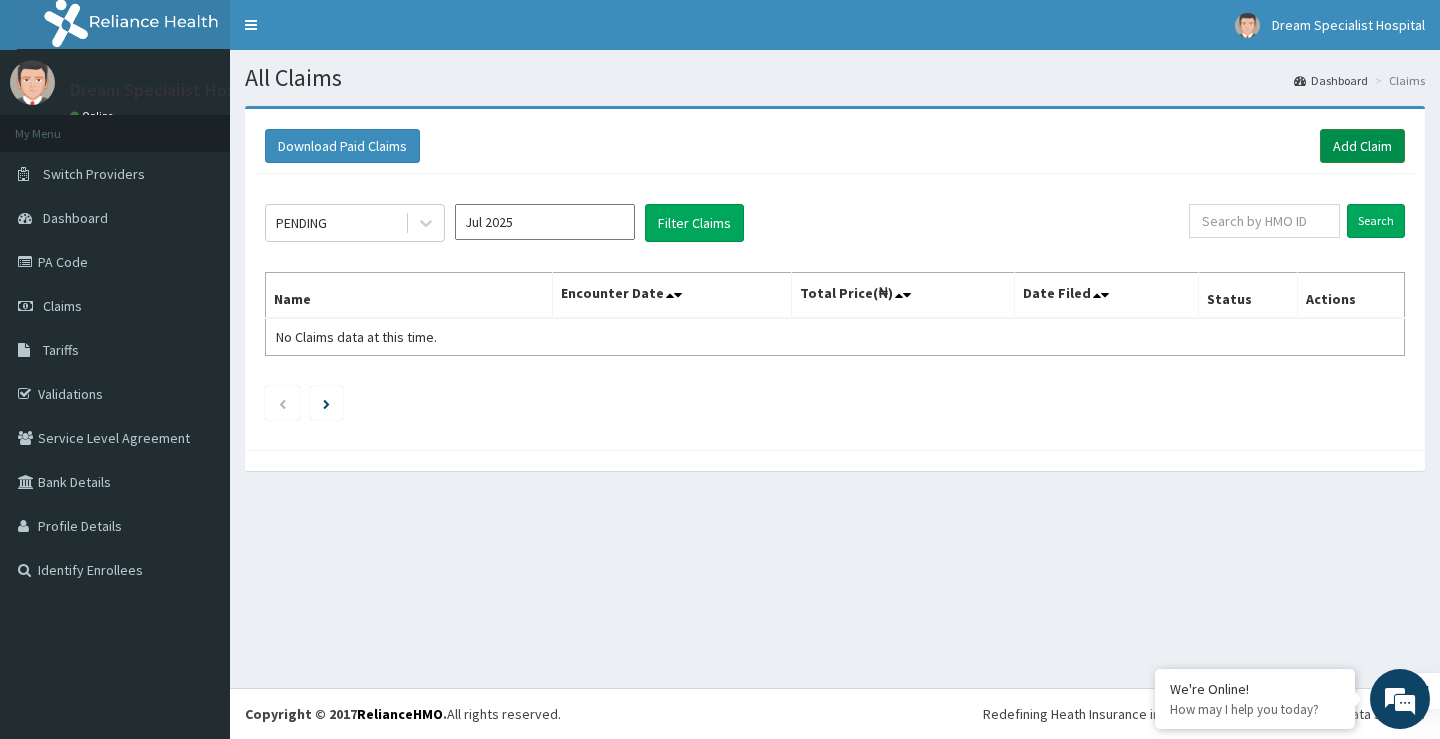 click on "Add Claim" at bounding box center [1362, 146] 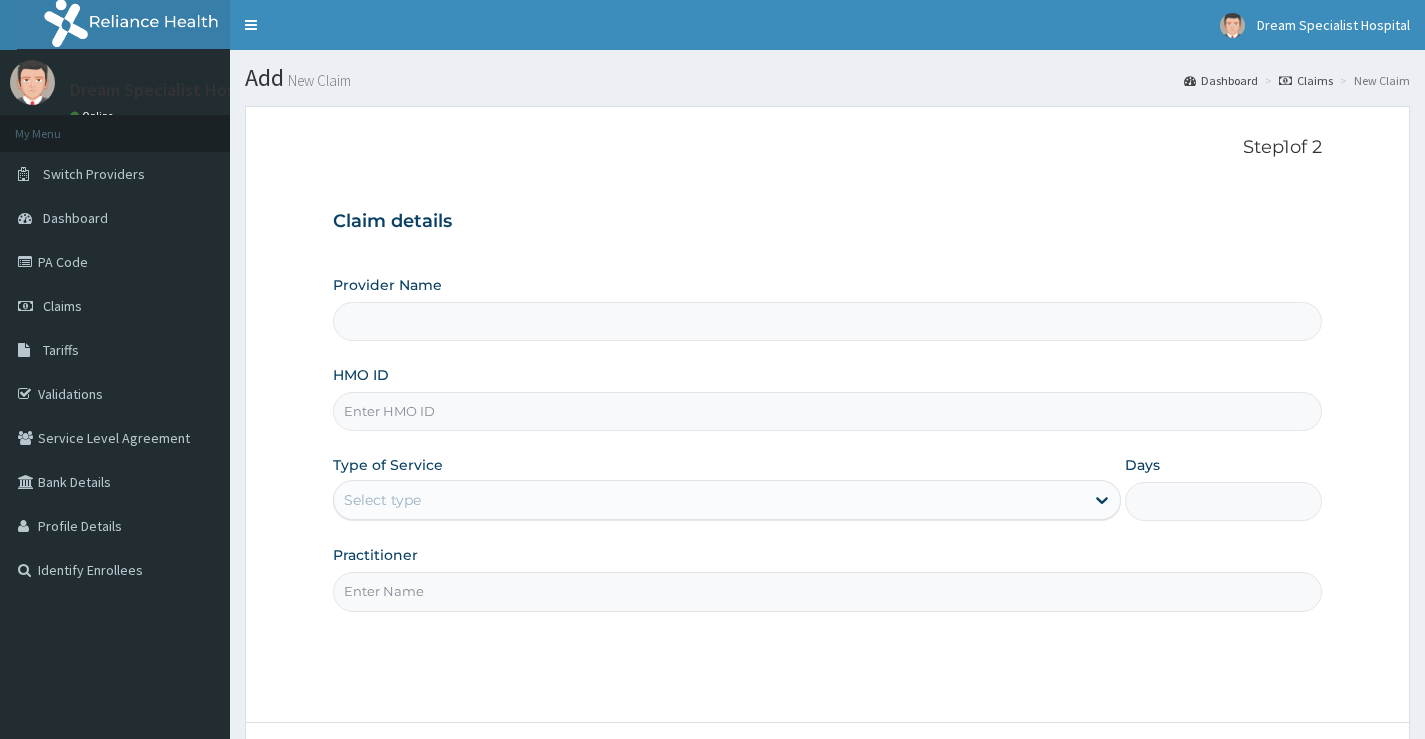 click on "HMO ID" at bounding box center (827, 411) 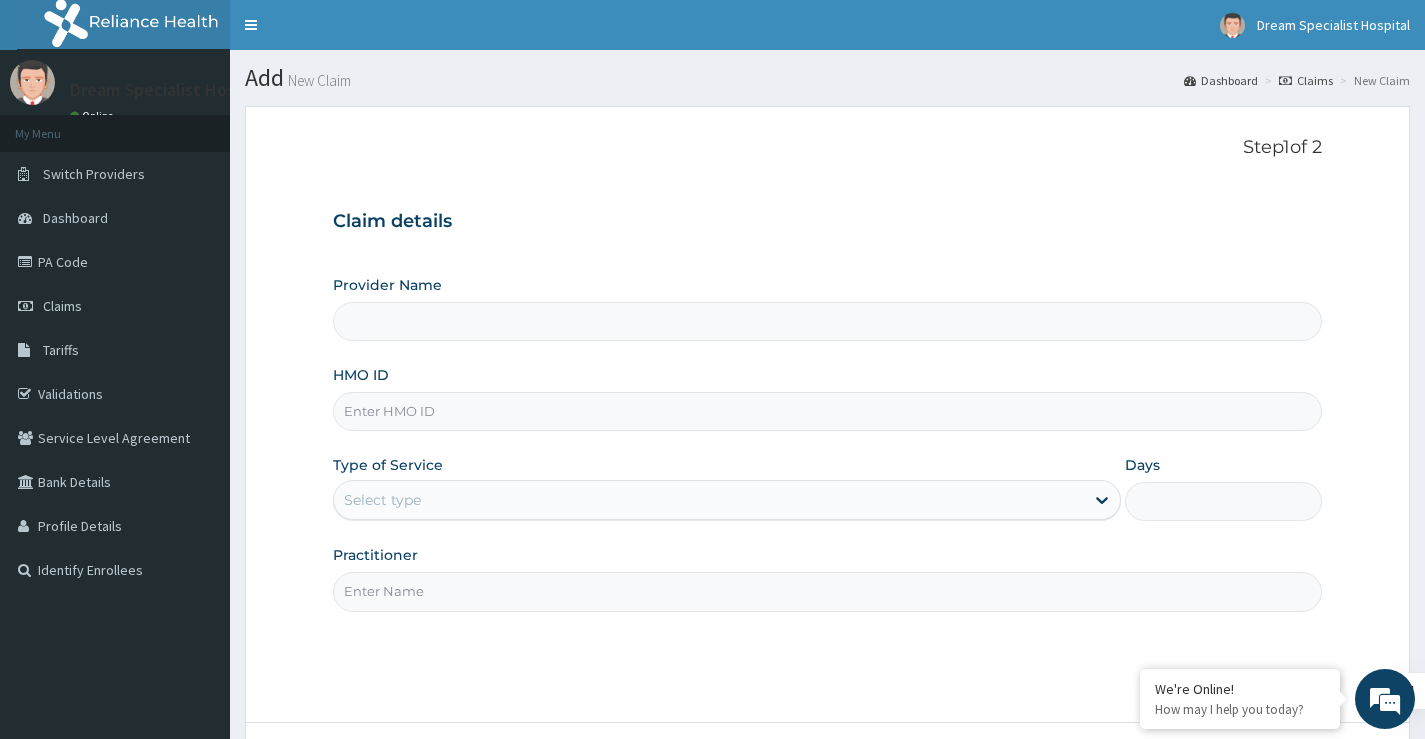 type on "Dream Specialist Hospital" 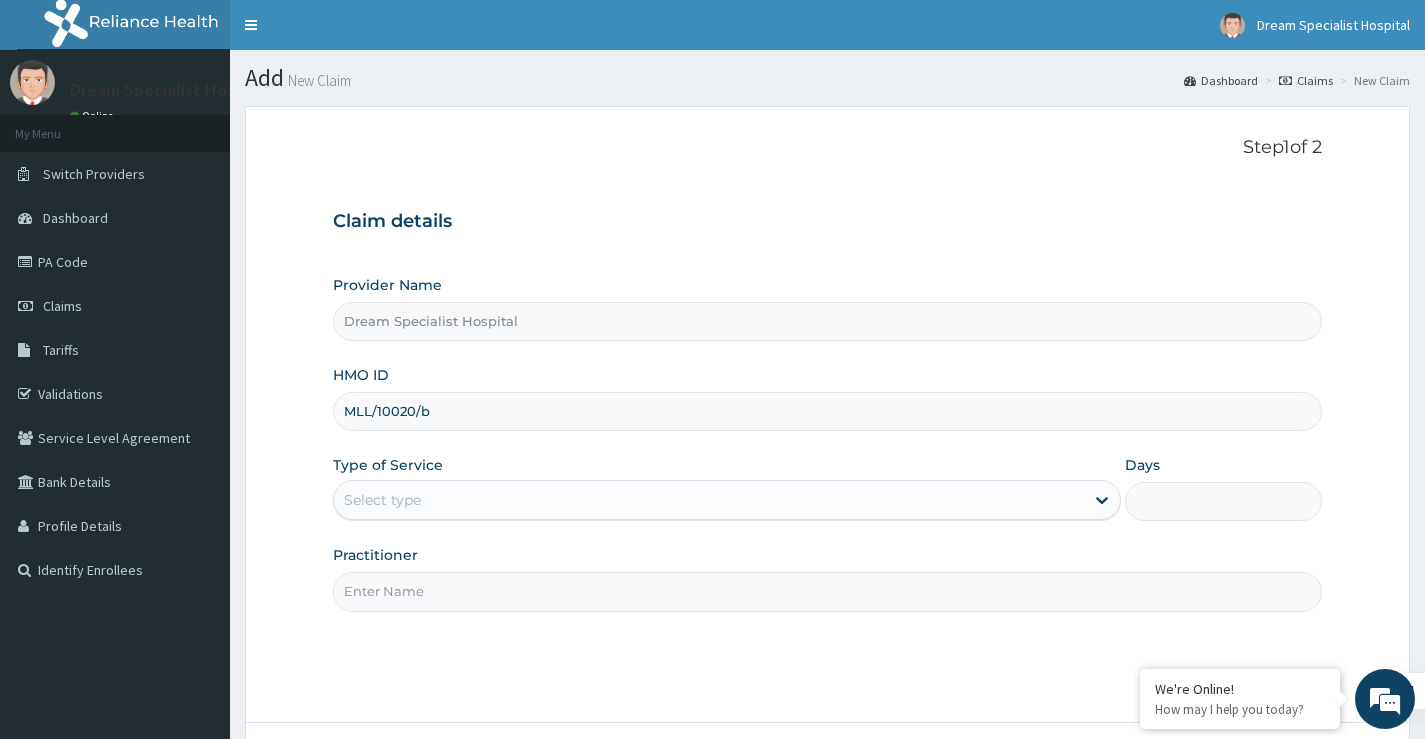 type on "MLL/10020/b" 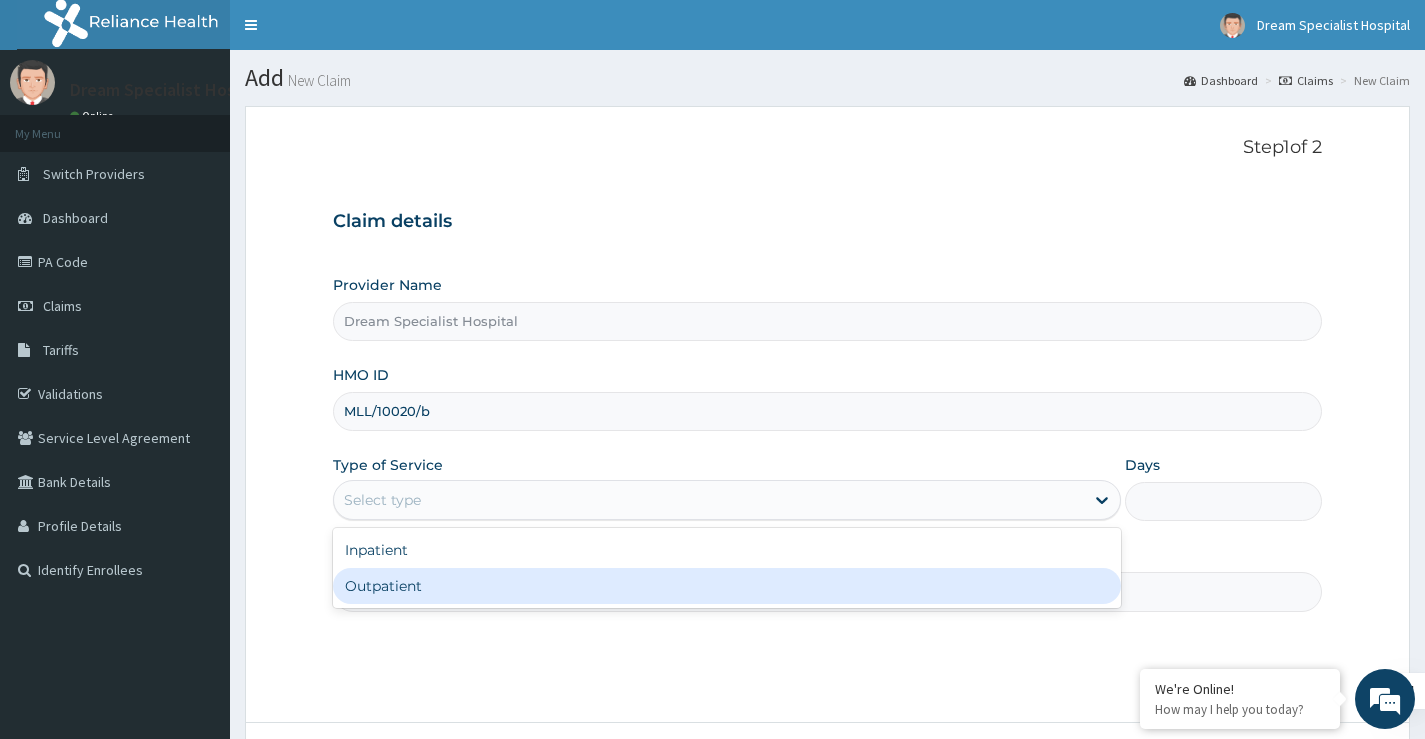 drag, startPoint x: 423, startPoint y: 589, endPoint x: 525, endPoint y: 535, distance: 115.41231 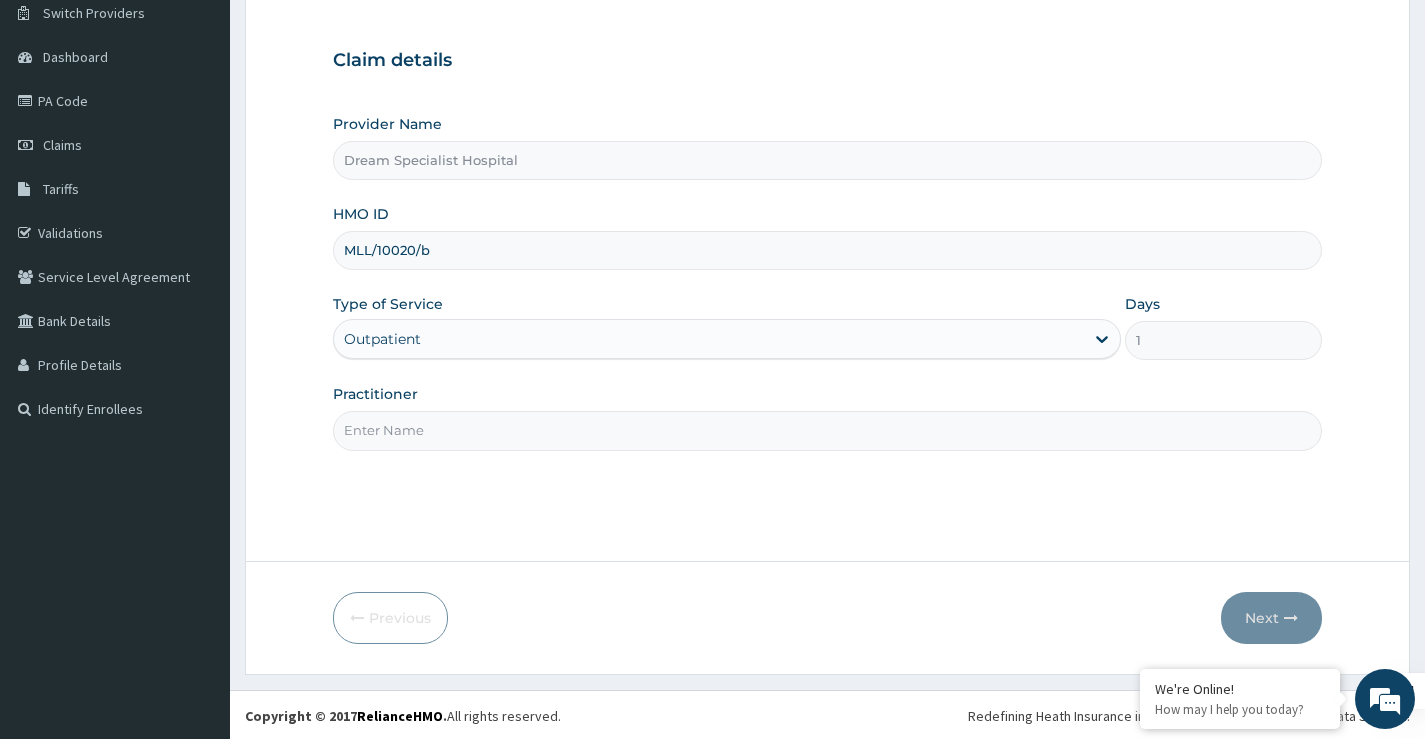 scroll, scrollTop: 163, scrollLeft: 0, axis: vertical 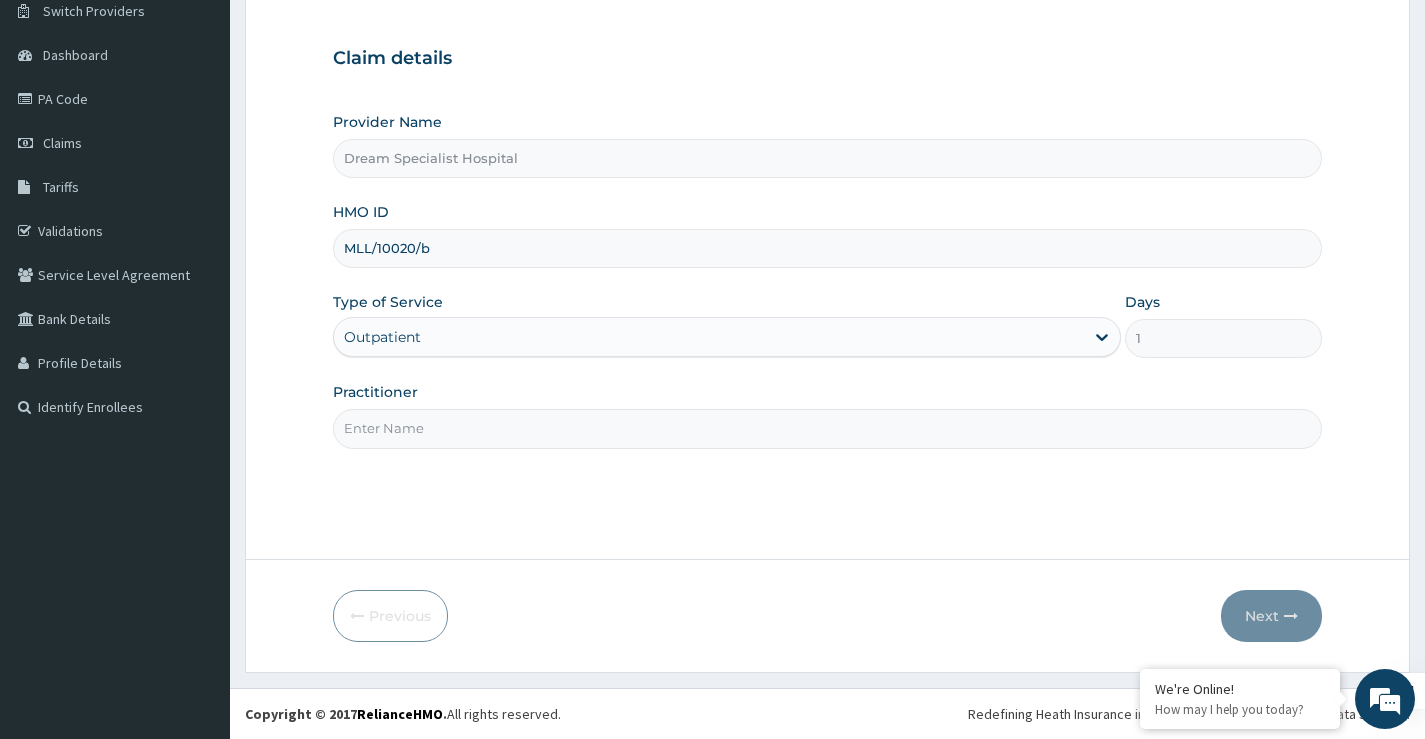 drag, startPoint x: 416, startPoint y: 427, endPoint x: 418, endPoint y: 493, distance: 66.0303 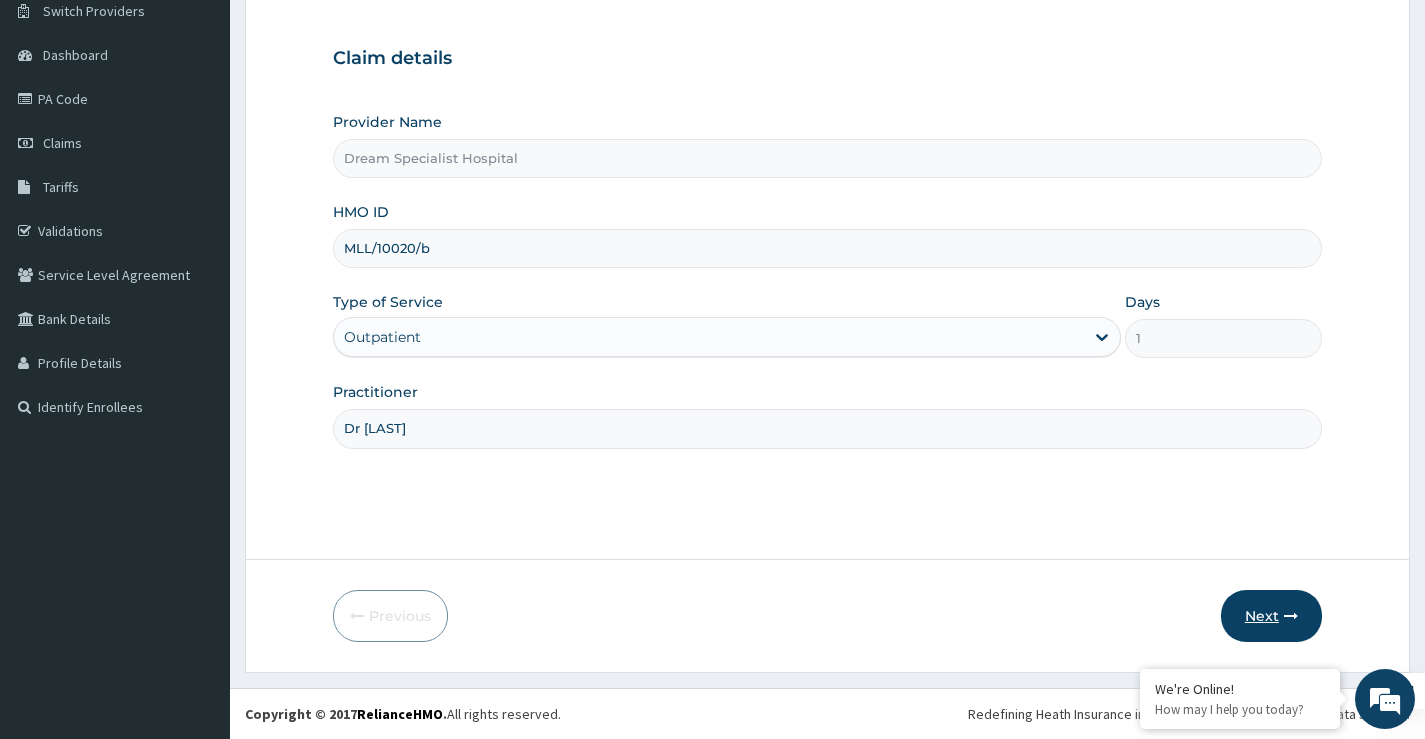click on "Next" at bounding box center [1271, 616] 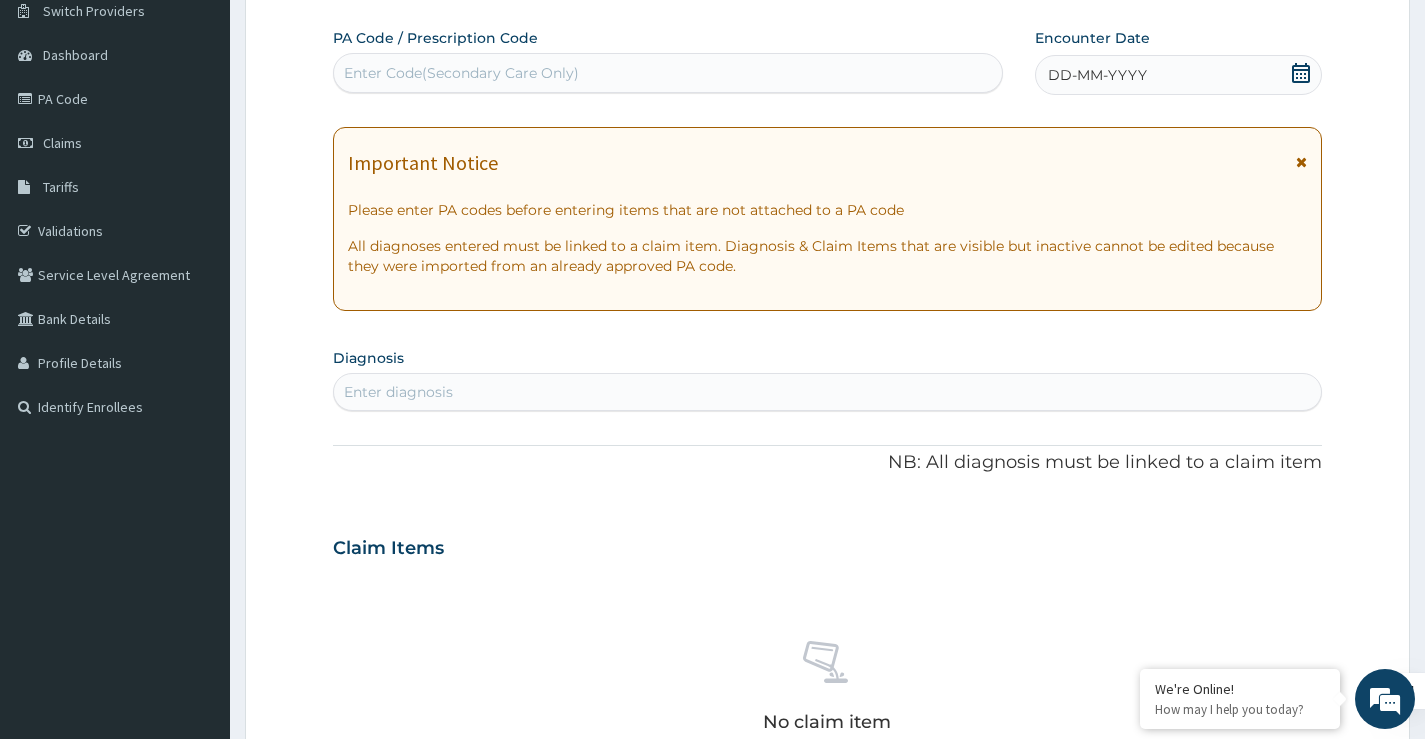 click on "Enter Code(Secondary Care Only)" at bounding box center (461, 73) 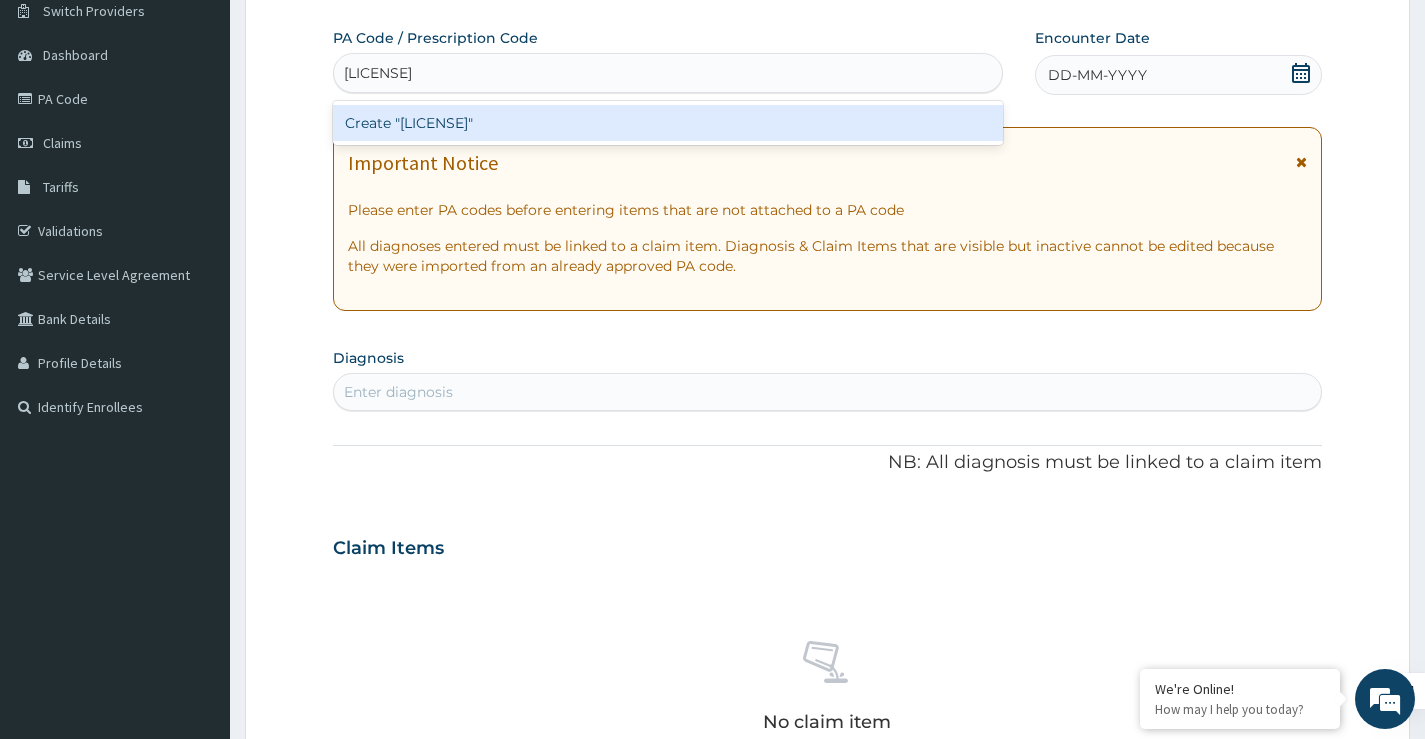 click on "Create "PA/6759E3"" at bounding box center (668, 123) 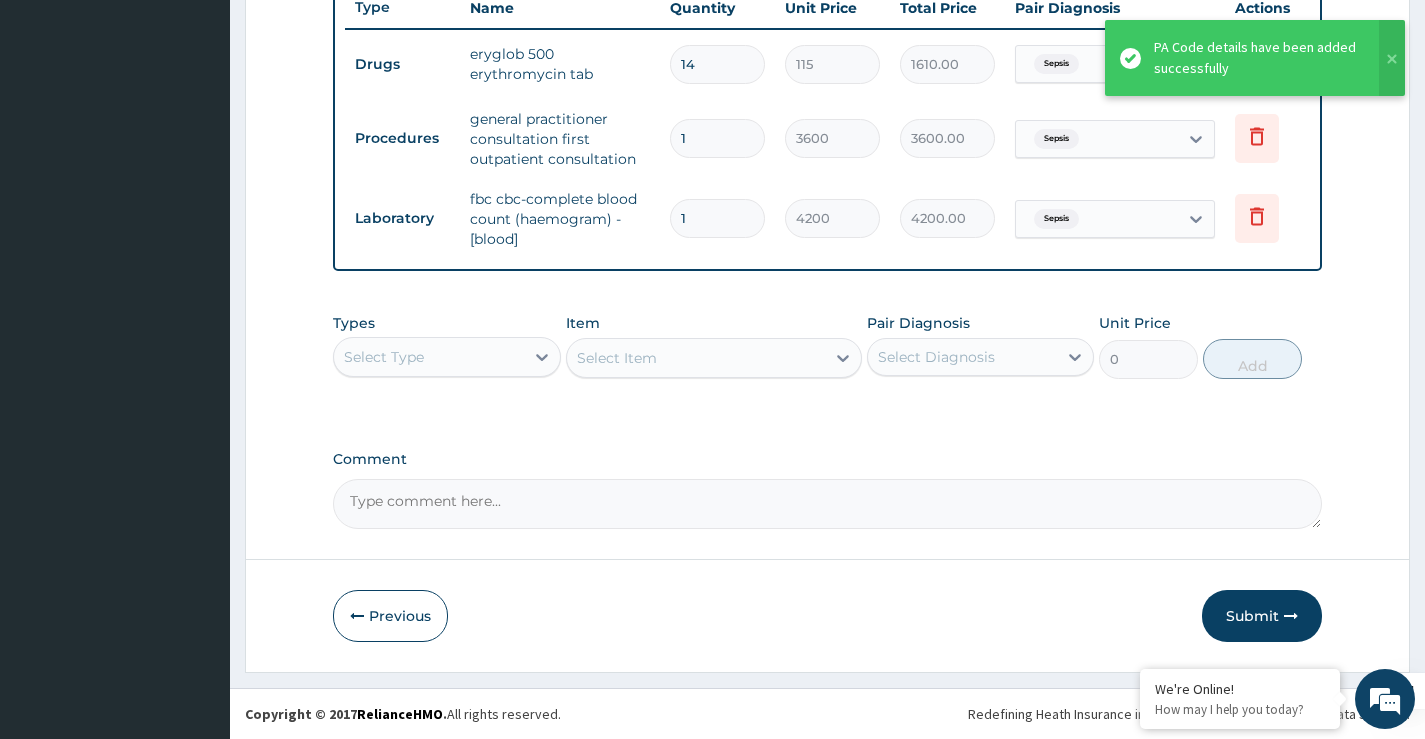 scroll, scrollTop: 783, scrollLeft: 0, axis: vertical 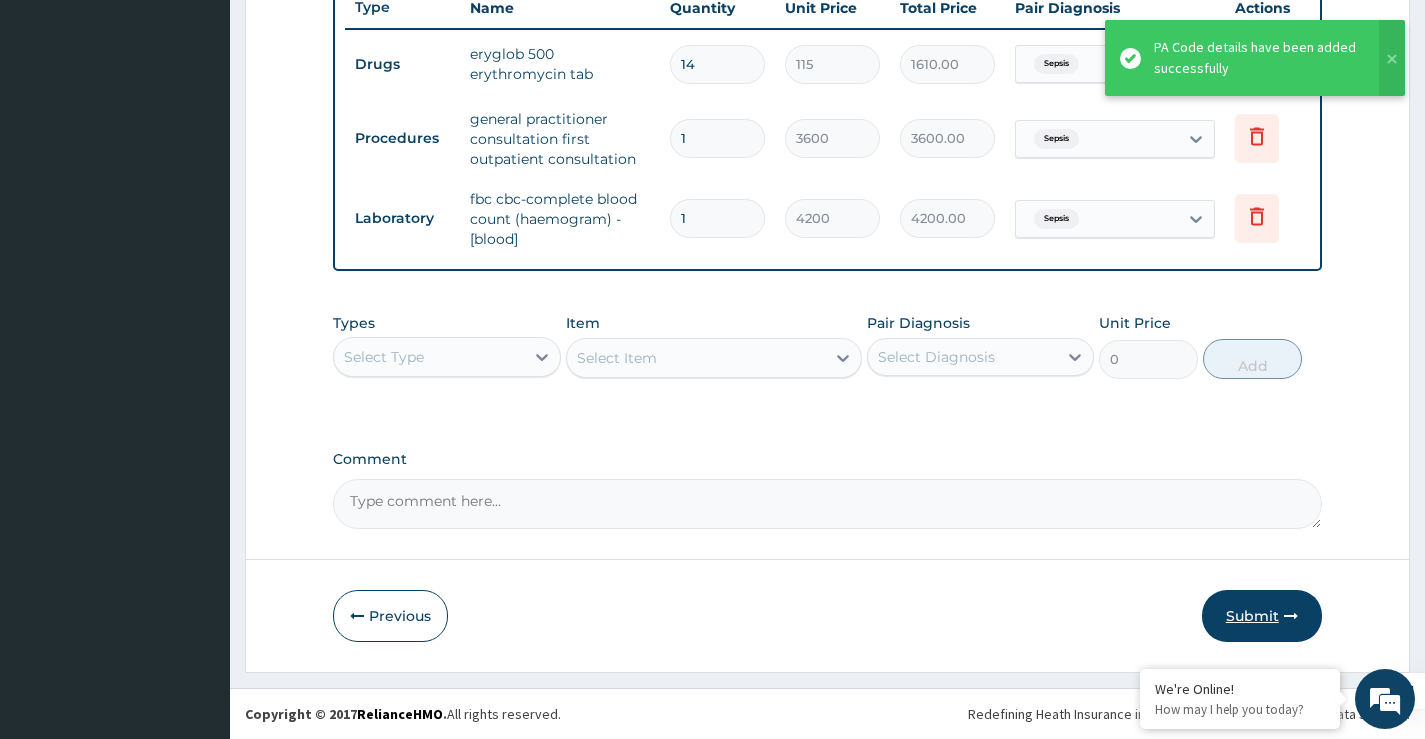 click on "Submit" at bounding box center [1262, 616] 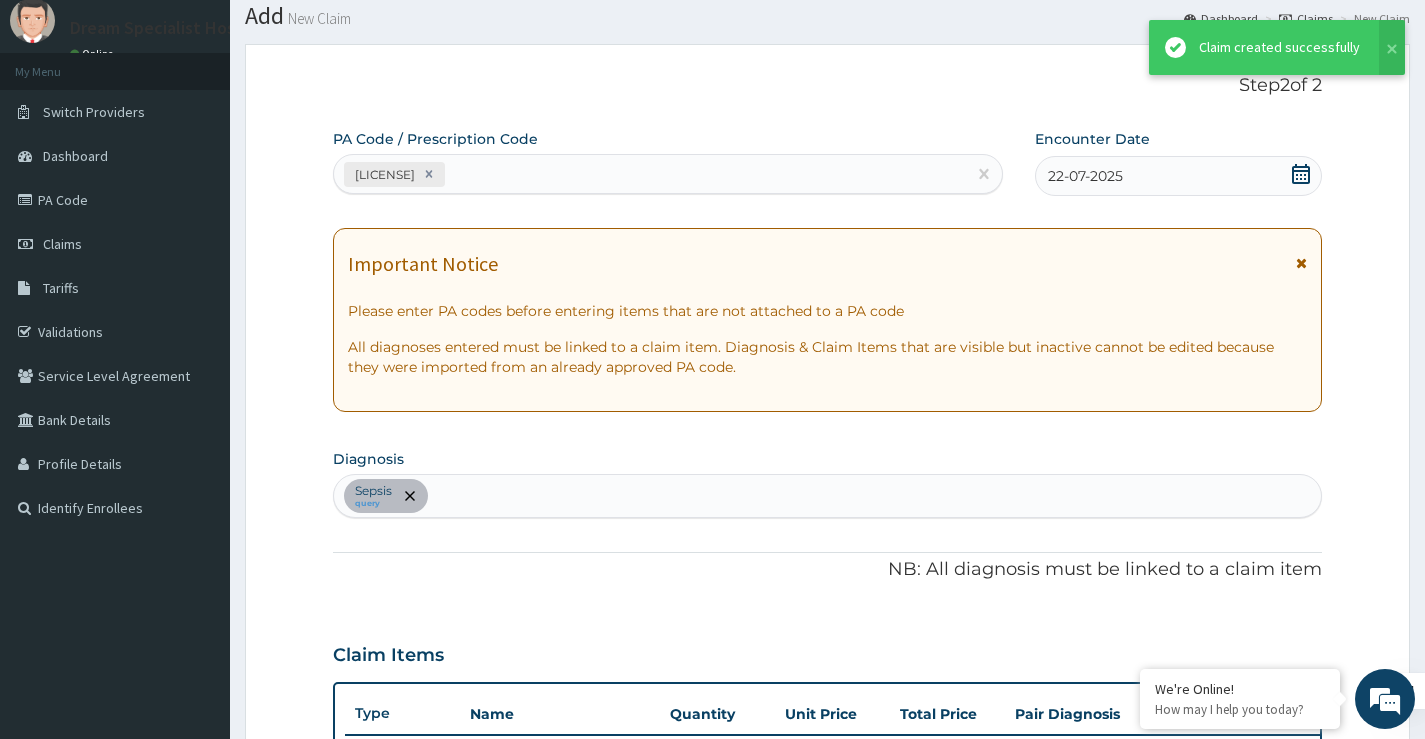 scroll, scrollTop: 783, scrollLeft: 0, axis: vertical 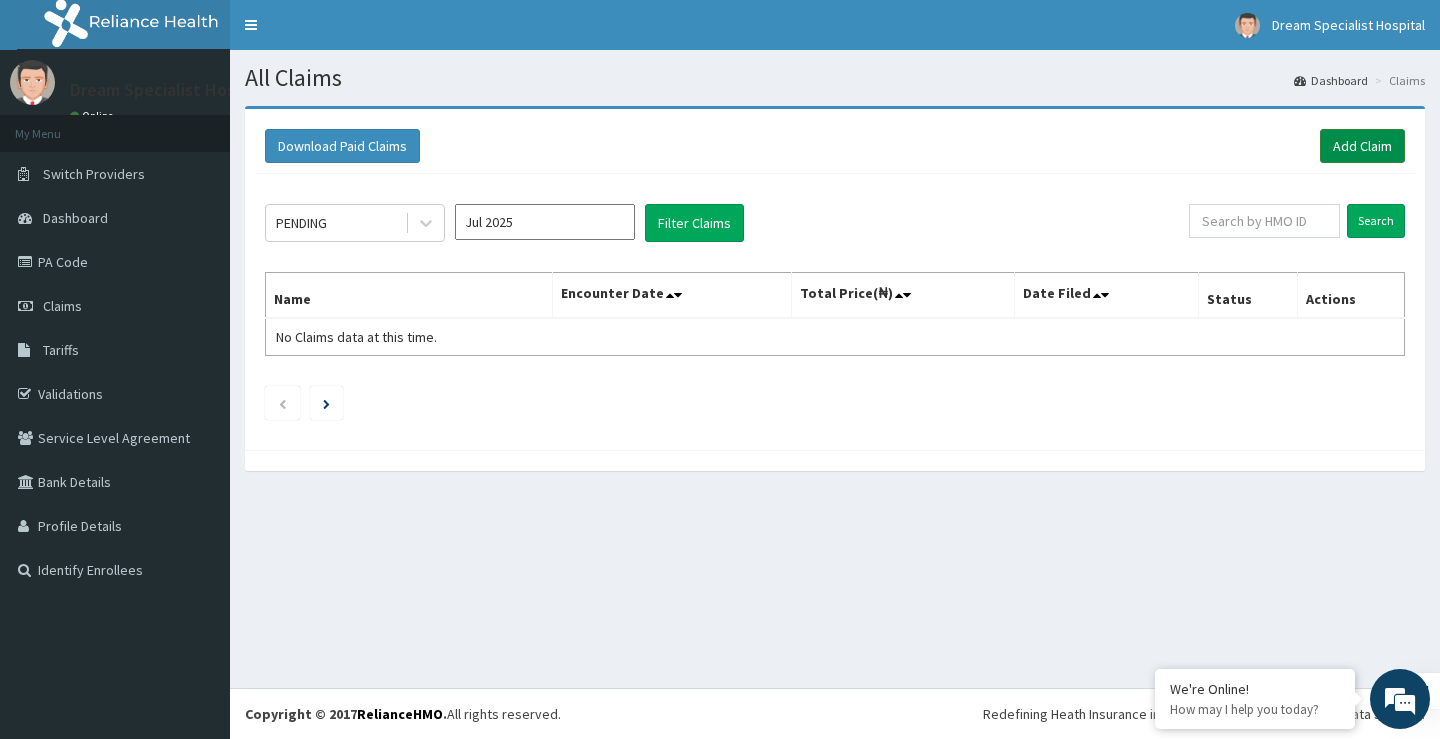click on "Add Claim" at bounding box center (1362, 146) 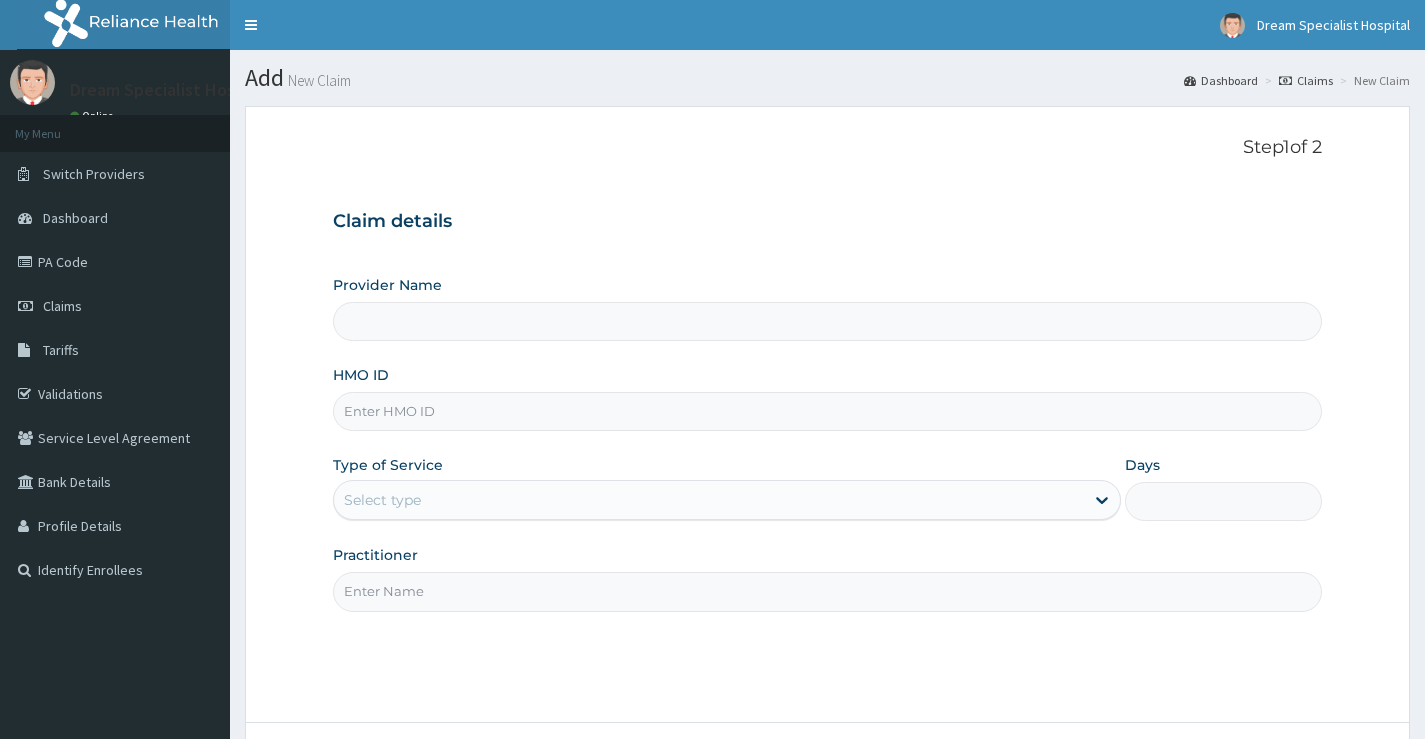 scroll, scrollTop: 0, scrollLeft: 0, axis: both 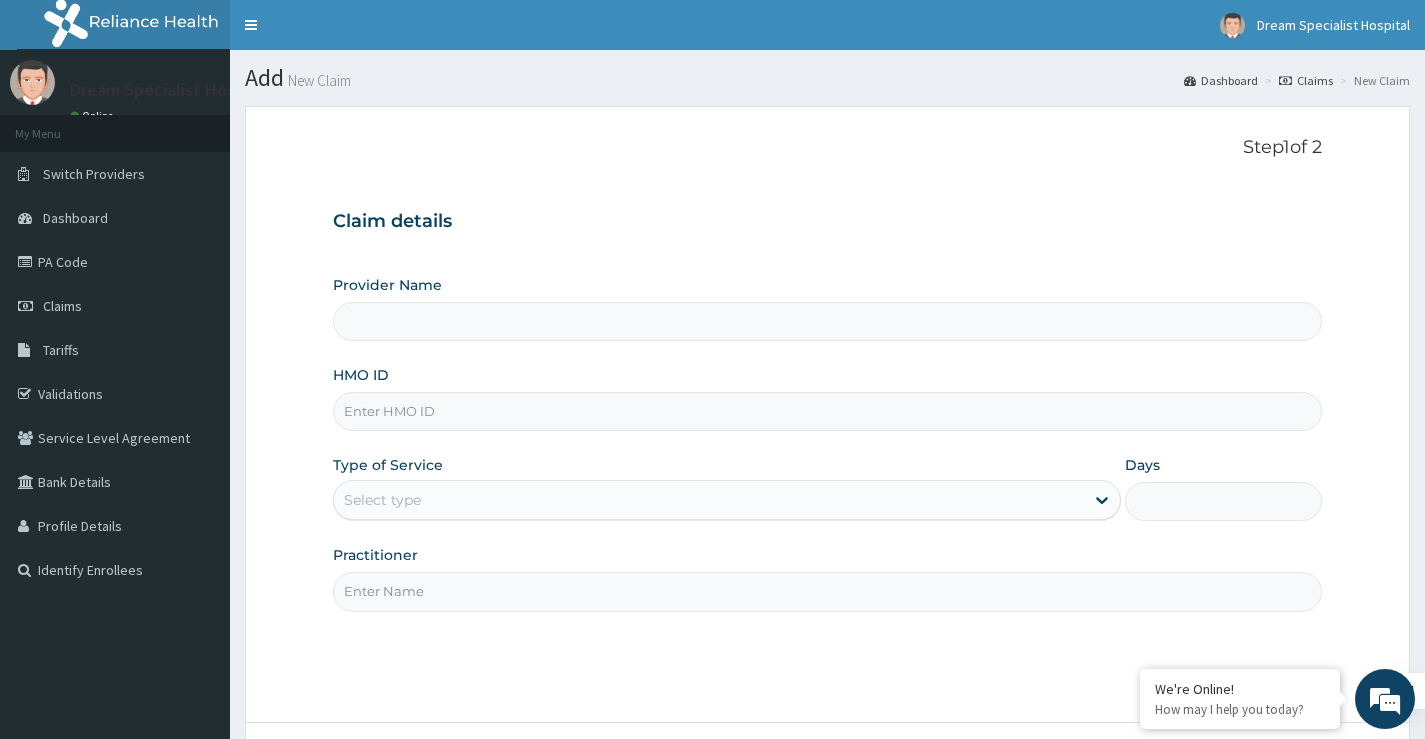 type on "Dream Specialist Hospital" 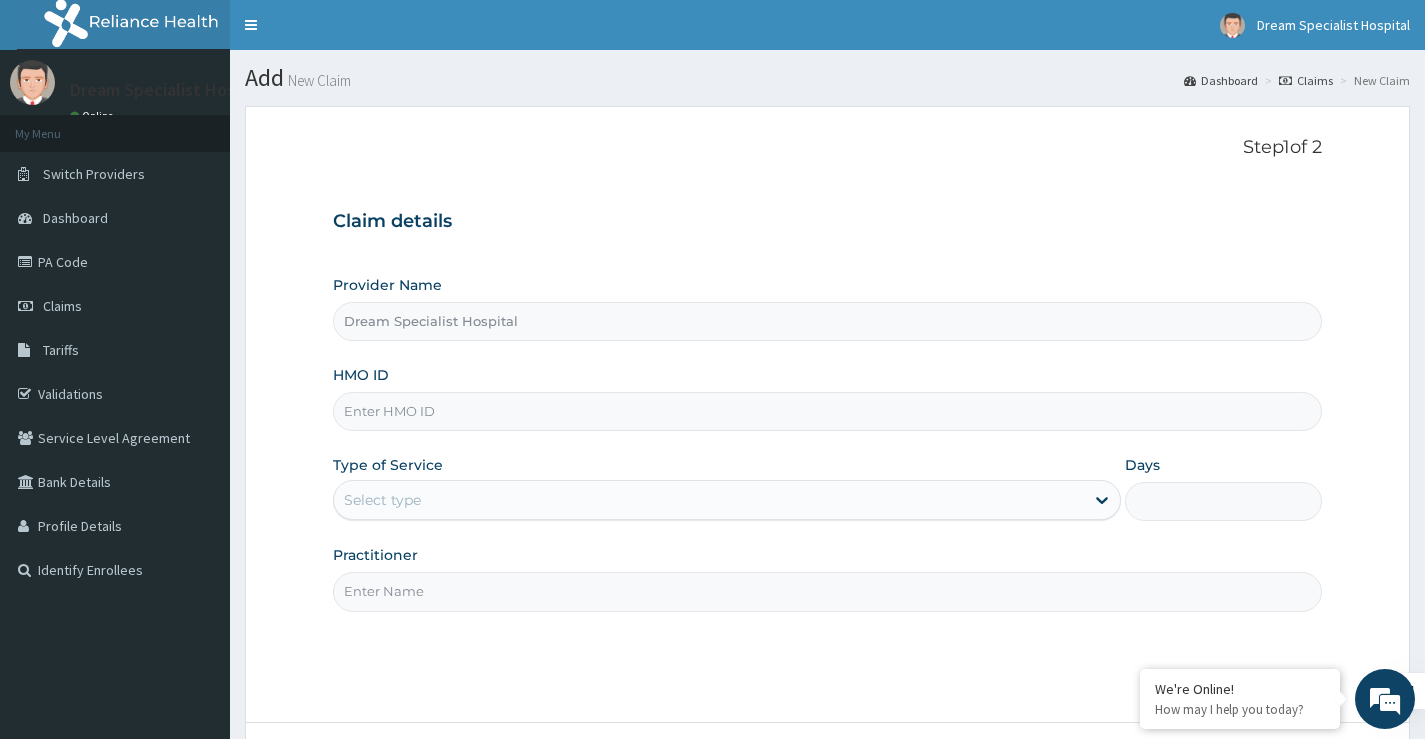 click on "HMO ID" at bounding box center [827, 411] 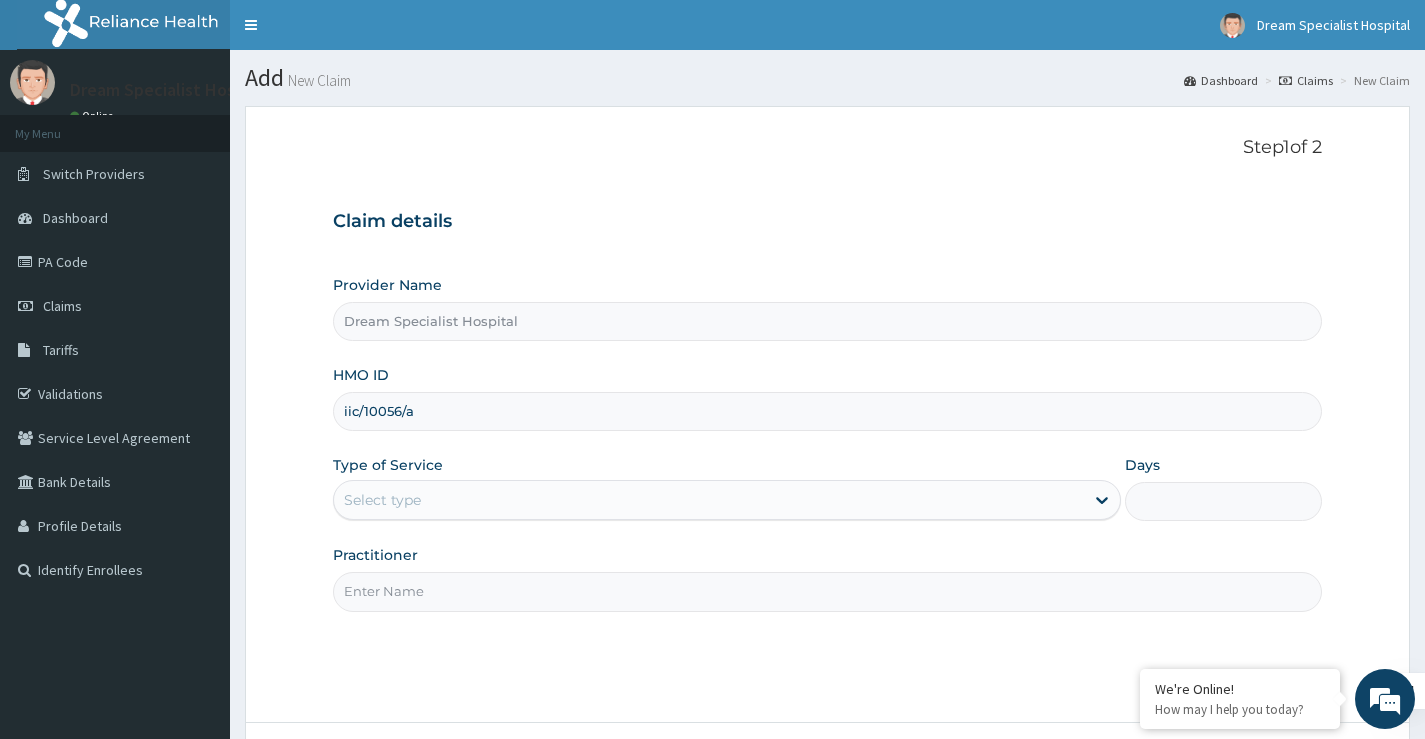 type on "iic/10056/a" 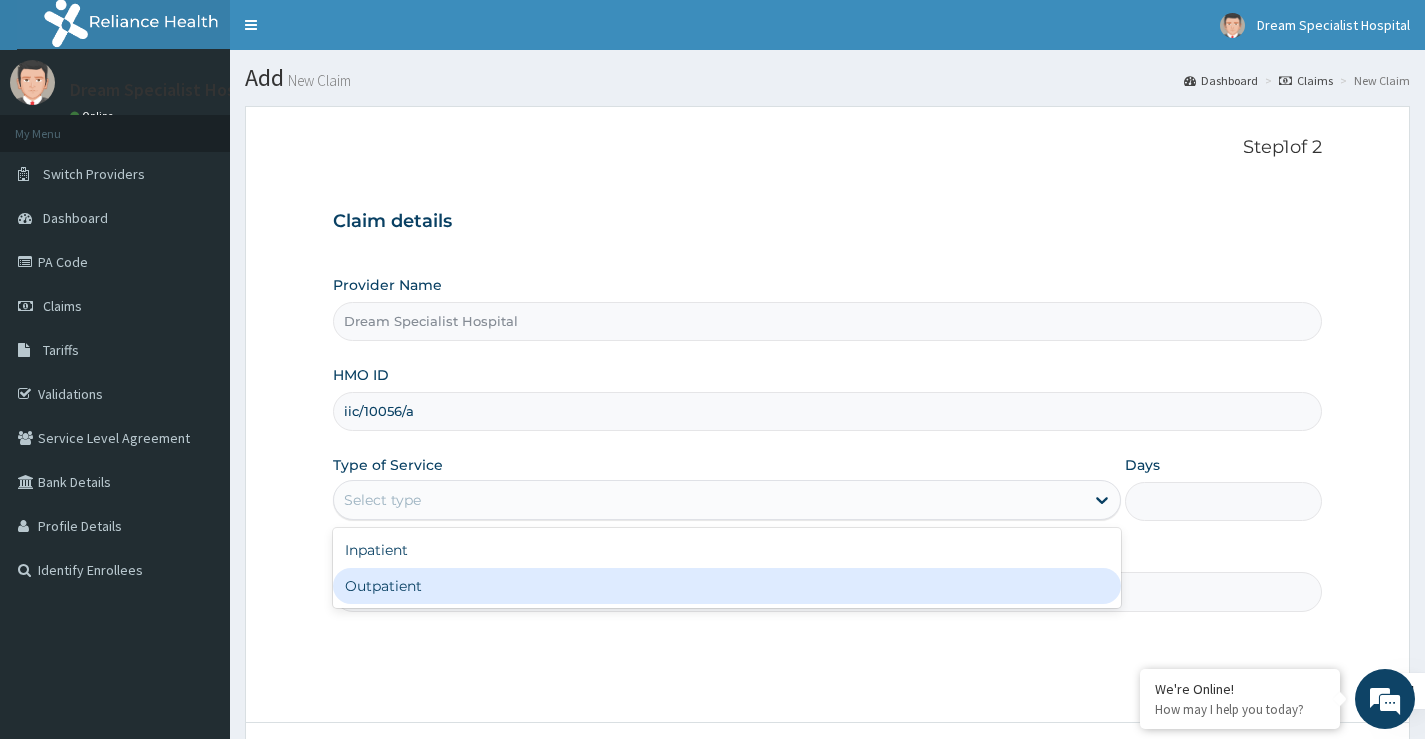 click on "Outpatient" at bounding box center [727, 586] 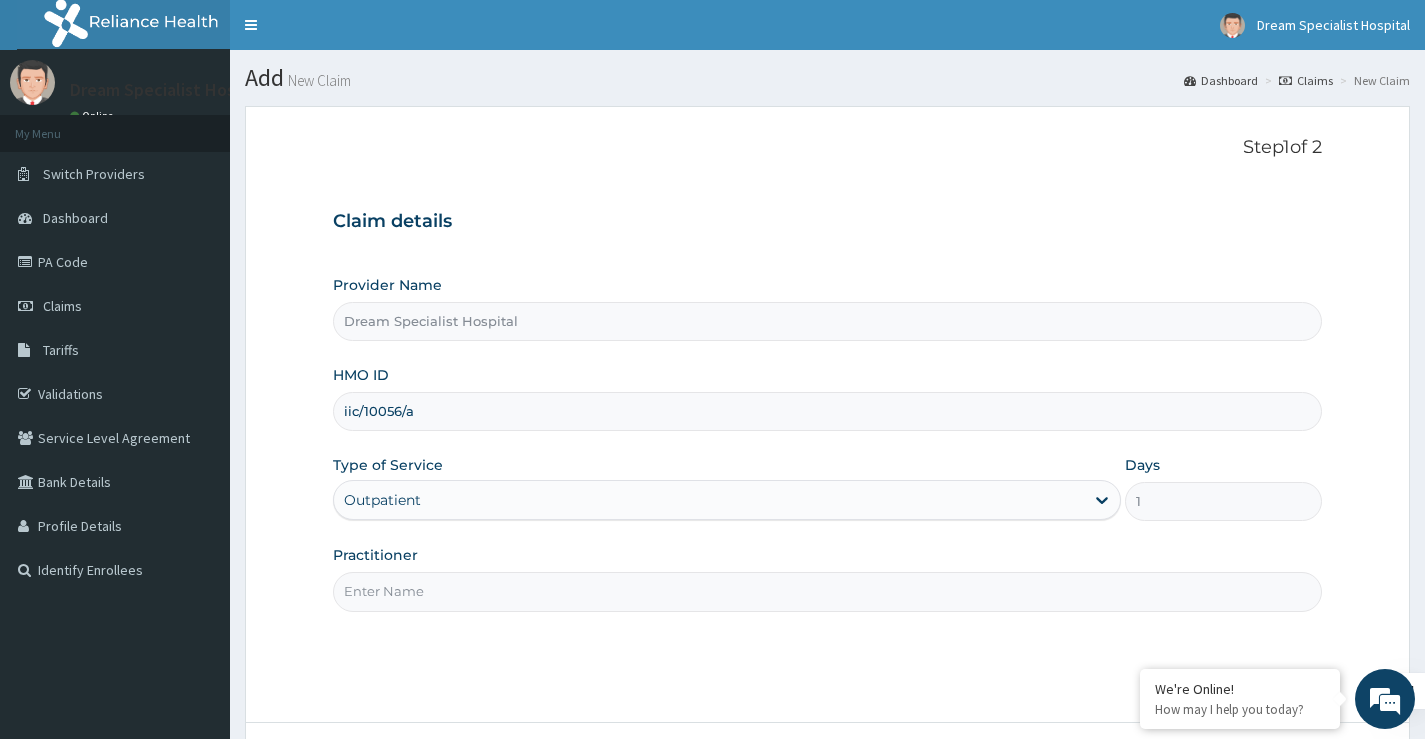 click on "Practitioner" at bounding box center [827, 591] 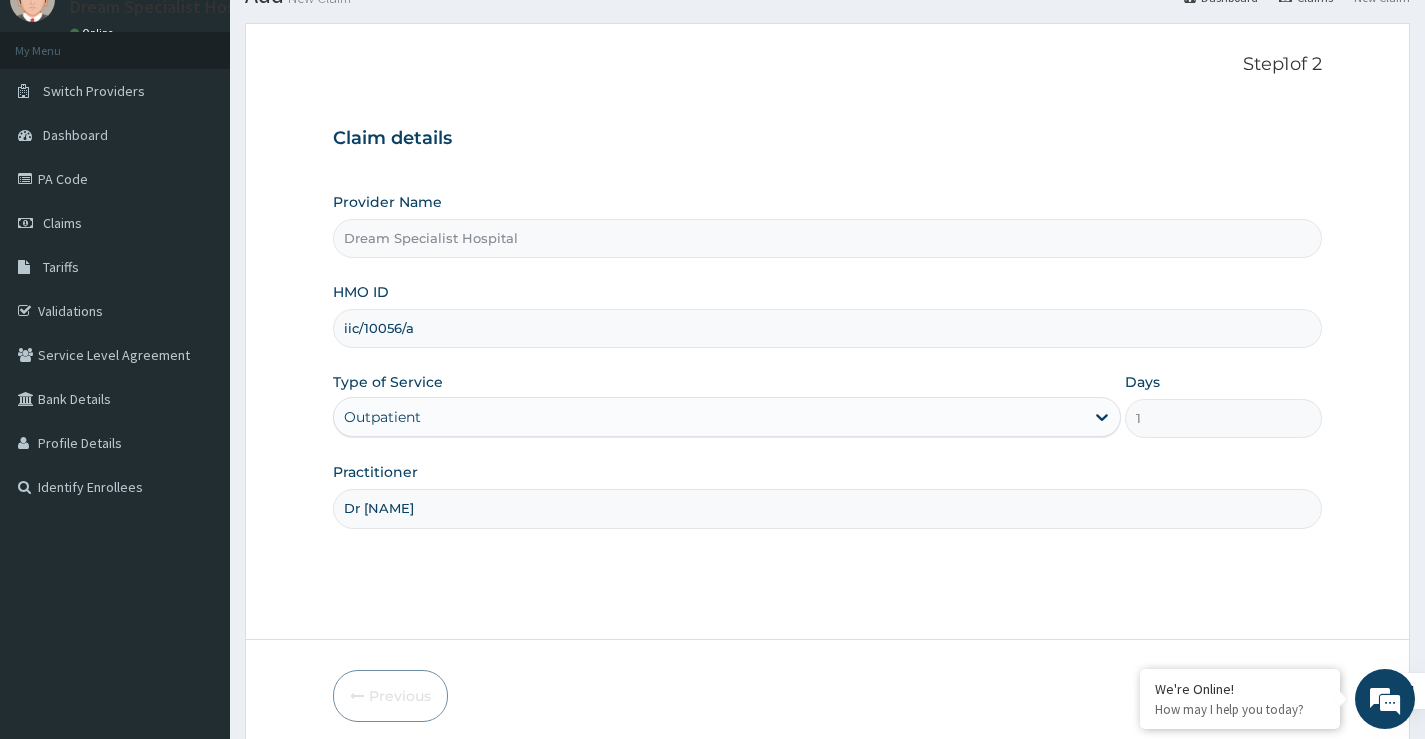 scroll, scrollTop: 163, scrollLeft: 0, axis: vertical 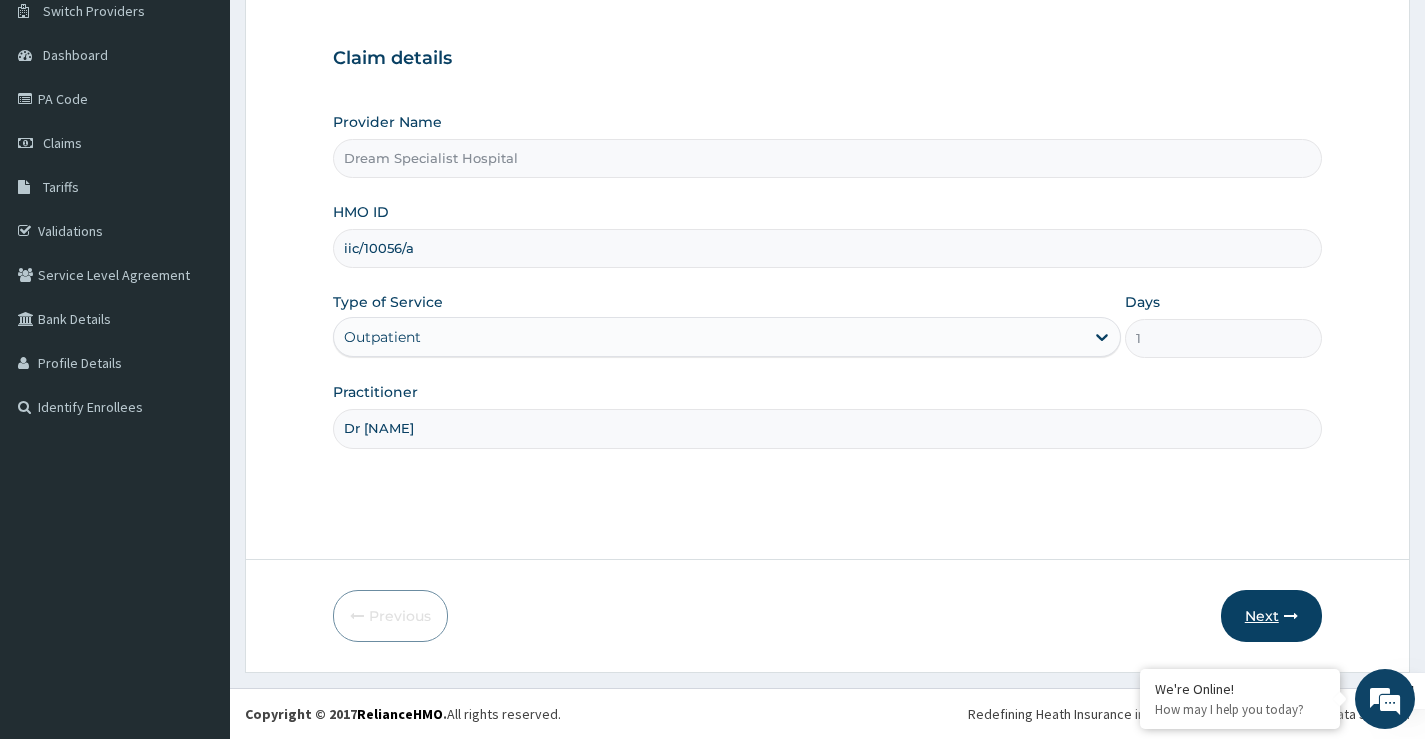 click on "Next" at bounding box center (1271, 616) 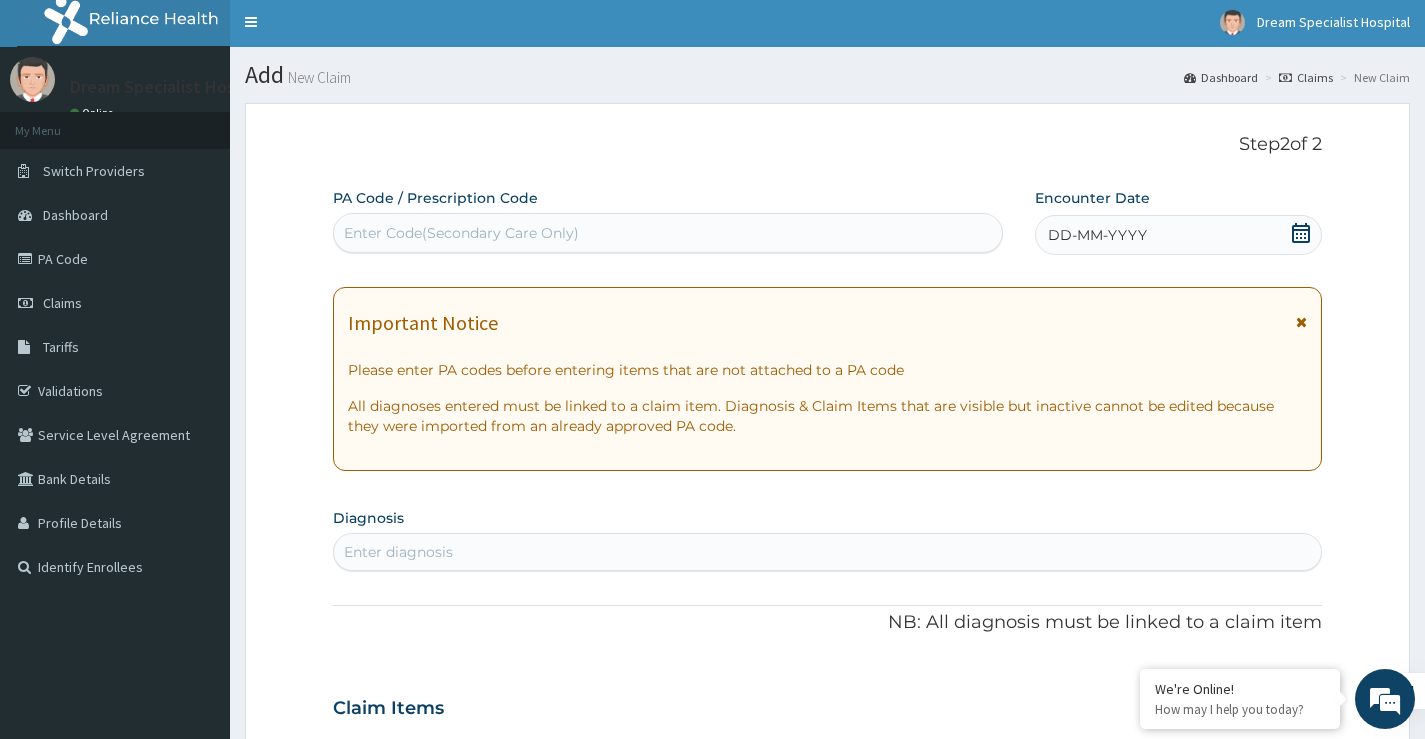 scroll, scrollTop: 0, scrollLeft: 0, axis: both 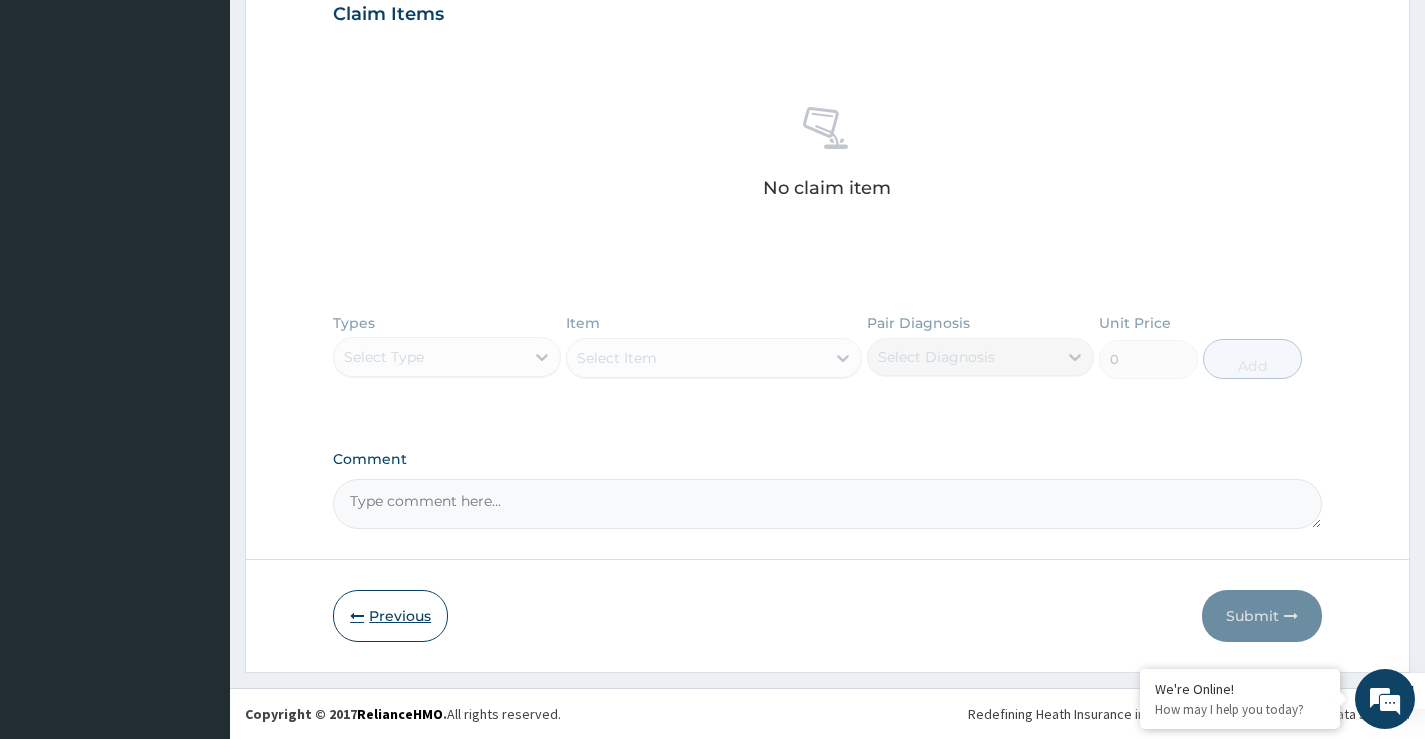 click on "Previous" at bounding box center [390, 616] 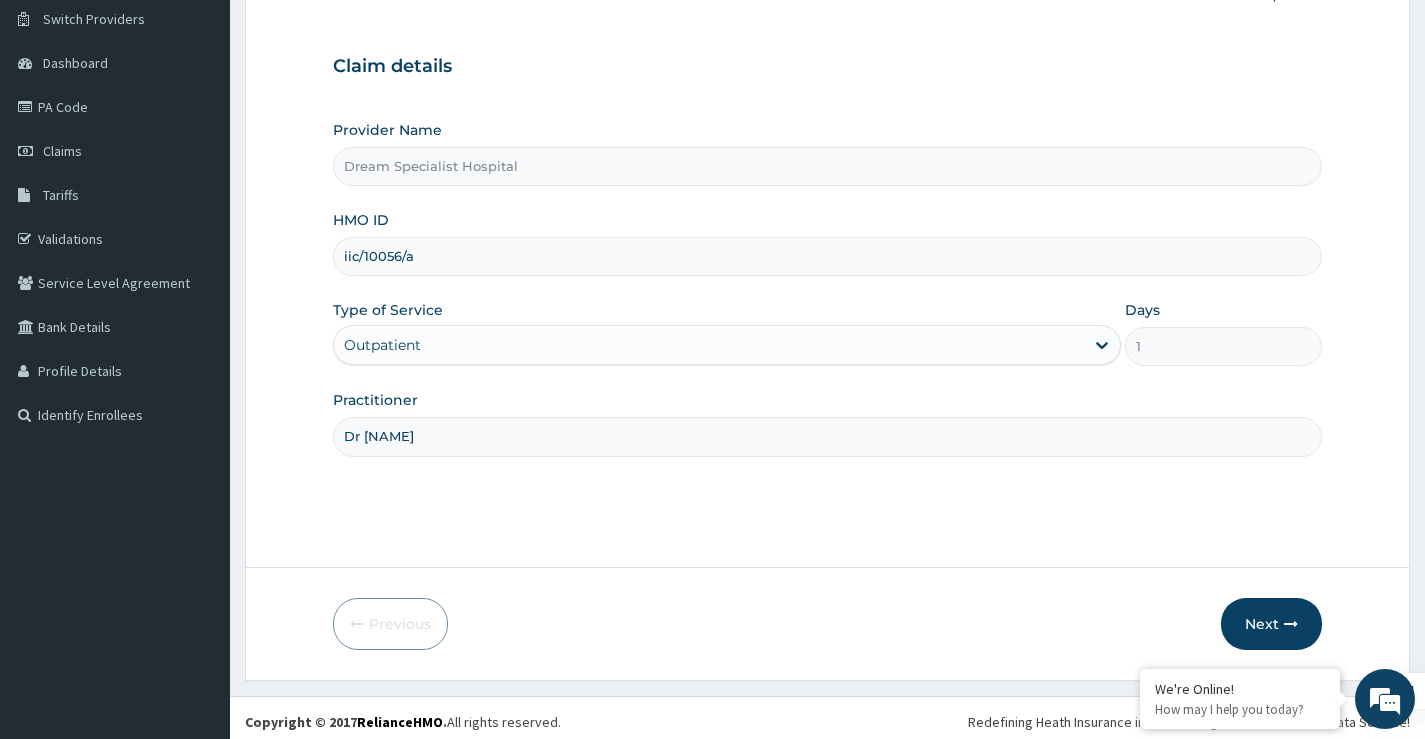 scroll, scrollTop: 163, scrollLeft: 0, axis: vertical 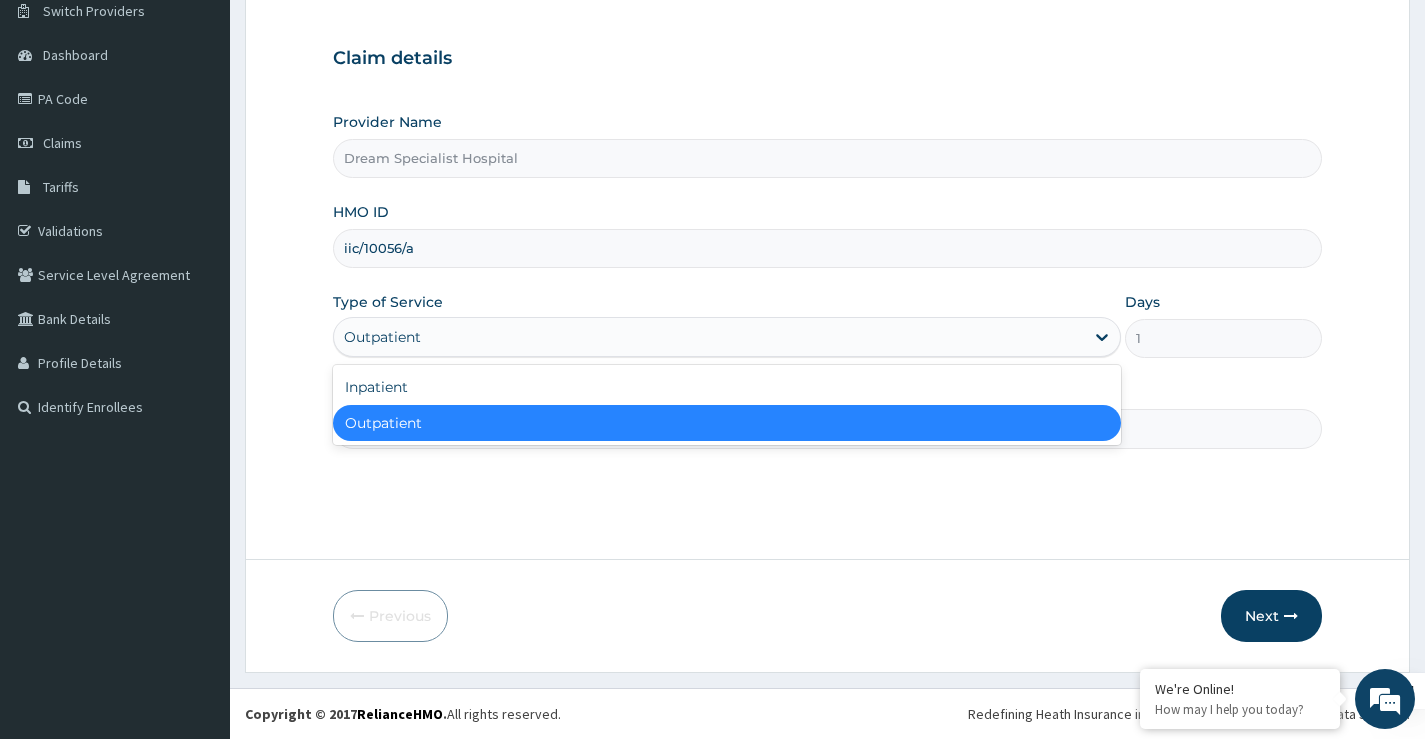 click on "Outpatient" at bounding box center (709, 337) 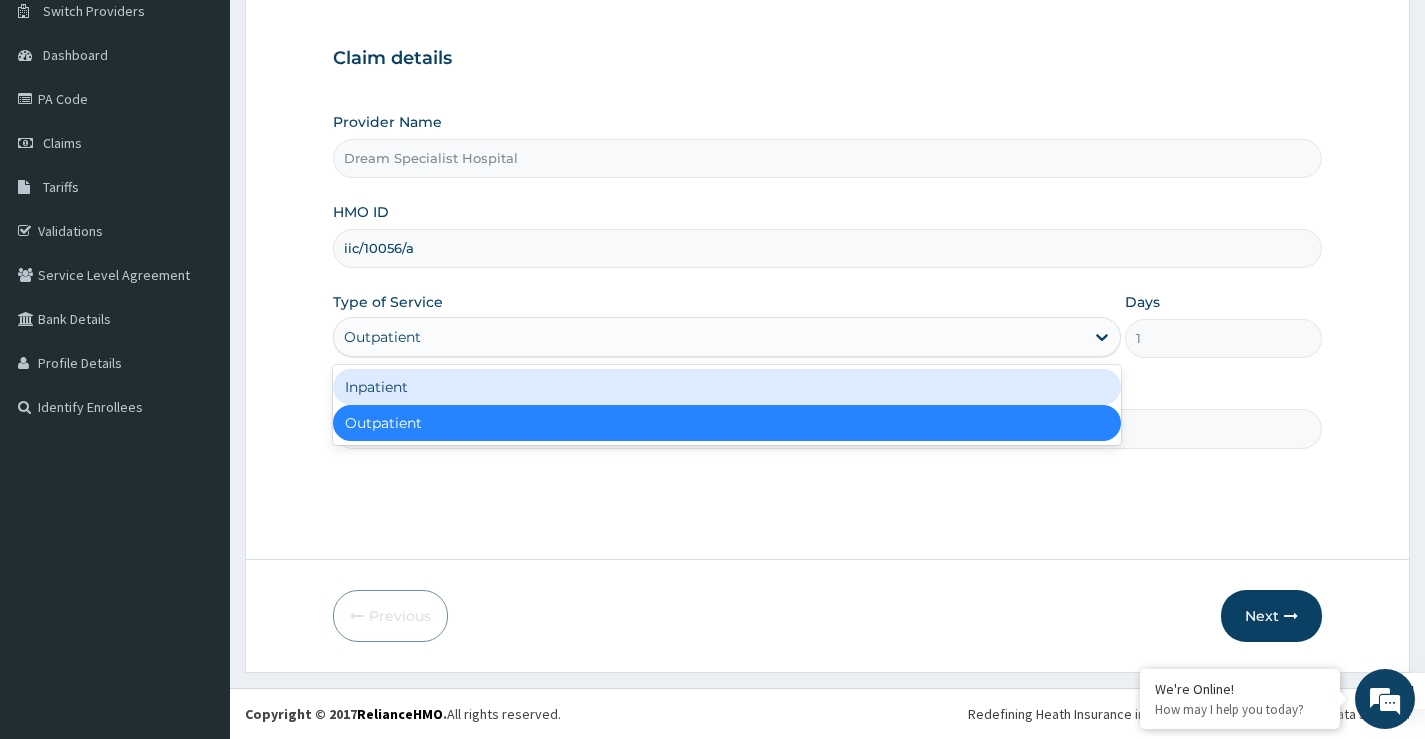 click on "Inpatient" at bounding box center (727, 387) 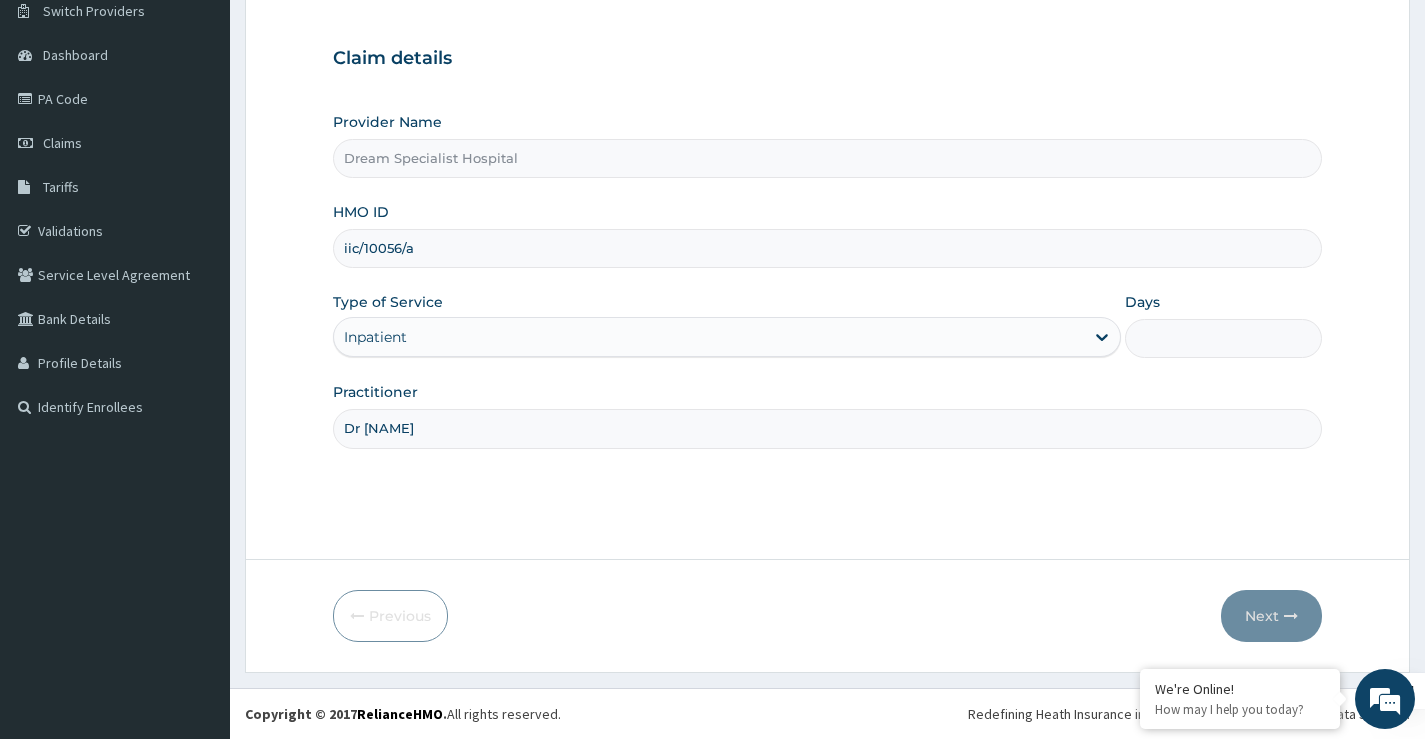 click on "Days" at bounding box center (1223, 338) 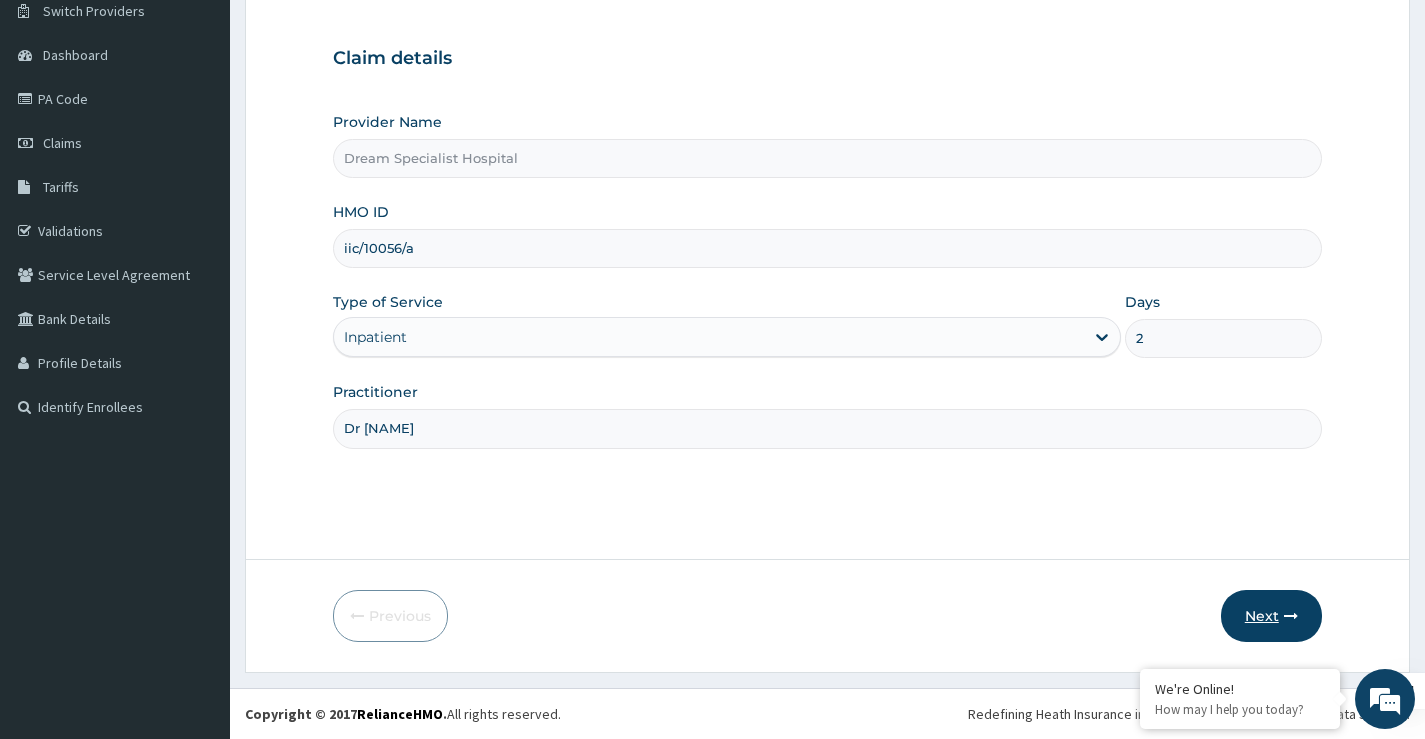 type on "2" 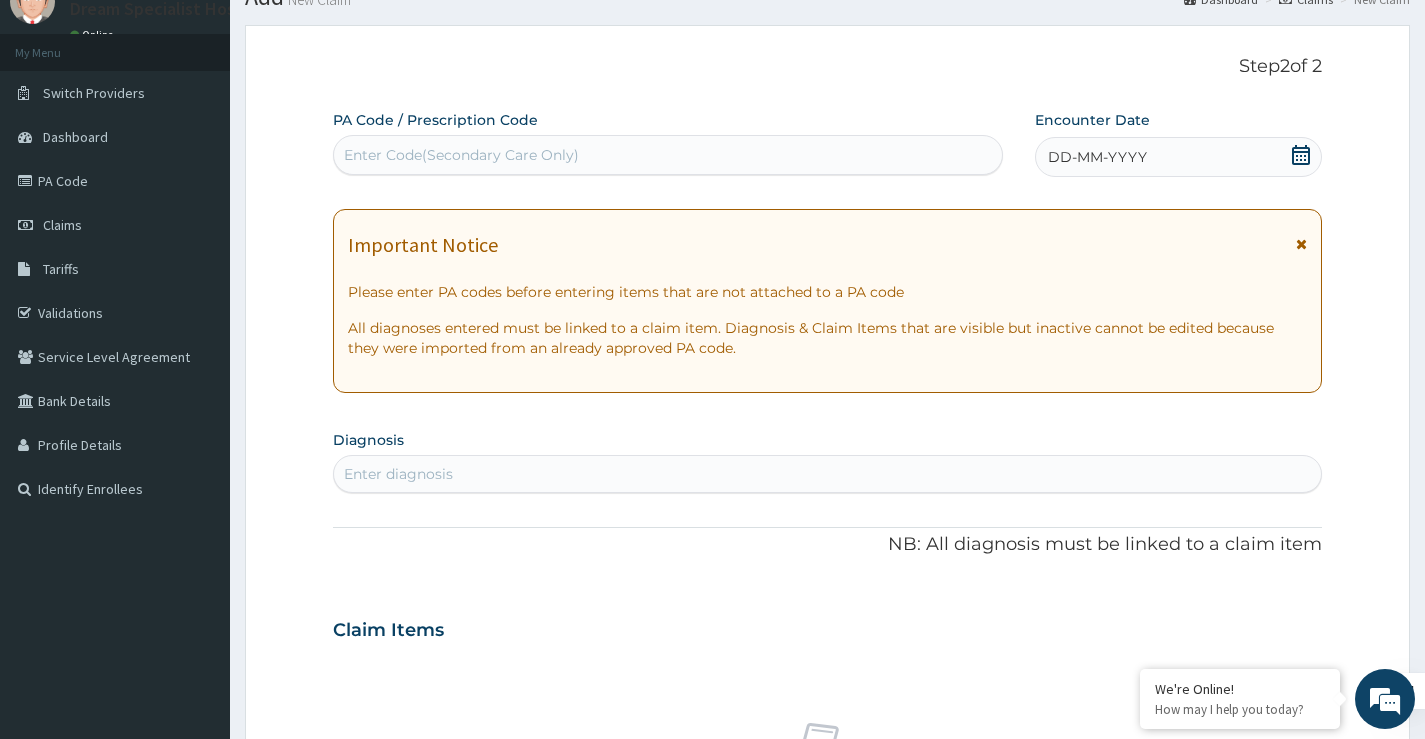 scroll, scrollTop: 0, scrollLeft: 0, axis: both 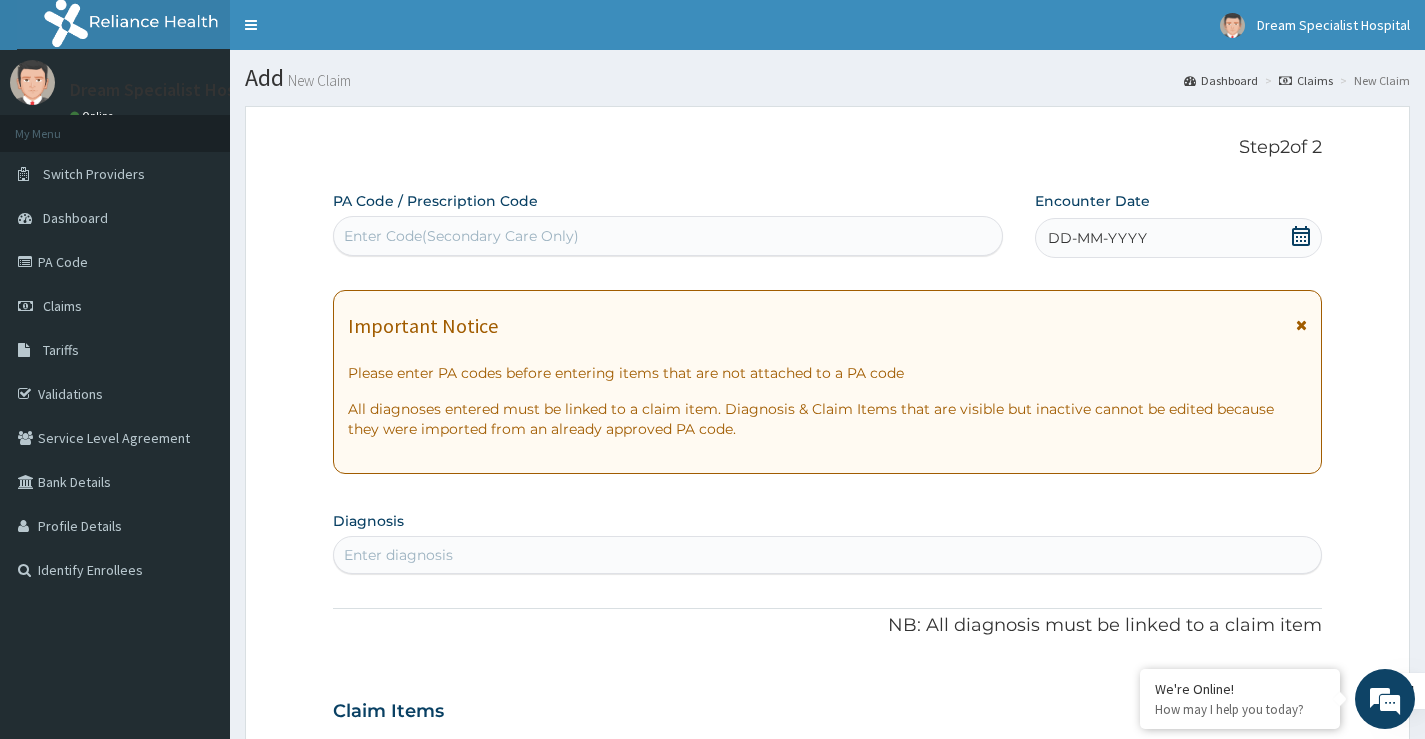 click on "Enter Code(Secondary Care Only)" at bounding box center [461, 236] 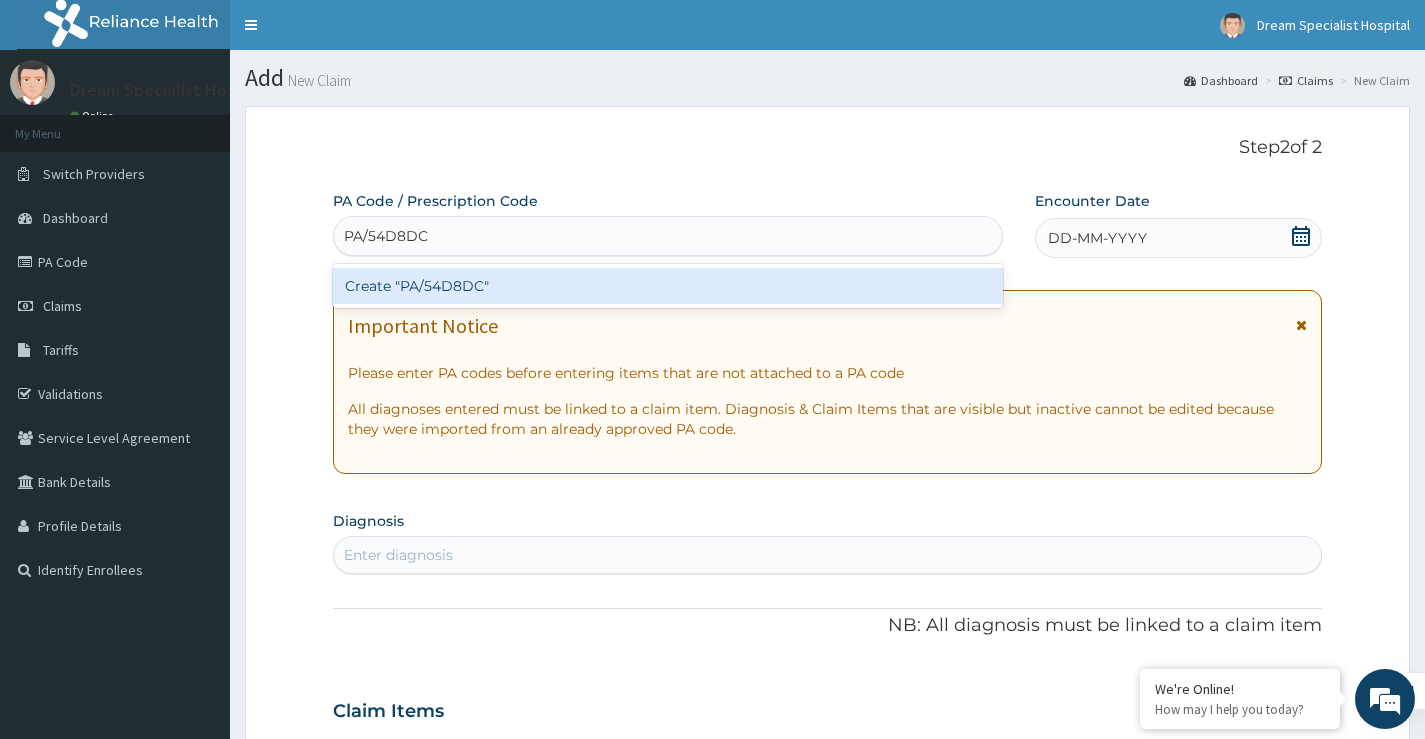 click on "Create "PA/54D8DC"" at bounding box center [668, 286] 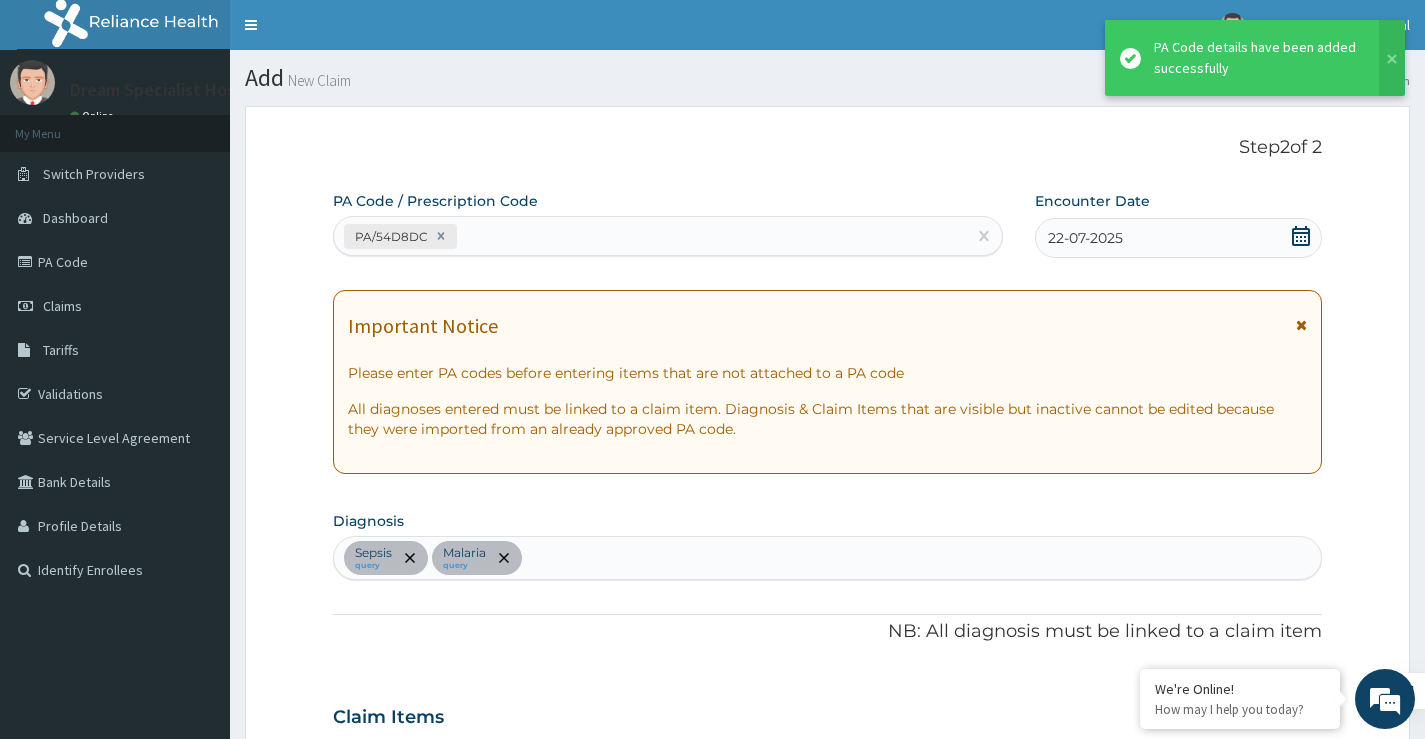 scroll, scrollTop: 1048, scrollLeft: 0, axis: vertical 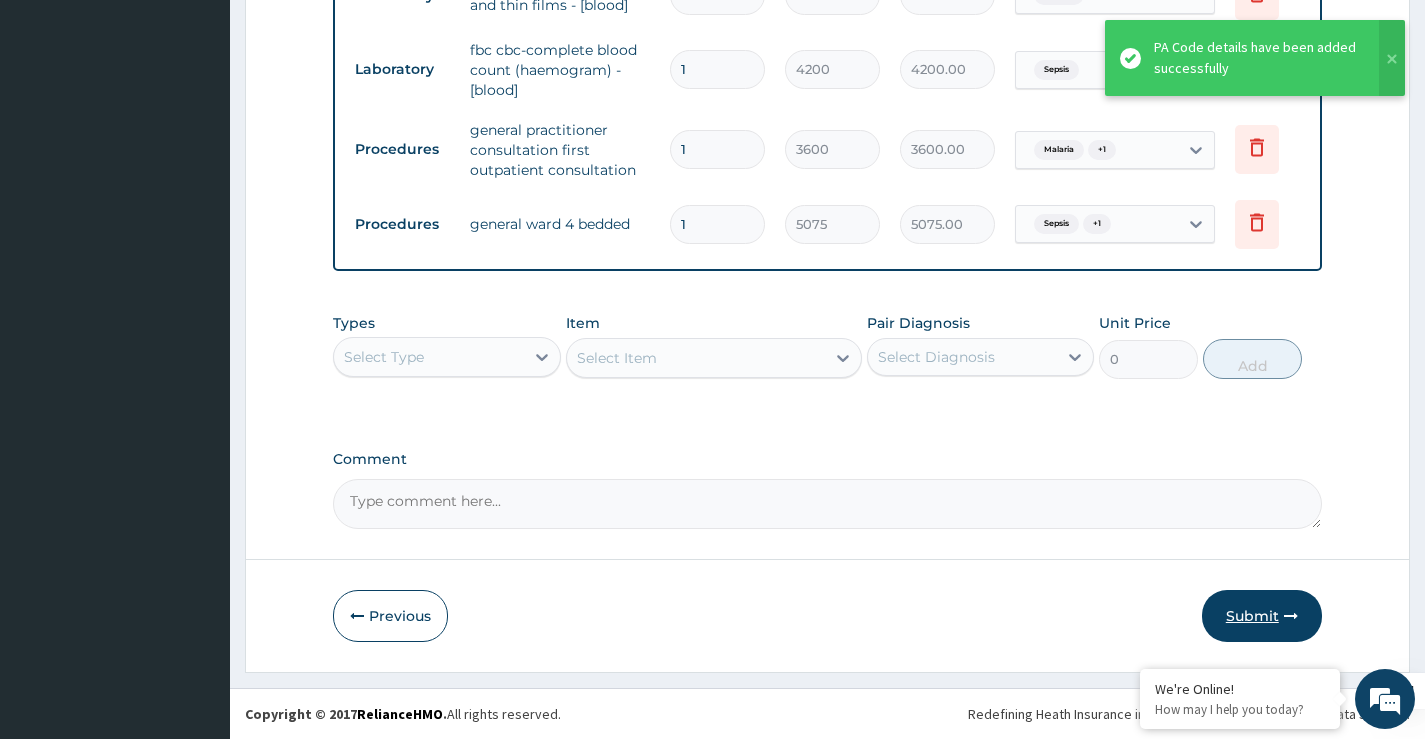 click on "Submit" at bounding box center (1262, 616) 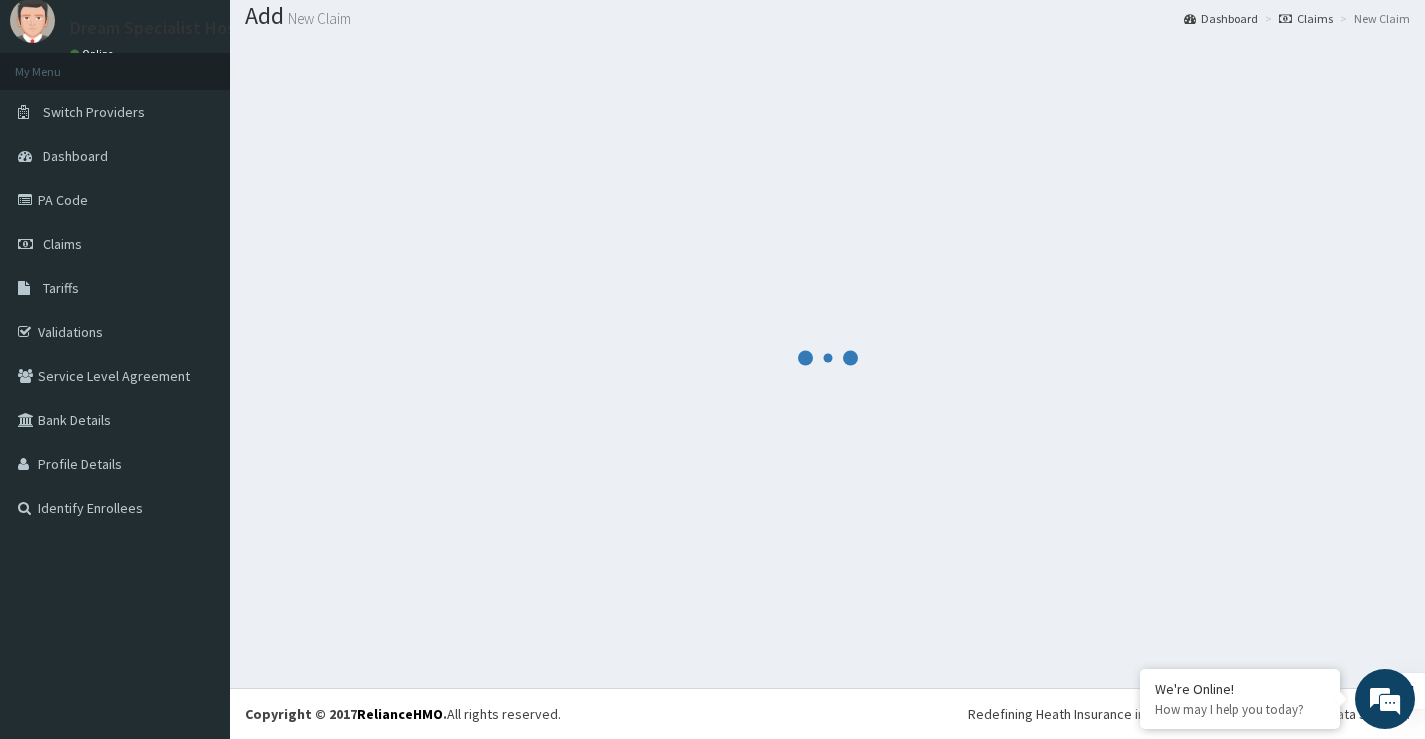 scroll, scrollTop: 1208, scrollLeft: 0, axis: vertical 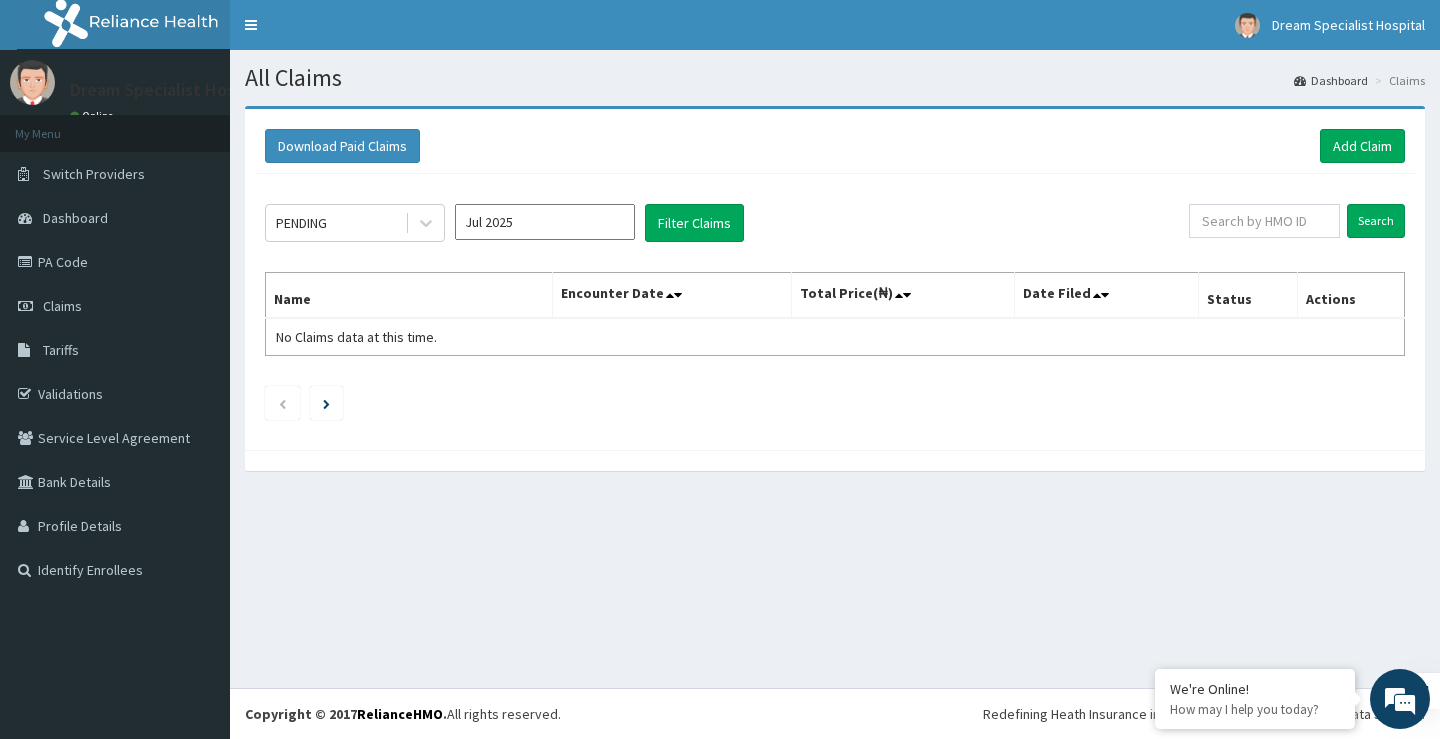 click on "Download Paid Claims Add Claim" at bounding box center [835, 146] 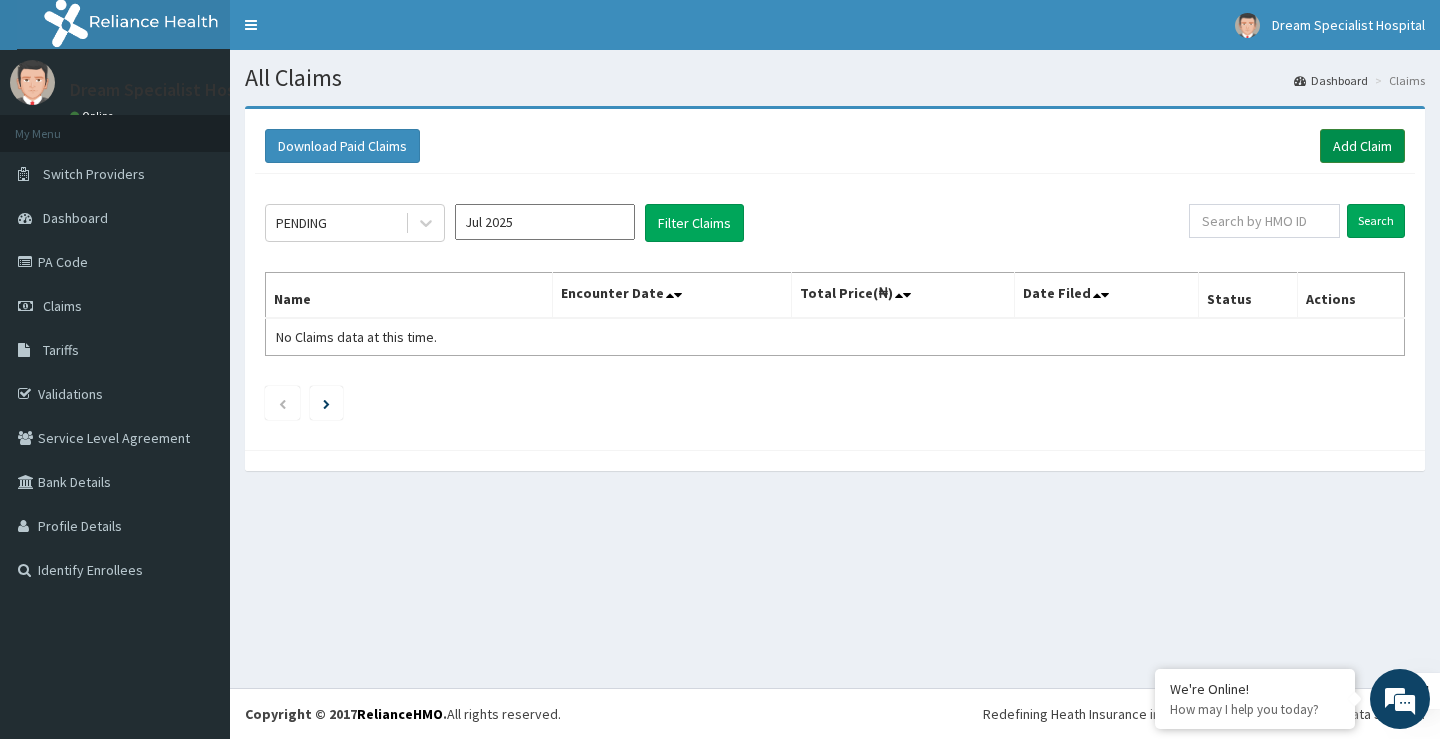 click on "Add Claim" at bounding box center [1362, 146] 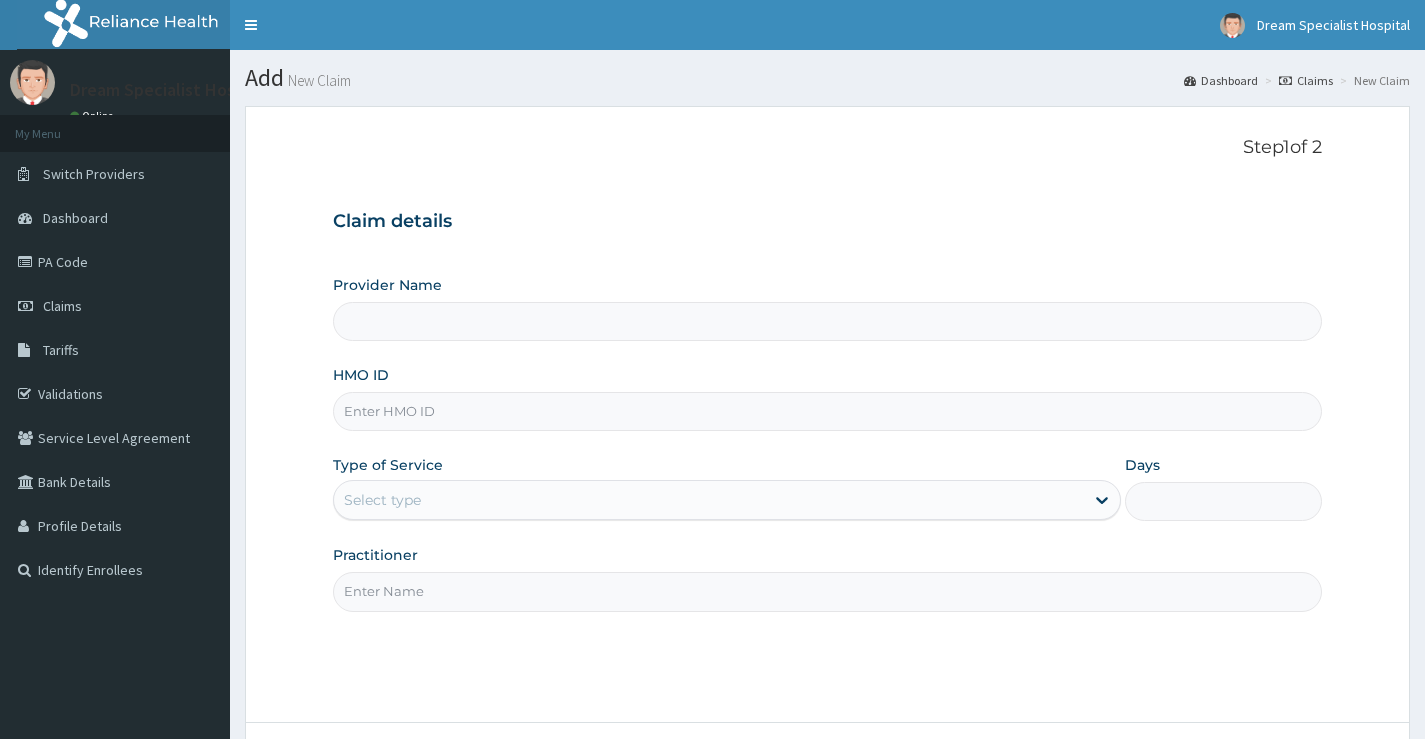 drag, startPoint x: 0, startPoint y: 0, endPoint x: 383, endPoint y: 397, distance: 551.63214 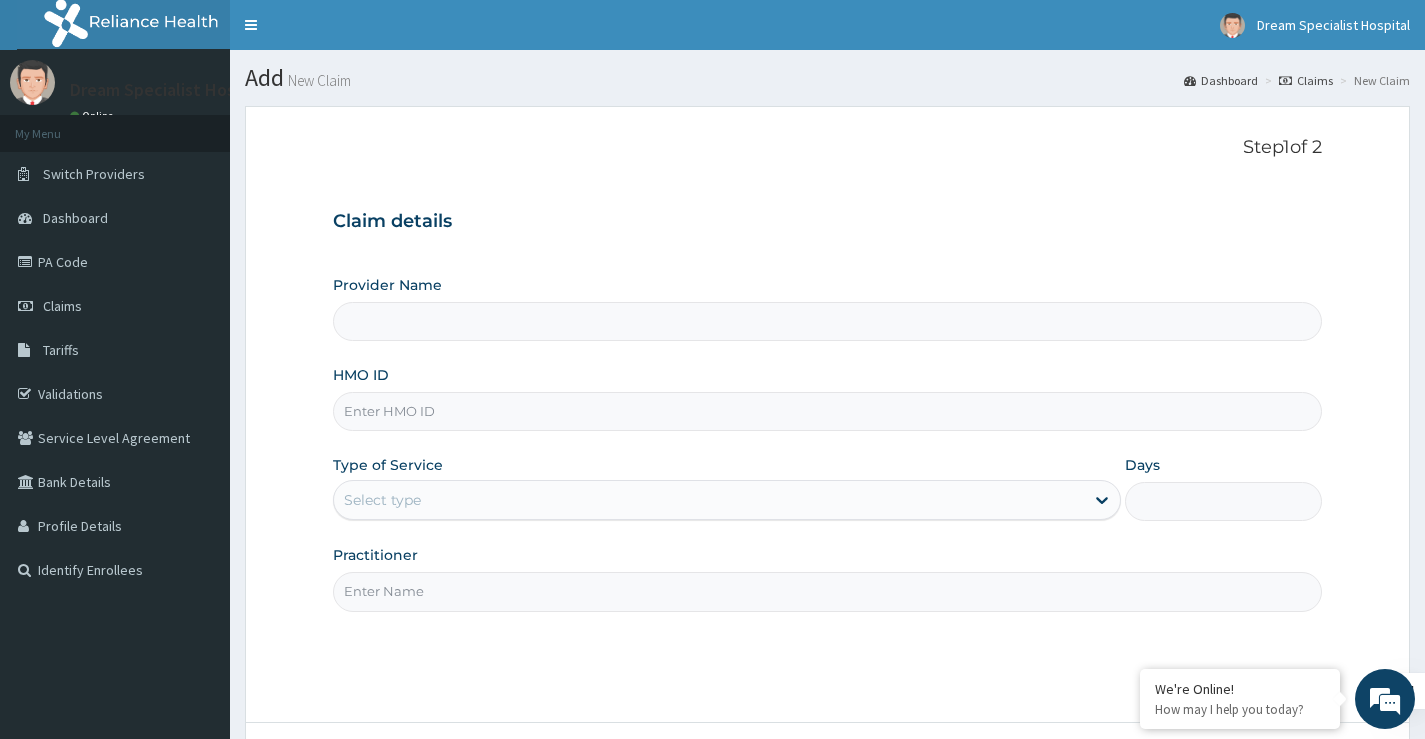 scroll, scrollTop: 0, scrollLeft: 0, axis: both 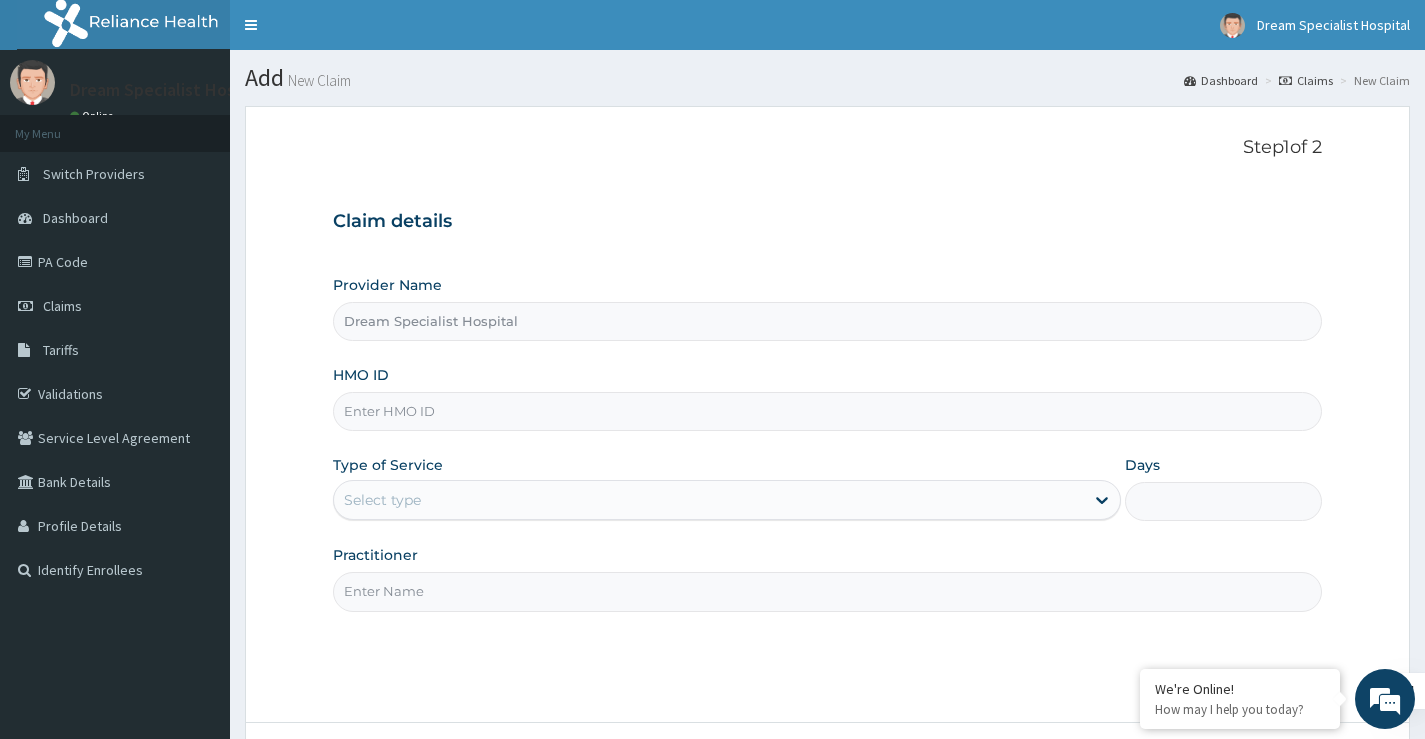 paste on "fch/10164/a" 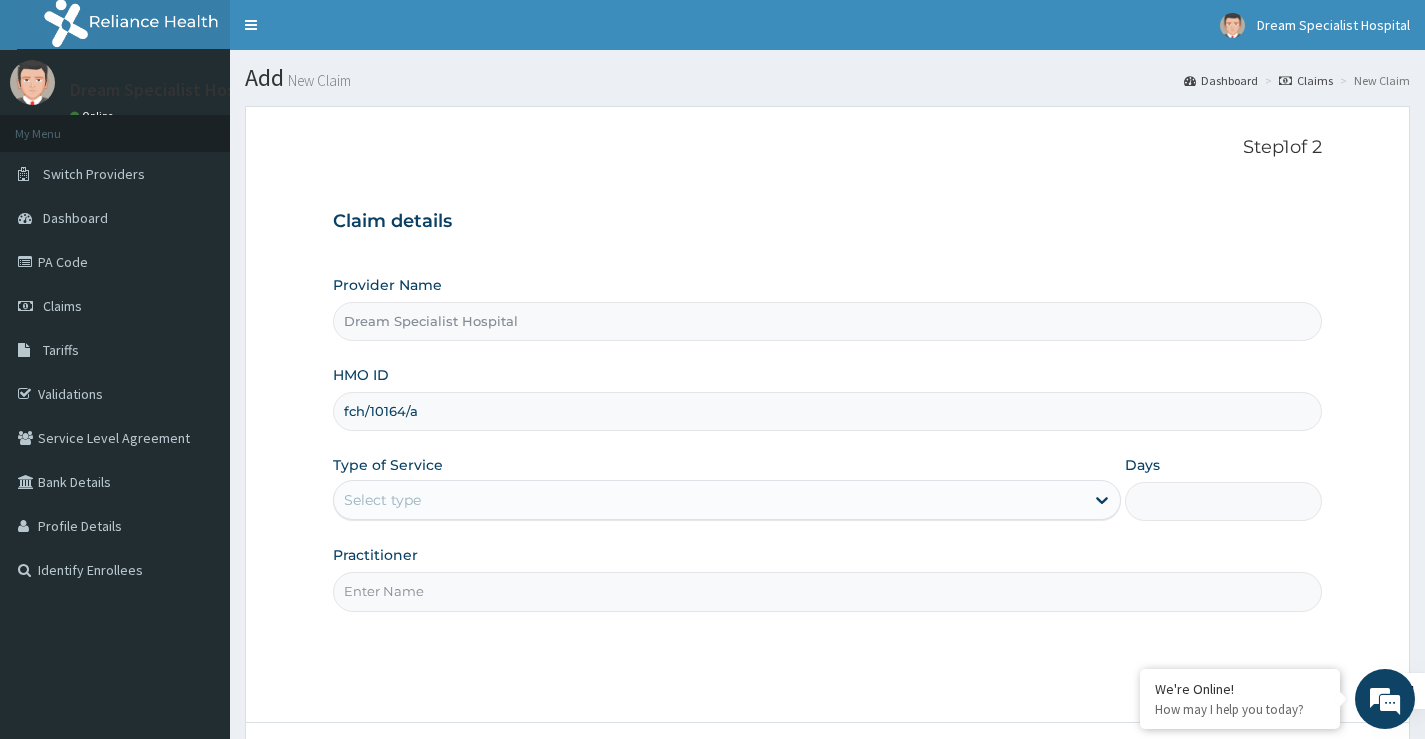 type on "fch/10164/a" 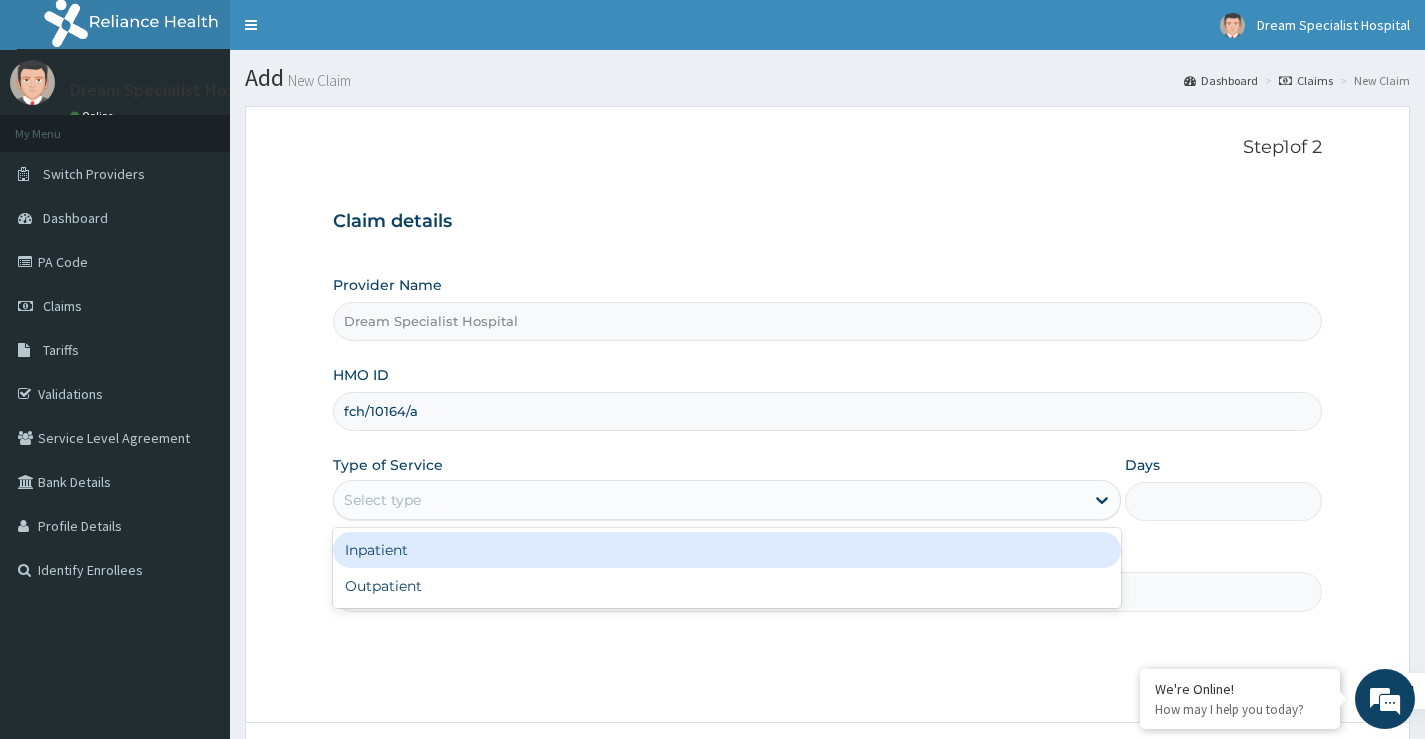 click on "Select type" at bounding box center (382, 500) 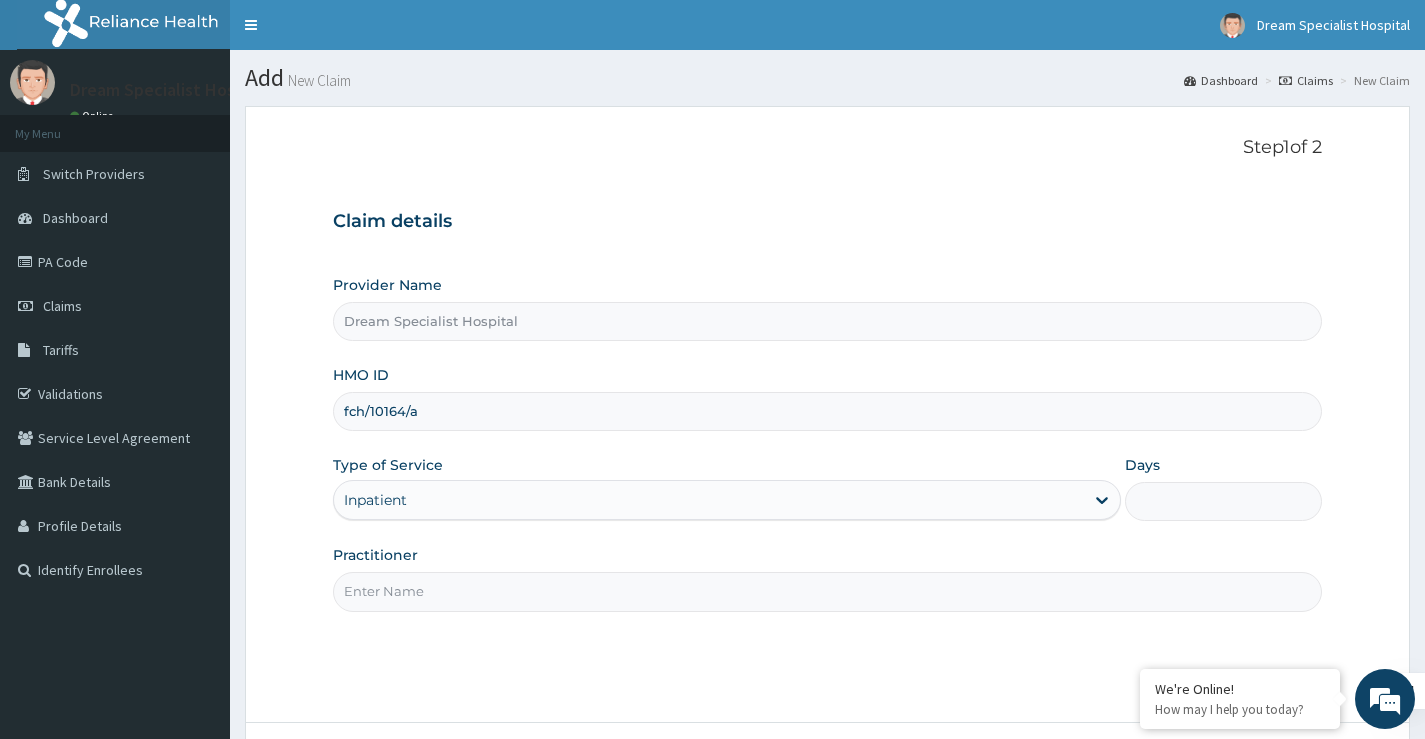 click on "Days" at bounding box center [1223, 501] 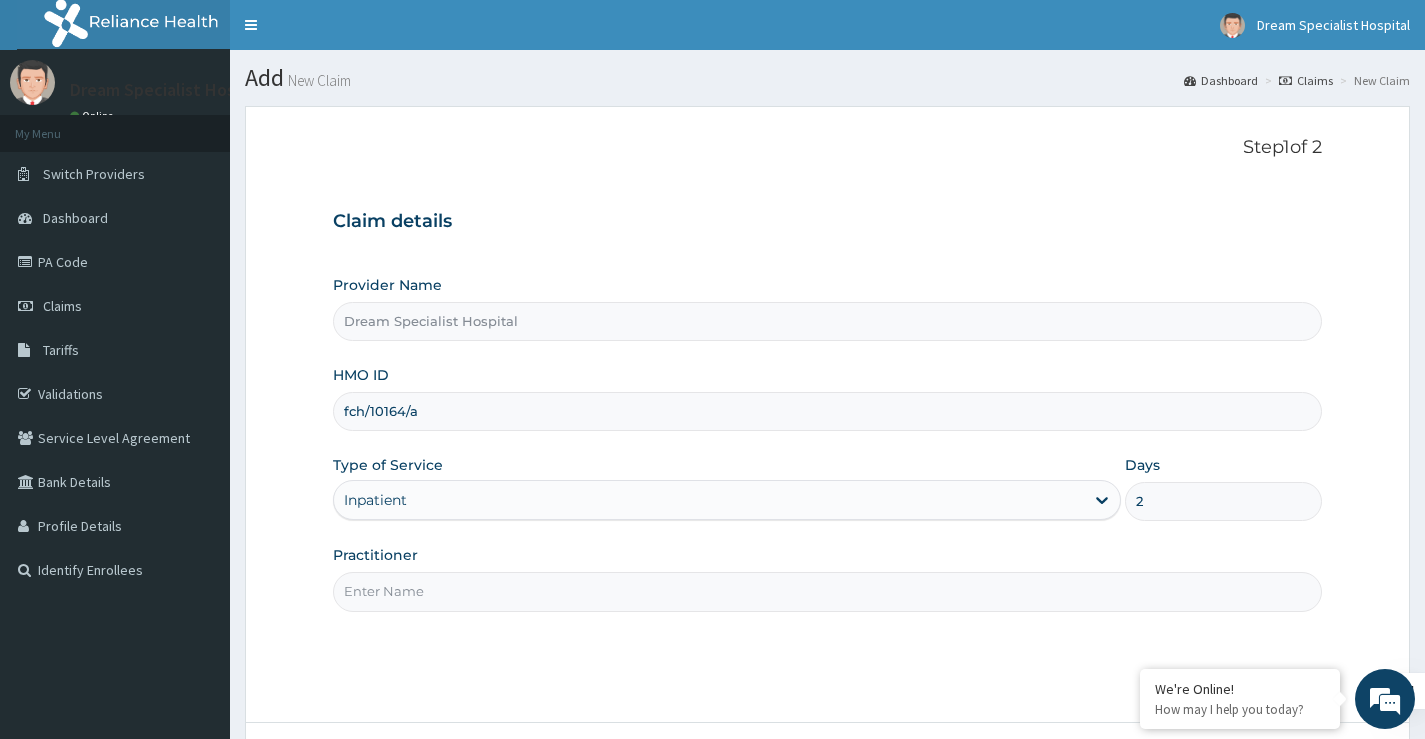 type on "2" 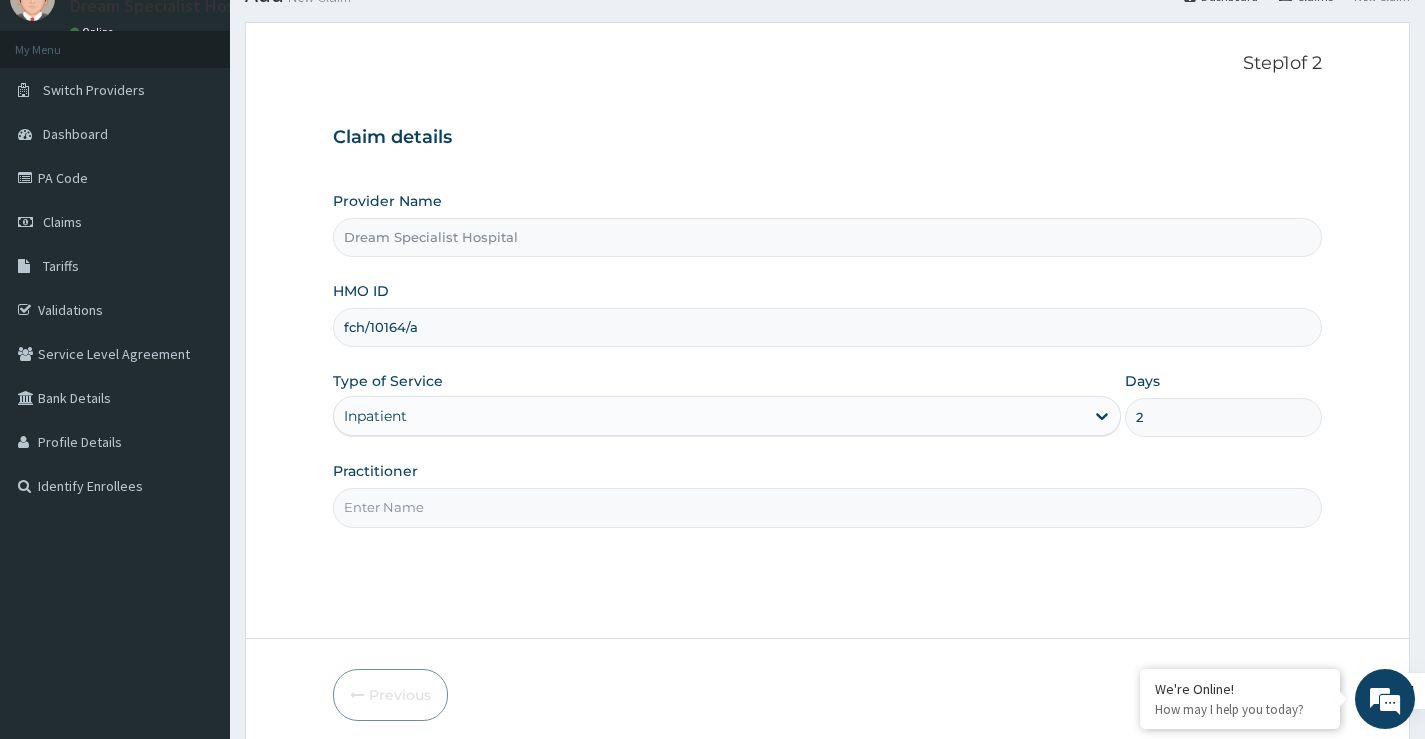scroll, scrollTop: 163, scrollLeft: 0, axis: vertical 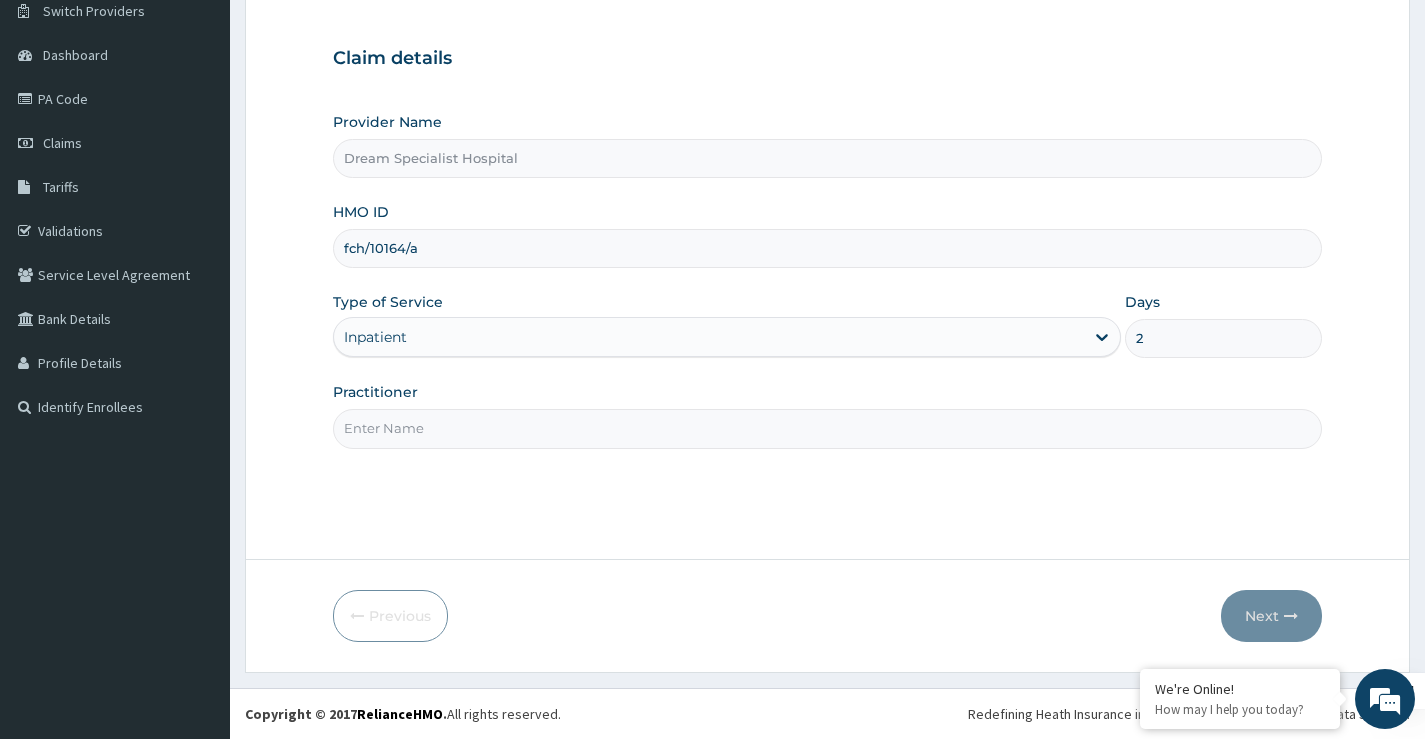 click on "Practitioner" at bounding box center (827, 428) 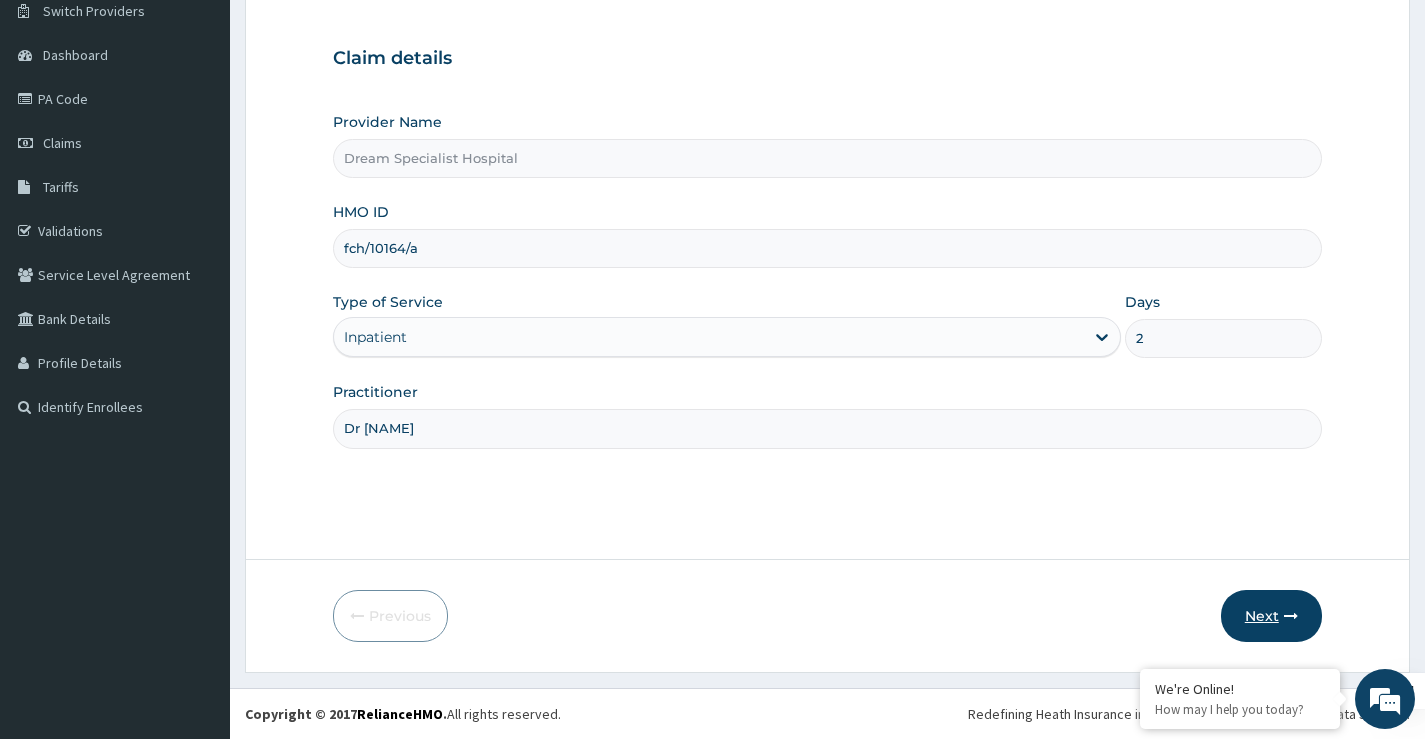 click on "Next" at bounding box center [1271, 616] 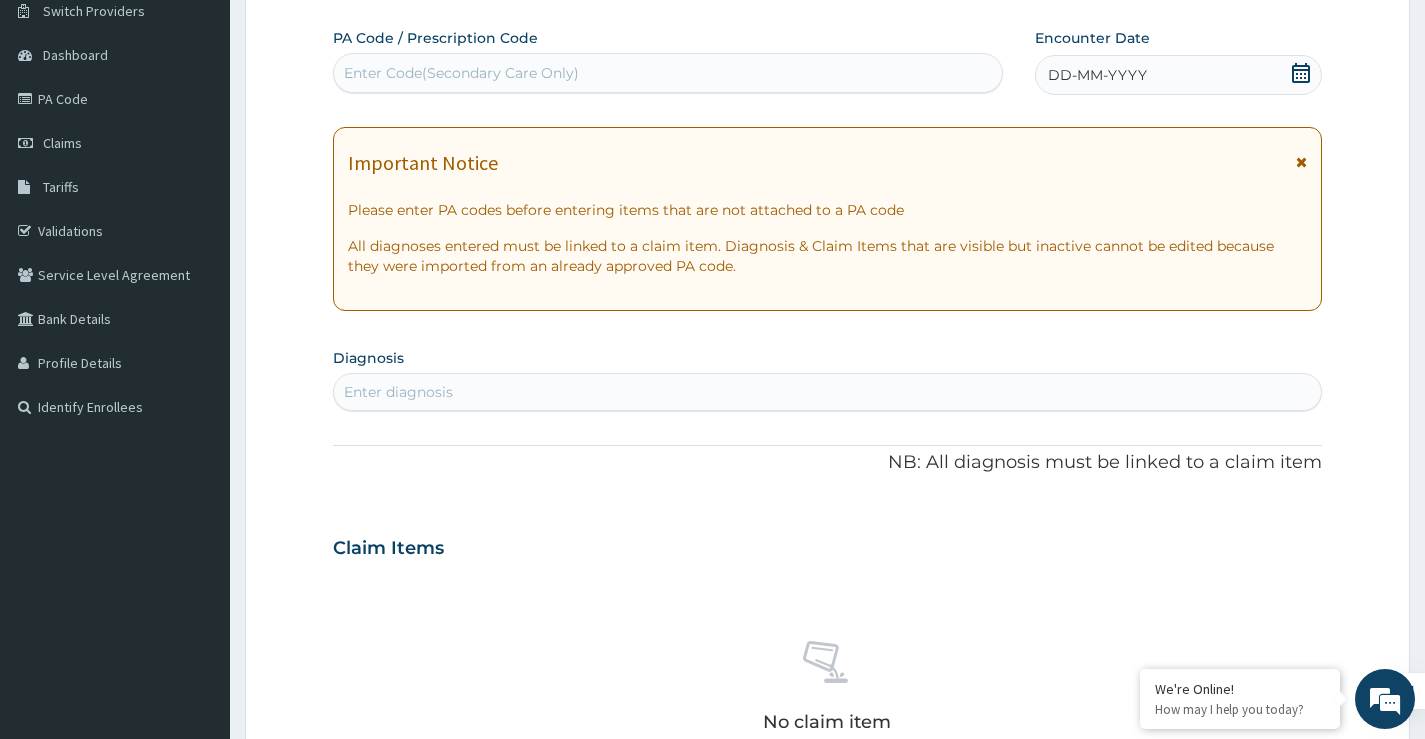 click on "Enter Code(Secondary Care Only)" at bounding box center (461, 73) 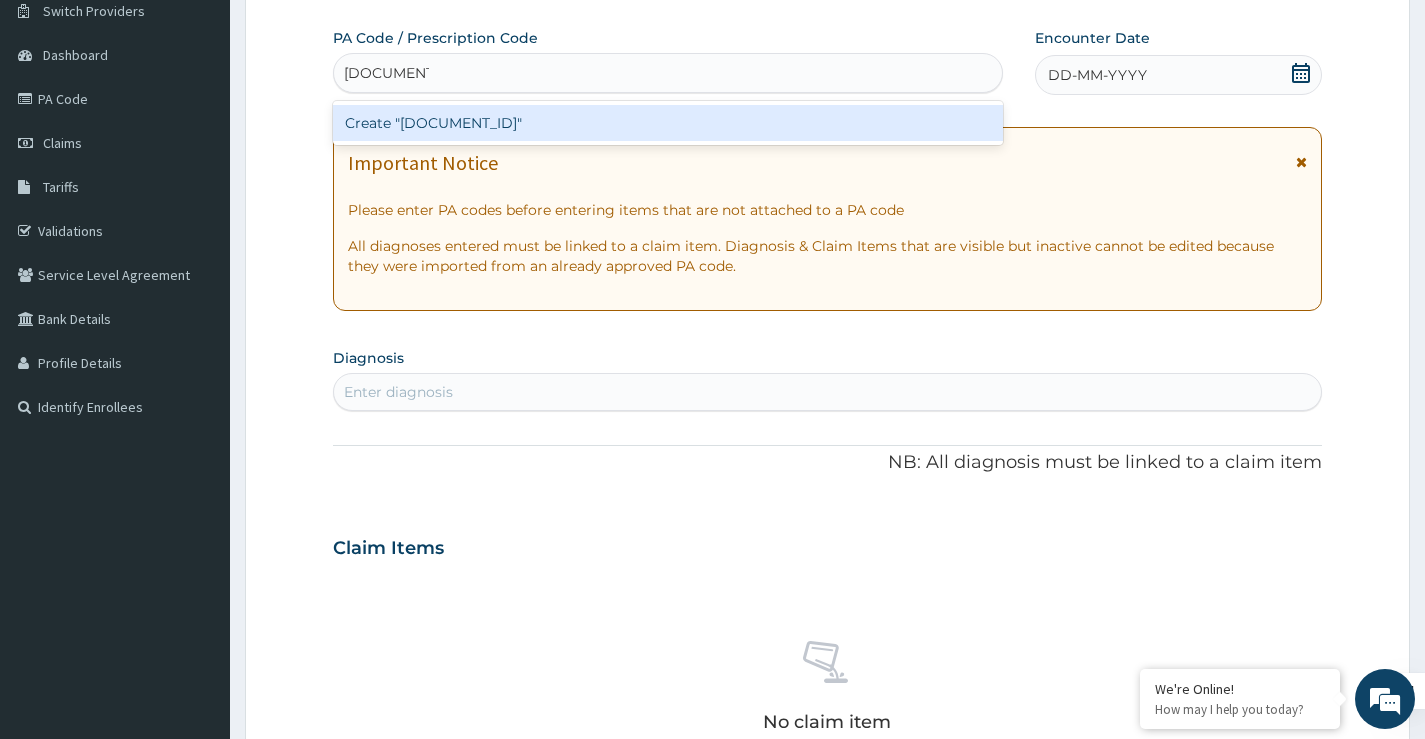 click on "Create "PA/D98D8F"" at bounding box center [668, 123] 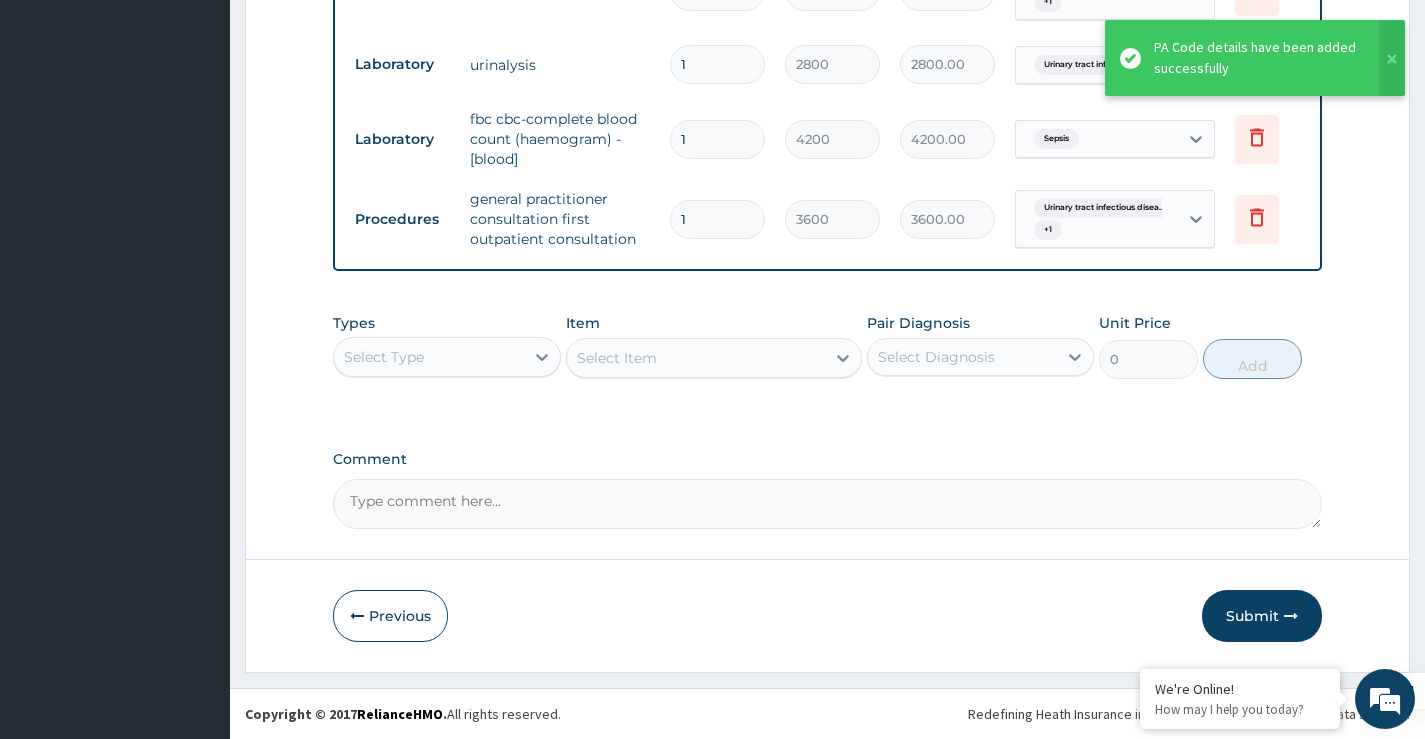 scroll, scrollTop: 1244, scrollLeft: 0, axis: vertical 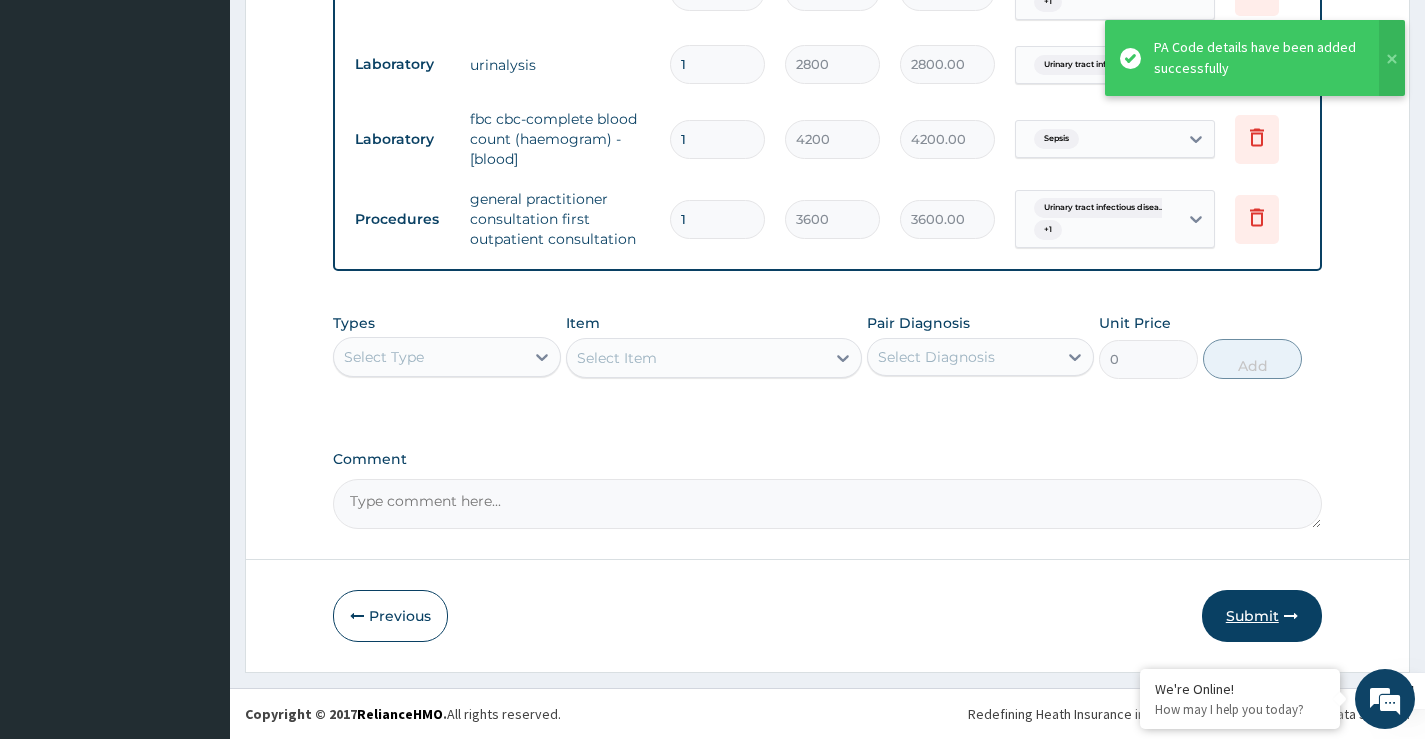 click on "Submit" at bounding box center [1262, 616] 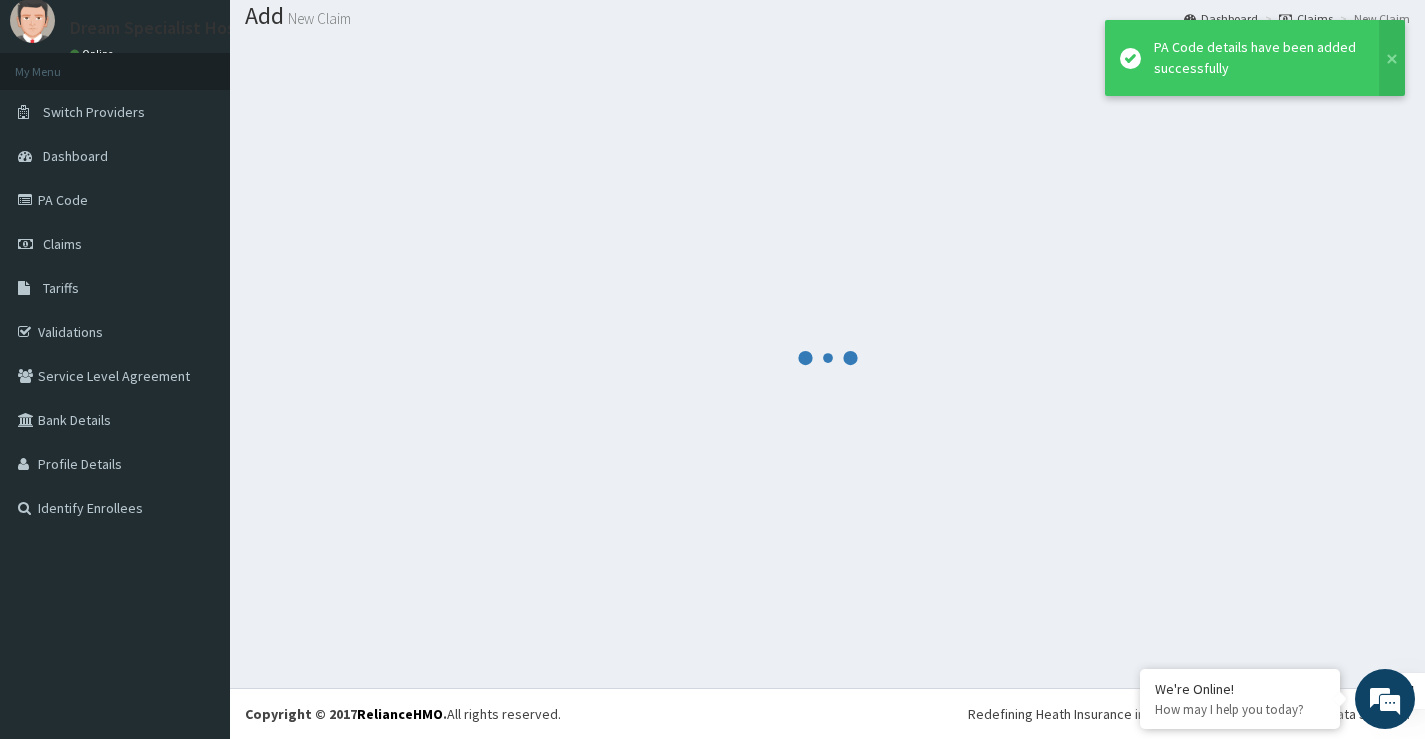 scroll, scrollTop: 62, scrollLeft: 0, axis: vertical 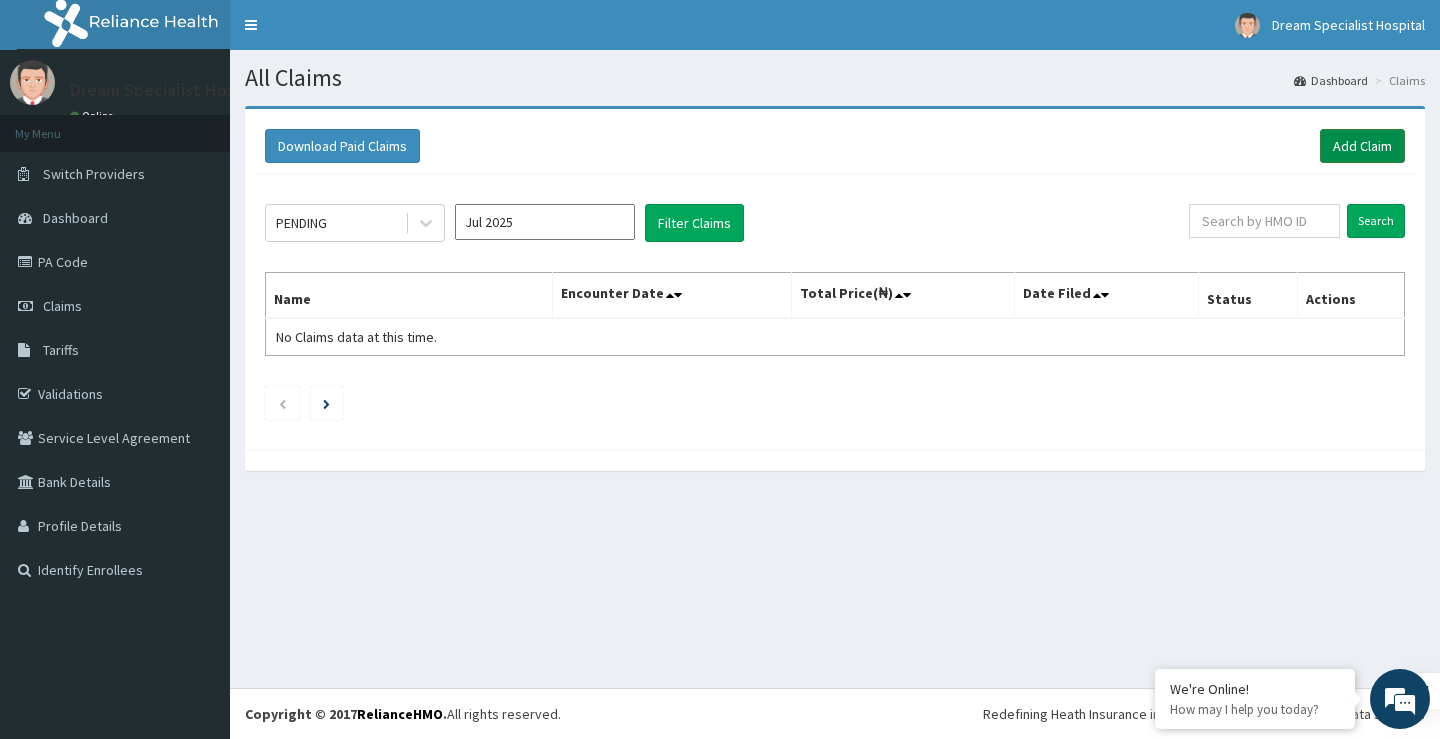 click on "Add Claim" at bounding box center (1362, 146) 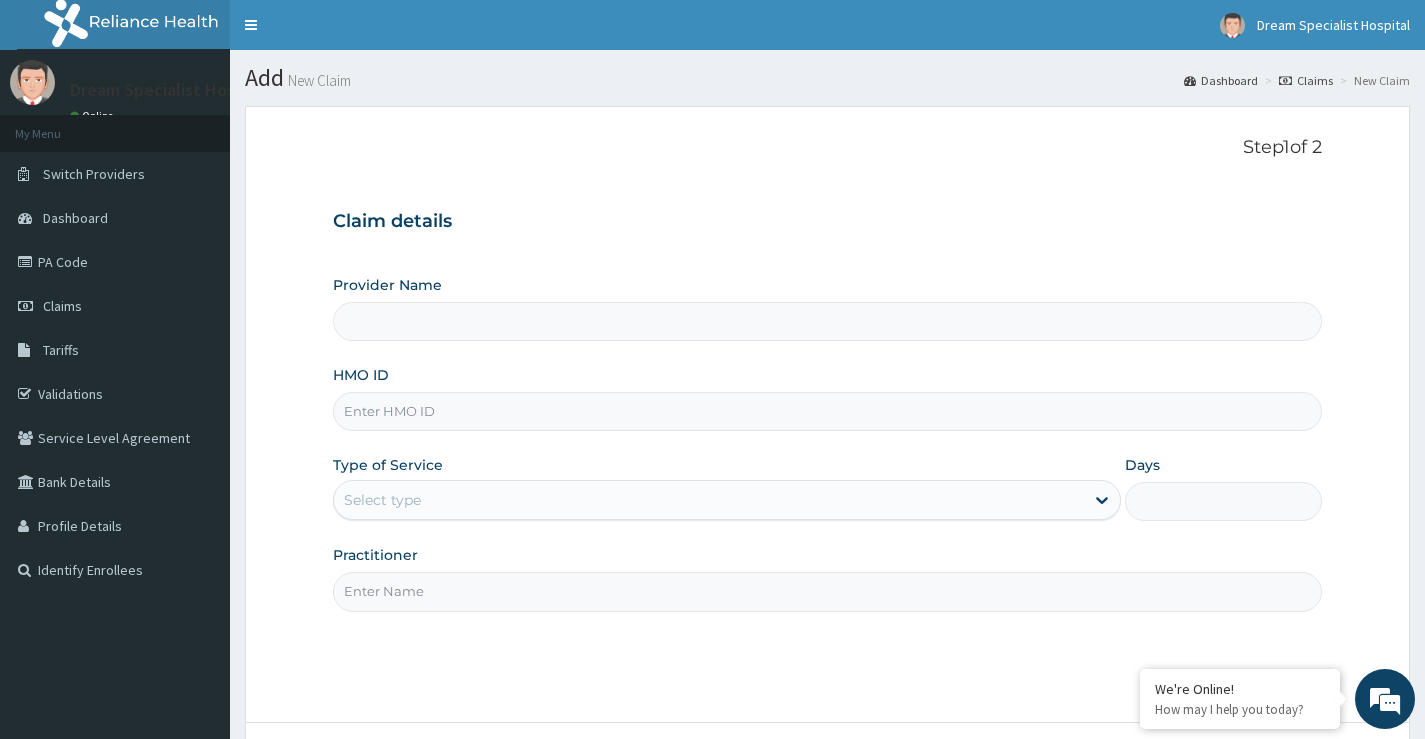scroll, scrollTop: 0, scrollLeft: 0, axis: both 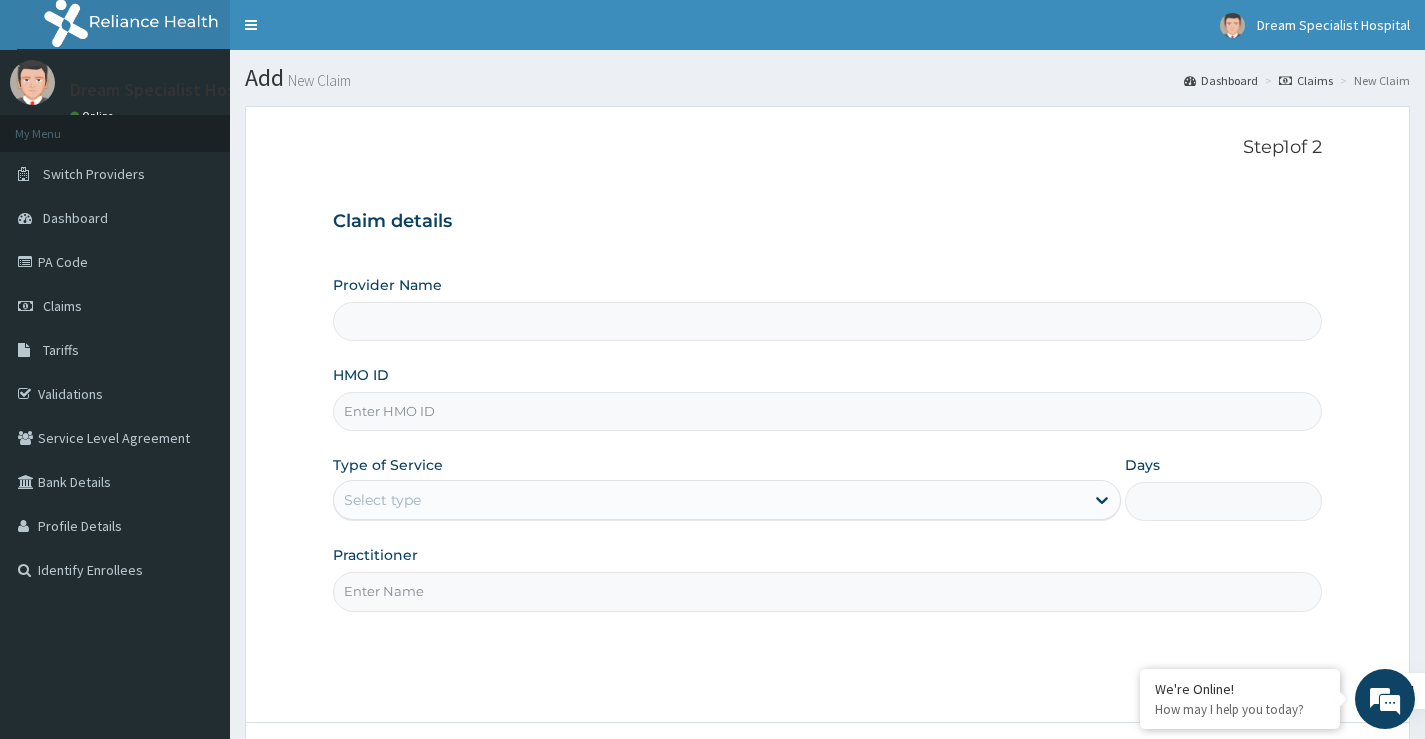 click on "HMO ID" at bounding box center [827, 411] 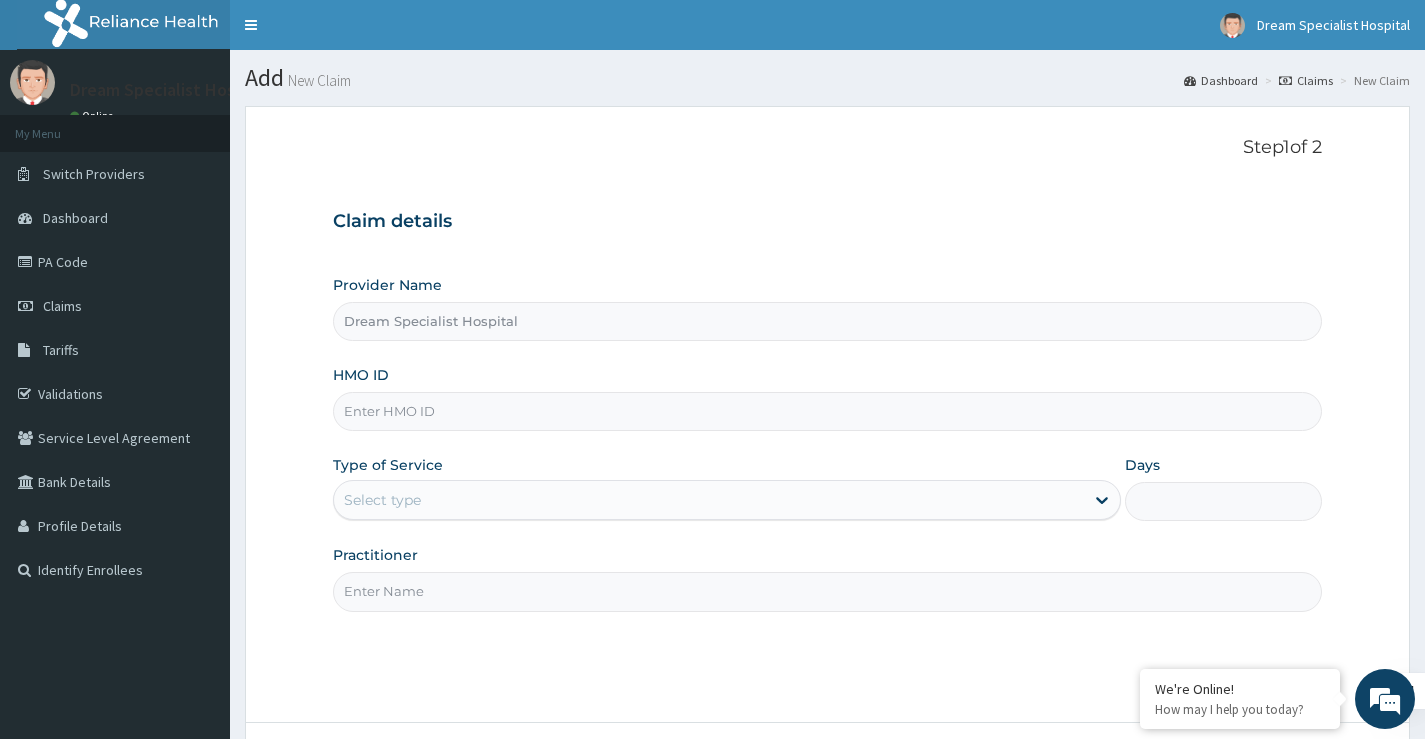 paste on "iic/10056/a" 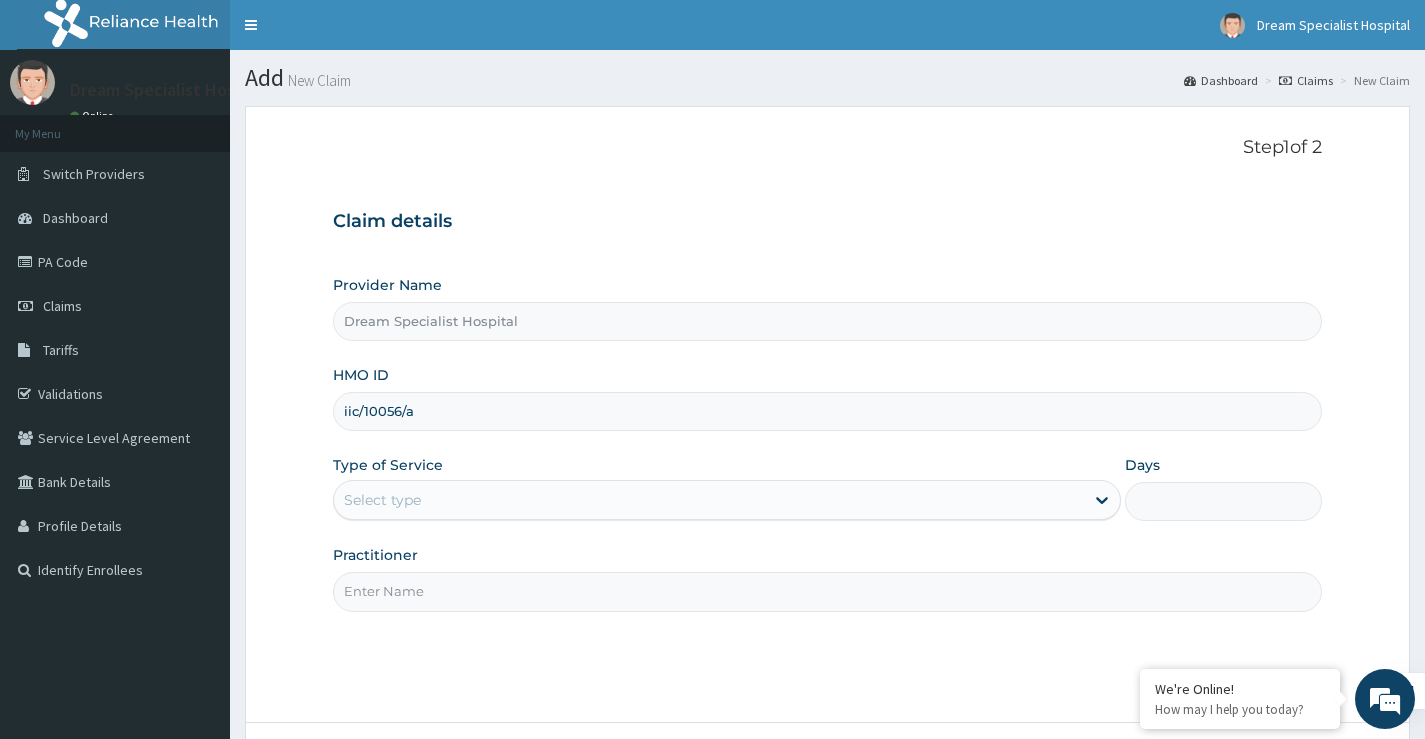 type on "iic/10056/a" 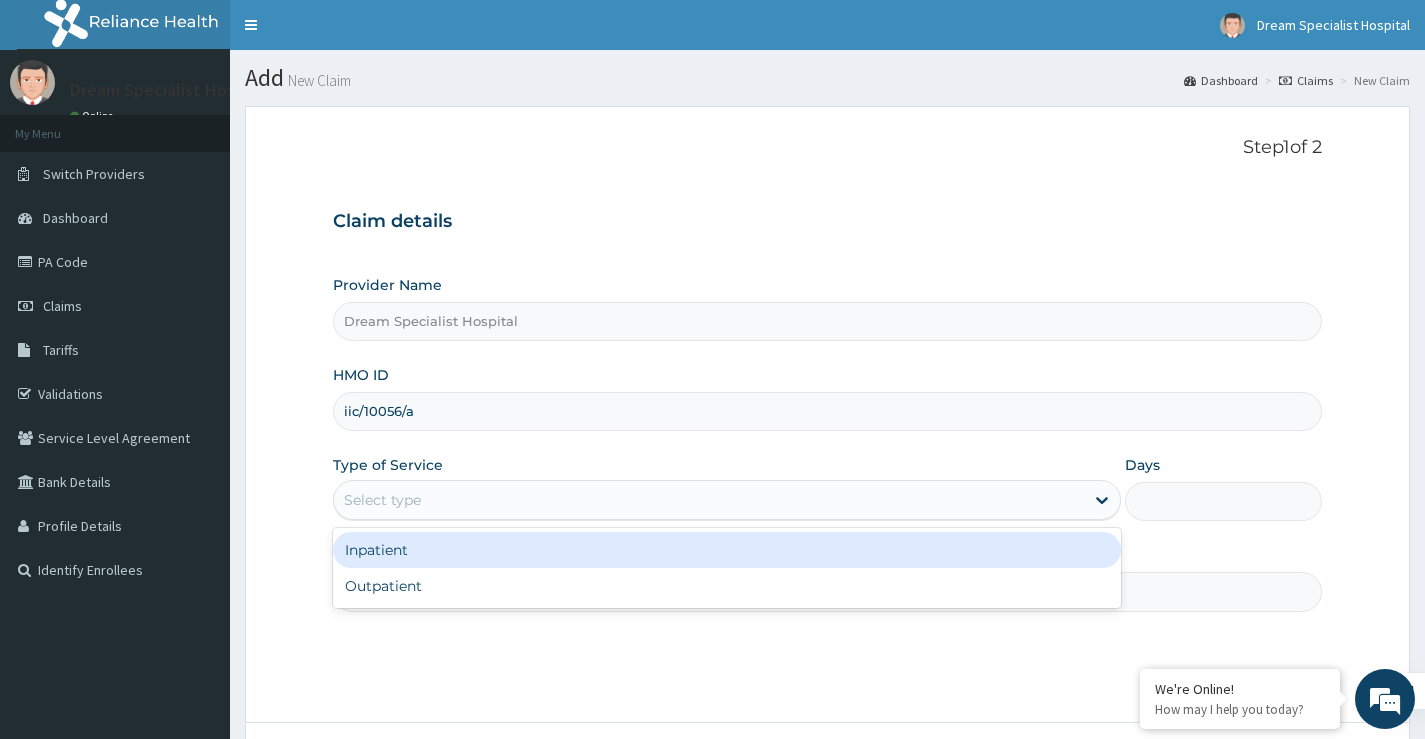 click on "Select type" at bounding box center (709, 500) 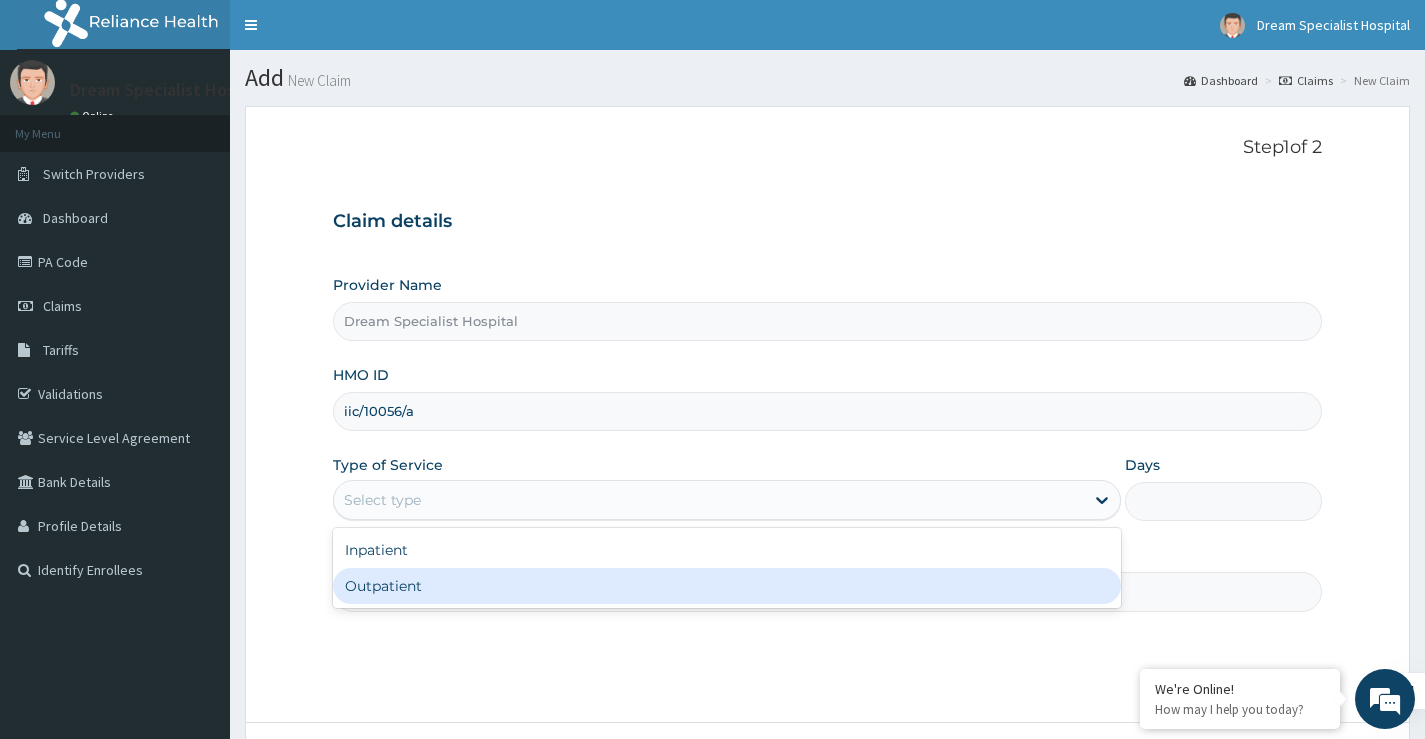 scroll, scrollTop: 0, scrollLeft: 0, axis: both 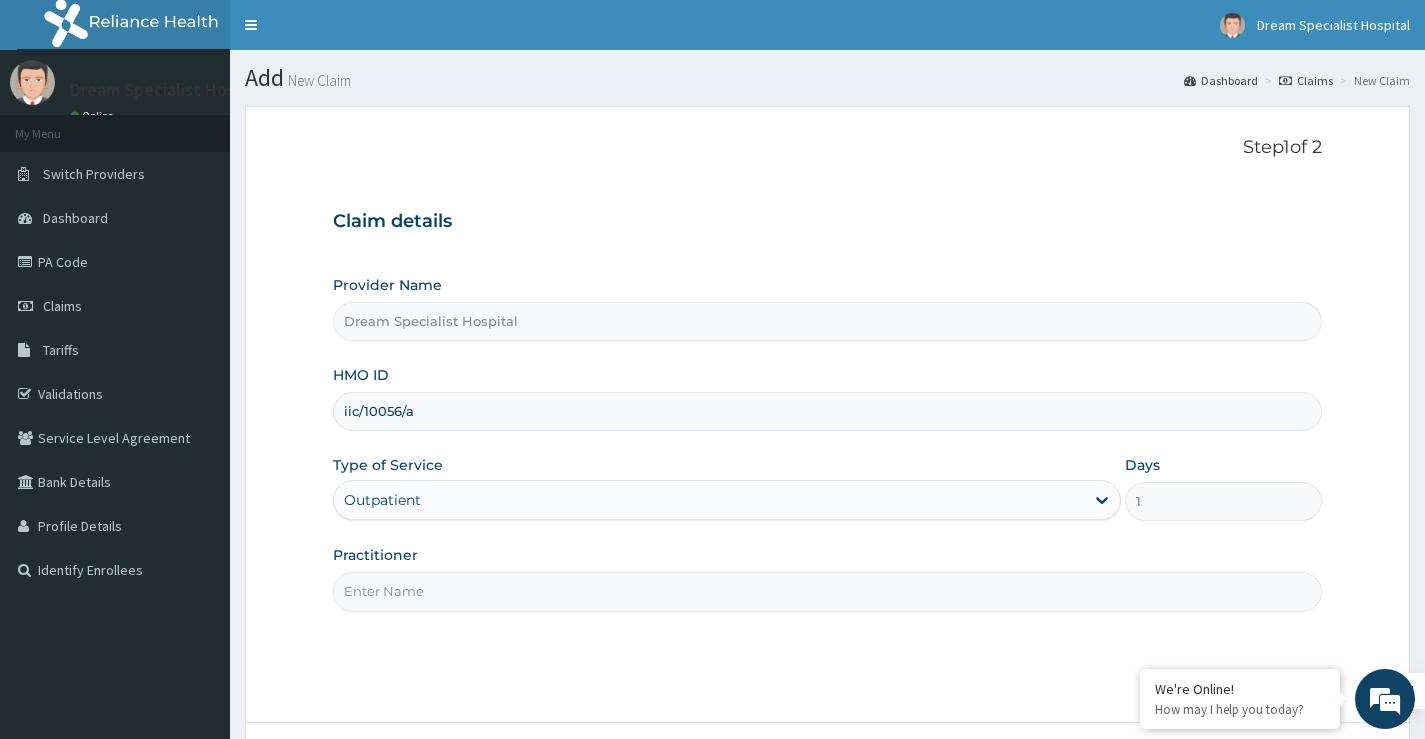 click on "Practitioner" at bounding box center (827, 591) 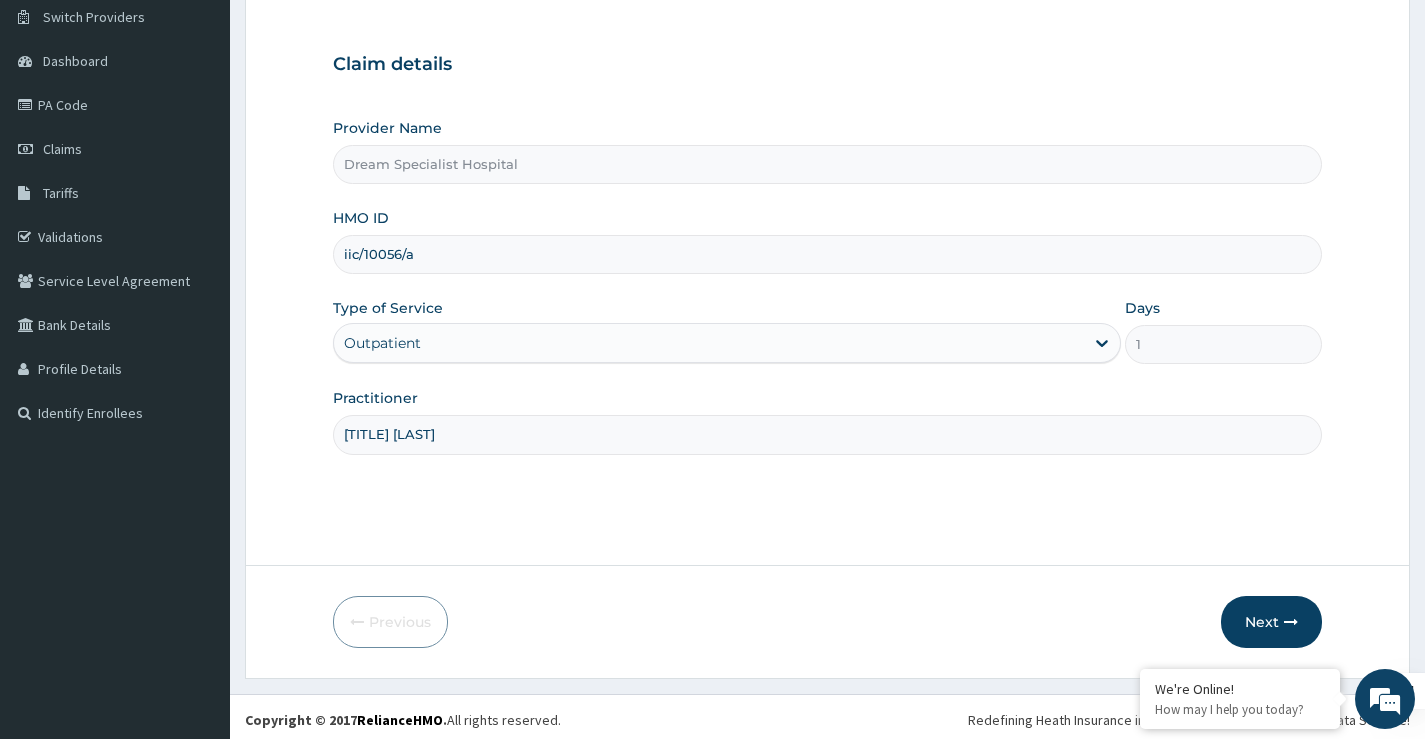 scroll, scrollTop: 163, scrollLeft: 0, axis: vertical 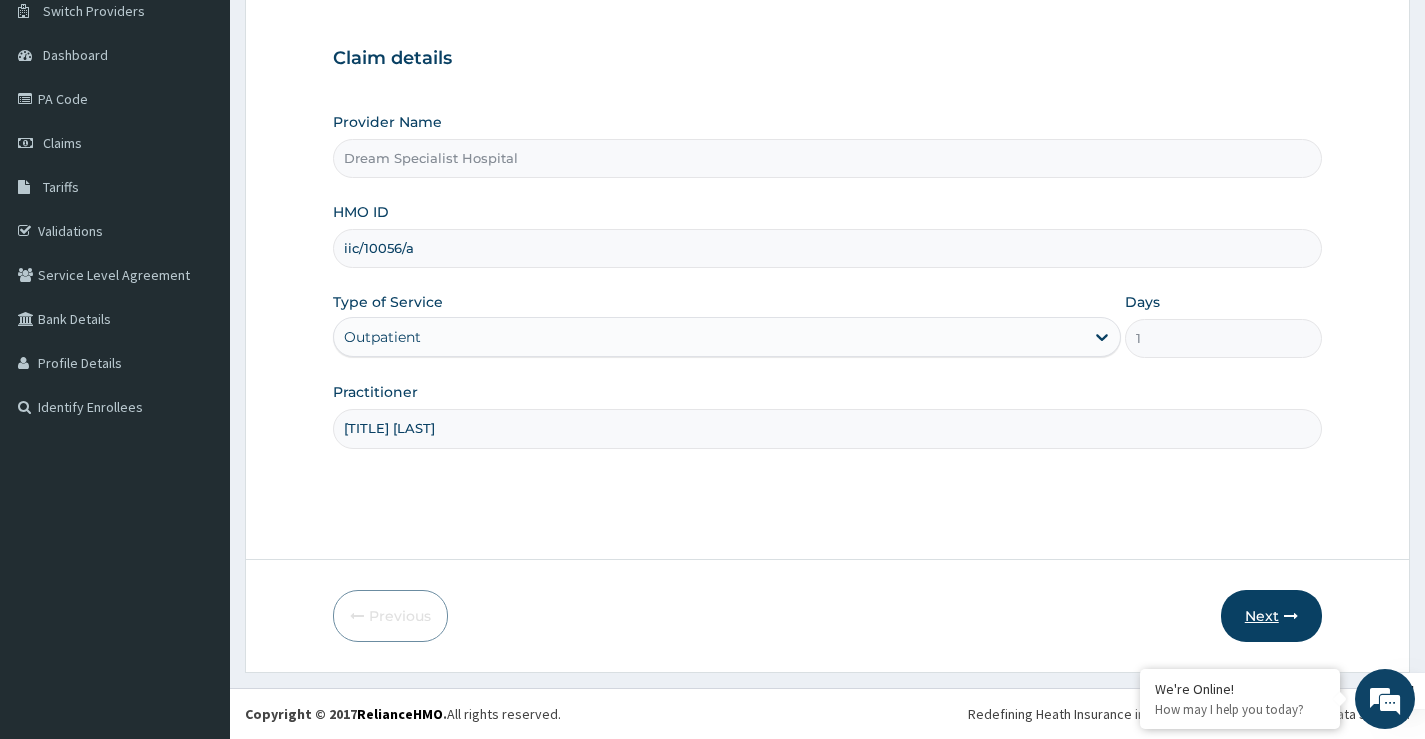 click on "Next" at bounding box center (1271, 616) 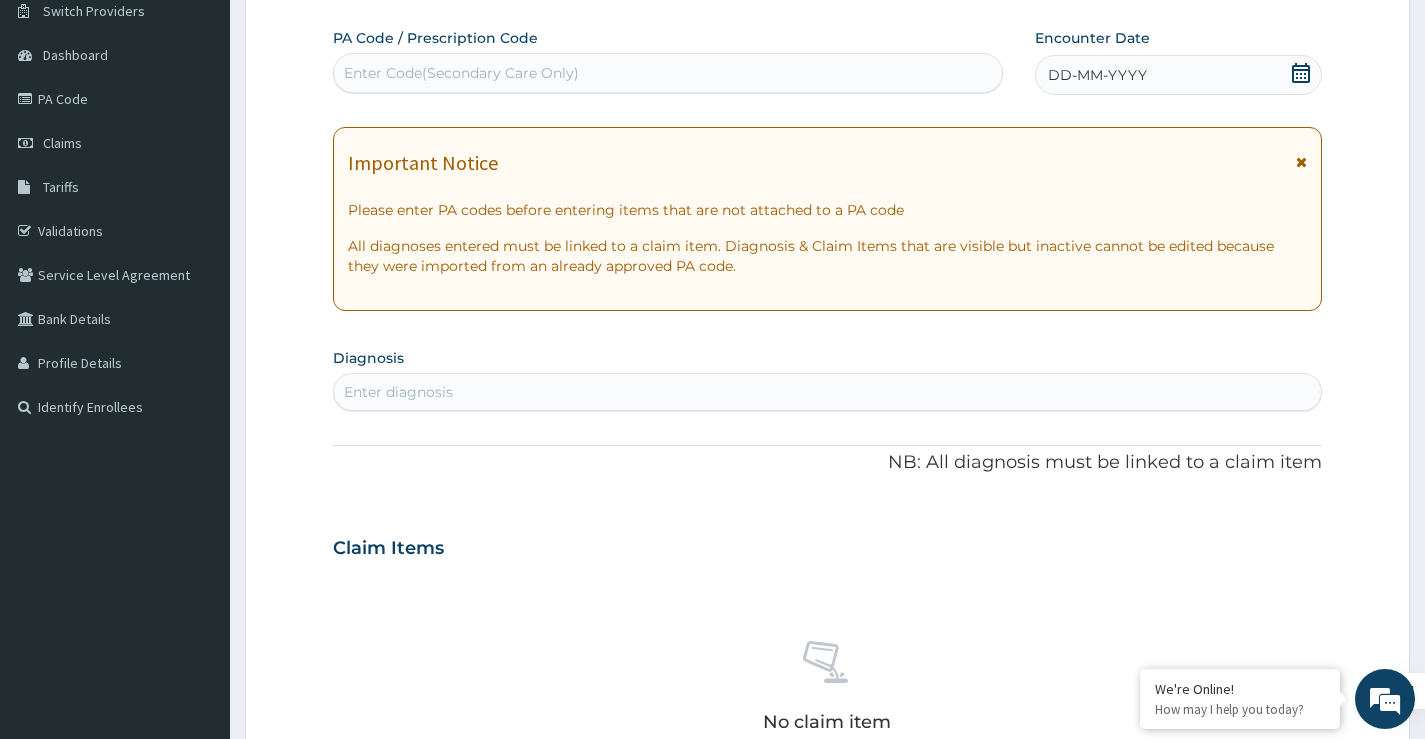 click on "Enter Code(Secondary Care Only)" at bounding box center (461, 73) 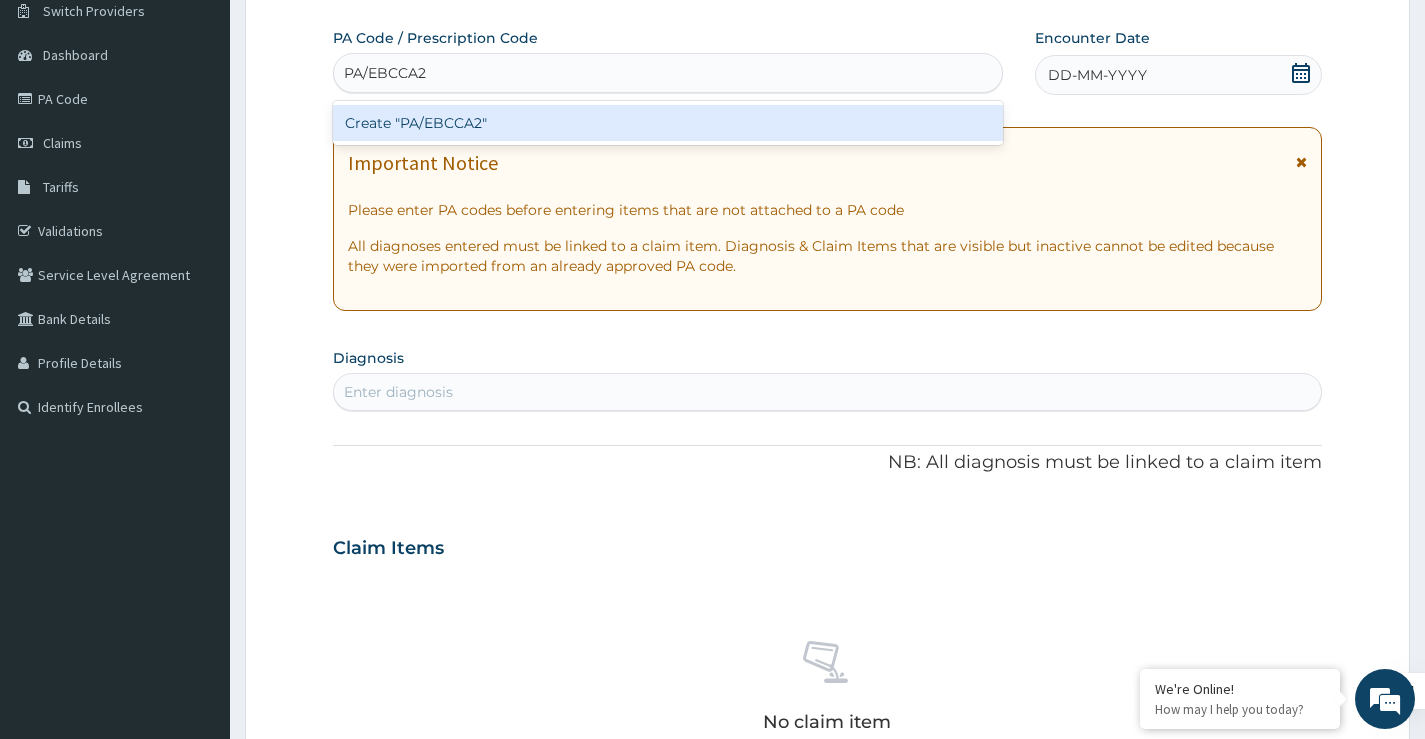 click on "Create "PA/EBCCA2"" at bounding box center [668, 123] 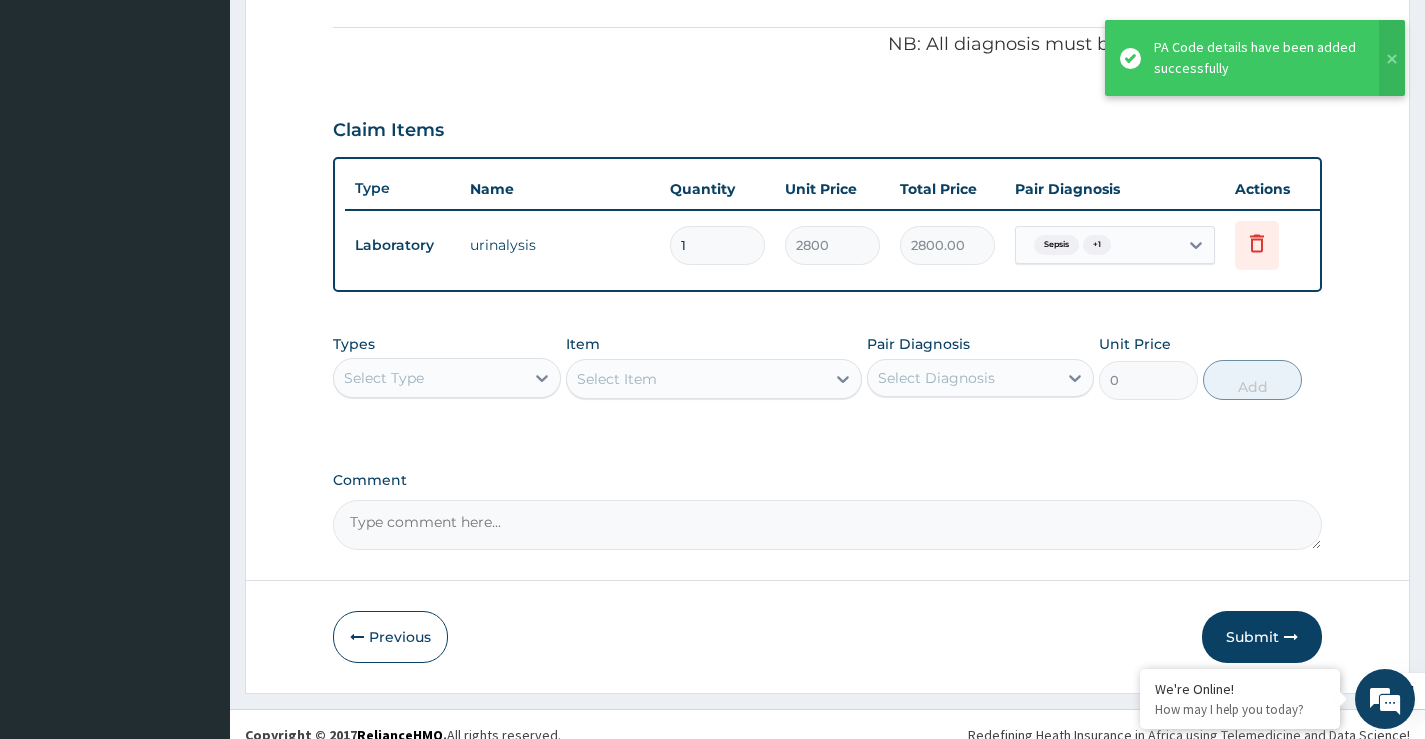 scroll, scrollTop: 623, scrollLeft: 0, axis: vertical 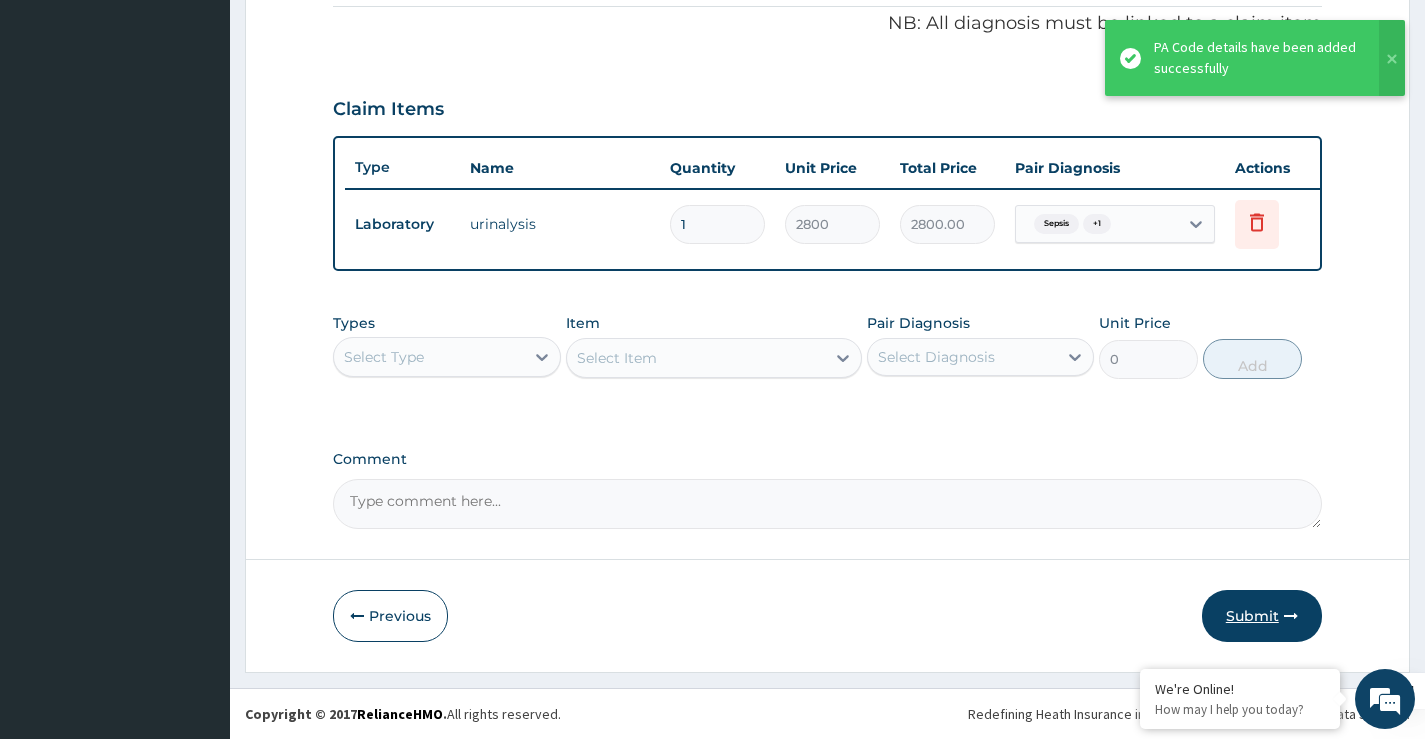 click on "Submit" at bounding box center [1262, 616] 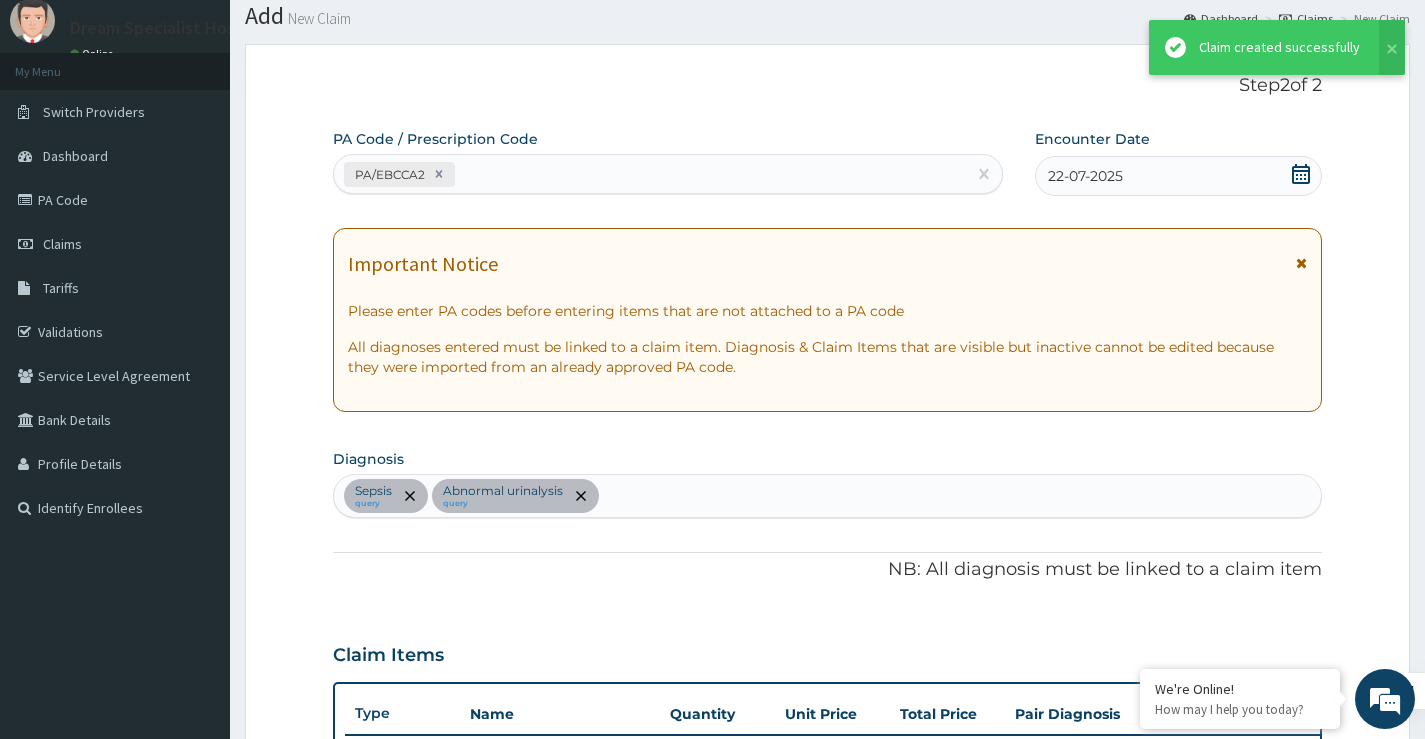 scroll, scrollTop: 623, scrollLeft: 0, axis: vertical 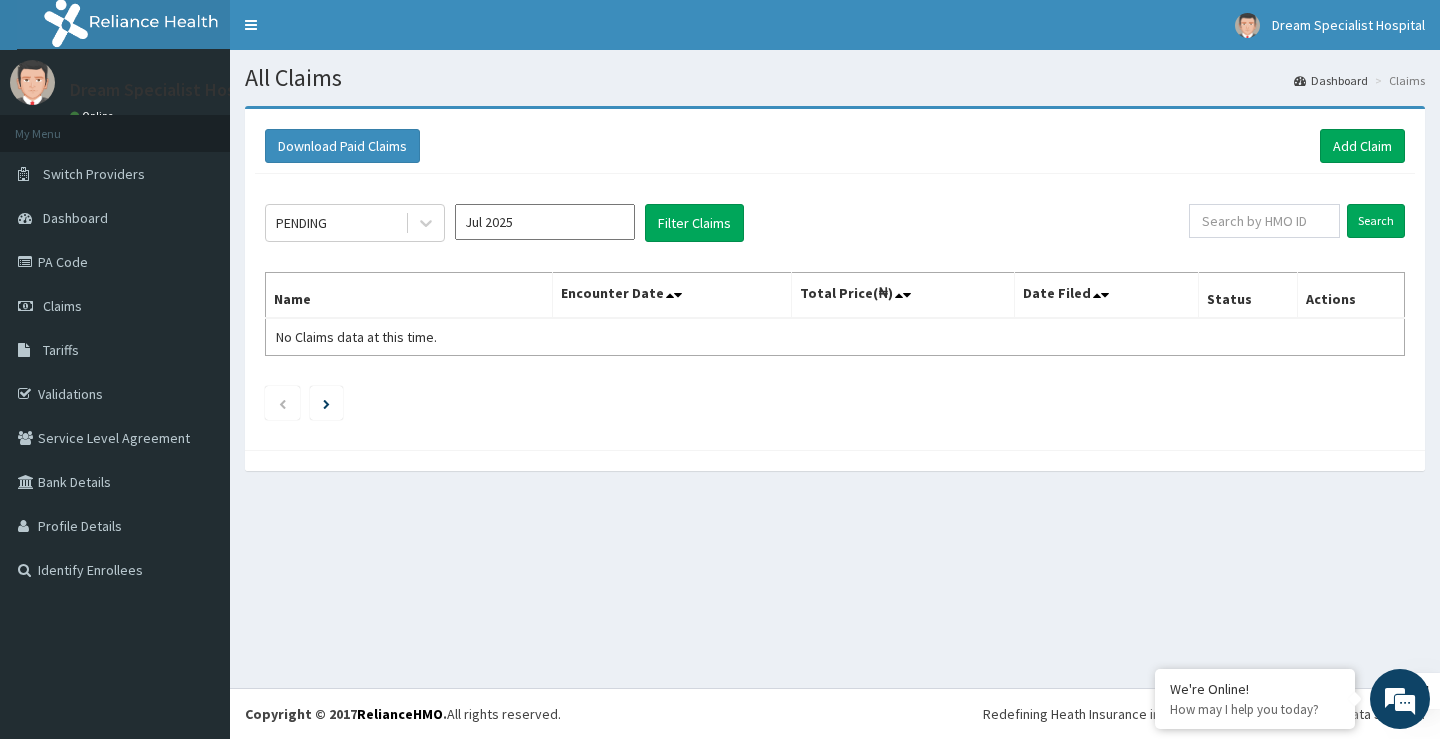 click on "Download Paid Claims Add Claim" at bounding box center (835, 146) 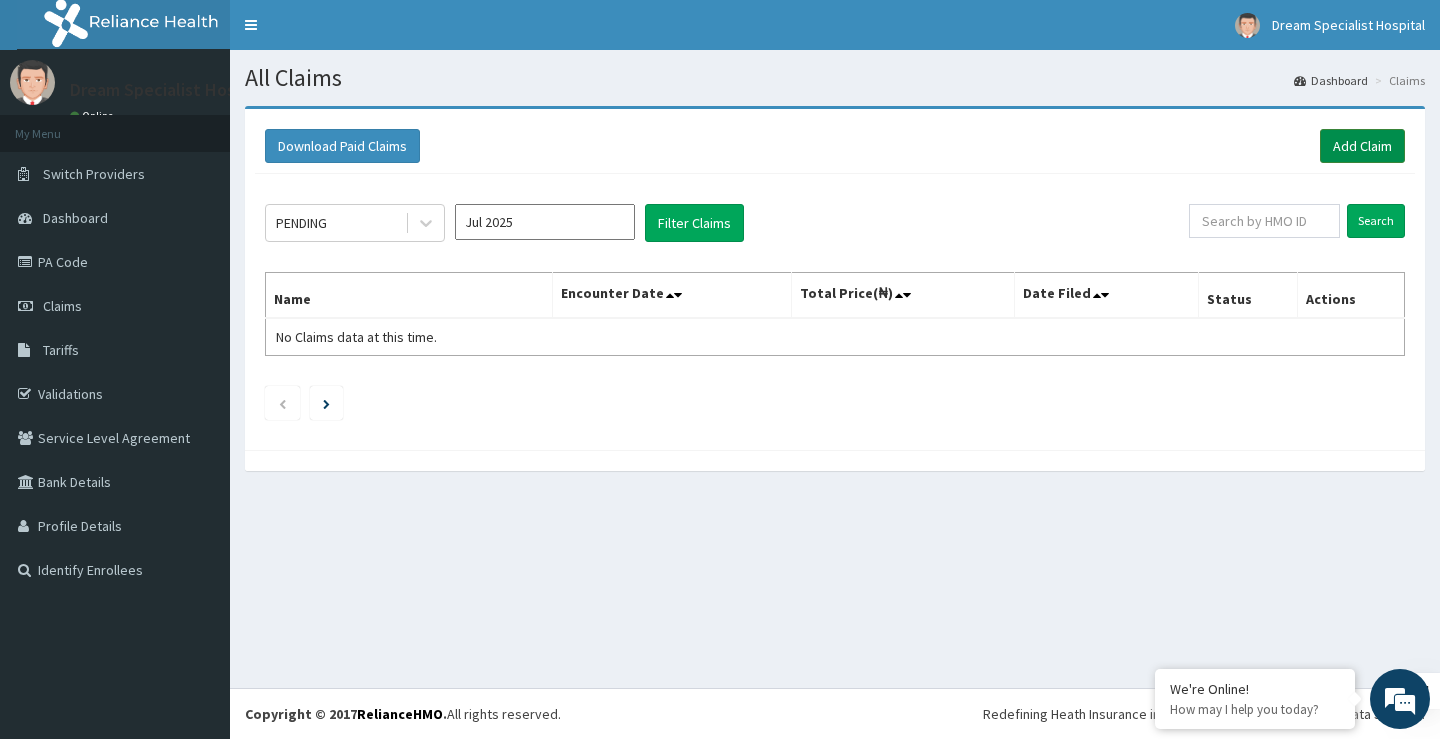 click on "Add Claim" at bounding box center [1362, 146] 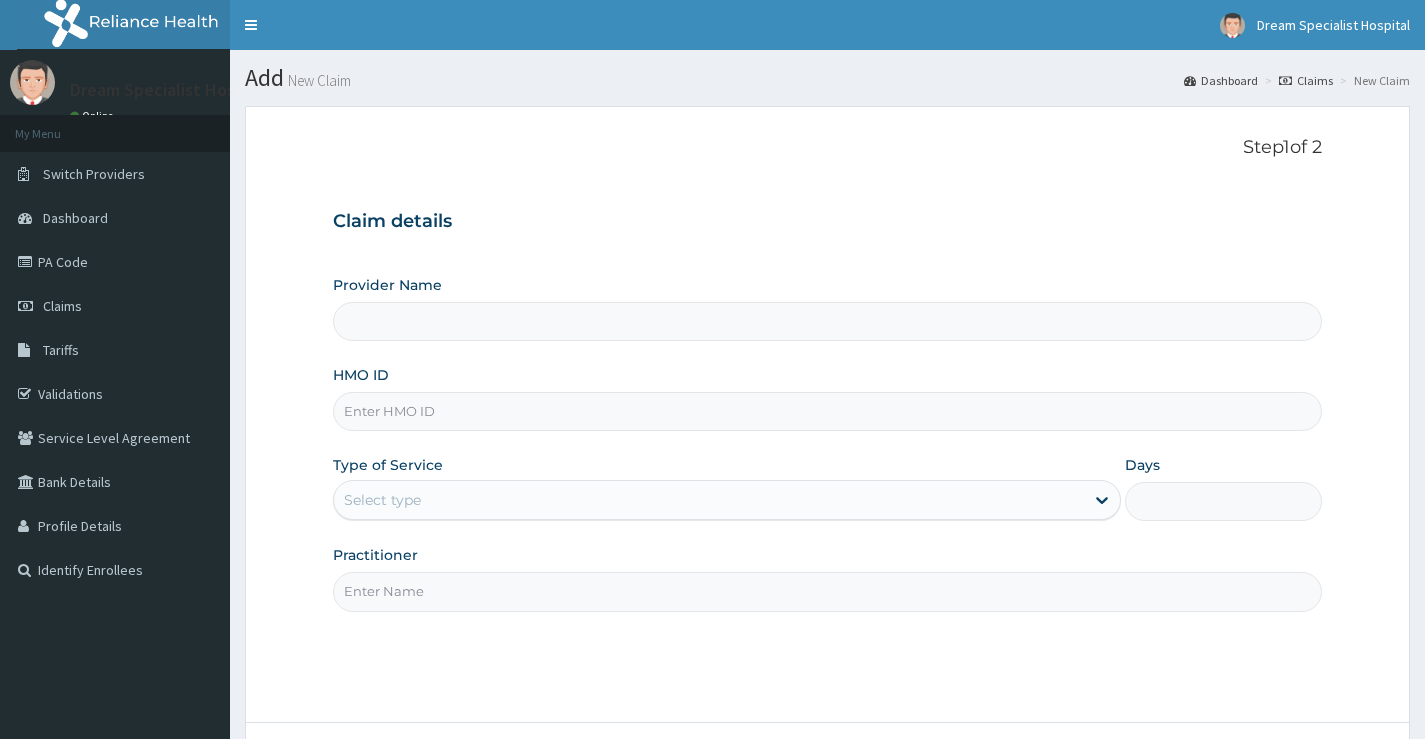 scroll, scrollTop: 0, scrollLeft: 0, axis: both 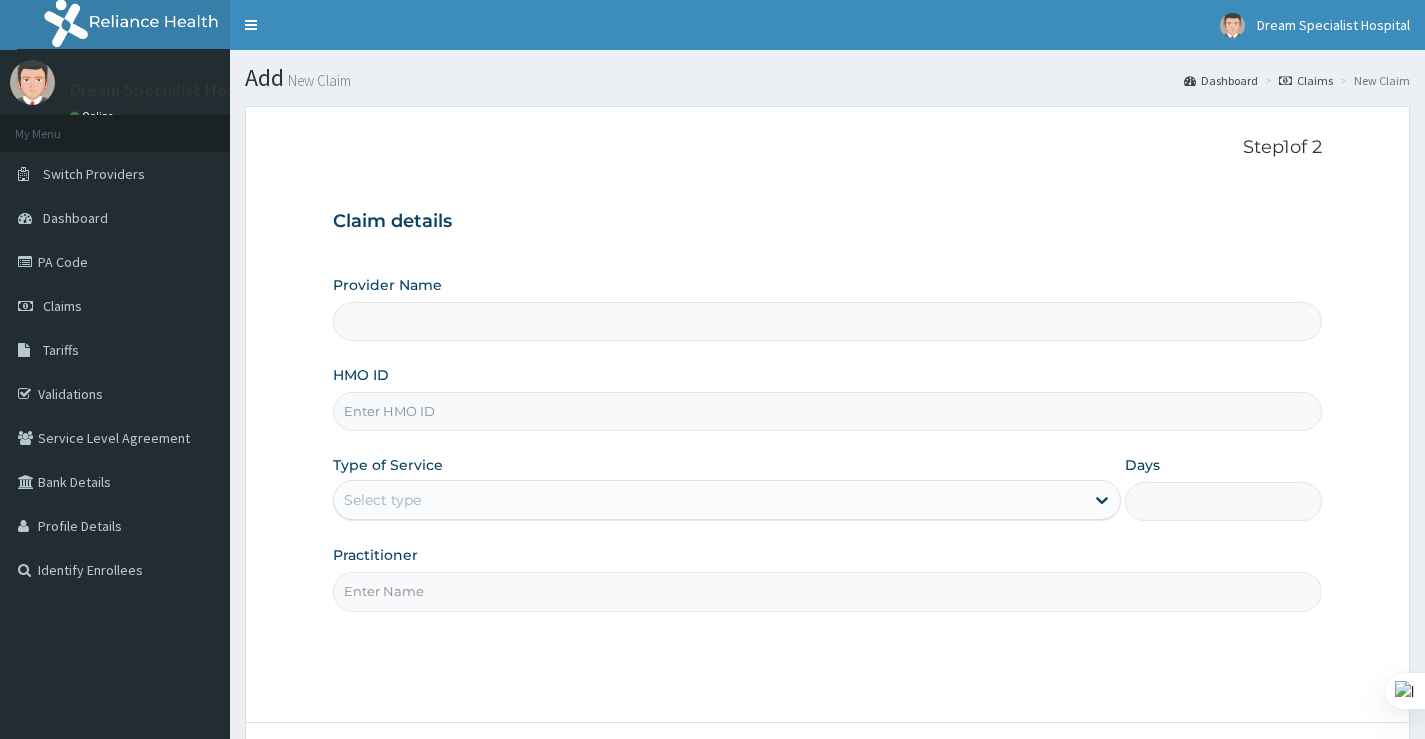 click on "HMO ID" at bounding box center (827, 411) 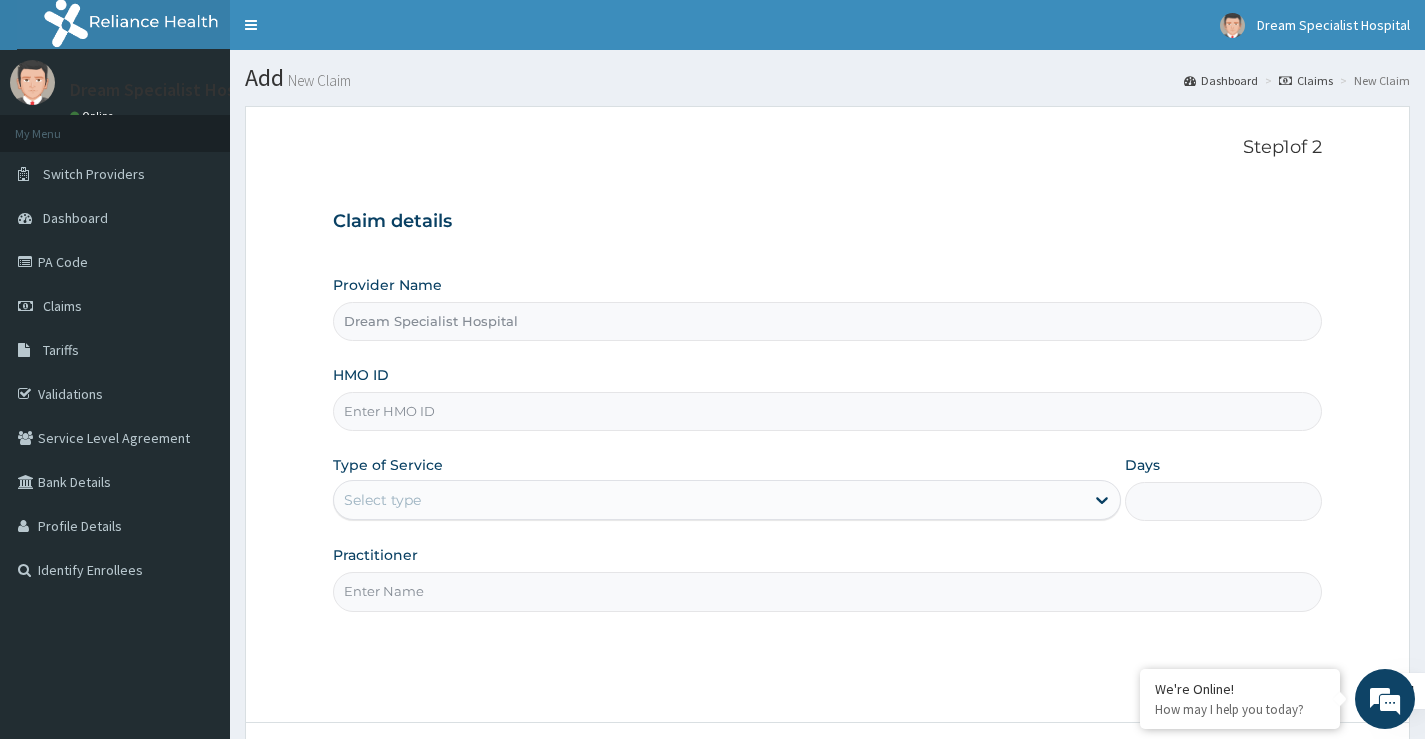 paste on "iic/10056/a" 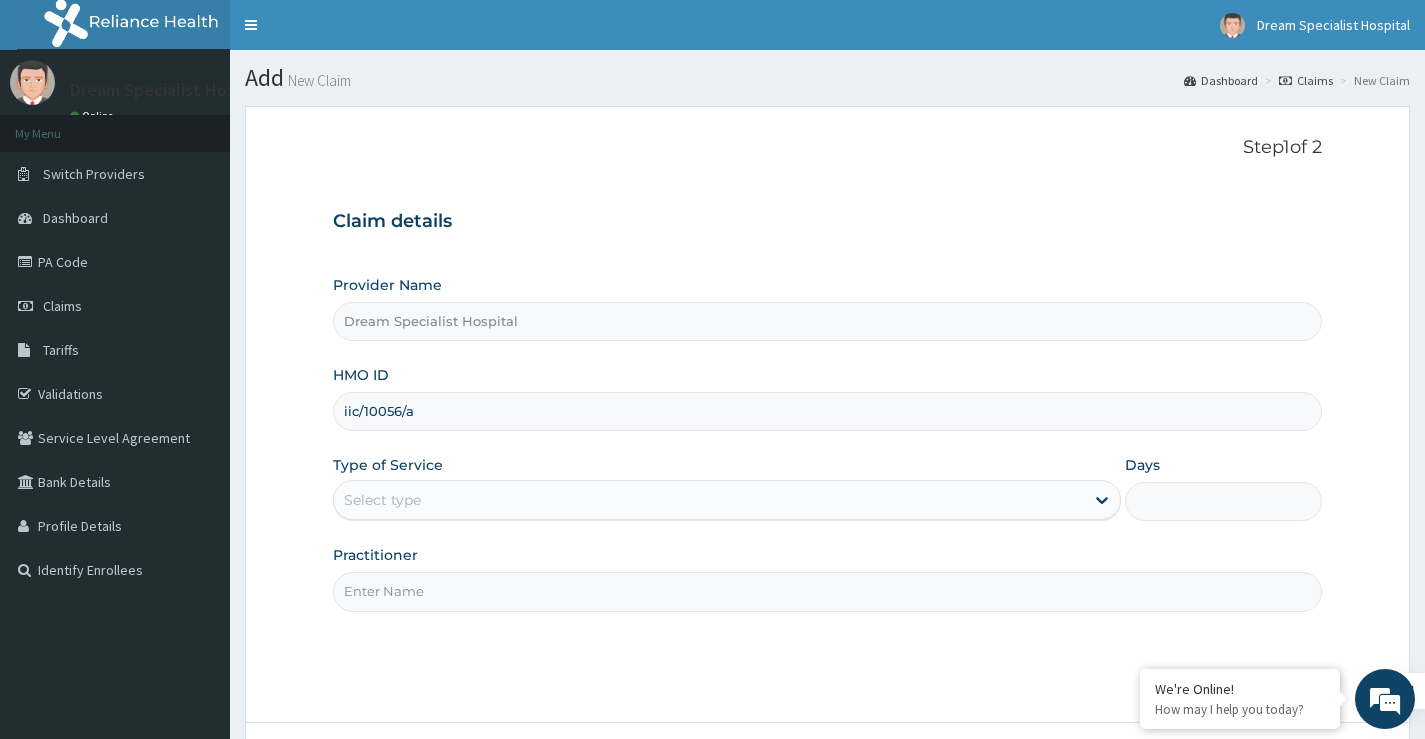 type on "iic/10056/a" 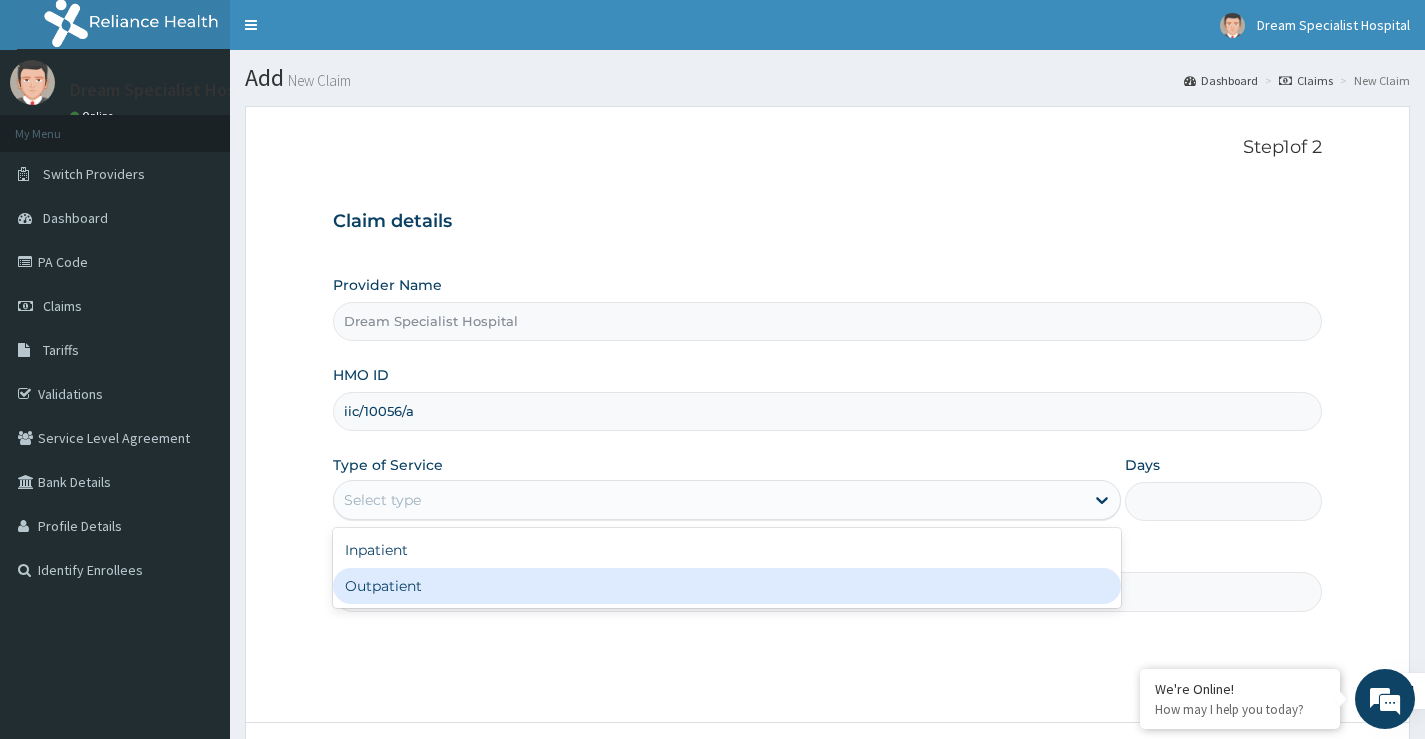 drag, startPoint x: 392, startPoint y: 583, endPoint x: 456, endPoint y: 582, distance: 64.00781 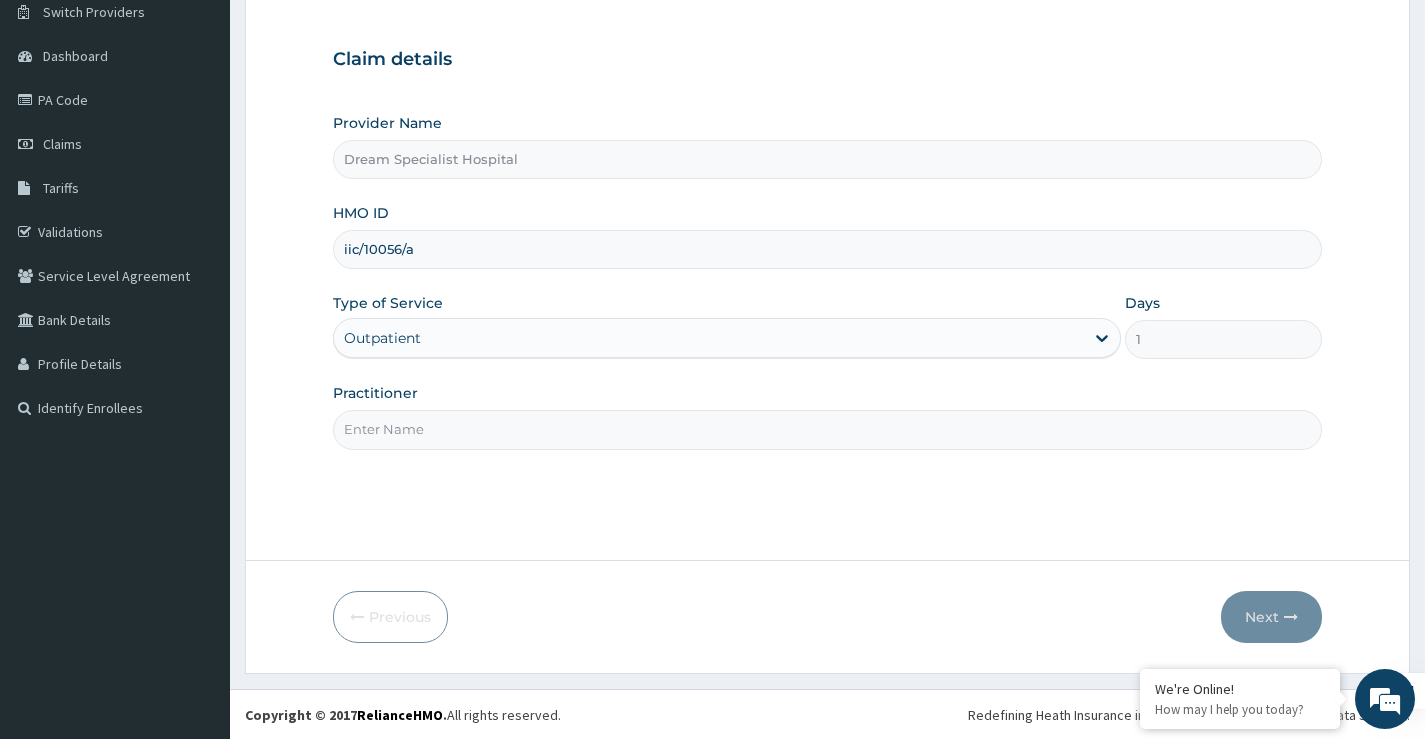 scroll, scrollTop: 163, scrollLeft: 0, axis: vertical 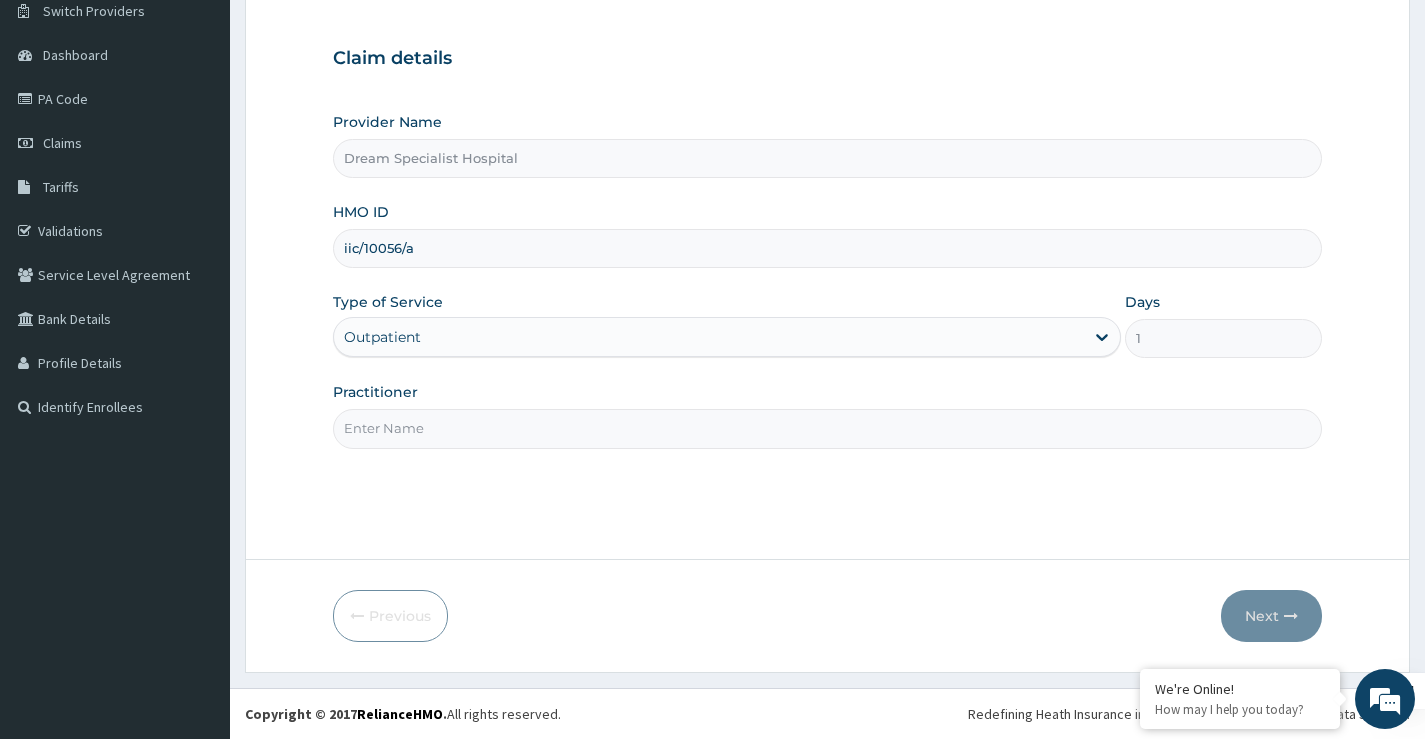 click on "Practitioner" at bounding box center (827, 428) 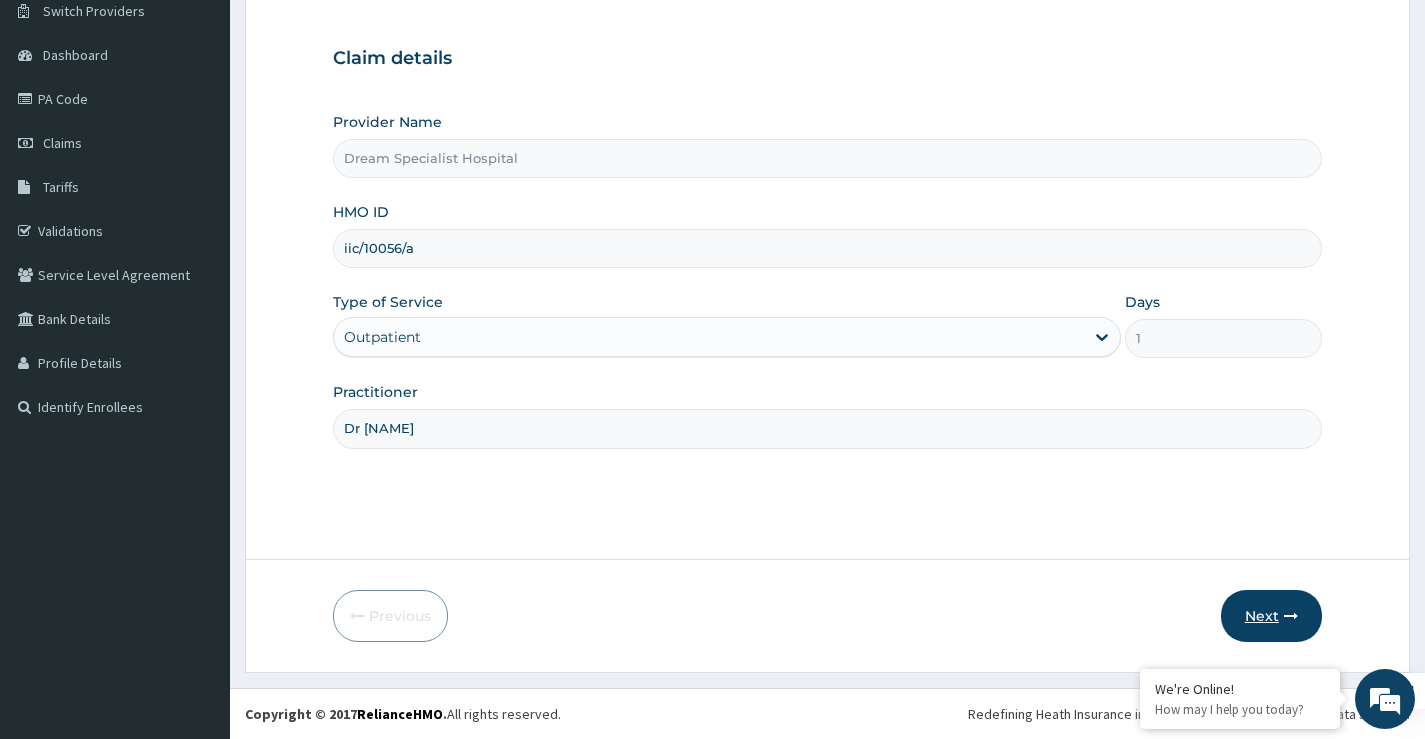 click on "Next" at bounding box center [1271, 616] 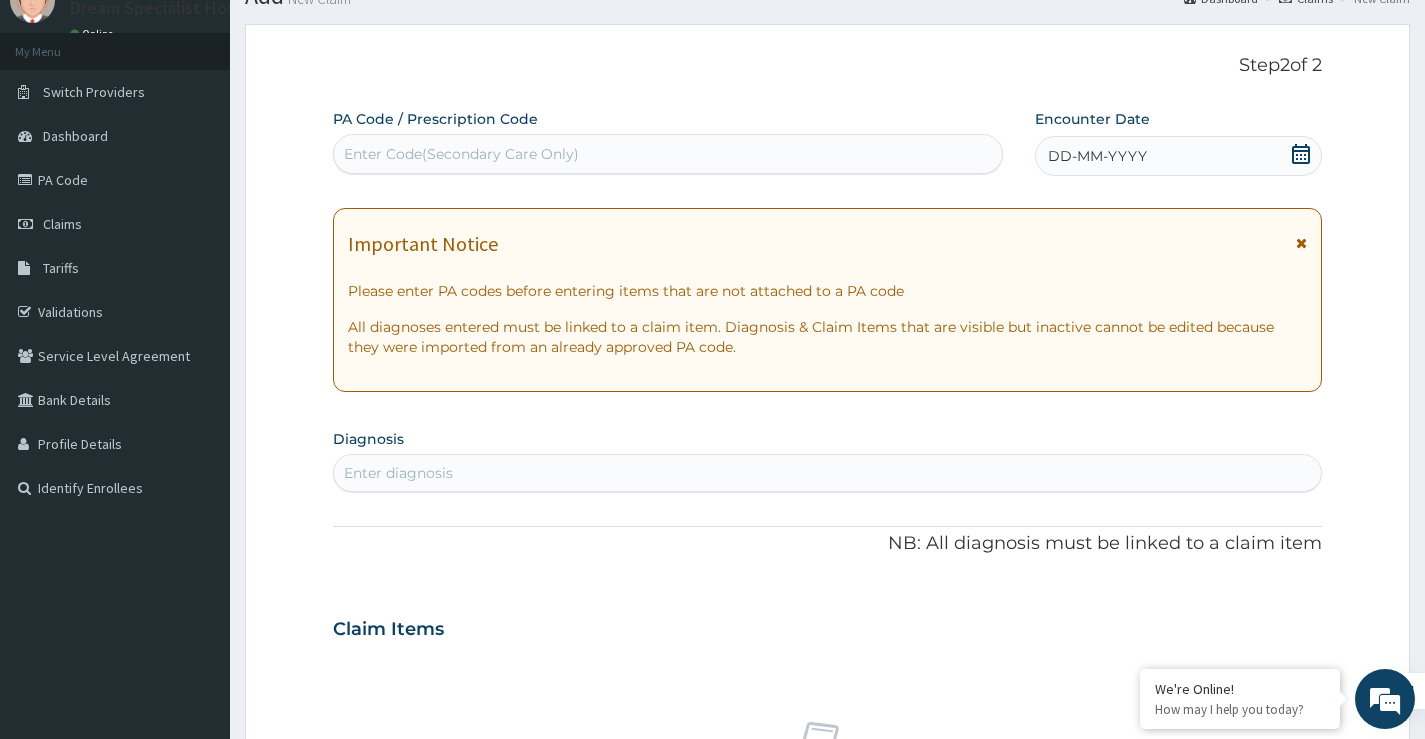 scroll, scrollTop: 0, scrollLeft: 0, axis: both 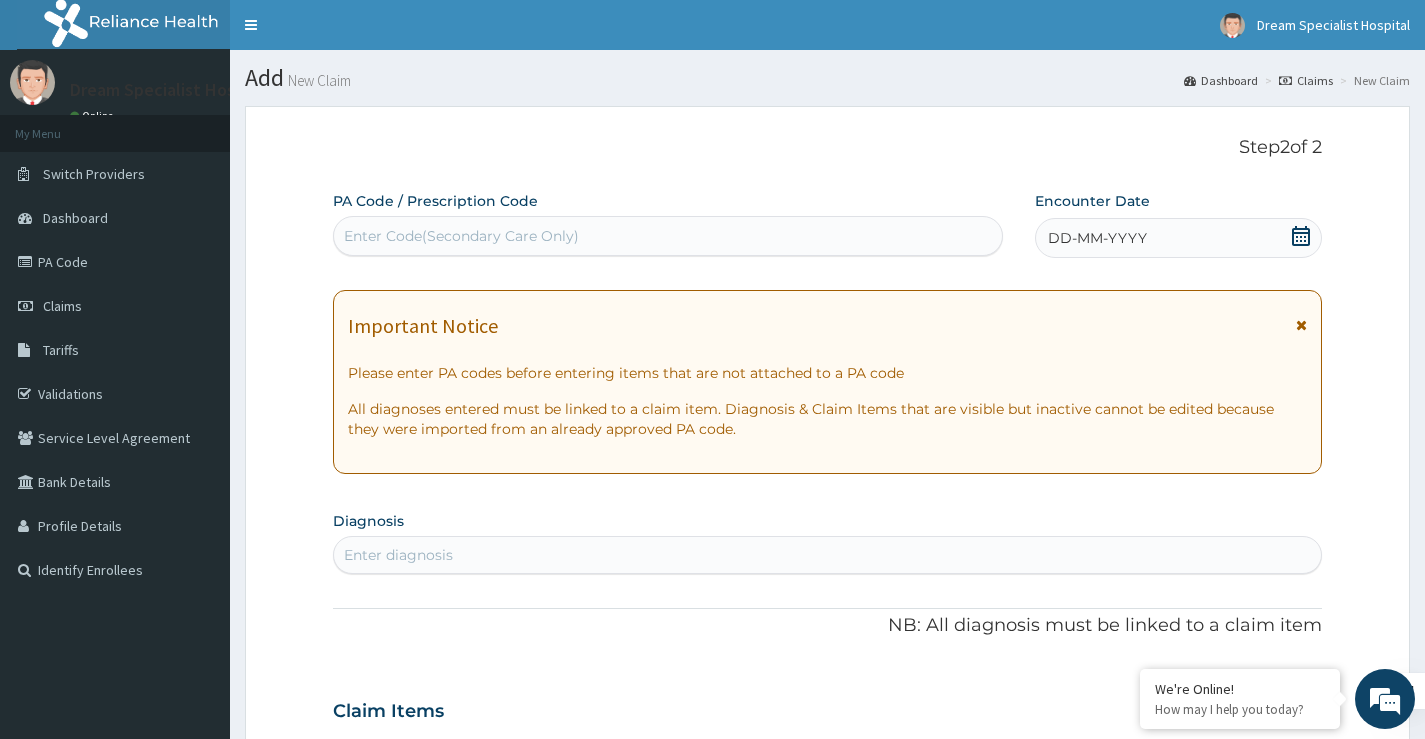 click on "Enter Code(Secondary Care Only)" at bounding box center [668, 236] 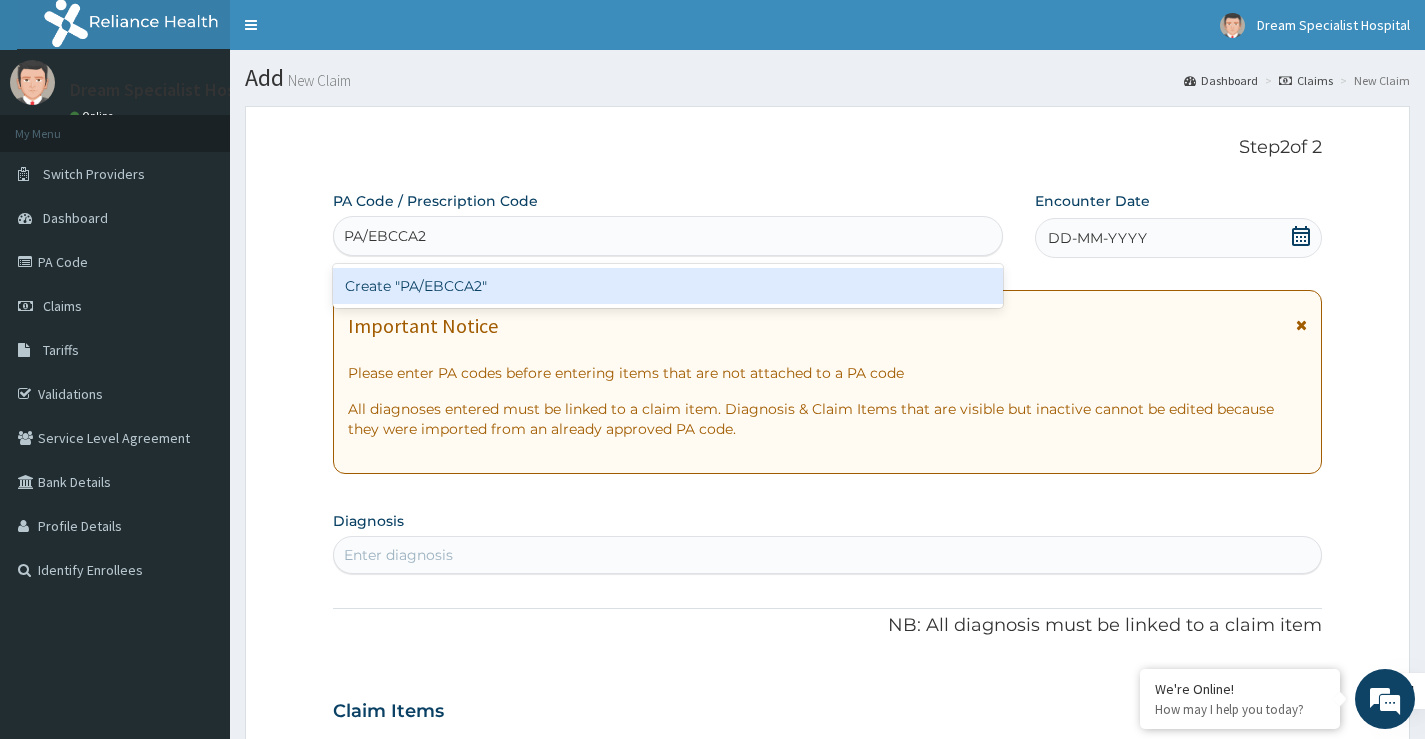 click on "Create "PA/EBCCA2"" at bounding box center [668, 286] 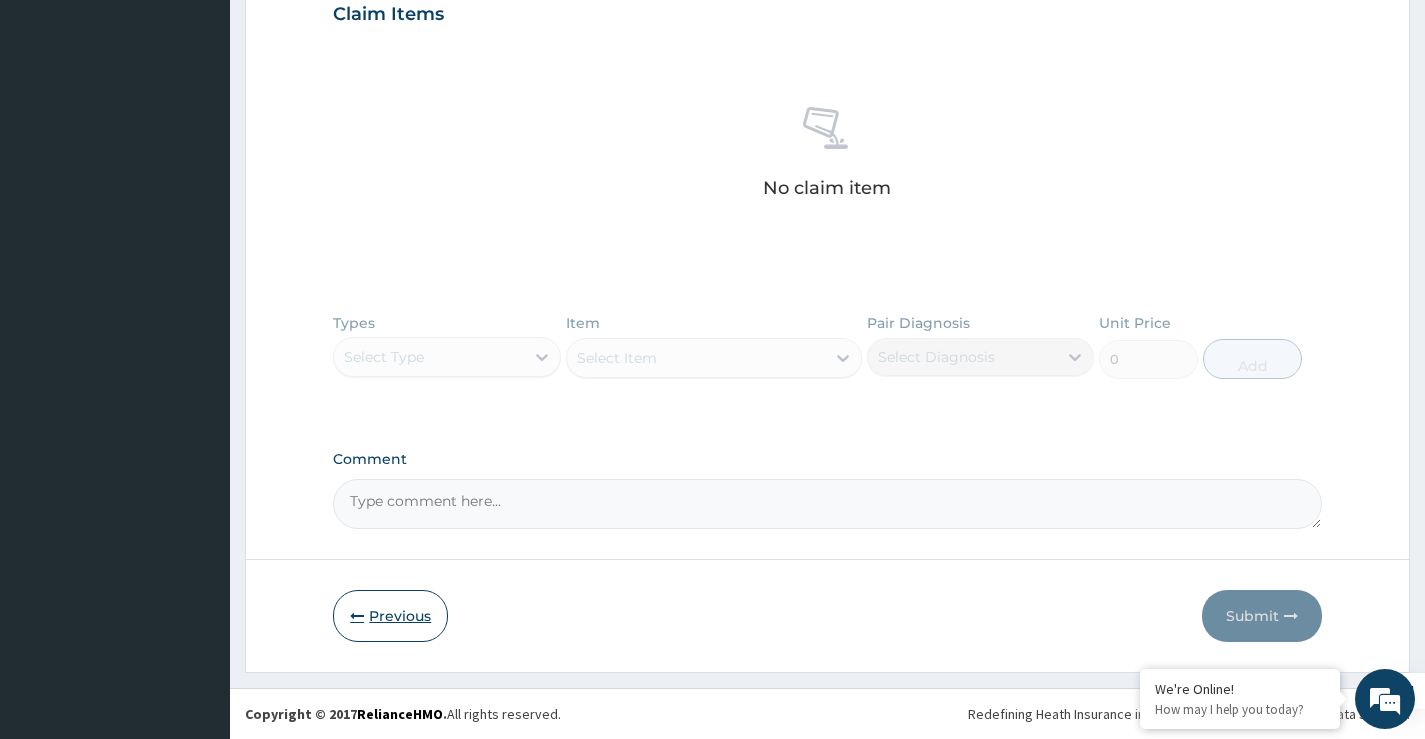 click on "Previous" at bounding box center (390, 616) 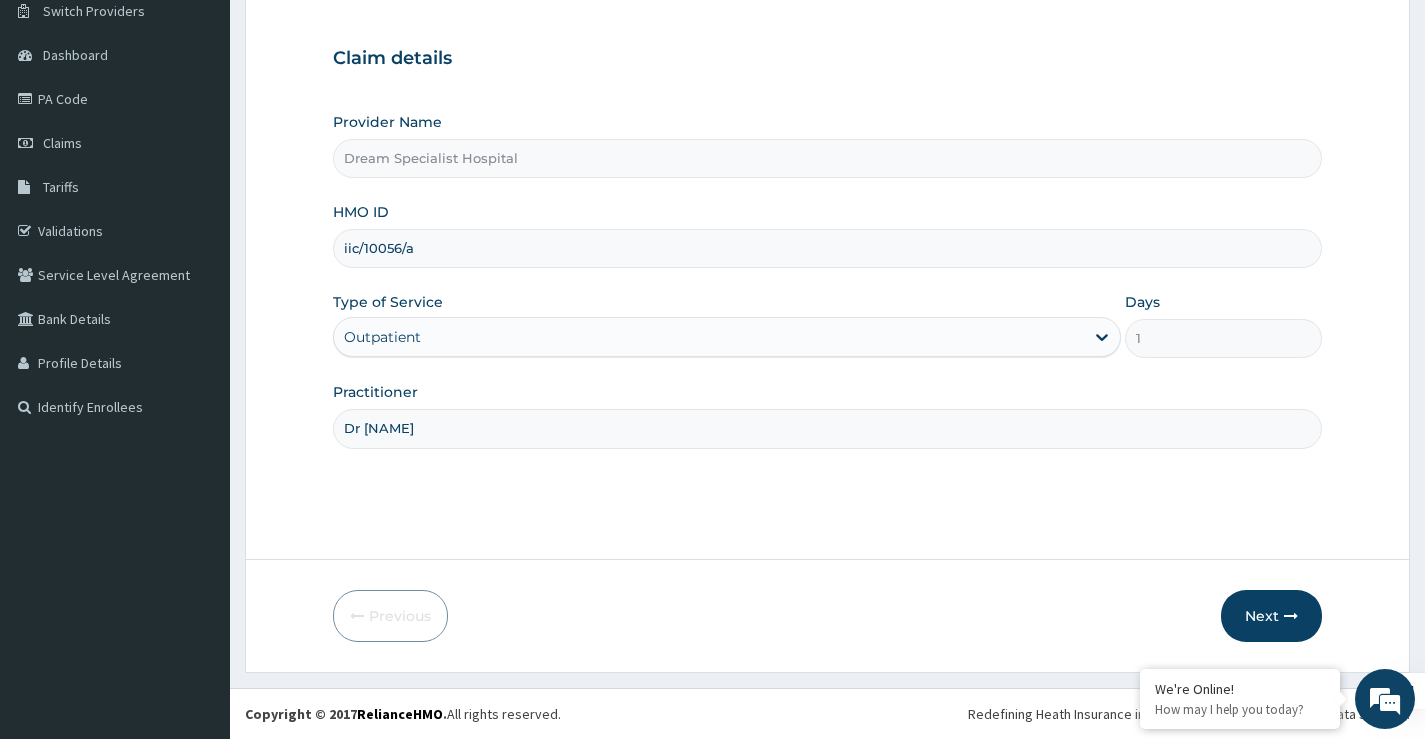 drag, startPoint x: 438, startPoint y: 250, endPoint x: 327, endPoint y: 249, distance: 111.0045 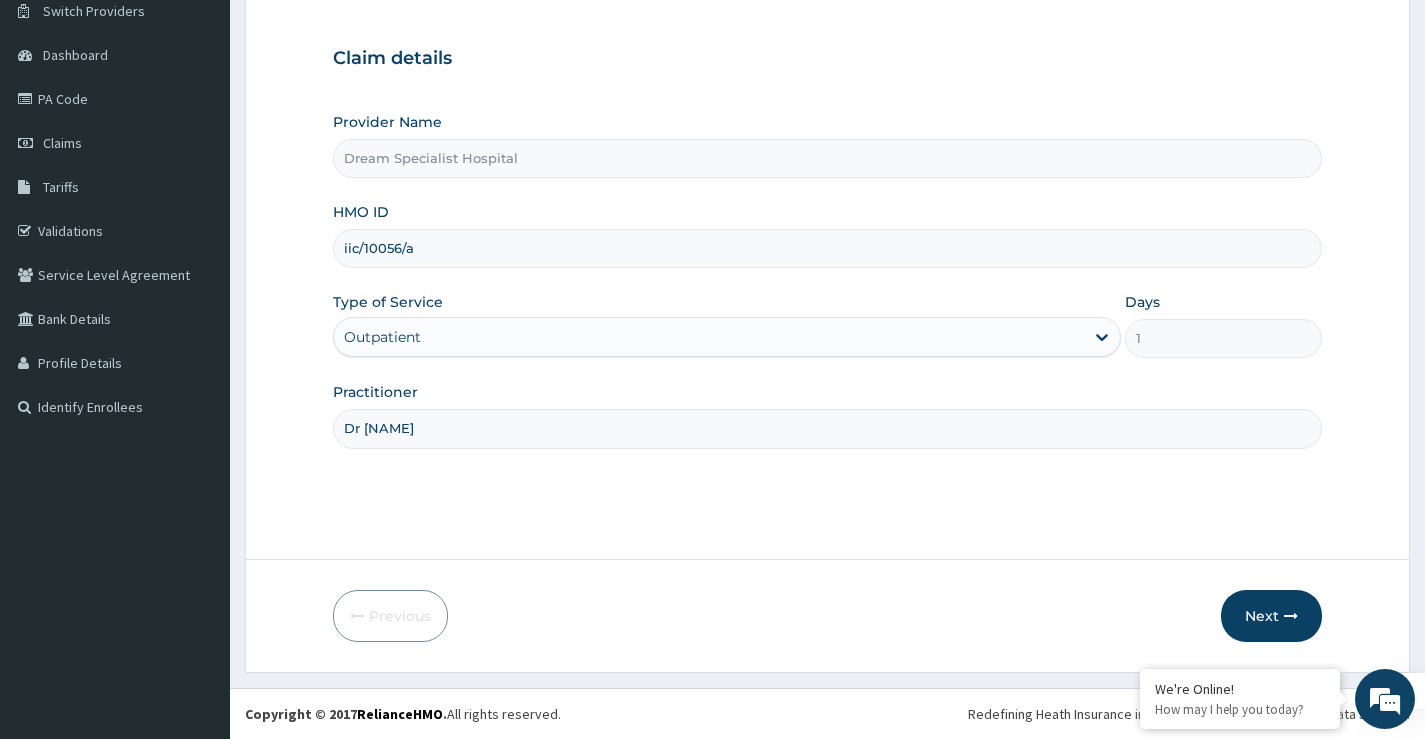 paste on "IOD/10086/A" 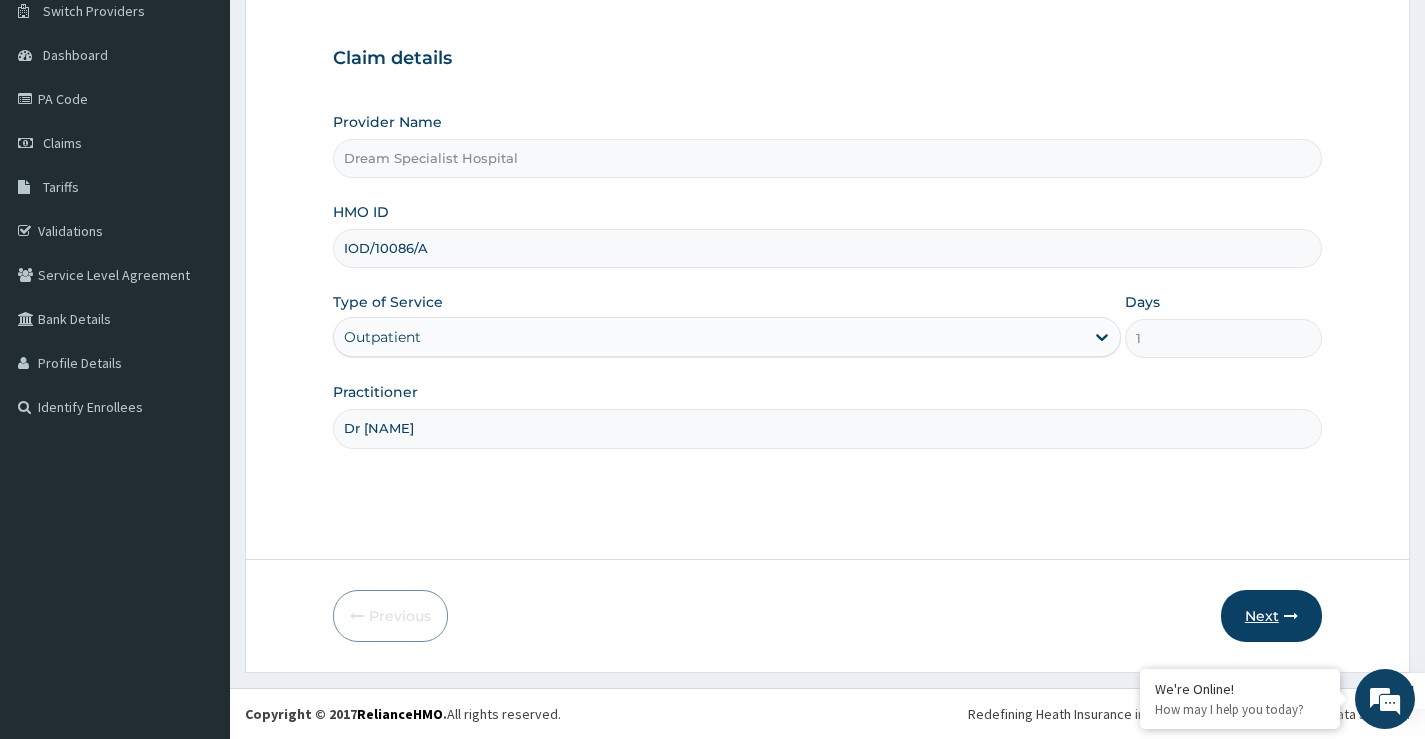 type on "IOD/10086/A" 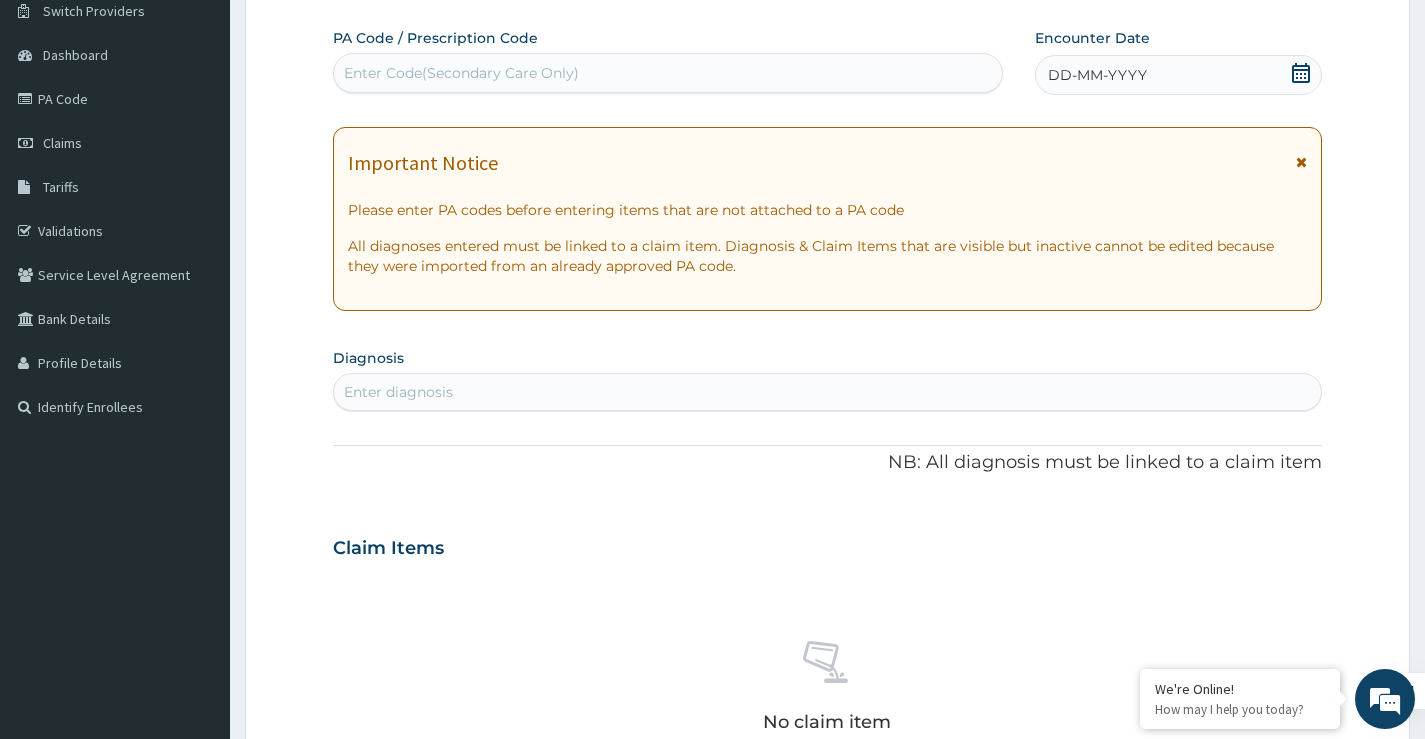 click on "Enter Code(Secondary Care Only)" at bounding box center (461, 73) 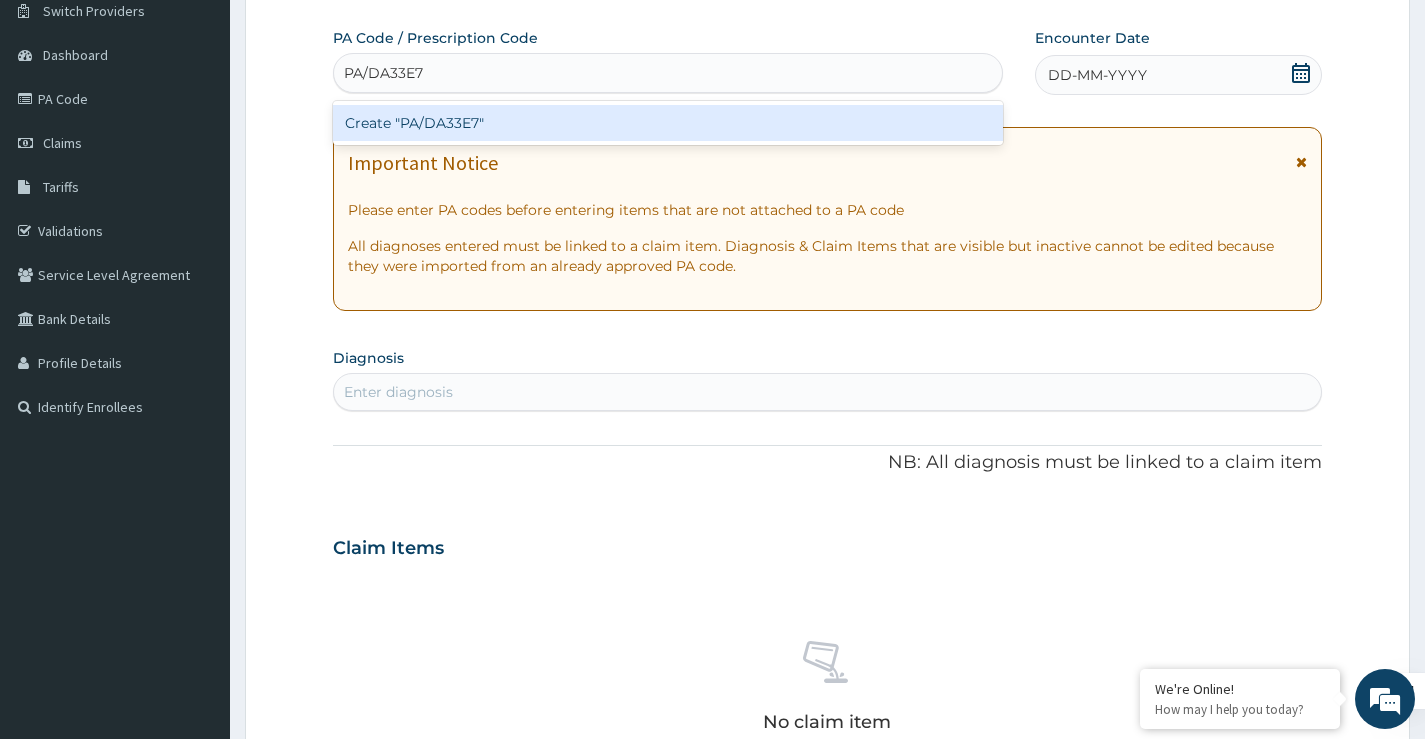 click on "Create "PA/DA33E7"" at bounding box center (668, 123) 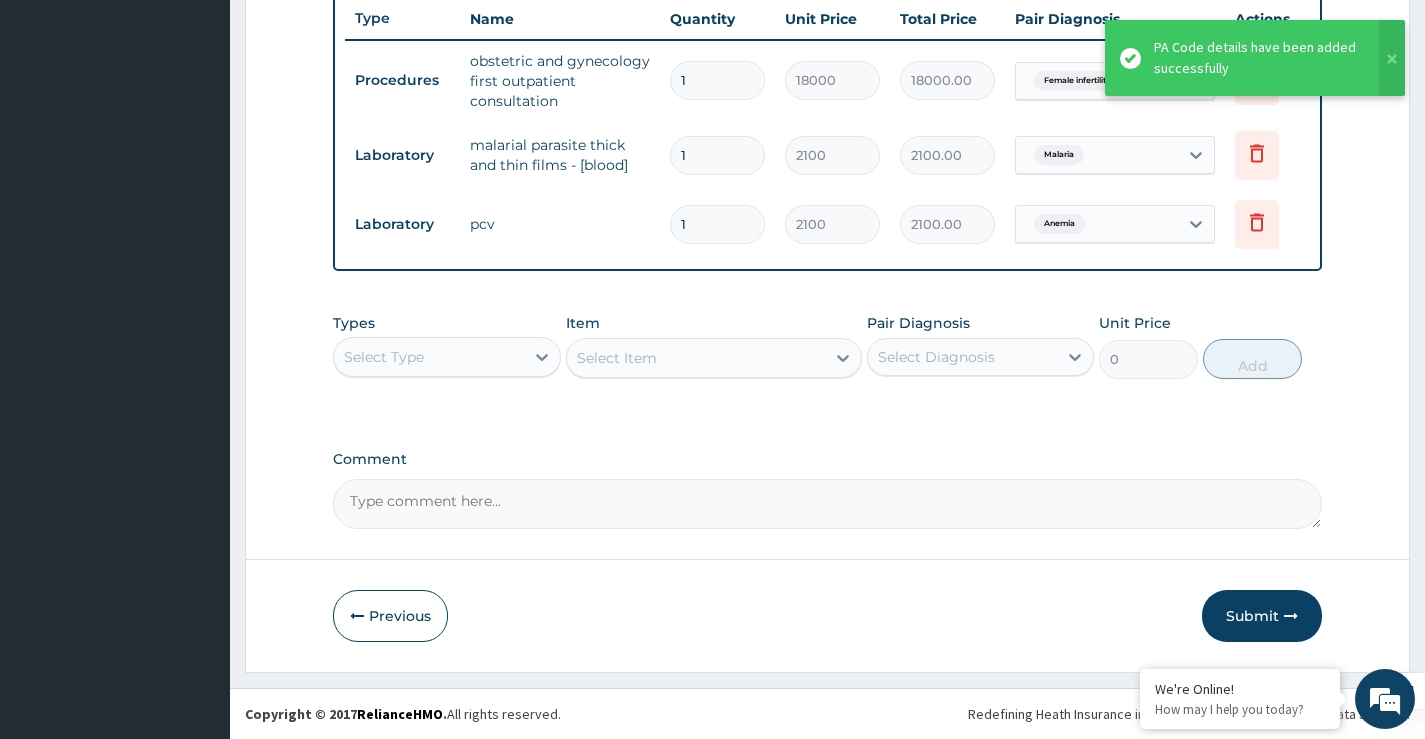 scroll, scrollTop: 772, scrollLeft: 0, axis: vertical 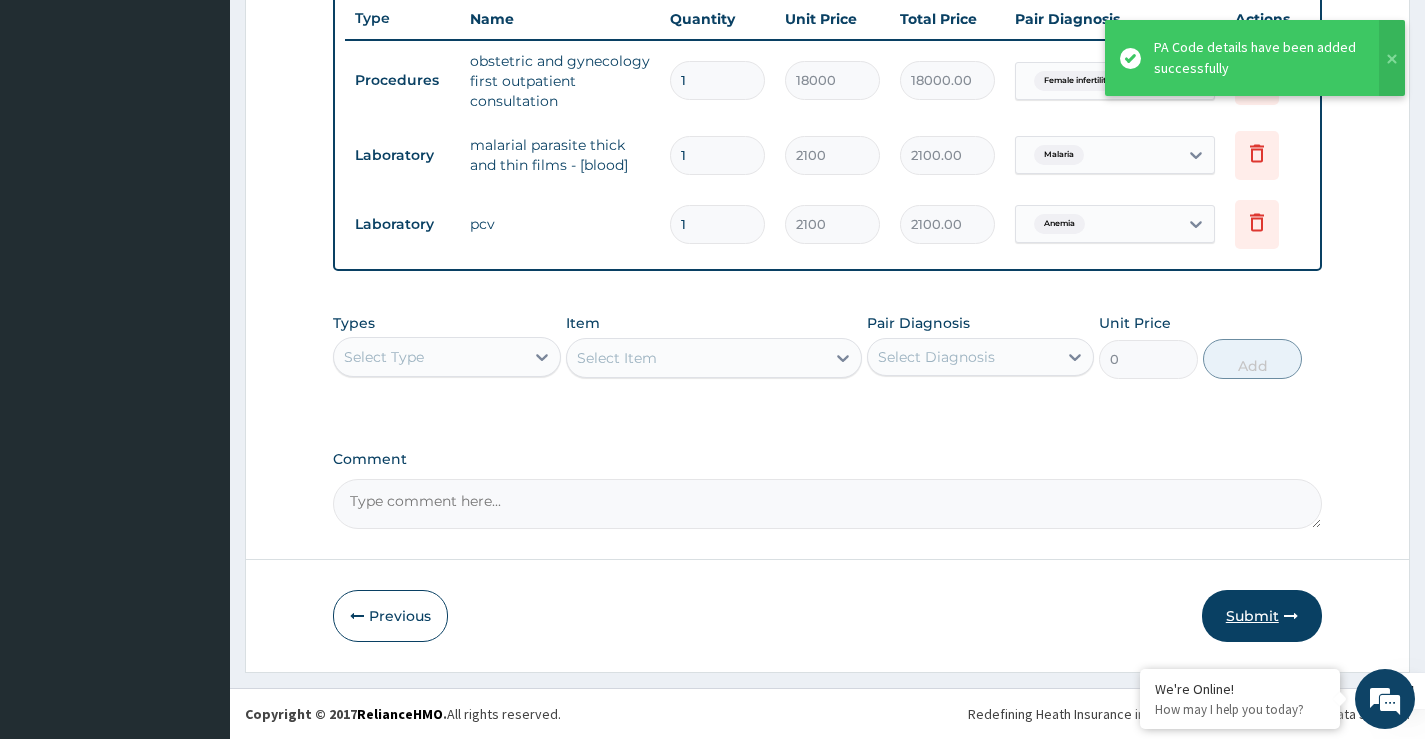click on "Submit" at bounding box center (1262, 616) 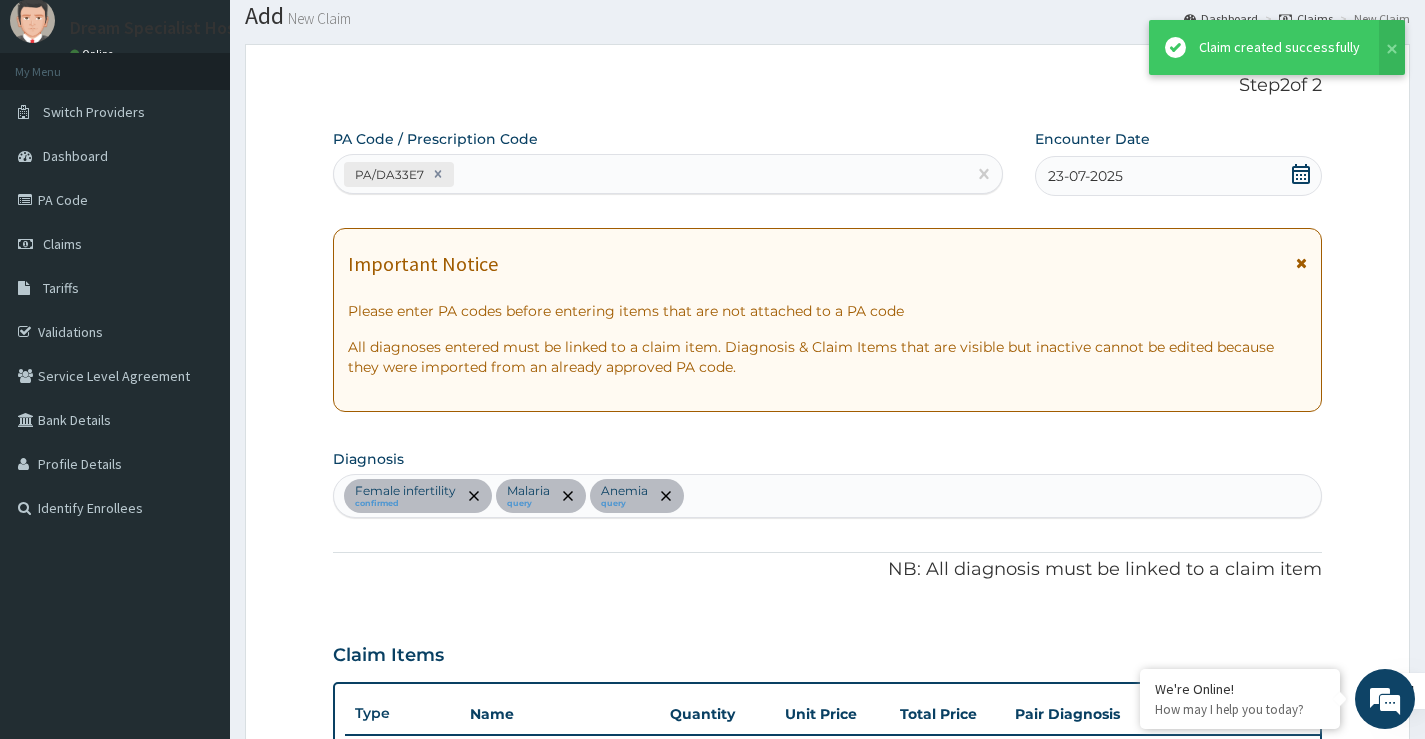 scroll, scrollTop: 772, scrollLeft: 0, axis: vertical 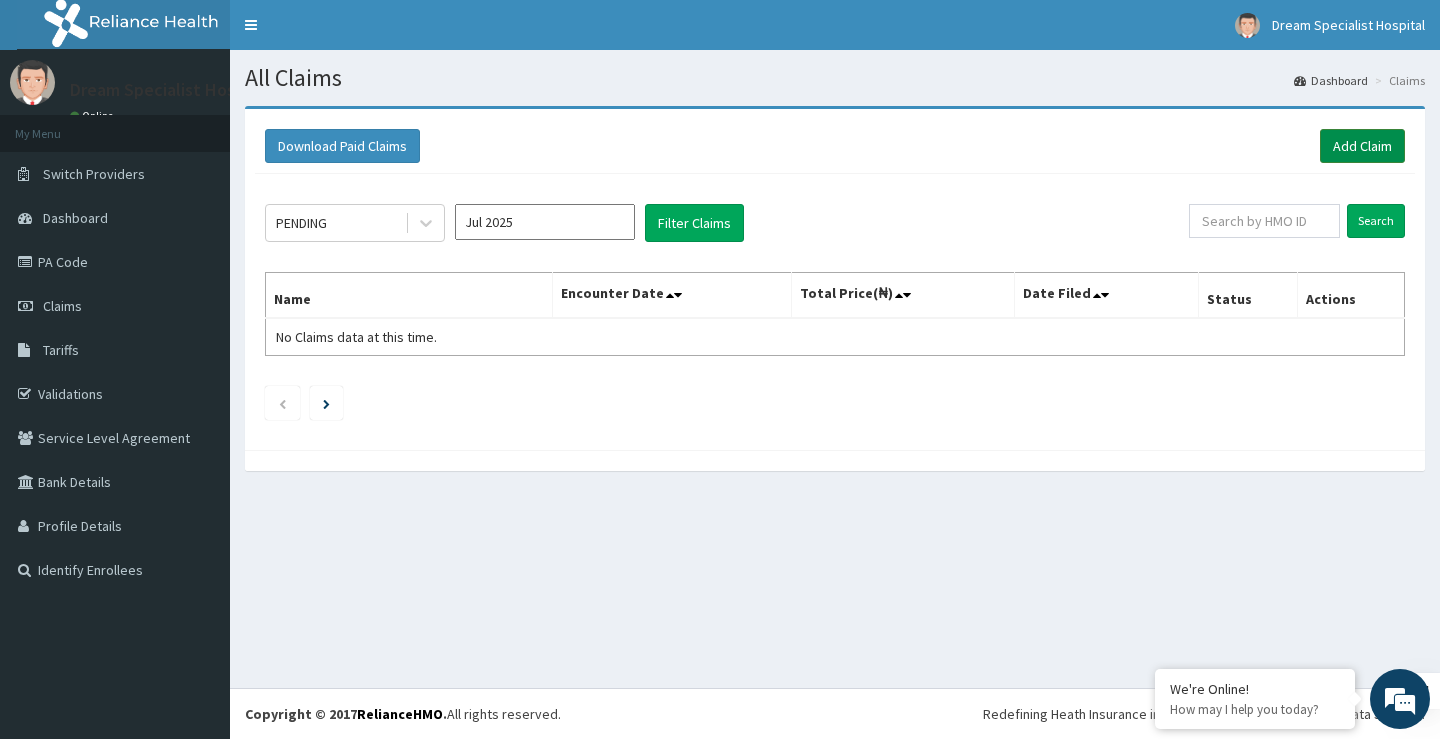 click on "Add Claim" at bounding box center (1362, 146) 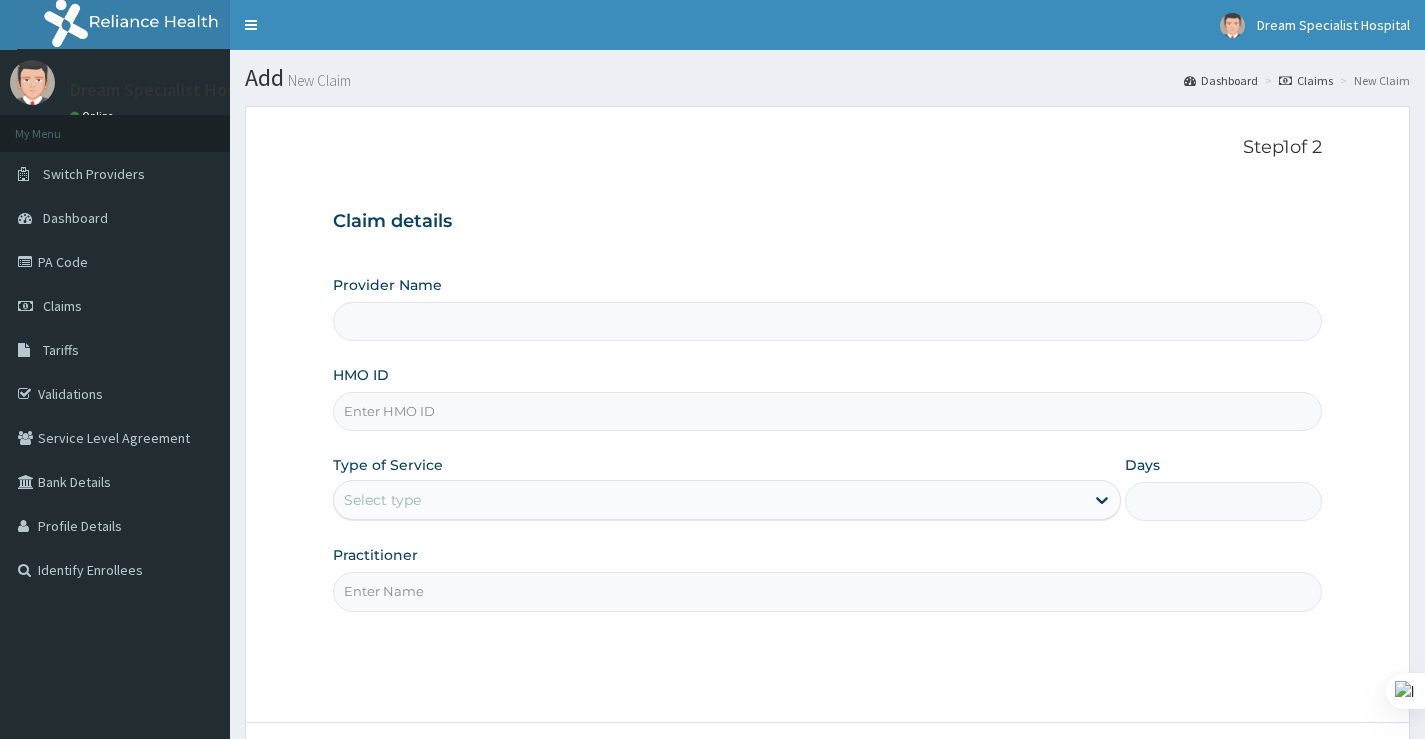 drag, startPoint x: 0, startPoint y: 0, endPoint x: 409, endPoint y: 408, distance: 577.70667 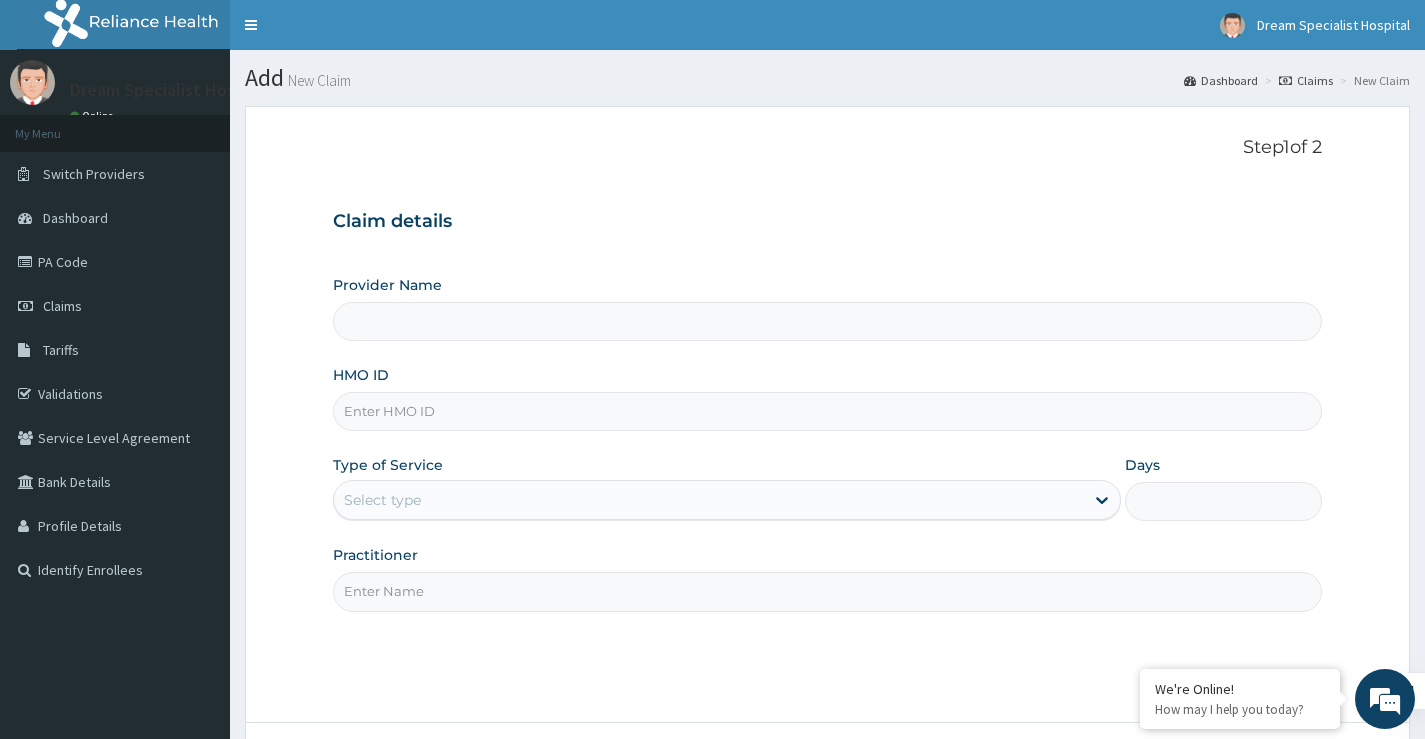 type on "IOD/10086/A" 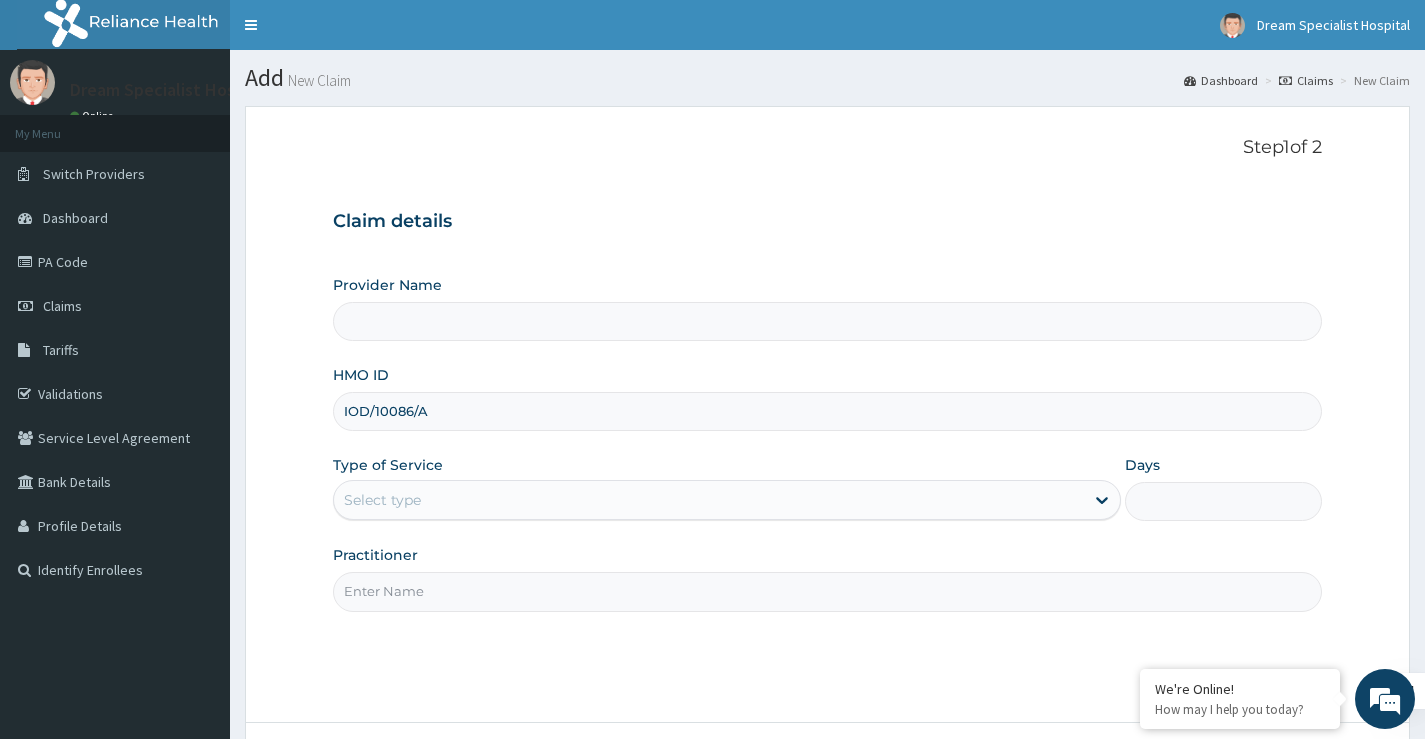 type on "Dream Specialist Hospital" 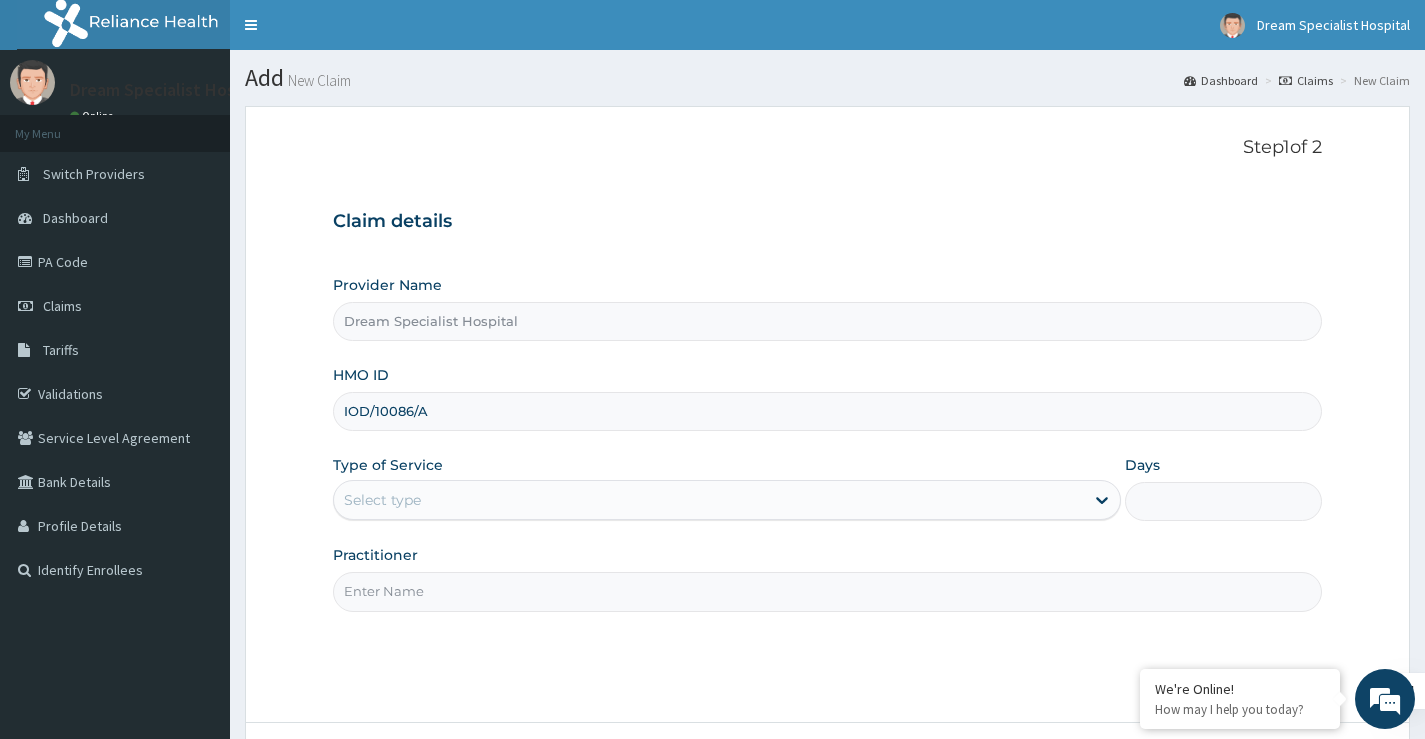 type on "IOD/10086/A" 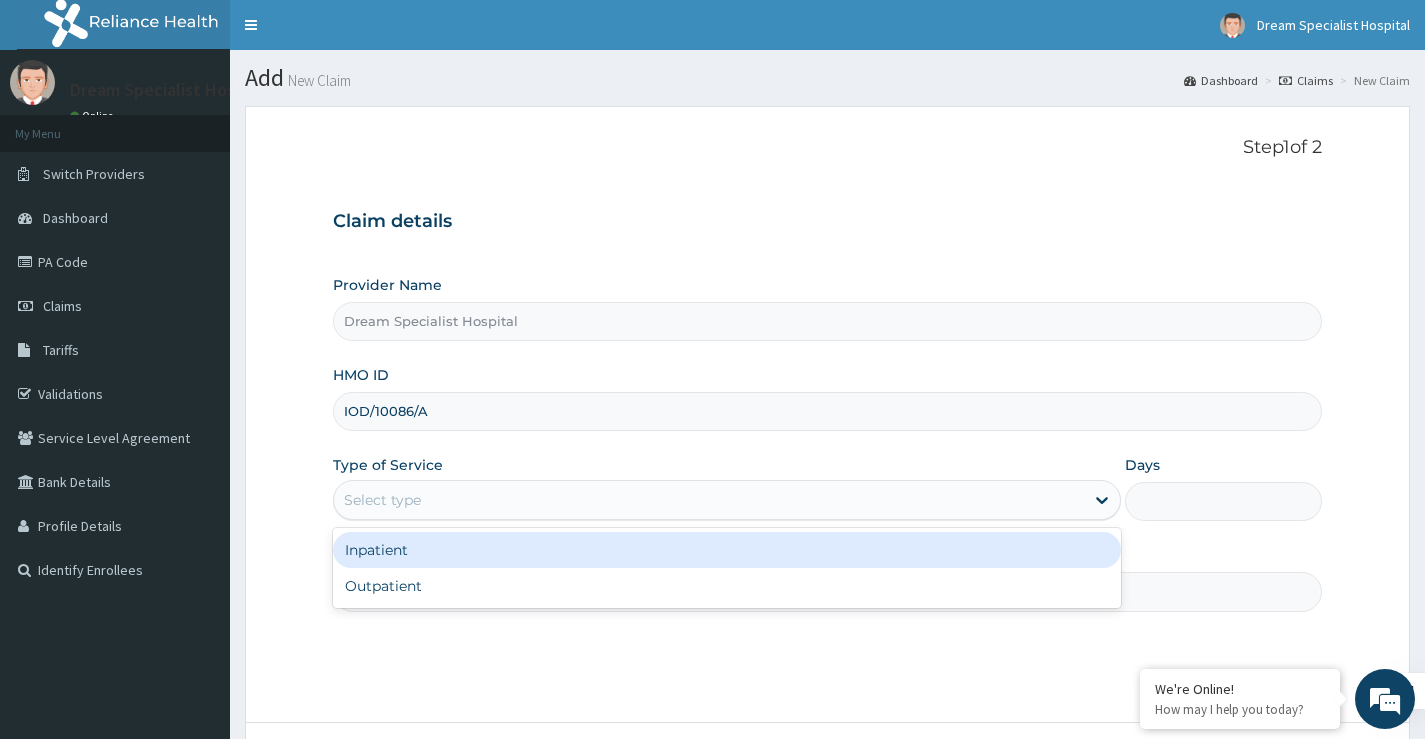 drag, startPoint x: 400, startPoint y: 482, endPoint x: 402, endPoint y: 501, distance: 19.104973 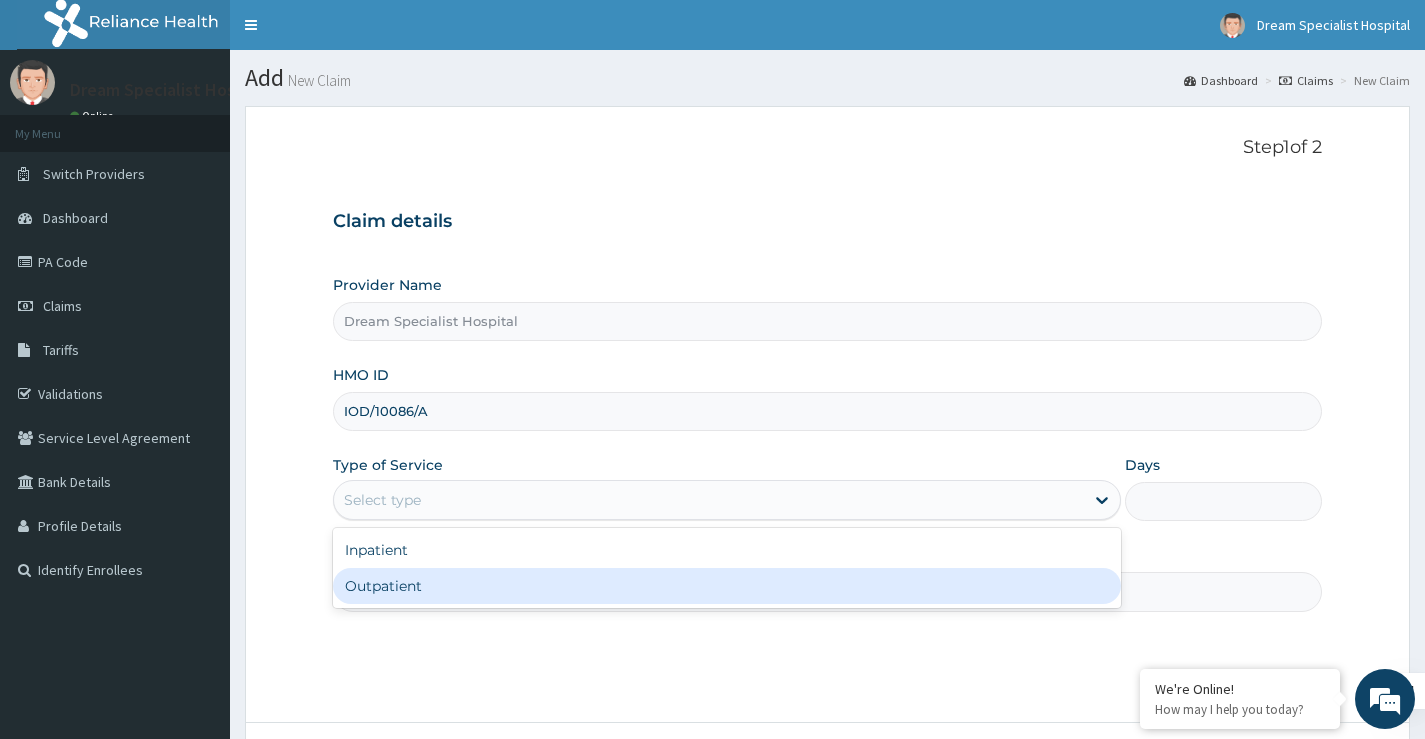 drag, startPoint x: 390, startPoint y: 598, endPoint x: 499, endPoint y: 605, distance: 109.22454 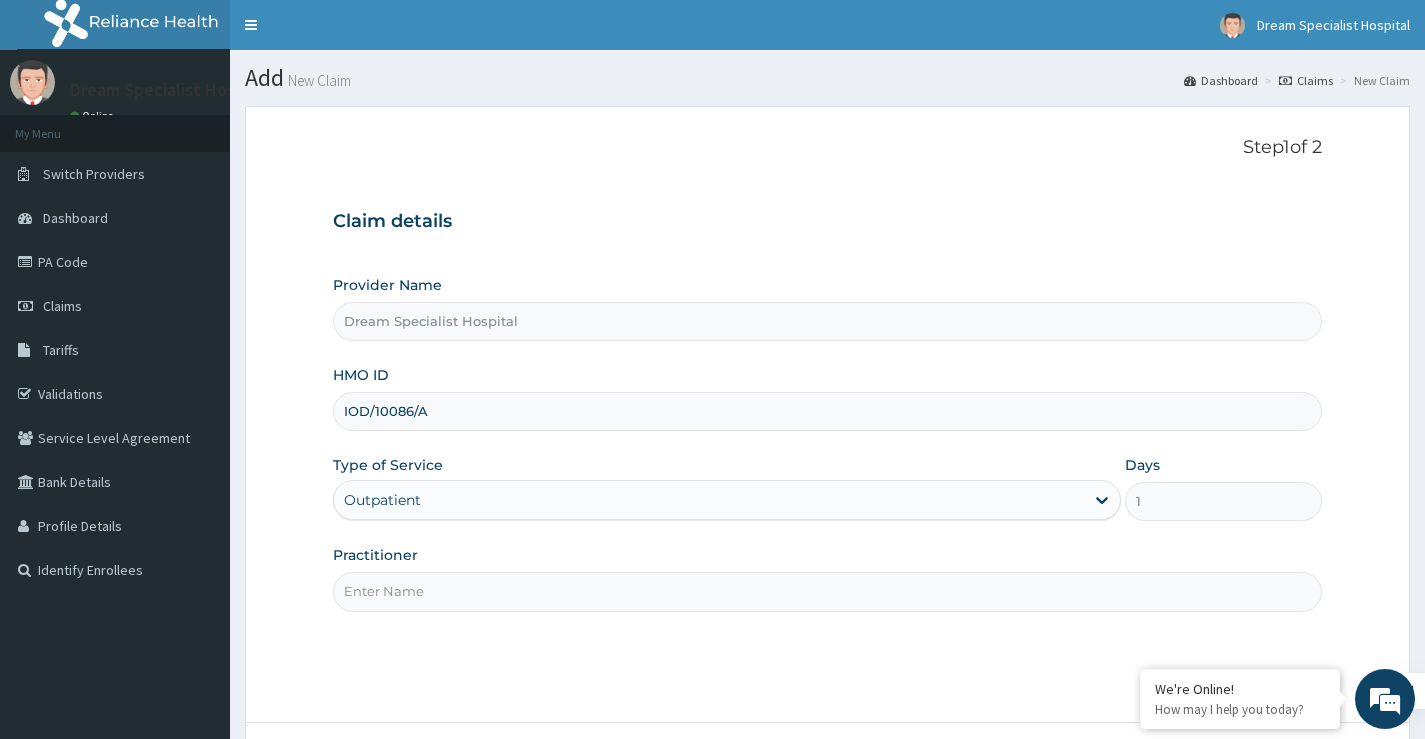 click on "Practitioner" at bounding box center (827, 591) 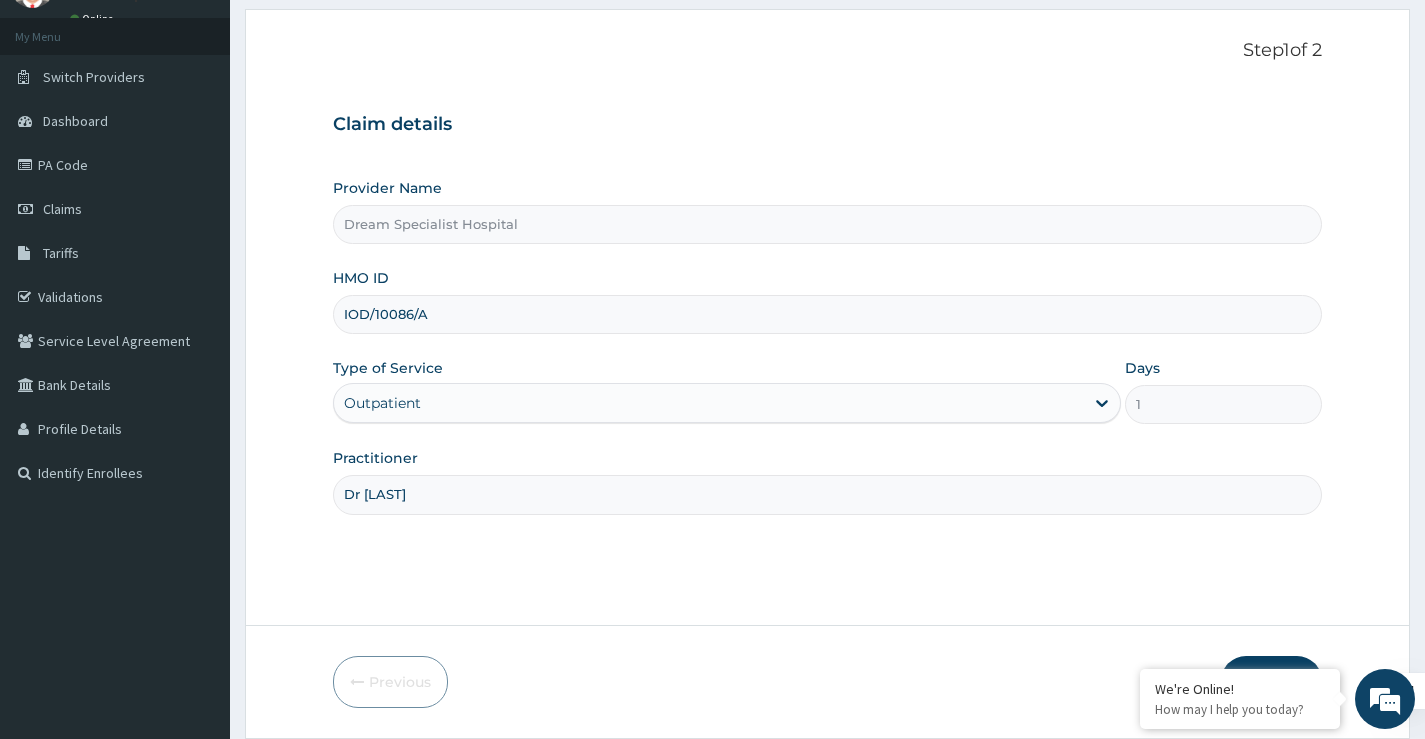 scroll, scrollTop: 163, scrollLeft: 0, axis: vertical 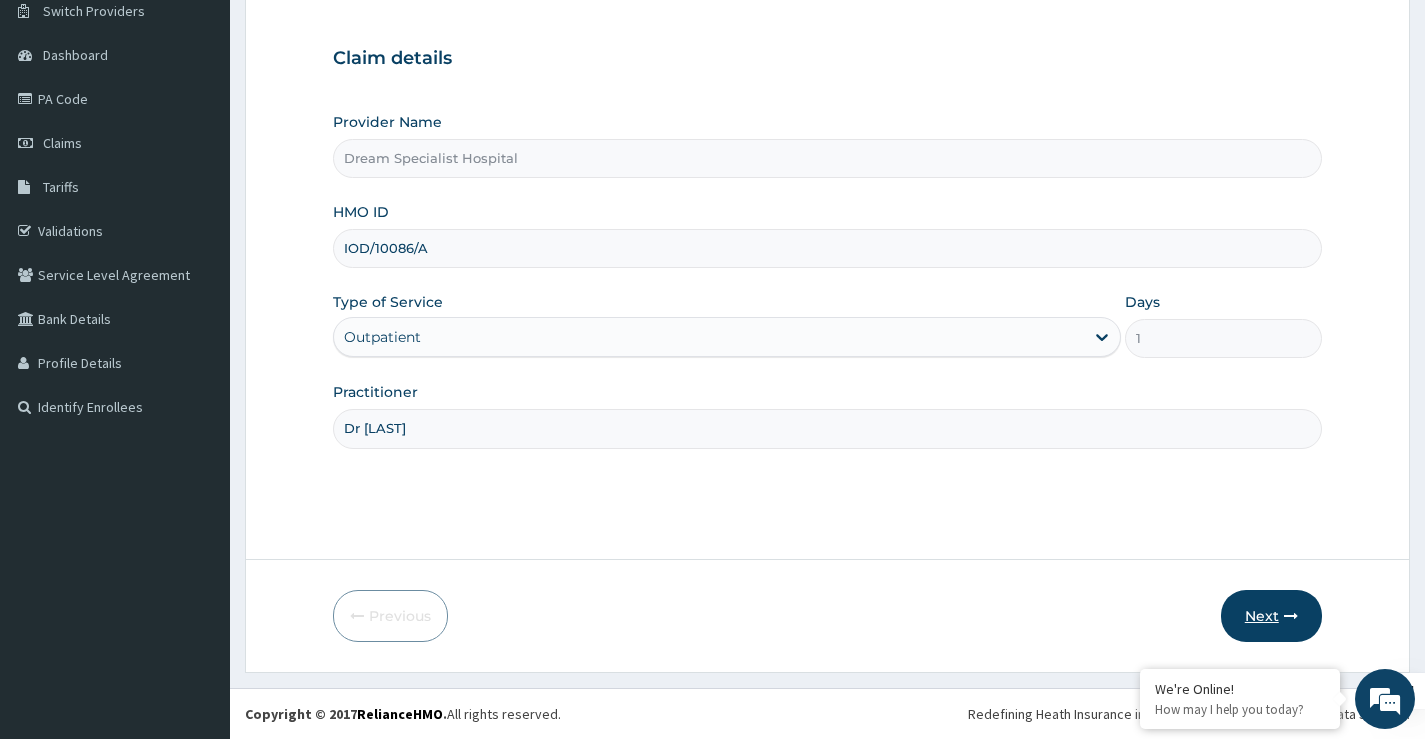 click at bounding box center [1291, 616] 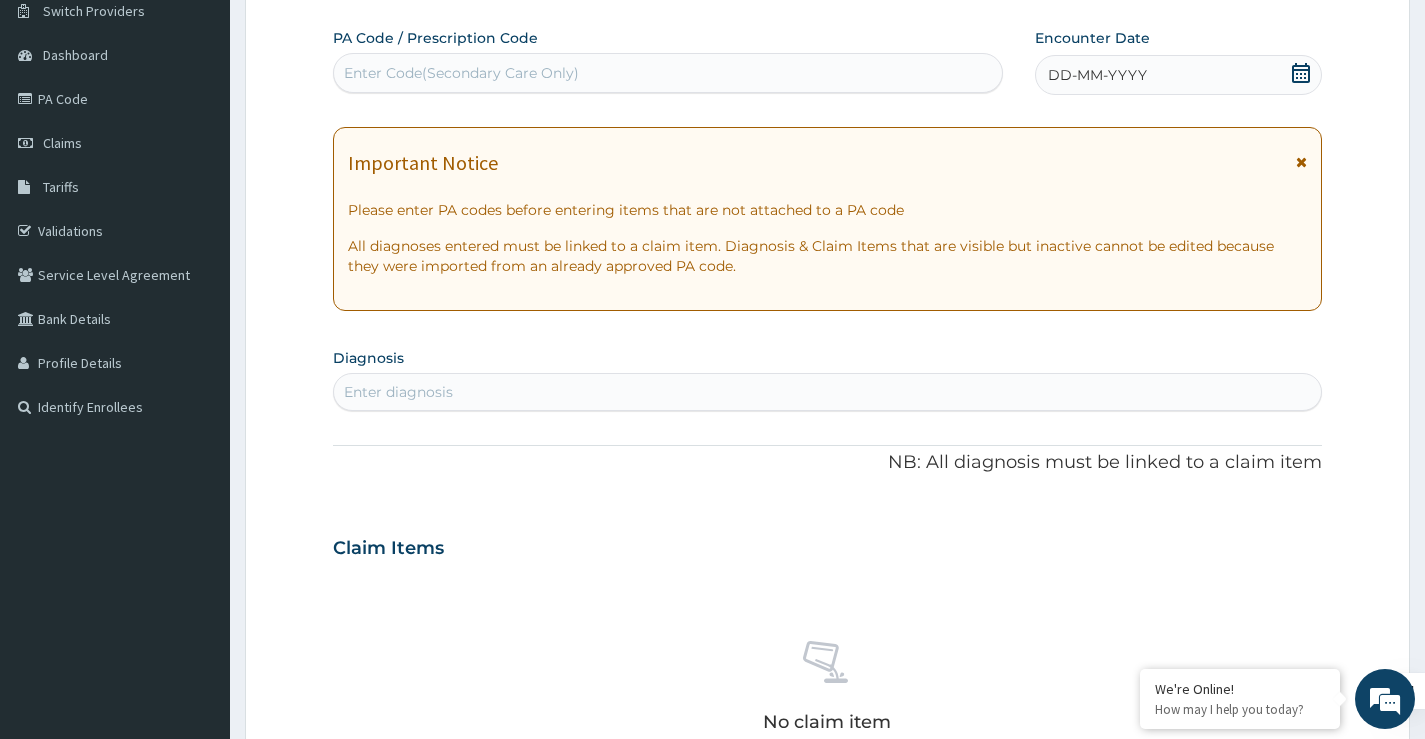 scroll, scrollTop: 0, scrollLeft: 0, axis: both 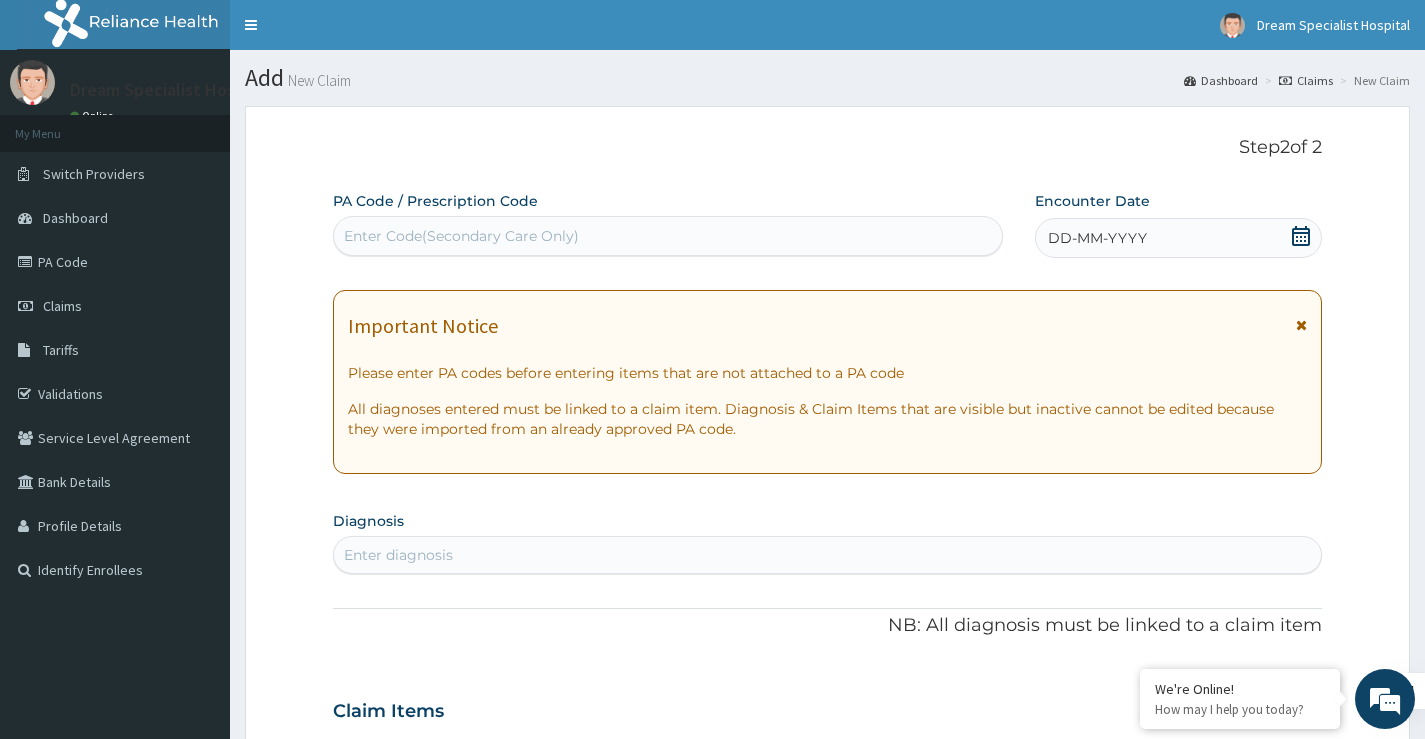 click on "Enter Code(Secondary Care Only)" at bounding box center [668, 236] 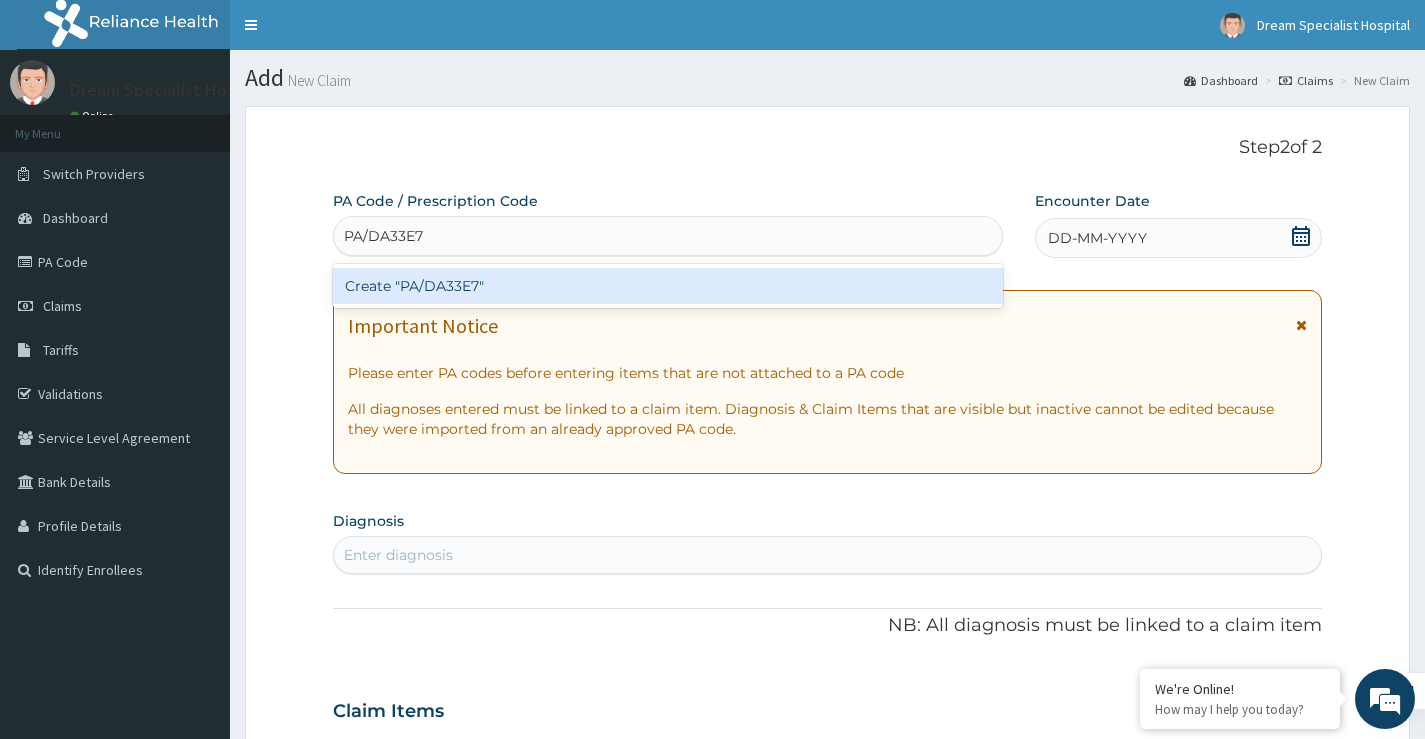 click on "Create "PA/DA33E7"" at bounding box center [668, 286] 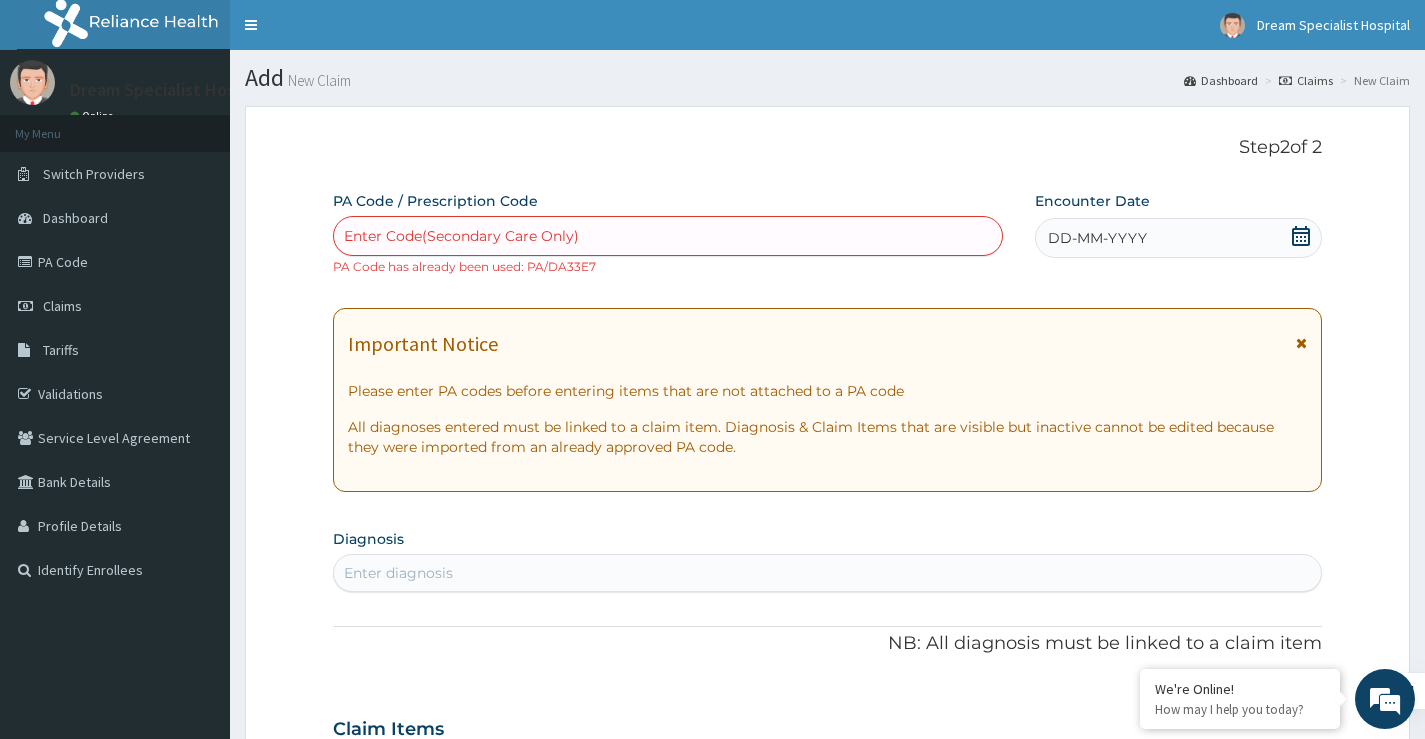 paste on "PA/873BD3" 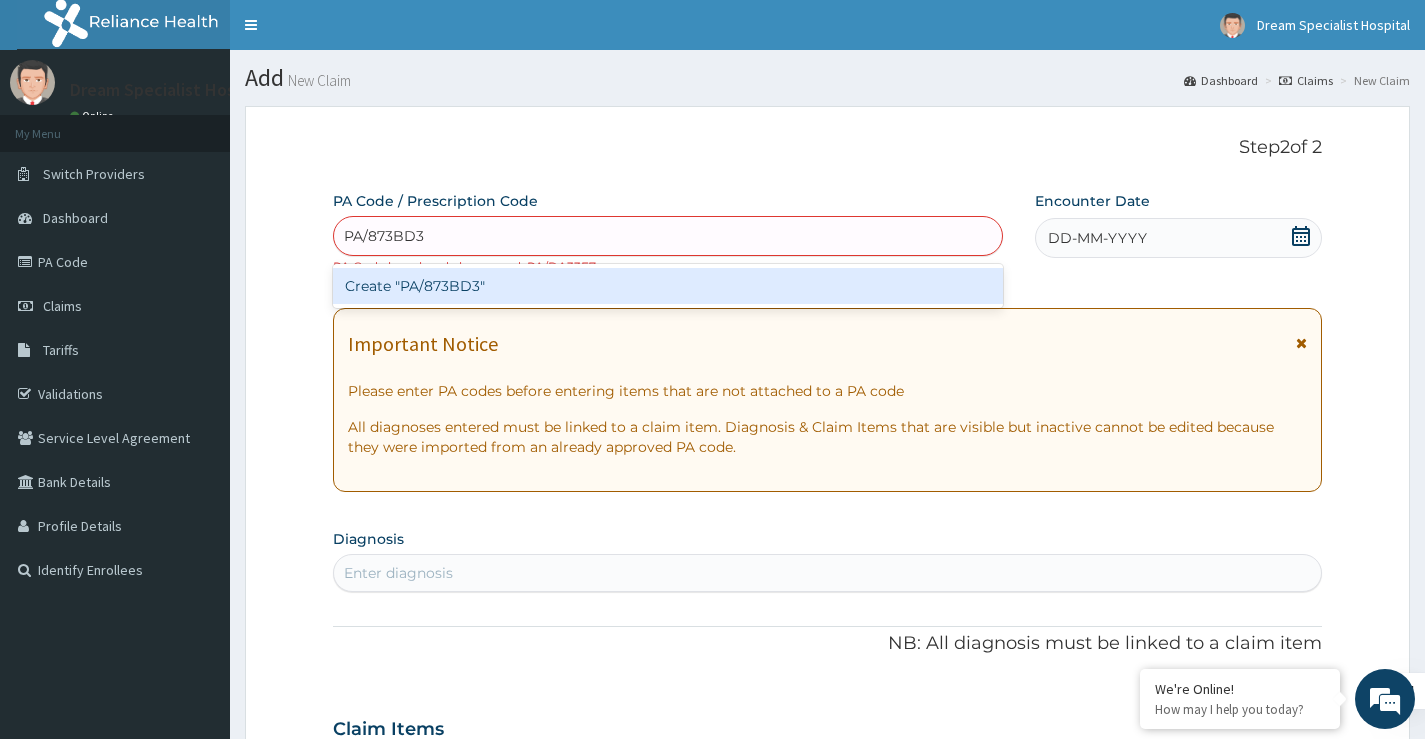 click on "Create "PA/873BD3"" at bounding box center [668, 286] 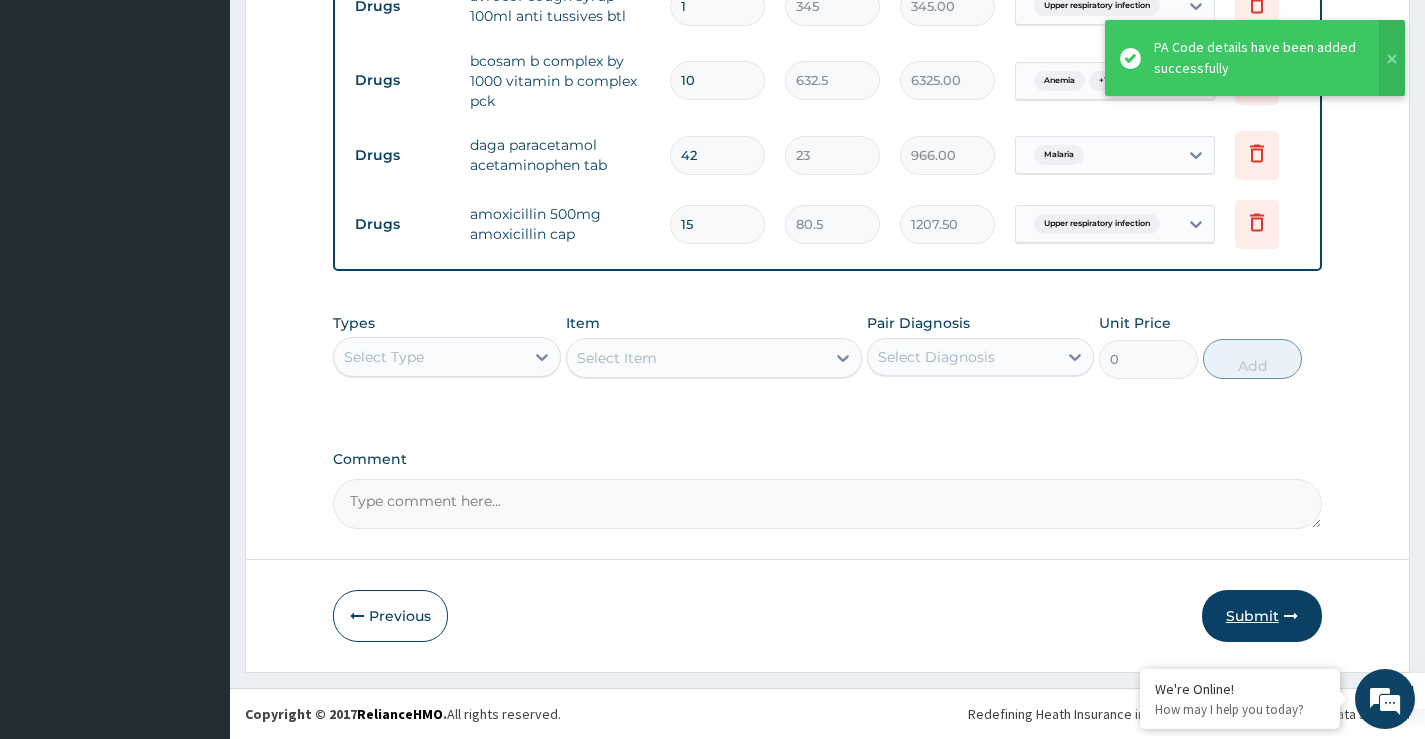 click at bounding box center (1291, 616) 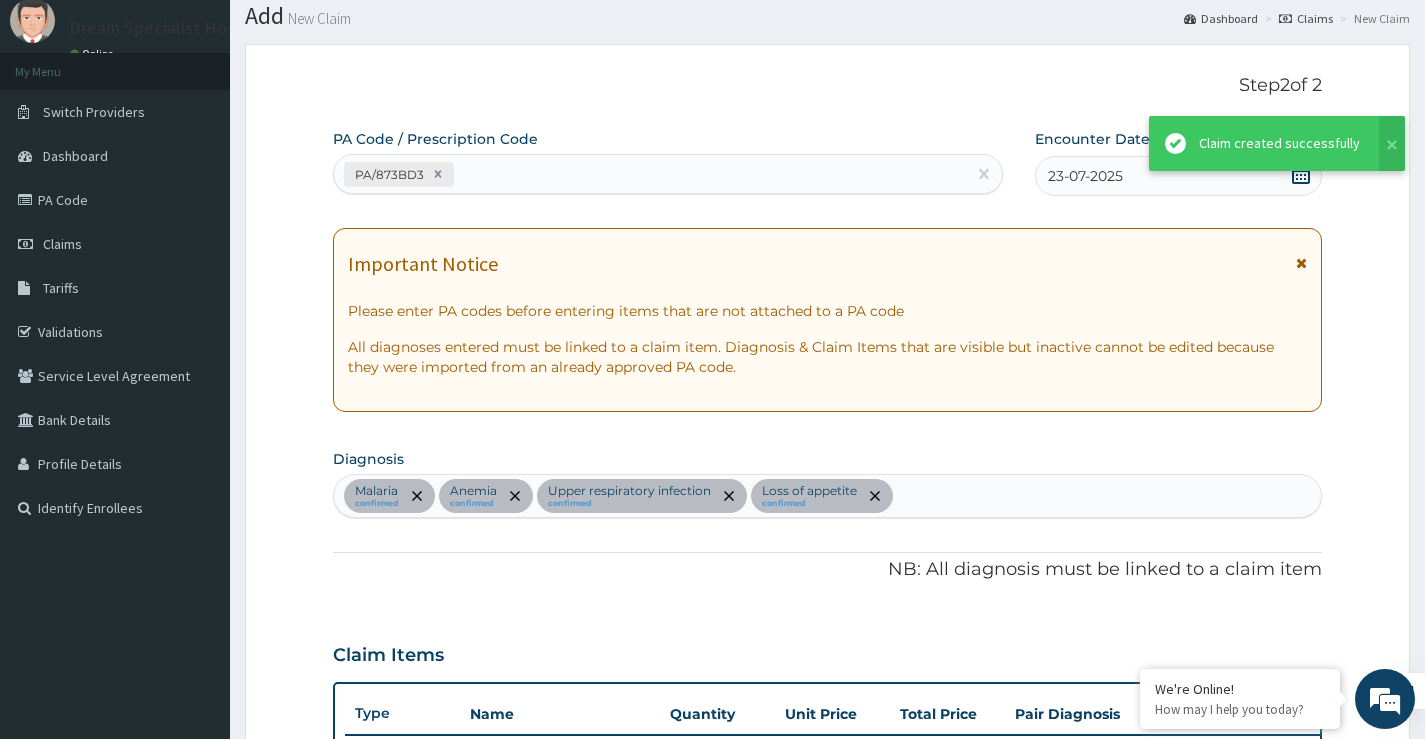 scroll, scrollTop: 990, scrollLeft: 0, axis: vertical 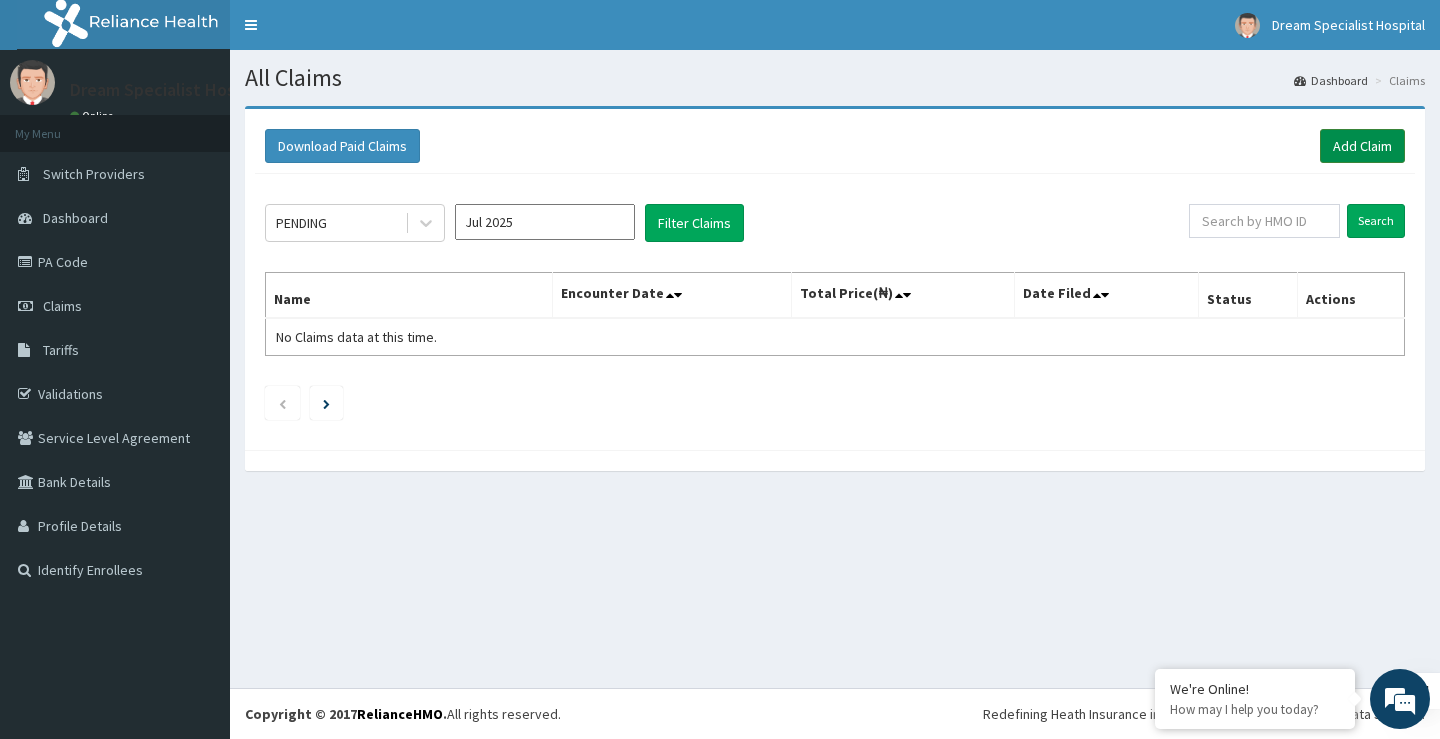 click on "Add Claim" at bounding box center [1362, 146] 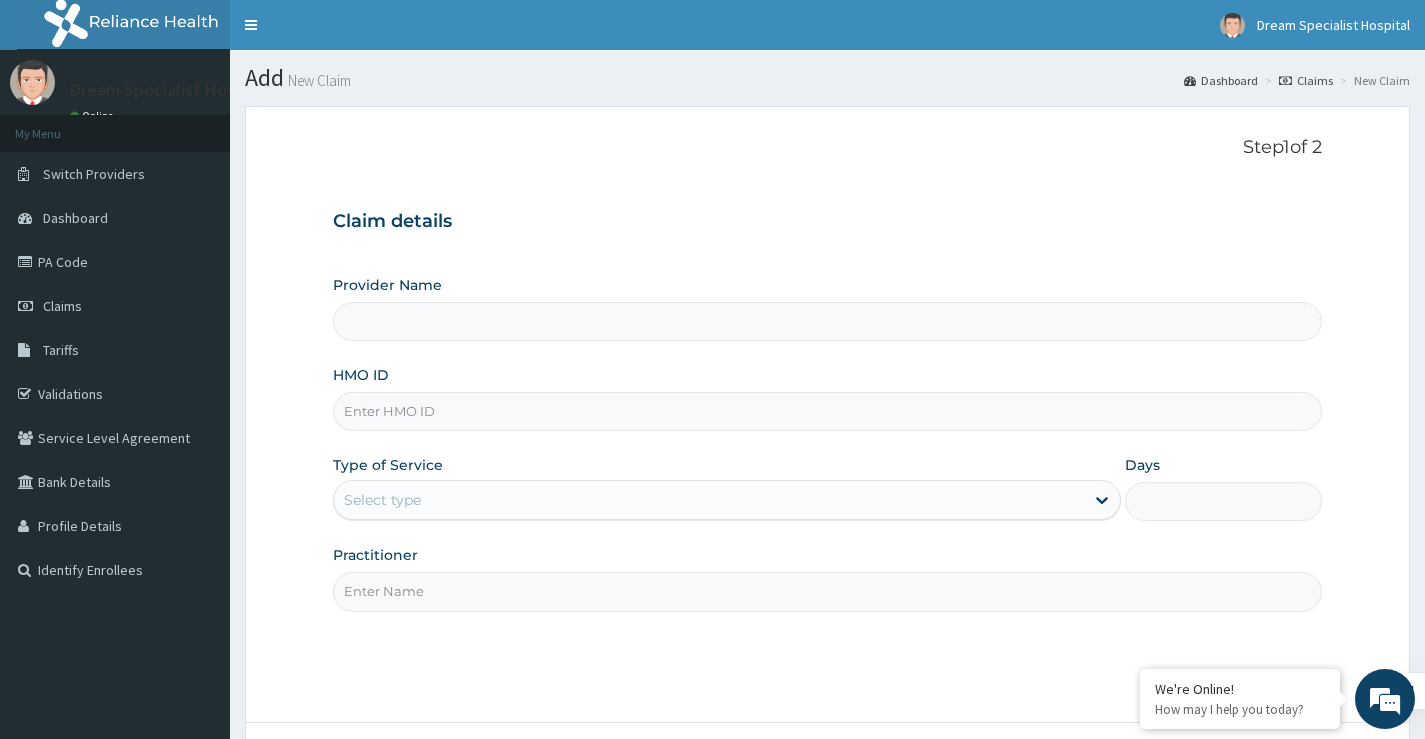 type on "Dream Specialist Hospital" 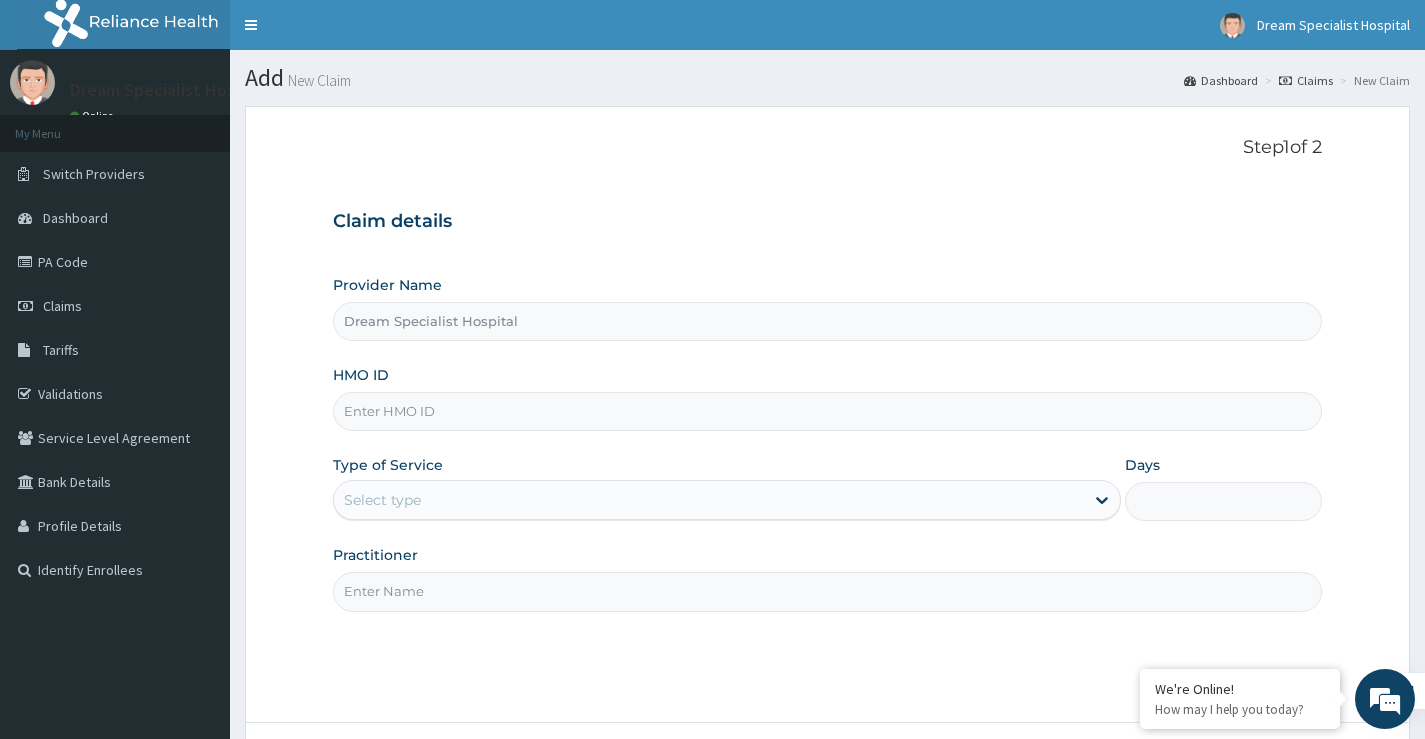 scroll, scrollTop: 0, scrollLeft: 0, axis: both 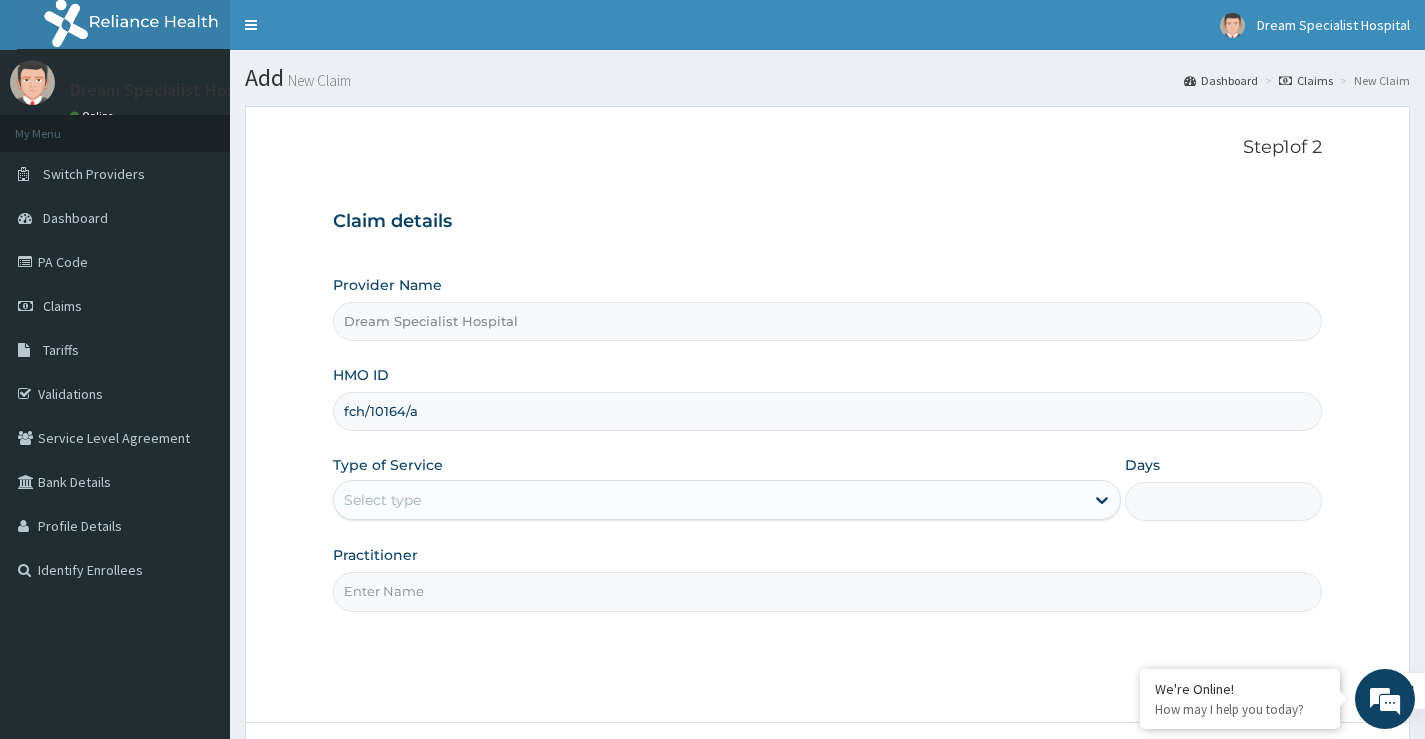 type on "fch/10164/a" 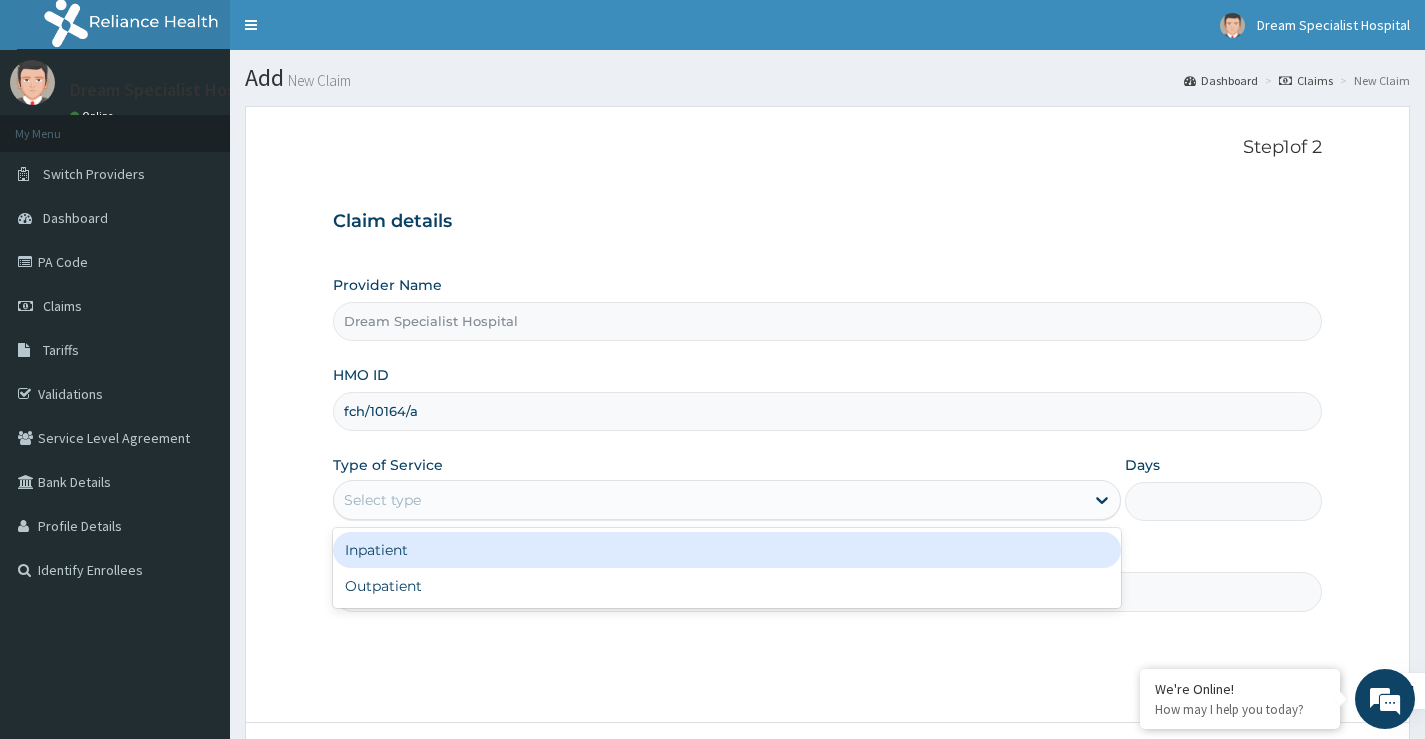 click on "Select type" at bounding box center (382, 500) 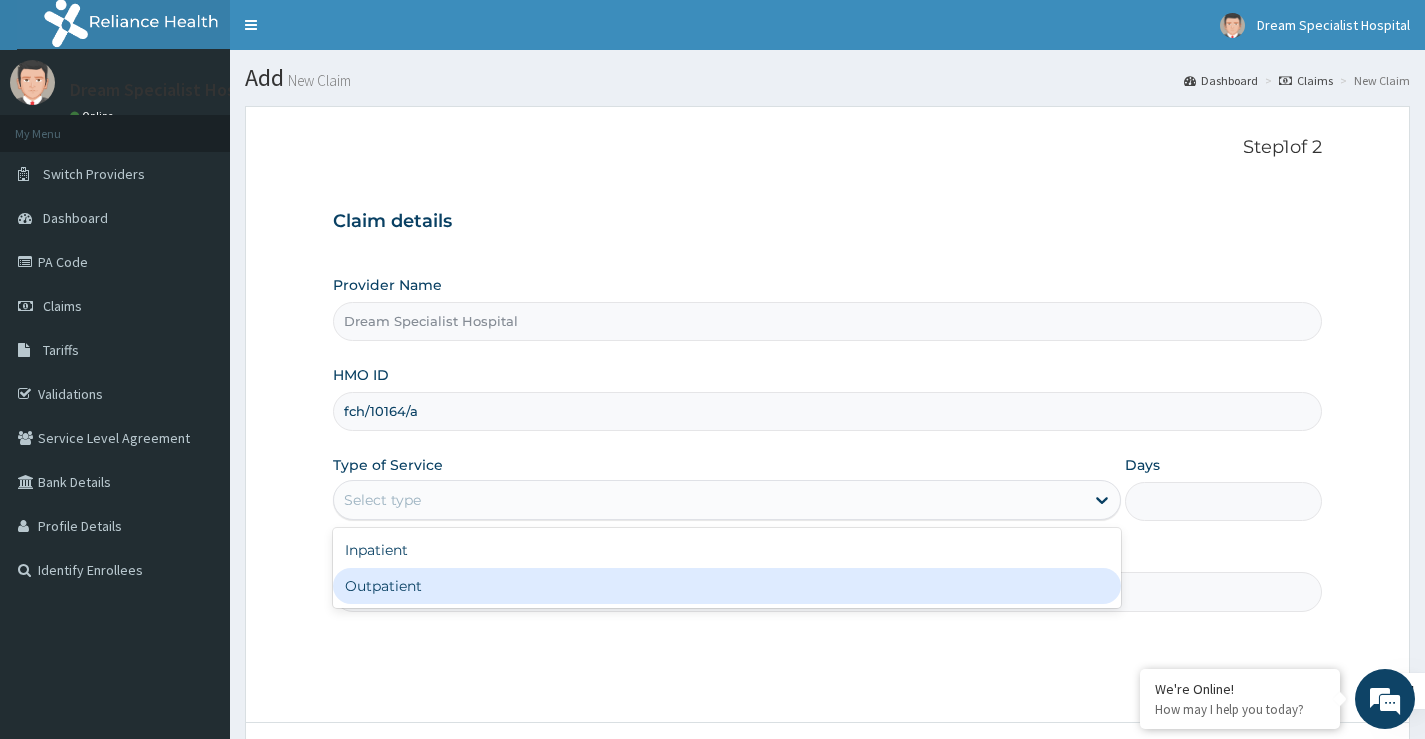 click on "Outpatient" at bounding box center [727, 586] 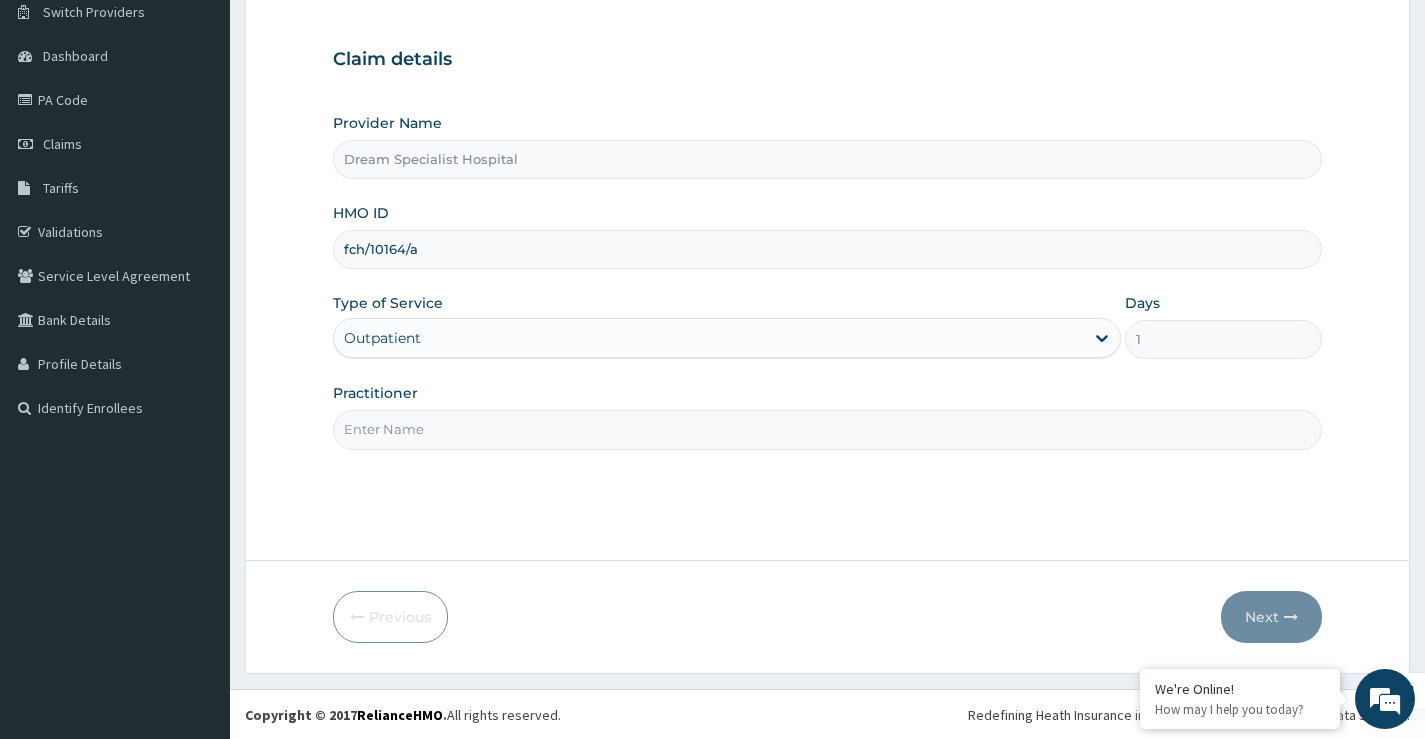 scroll, scrollTop: 163, scrollLeft: 0, axis: vertical 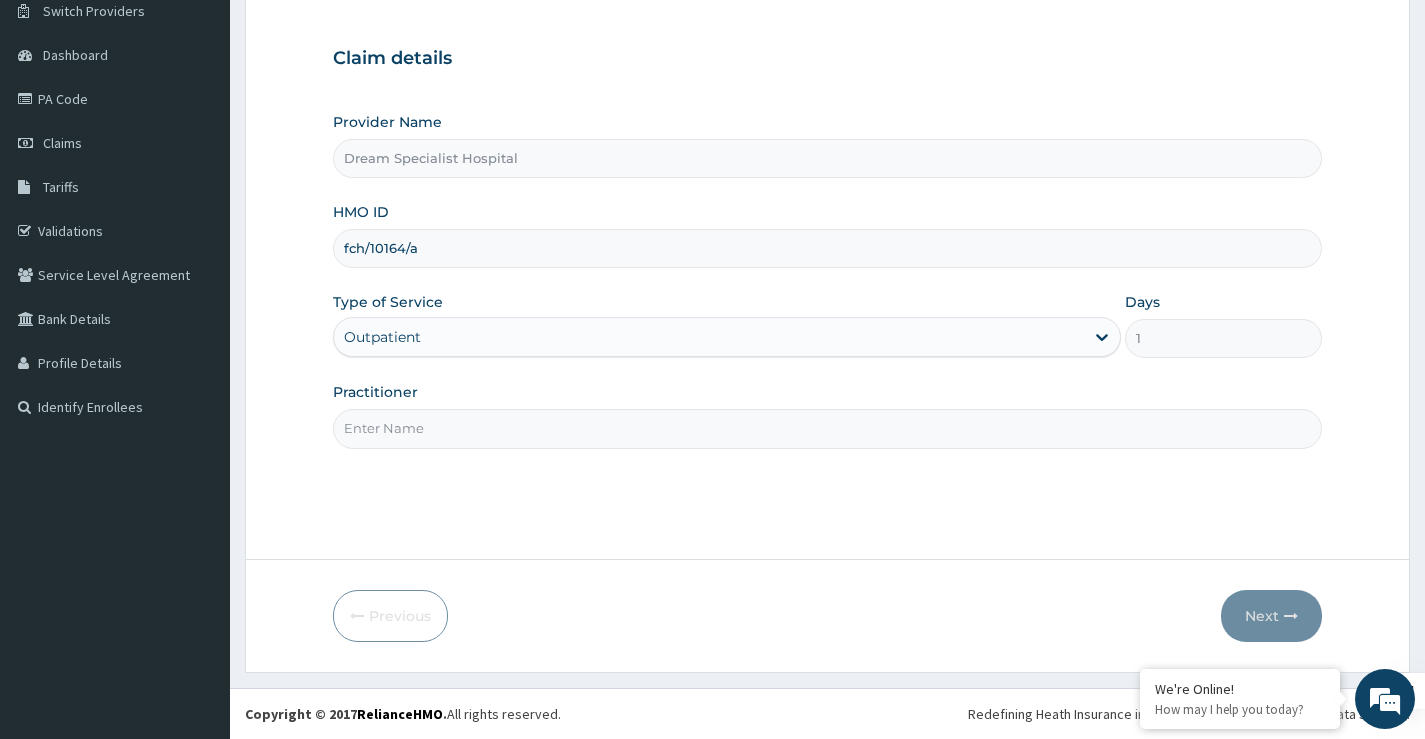 click on "Practitioner" at bounding box center (827, 428) 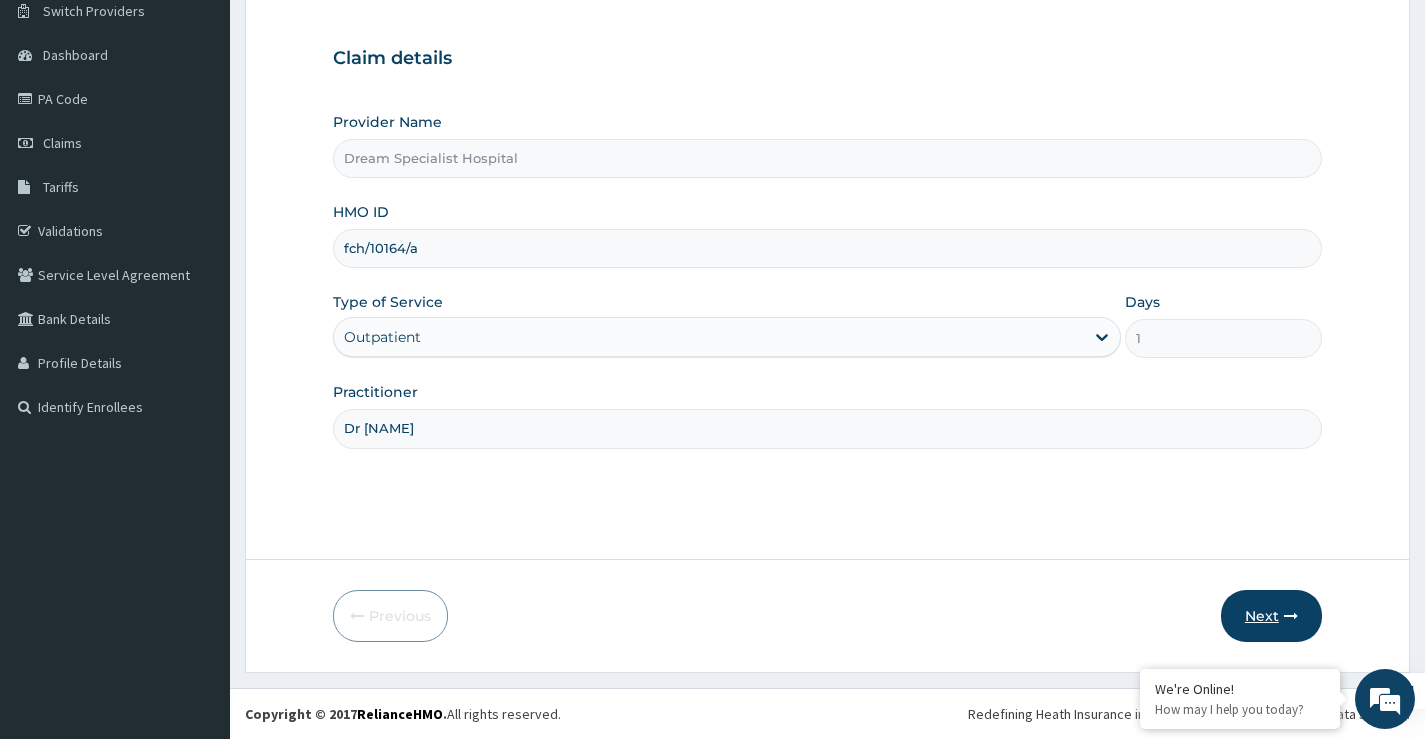click at bounding box center (1291, 616) 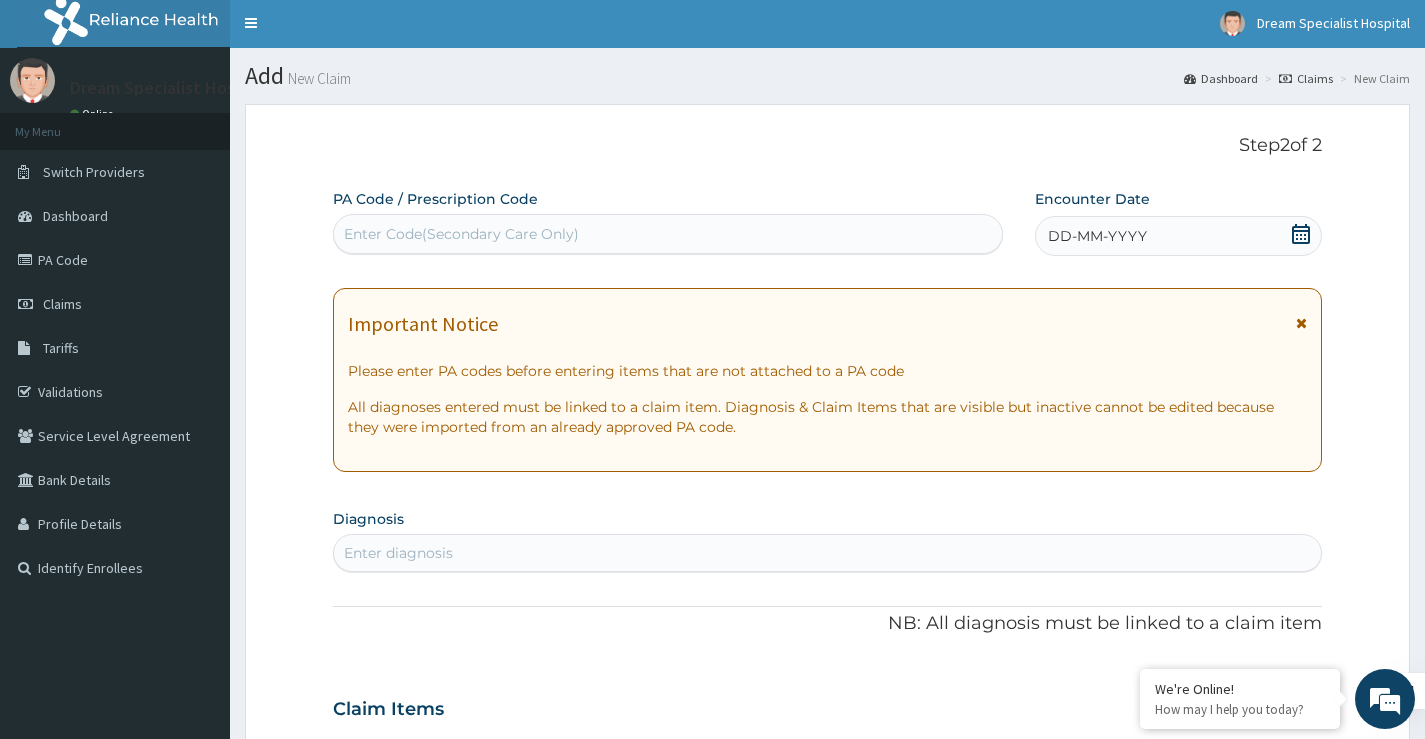 scroll, scrollTop: 0, scrollLeft: 0, axis: both 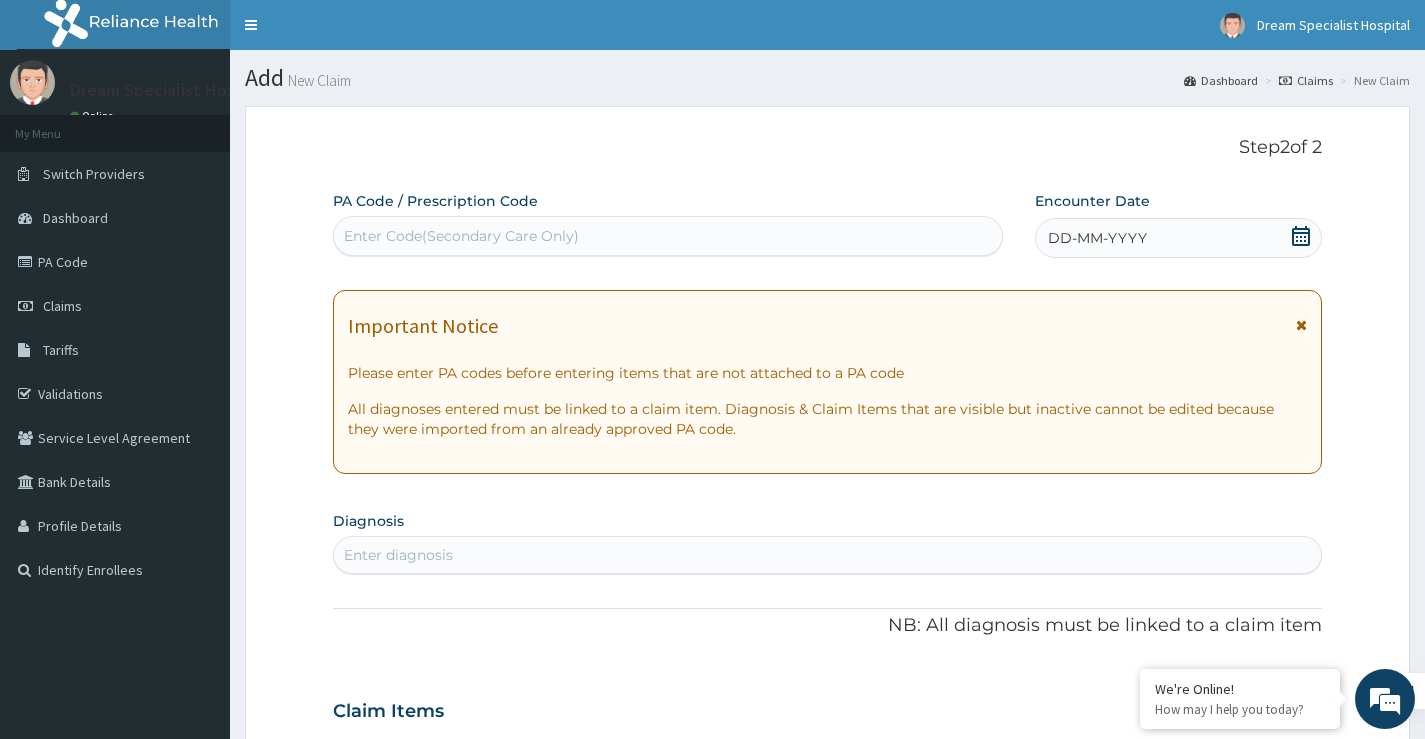 drag, startPoint x: 419, startPoint y: 227, endPoint x: 366, endPoint y: 238, distance: 54.129475 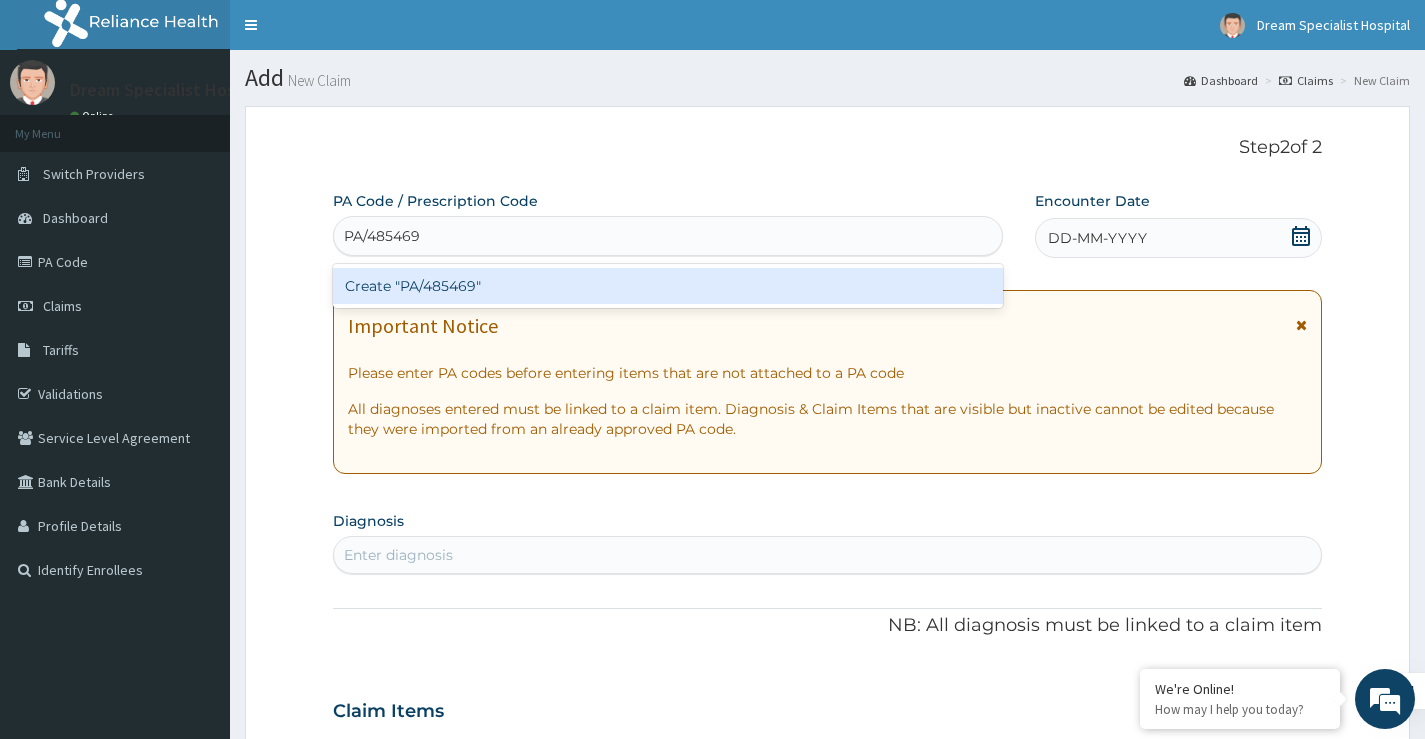 click on "Create "PA/485469"" at bounding box center (668, 286) 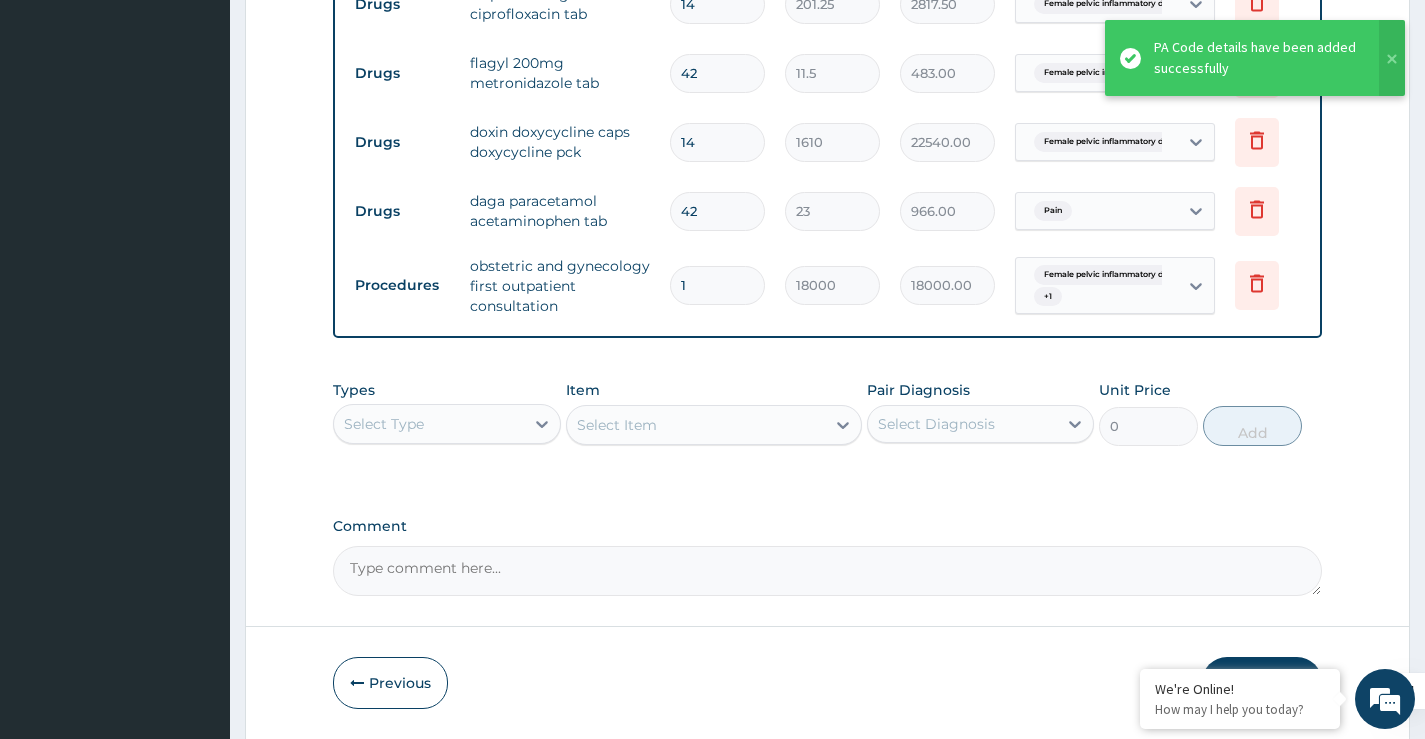 scroll, scrollTop: 910, scrollLeft: 0, axis: vertical 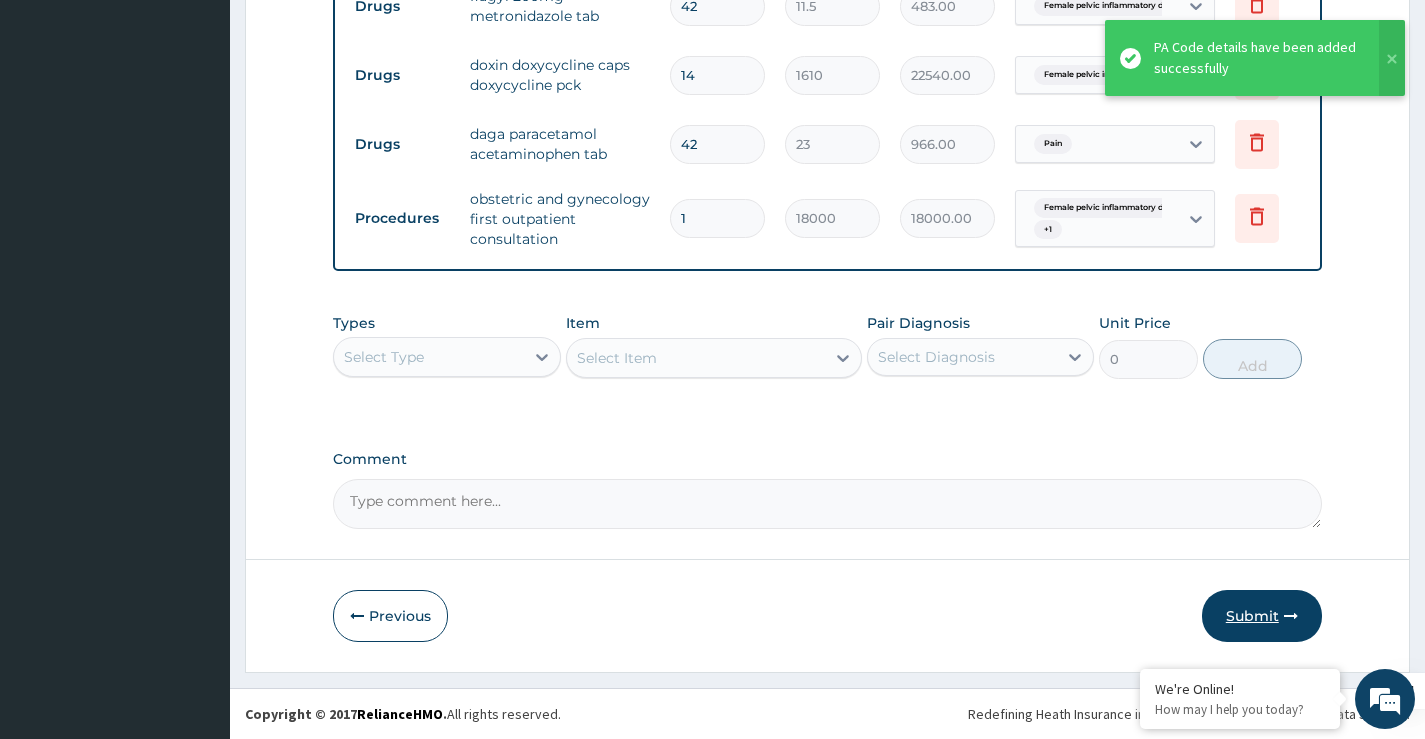 click on "Submit" at bounding box center [1262, 616] 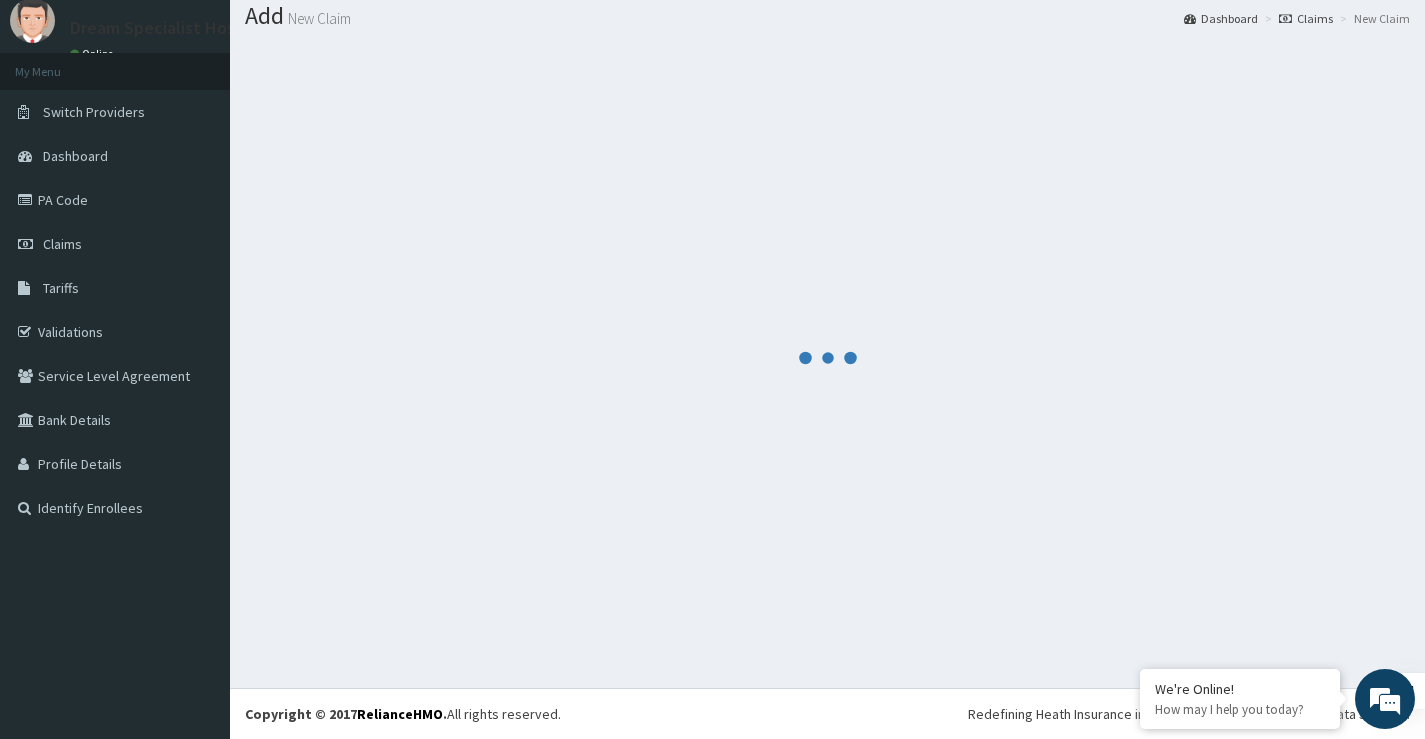 scroll, scrollTop: 910, scrollLeft: 0, axis: vertical 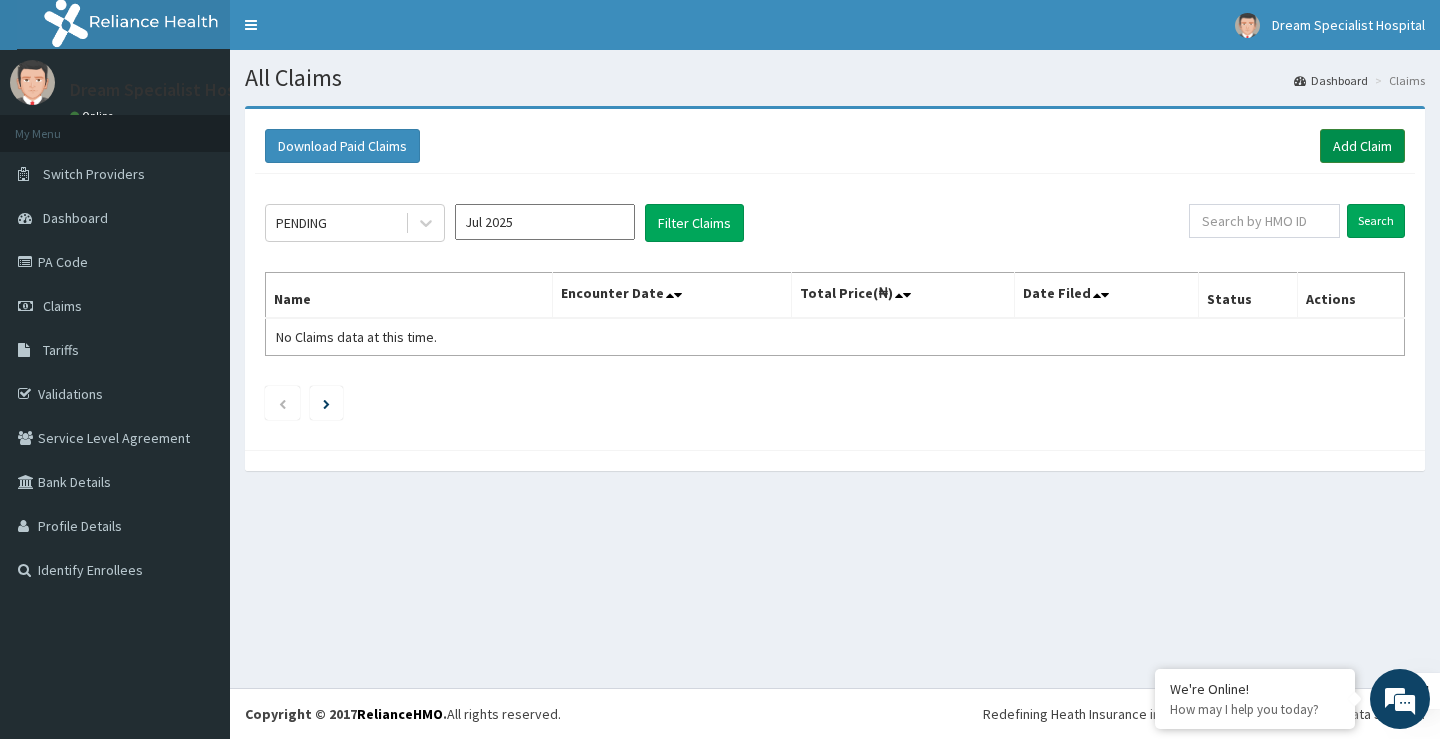 click on "Add Claim" at bounding box center [1362, 146] 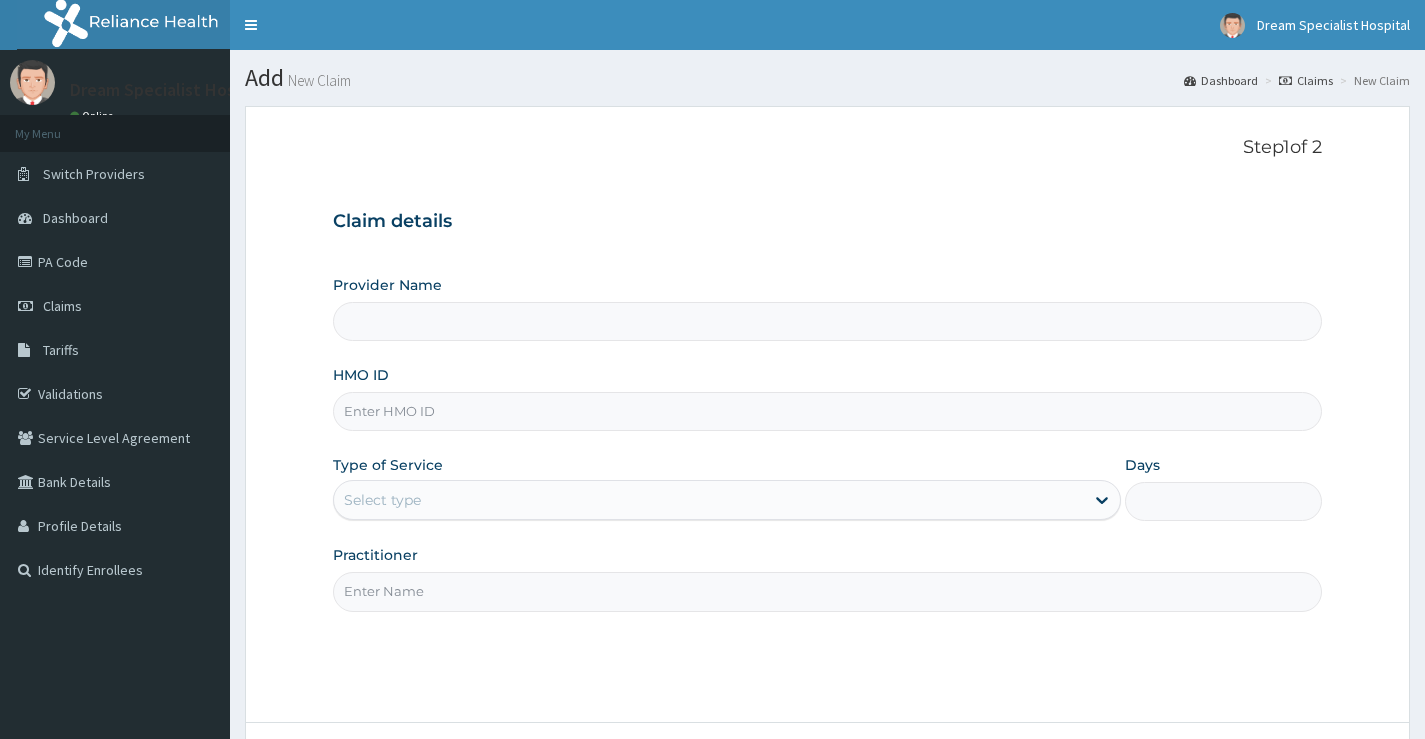 scroll, scrollTop: 0, scrollLeft: 0, axis: both 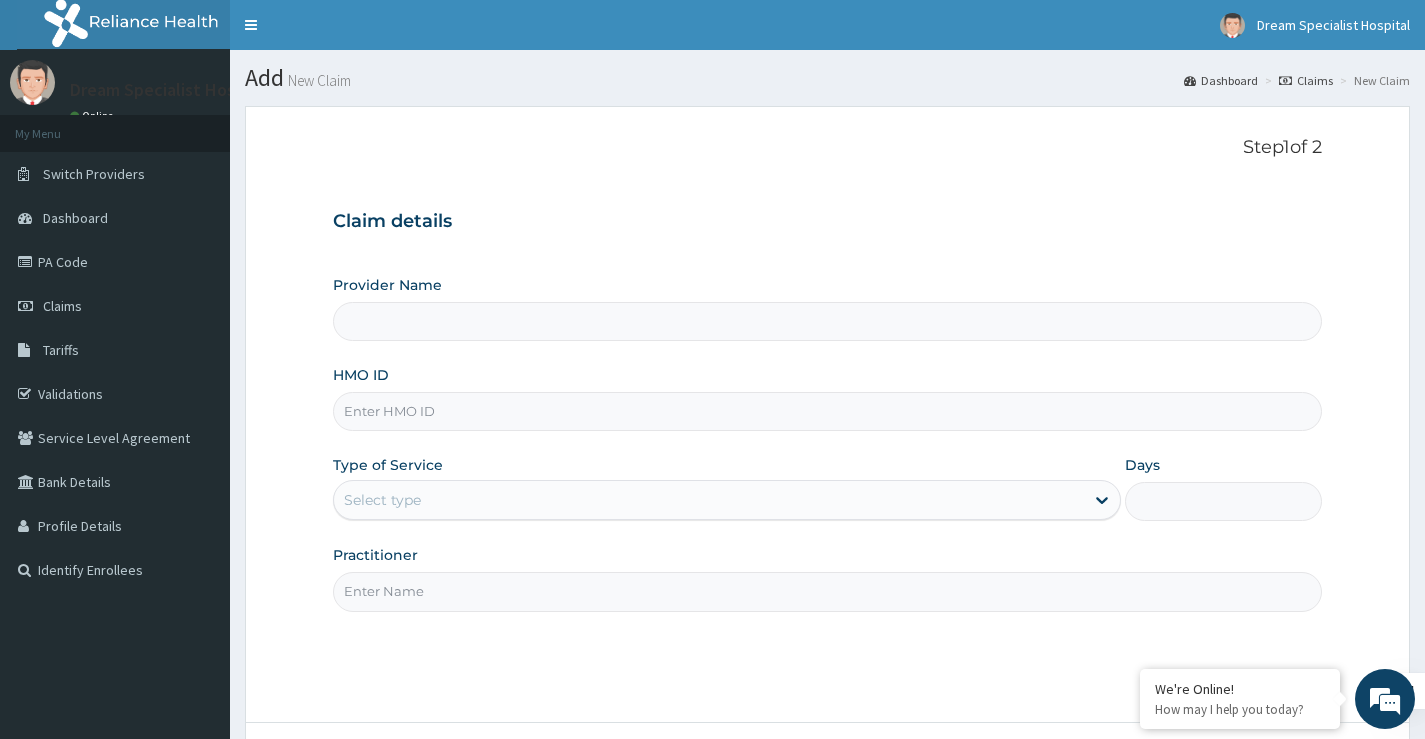 type on "Dream Specialist Hospital" 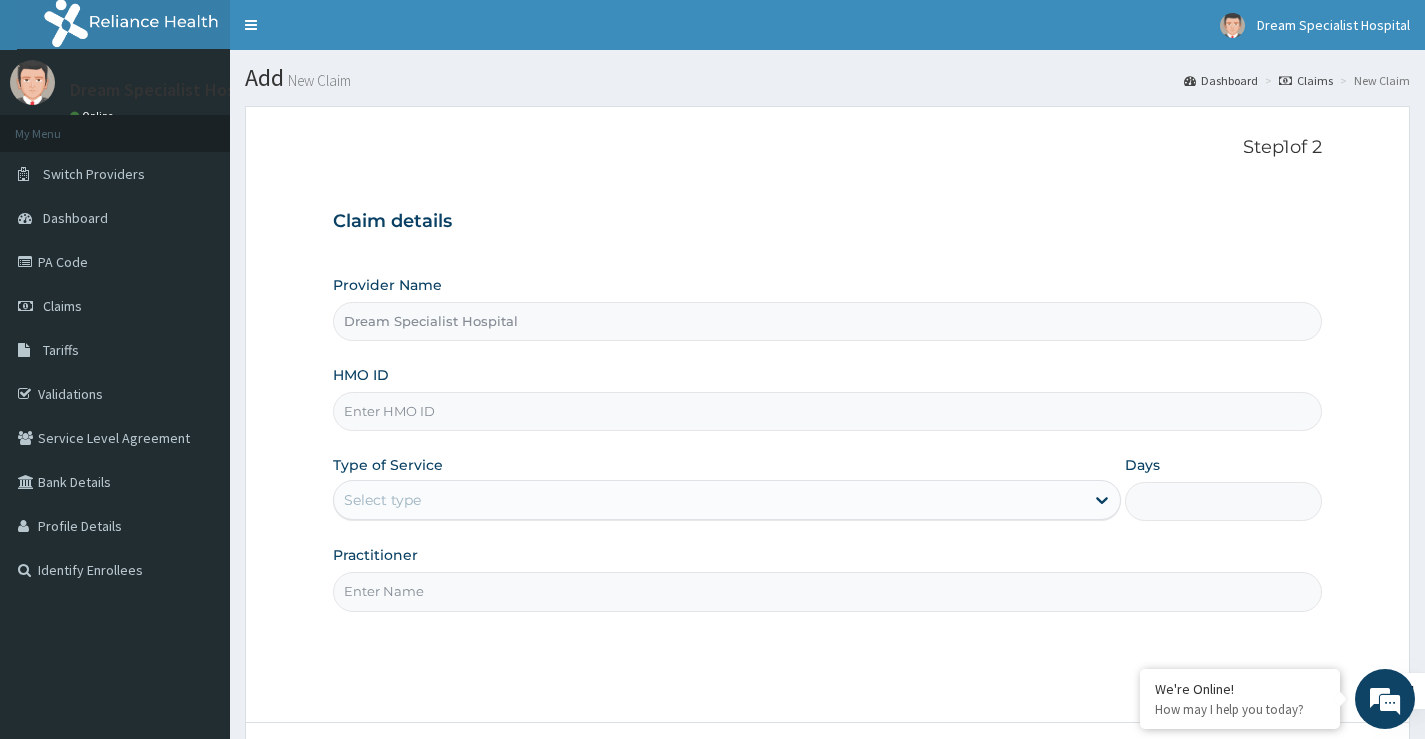 click on "HMO ID" at bounding box center (827, 411) 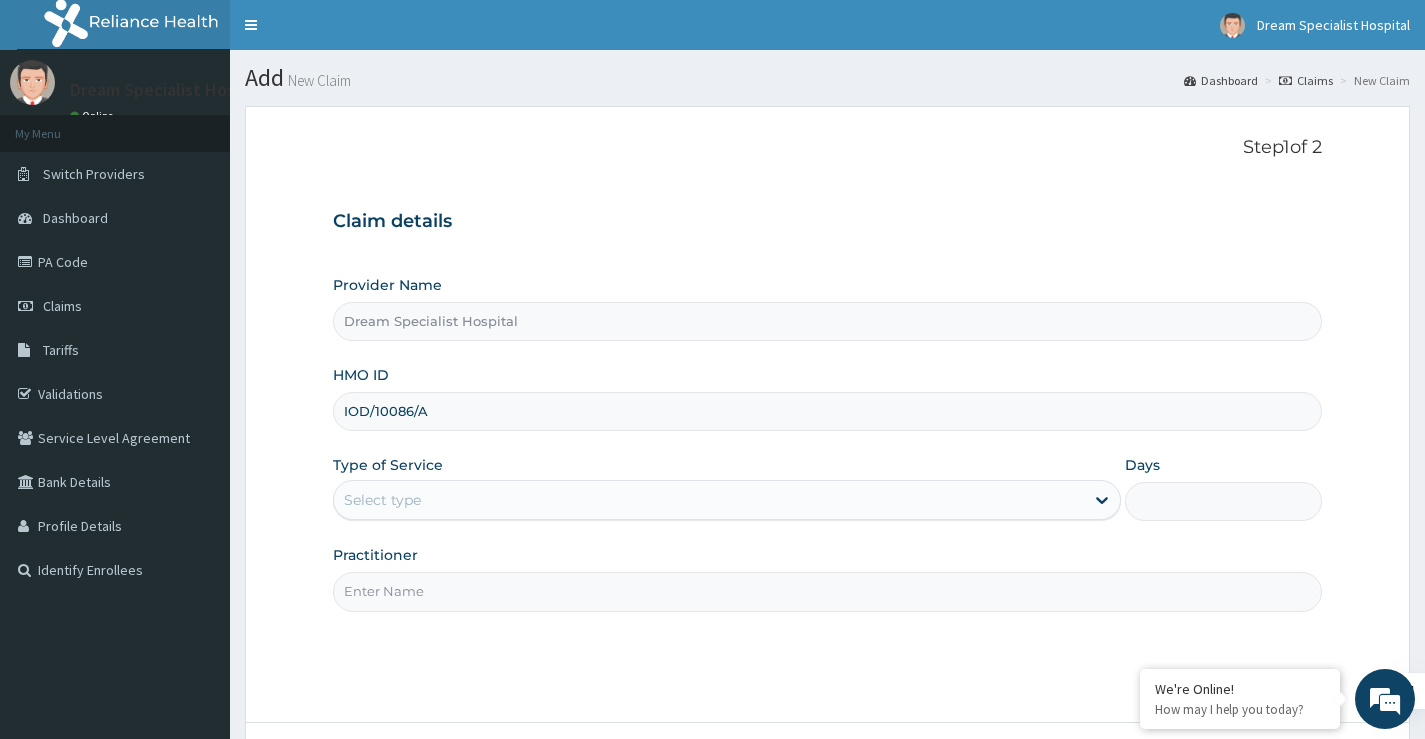 type on "IOD/10086/A" 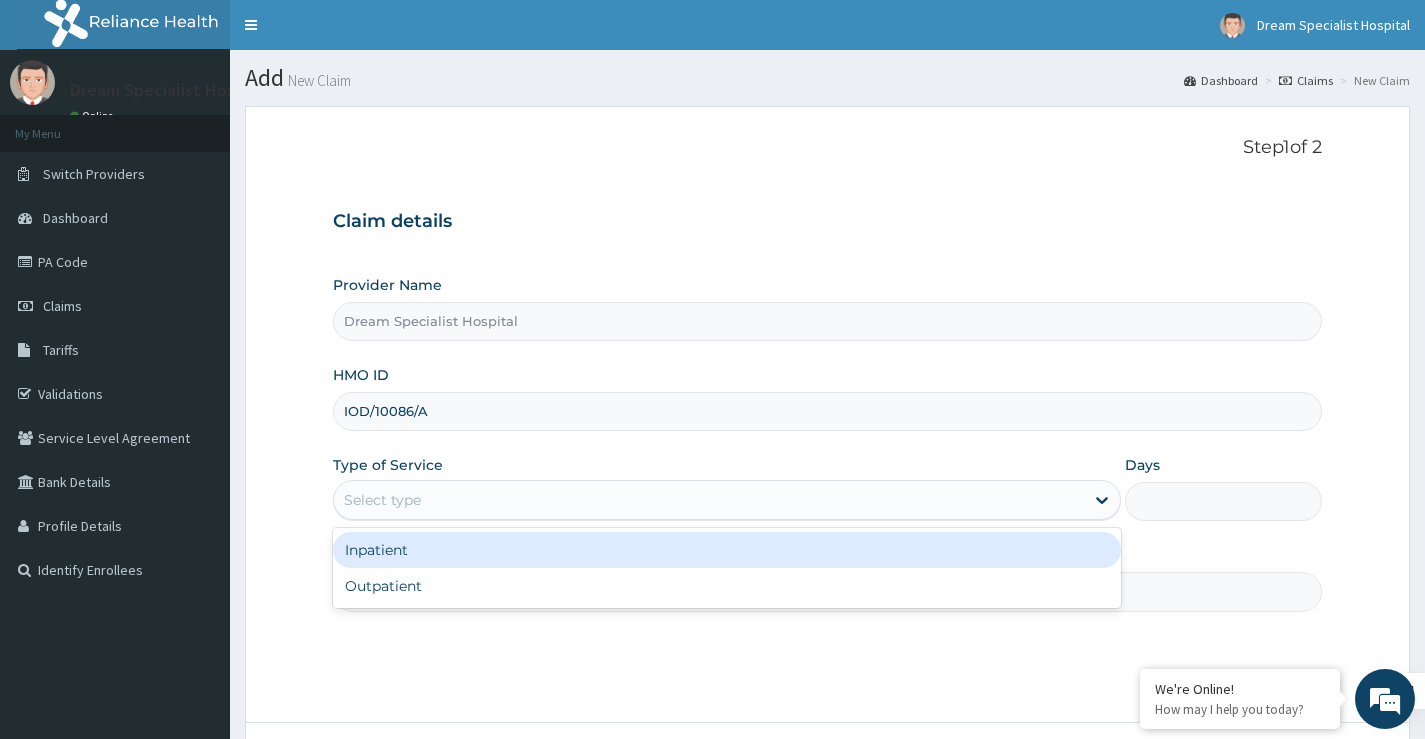 click on "Select type" at bounding box center (709, 500) 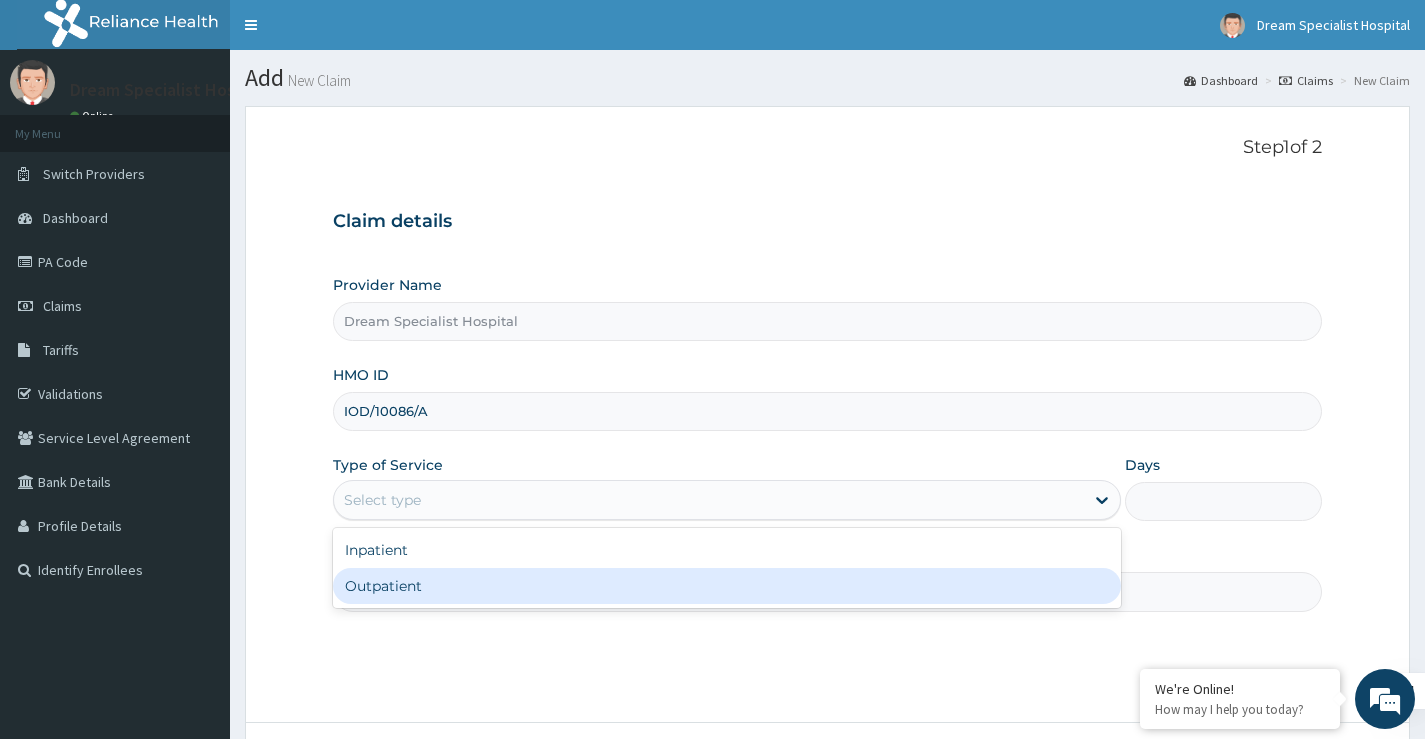 click on "Outpatient" at bounding box center (727, 586) 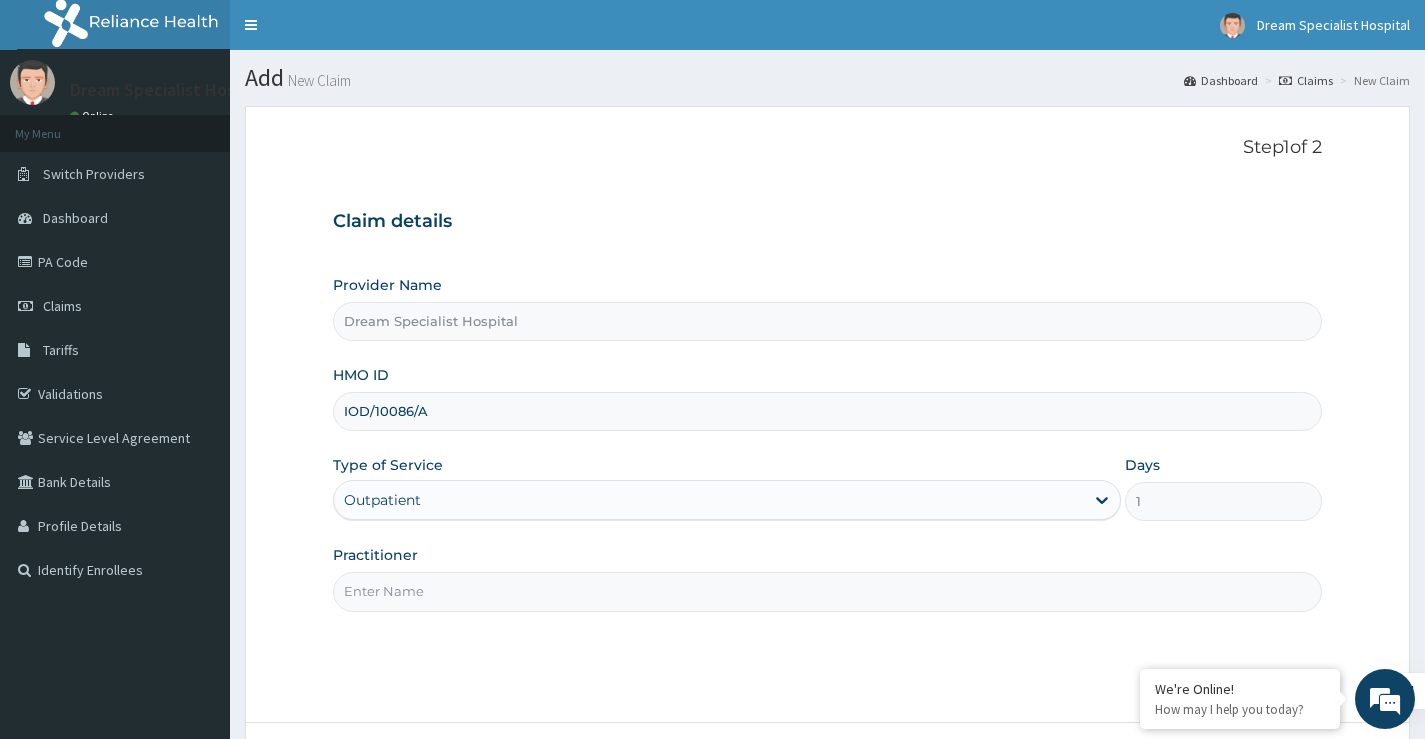 click on "Practitioner" at bounding box center (827, 591) 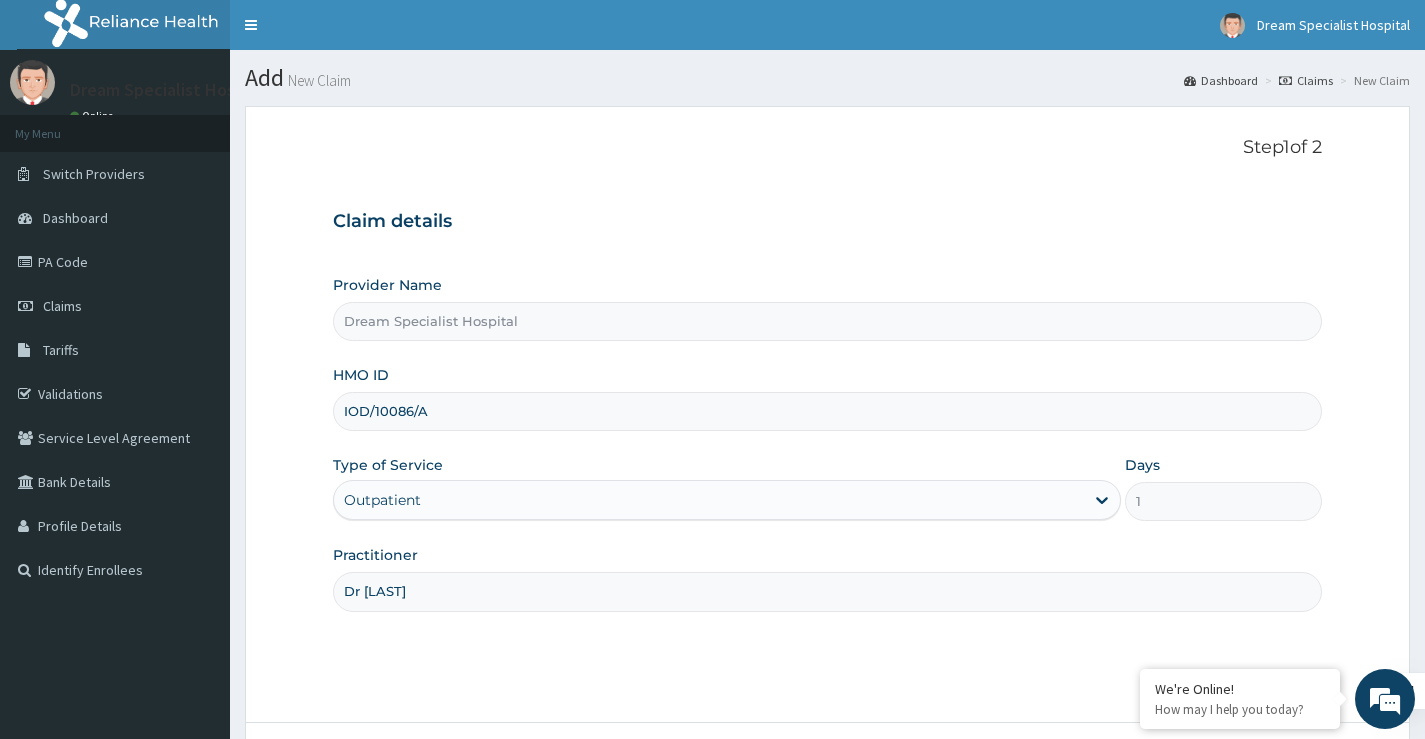 scroll, scrollTop: 0, scrollLeft: 0, axis: both 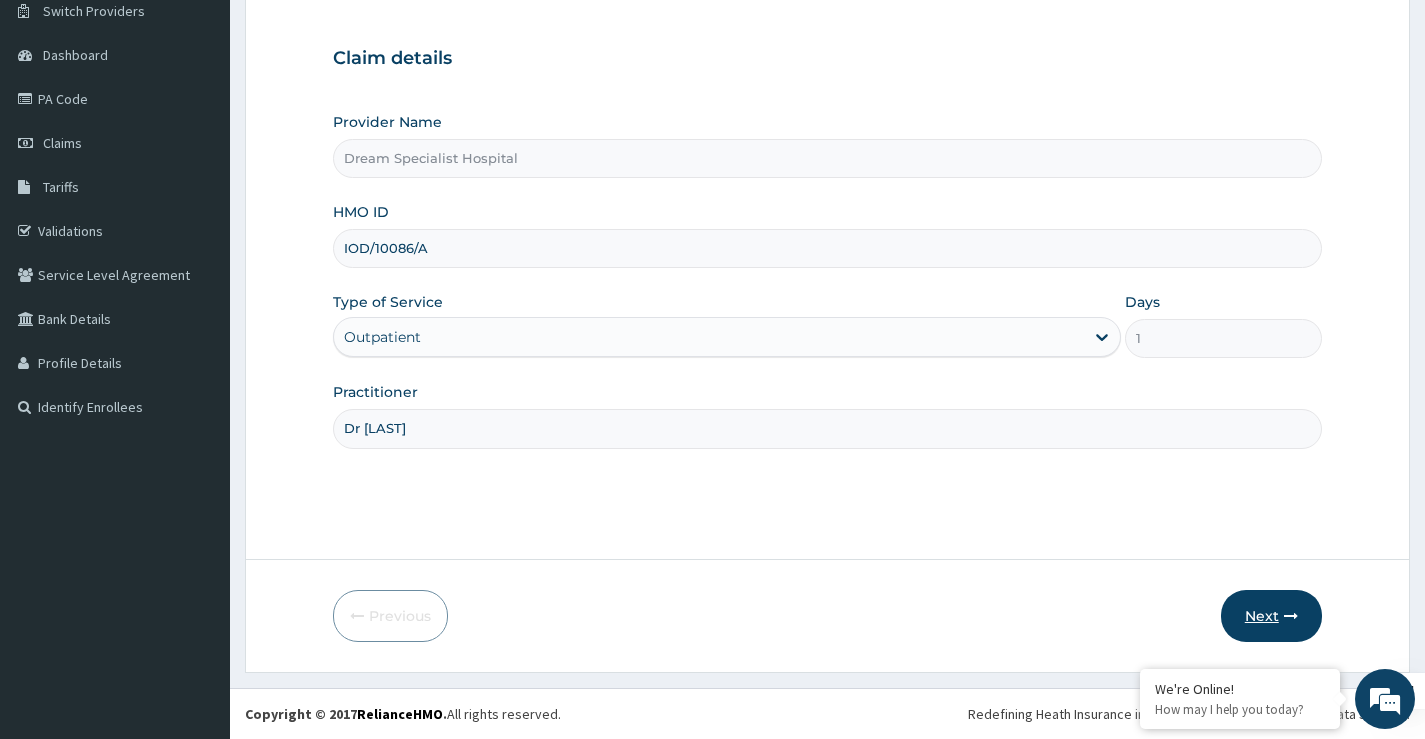 click on "Next" at bounding box center [1271, 616] 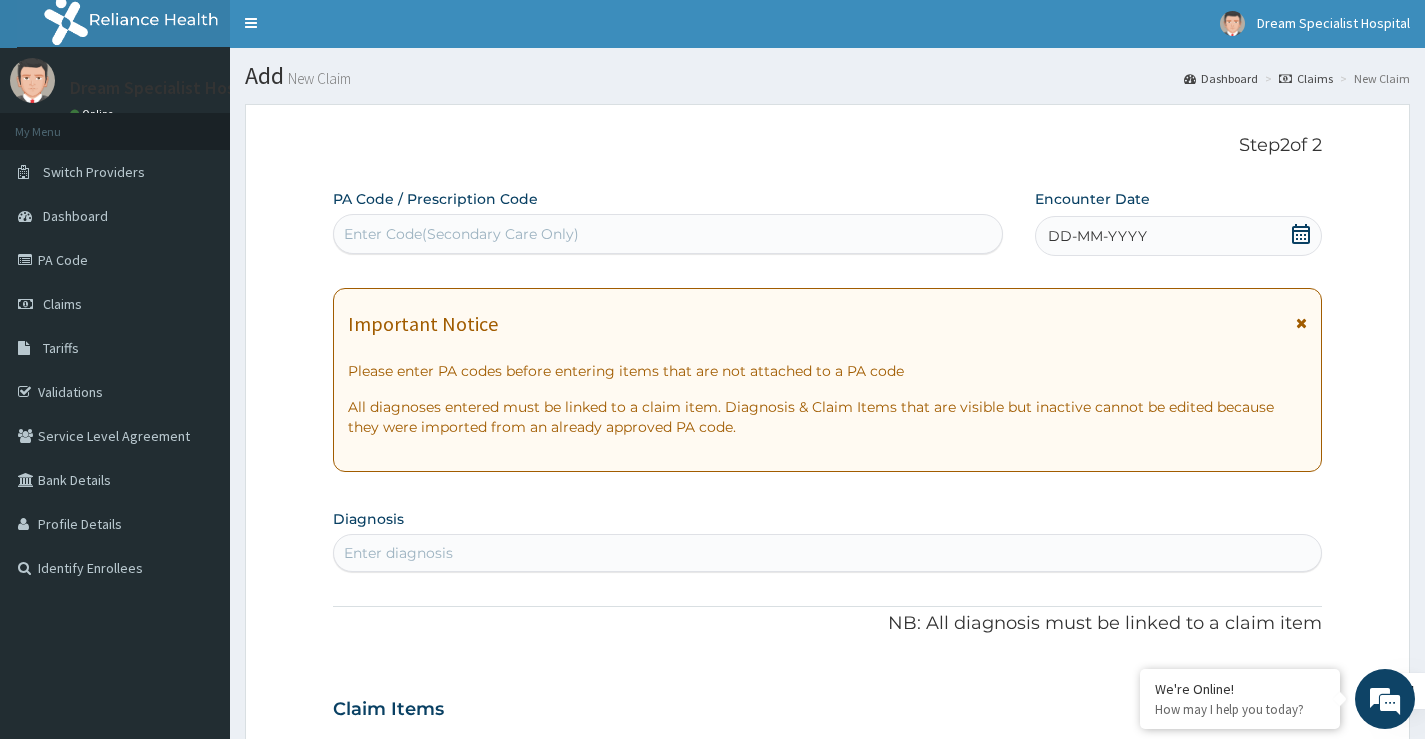 scroll, scrollTop: 0, scrollLeft: 0, axis: both 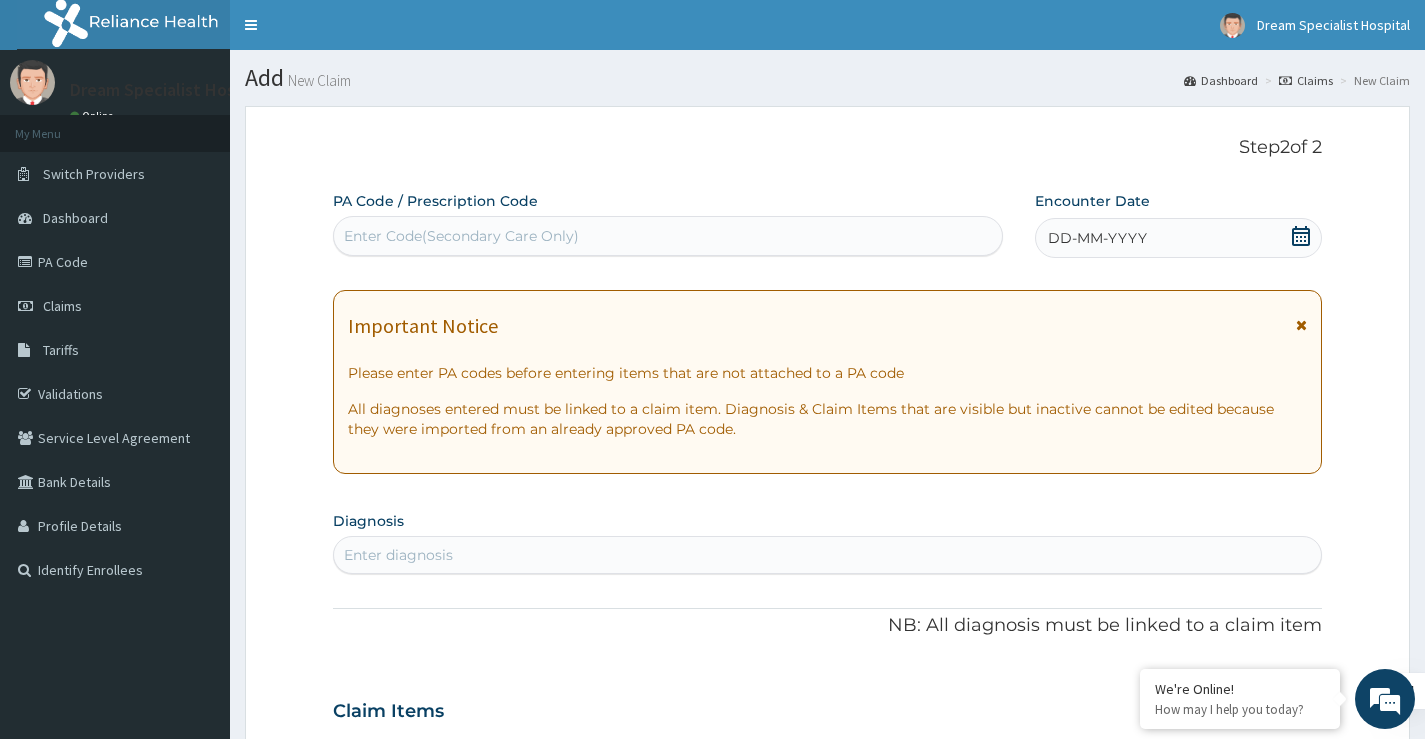 click on "Enter Code(Secondary Care Only)" at bounding box center [668, 236] 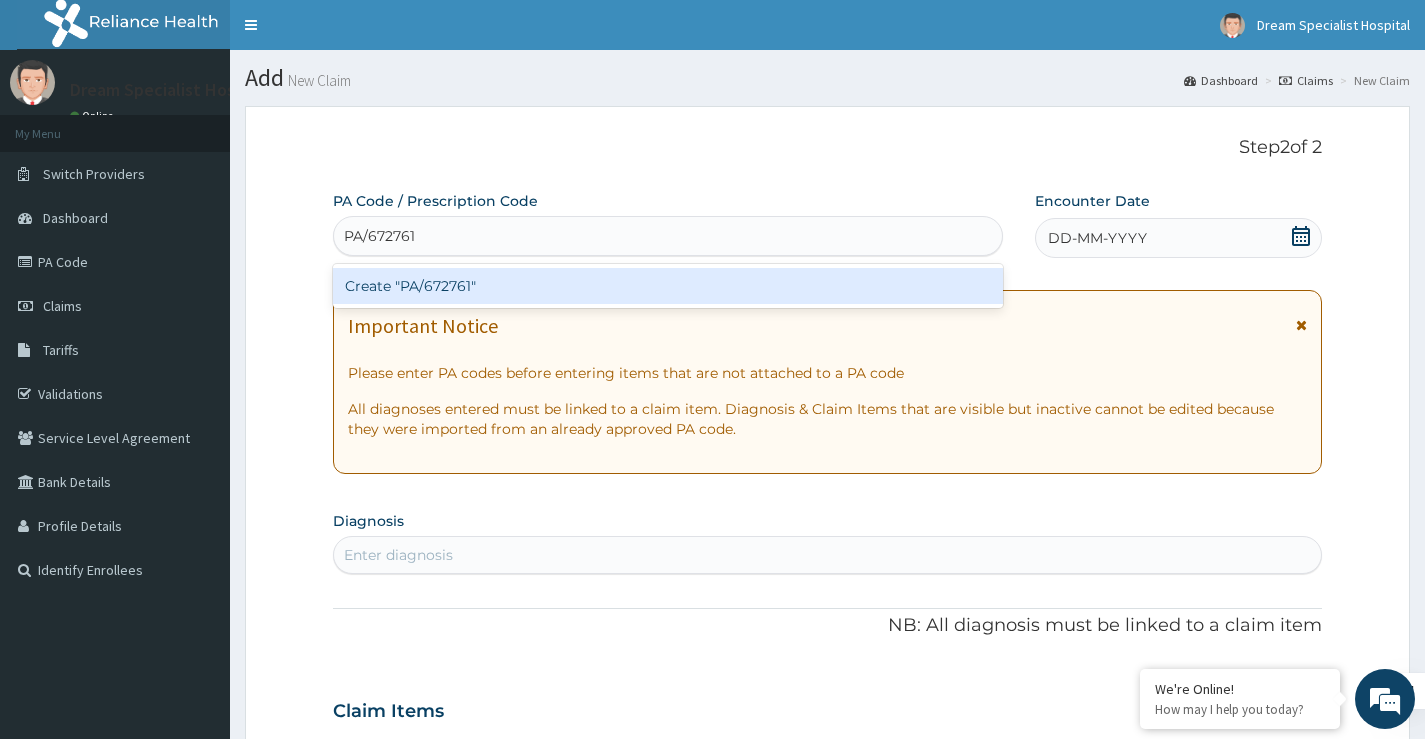 click on "Create "PA/672761"" at bounding box center (668, 286) 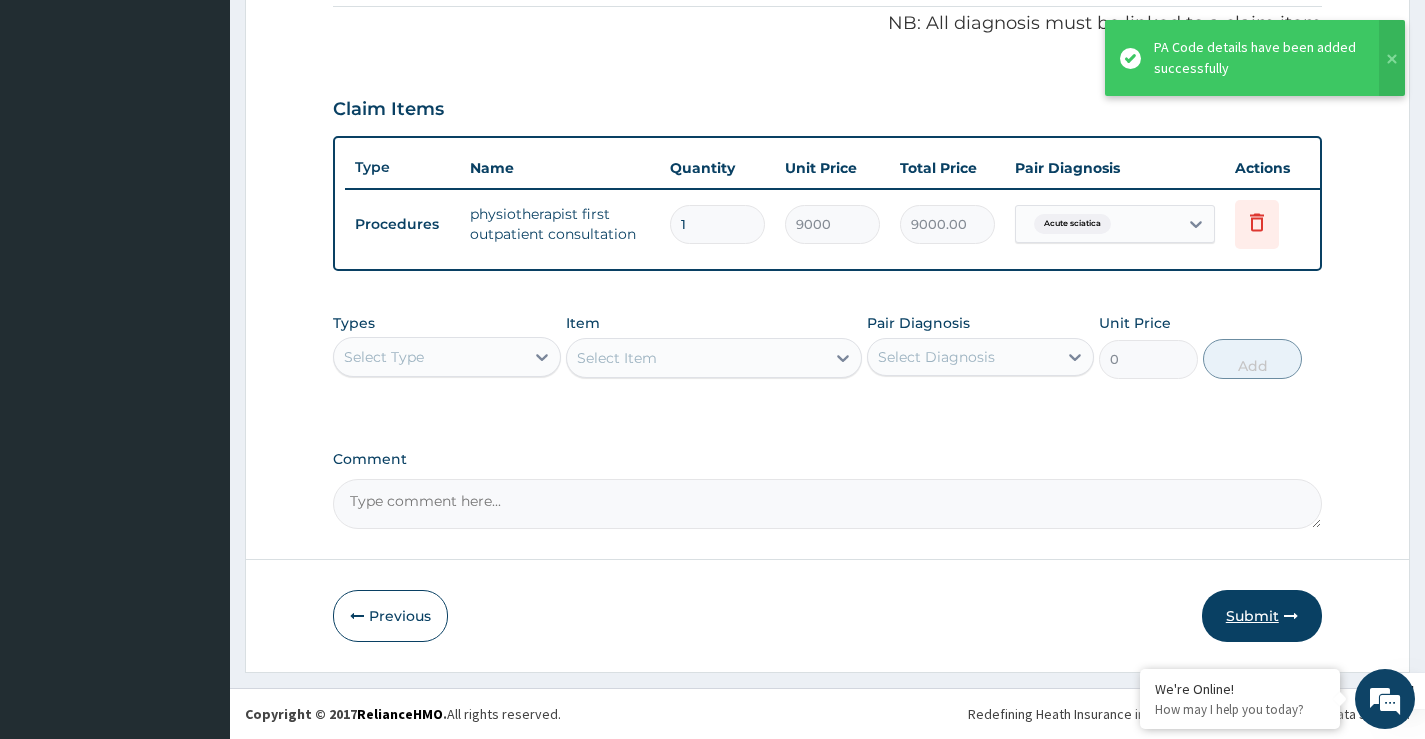 click on "Submit" at bounding box center (1262, 616) 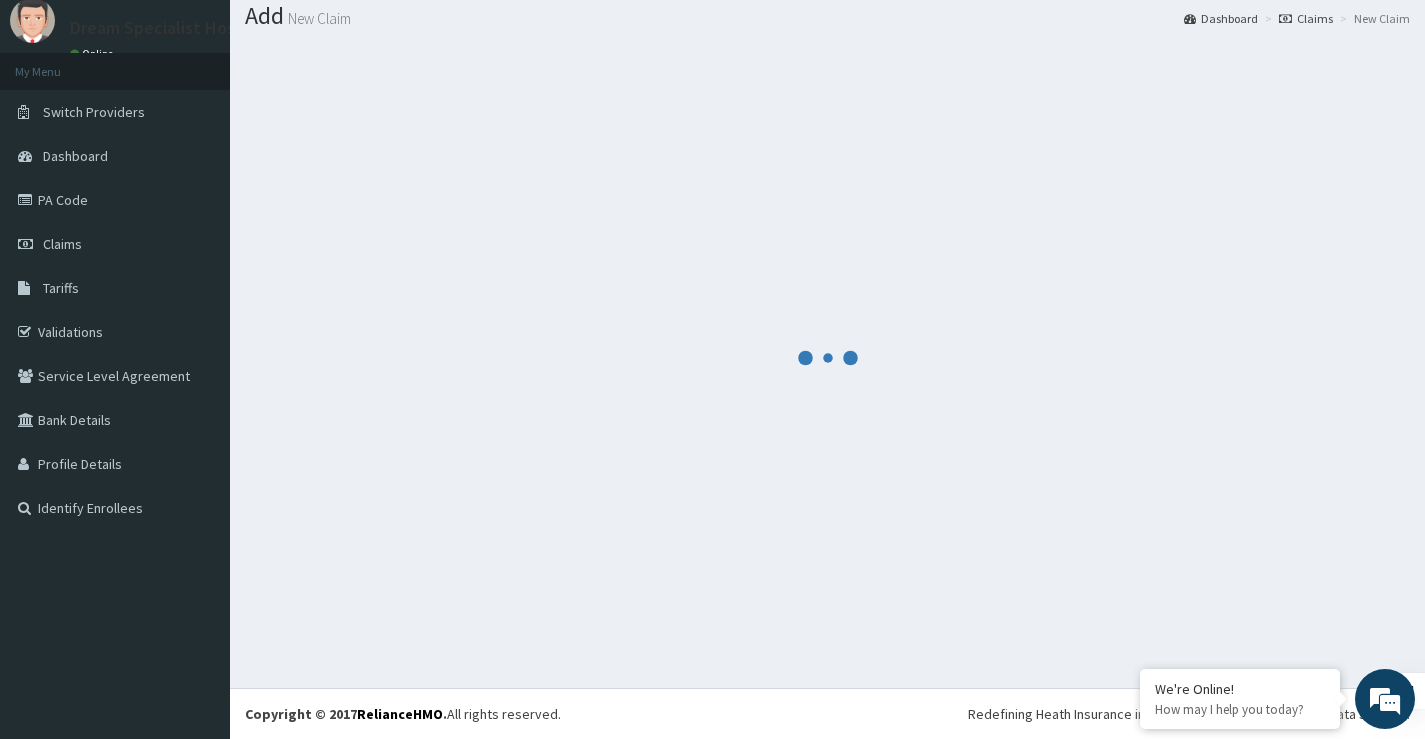 scroll, scrollTop: 623, scrollLeft: 0, axis: vertical 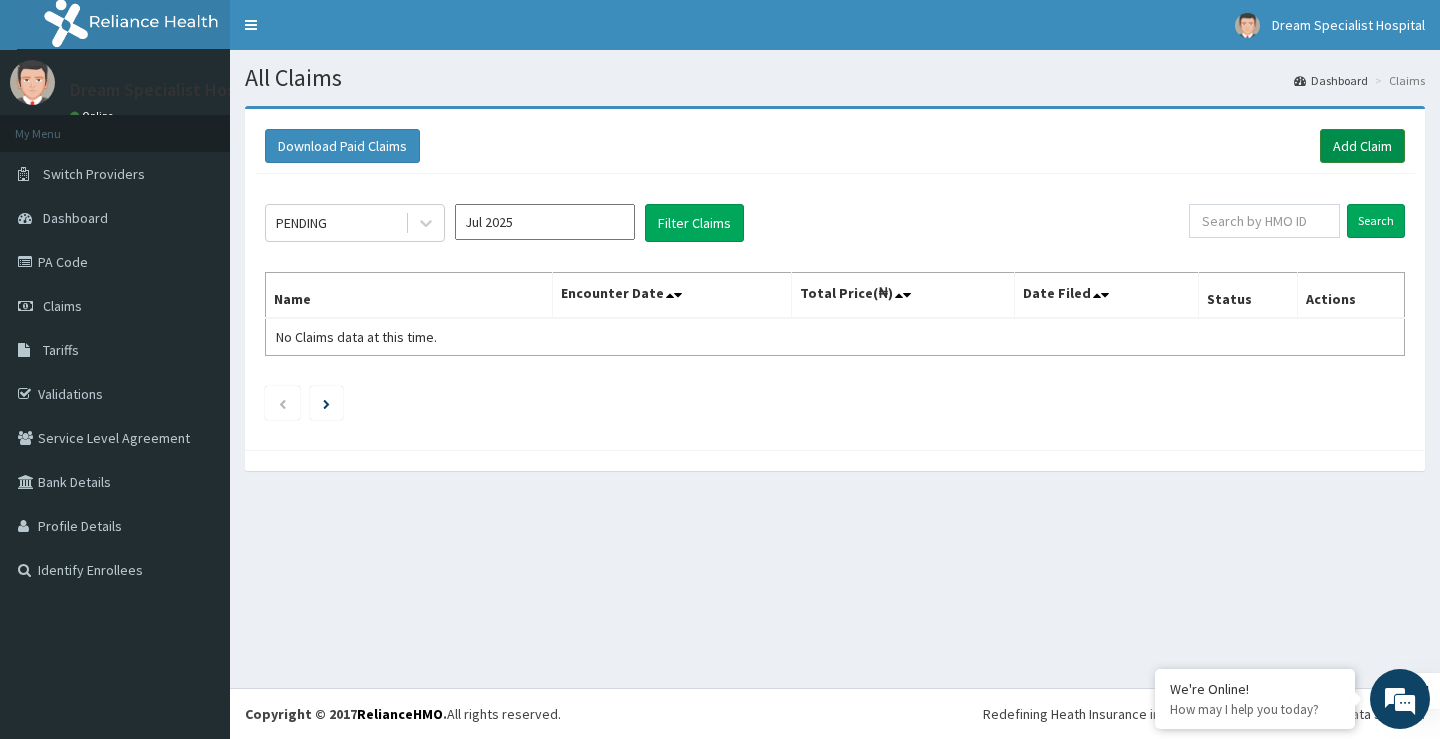 click on "Add Claim" at bounding box center (1362, 146) 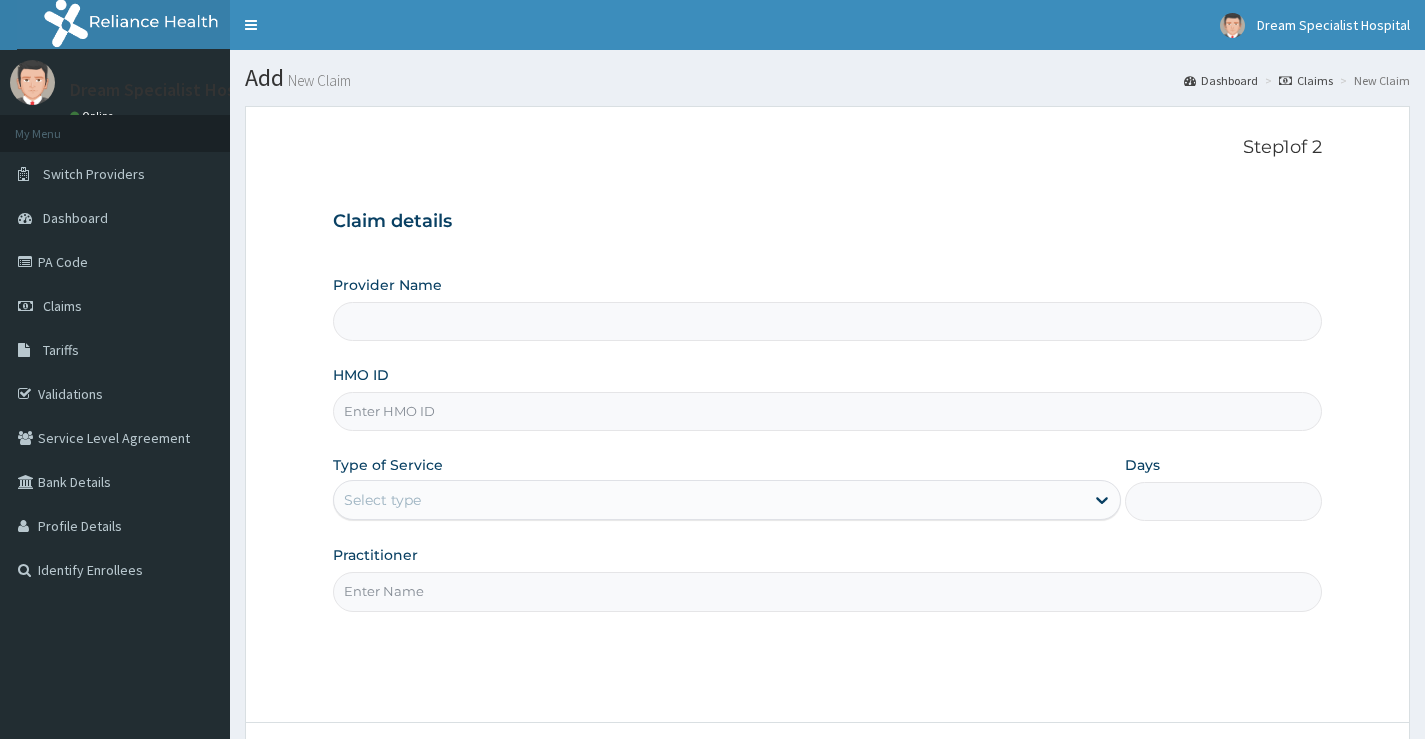 scroll, scrollTop: 0, scrollLeft: 0, axis: both 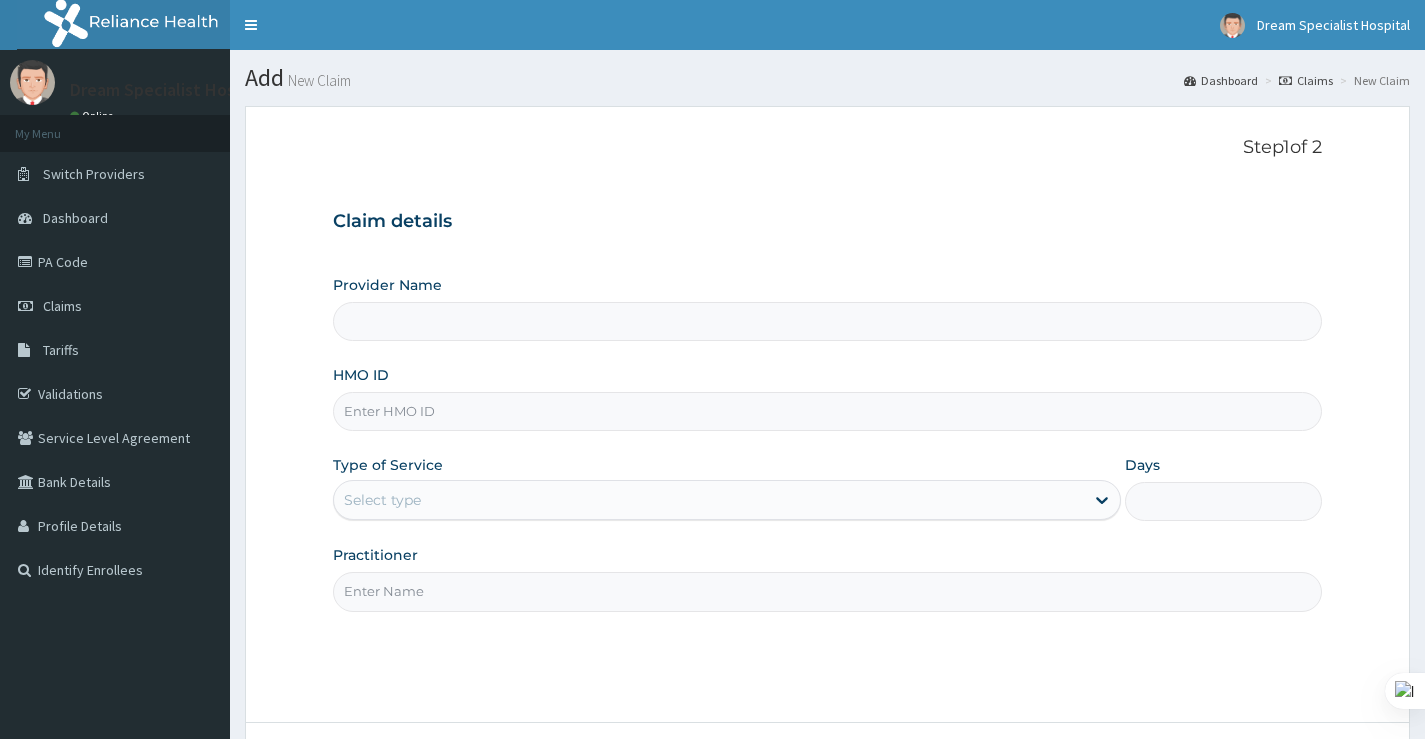click on "HMO ID" at bounding box center [827, 411] 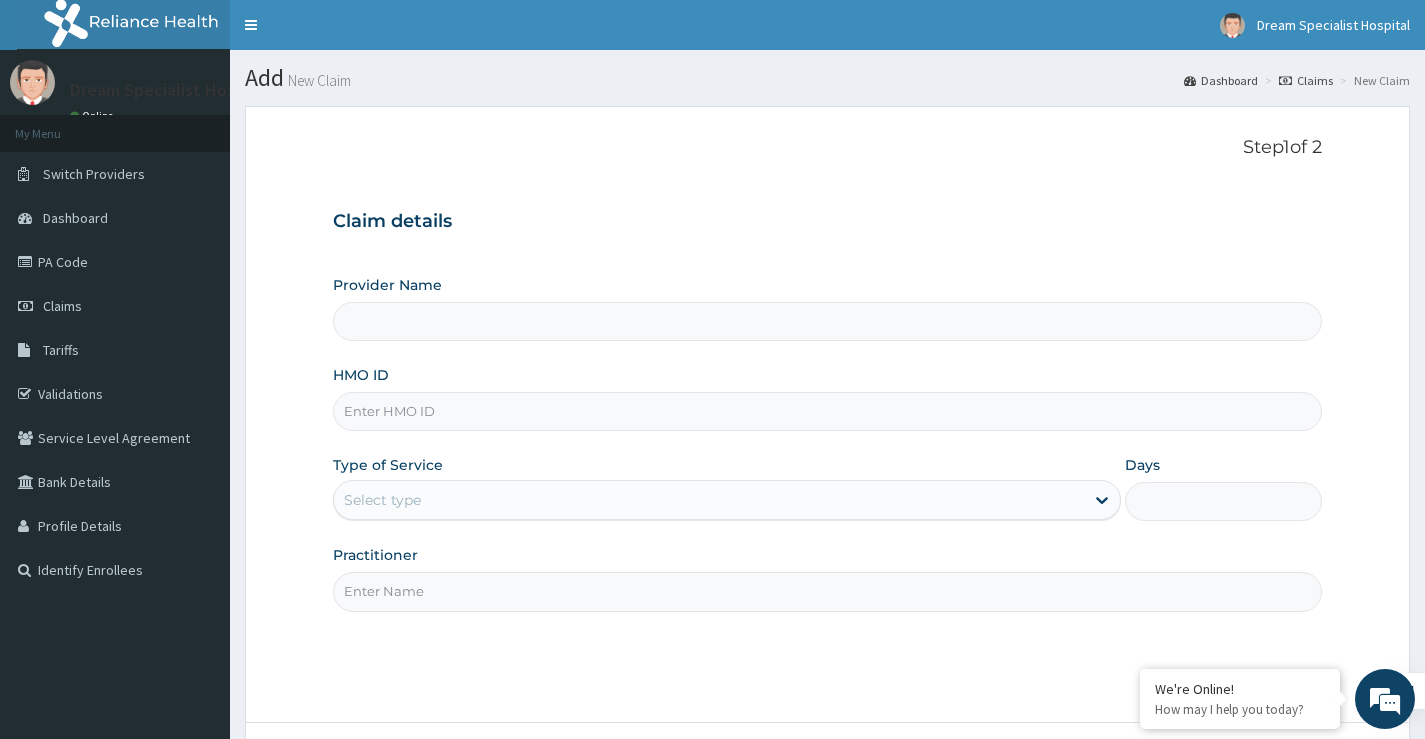 type on "Dream Specialist Hospital" 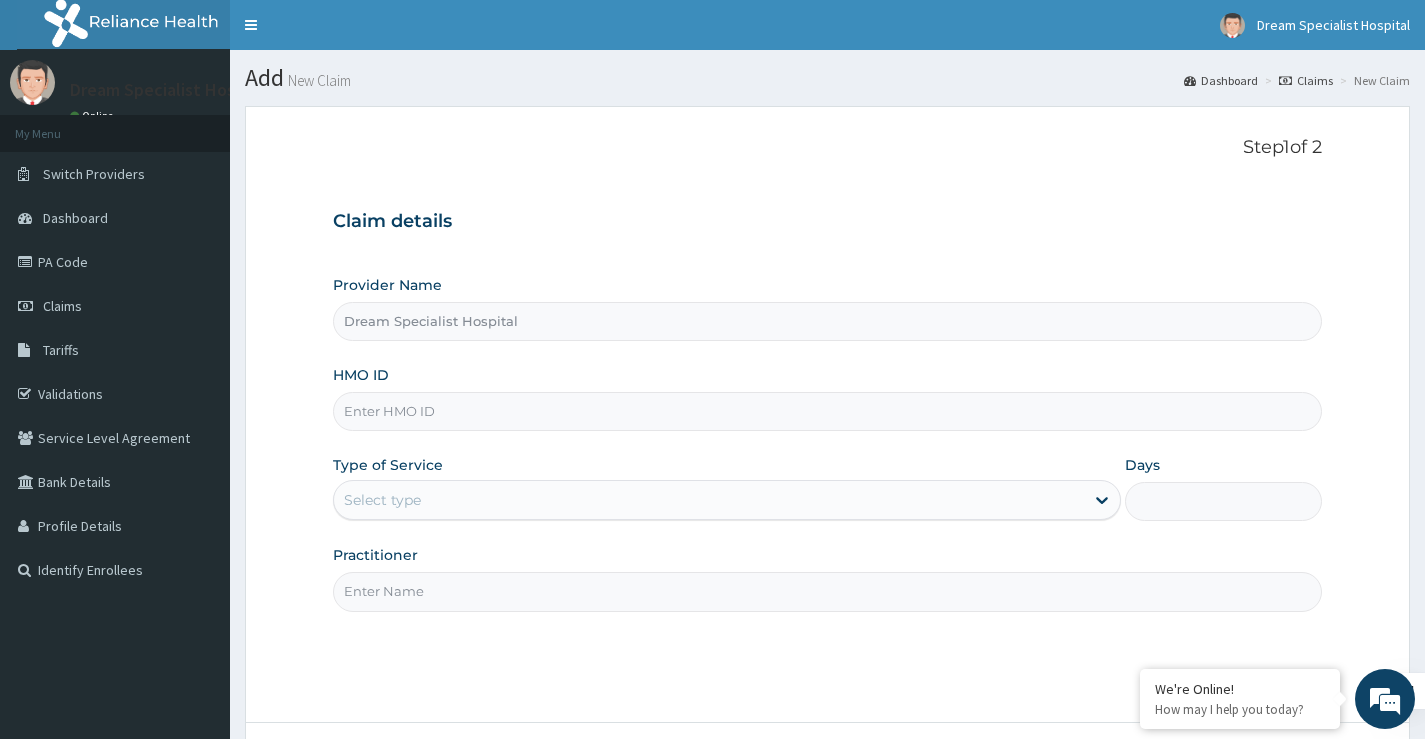 paste on "IOD/10086/A" 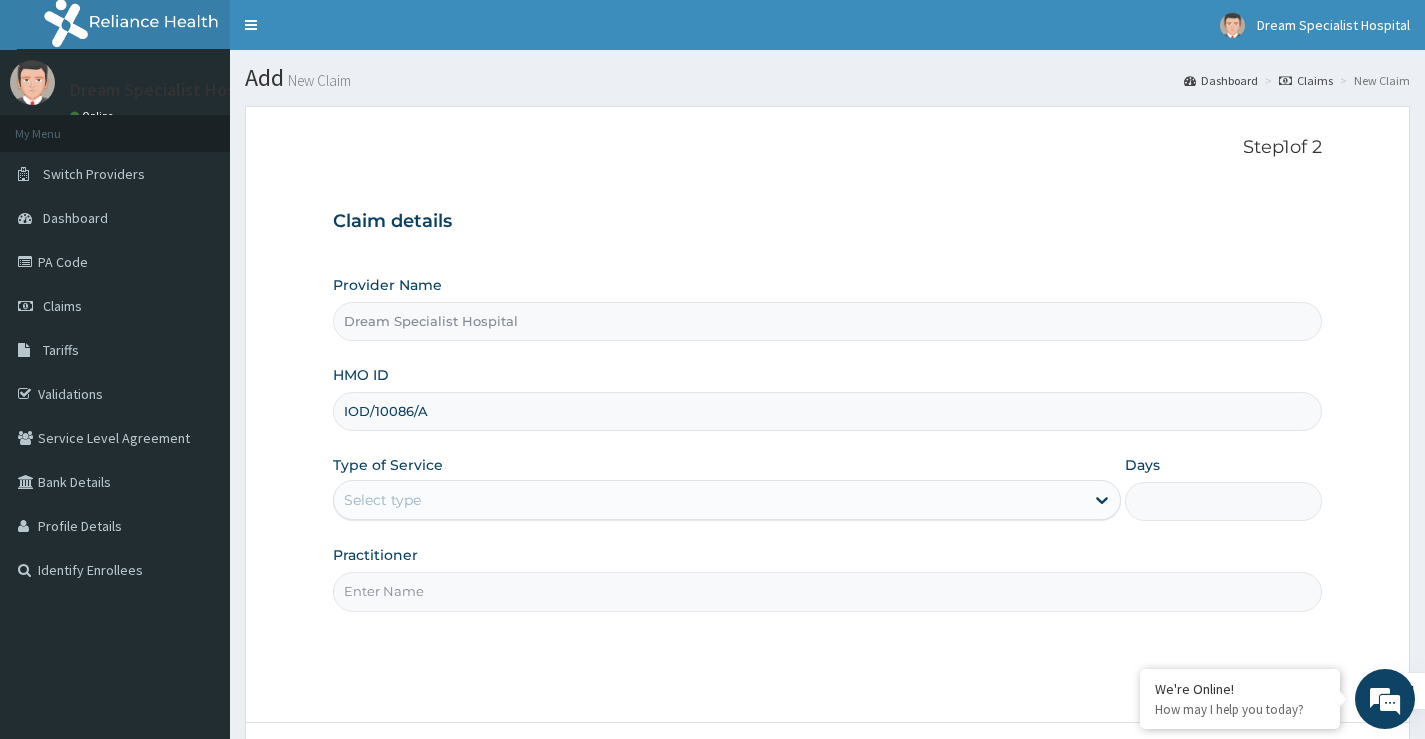 type on "IOD/10086/A" 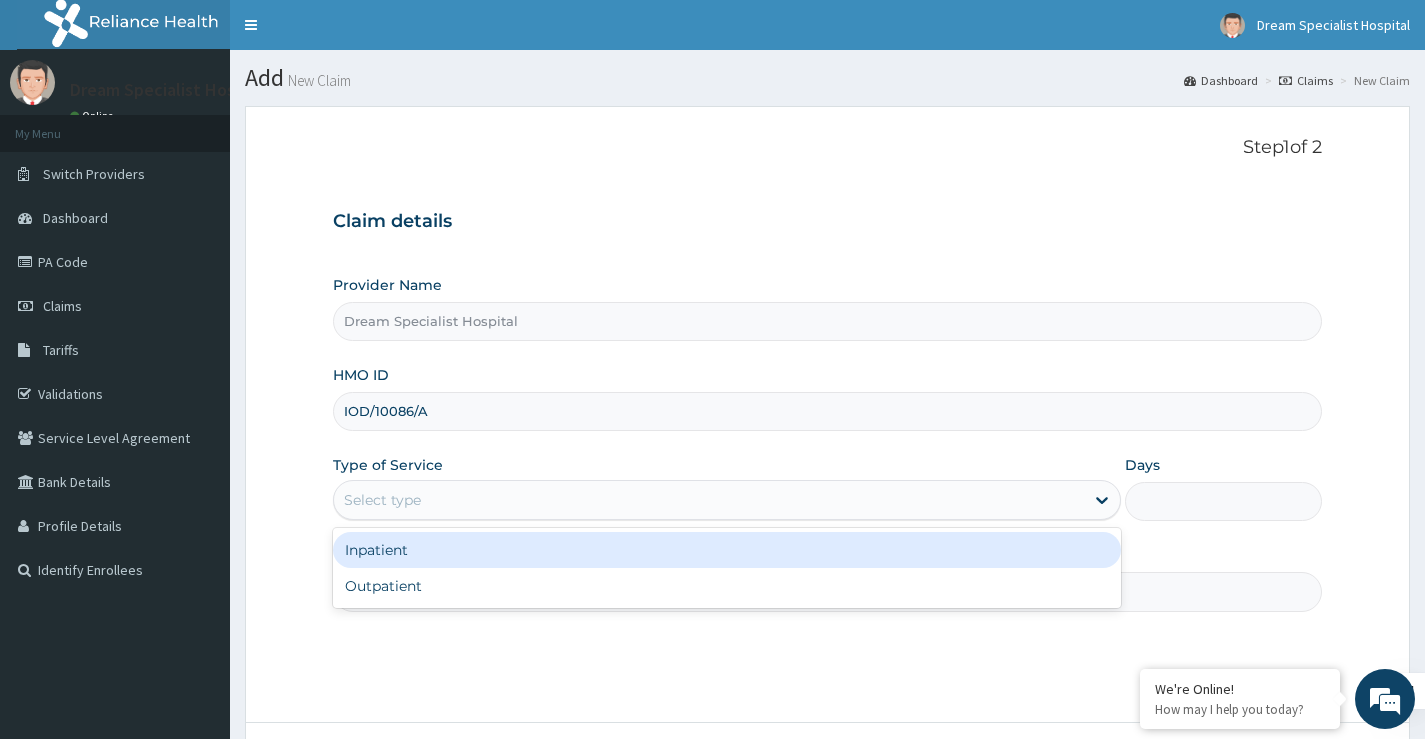 click on "Select type" at bounding box center [382, 500] 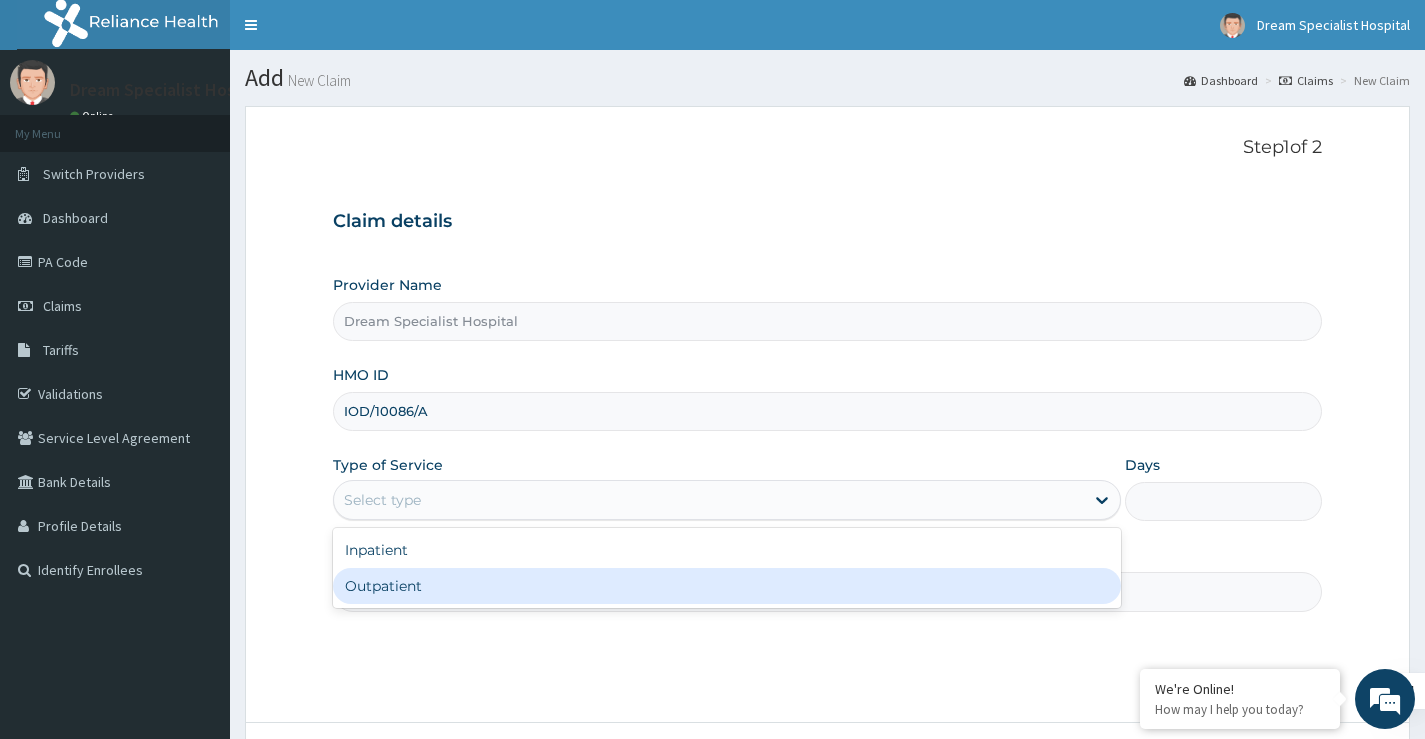 click on "Outpatient" at bounding box center (727, 586) 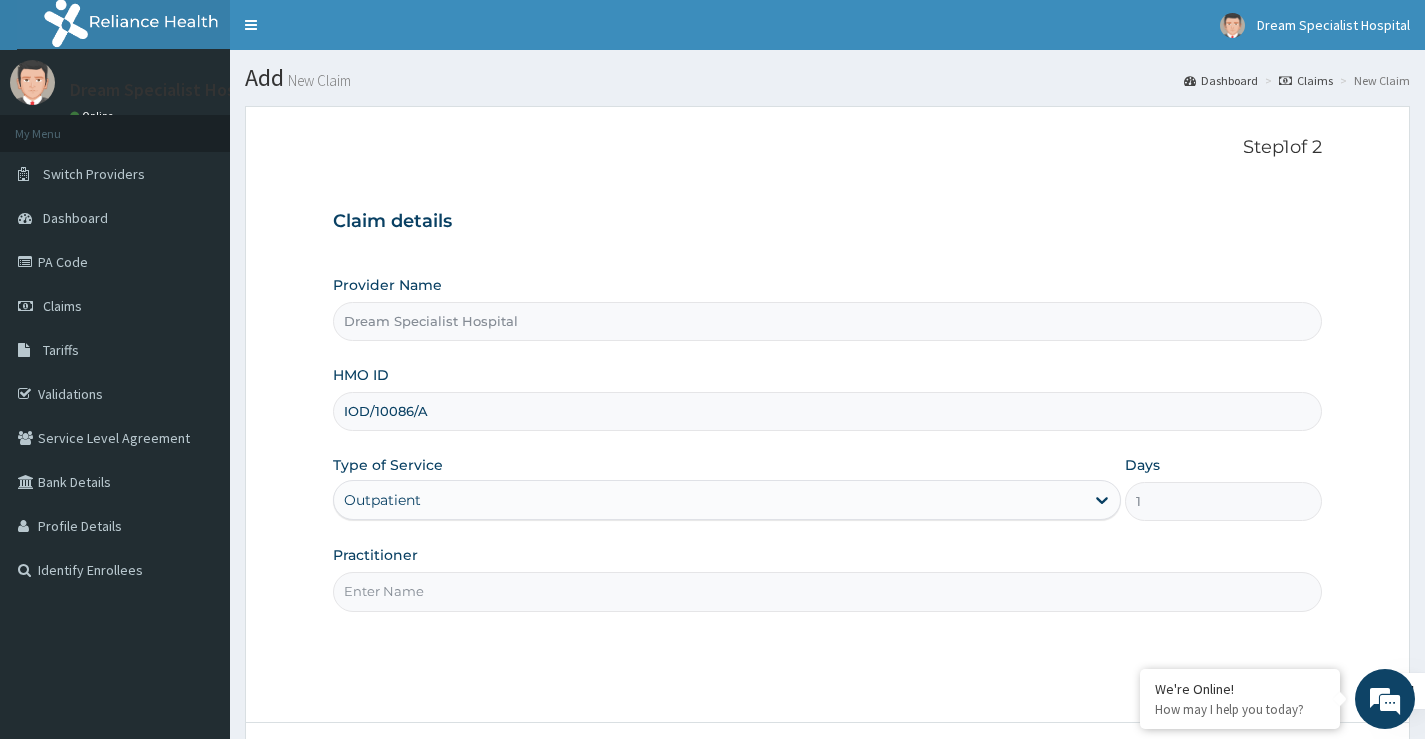 click on "Practitioner" at bounding box center [827, 591] 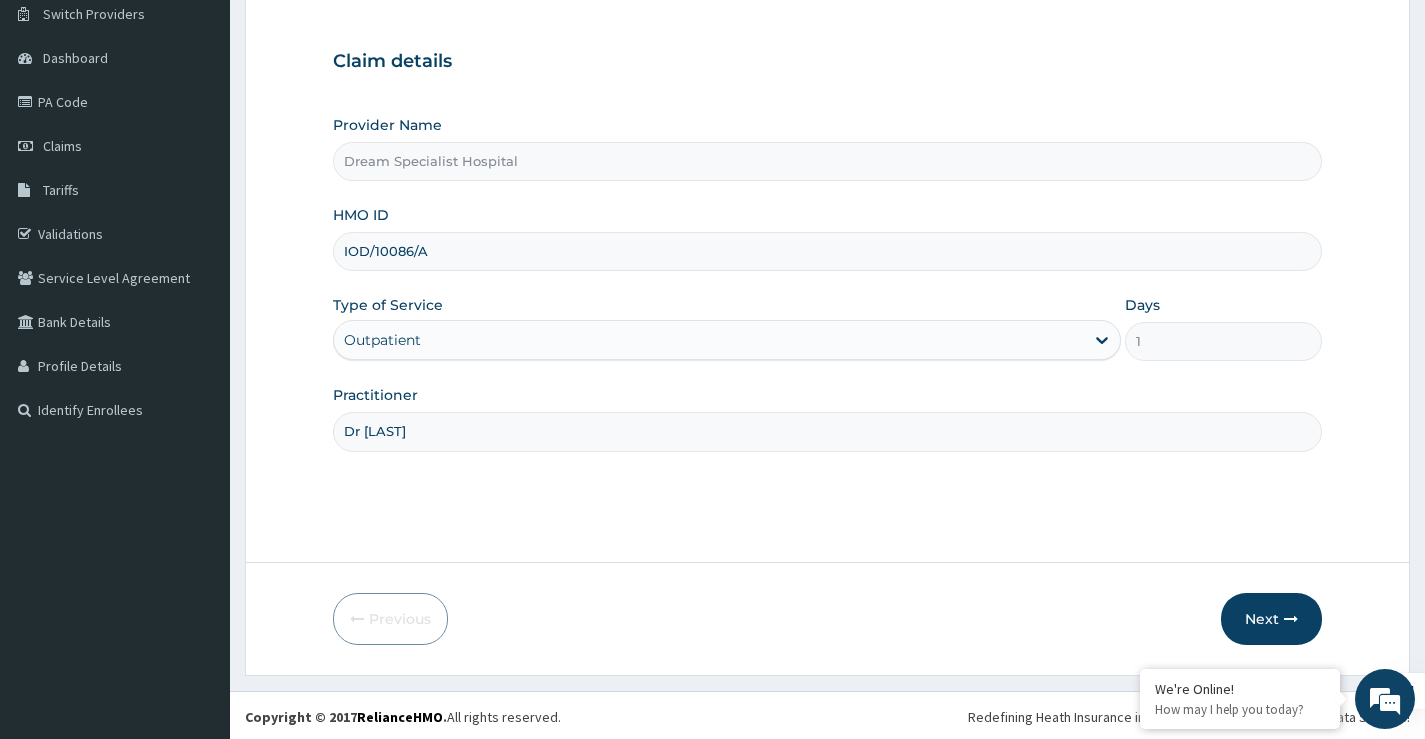 scroll, scrollTop: 163, scrollLeft: 0, axis: vertical 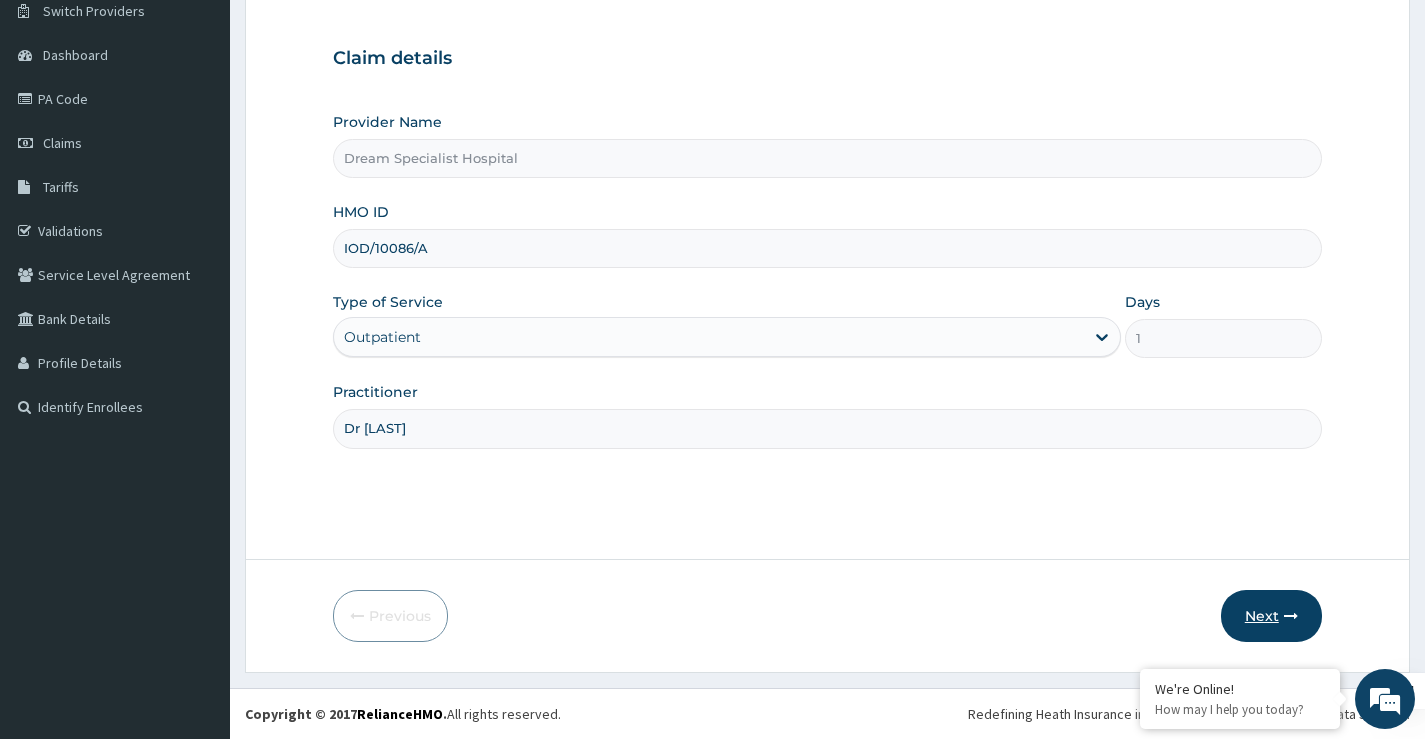click on "Next" at bounding box center [1271, 616] 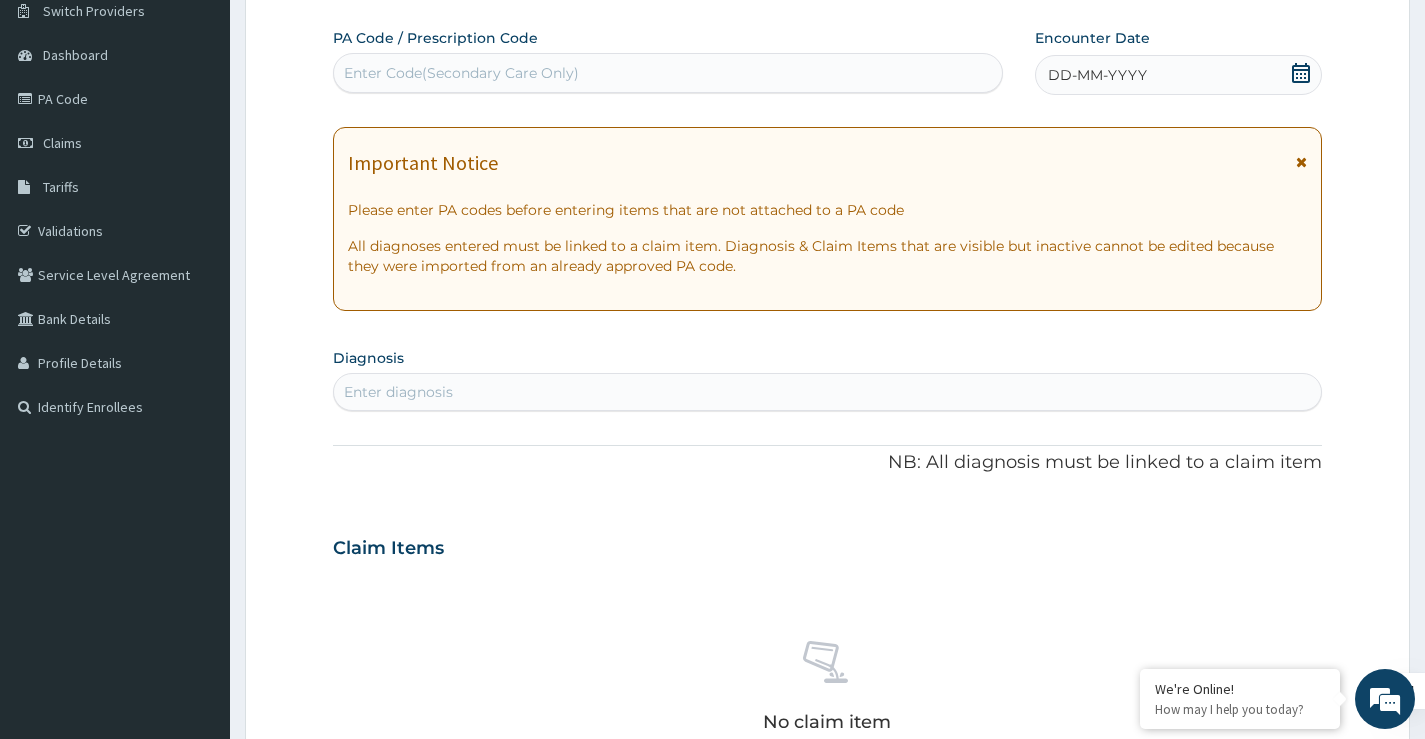 scroll, scrollTop: 0, scrollLeft: 0, axis: both 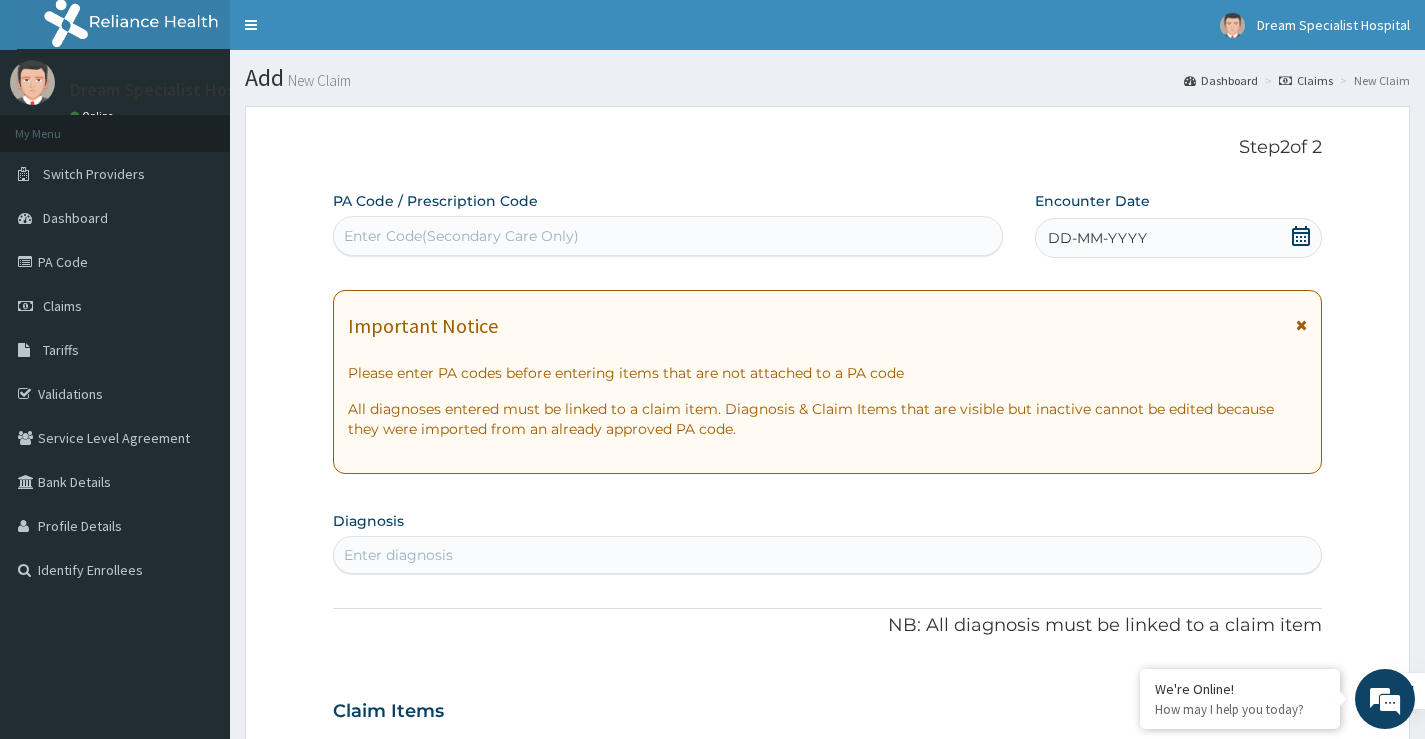 click on "Enter Code(Secondary Care Only)" at bounding box center [461, 236] 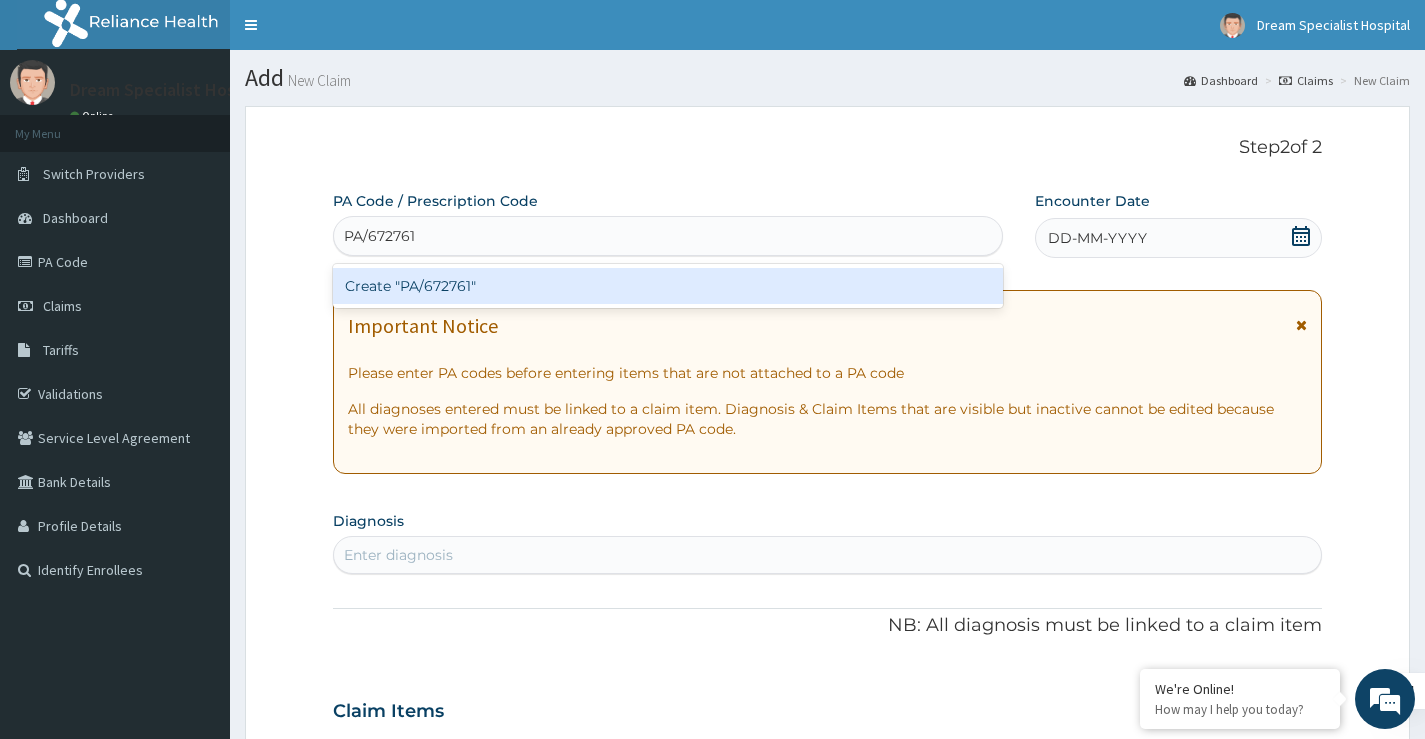 click on "Create "PA/672761"" at bounding box center [668, 286] 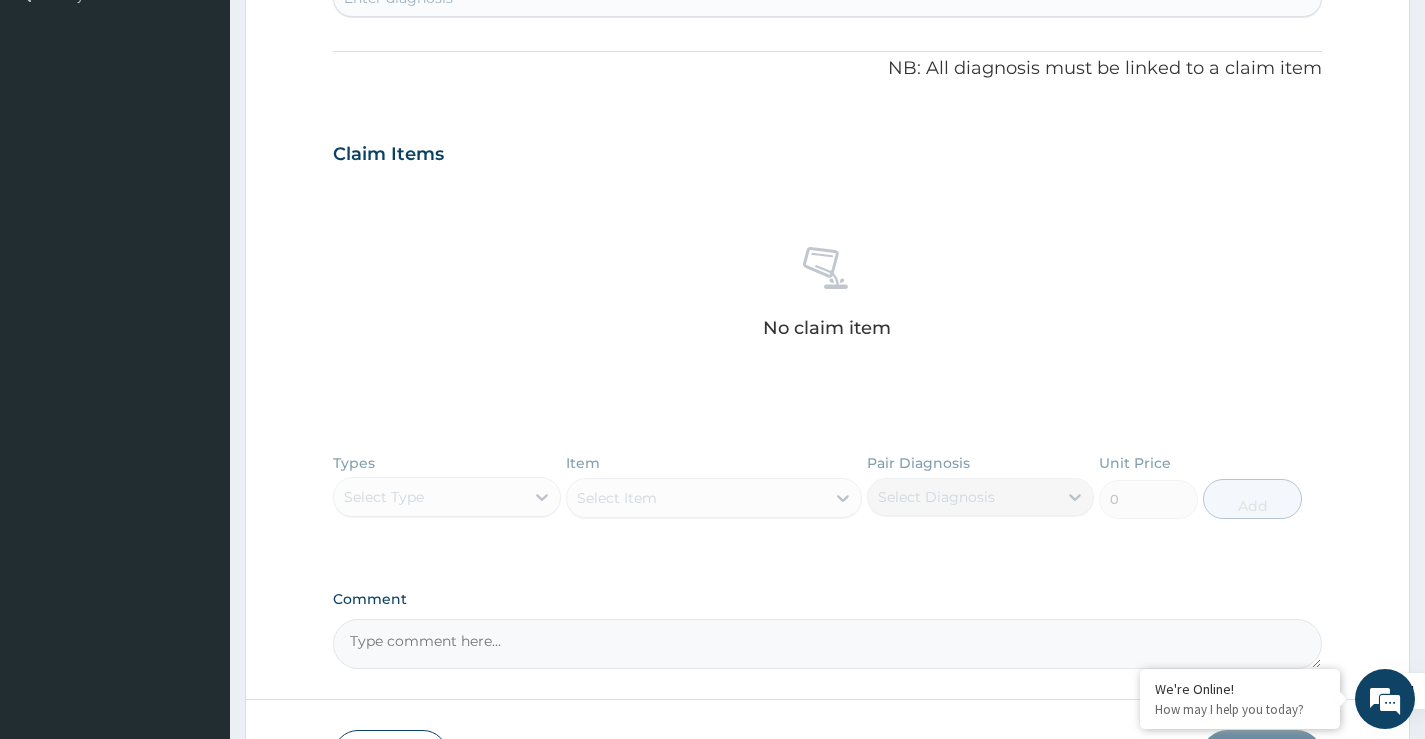 scroll, scrollTop: 700, scrollLeft: 0, axis: vertical 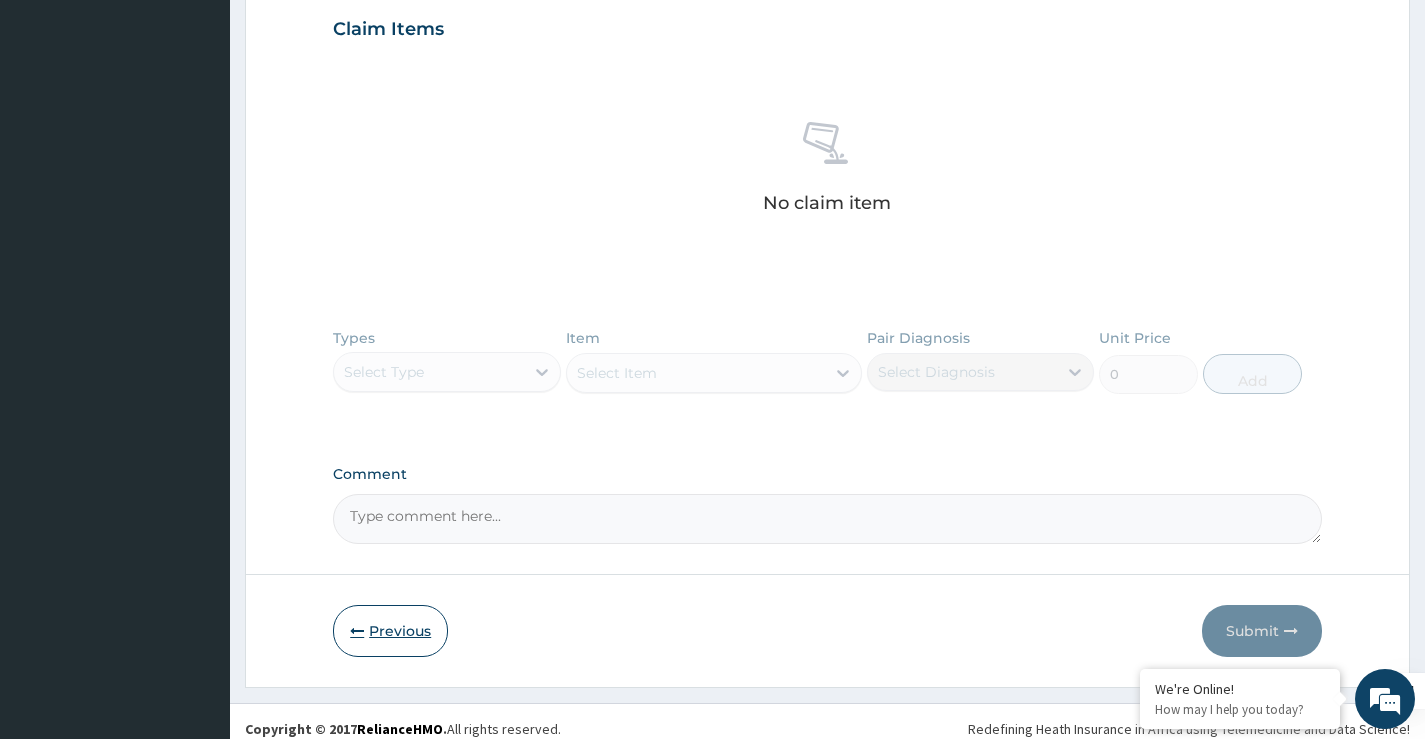 click on "Previous" at bounding box center [390, 631] 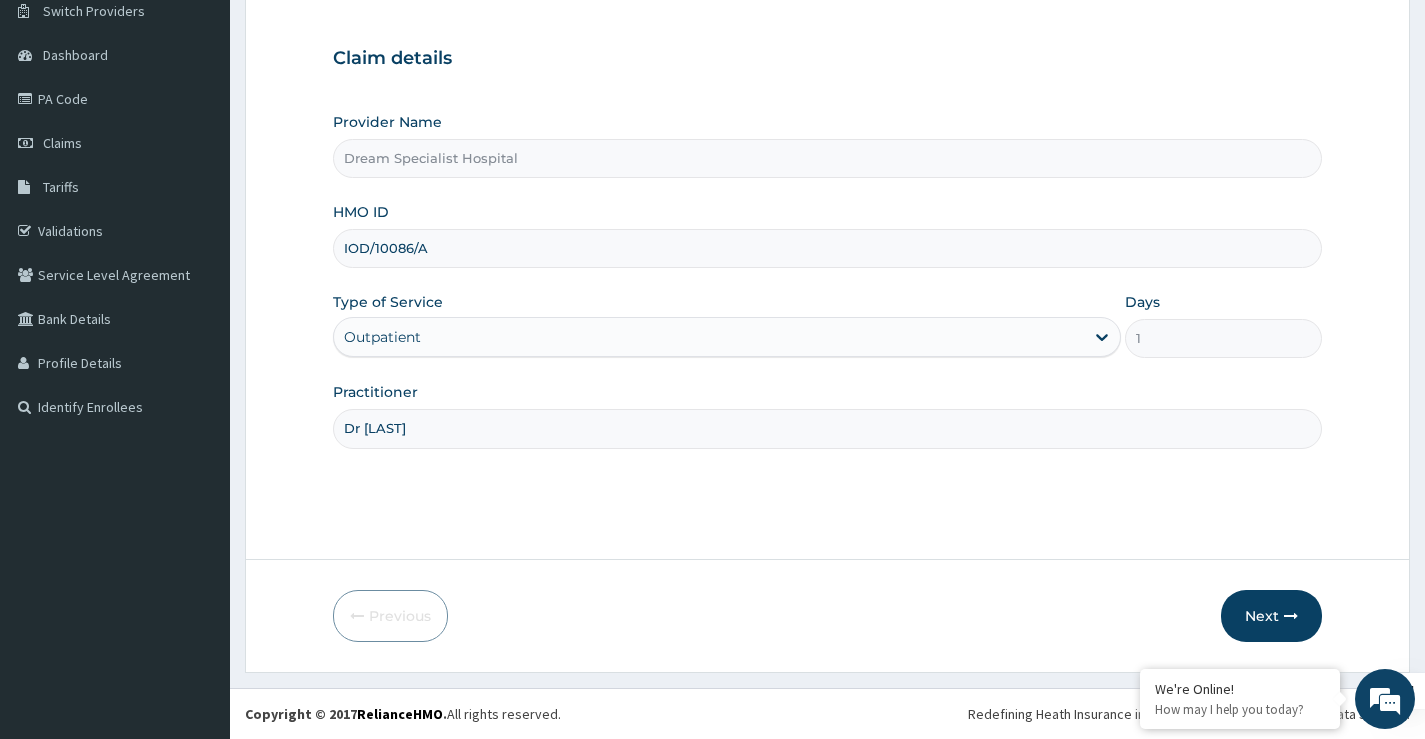 drag, startPoint x: 467, startPoint y: 248, endPoint x: 333, endPoint y: 248, distance: 134 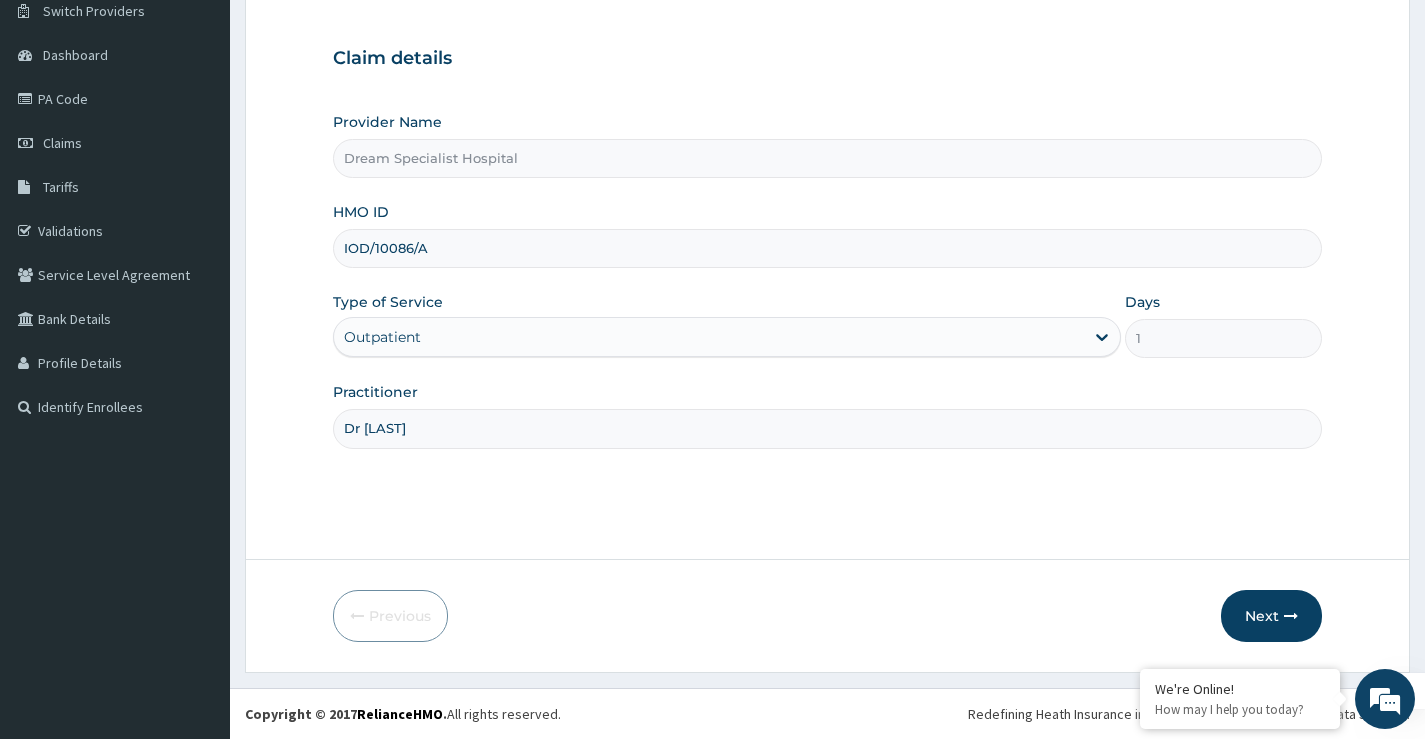 paste on "iic/10054/a" 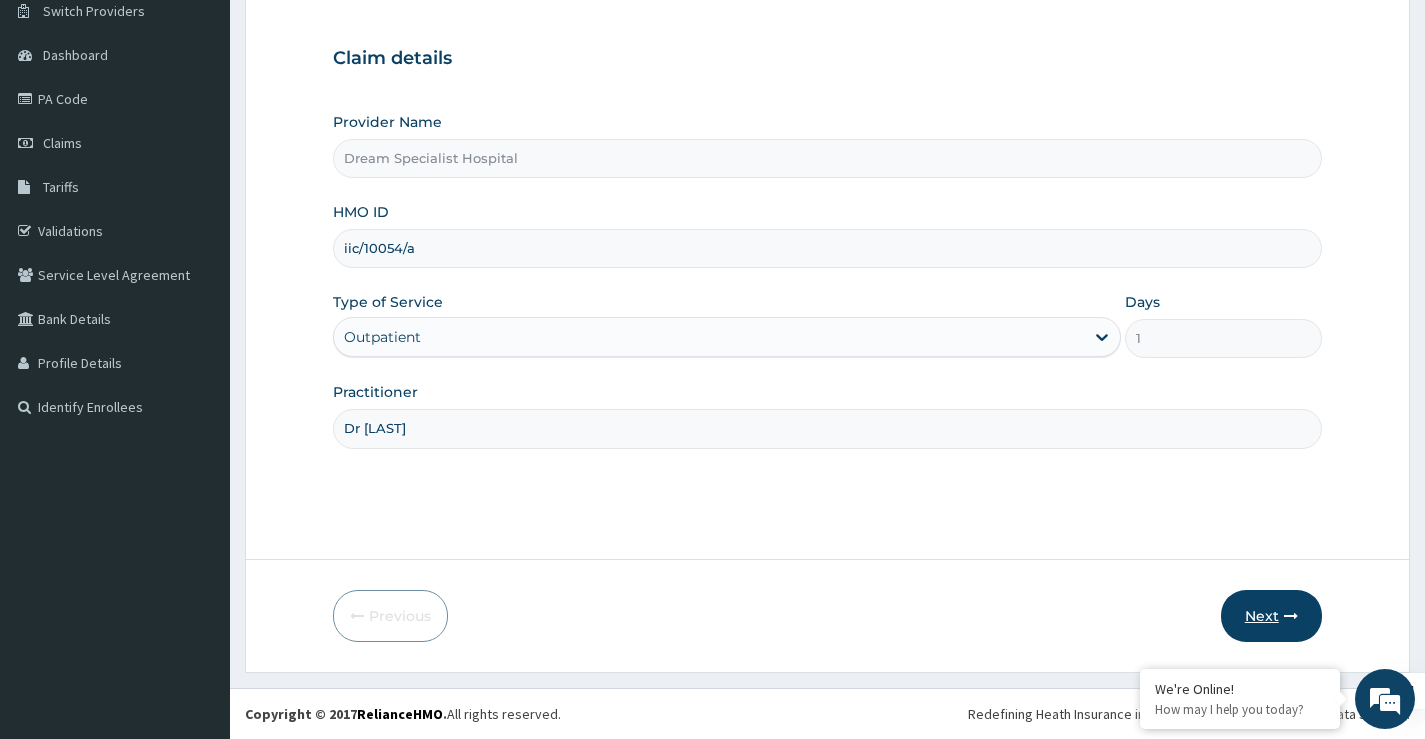type on "iic/10054/a" 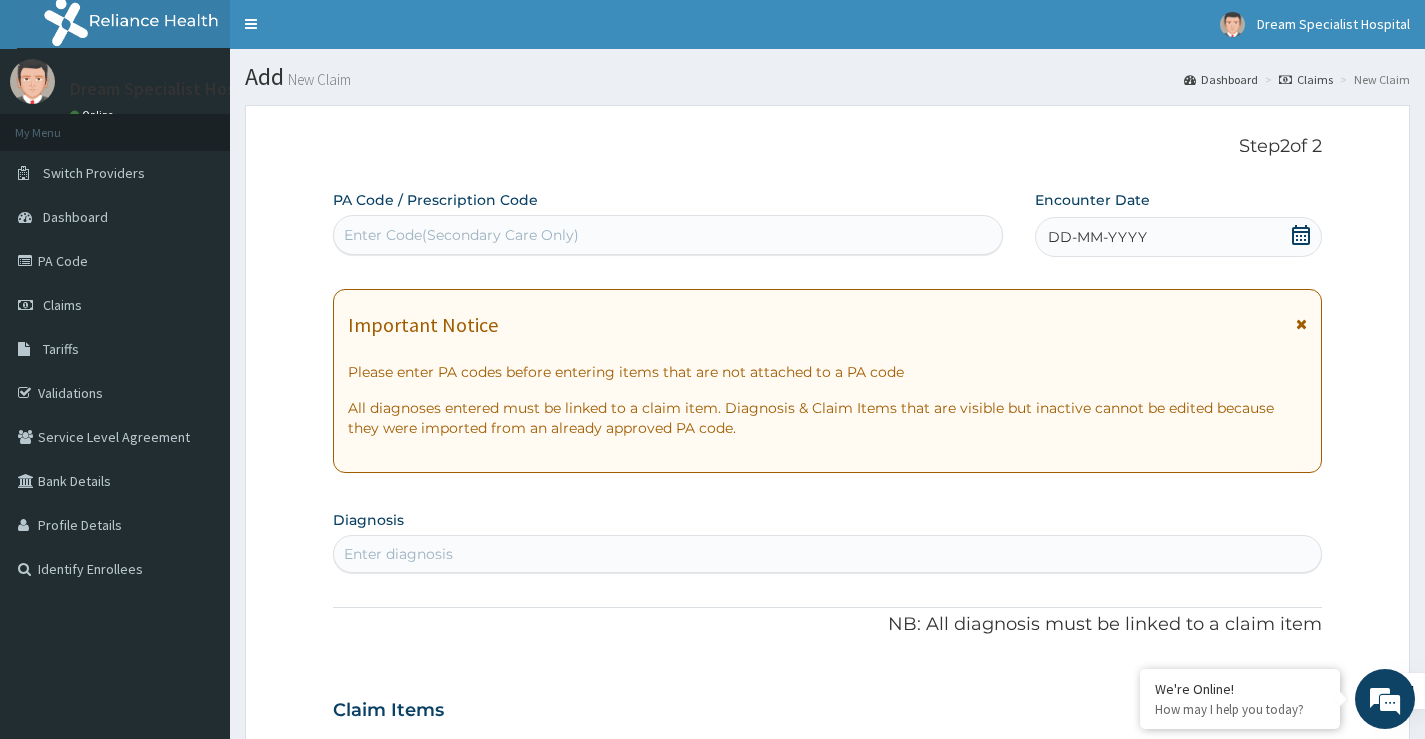 scroll, scrollTop: 0, scrollLeft: 0, axis: both 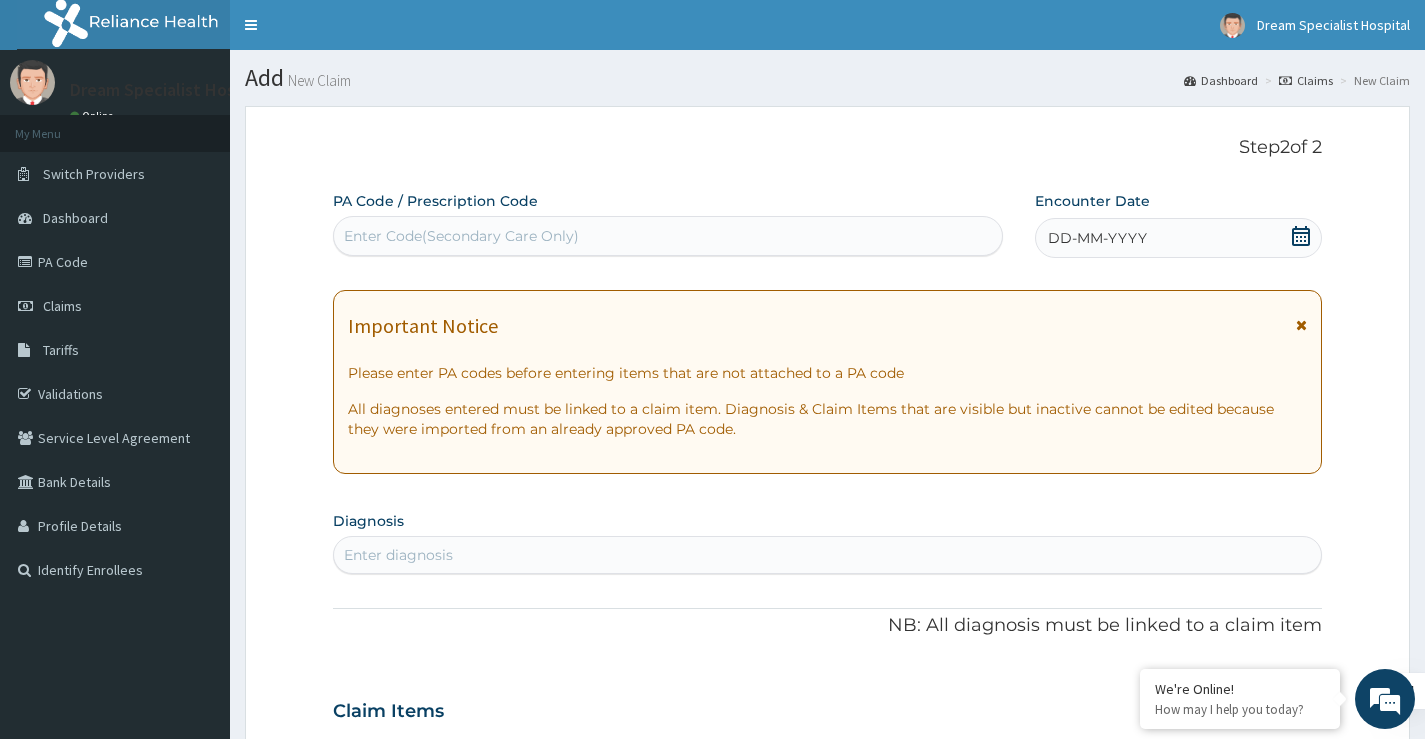 drag, startPoint x: 630, startPoint y: 223, endPoint x: 477, endPoint y: 216, distance: 153.16005 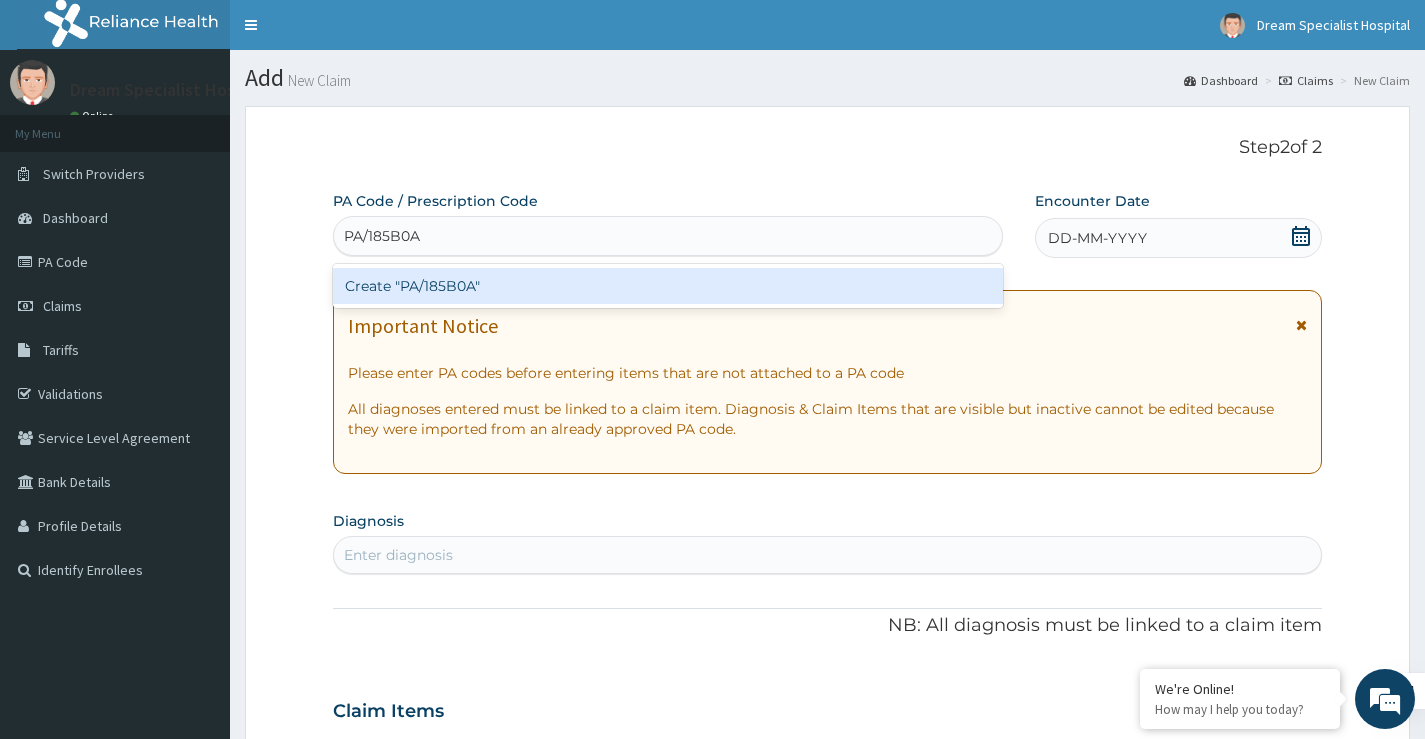 click on "Create "PA/185B0A"" at bounding box center (668, 286) 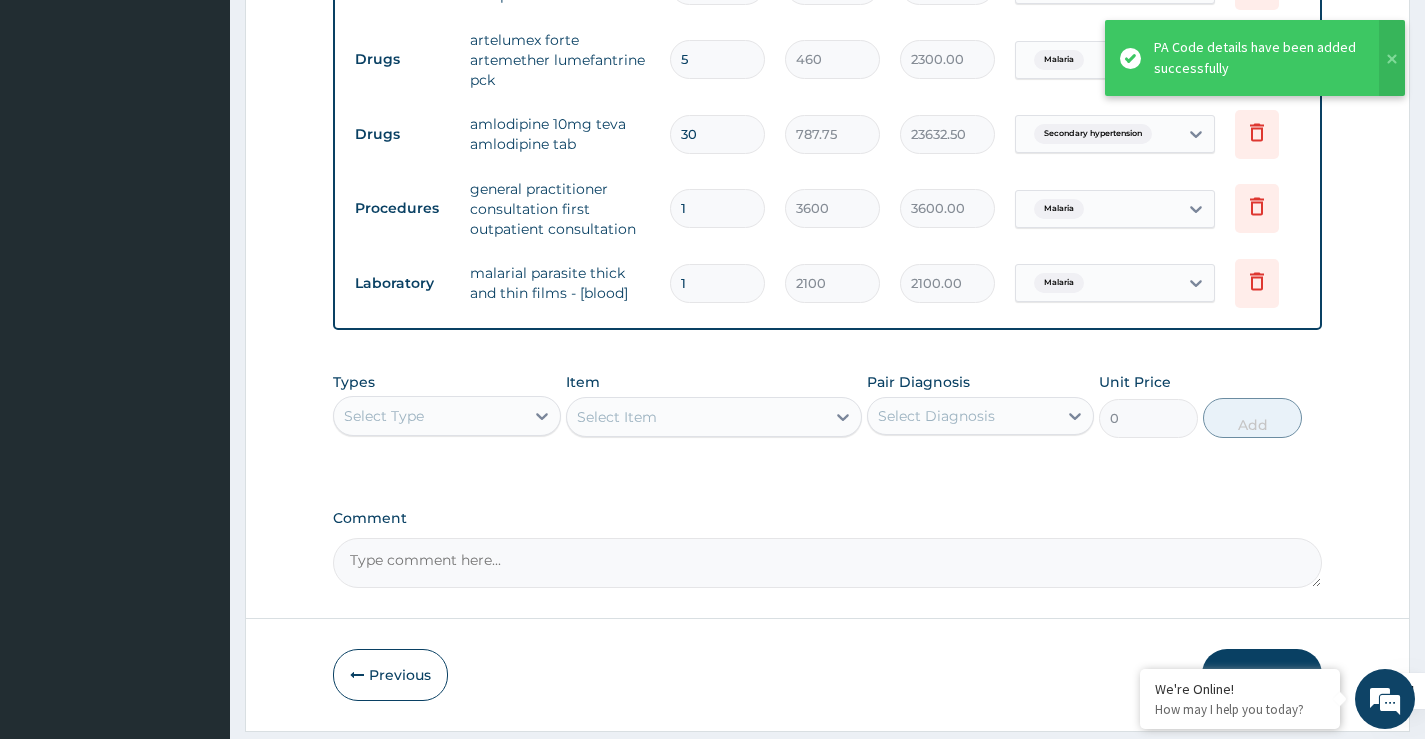 scroll, scrollTop: 1001, scrollLeft: 0, axis: vertical 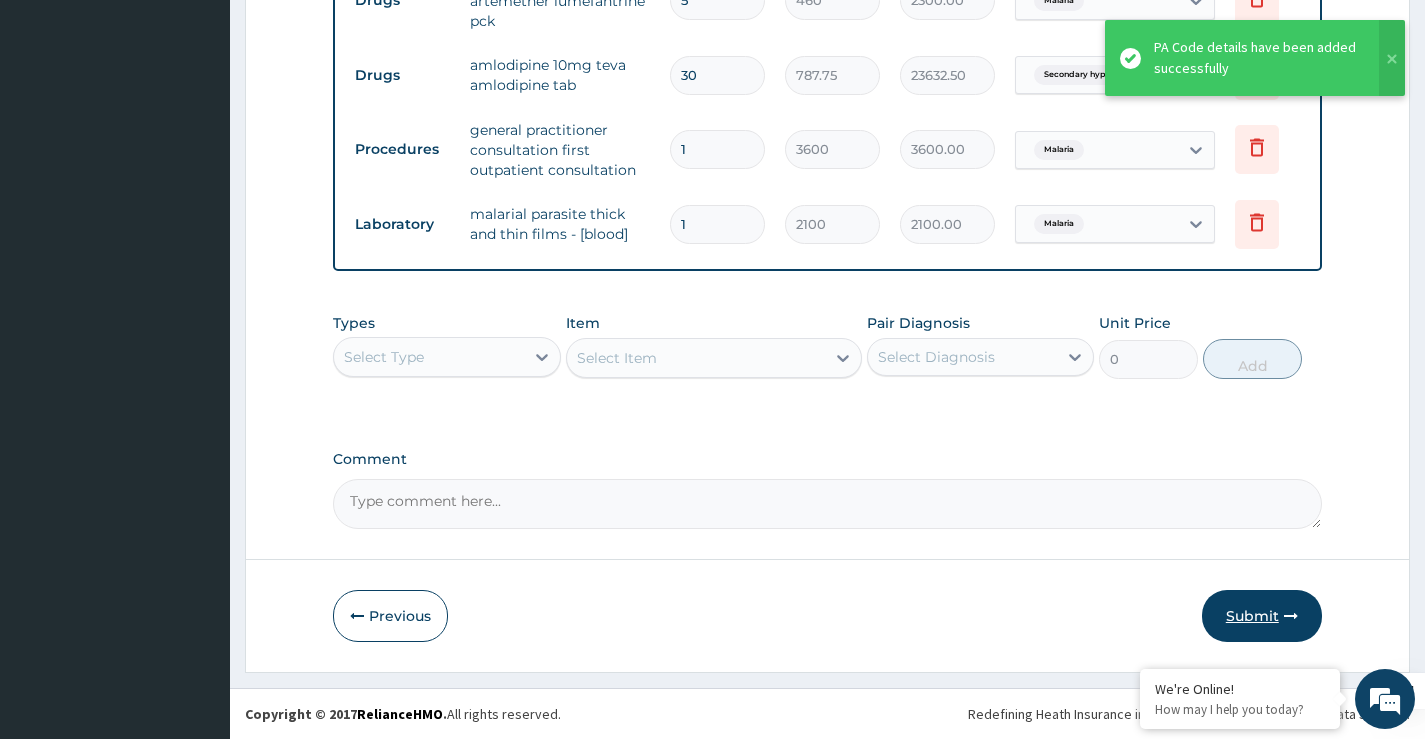 click on "Submit" at bounding box center (1262, 616) 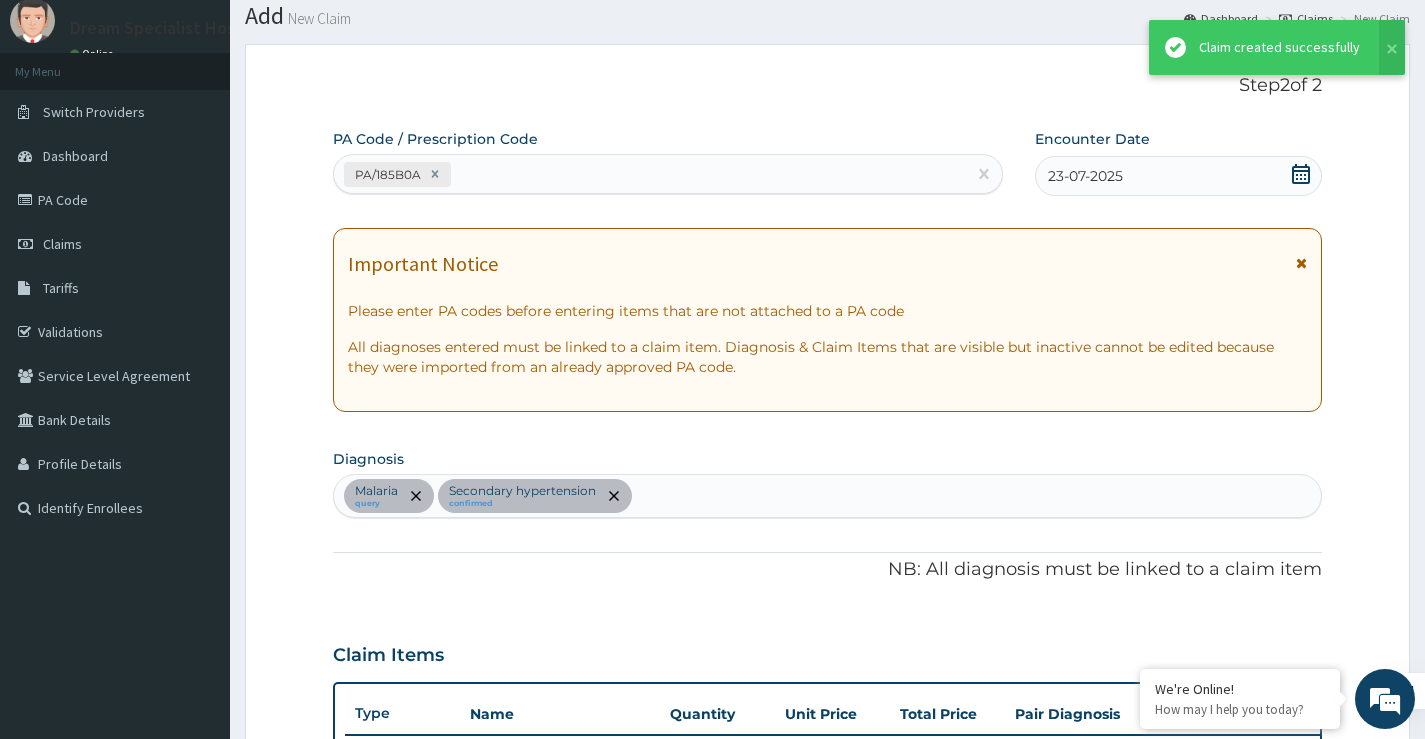 scroll, scrollTop: 1001, scrollLeft: 0, axis: vertical 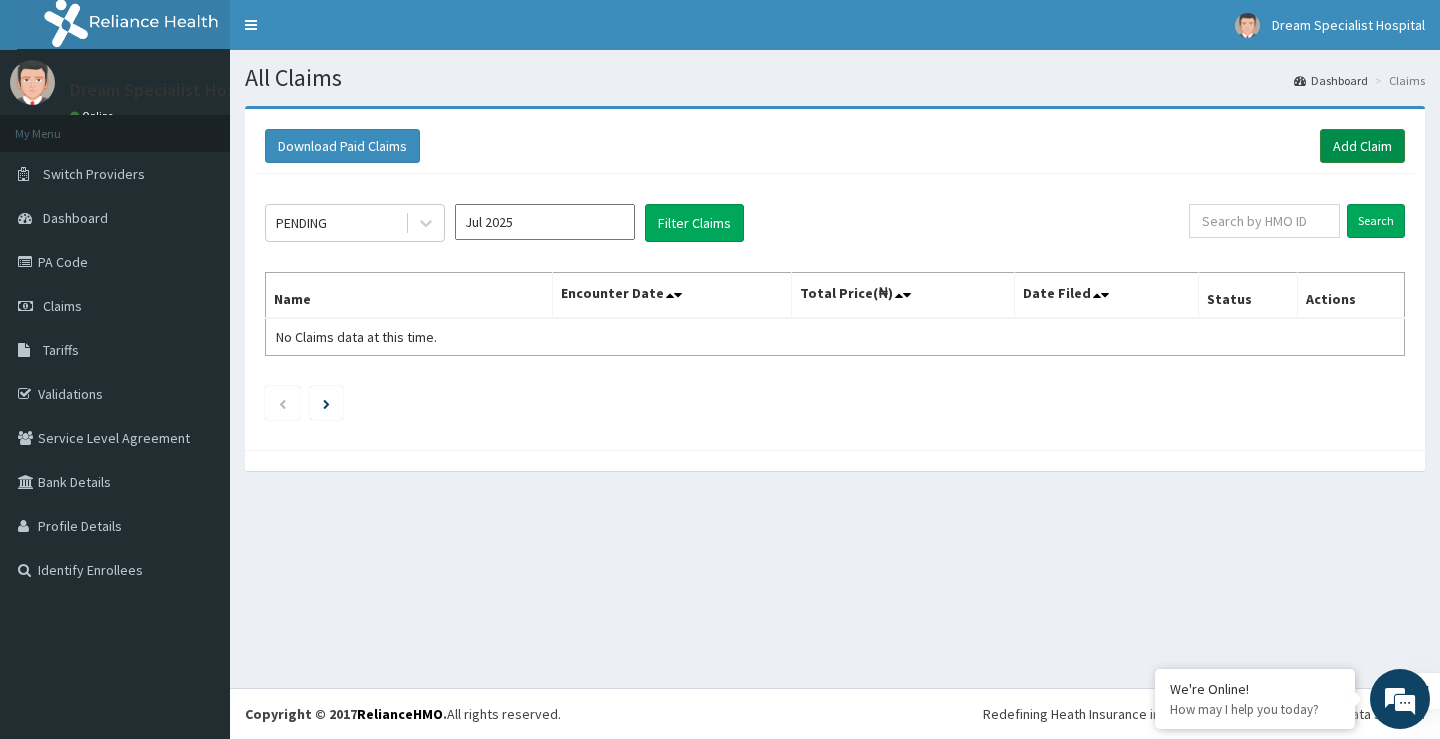 click on "Add Claim" at bounding box center [1362, 146] 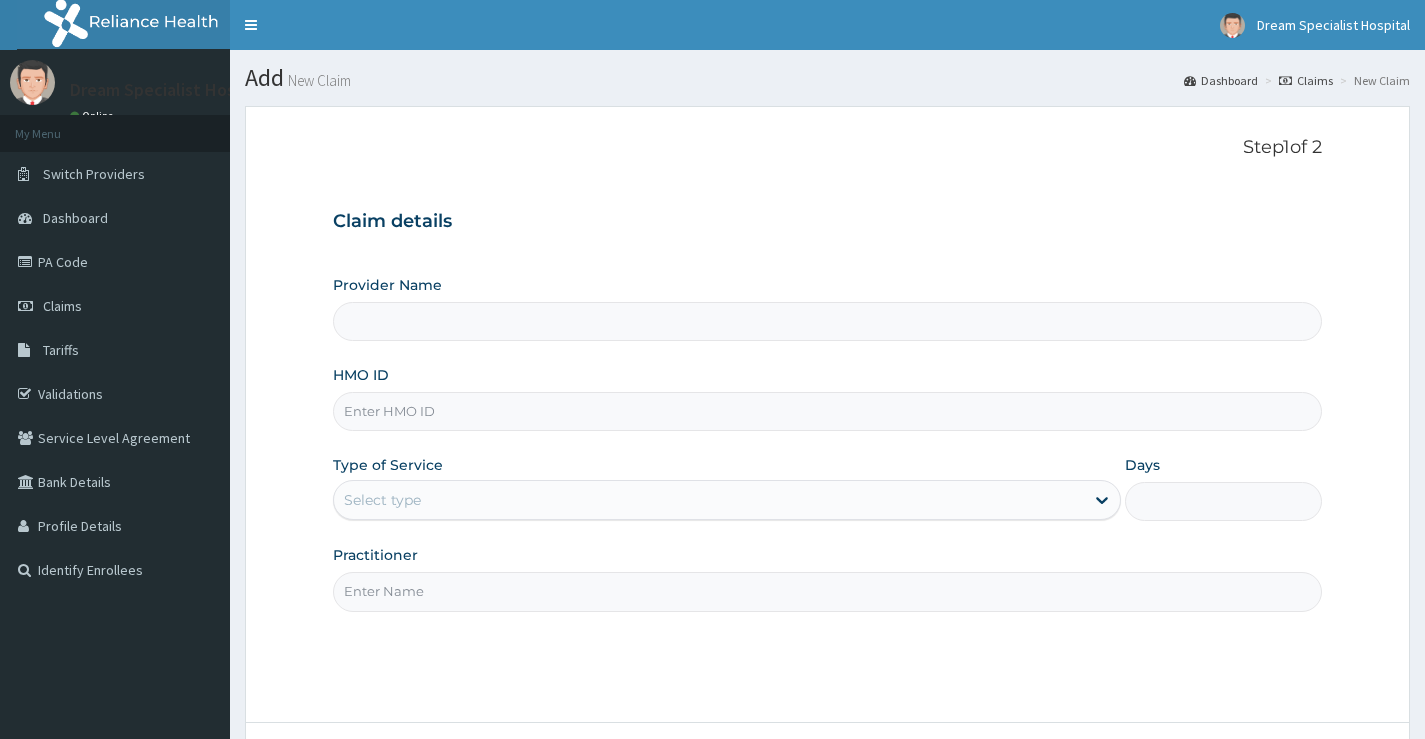 drag, startPoint x: 0, startPoint y: 0, endPoint x: 390, endPoint y: 416, distance: 570.2245 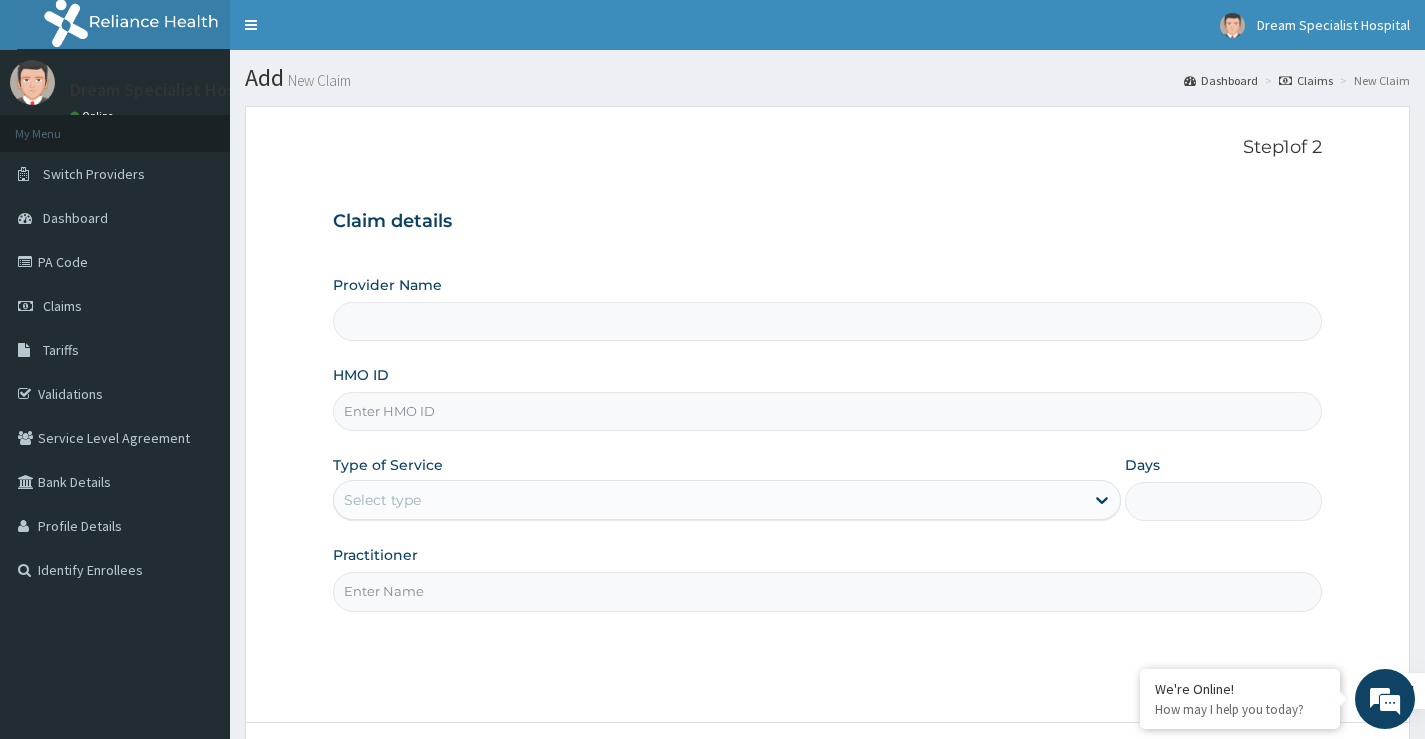 type on "Dream Specialist Hospital" 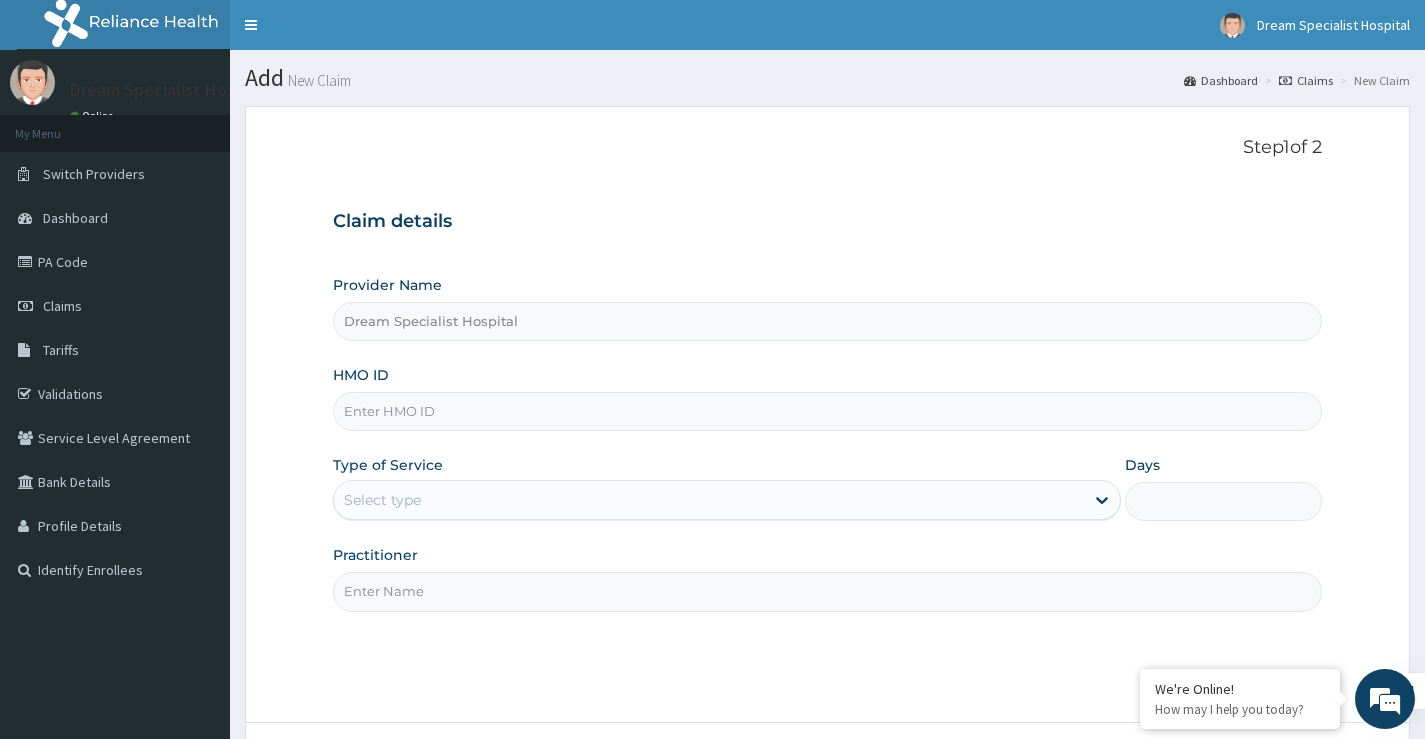 paste on "BVS/10060/A" 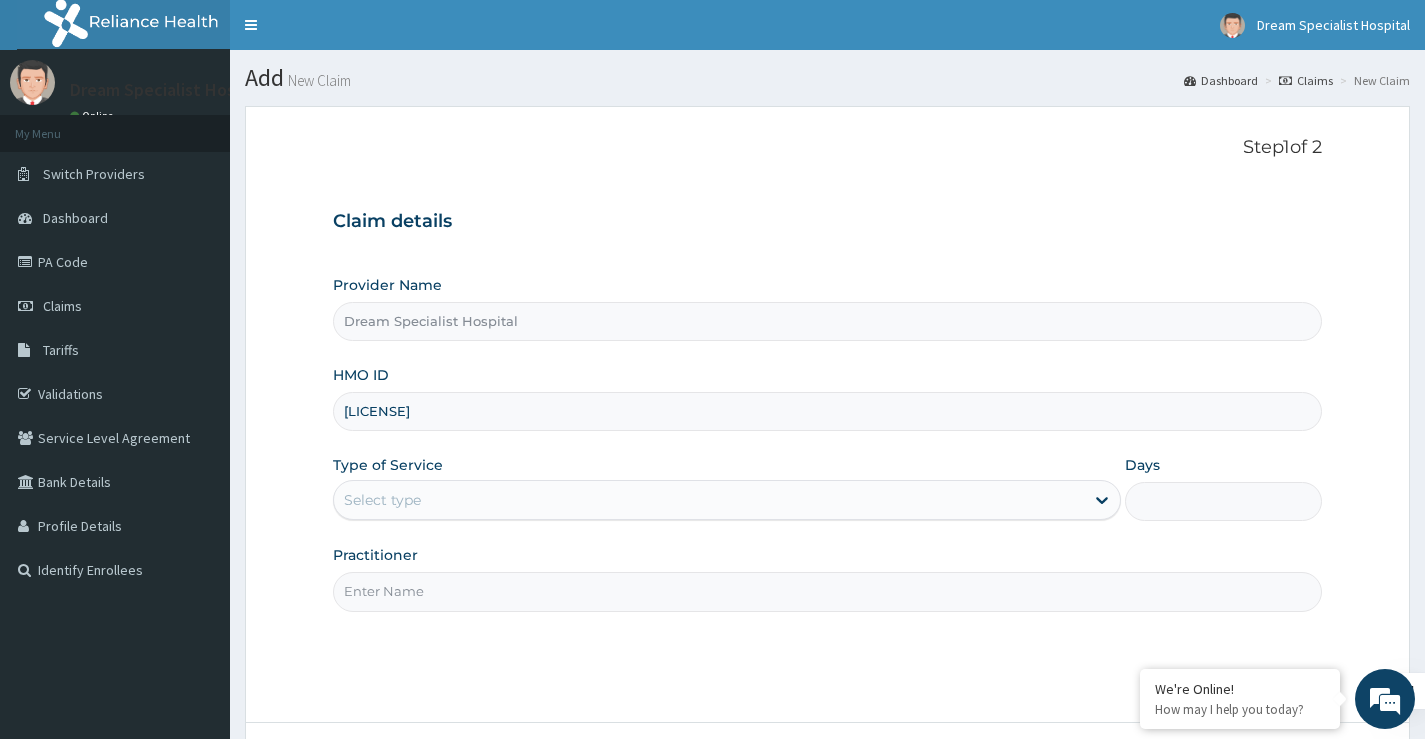 type on "BVS/10060/A" 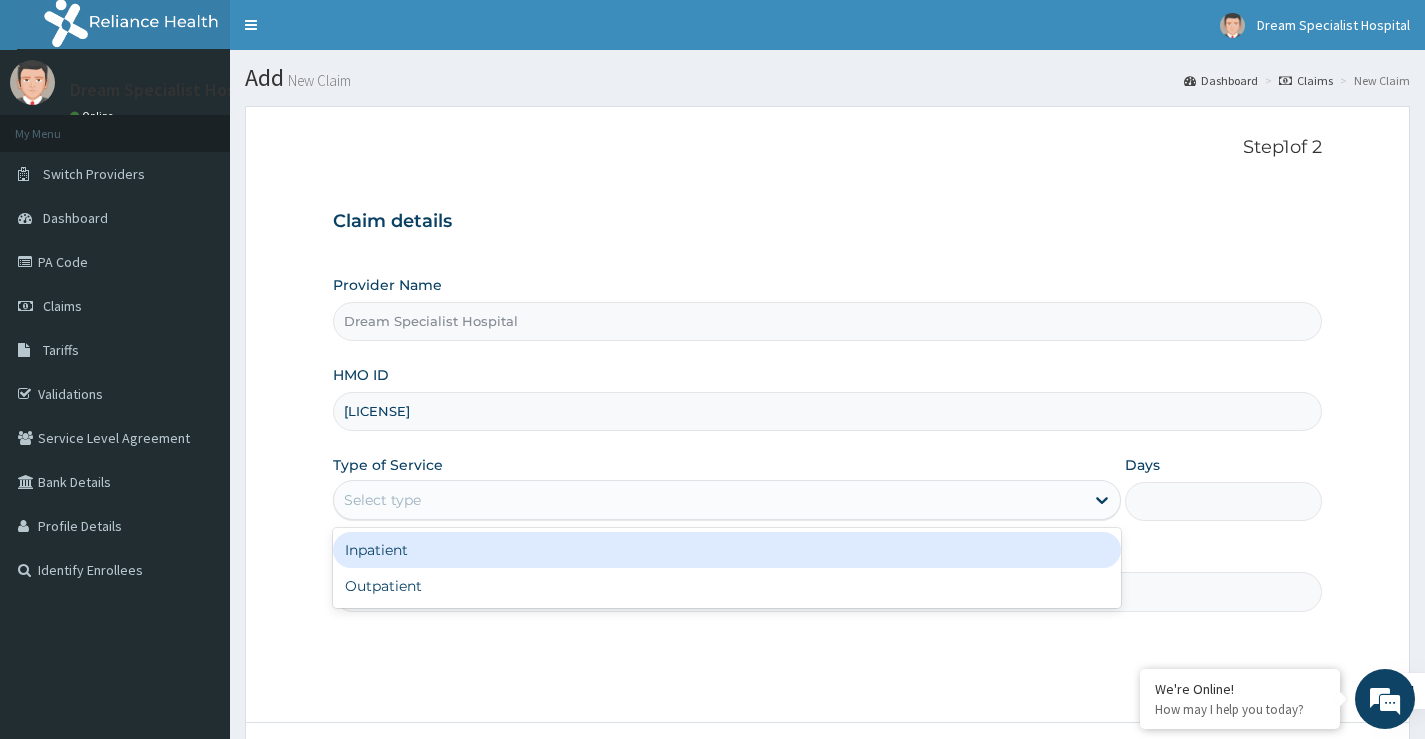 click on "Select type" at bounding box center (382, 500) 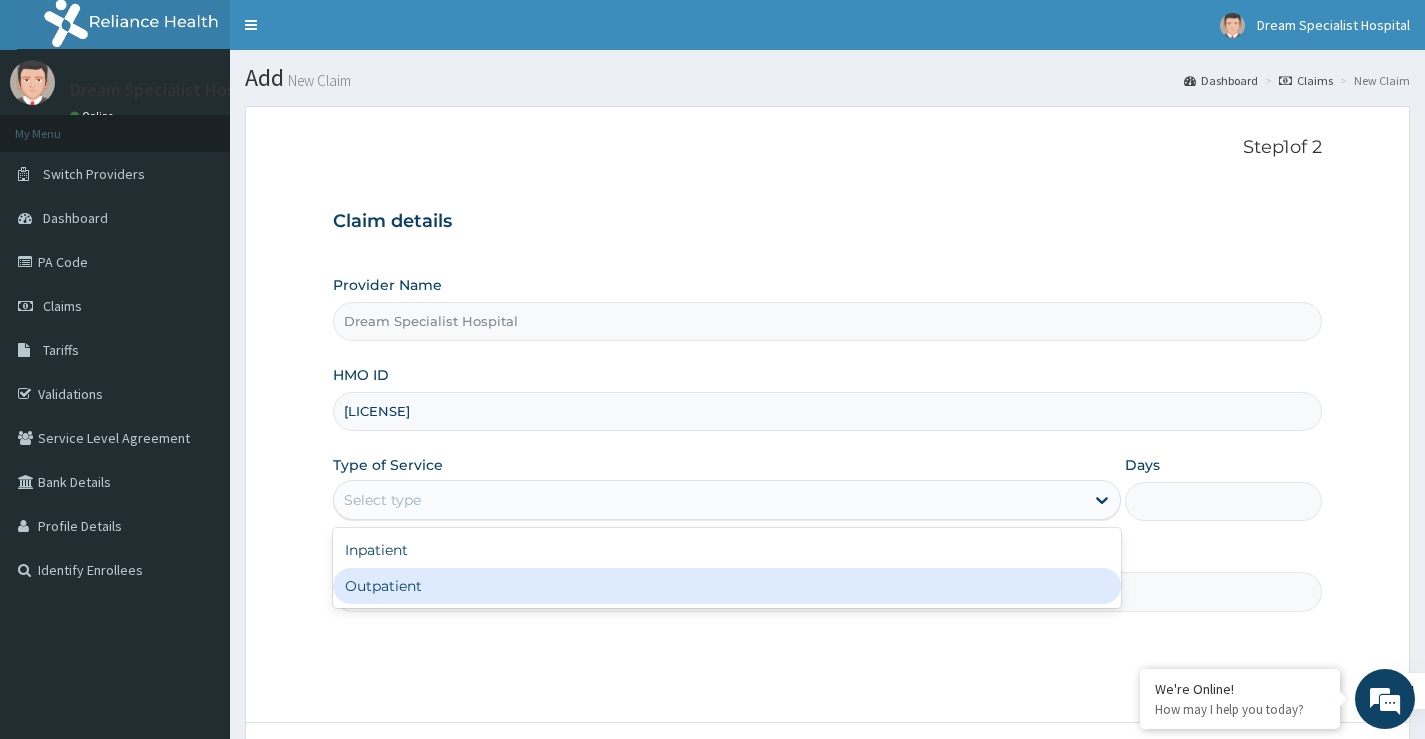click on "Outpatient" at bounding box center (727, 586) 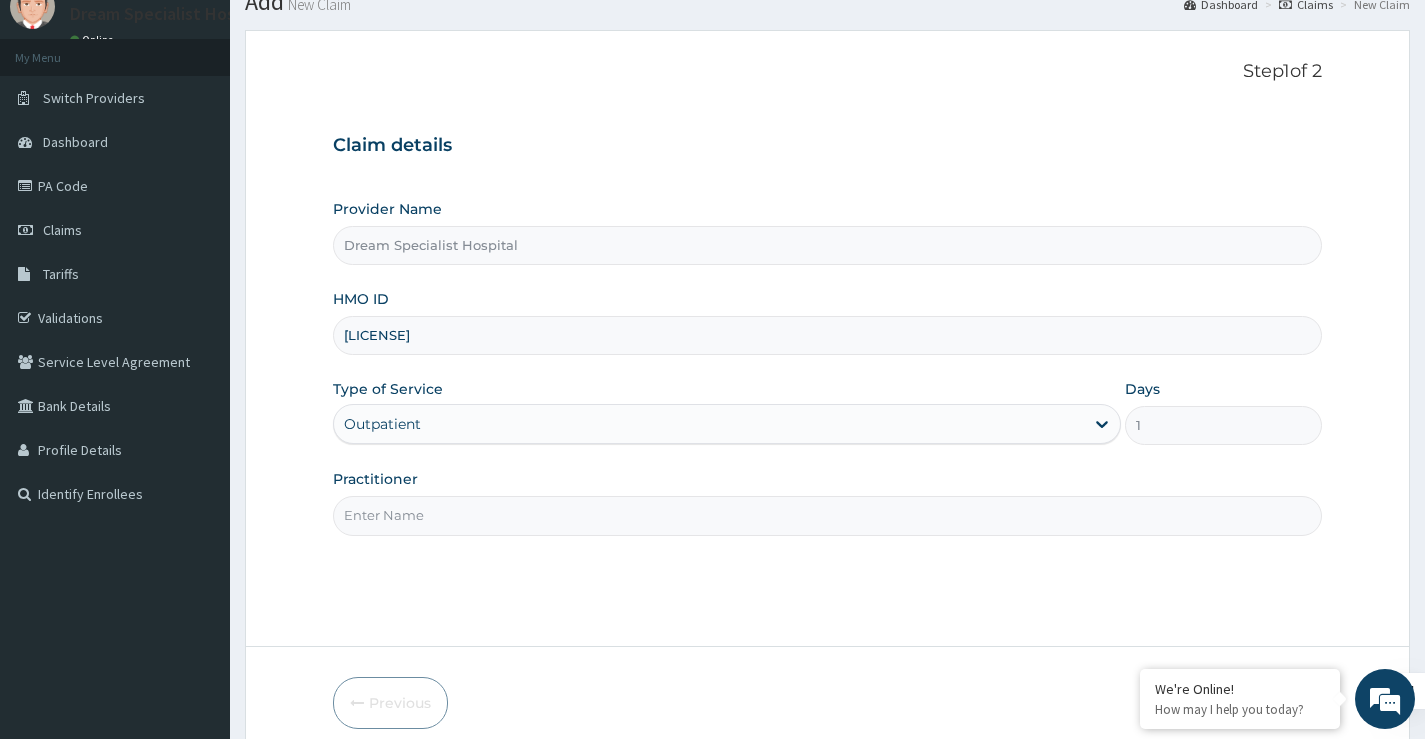 scroll, scrollTop: 163, scrollLeft: 0, axis: vertical 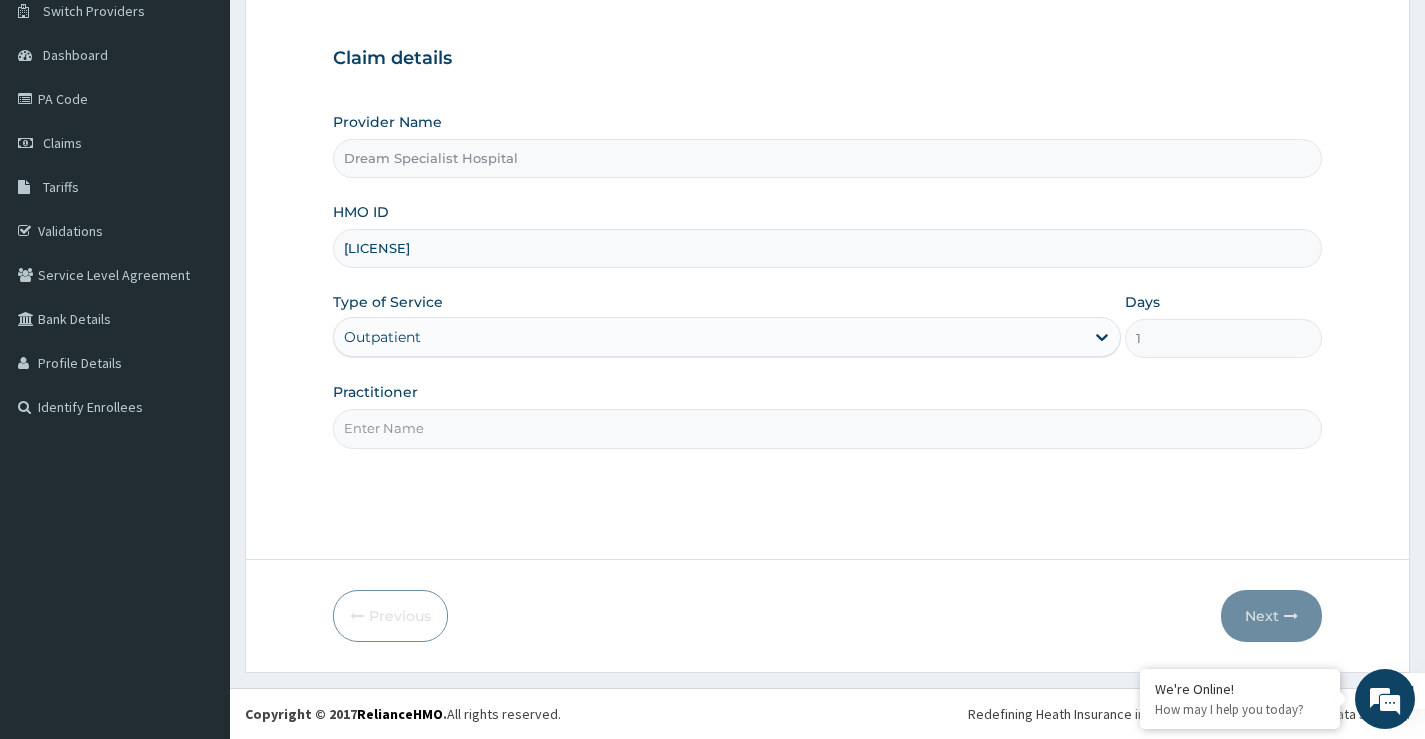 drag, startPoint x: 421, startPoint y: 431, endPoint x: 422, endPoint y: 492, distance: 61.008198 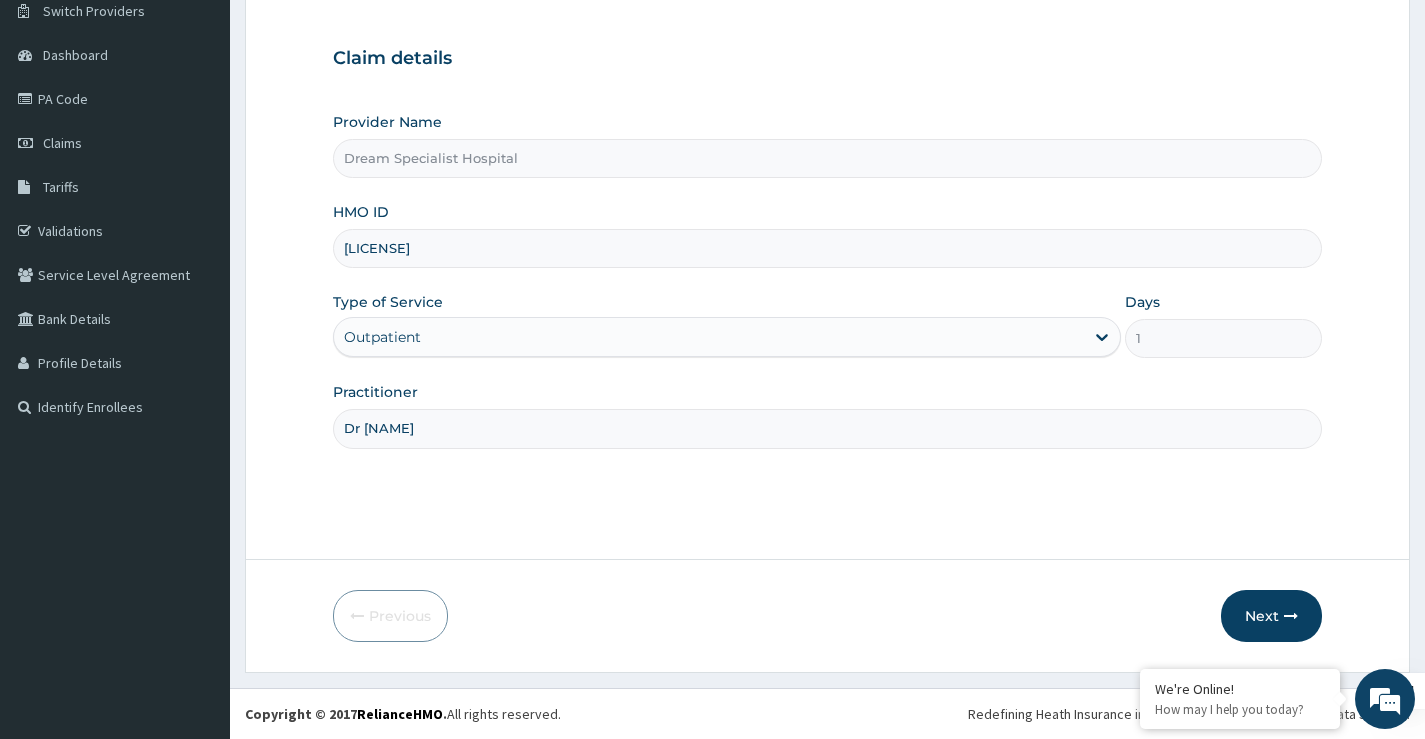 scroll, scrollTop: 0, scrollLeft: 0, axis: both 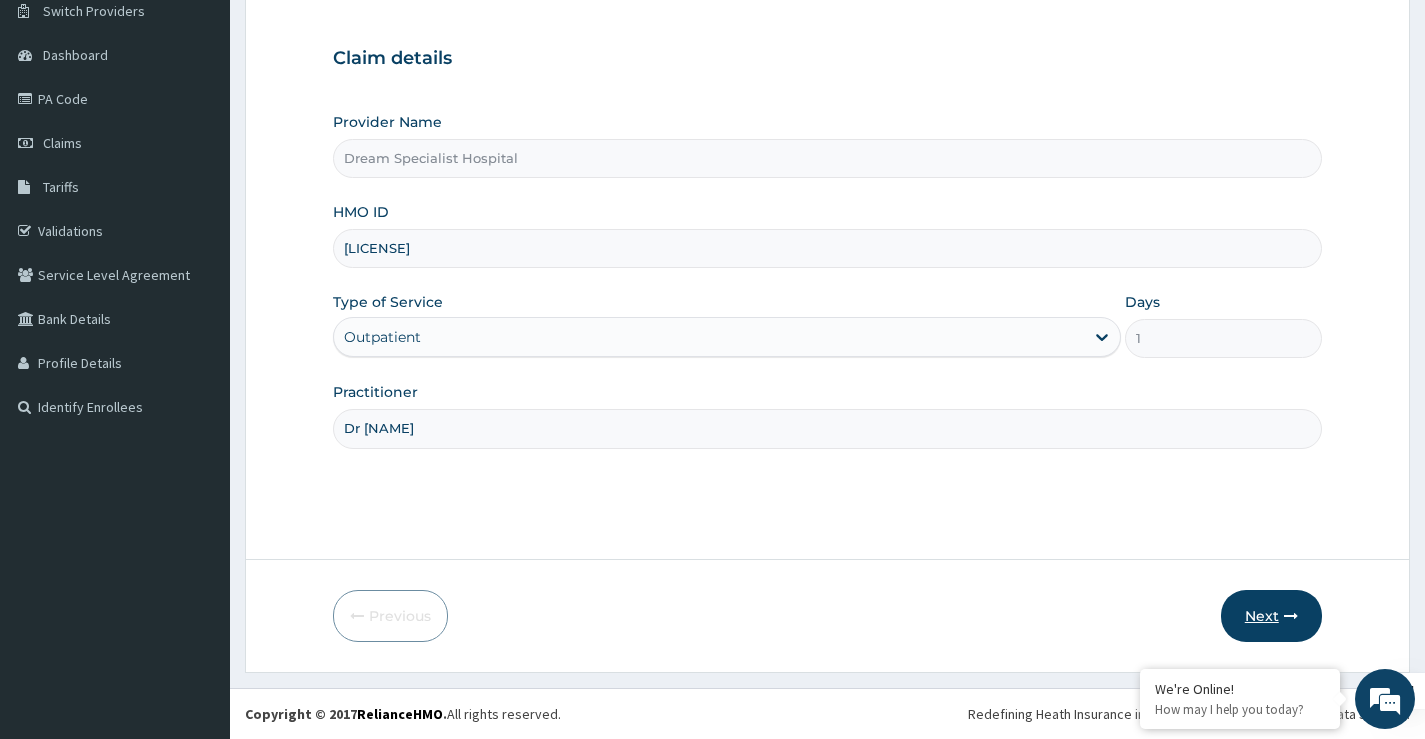 click on "Next" at bounding box center (1271, 616) 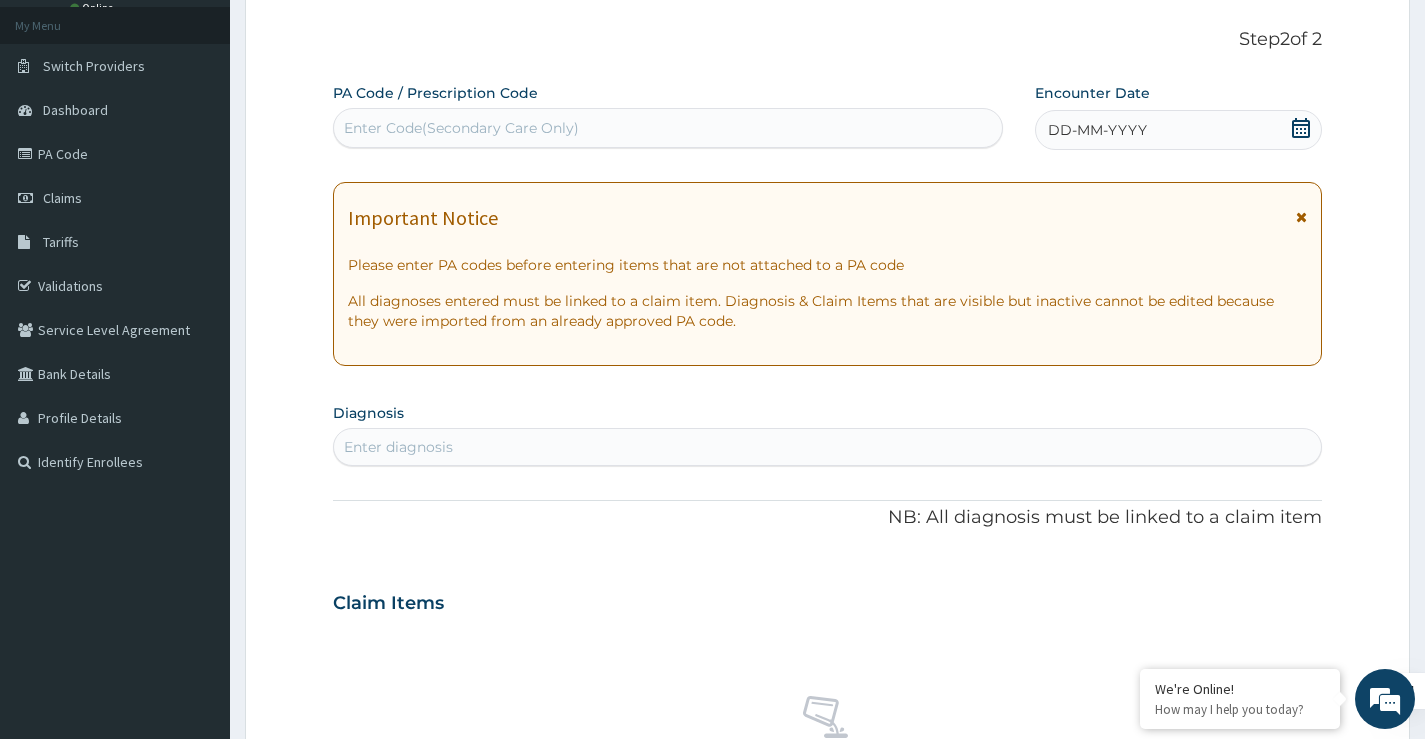 scroll, scrollTop: 0, scrollLeft: 0, axis: both 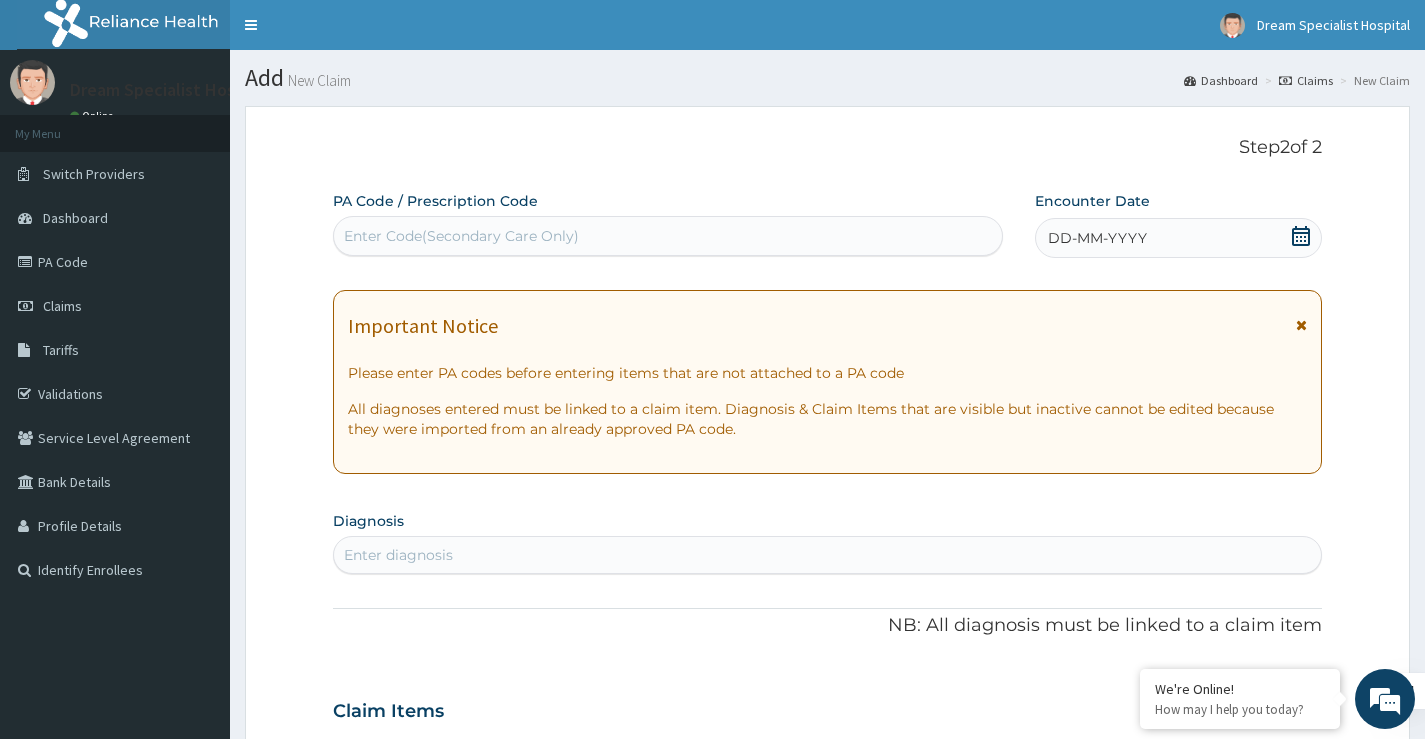 click on "Enter Code(Secondary Care Only)" at bounding box center [668, 236] 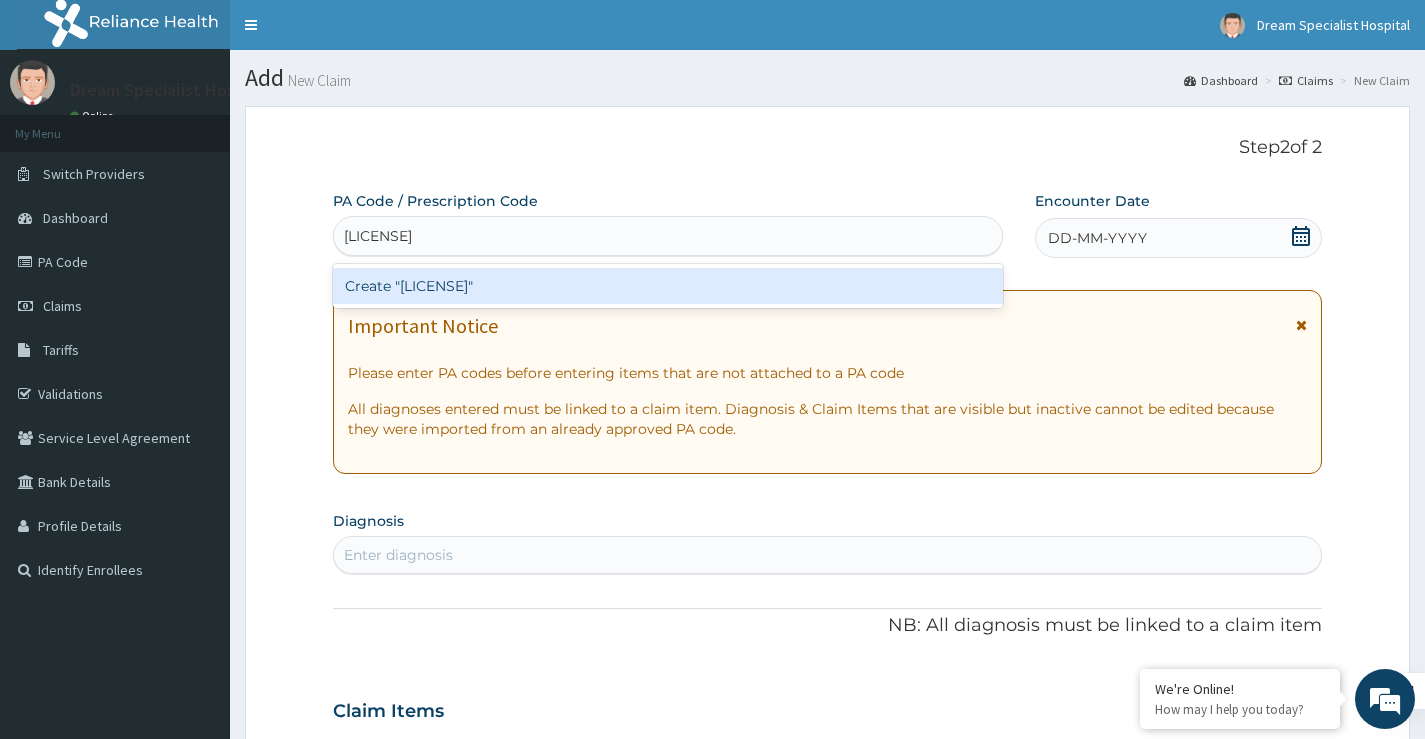 click on "Create "PA/761EE1"" at bounding box center (668, 286) 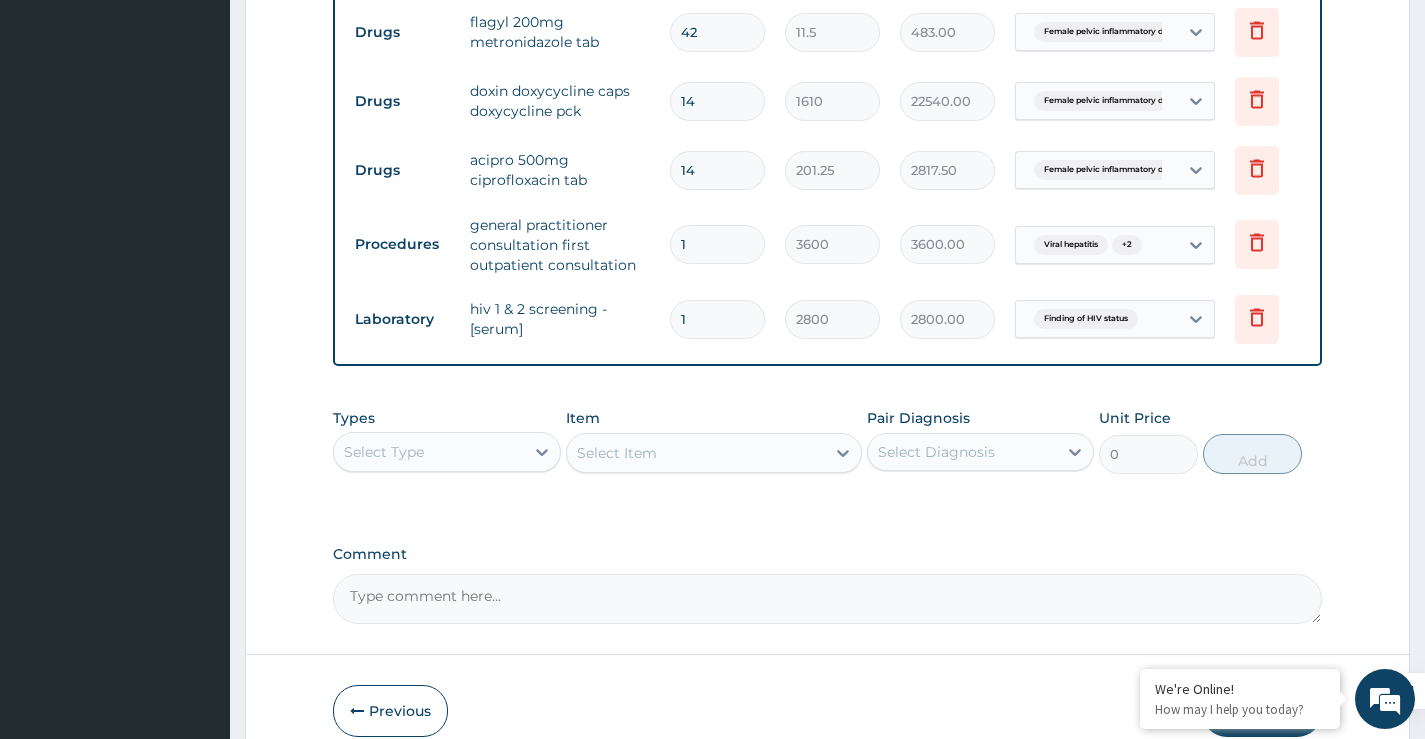 scroll, scrollTop: 910, scrollLeft: 0, axis: vertical 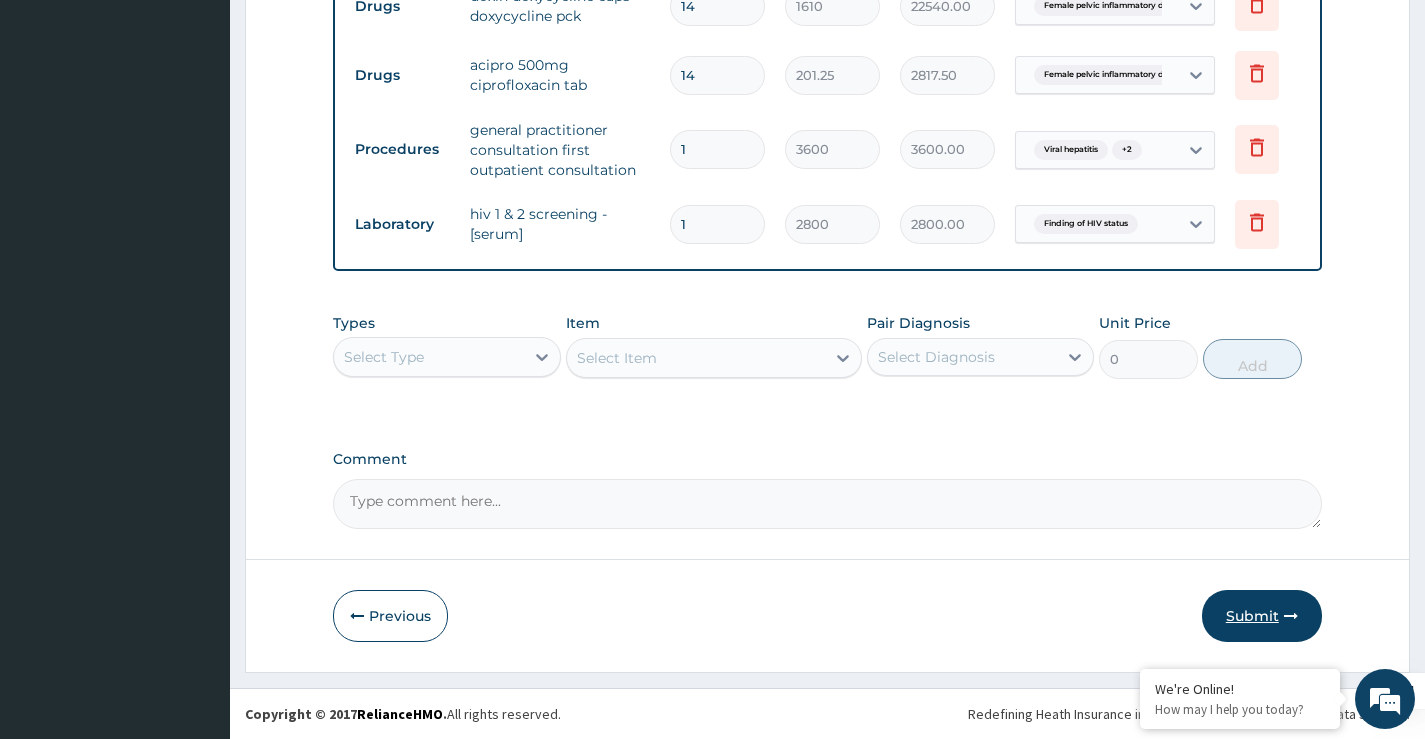 click on "Submit" at bounding box center [1262, 616] 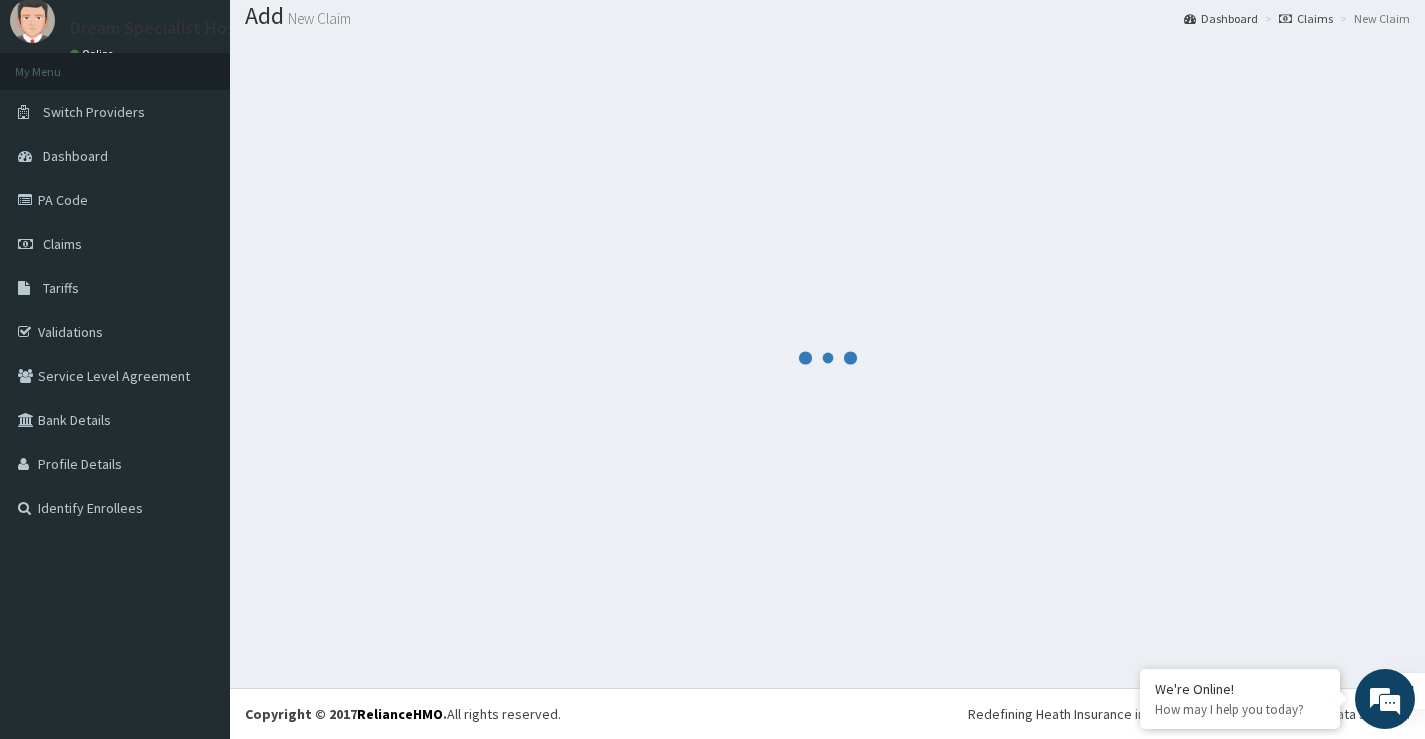 scroll, scrollTop: 910, scrollLeft: 0, axis: vertical 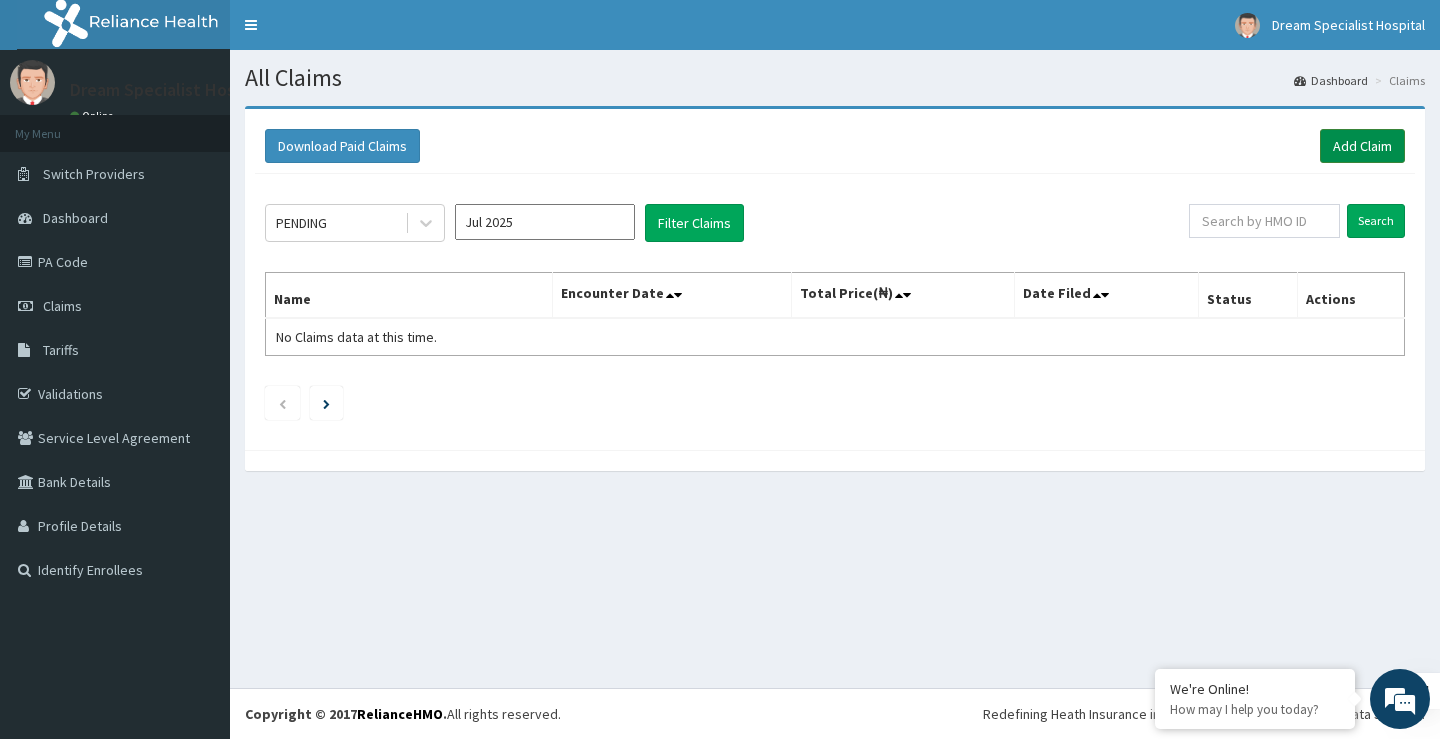 click on "Add Claim" at bounding box center (1362, 146) 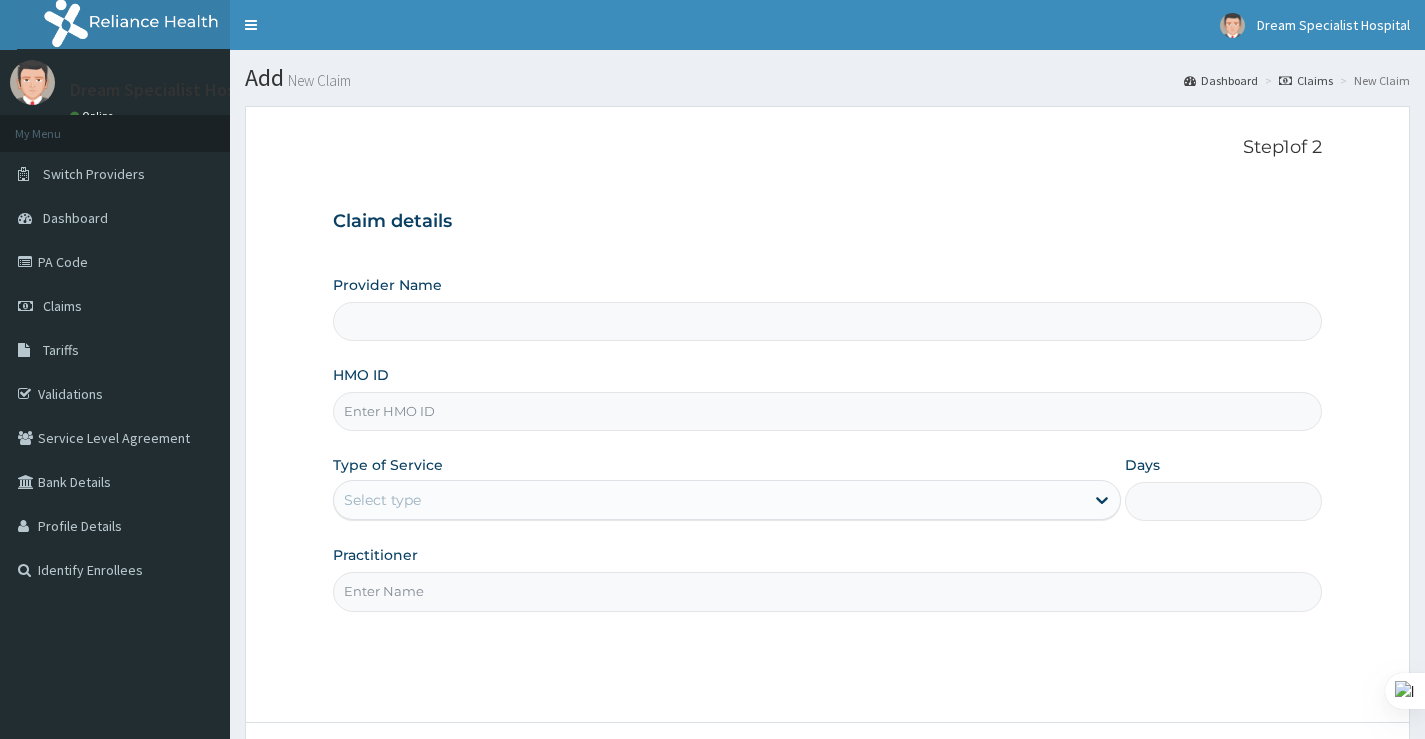 scroll, scrollTop: 0, scrollLeft: 0, axis: both 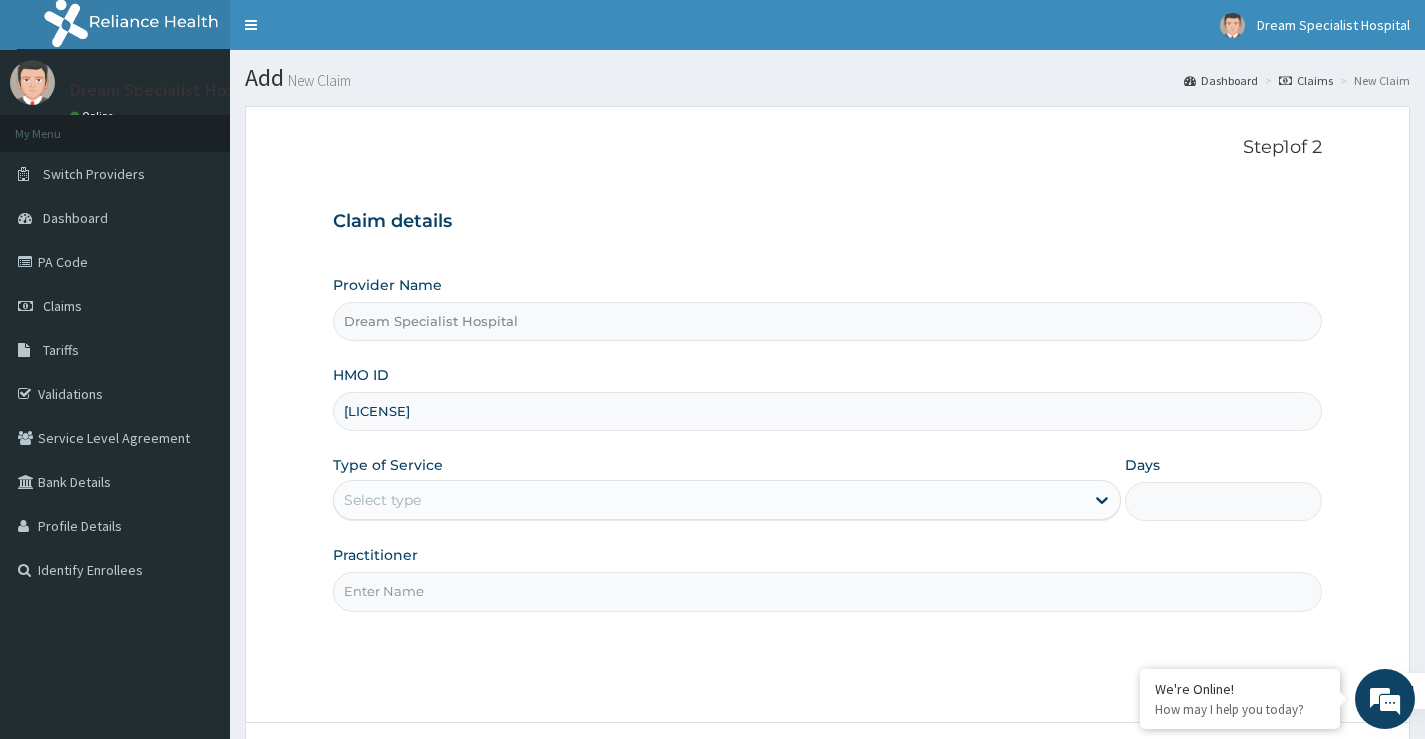 type on "[LICENSE]" 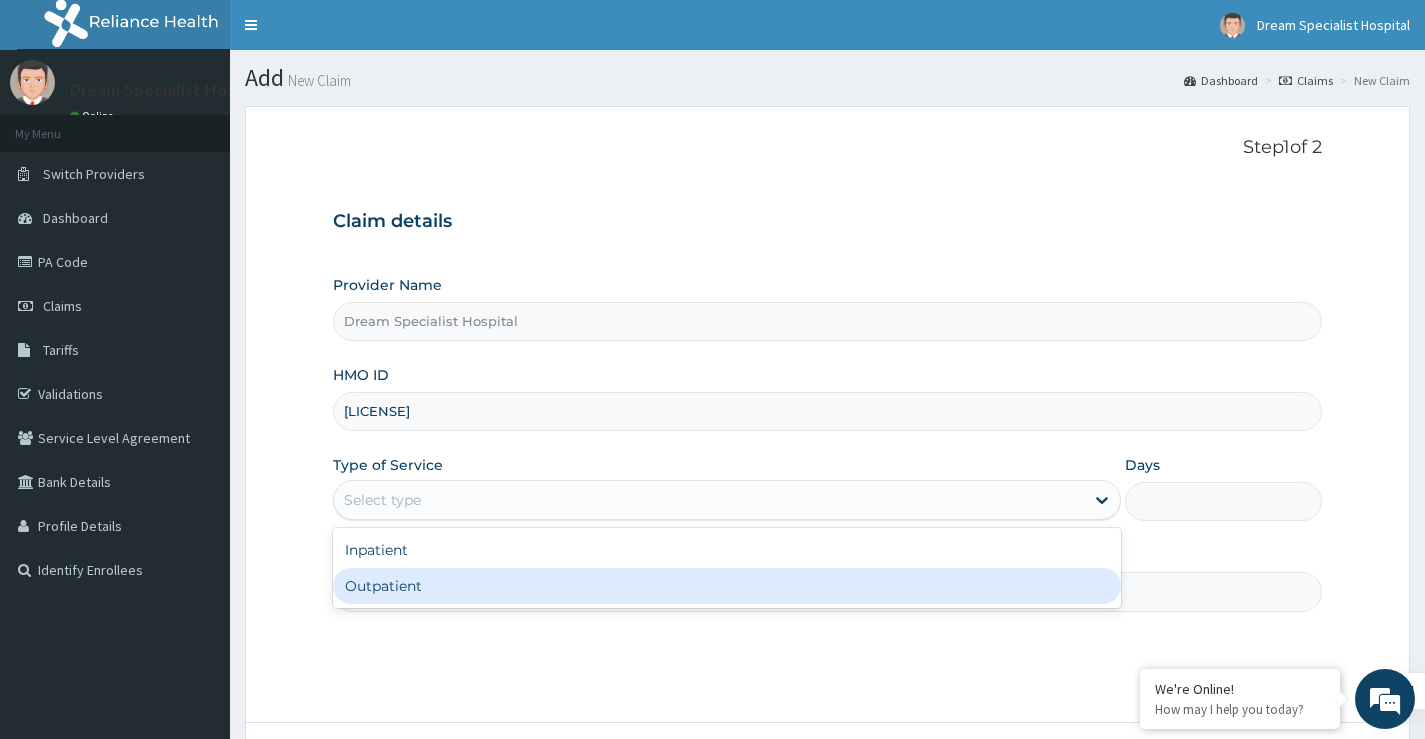 click on "Outpatient" at bounding box center [727, 586] 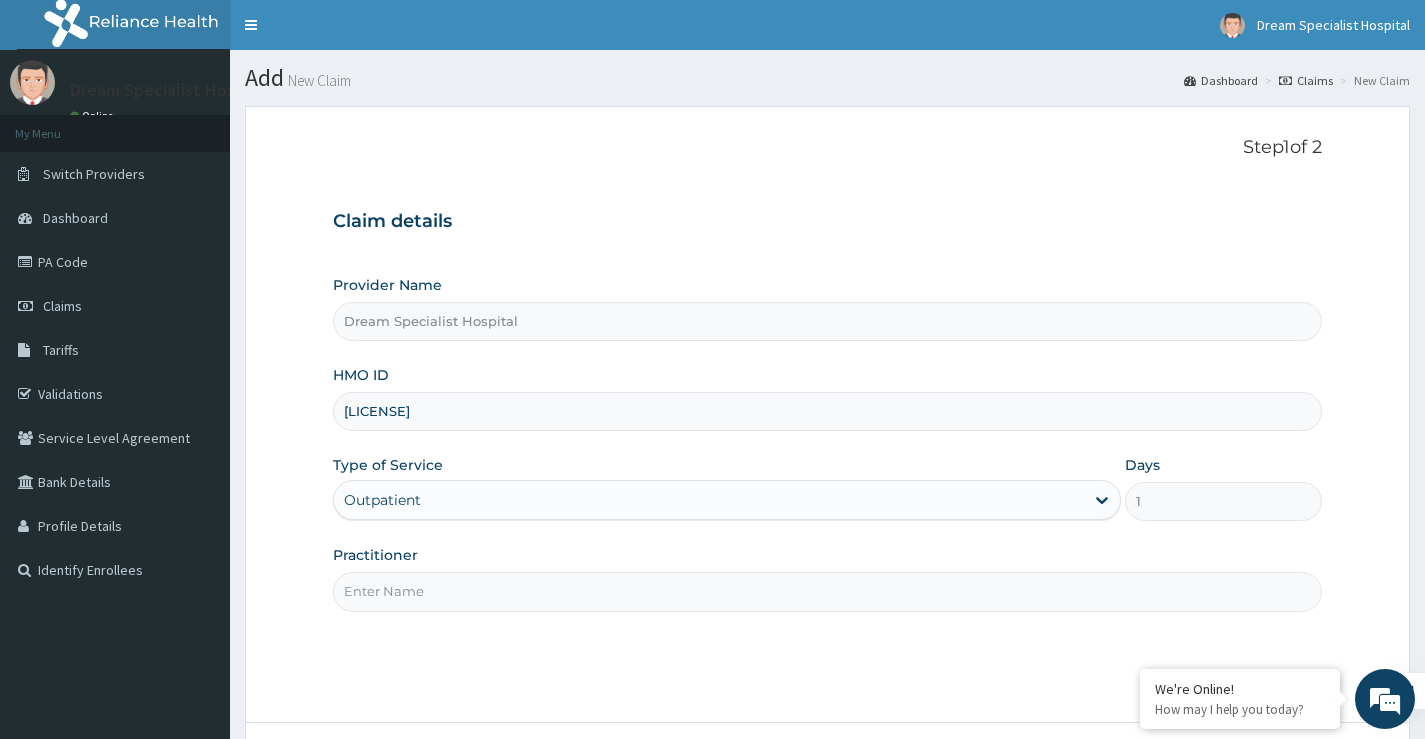 click on "Practitioner" at bounding box center (827, 591) 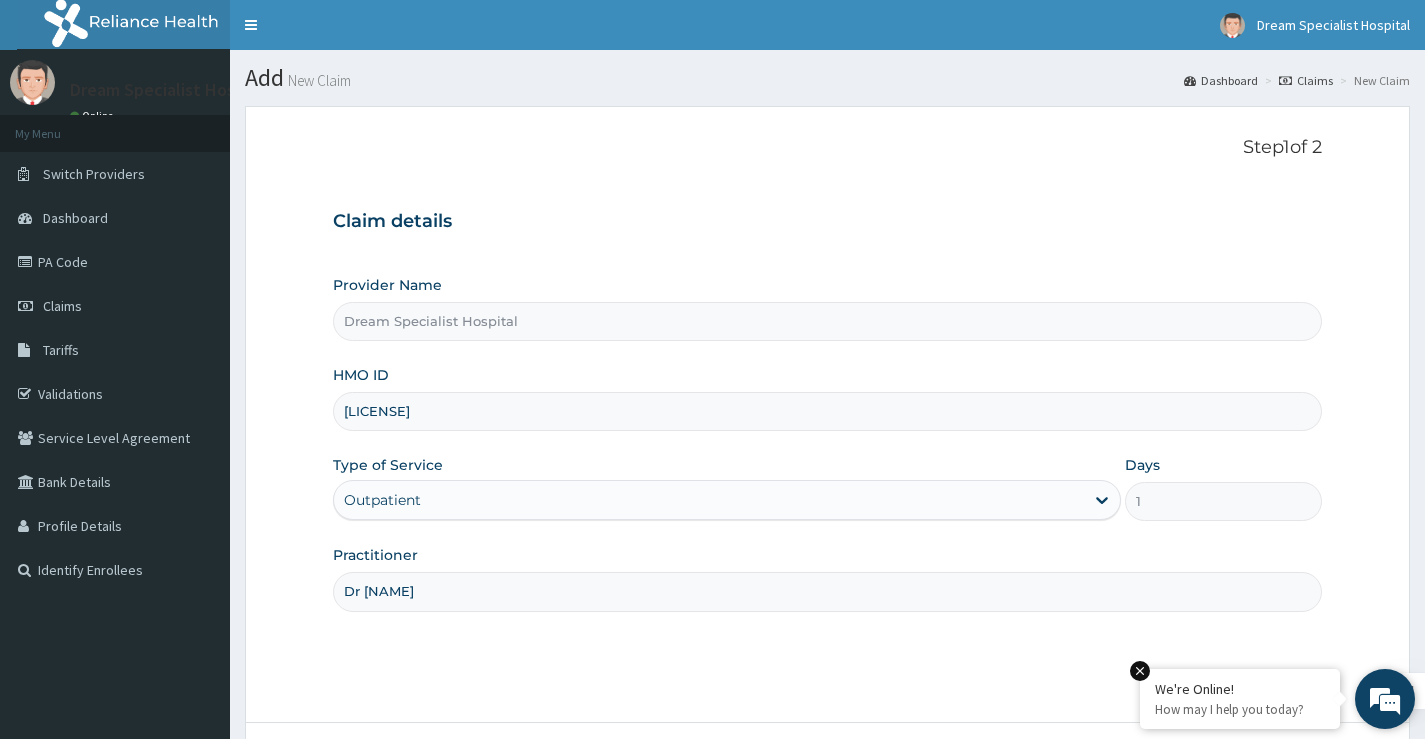 scroll, scrollTop: 163, scrollLeft: 0, axis: vertical 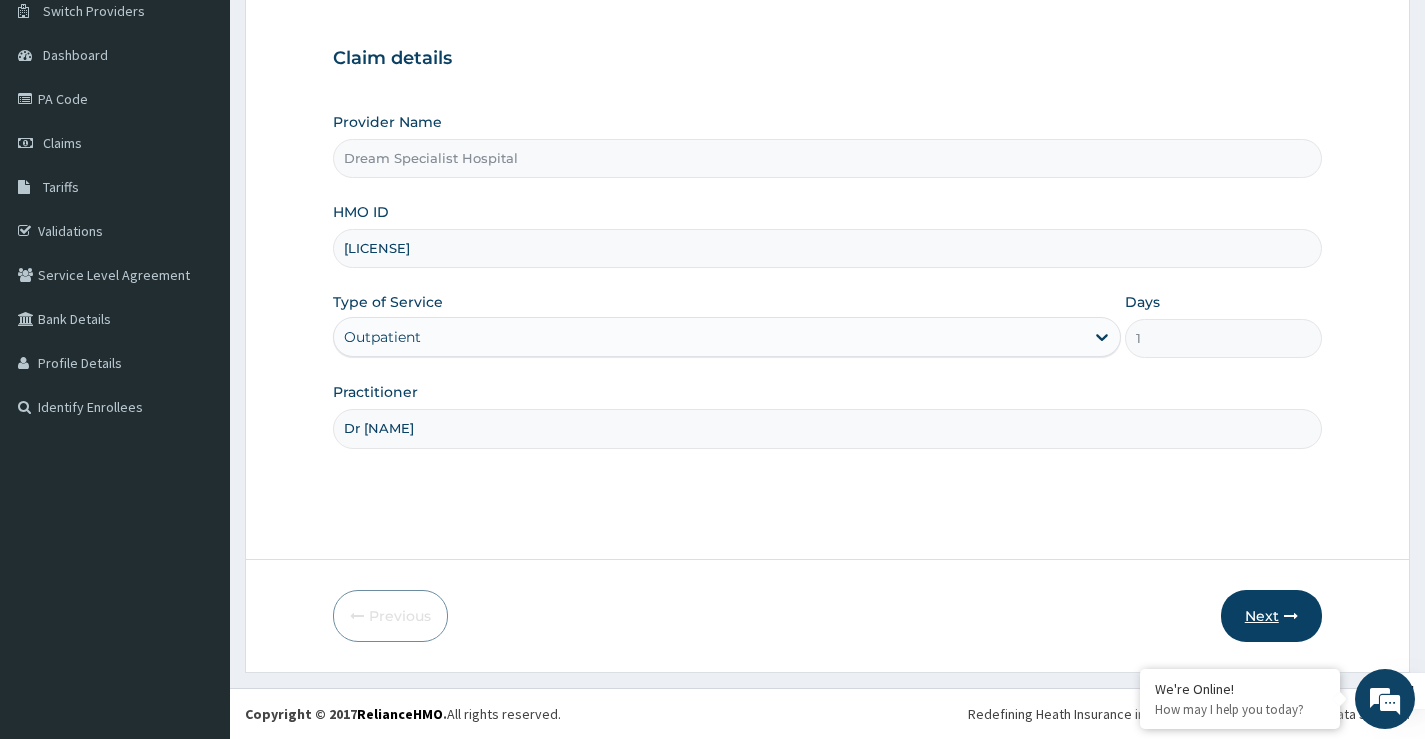 click on "Next" at bounding box center (1271, 616) 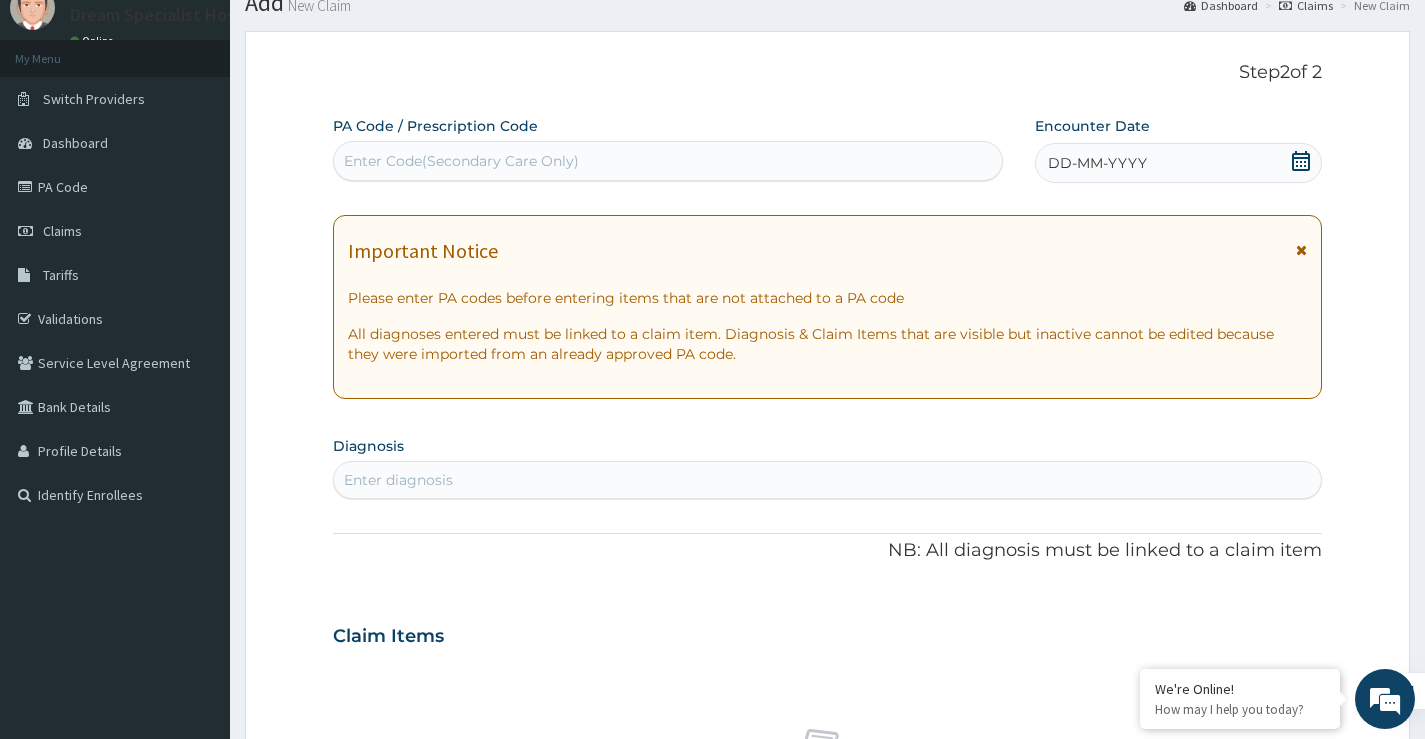 scroll, scrollTop: 0, scrollLeft: 0, axis: both 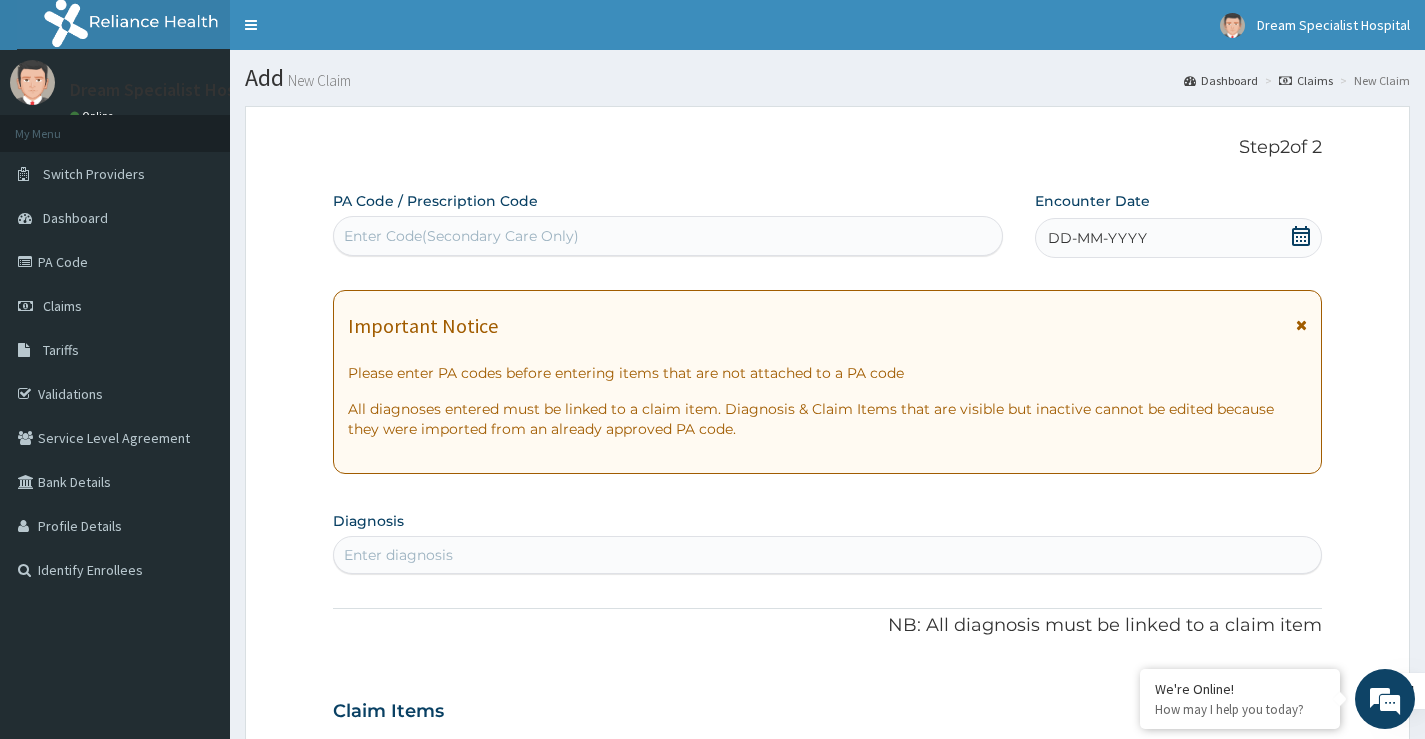 click on "Enter Code(Secondary Care Only)" at bounding box center [461, 236] 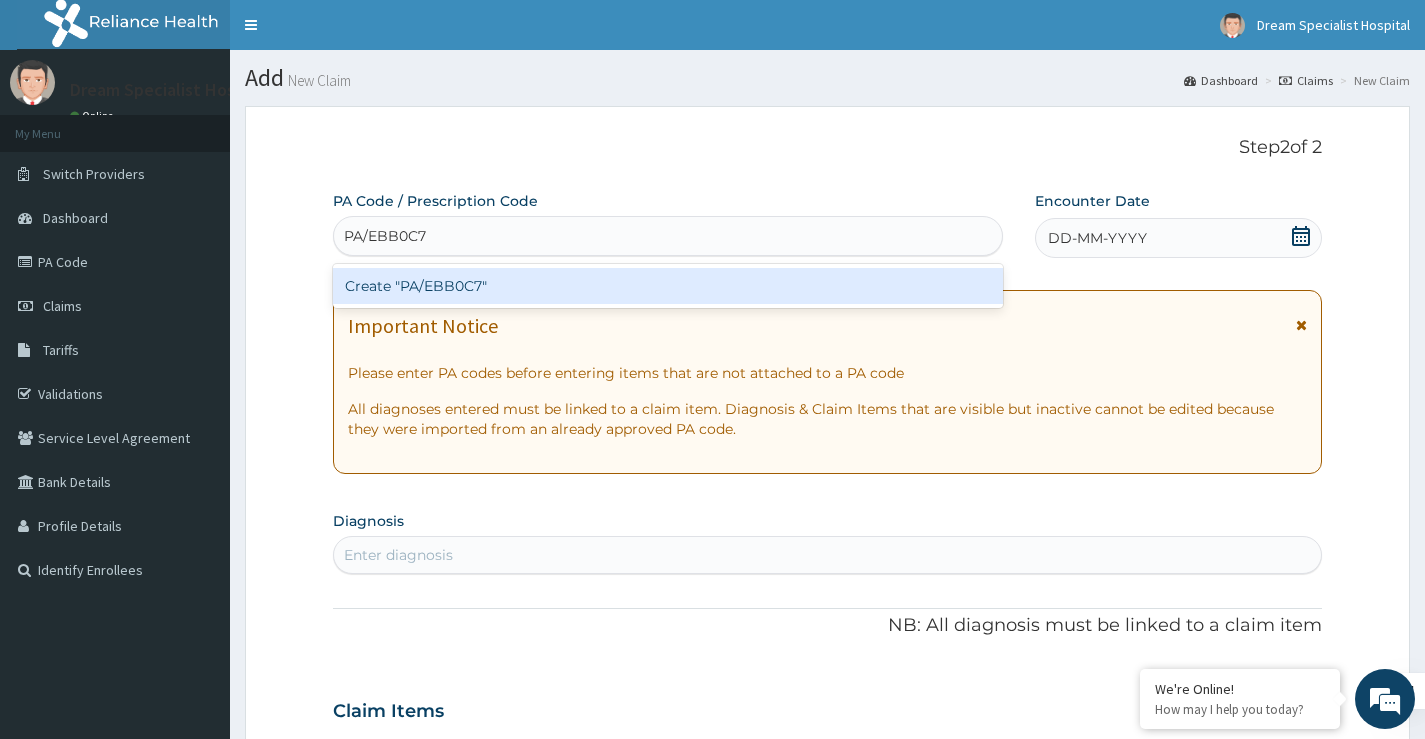 click on "Create "PA/EBB0C7"" at bounding box center [668, 286] 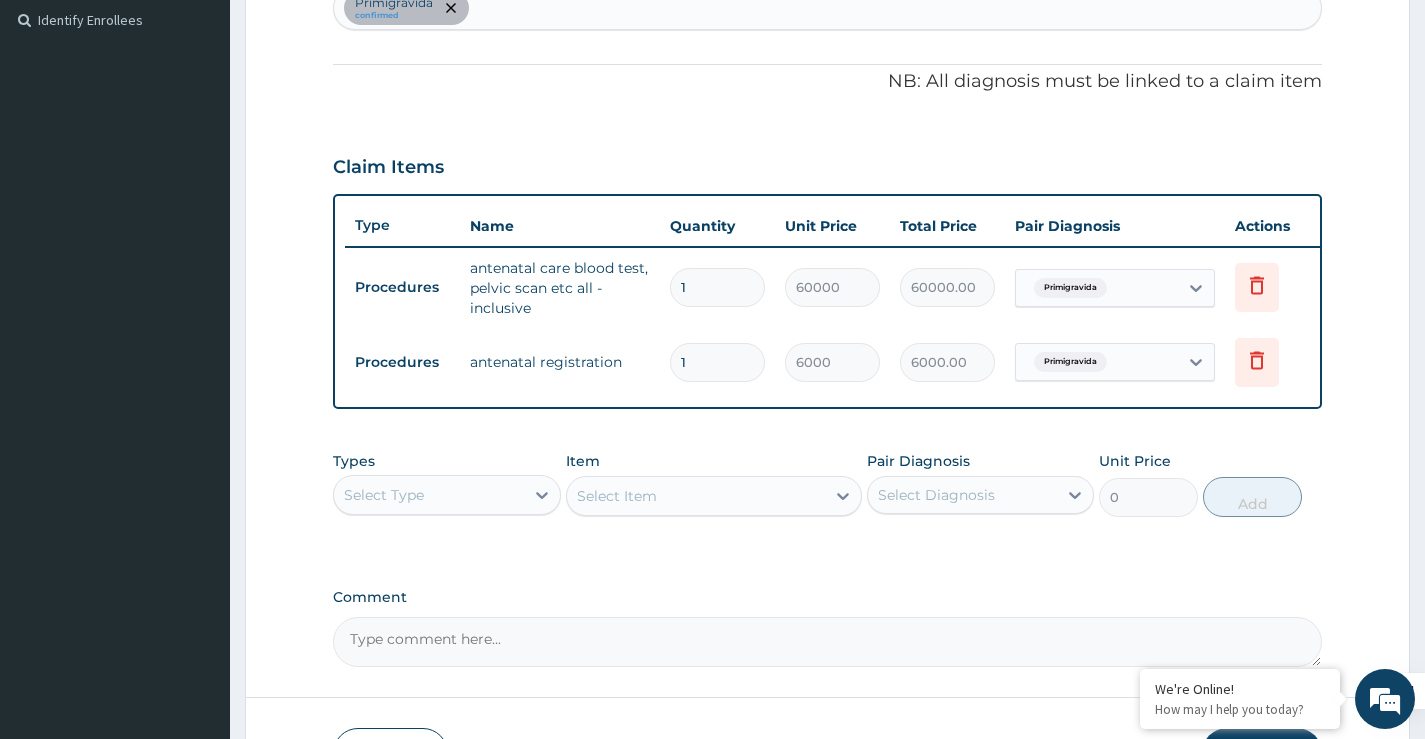 scroll, scrollTop: 703, scrollLeft: 0, axis: vertical 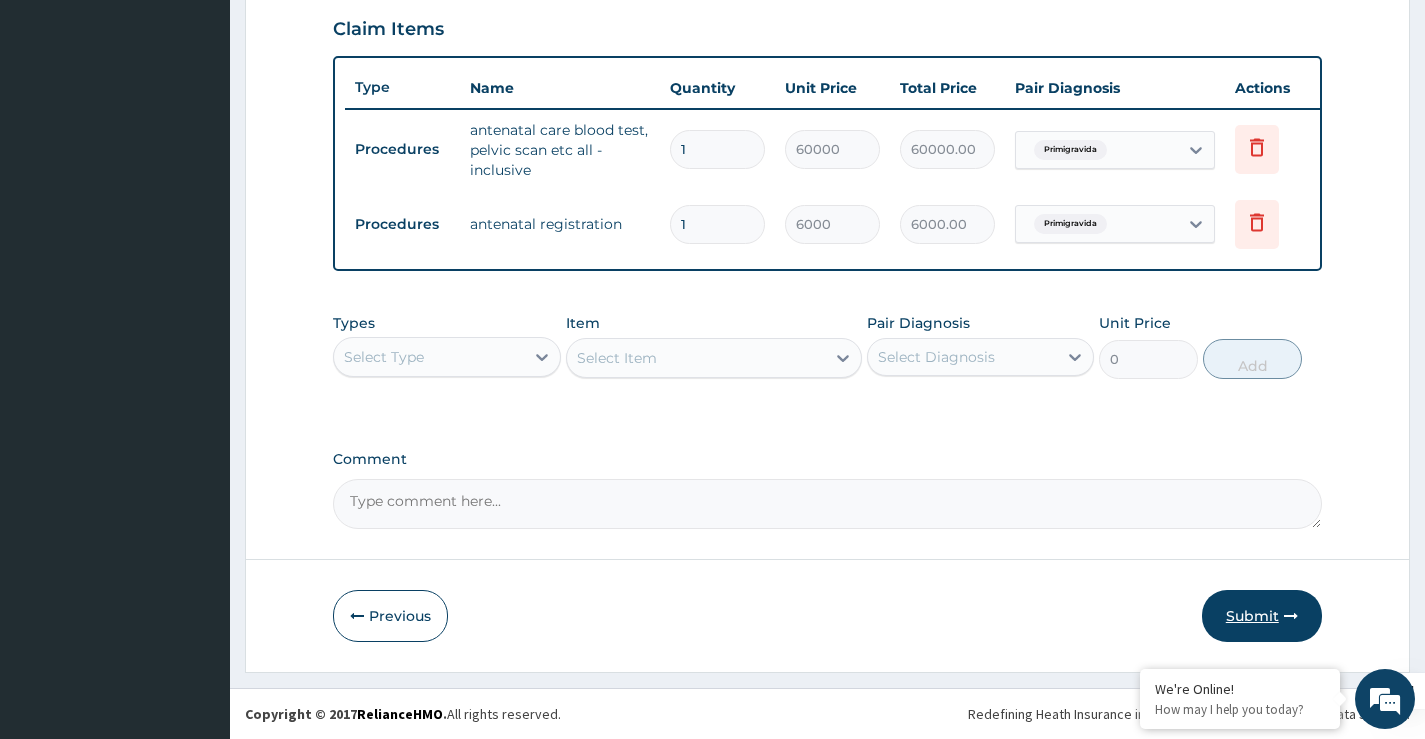 click on "Submit" at bounding box center [1262, 616] 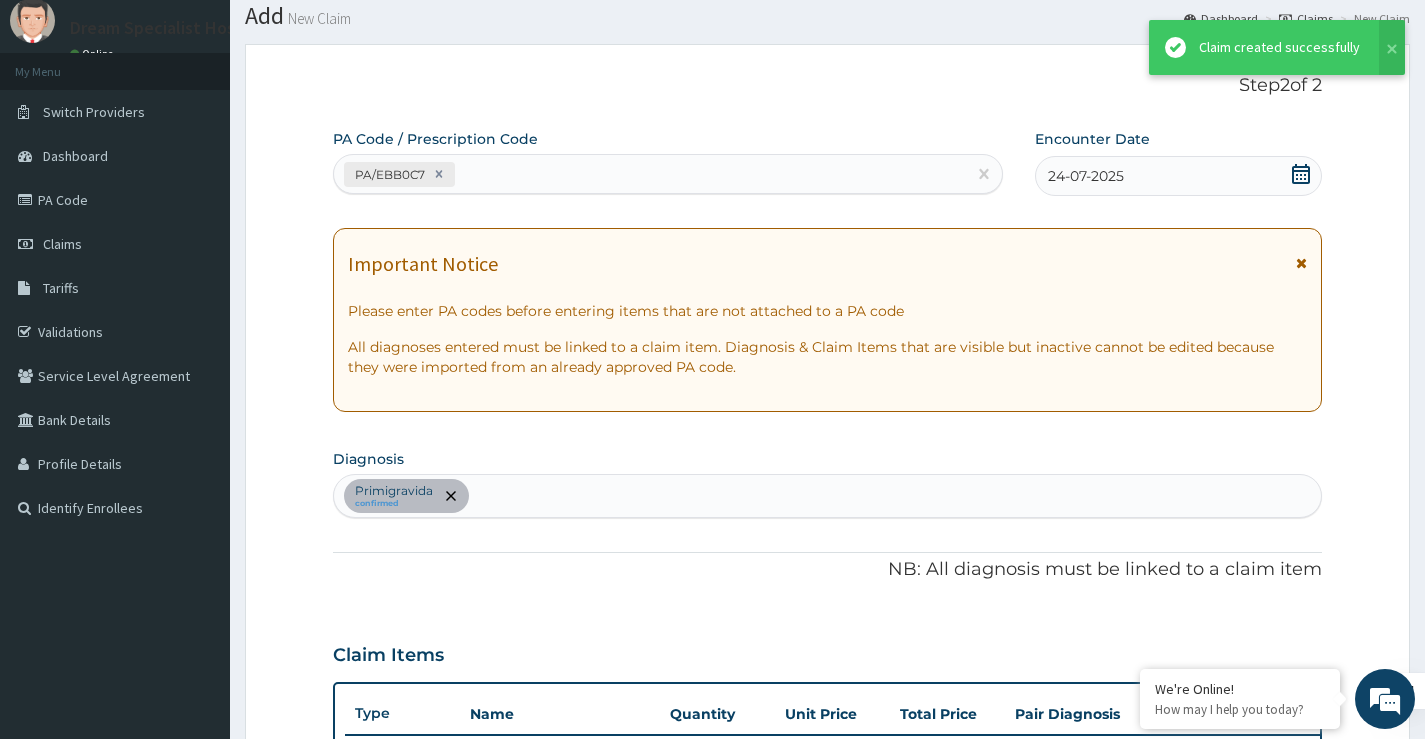 scroll, scrollTop: 703, scrollLeft: 0, axis: vertical 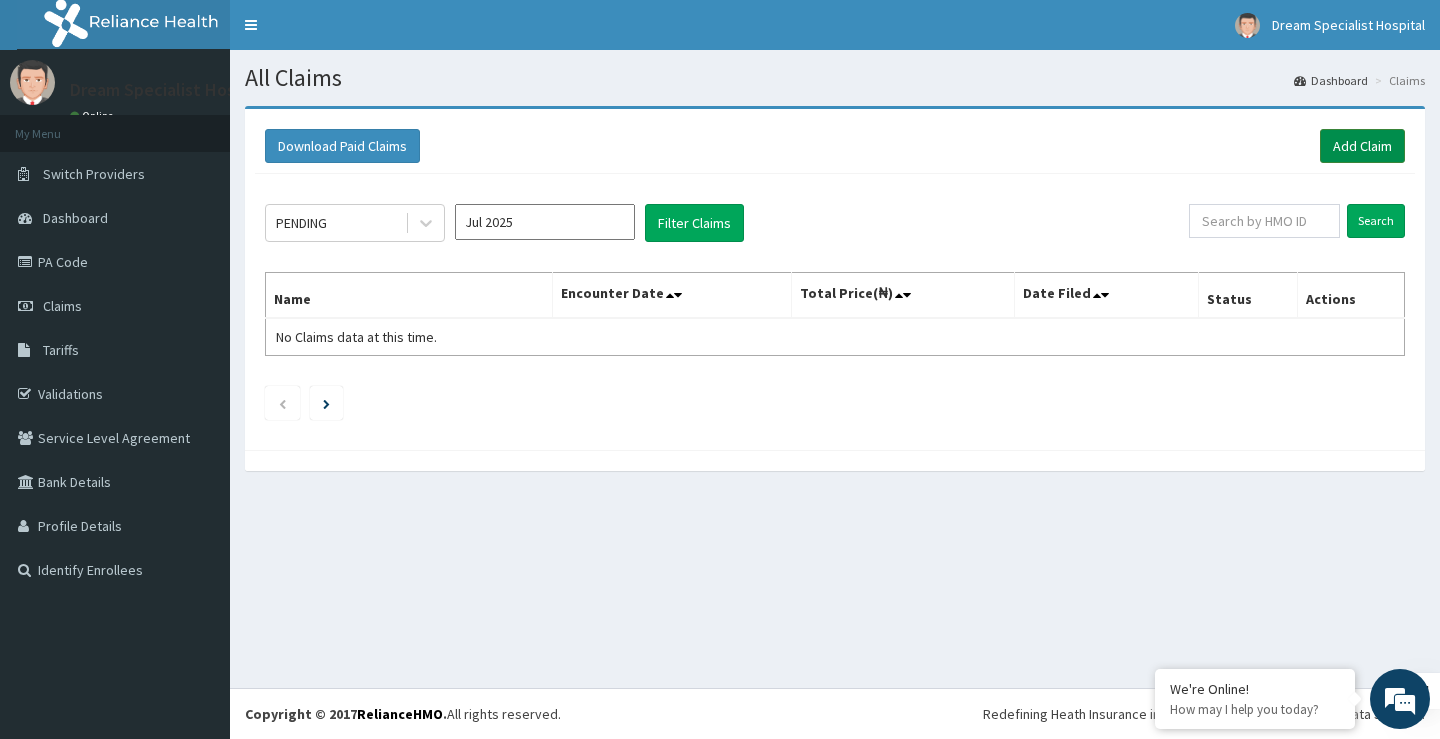 click on "Add Claim" at bounding box center [1362, 146] 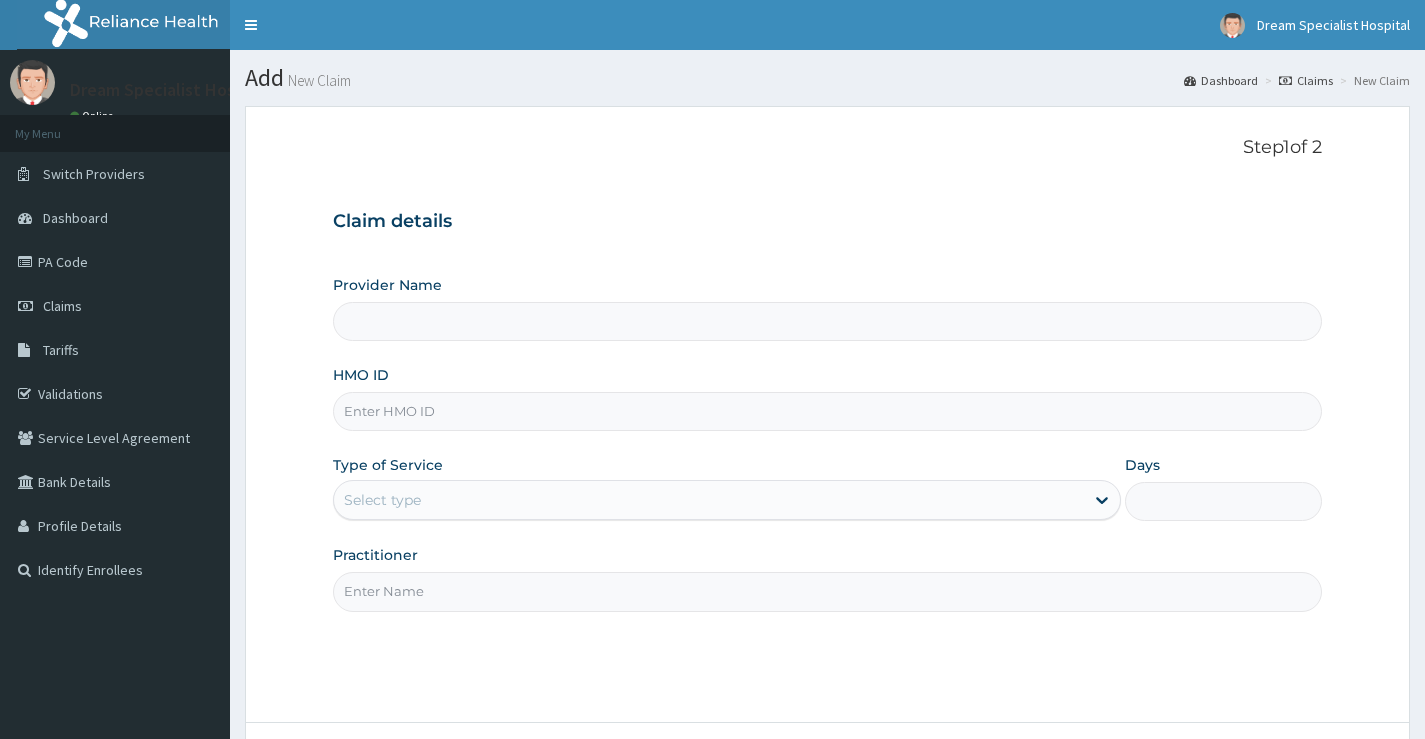 scroll, scrollTop: 0, scrollLeft: 0, axis: both 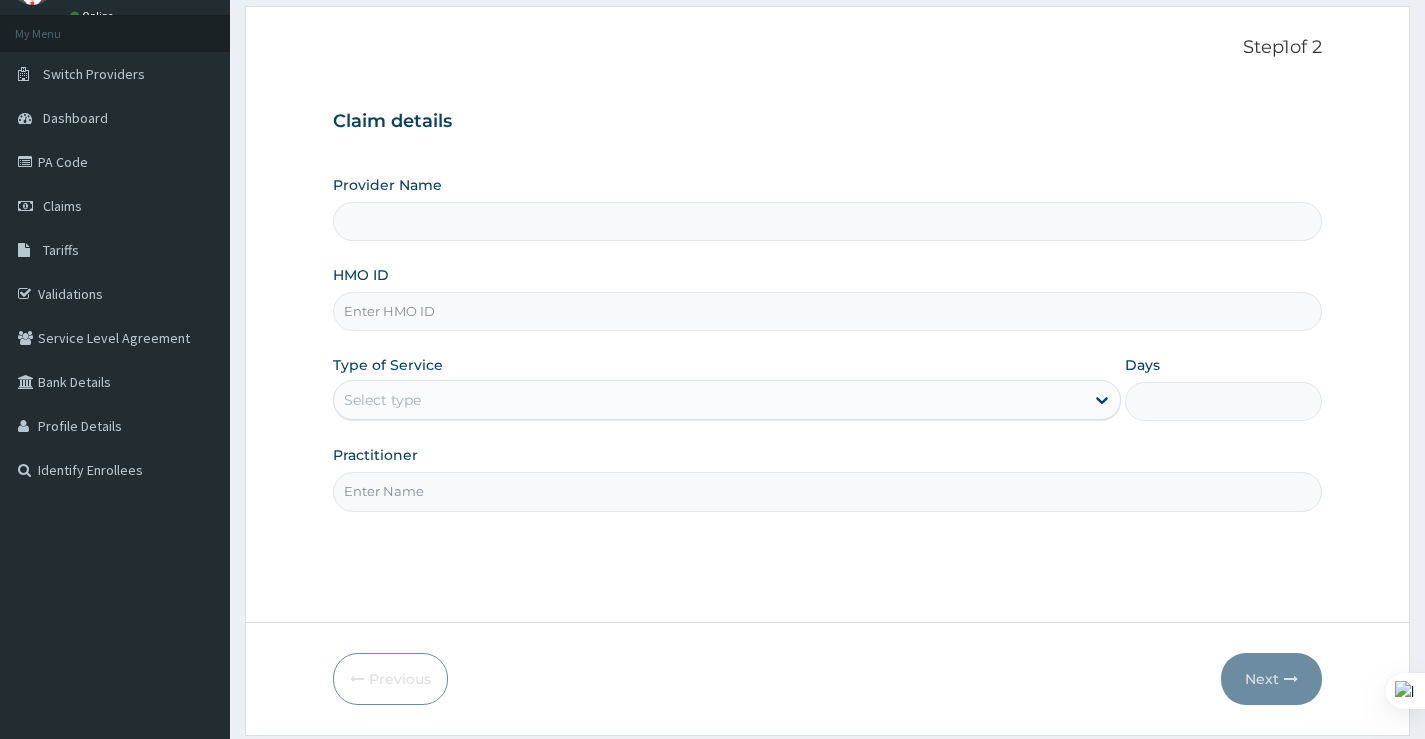 type on "Dream Specialist Hospital" 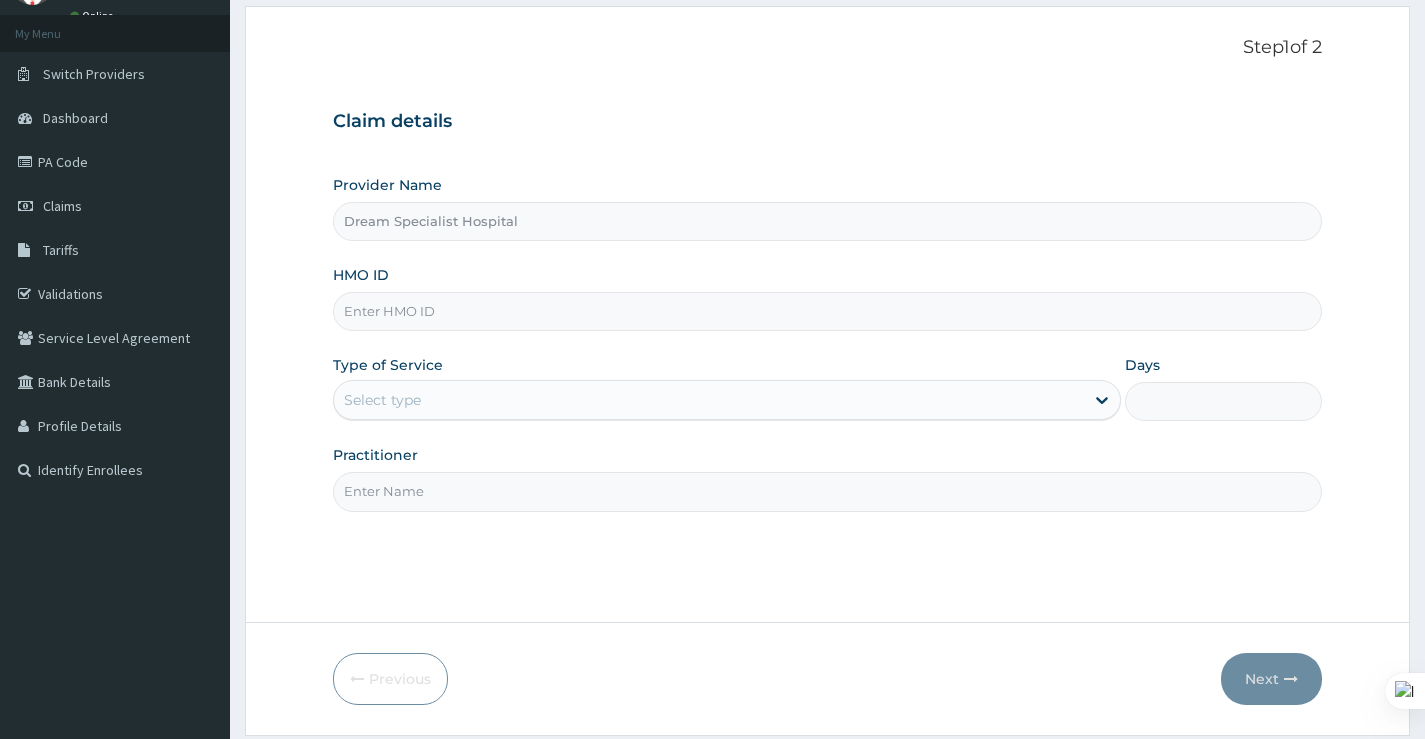click on "HMO ID" at bounding box center (827, 311) 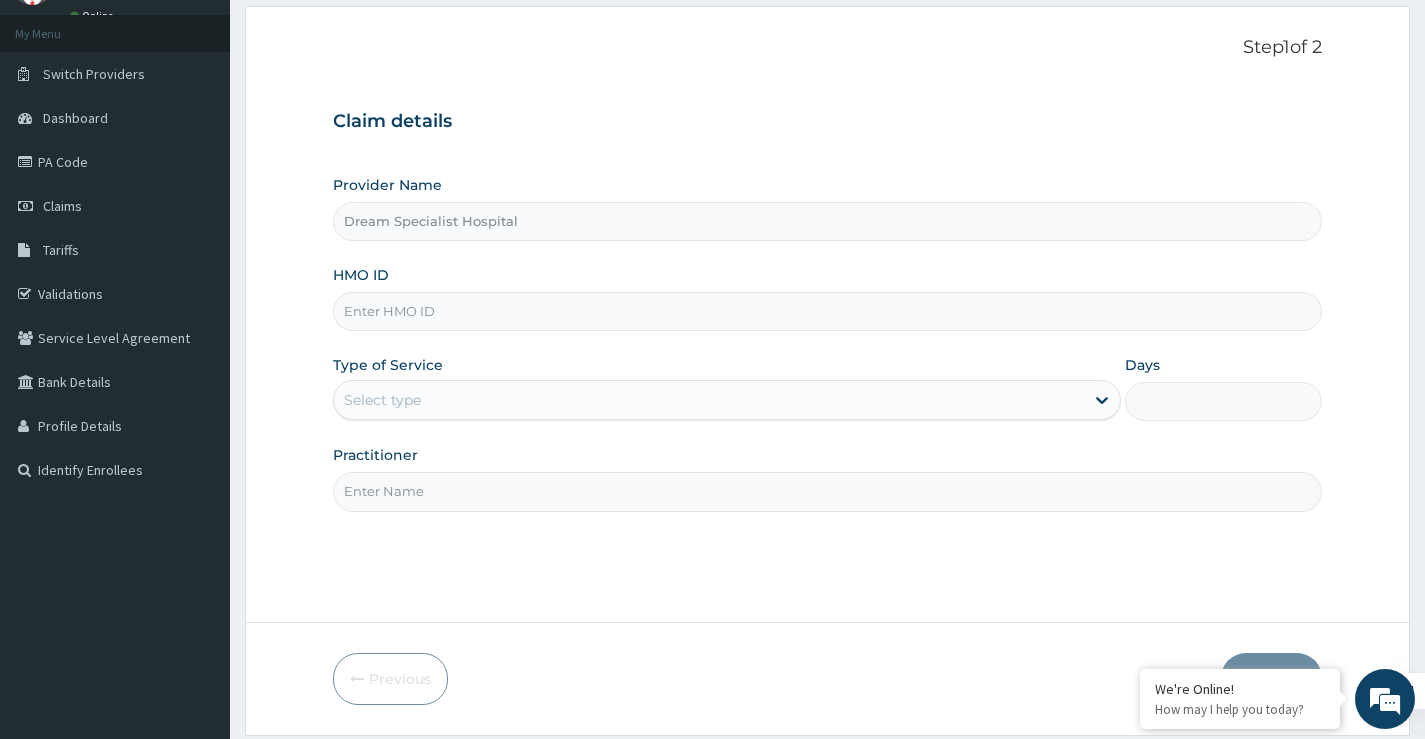 paste on "[HMO_ID]" 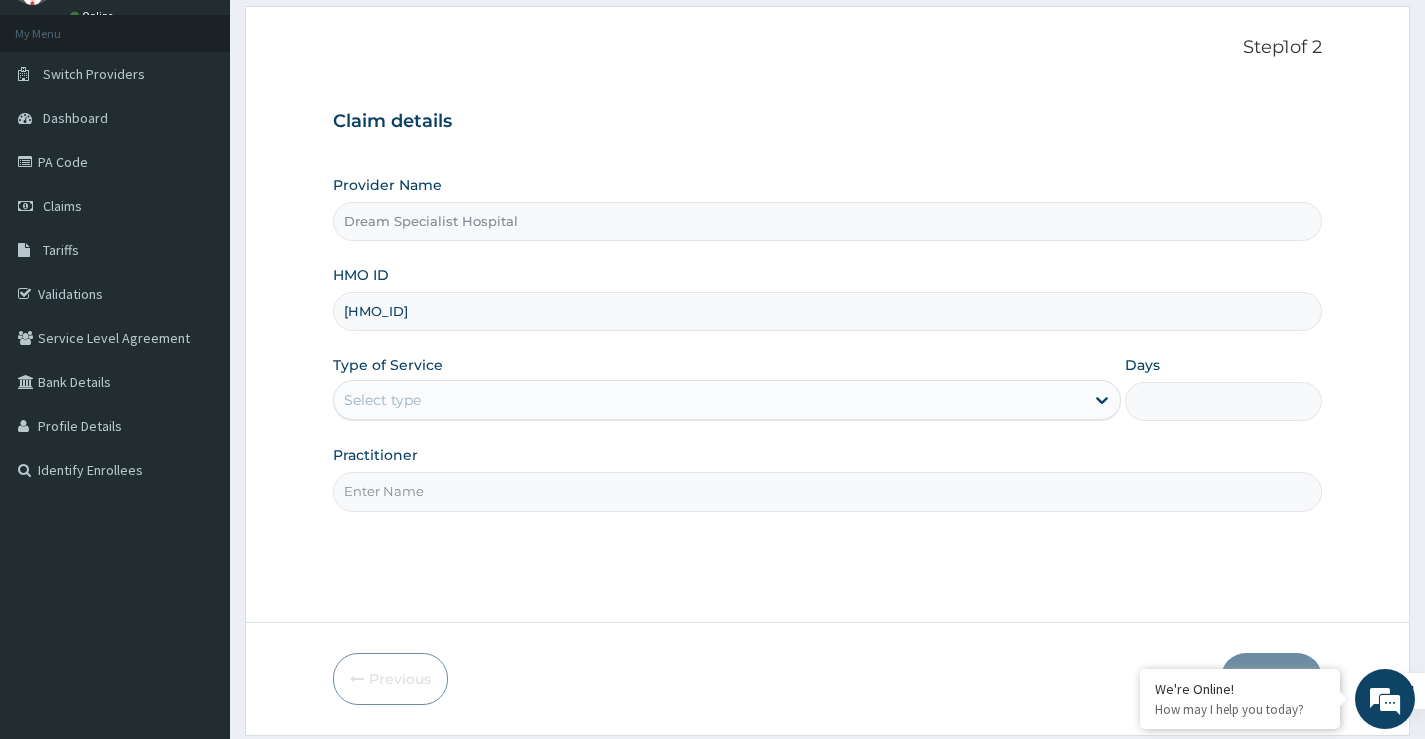 type on "[HMO_ID]" 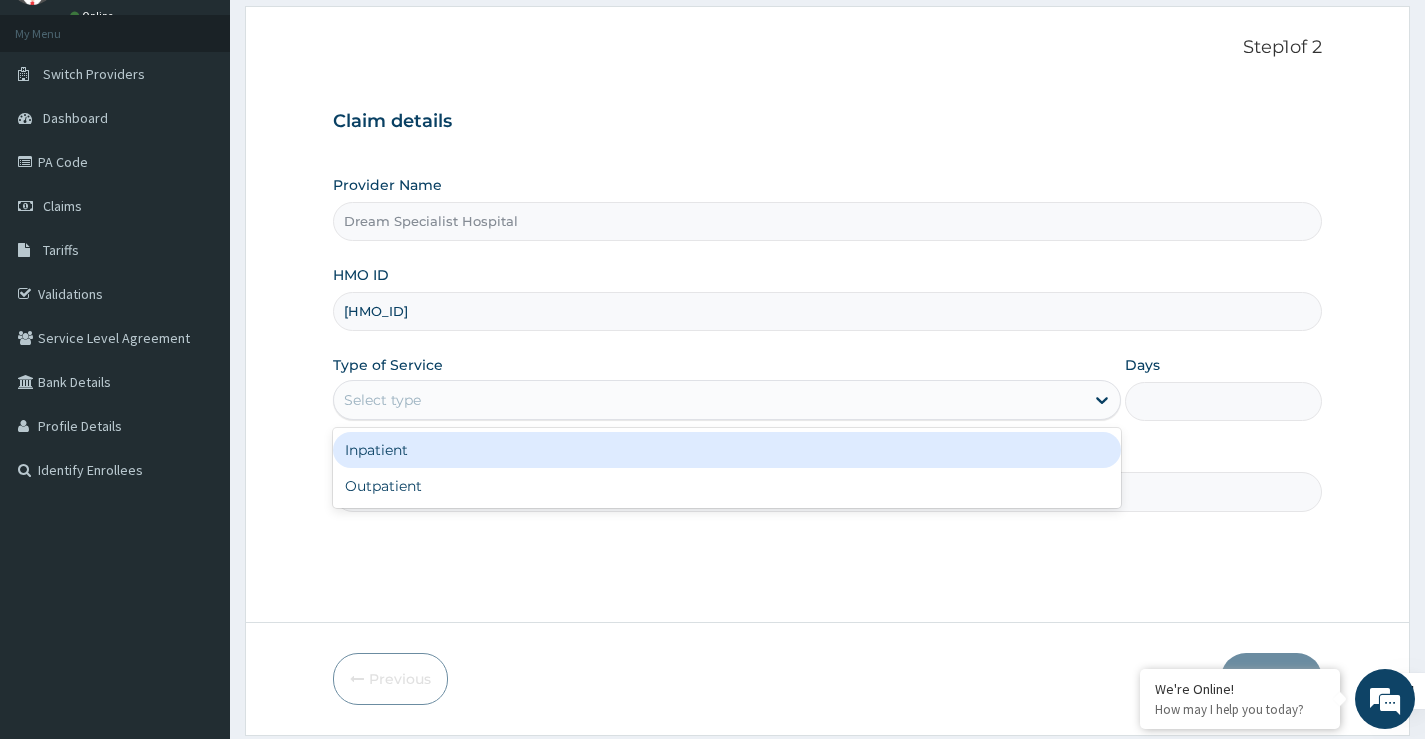 click on "Select type" at bounding box center (382, 400) 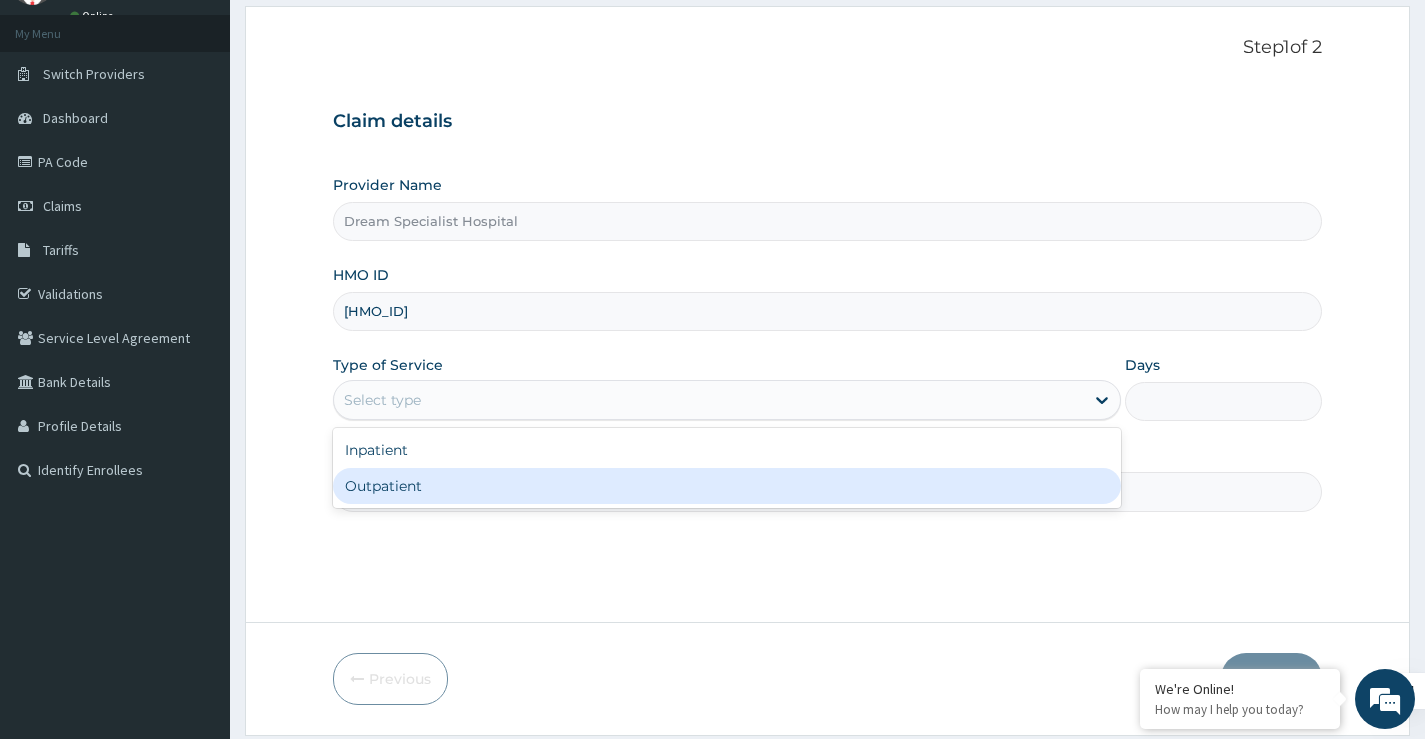 drag, startPoint x: 399, startPoint y: 485, endPoint x: 1146, endPoint y: 485, distance: 747 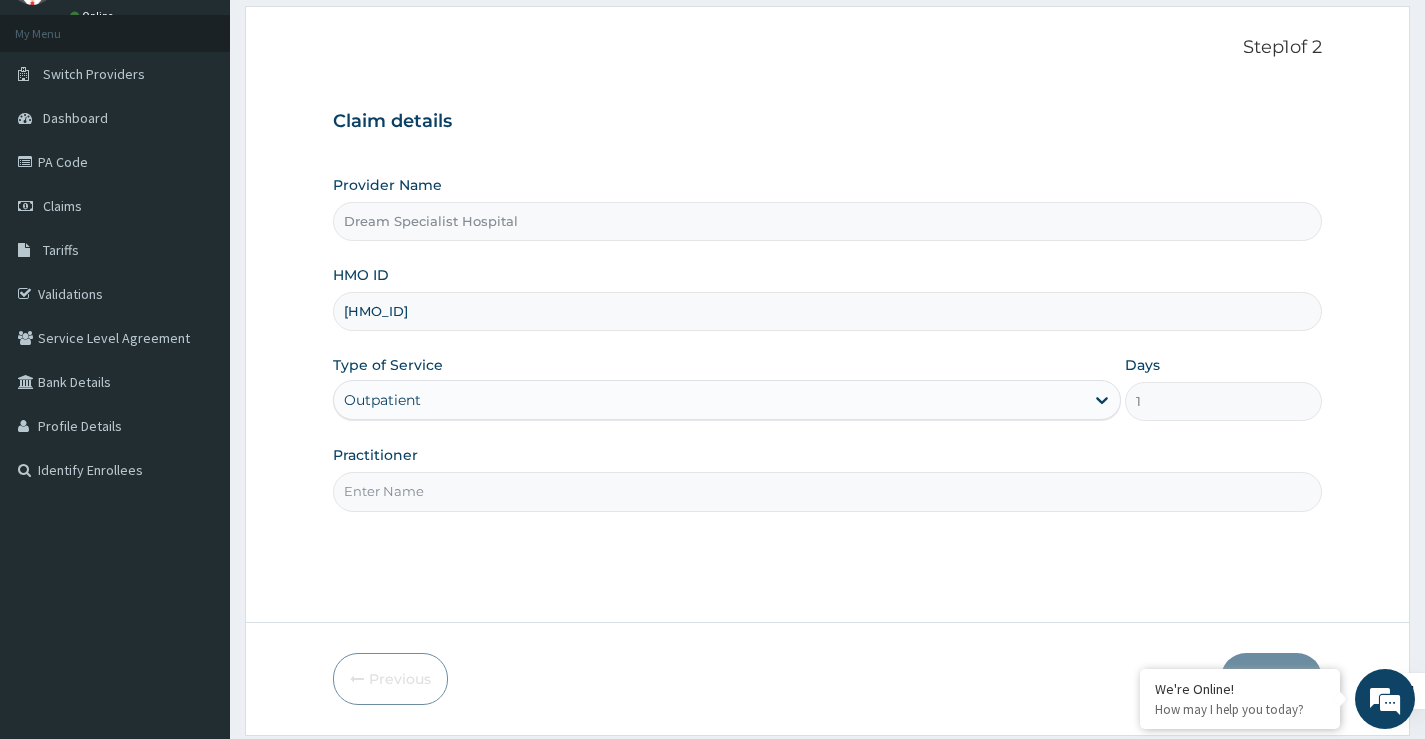 click on "Practitioner" at bounding box center [827, 491] 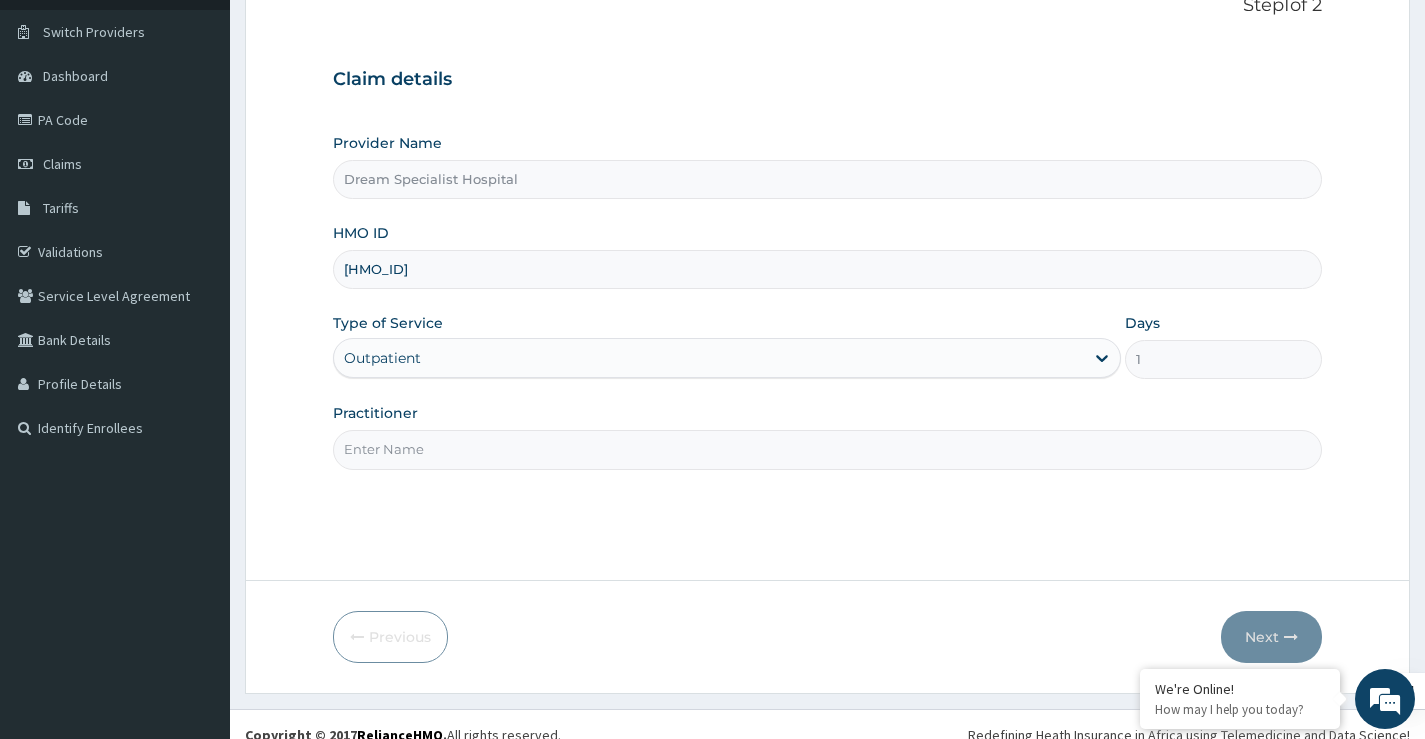 scroll, scrollTop: 163, scrollLeft: 0, axis: vertical 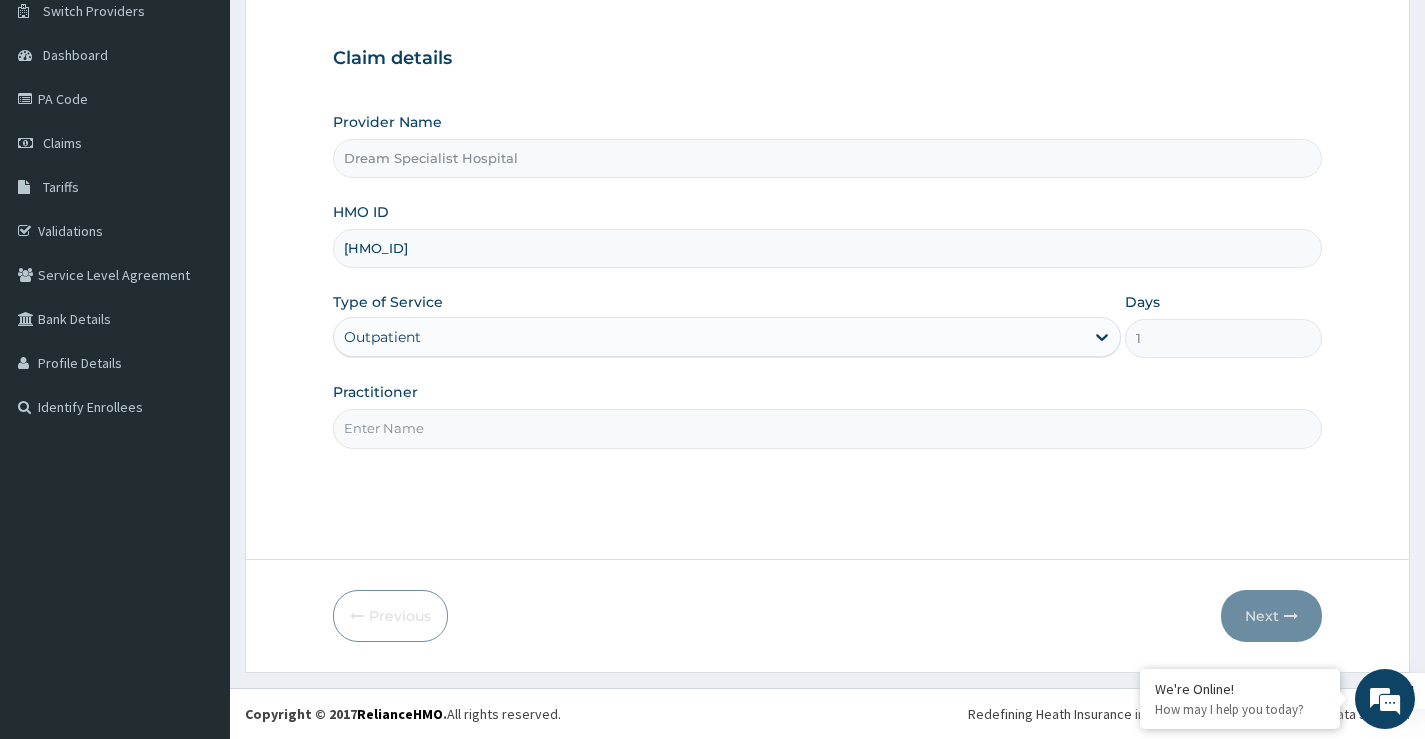 click on "Practitioner" at bounding box center (827, 428) 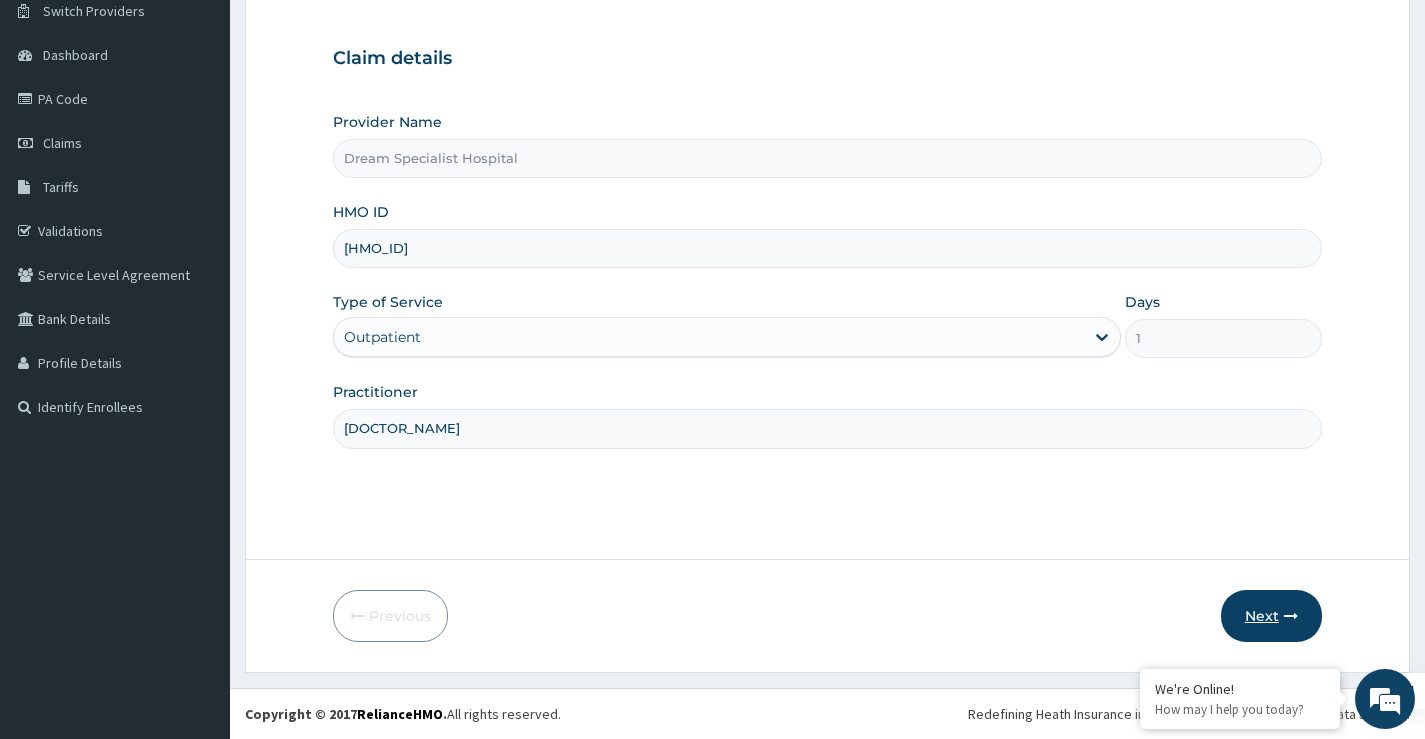 drag, startPoint x: 1280, startPoint y: 617, endPoint x: 1265, endPoint y: 611, distance: 16.155495 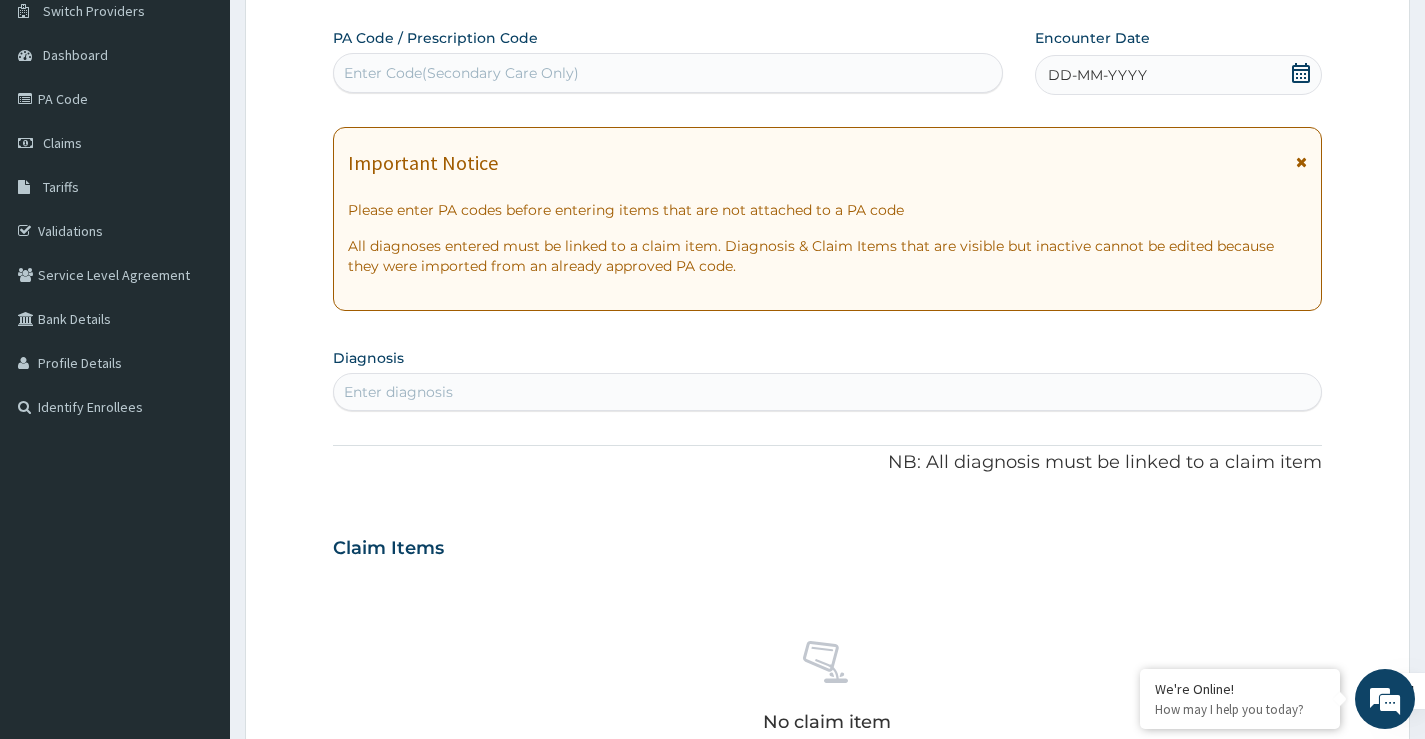 scroll, scrollTop: 0, scrollLeft: 0, axis: both 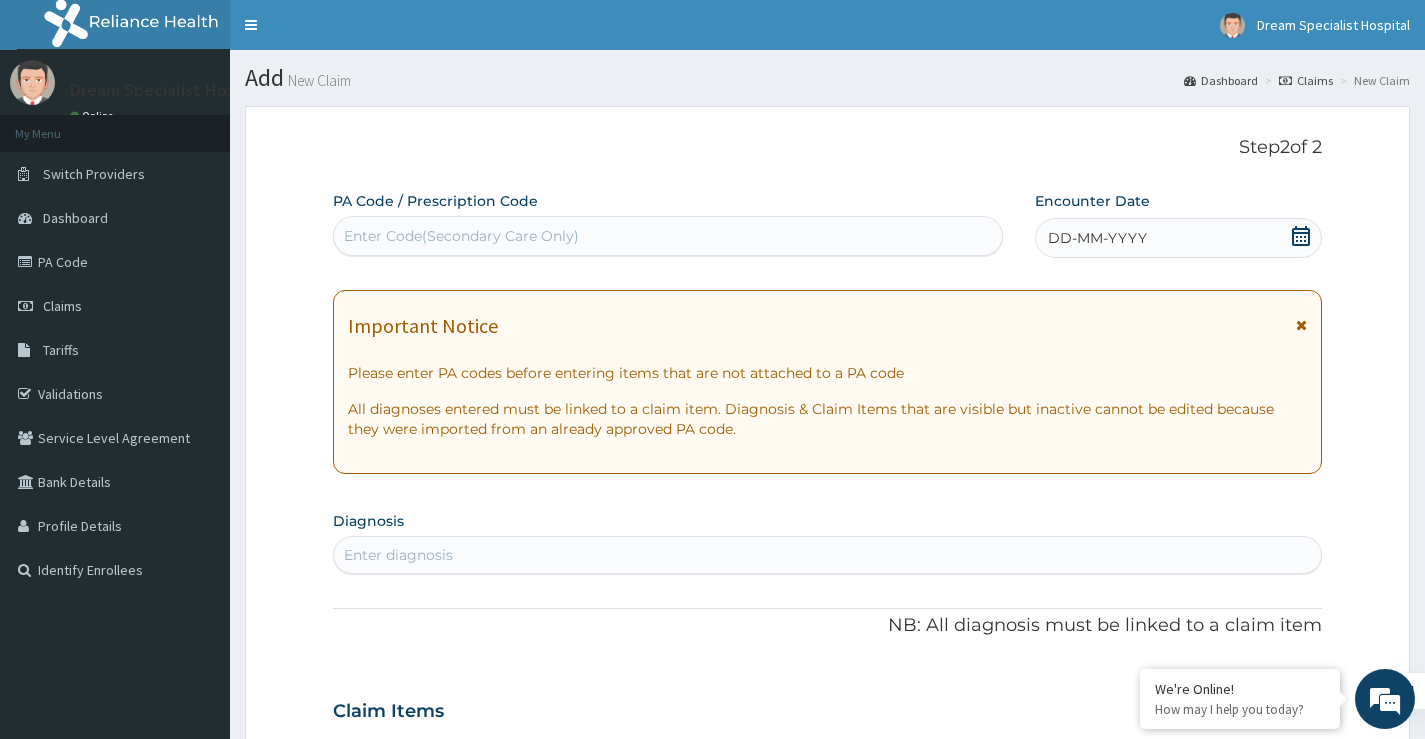 click on "Enter Code(Secondary Care Only)" at bounding box center [461, 236] 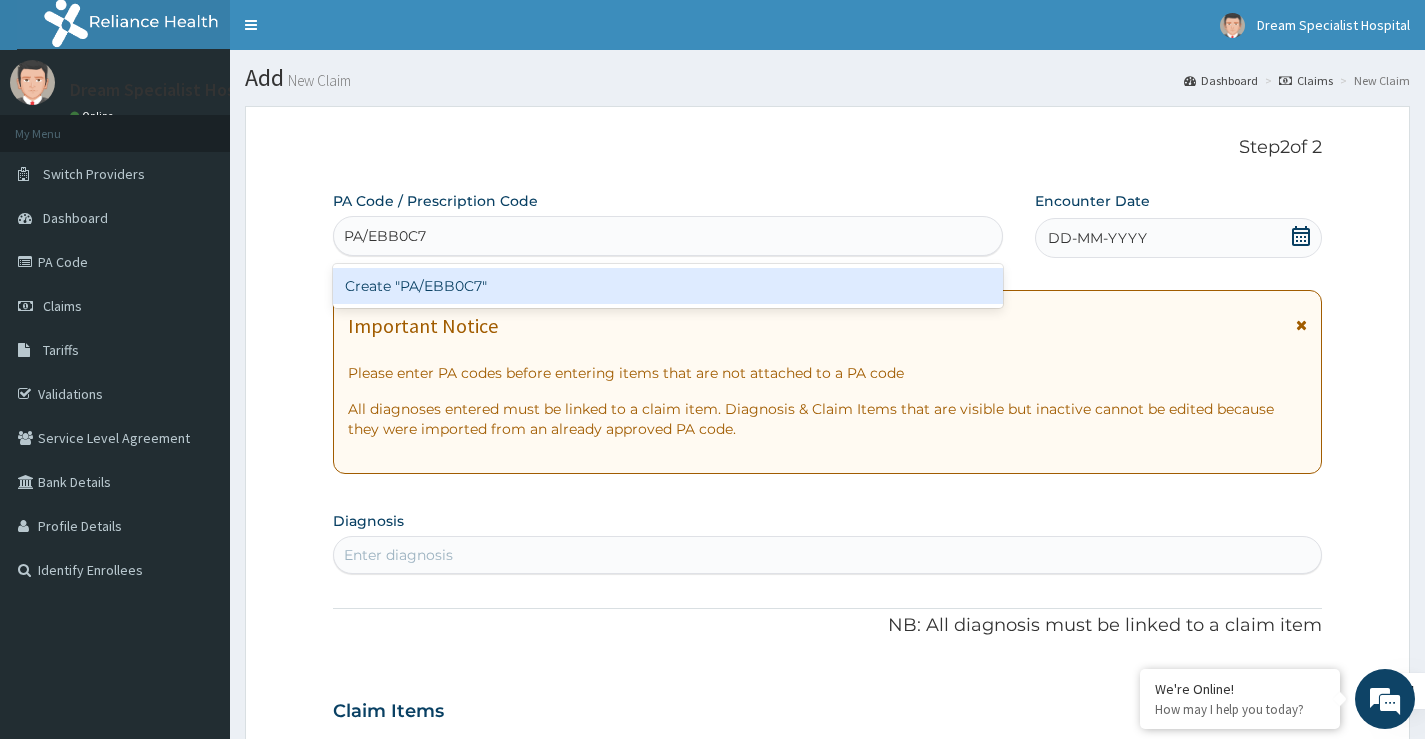 click on "Create "PA/EBB0C7"" at bounding box center [668, 286] 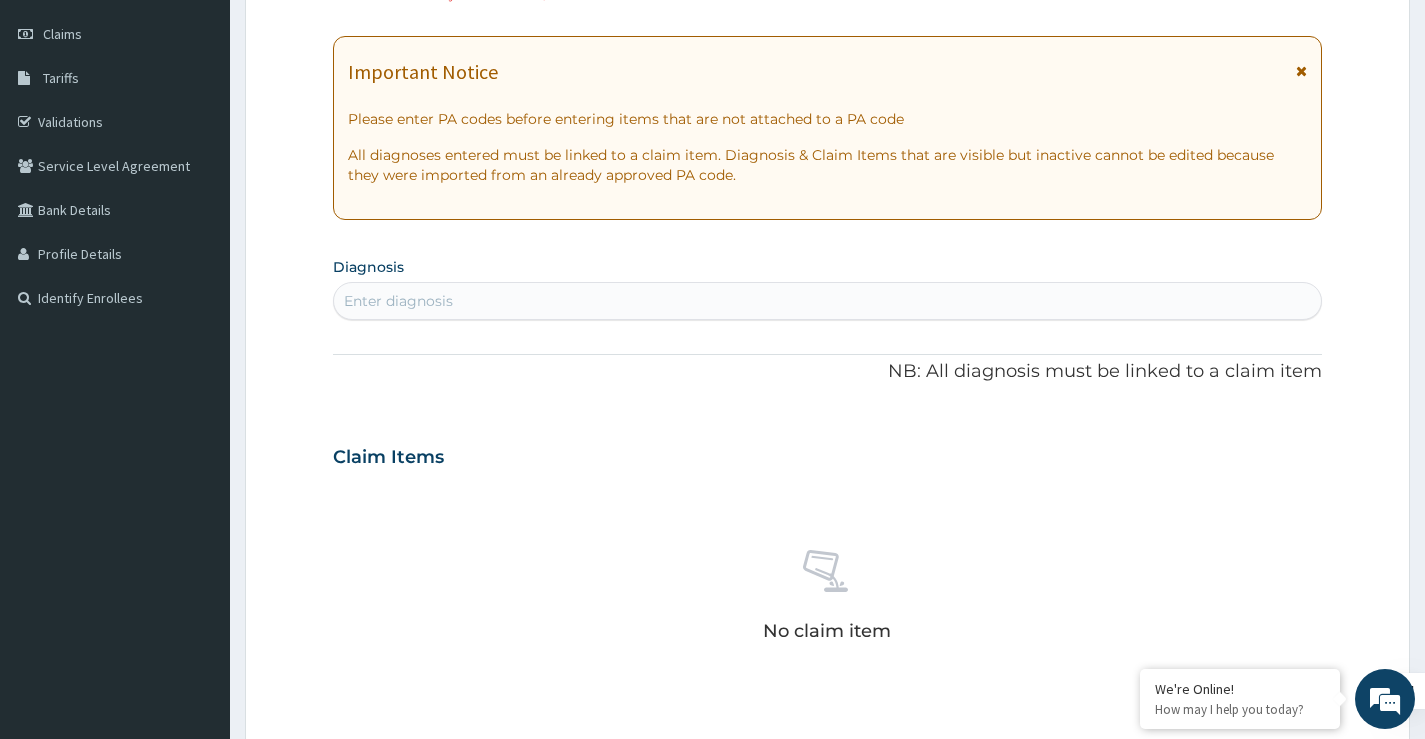 scroll, scrollTop: 100, scrollLeft: 0, axis: vertical 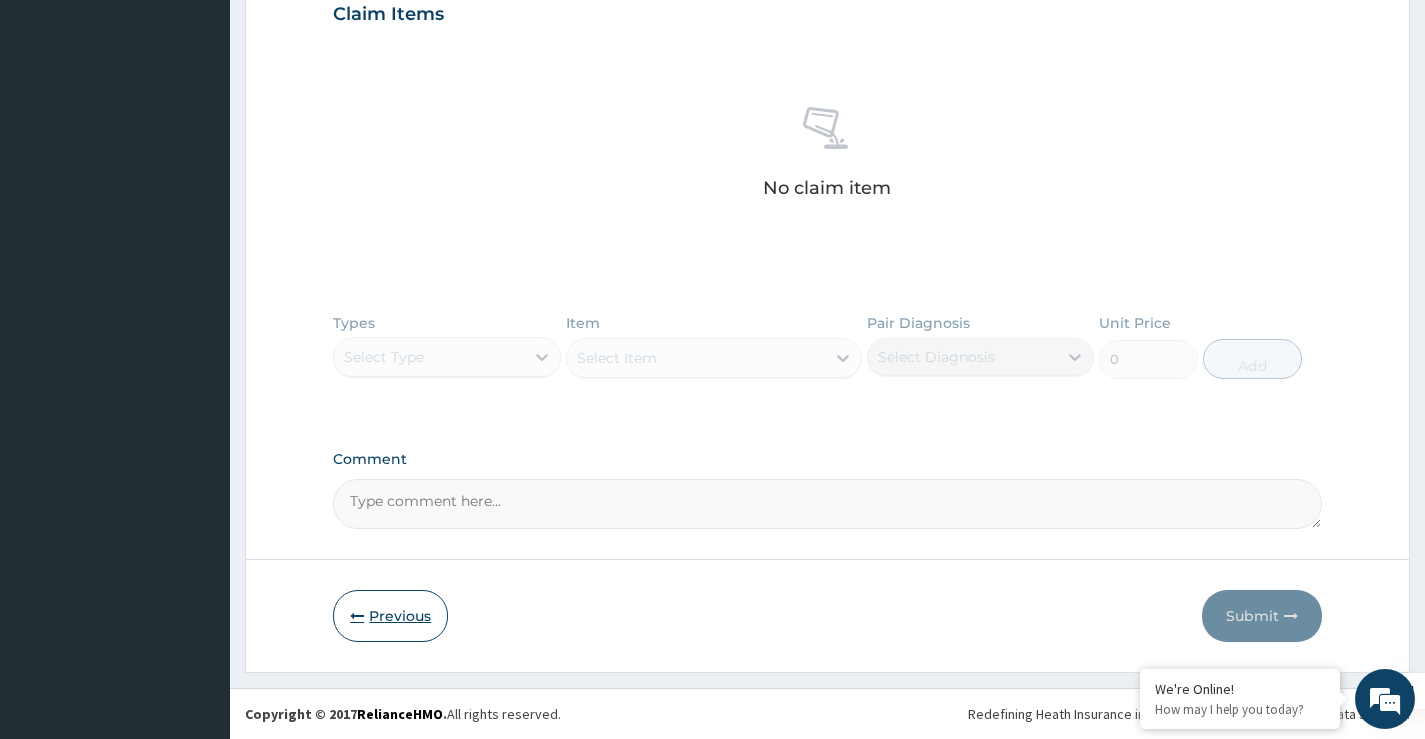 click on "Previous" at bounding box center [390, 616] 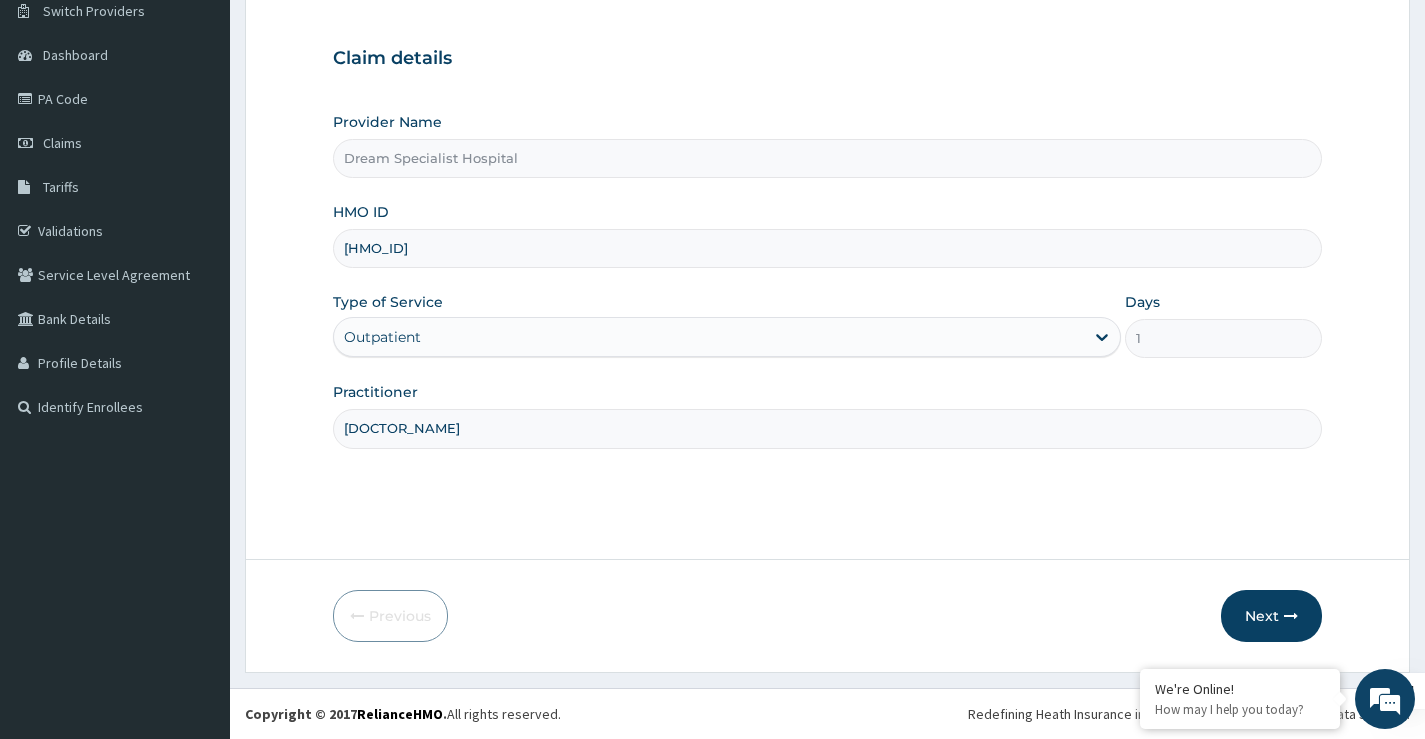 drag, startPoint x: 479, startPoint y: 253, endPoint x: 286, endPoint y: 254, distance: 193.0026 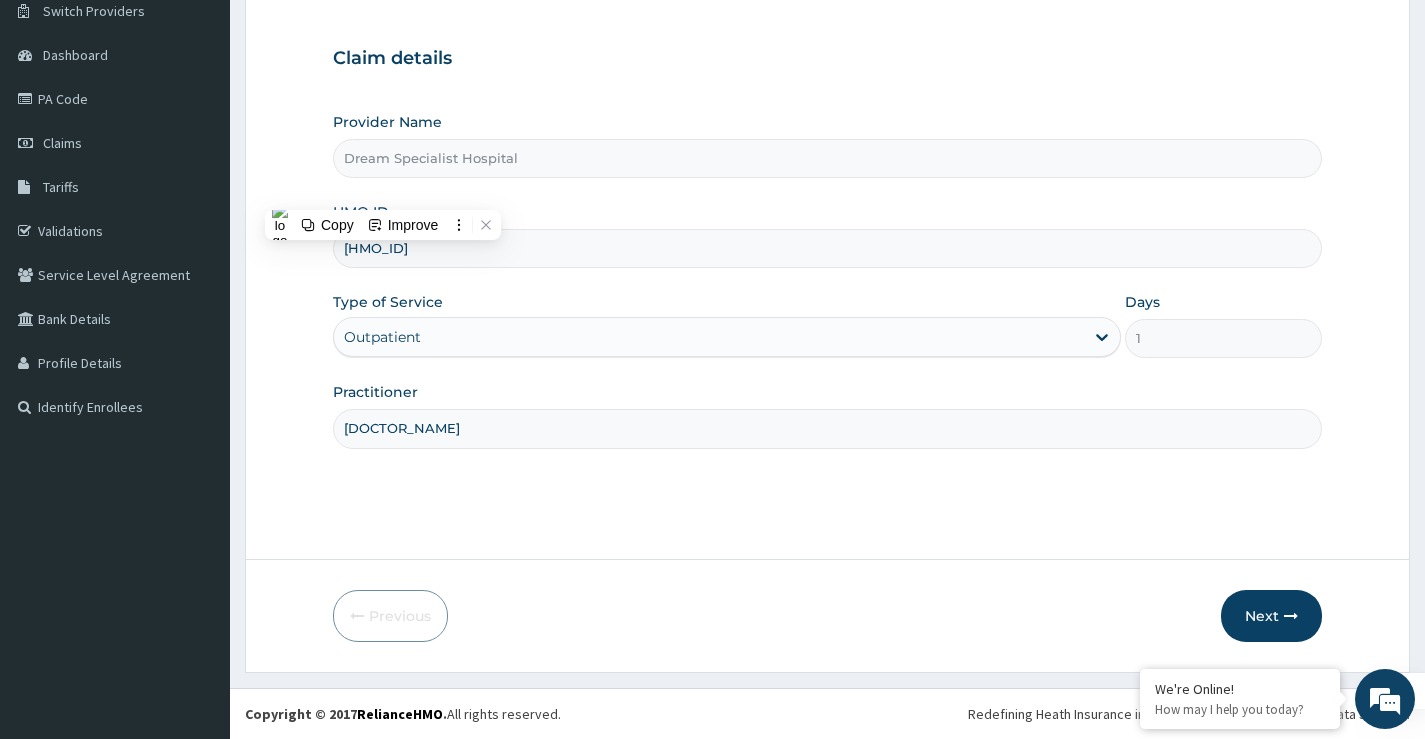 paste on "THI/1000" 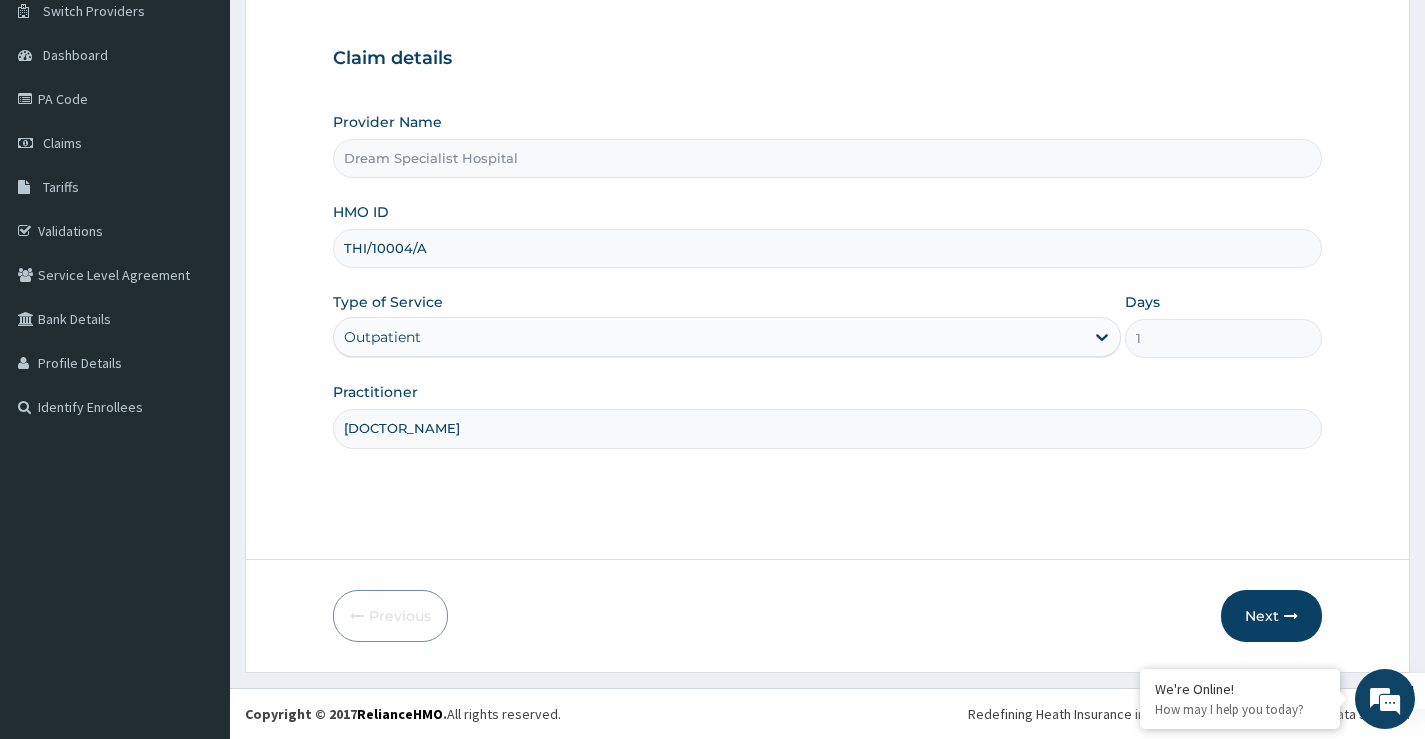 click on "THI/10004/A" at bounding box center (827, 248) 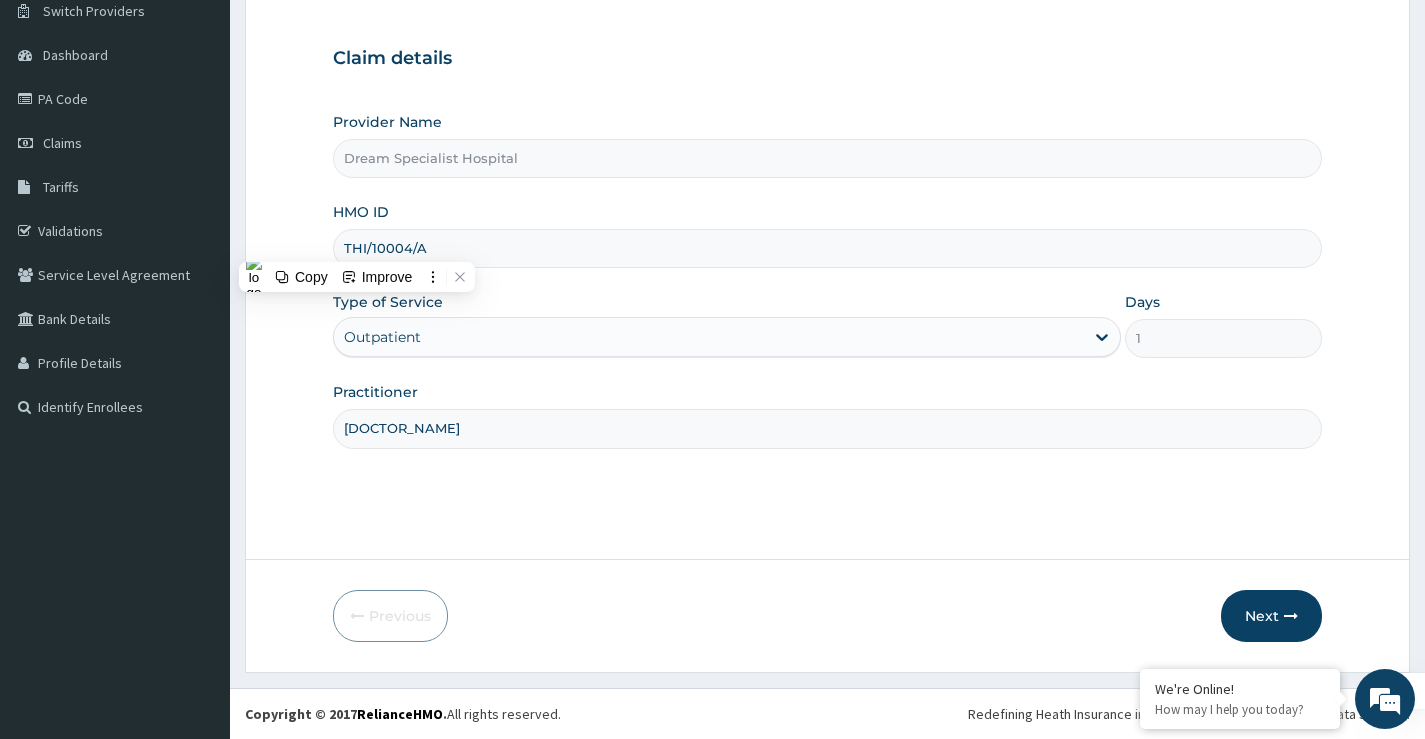 click on "THI/10004/A" at bounding box center (827, 248) 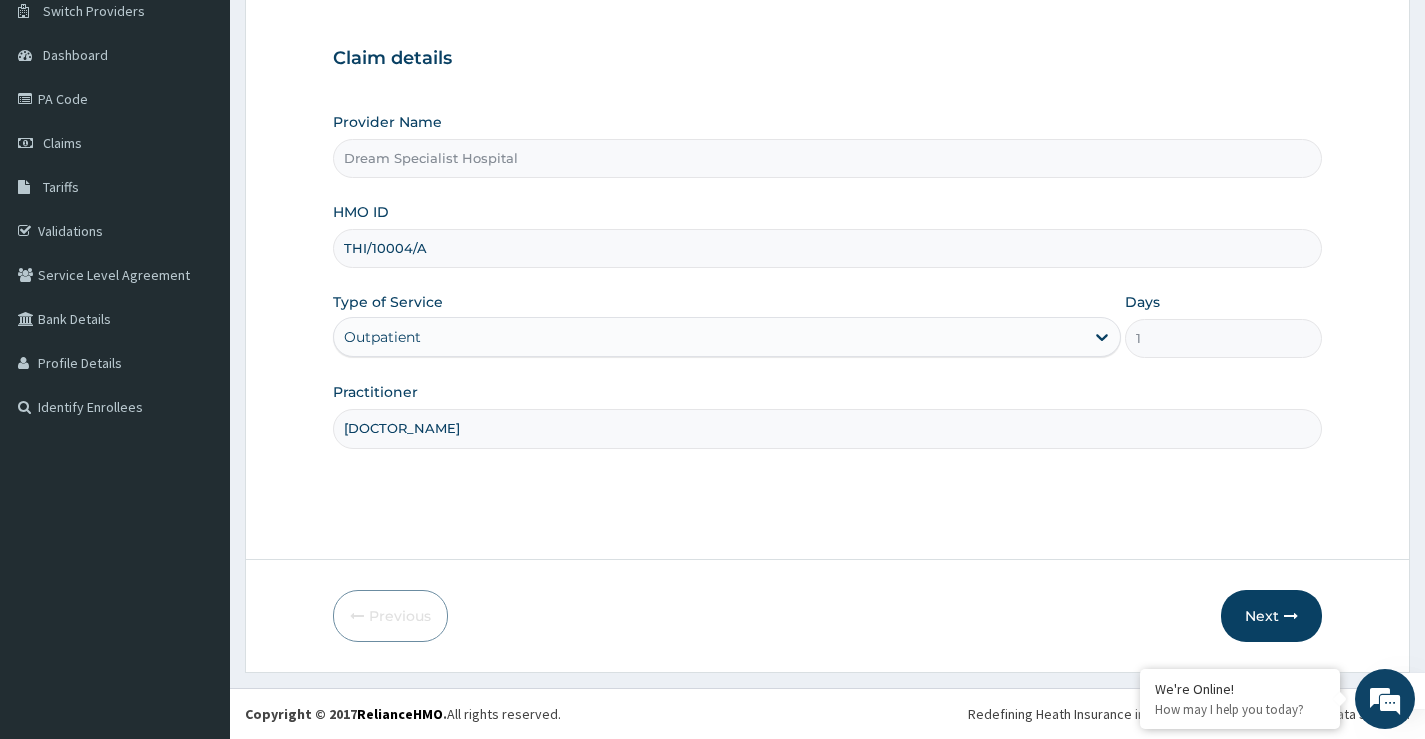 paste 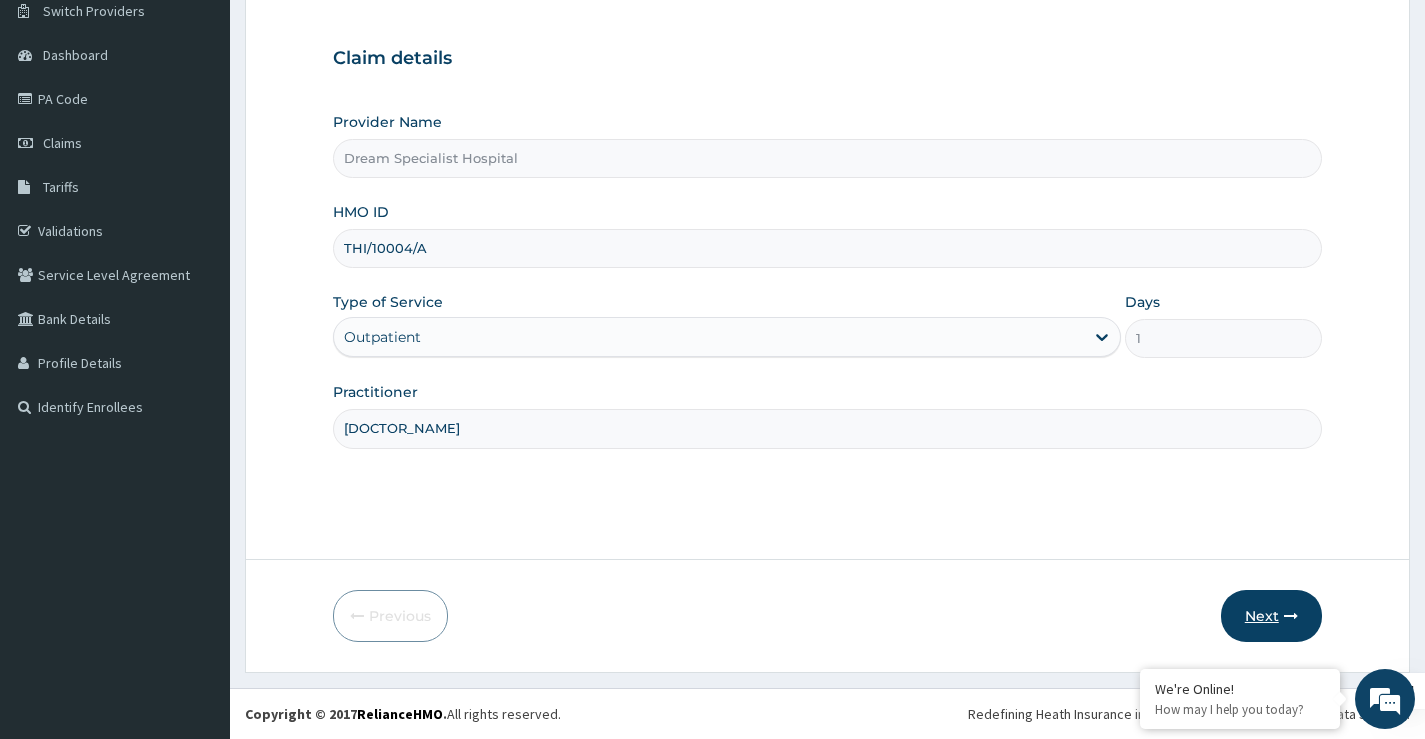 type on "THI/10004/A" 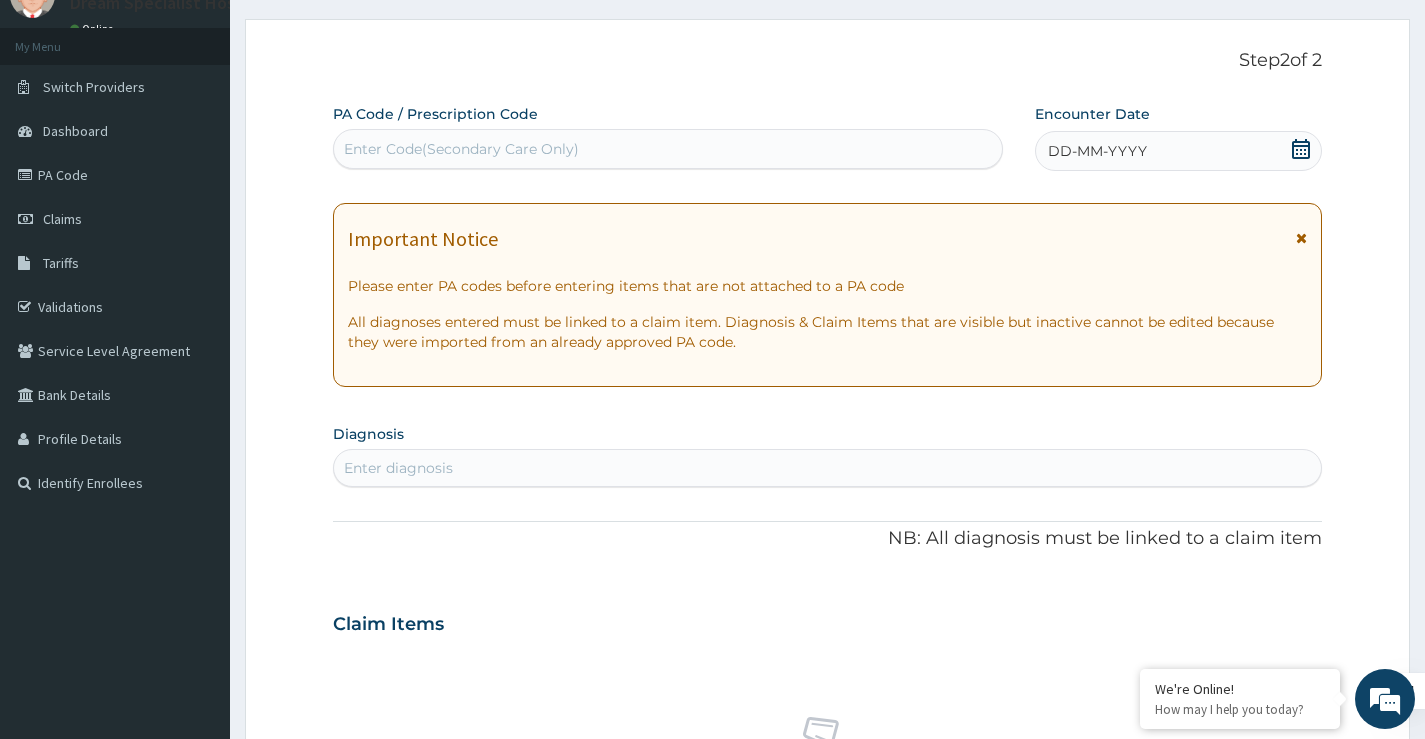 scroll, scrollTop: 0, scrollLeft: 0, axis: both 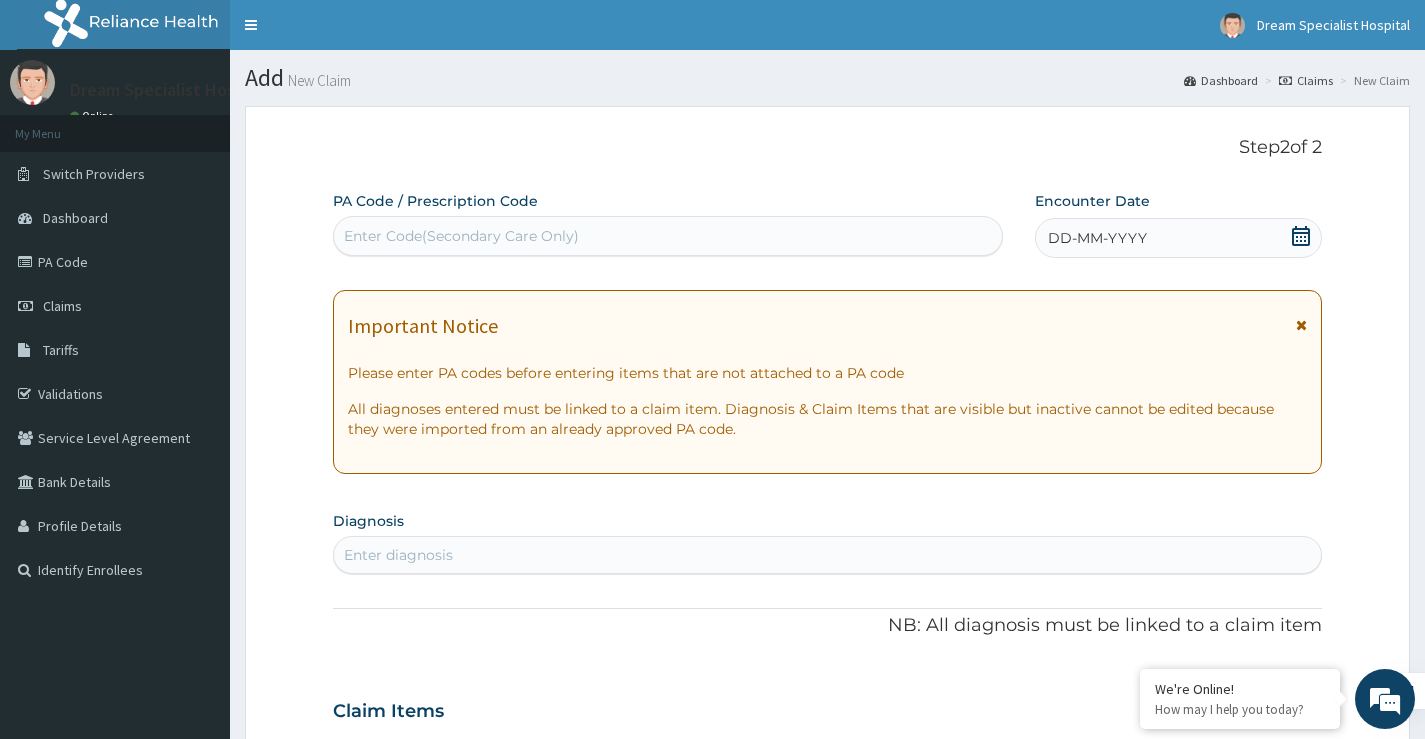 drag, startPoint x: 394, startPoint y: 229, endPoint x: 363, endPoint y: 236, distance: 31.780497 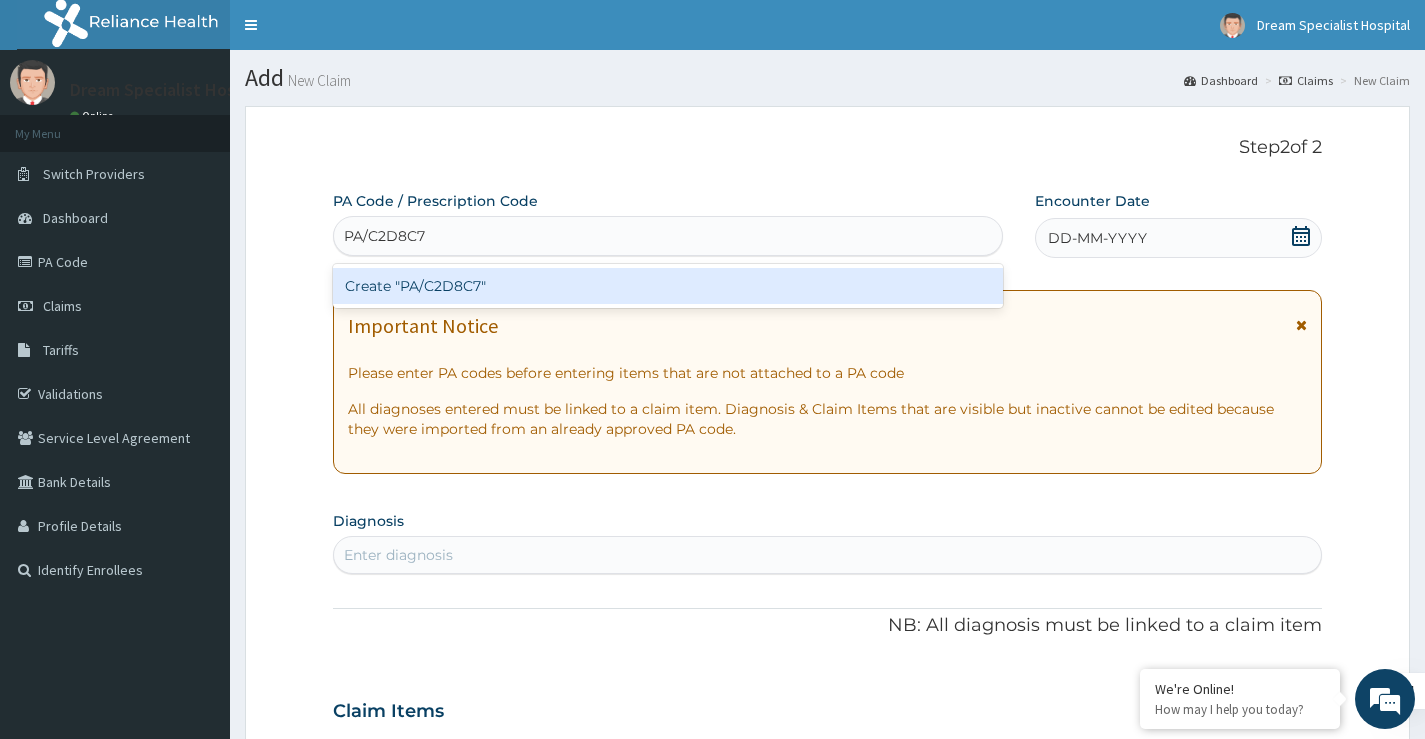 click on "Create "PA/C2D8C7"" at bounding box center [668, 286] 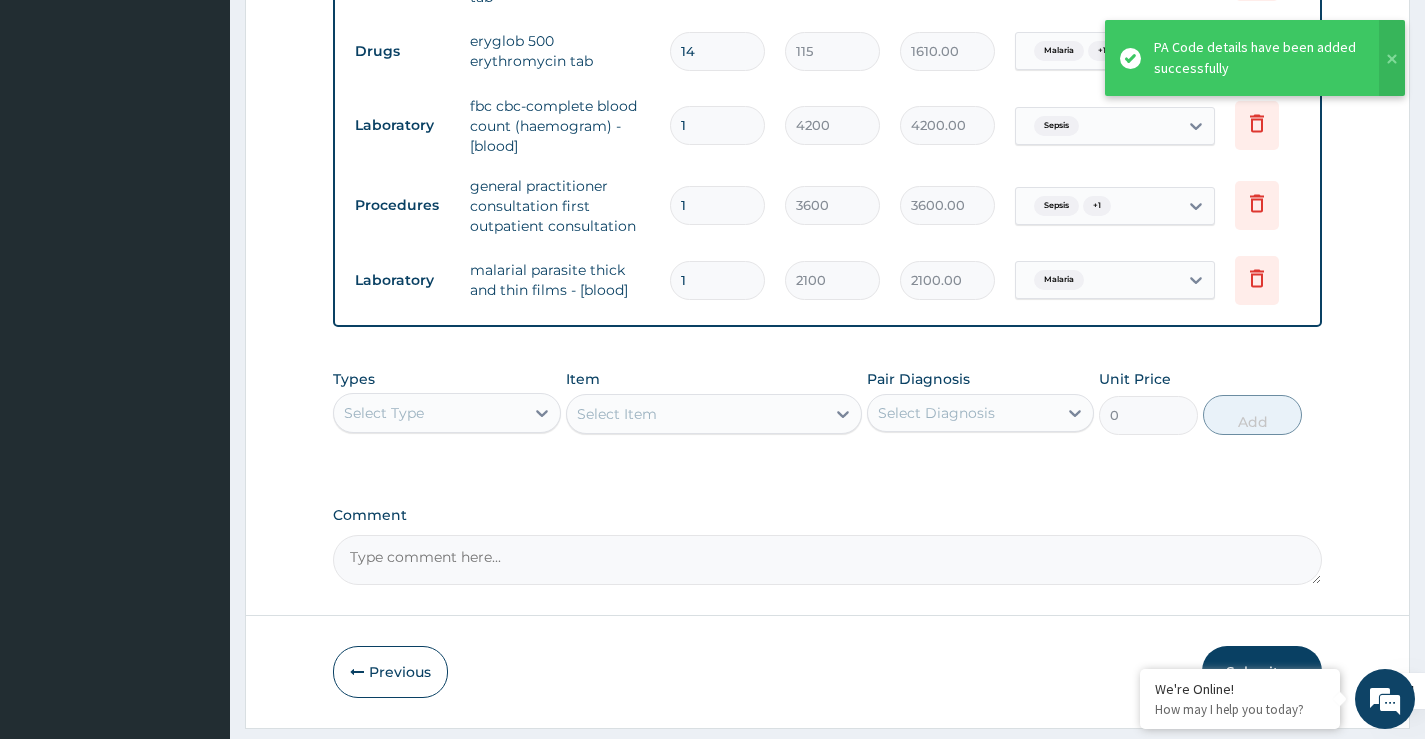 scroll, scrollTop: 1012, scrollLeft: 0, axis: vertical 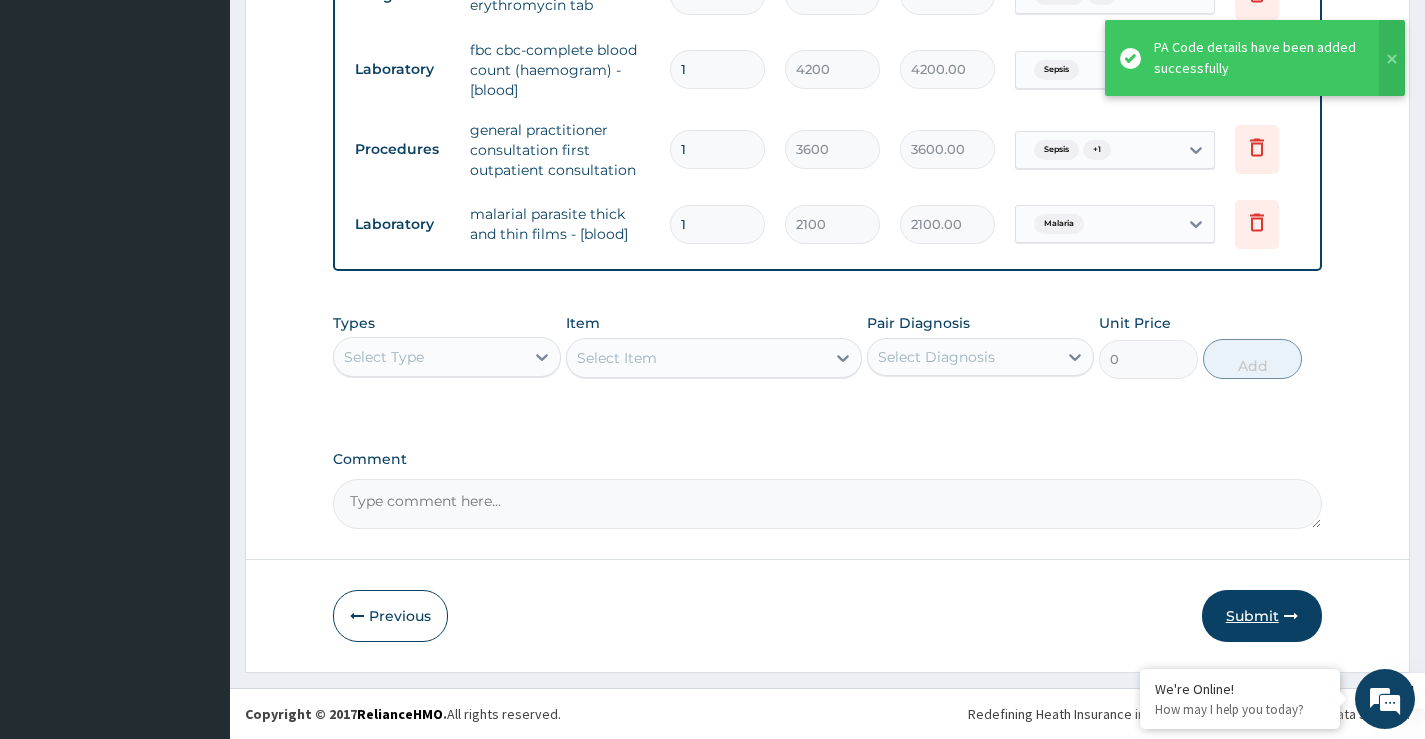 click on "Submit" at bounding box center [1262, 616] 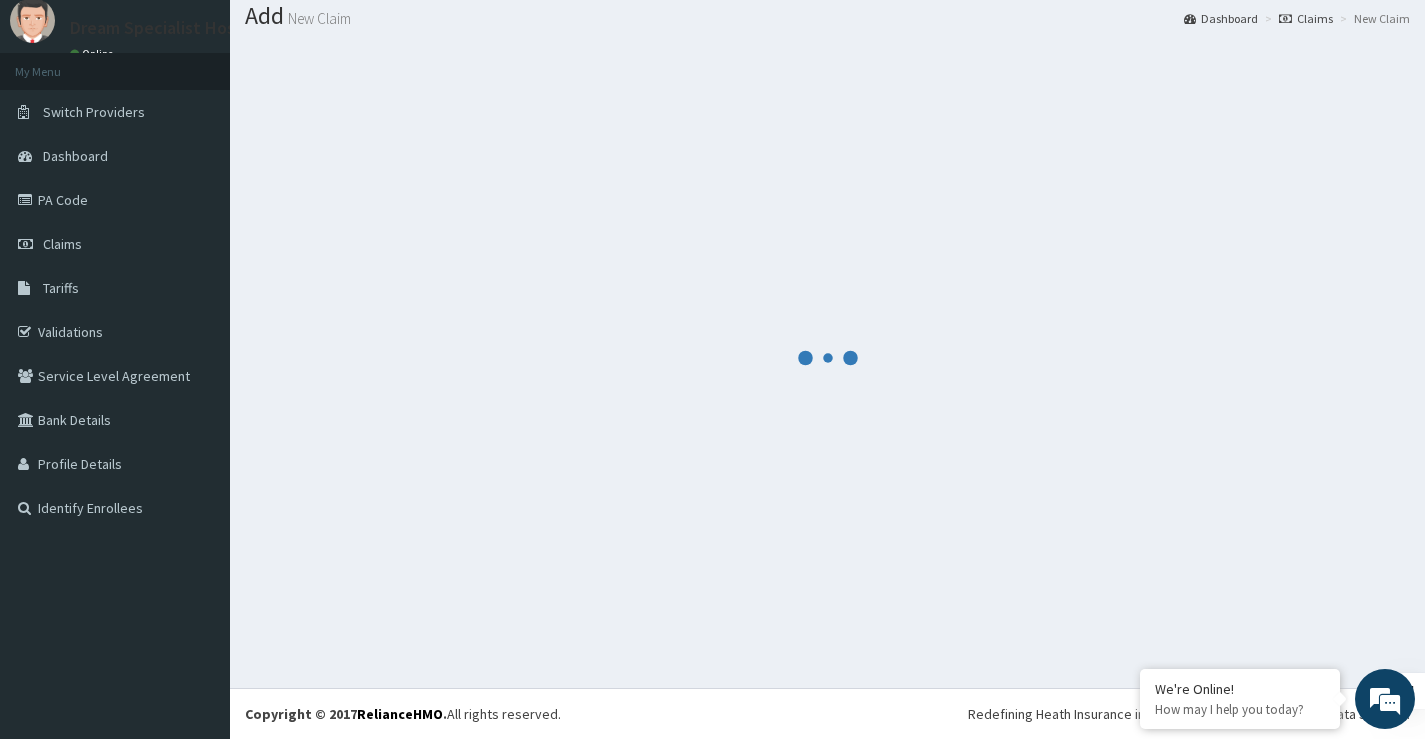 scroll, scrollTop: 1012, scrollLeft: 0, axis: vertical 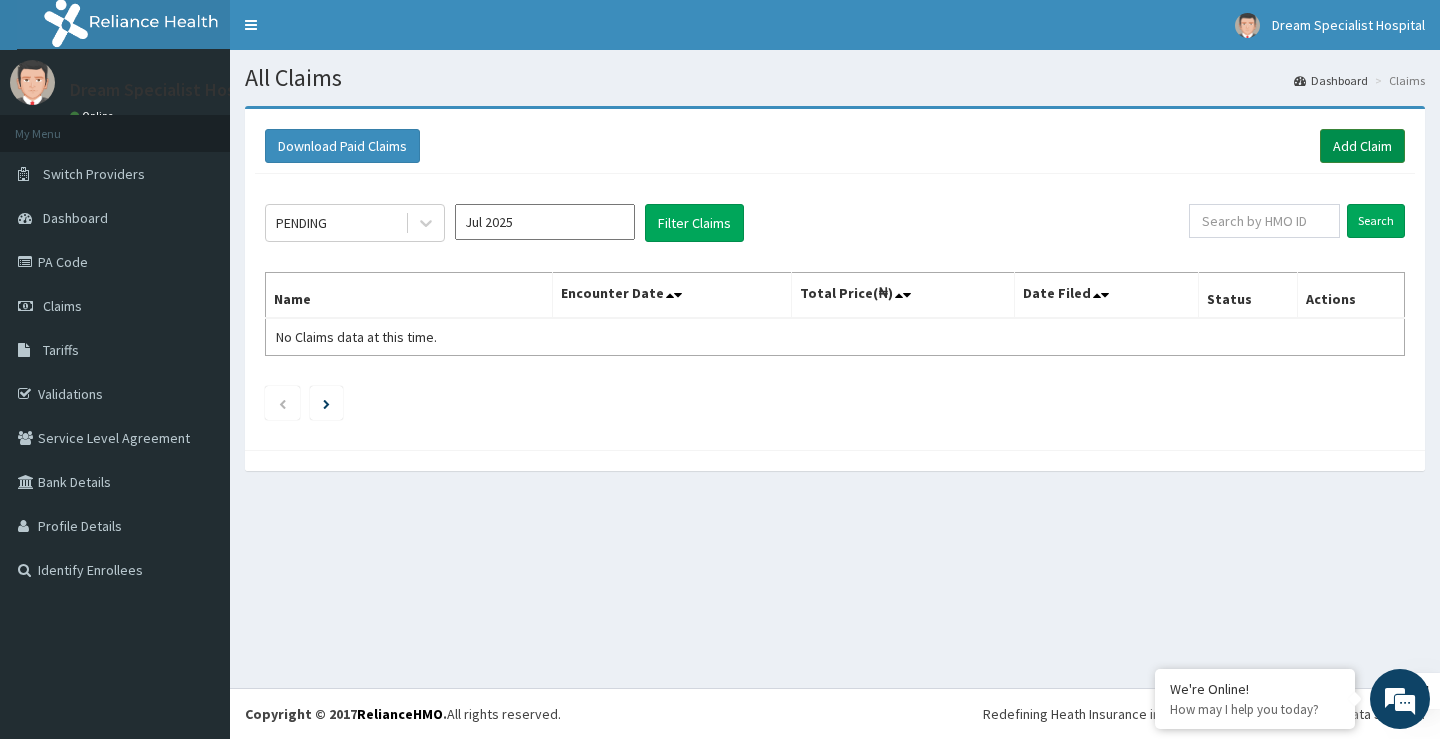 click on "Add Claim" at bounding box center (1362, 146) 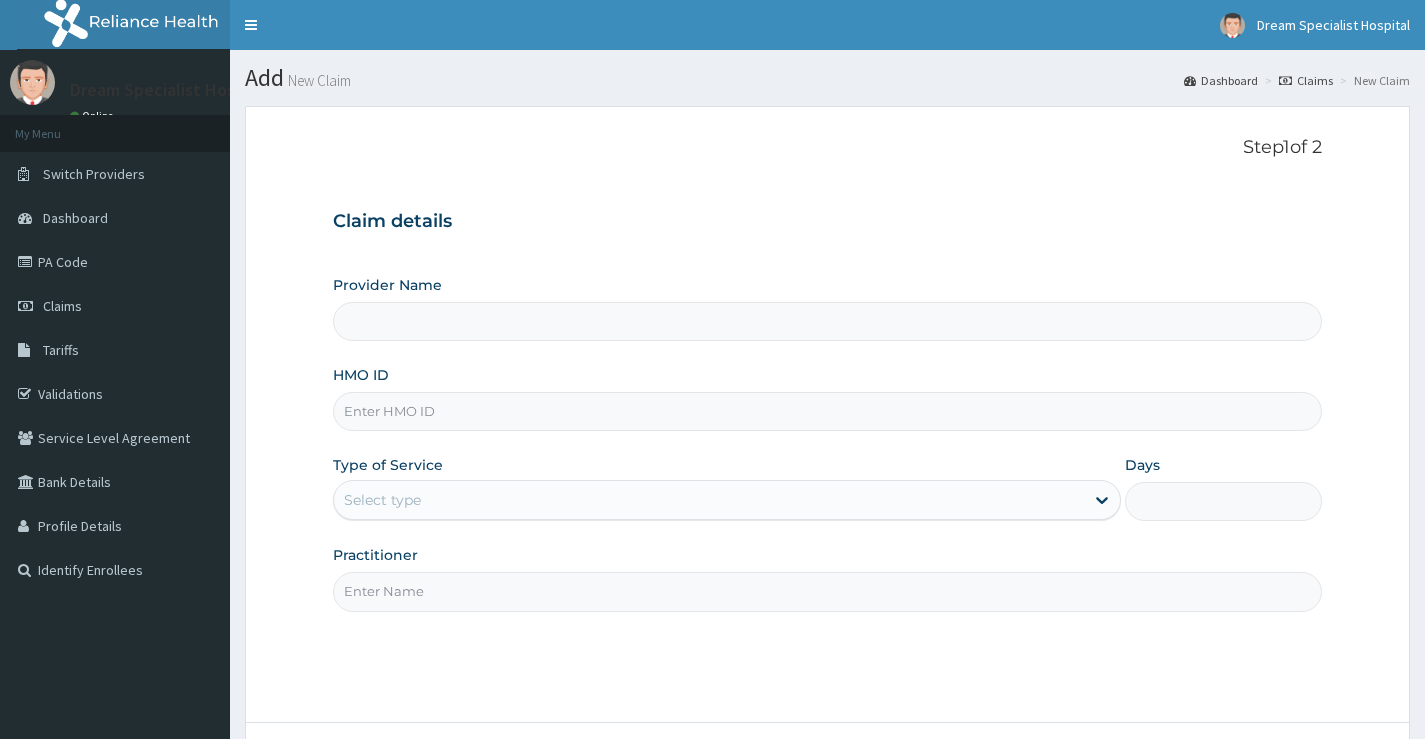 scroll, scrollTop: 0, scrollLeft: 0, axis: both 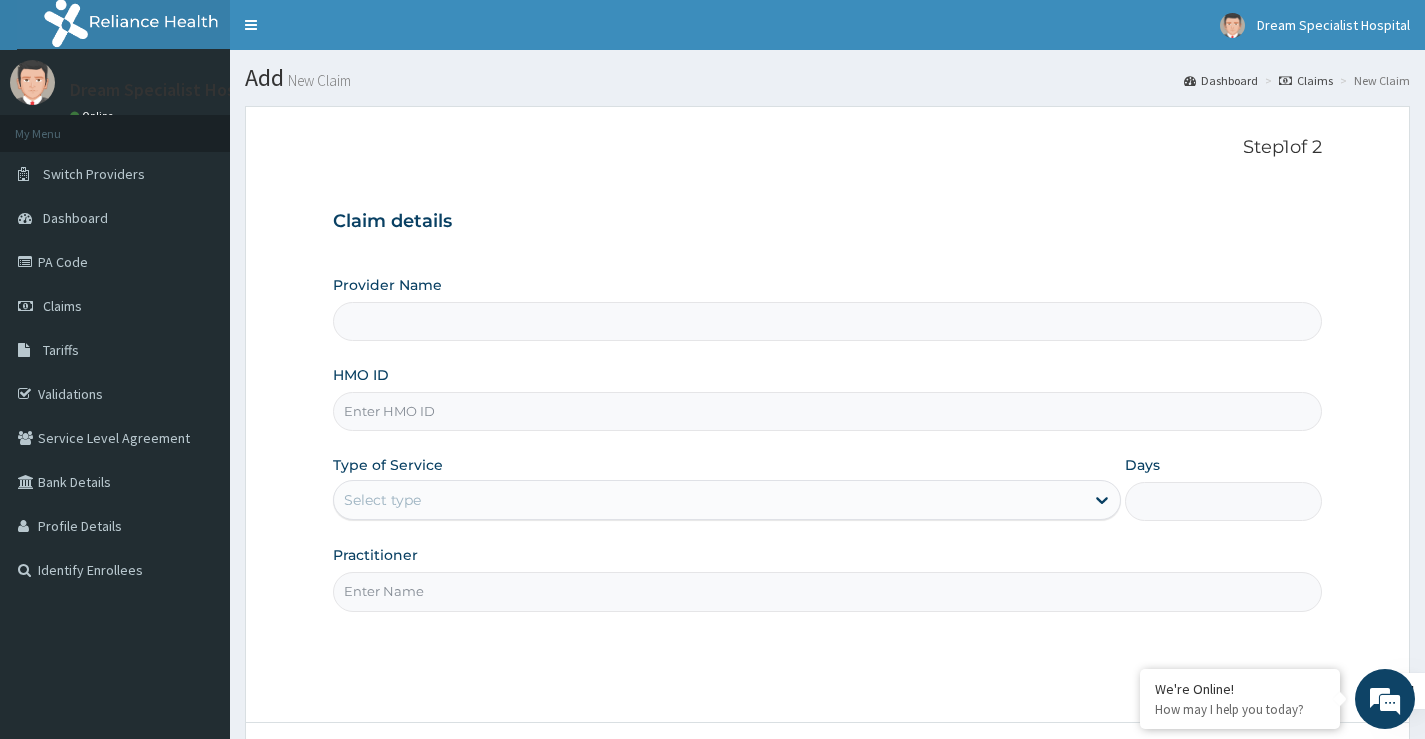 paste on "LEF/10001/a" 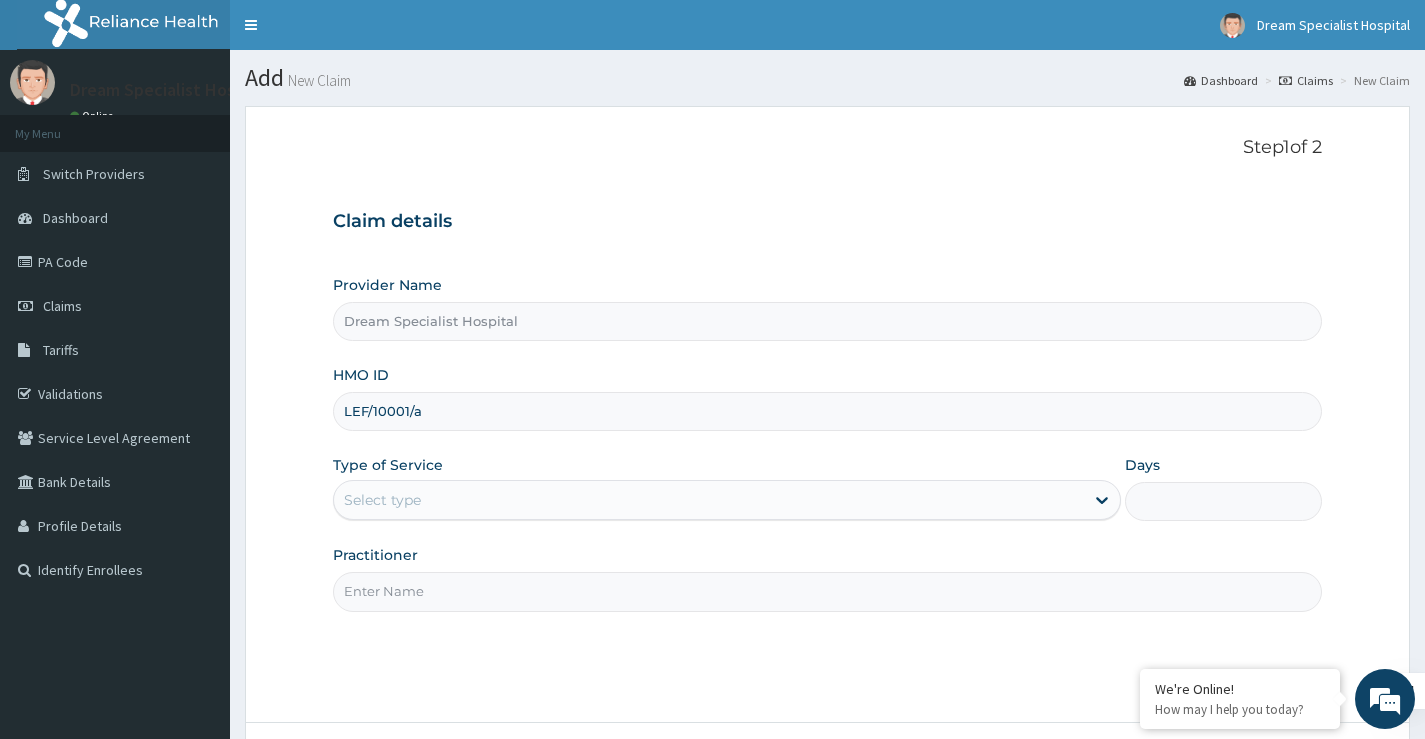 type on "LEF/10001/a" 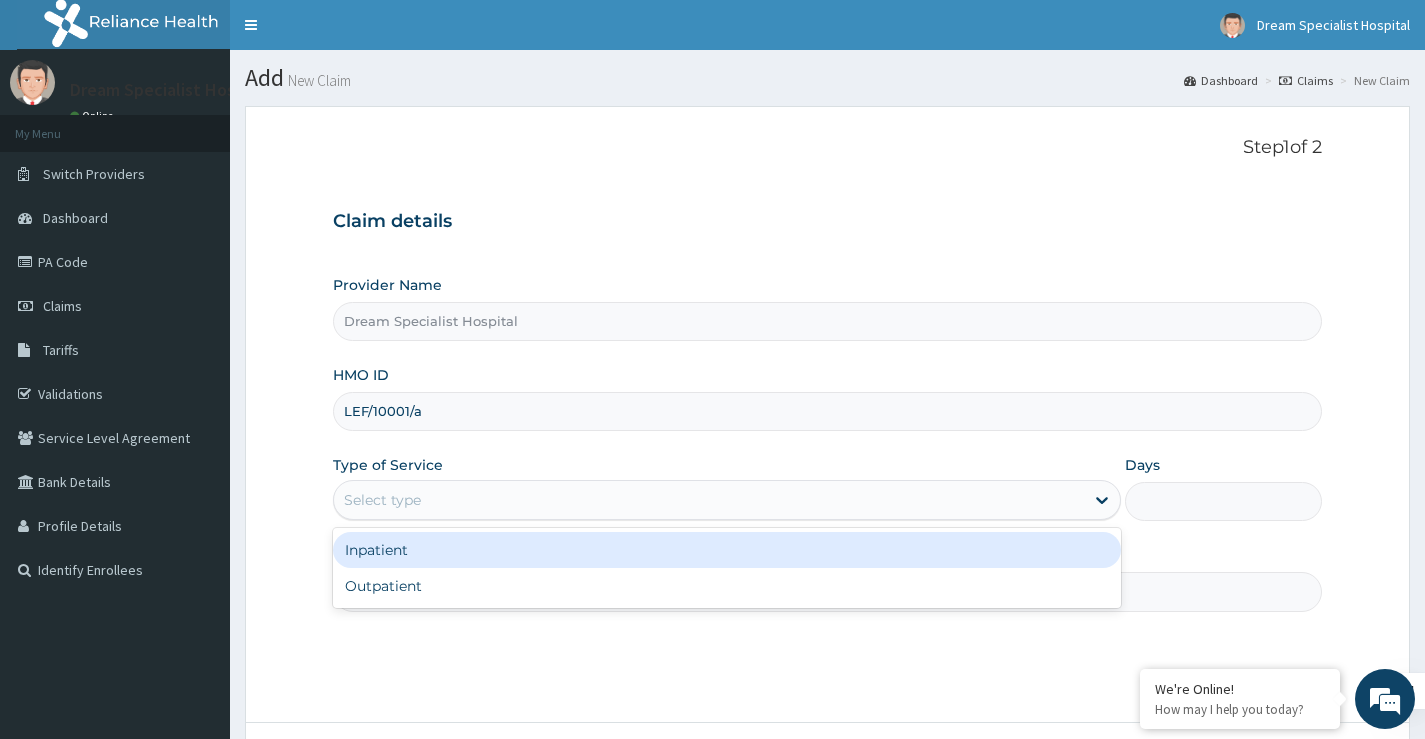 click on "Select type" at bounding box center (709, 500) 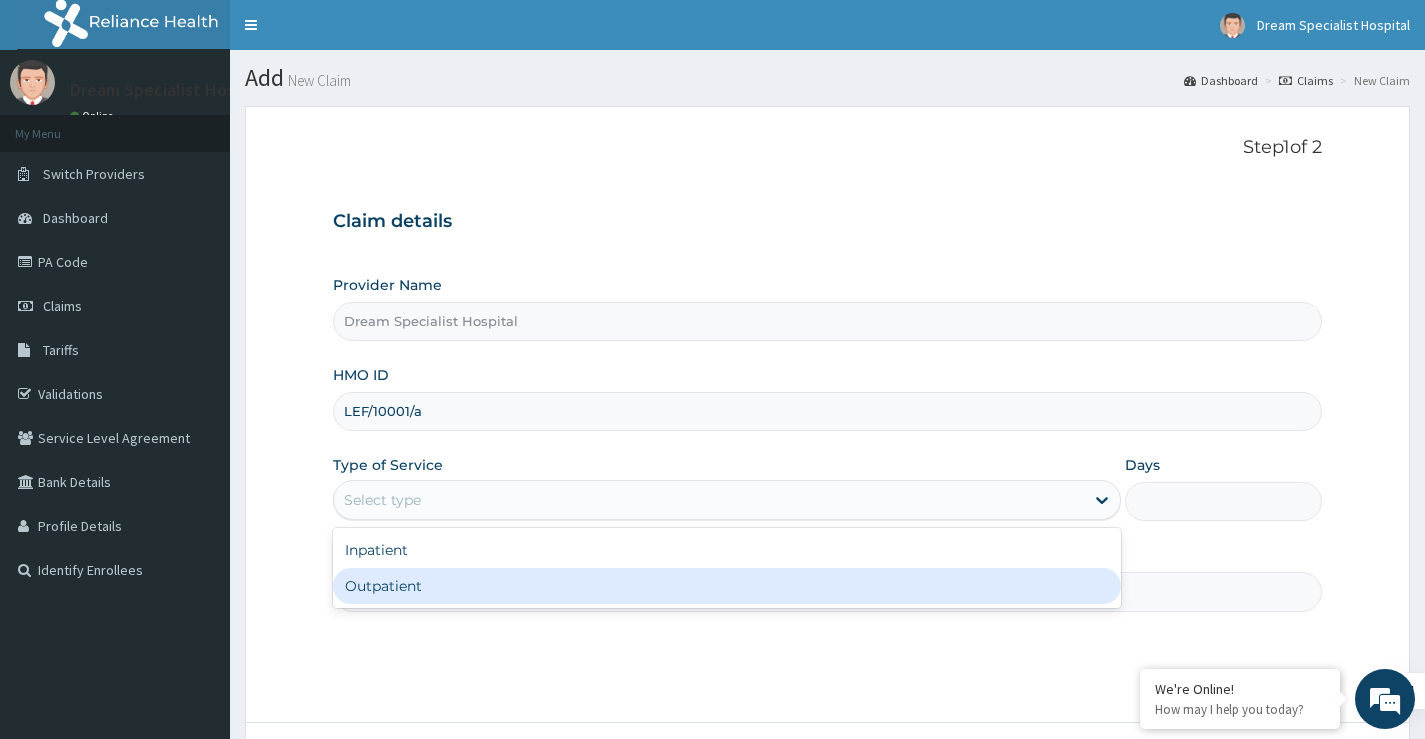 drag, startPoint x: 392, startPoint y: 588, endPoint x: 803, endPoint y: 491, distance: 422.29138 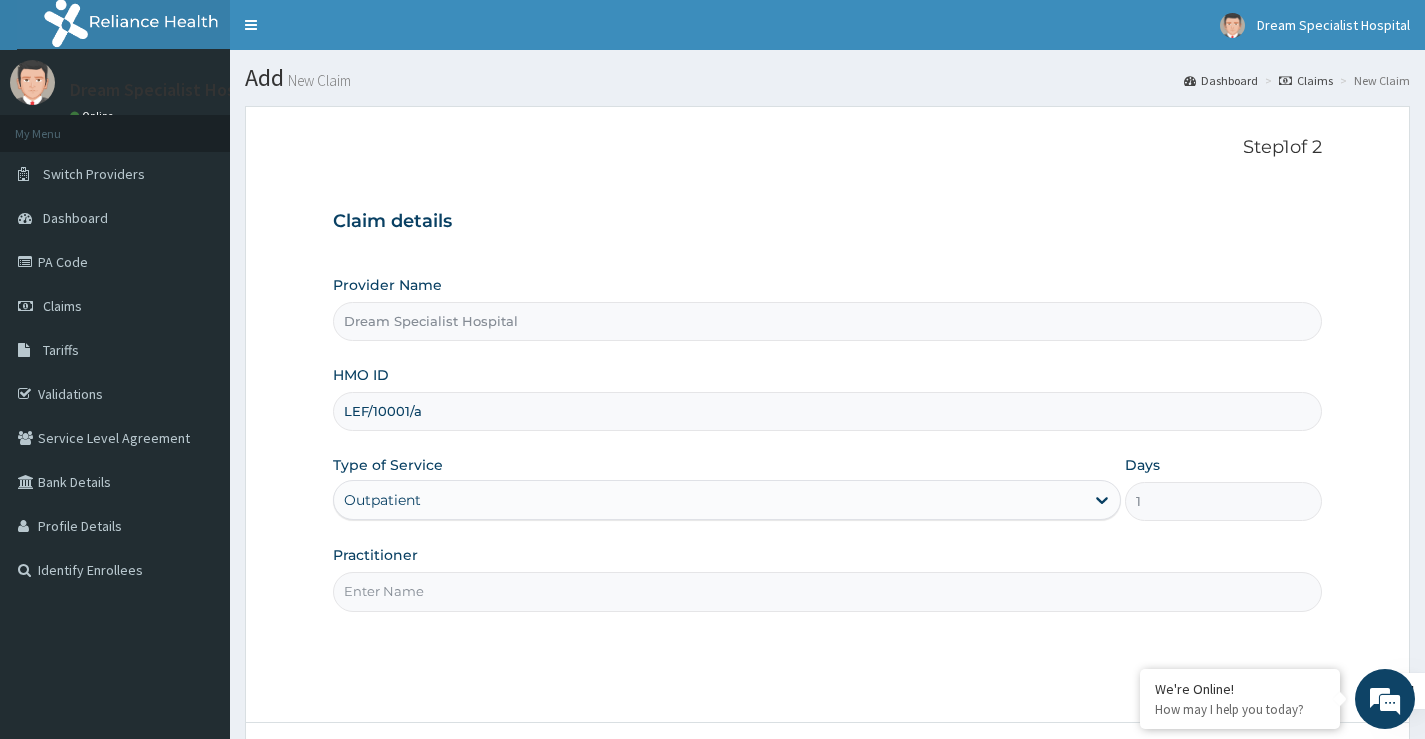scroll, scrollTop: 163, scrollLeft: 0, axis: vertical 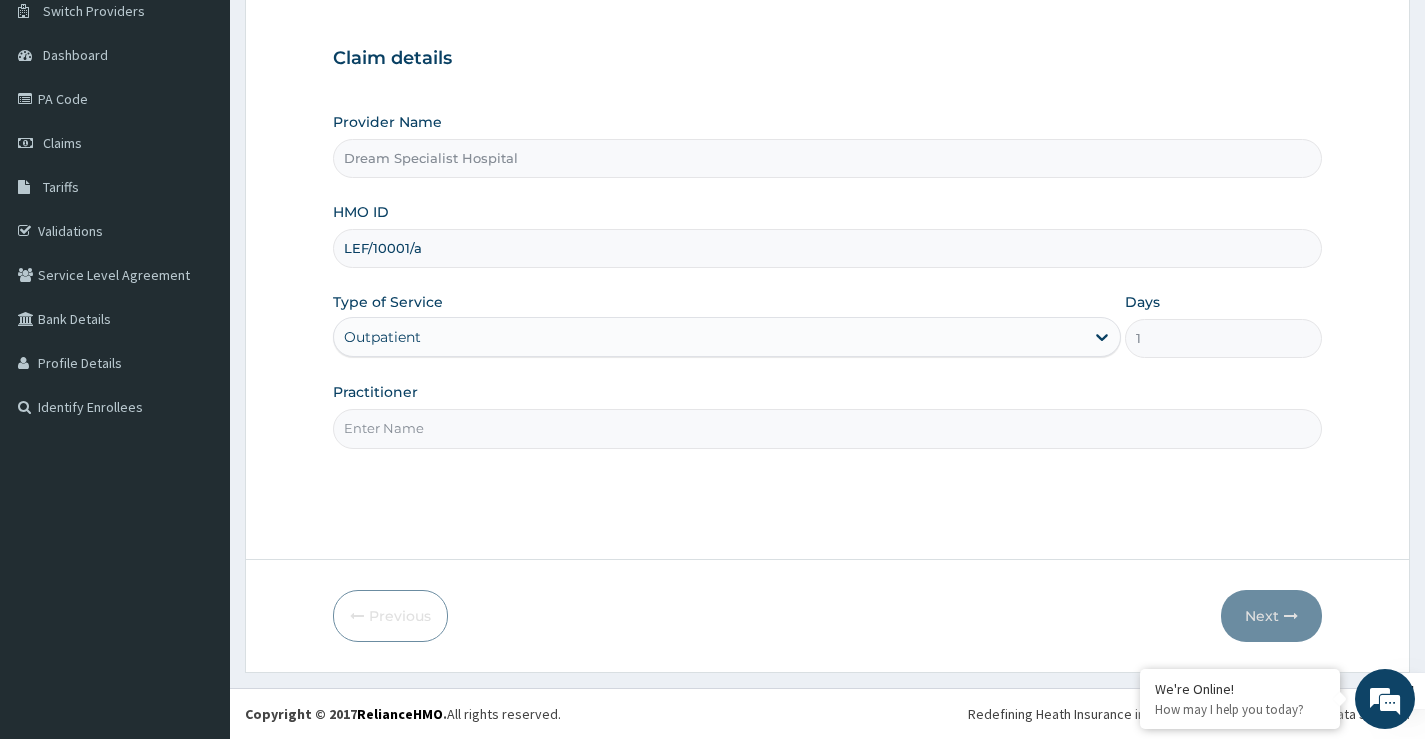 drag, startPoint x: 377, startPoint y: 435, endPoint x: 403, endPoint y: 495, distance: 65.39113 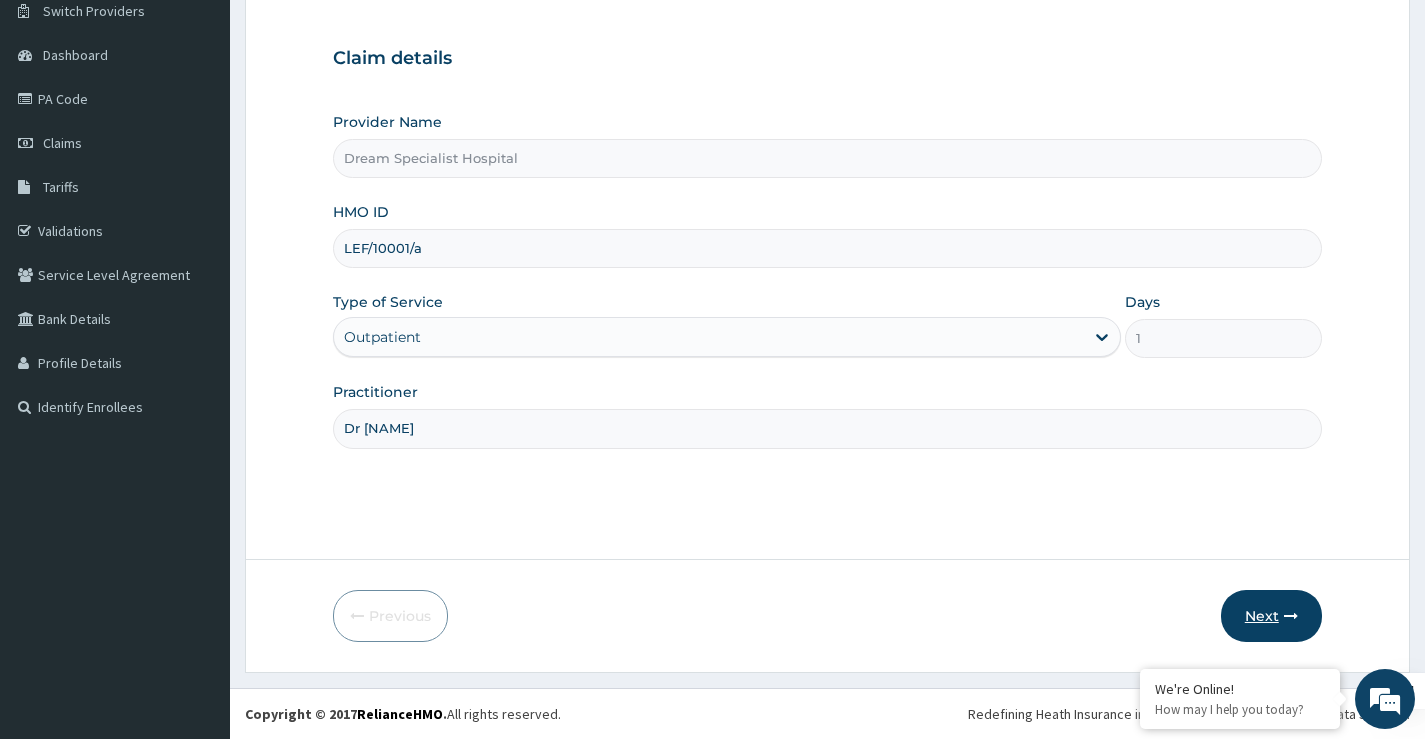 click on "Next" at bounding box center [1271, 616] 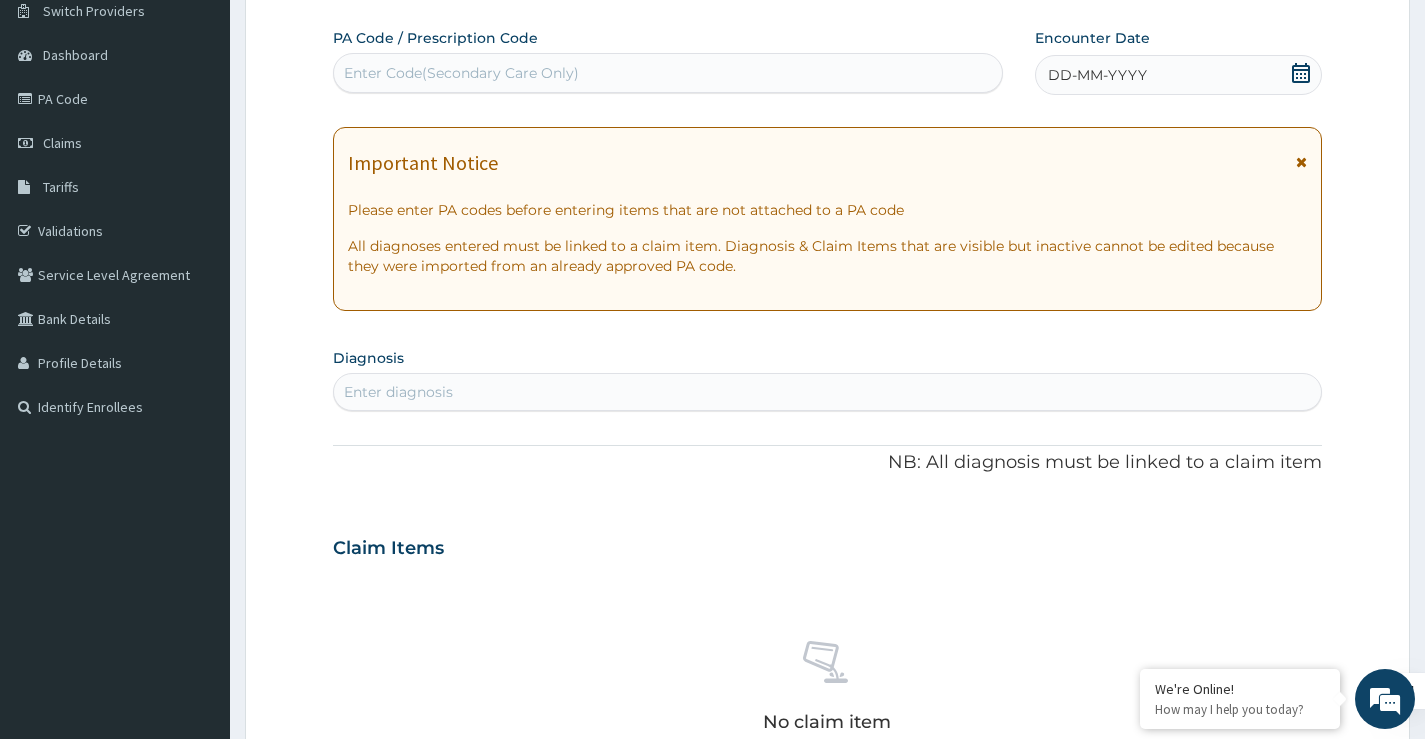 scroll, scrollTop: 0, scrollLeft: 0, axis: both 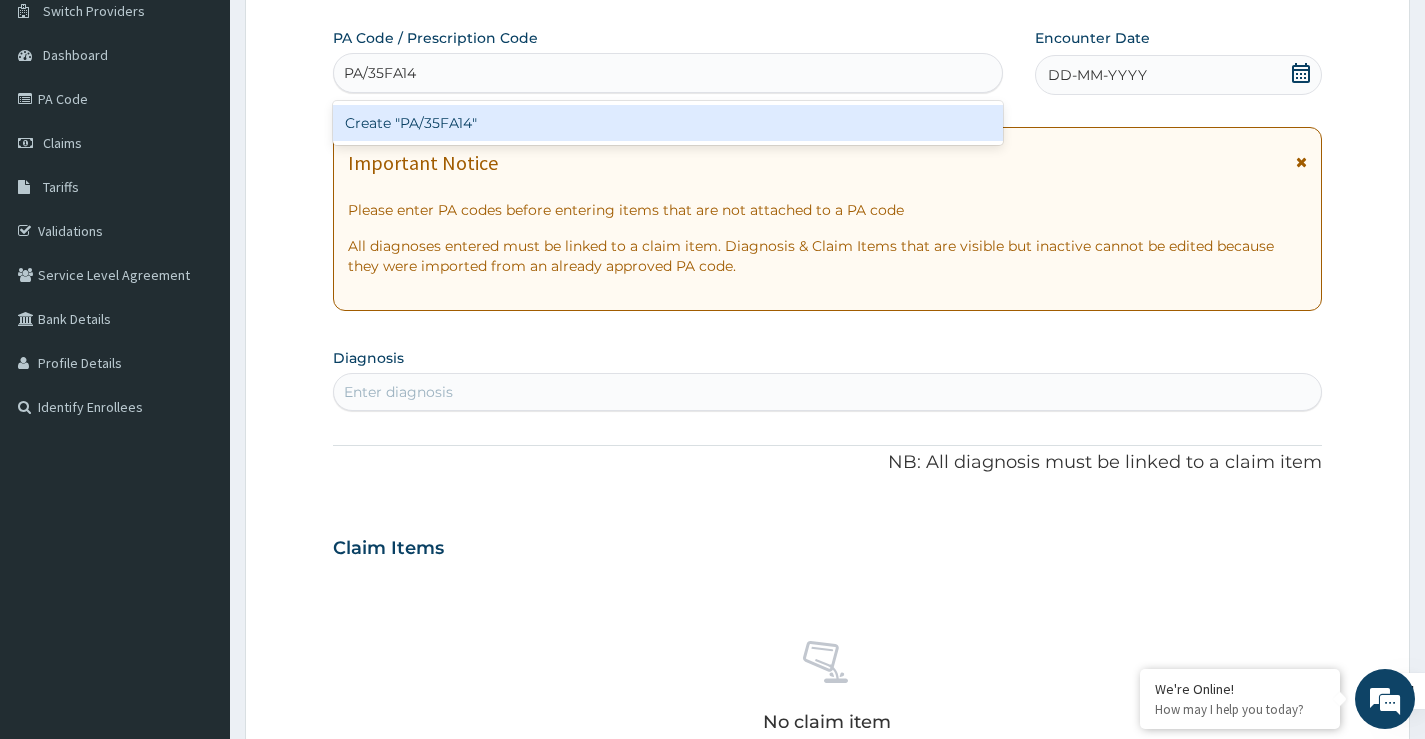 click on "Create "PA/35FA14"" at bounding box center (668, 123) 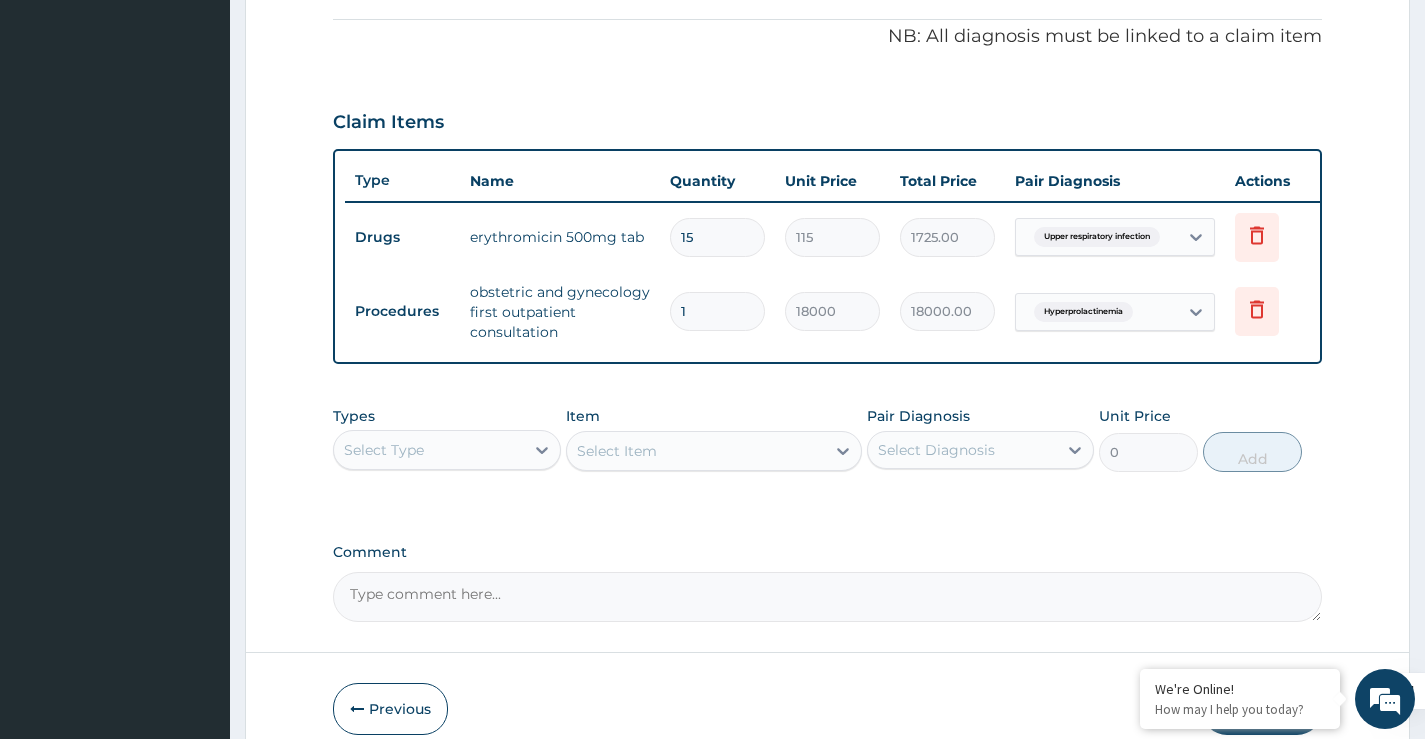 scroll, scrollTop: 703, scrollLeft: 0, axis: vertical 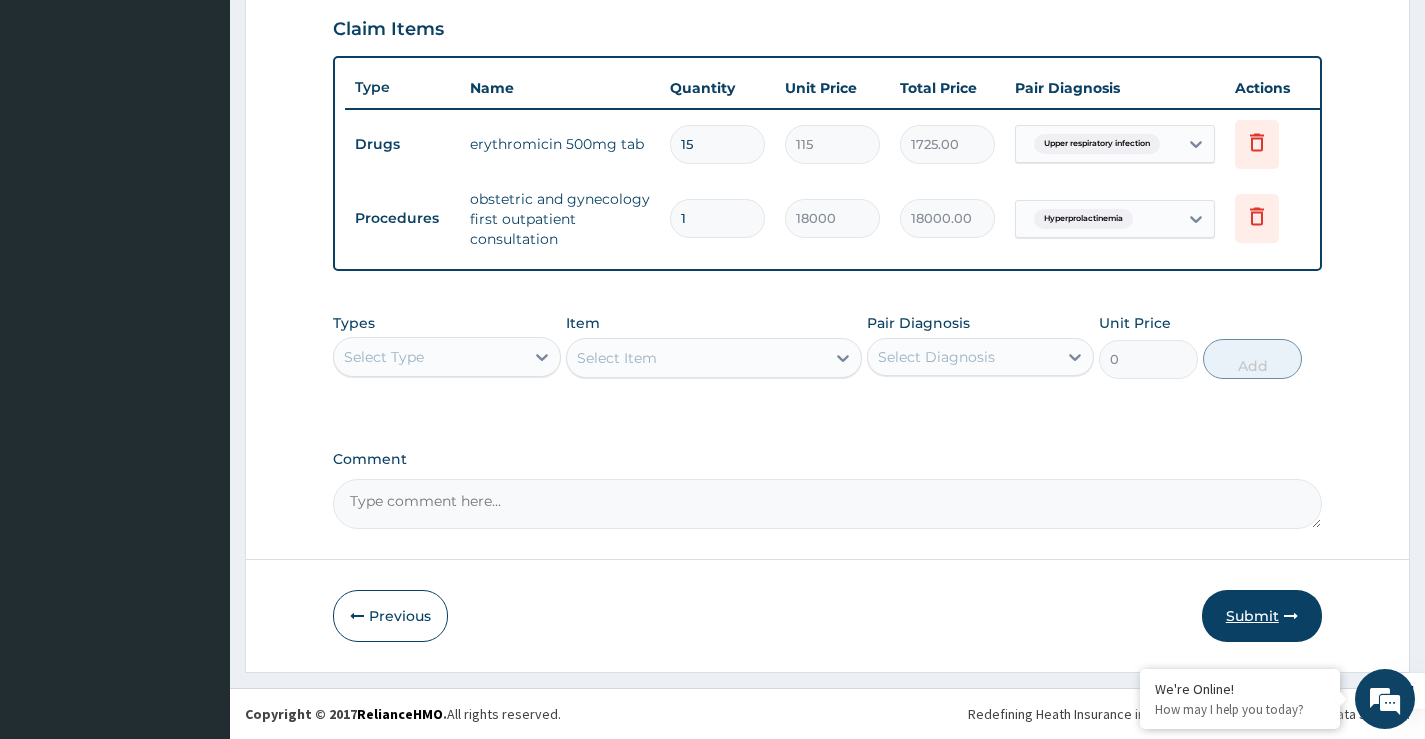 click on "Submit" at bounding box center (1262, 616) 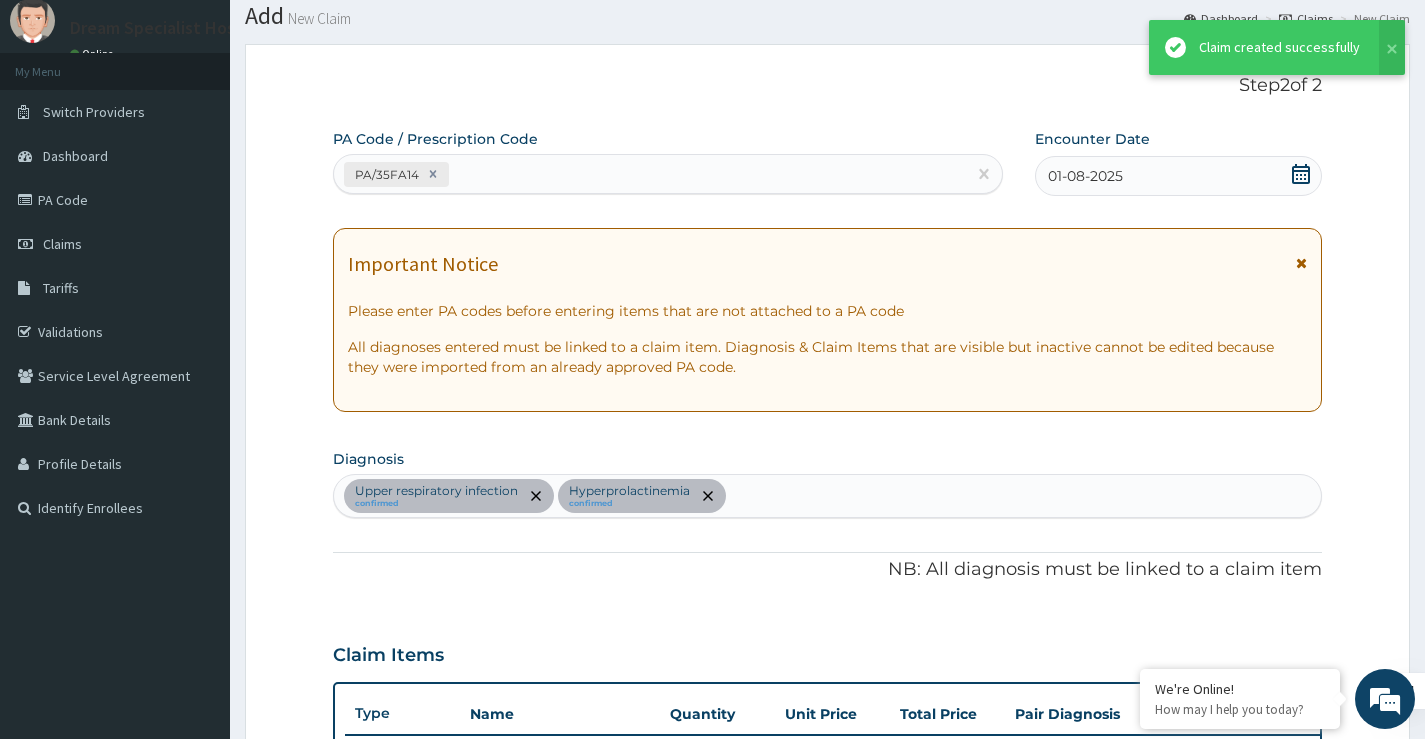 scroll, scrollTop: 703, scrollLeft: 0, axis: vertical 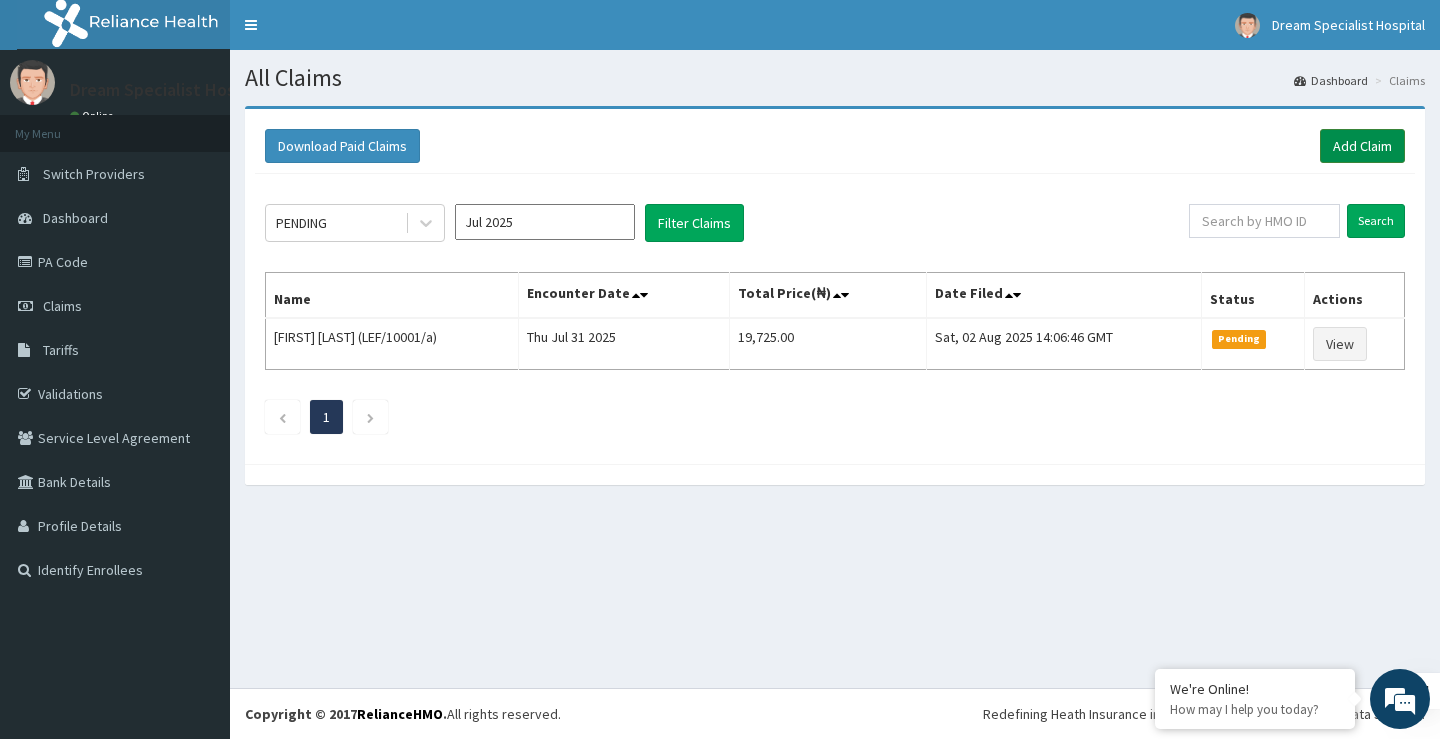 click on "Add Claim" at bounding box center [1362, 146] 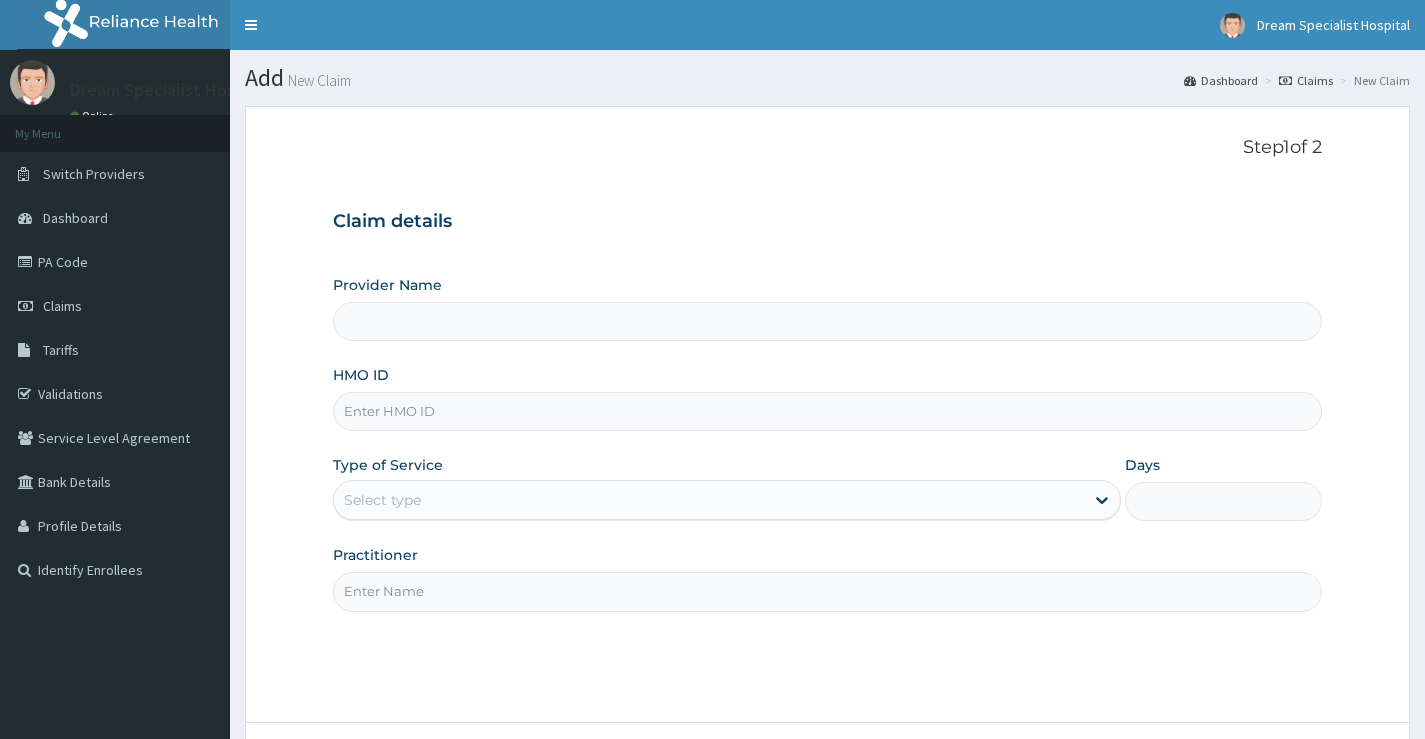 scroll, scrollTop: 100, scrollLeft: 0, axis: vertical 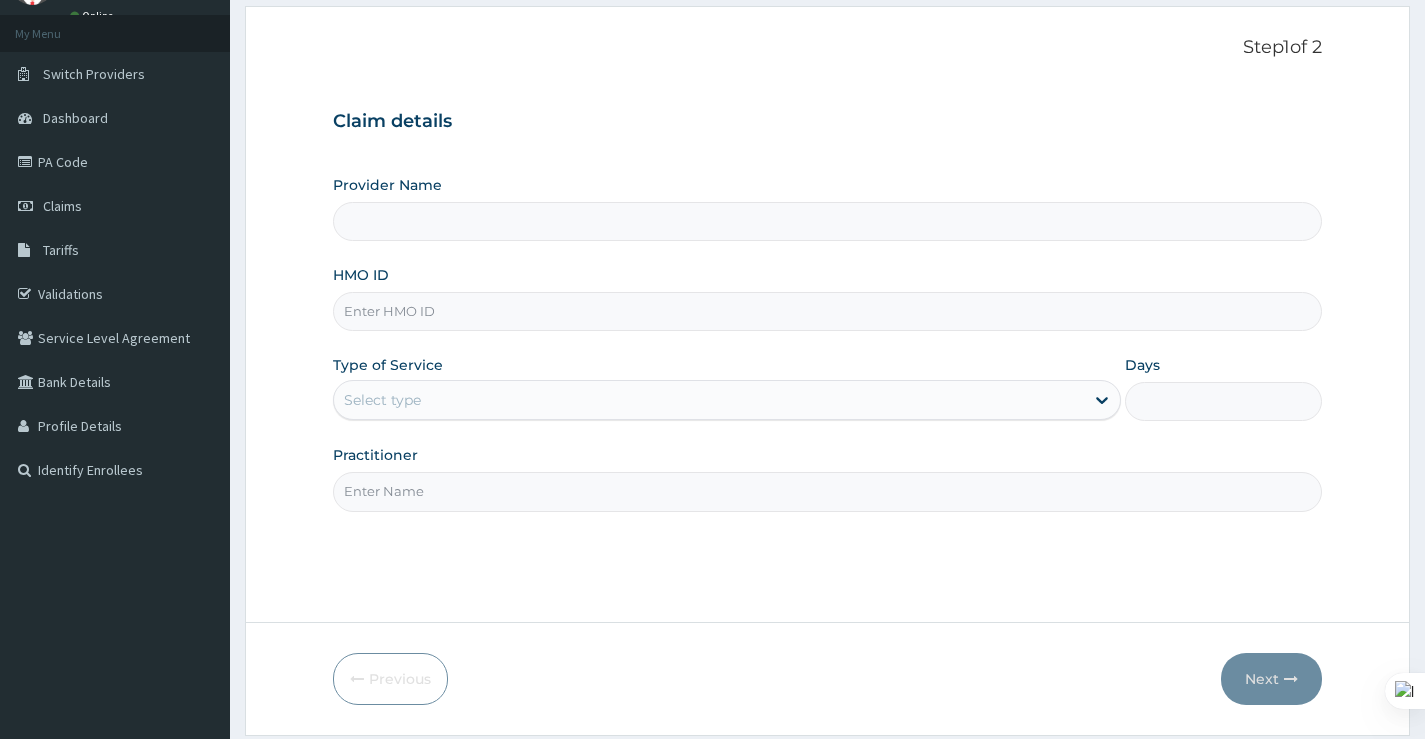 click on "HMO ID" at bounding box center (827, 311) 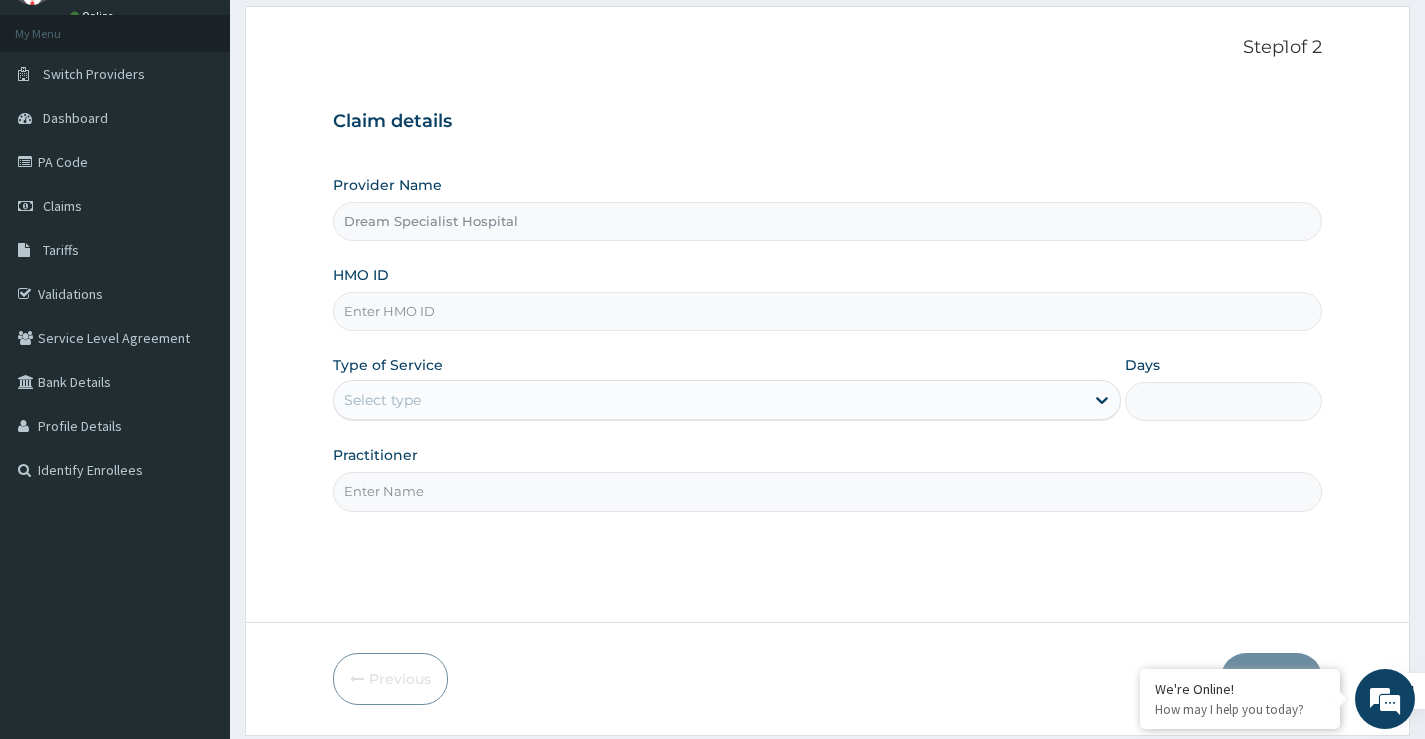 paste on "LEF/10001/a" 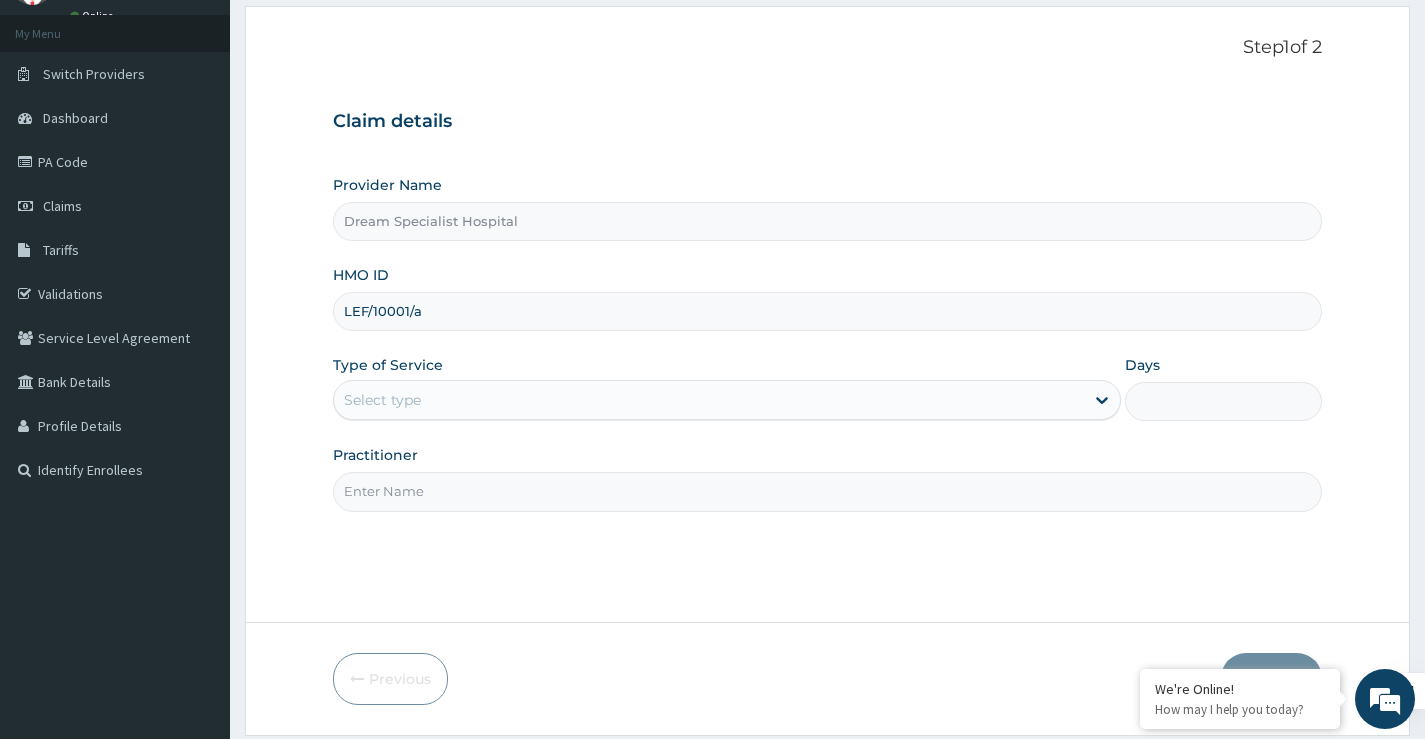 type on "LEF/10001/a" 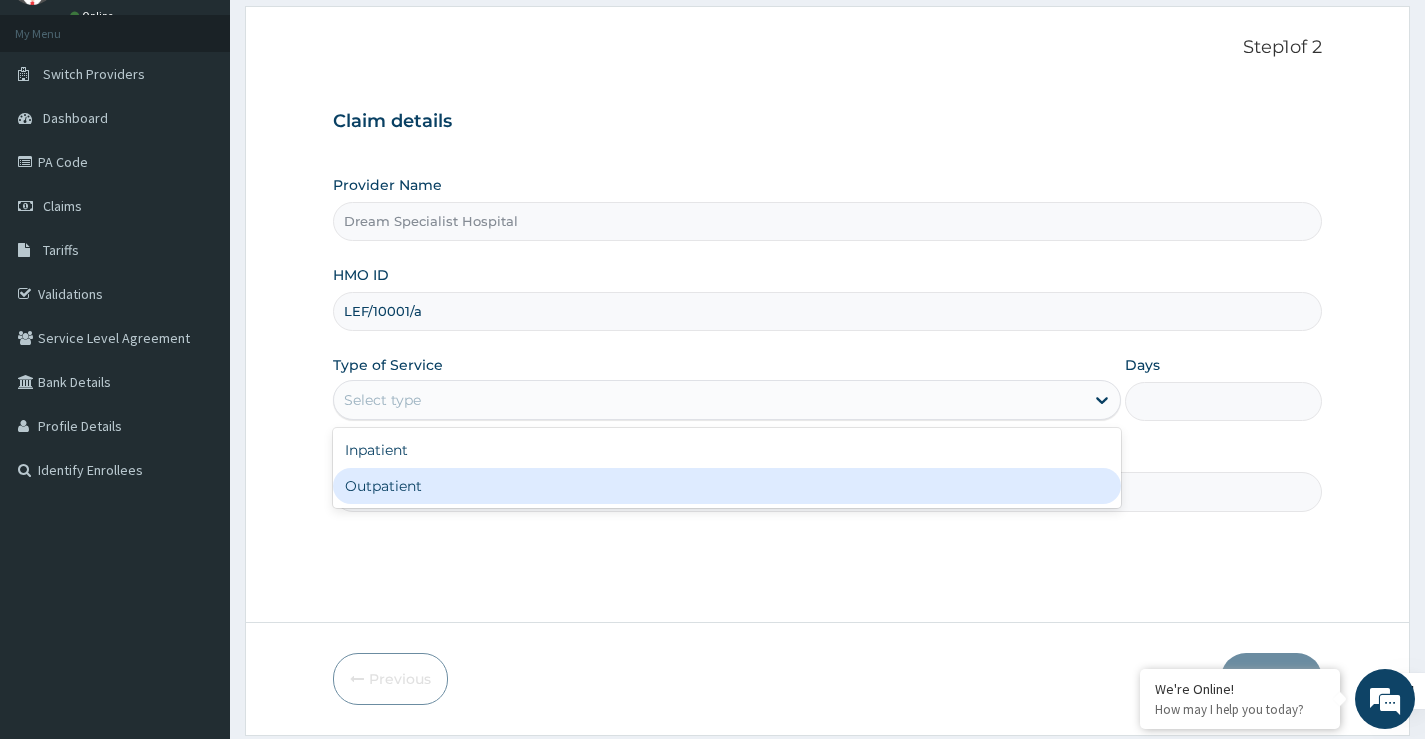 drag, startPoint x: 399, startPoint y: 482, endPoint x: 456, endPoint y: 482, distance: 57 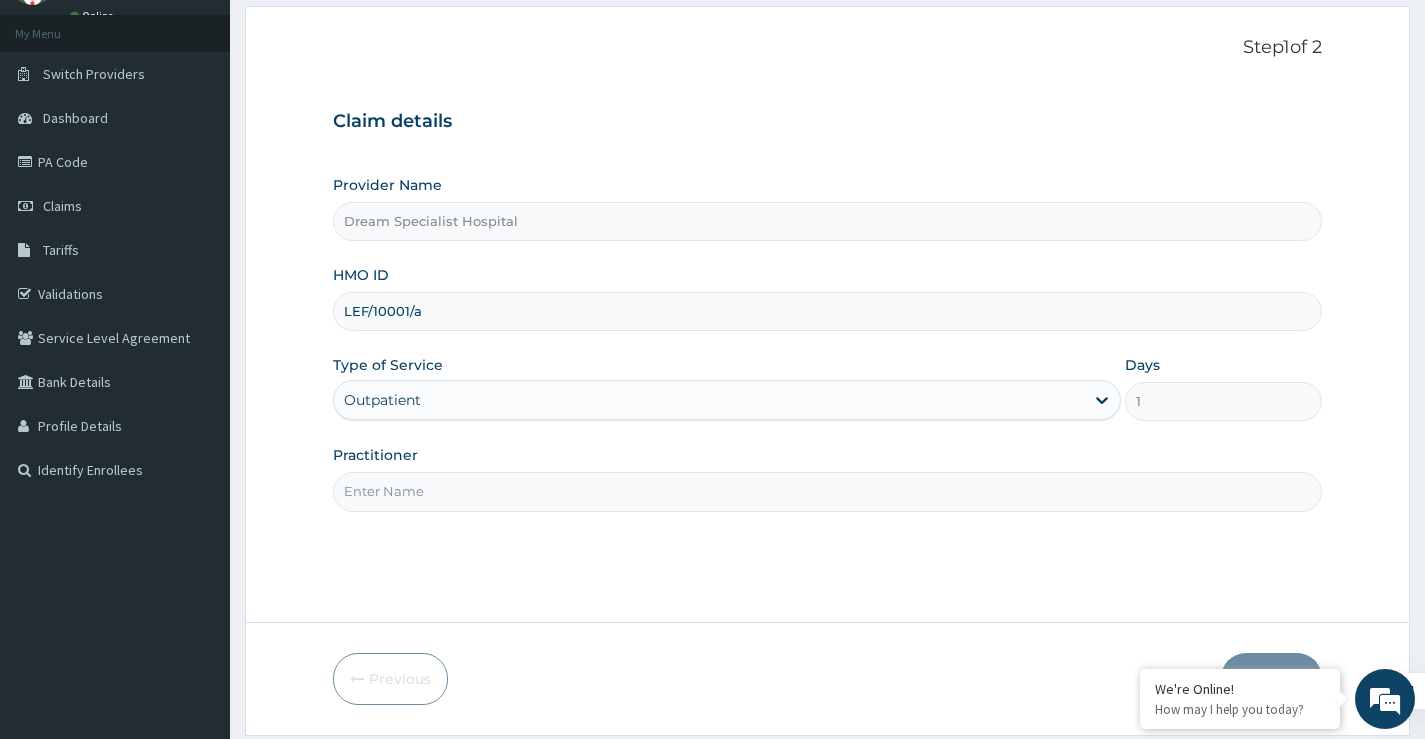 click on "Practitioner" at bounding box center (827, 491) 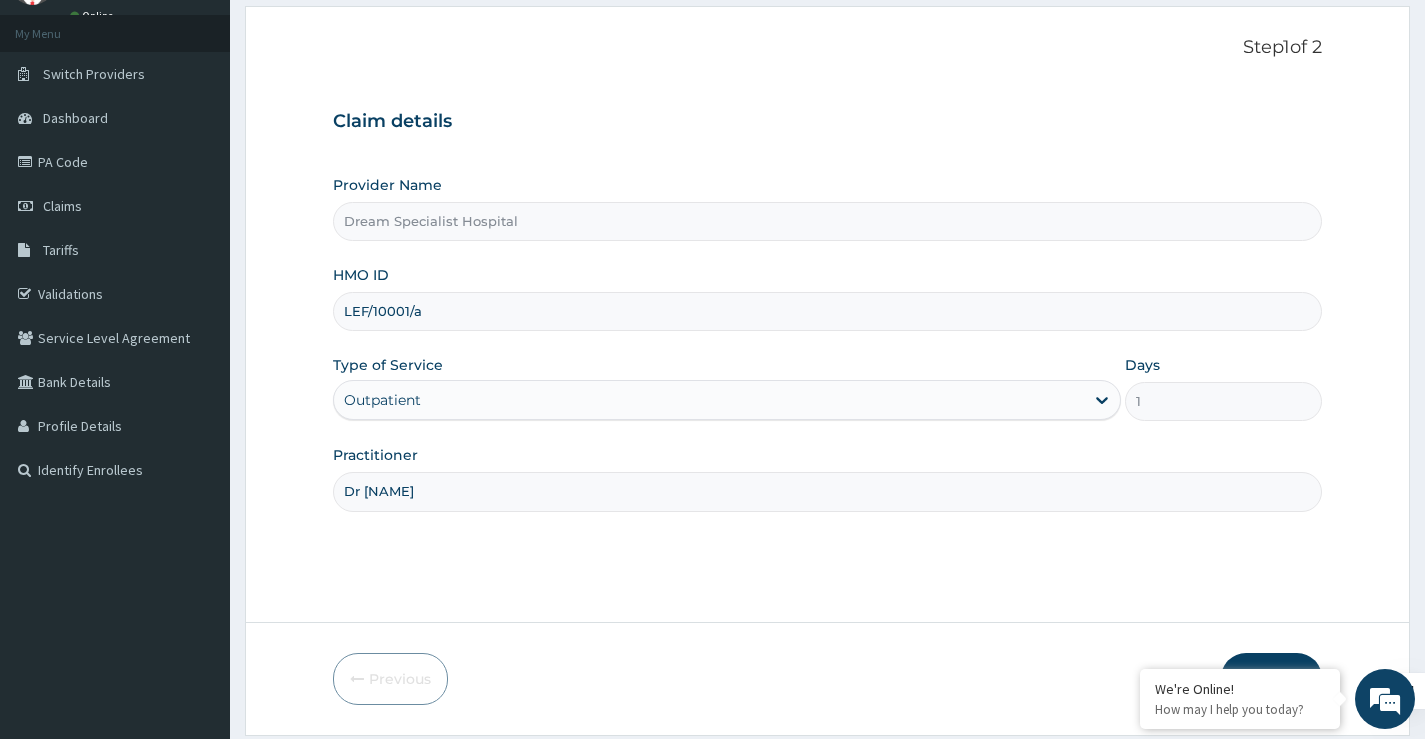 scroll, scrollTop: 163, scrollLeft: 0, axis: vertical 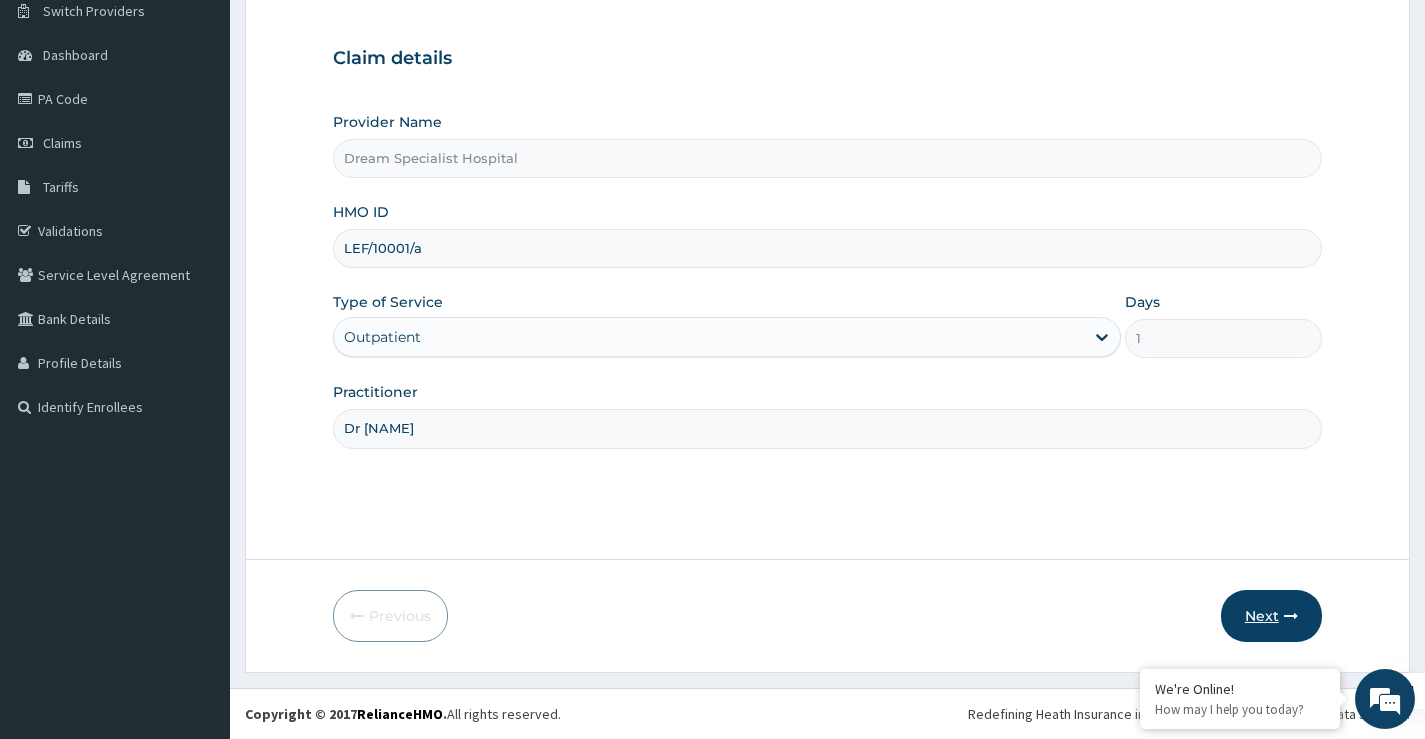 click on "Next" at bounding box center (1271, 616) 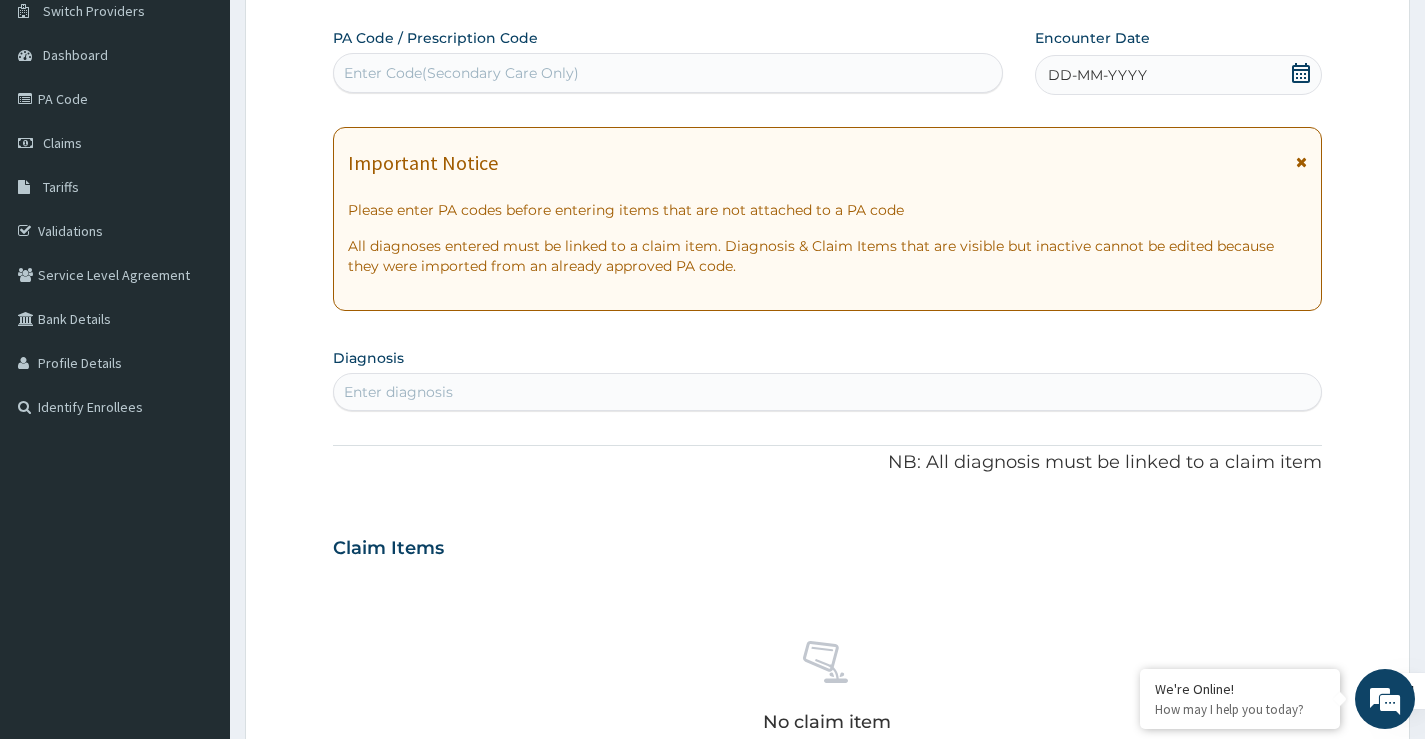scroll, scrollTop: 0, scrollLeft: 0, axis: both 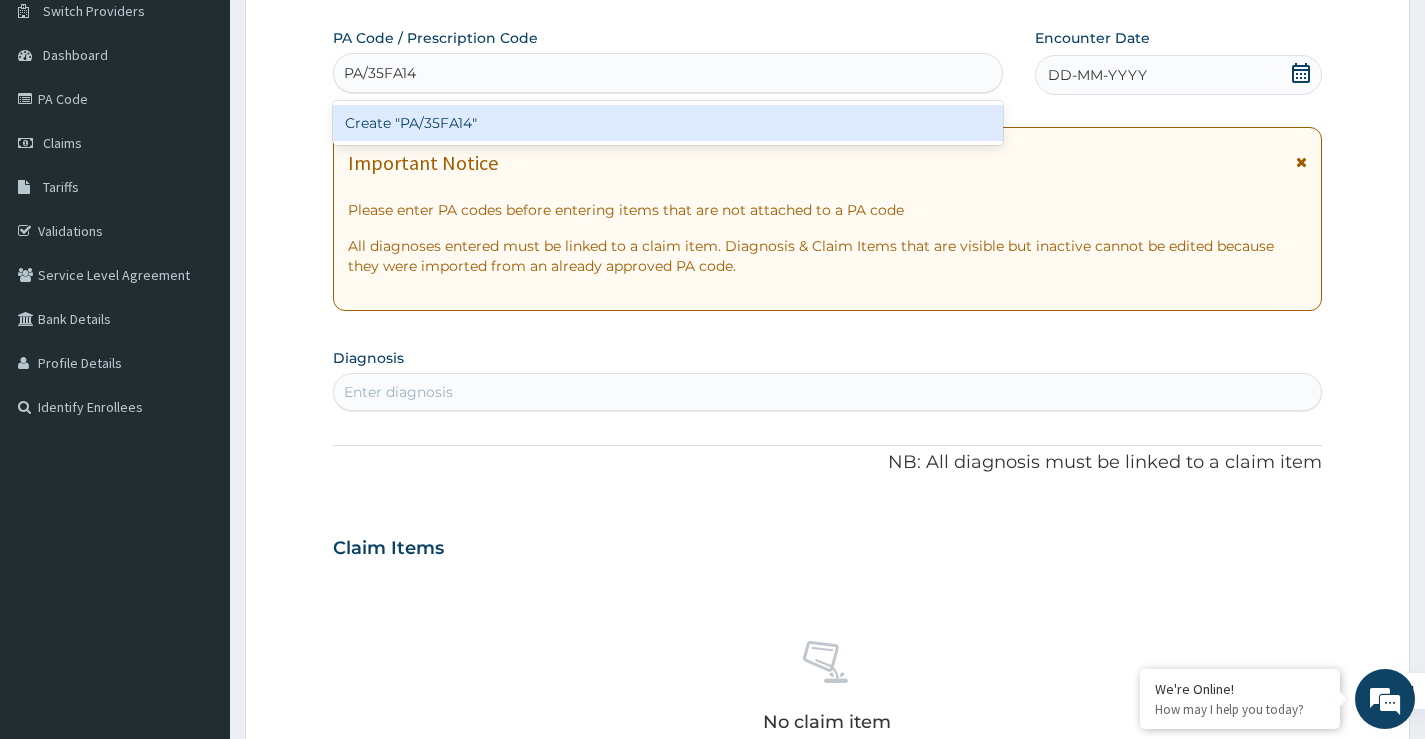 click on "Create "PA/35FA14"" at bounding box center [668, 123] 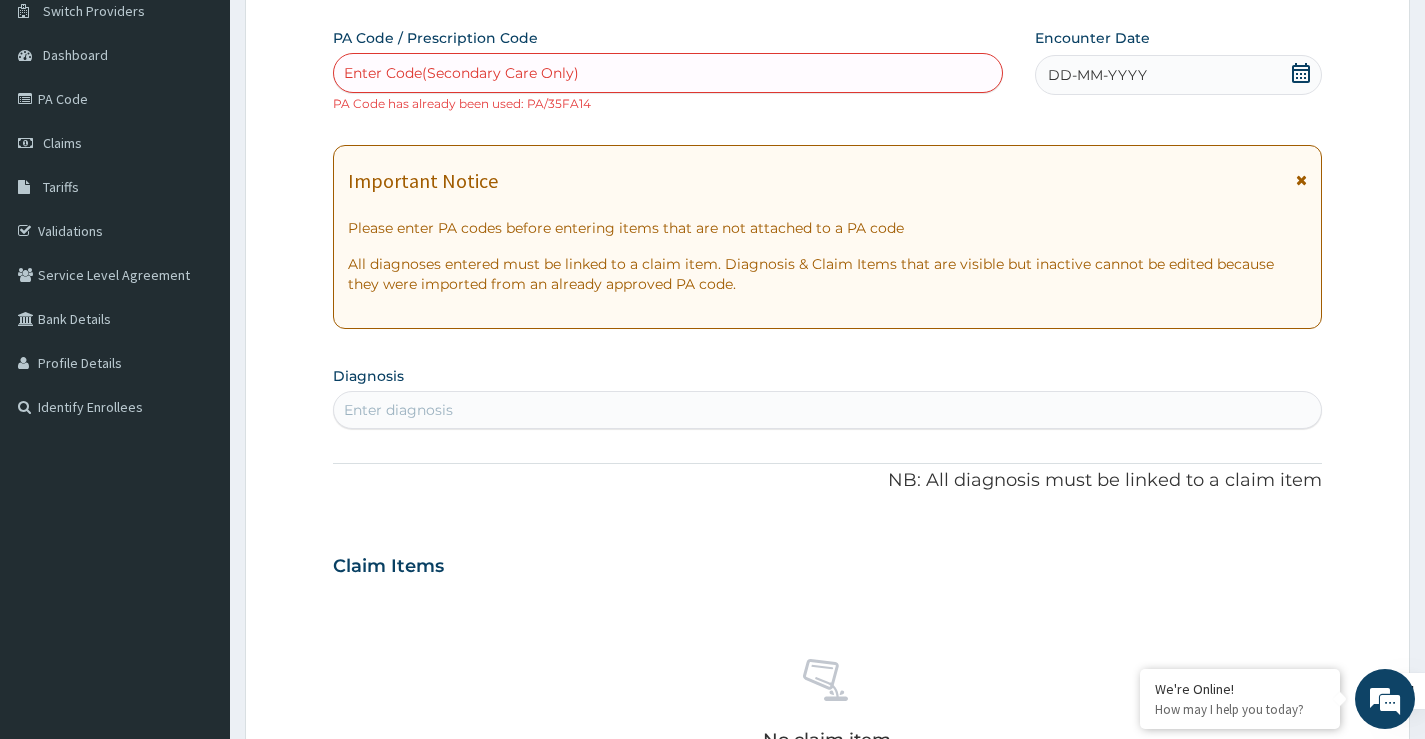 drag, startPoint x: 441, startPoint y: 71, endPoint x: 360, endPoint y: 75, distance: 81.09871 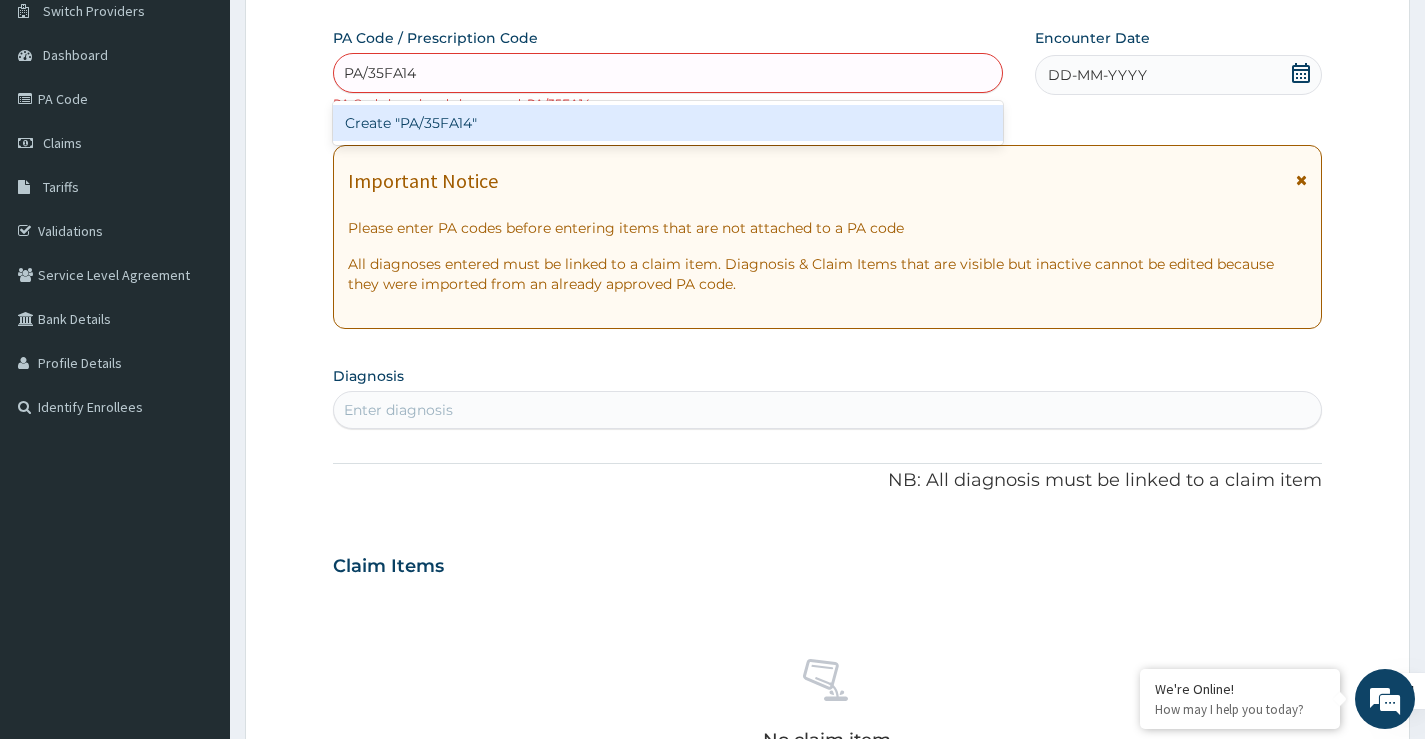 click on "Create "PA/35FA14"" at bounding box center [668, 123] 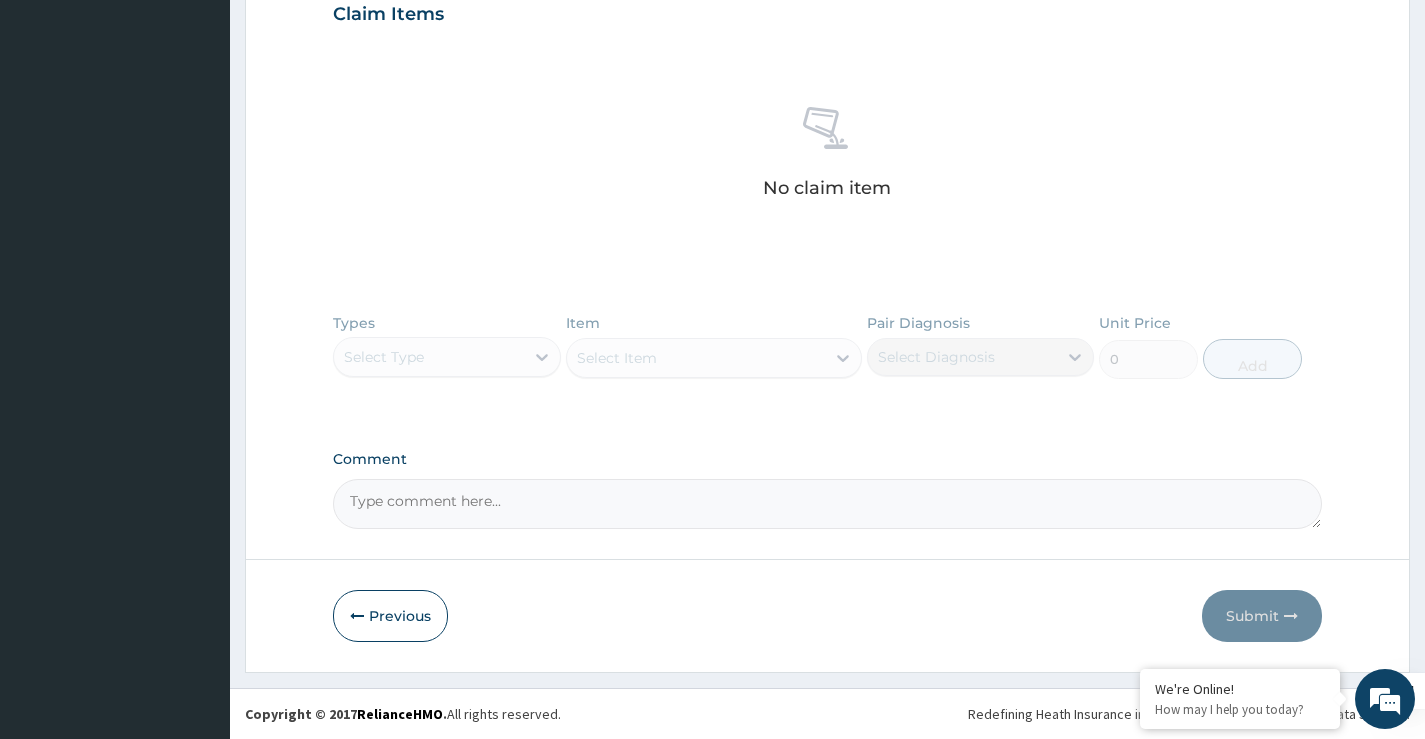 scroll, scrollTop: 115, scrollLeft: 0, axis: vertical 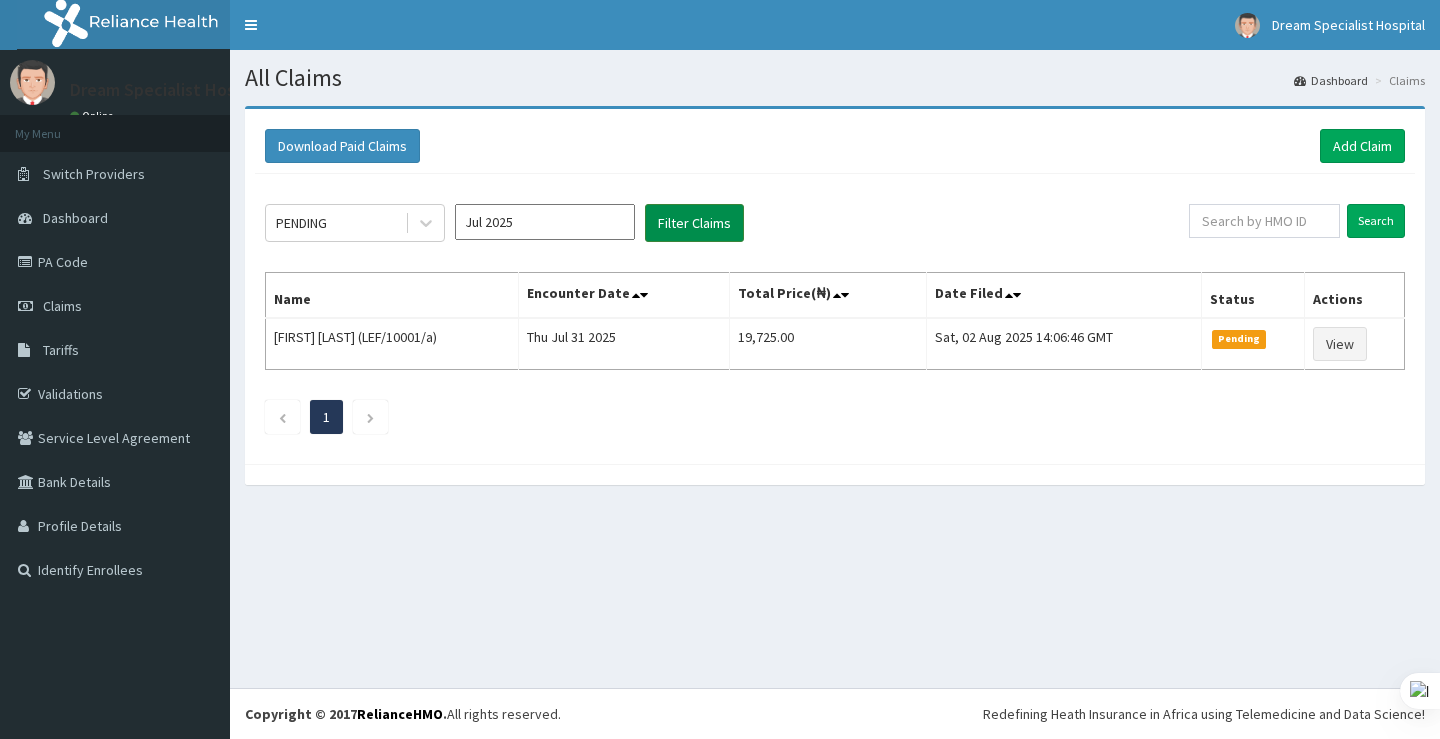 click on "Filter Claims" at bounding box center (694, 223) 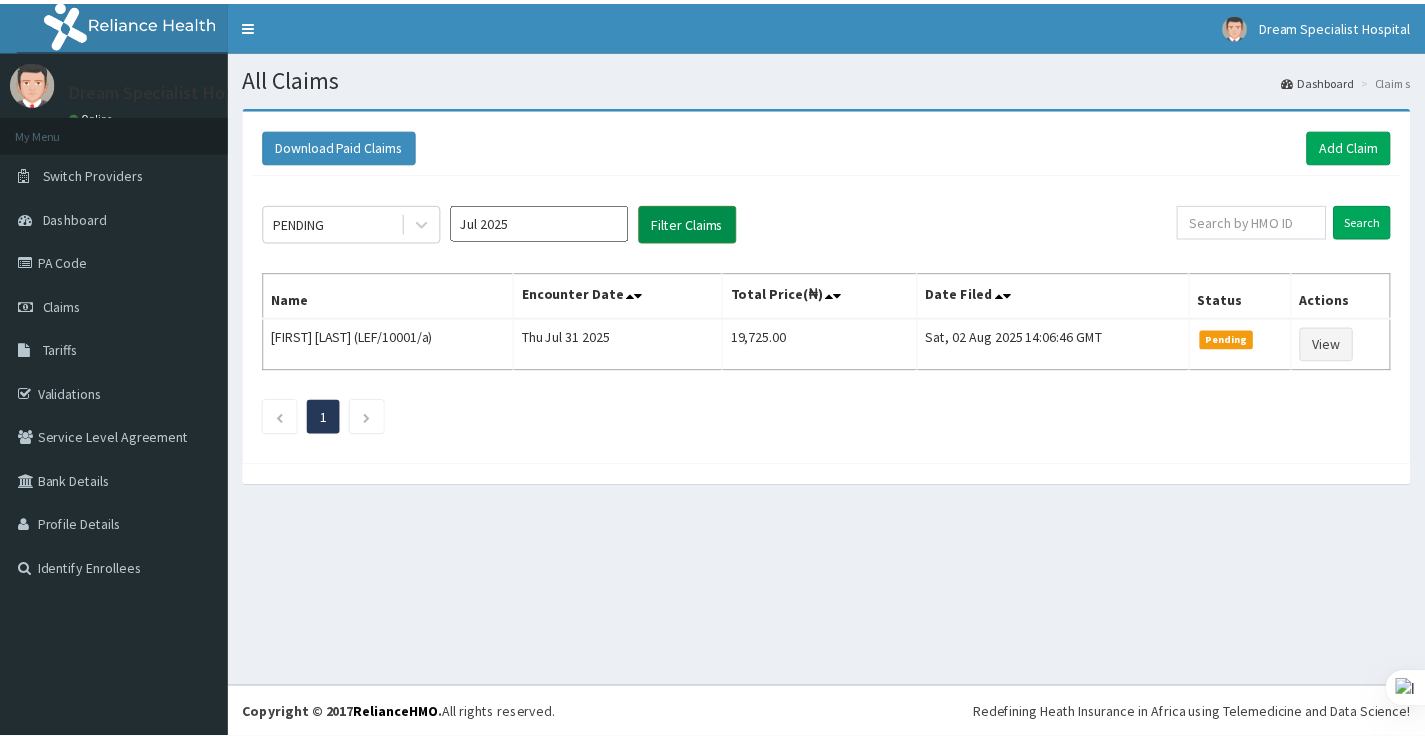 scroll, scrollTop: 0, scrollLeft: 0, axis: both 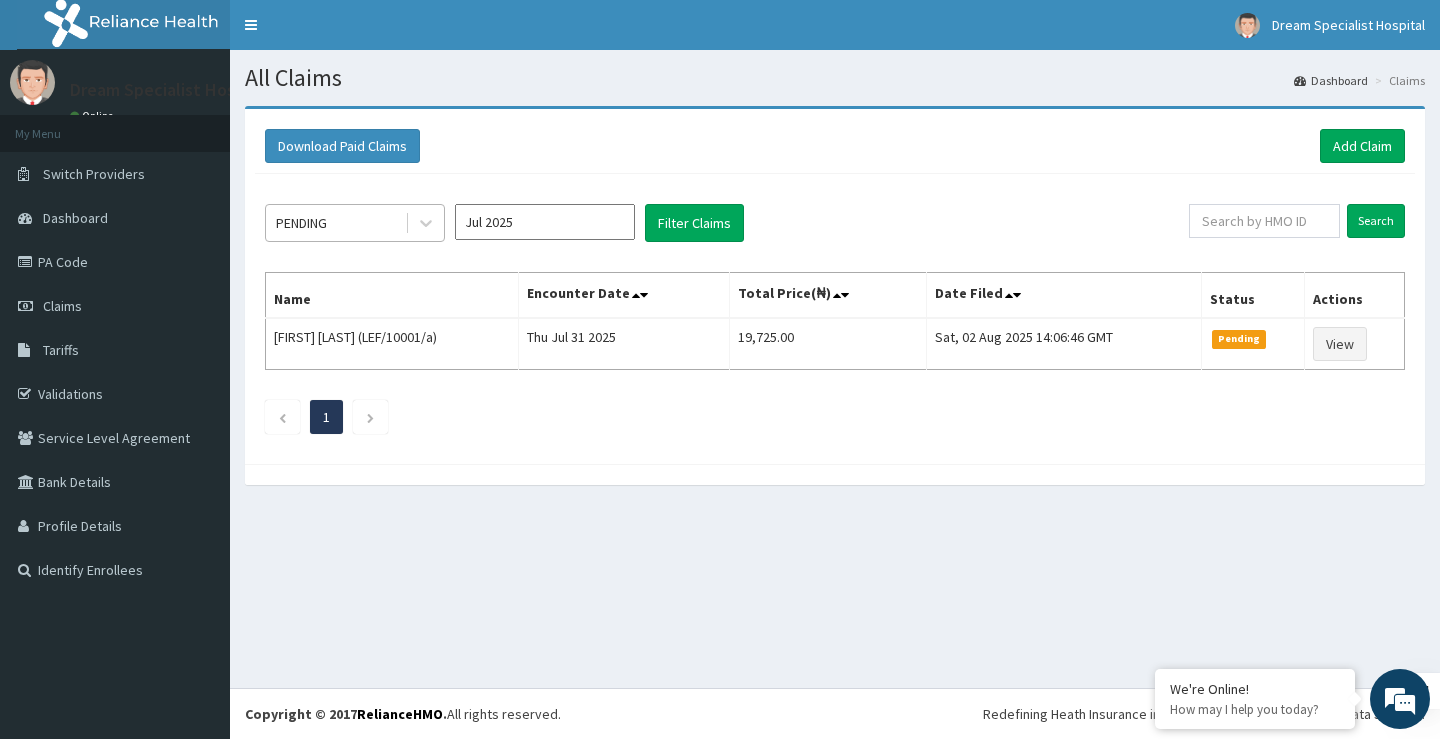 click on "PENDING" at bounding box center (335, 223) 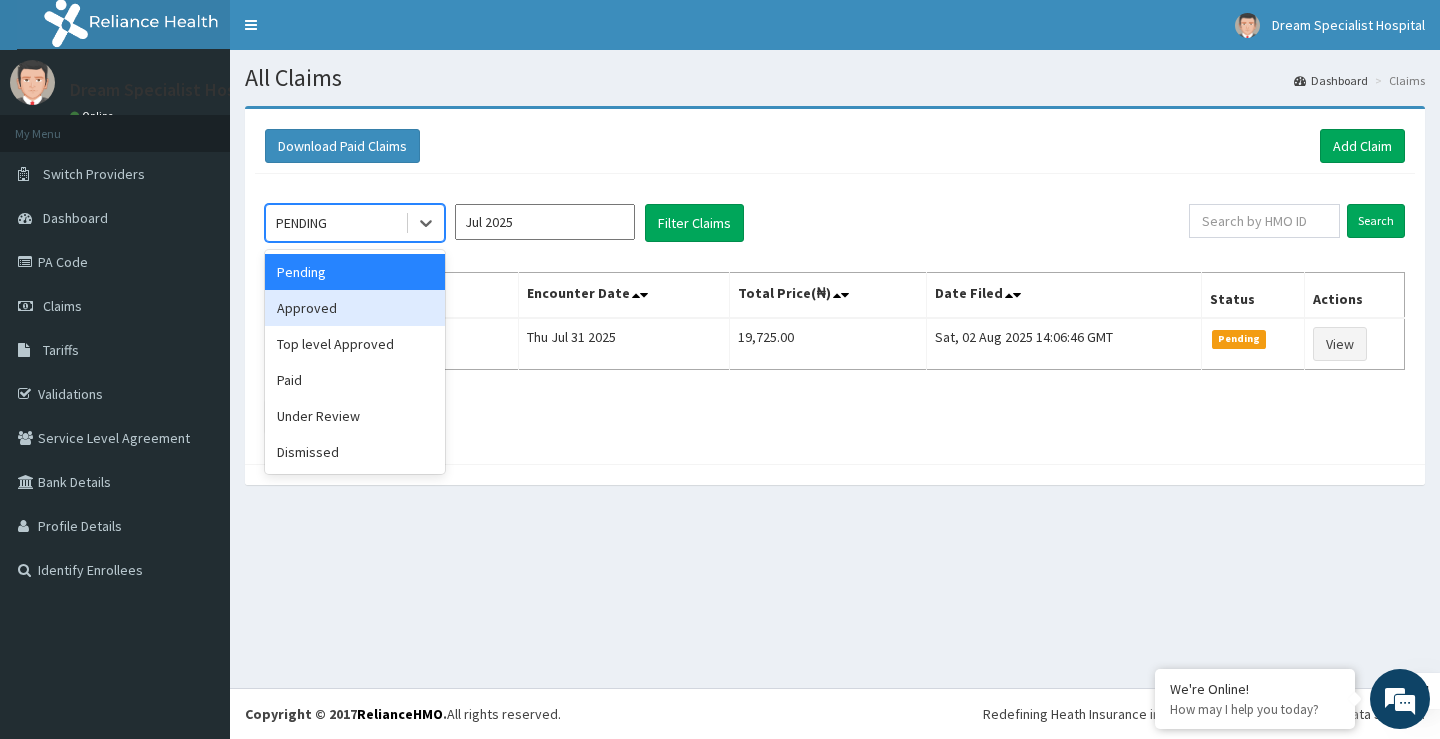 click on "Approved" at bounding box center [355, 308] 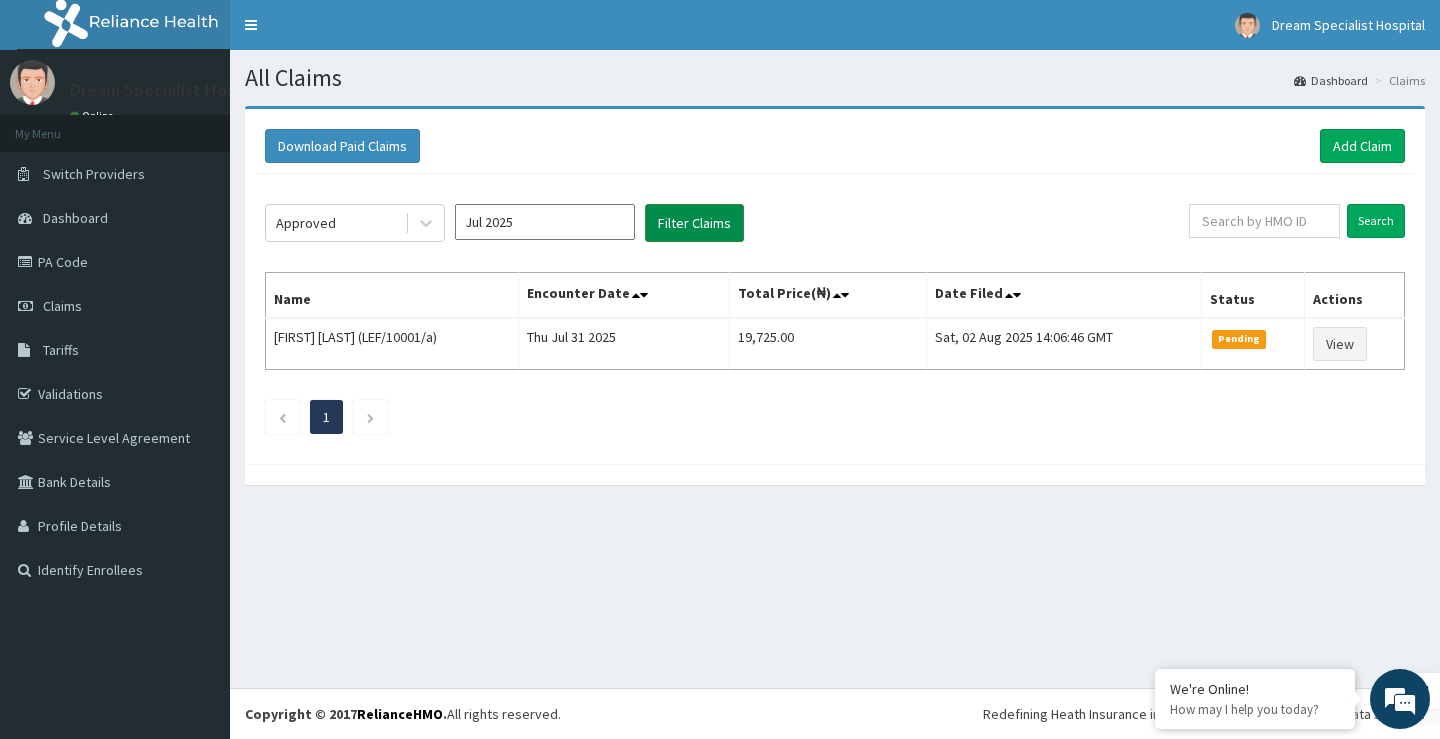 click on "Filter Claims" at bounding box center [694, 223] 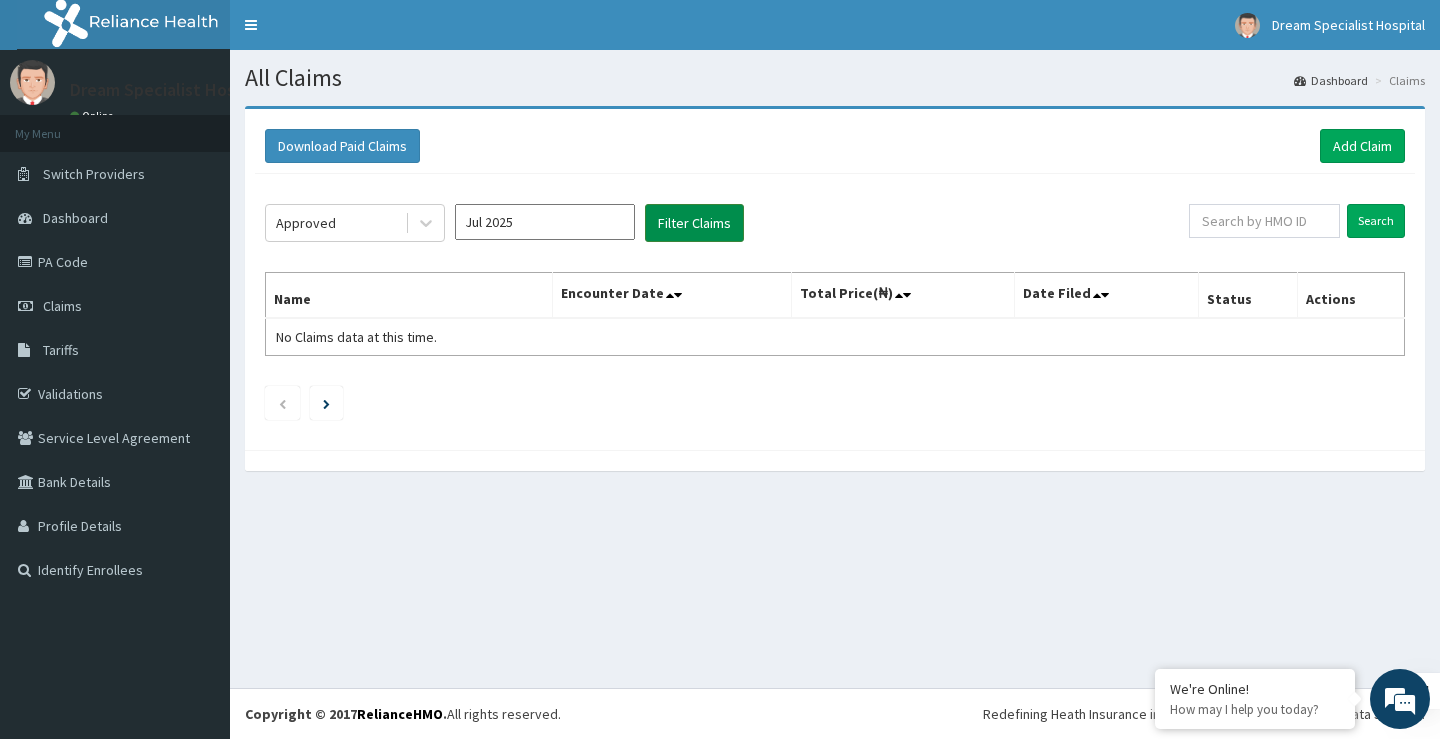 click on "Filter Claims" at bounding box center (694, 223) 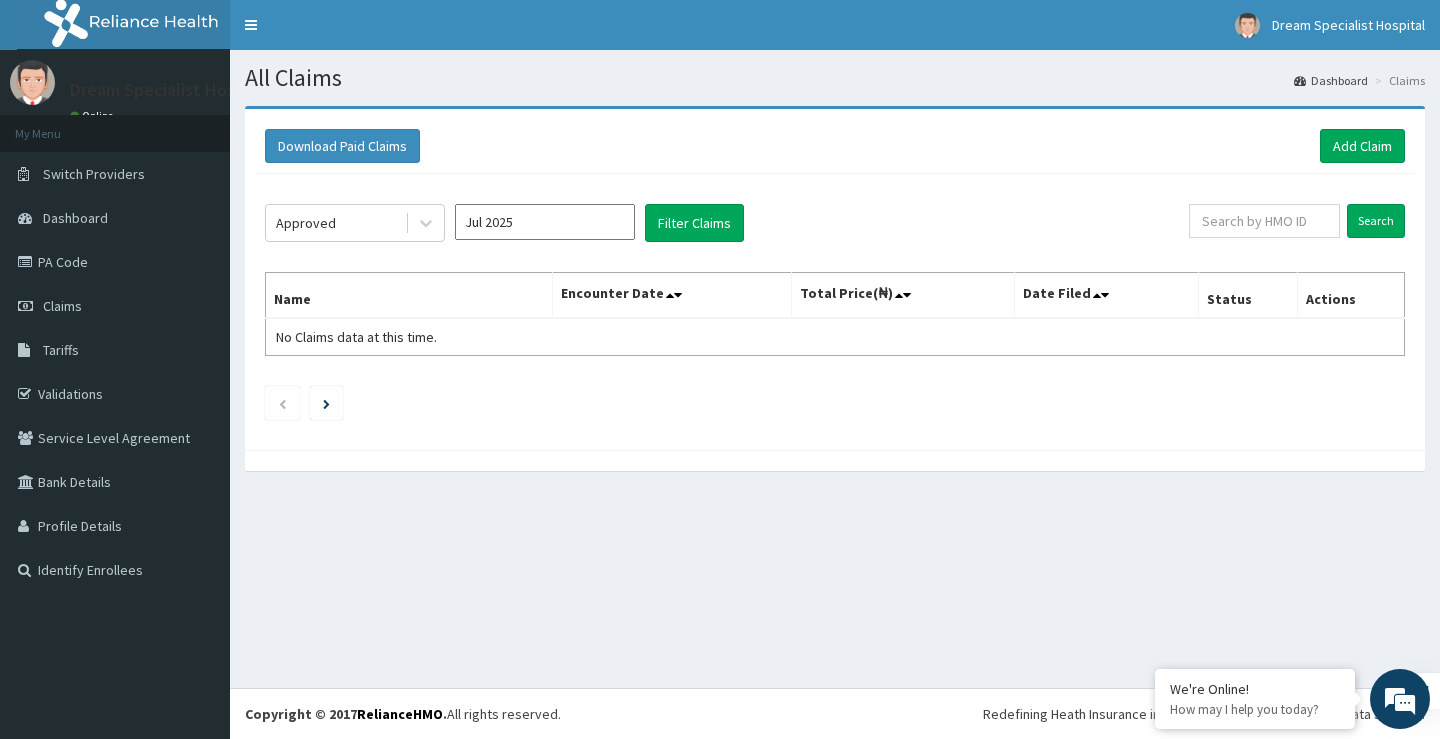 click on "Jul 2025" at bounding box center (545, 222) 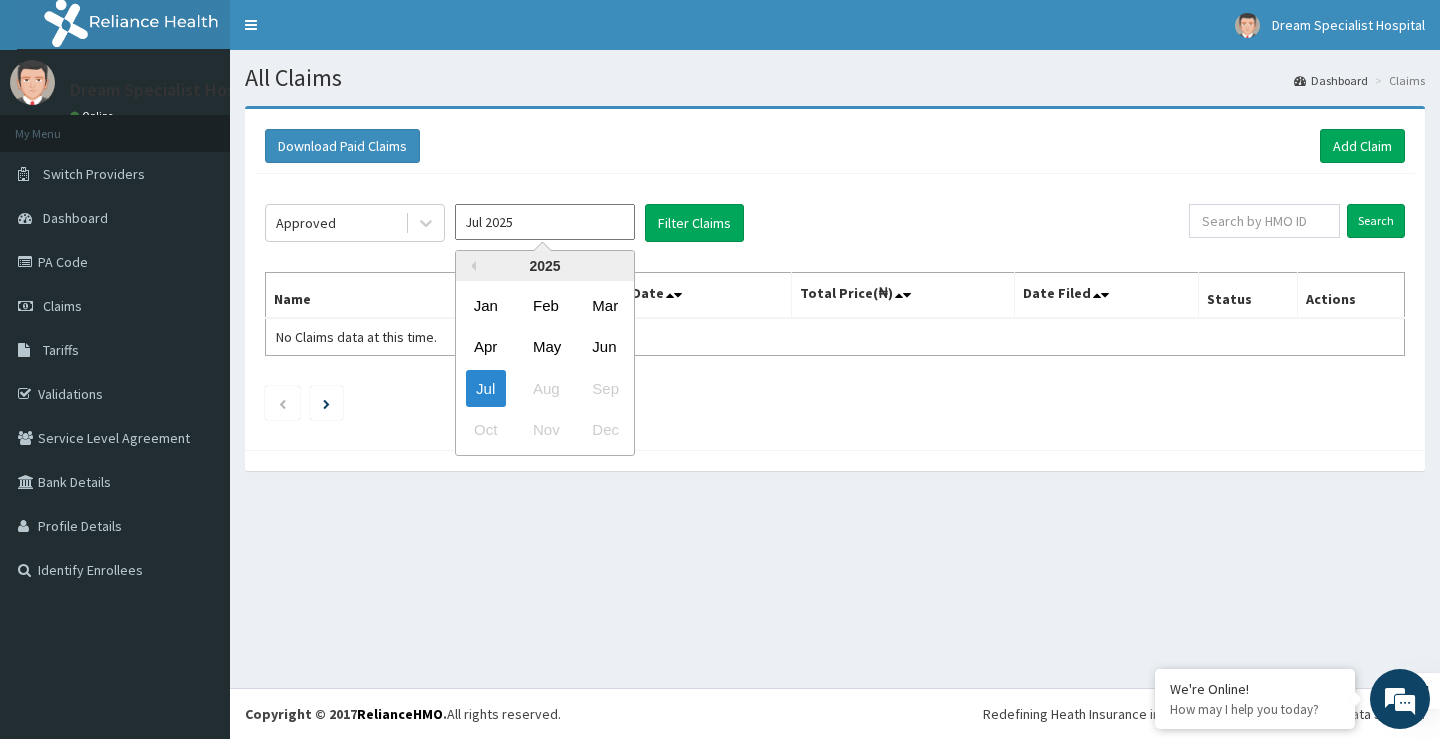 drag, startPoint x: 613, startPoint y: 352, endPoint x: 708, endPoint y: 281, distance: 118.60017 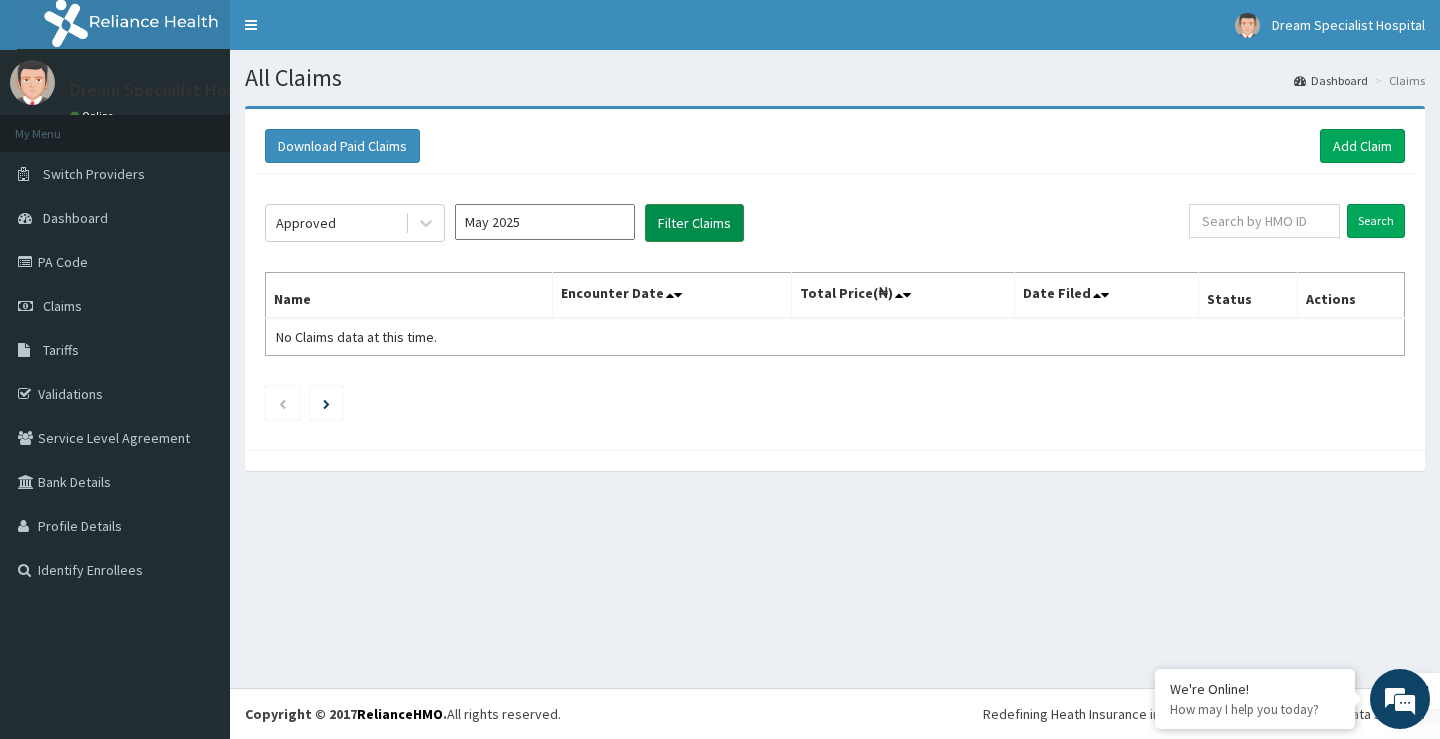 click on "Filter Claims" at bounding box center (694, 223) 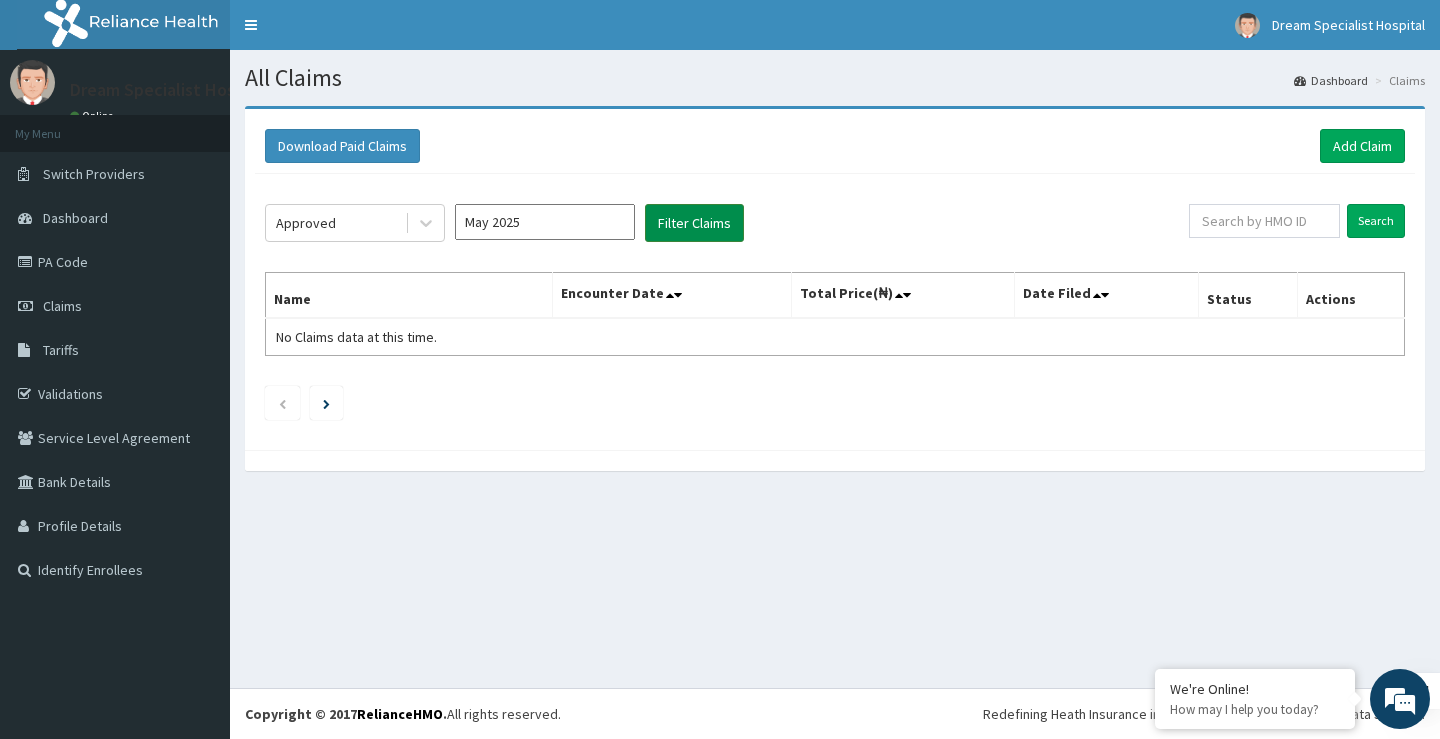 click on "Filter Claims" at bounding box center [694, 223] 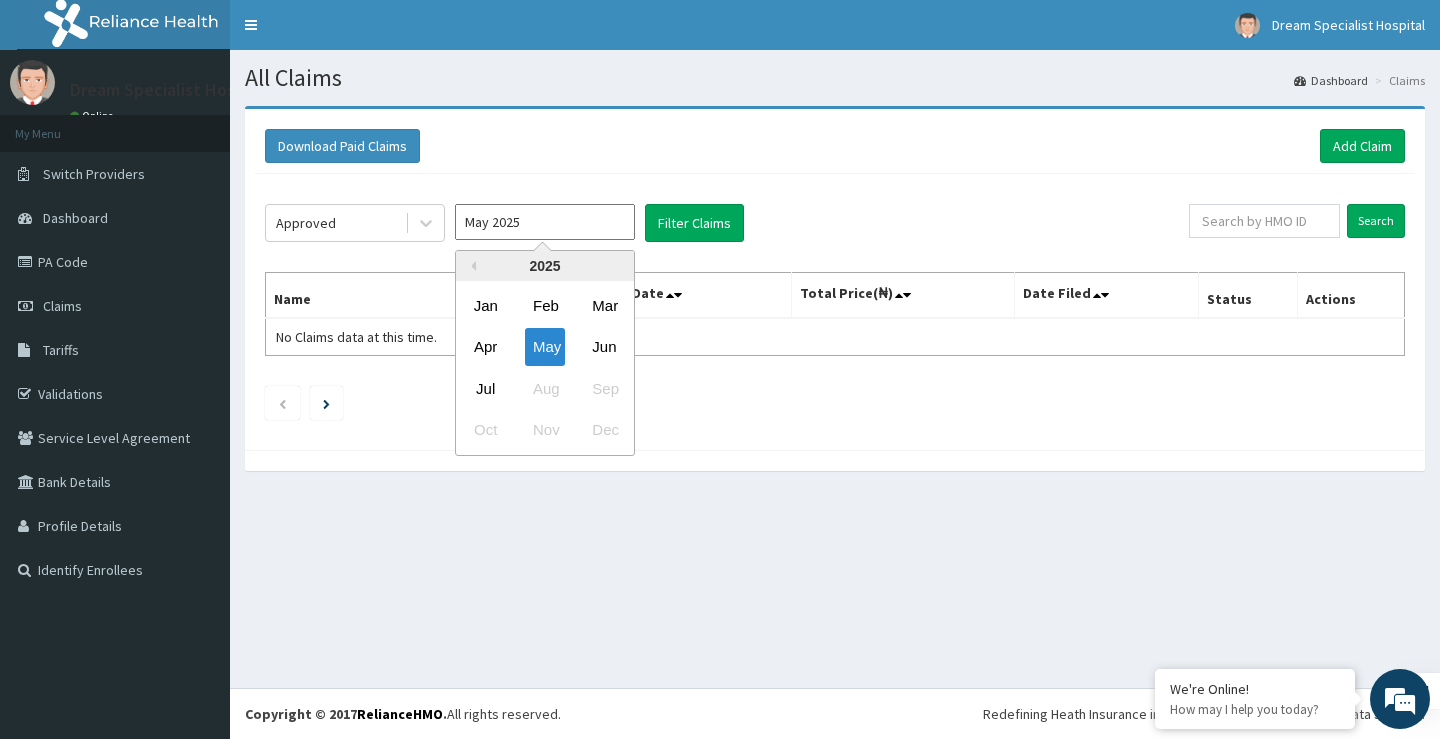 click on "May 2025" at bounding box center (545, 222) 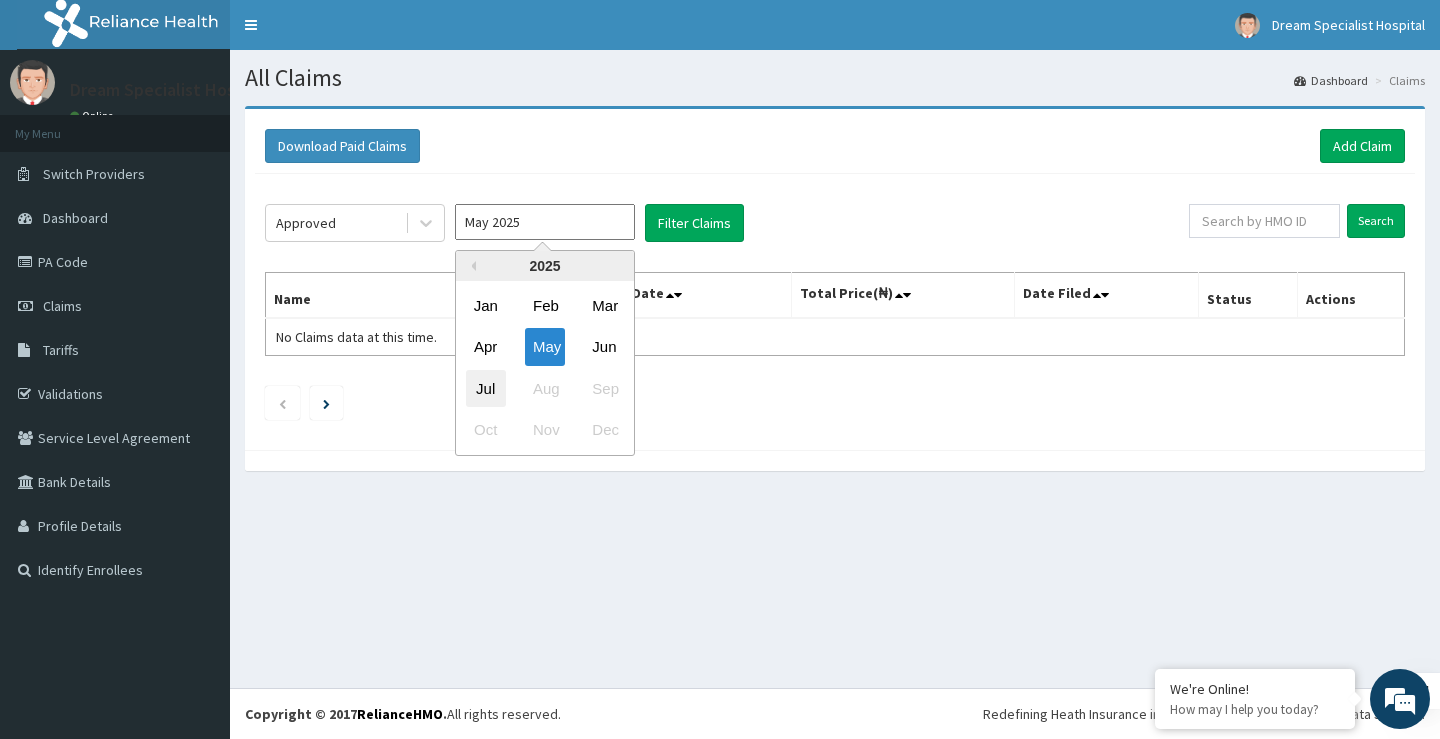 click on "Jul" at bounding box center (486, 388) 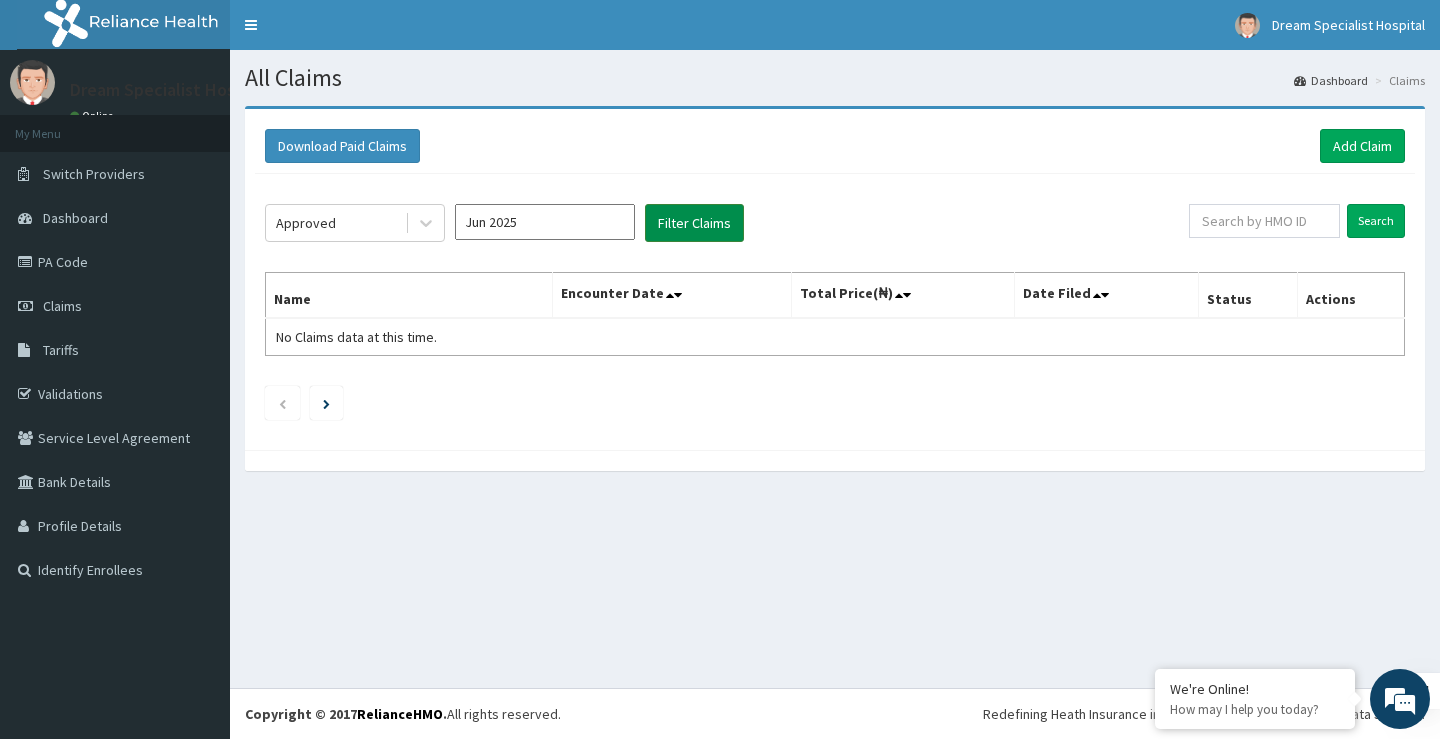 click on "Filter Claims" at bounding box center (694, 223) 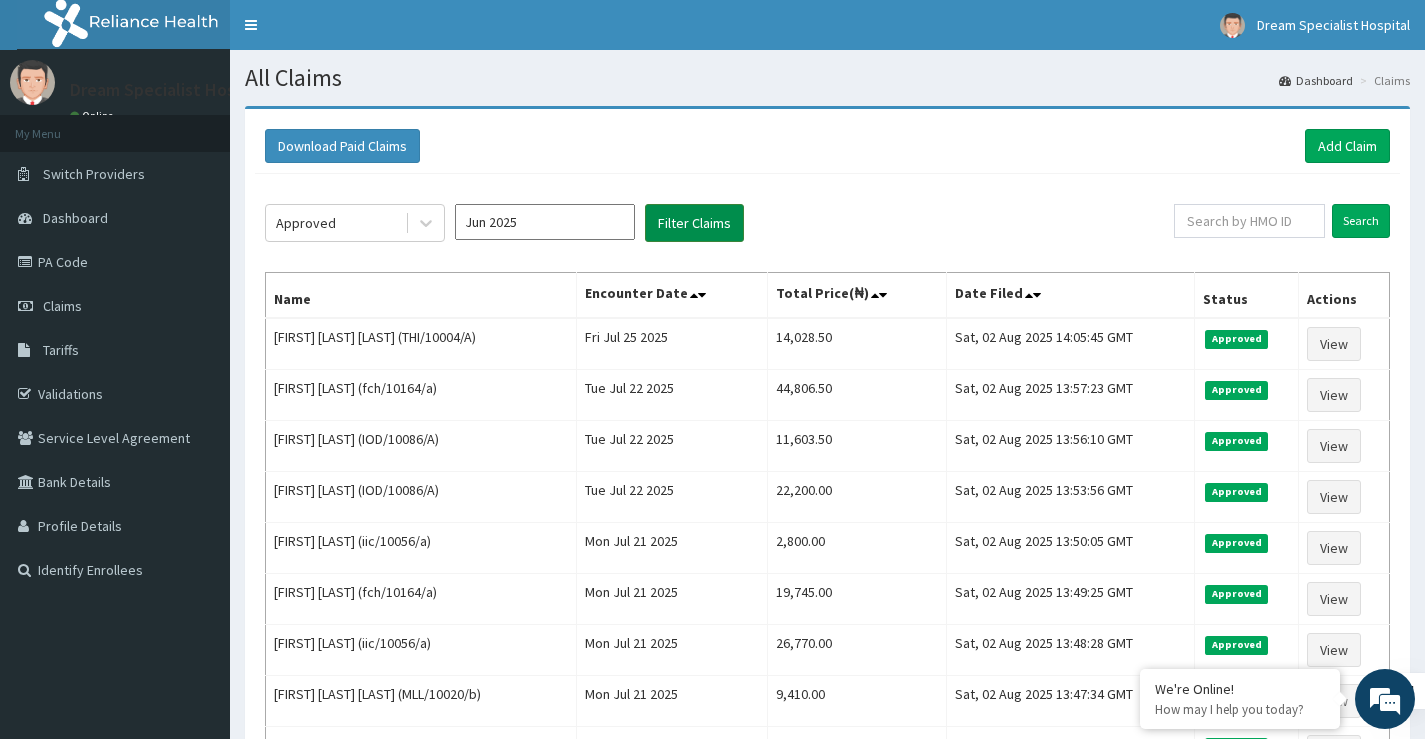 click on "Filter Claims" at bounding box center (694, 223) 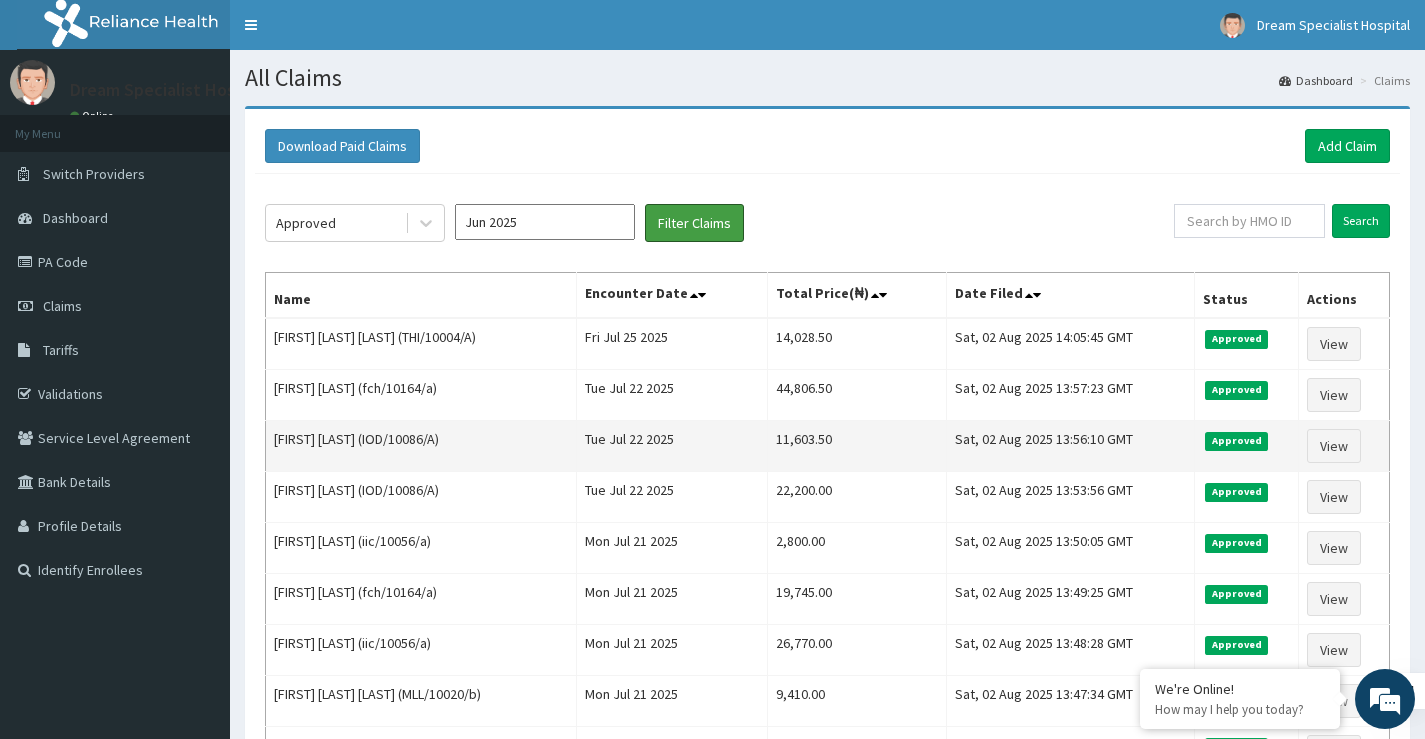 scroll, scrollTop: 0, scrollLeft: 0, axis: both 